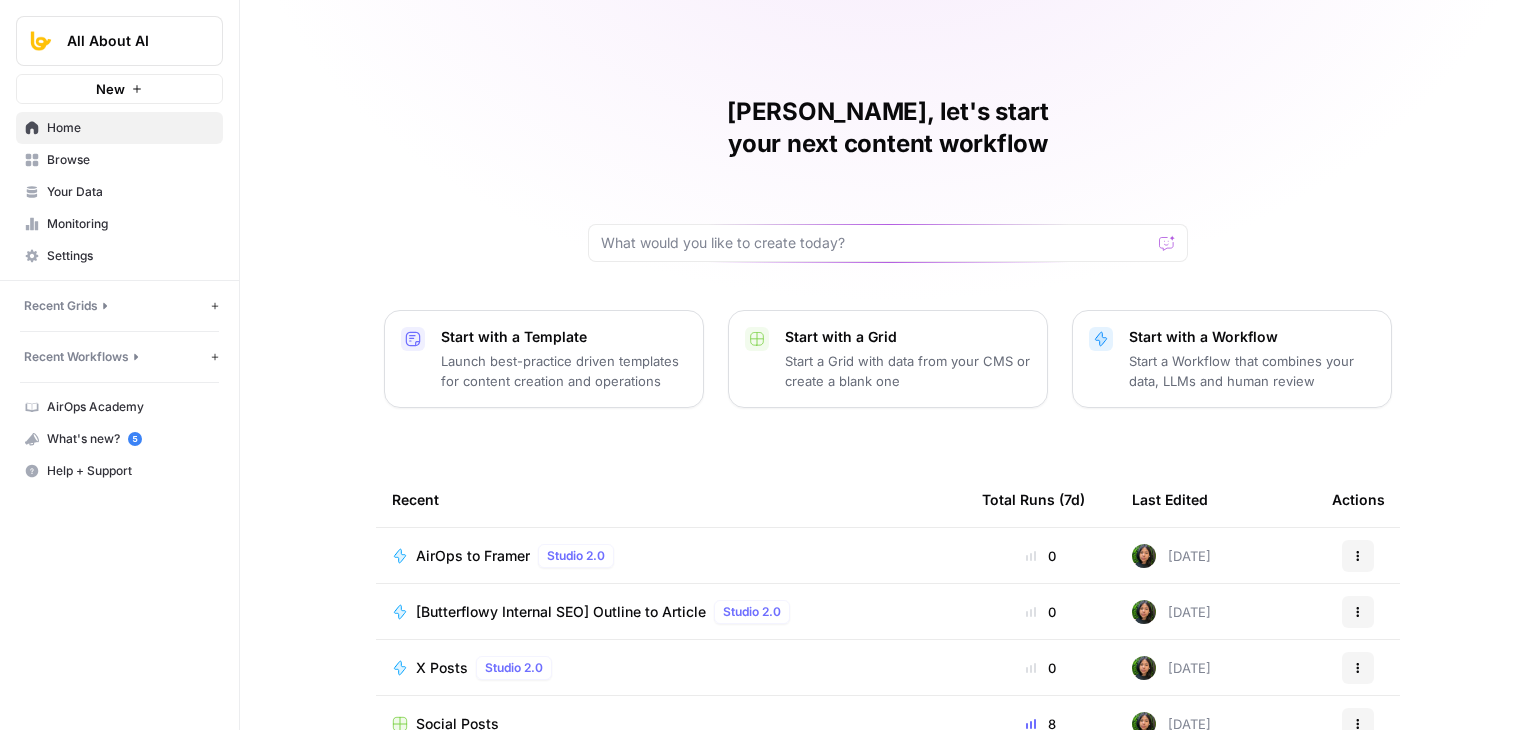 scroll, scrollTop: 0, scrollLeft: 0, axis: both 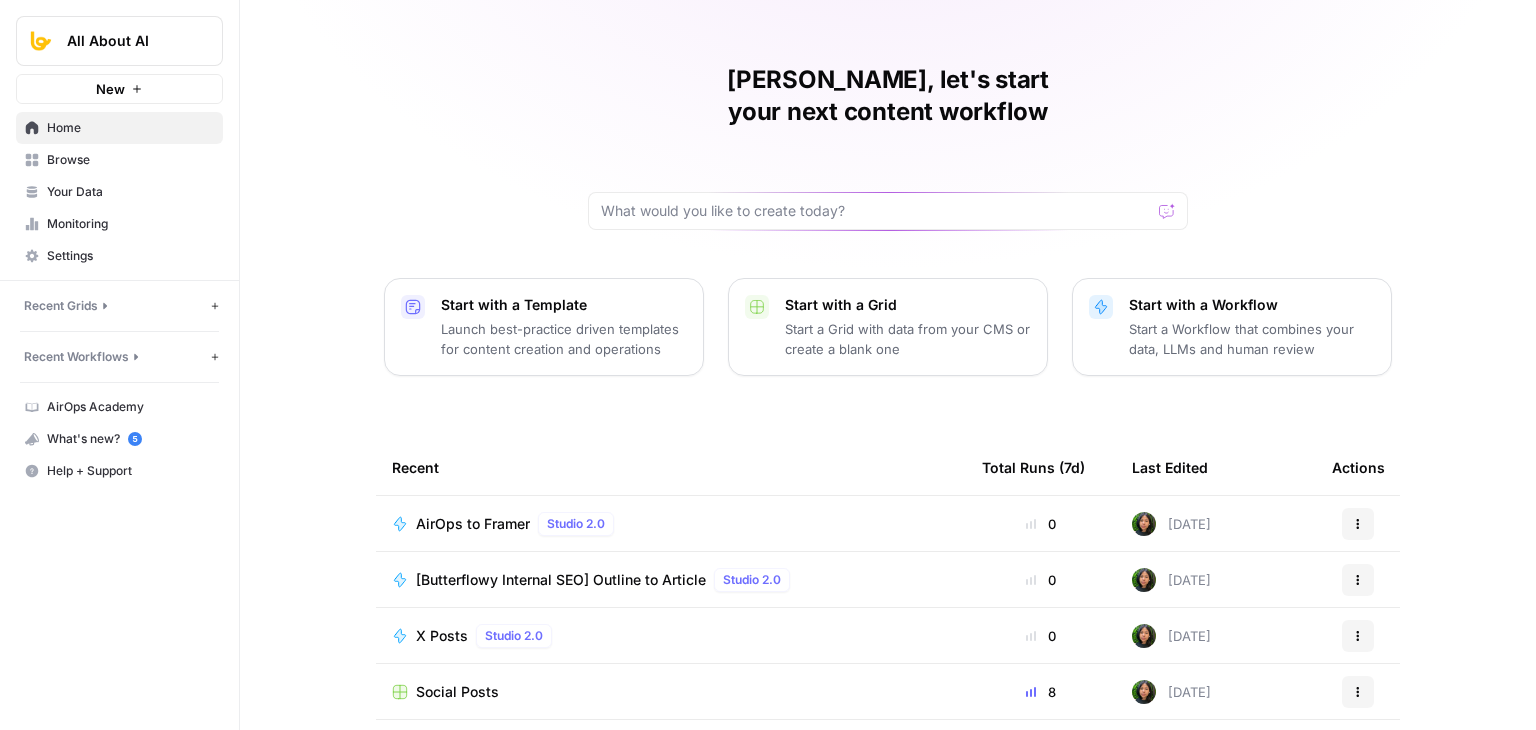 click on "AirOps to Framer" at bounding box center (473, 524) 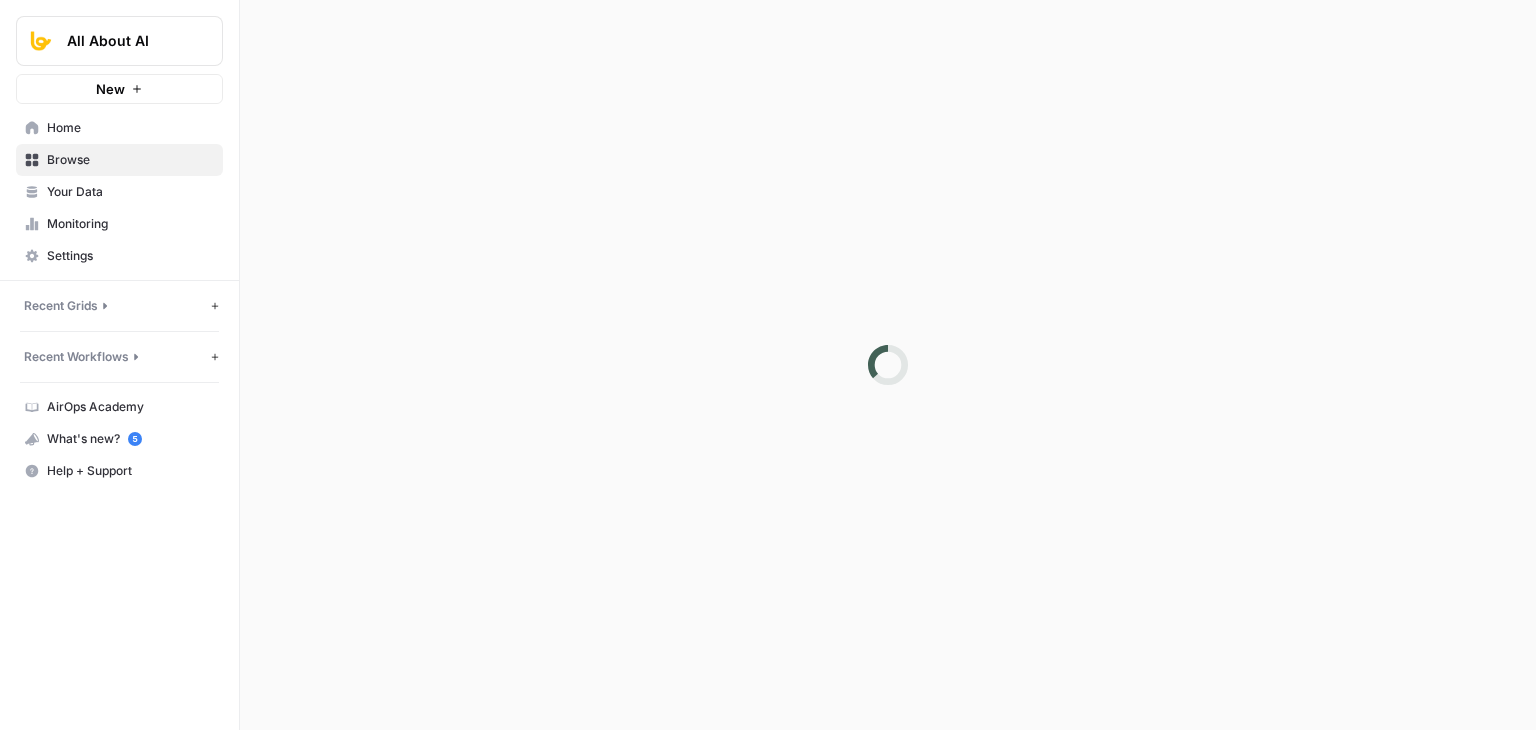 scroll, scrollTop: 0, scrollLeft: 0, axis: both 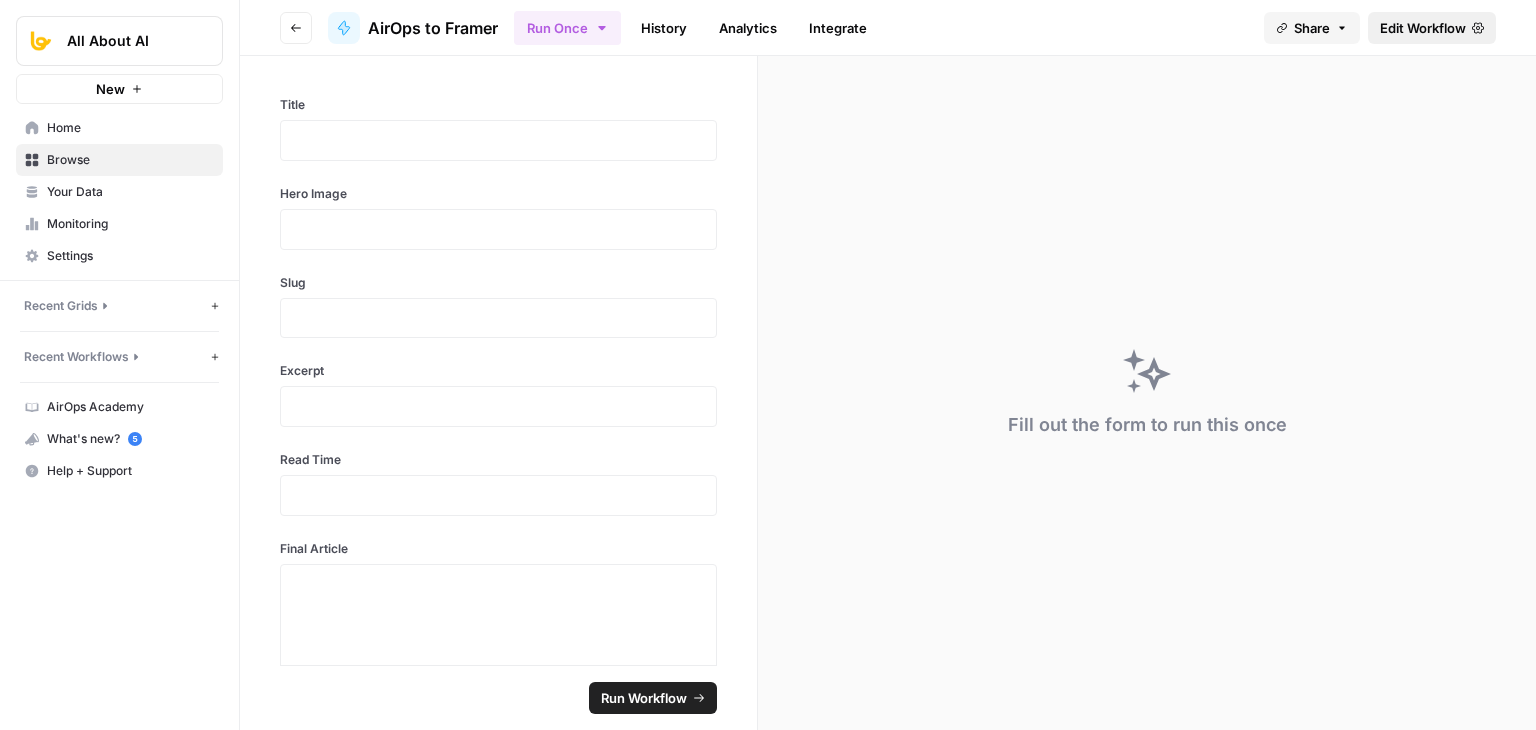click on "Edit Workflow" at bounding box center [1423, 28] 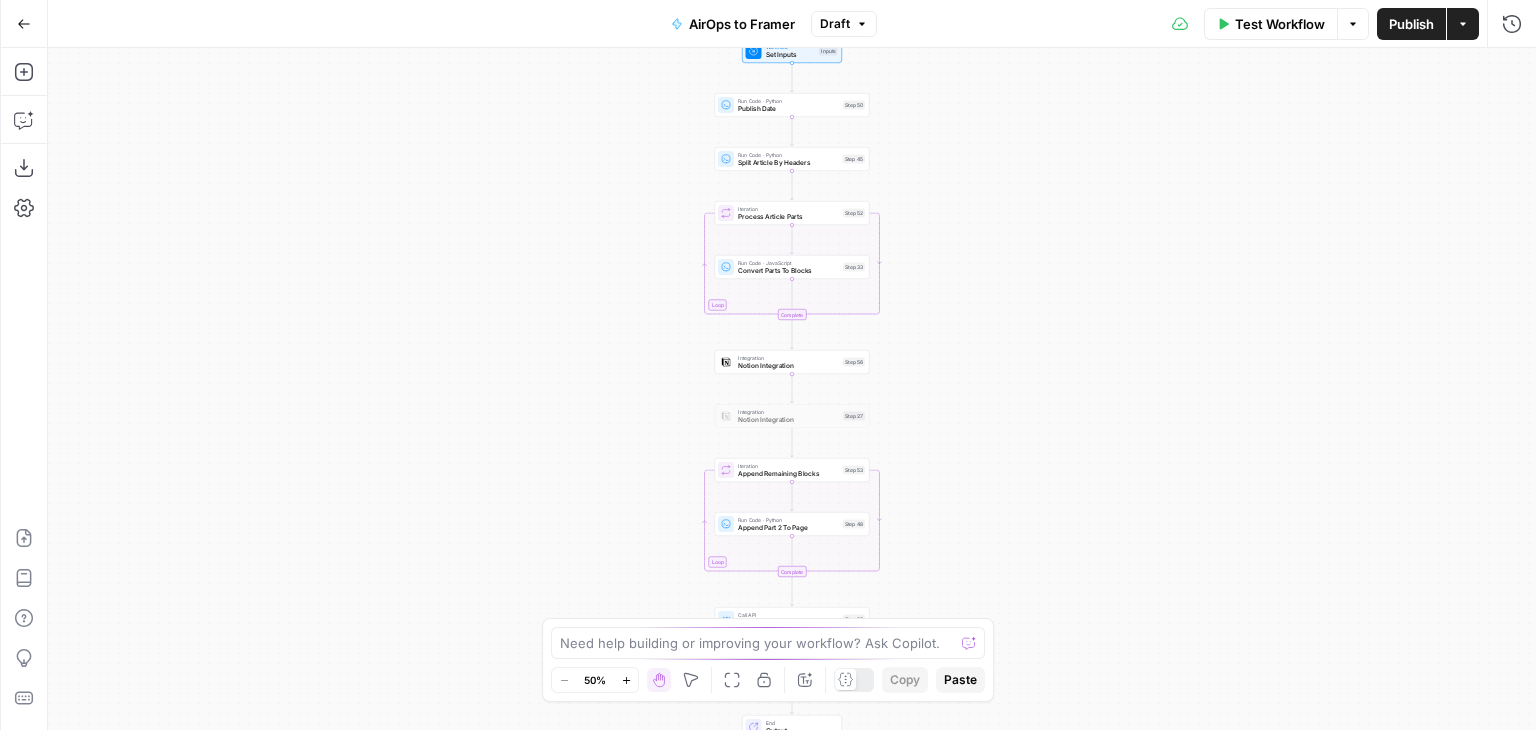 drag, startPoint x: 1074, startPoint y: 269, endPoint x: 857, endPoint y: 207, distance: 225.68341 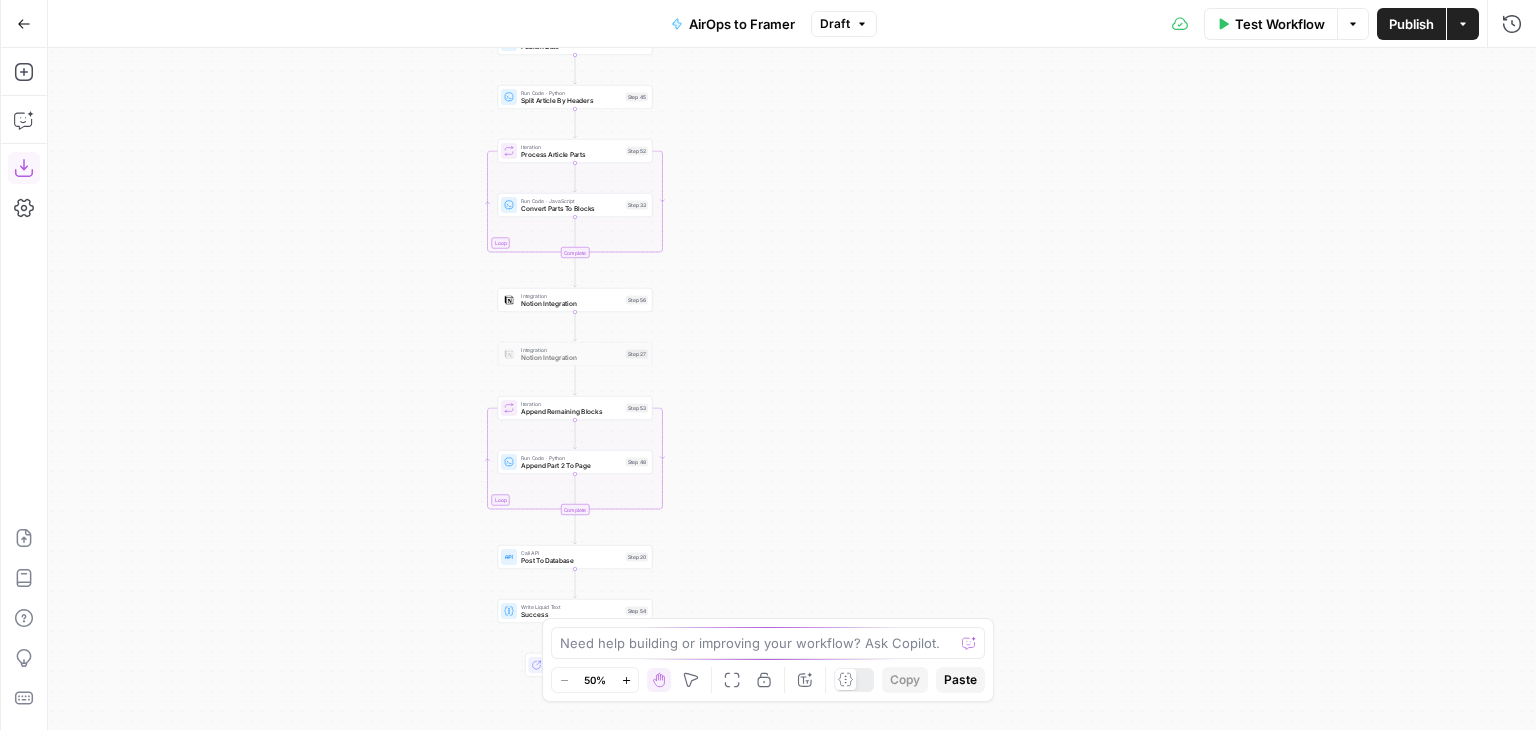 drag, startPoint x: 9, startPoint y: 162, endPoint x: 28, endPoint y: 171, distance: 21.023796 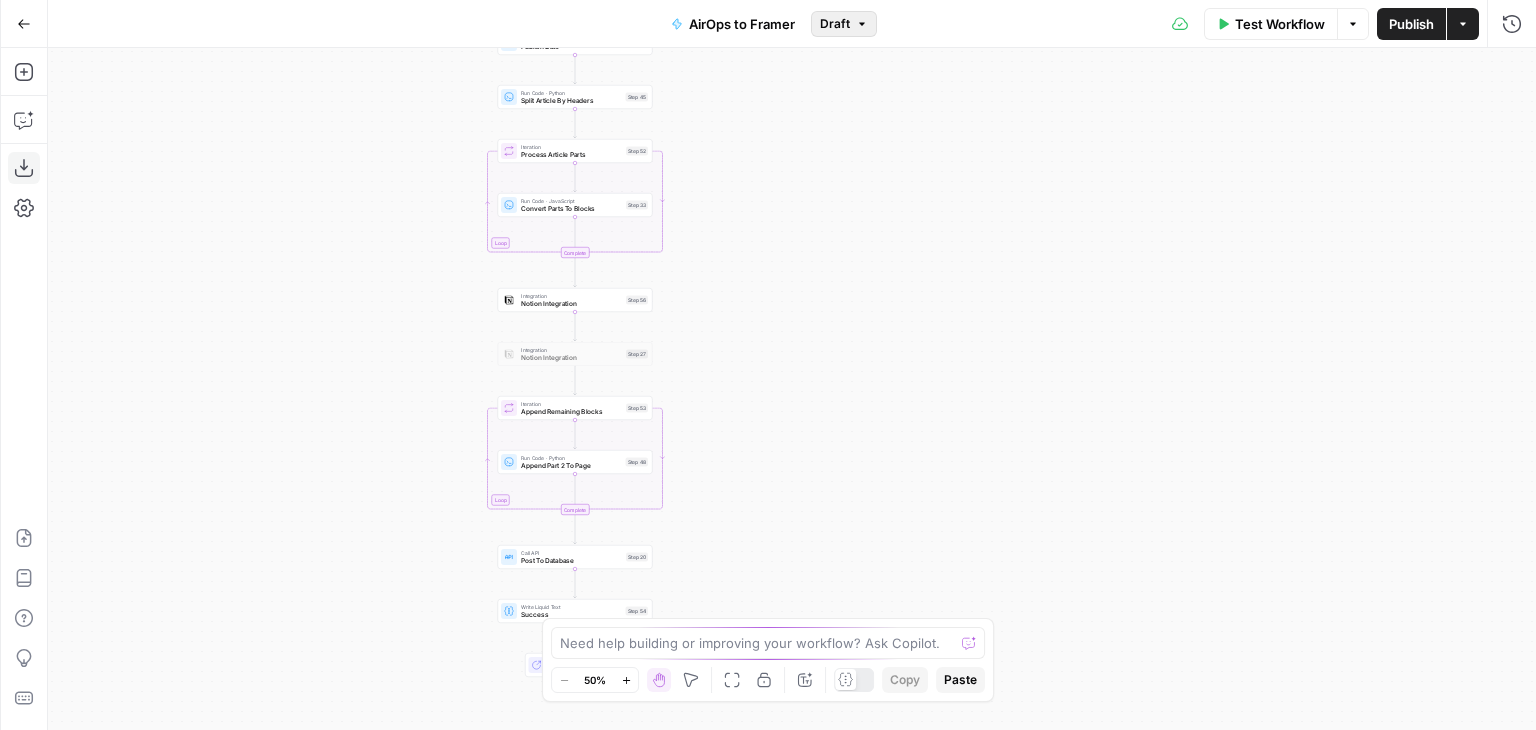click on "Draft" at bounding box center (844, 24) 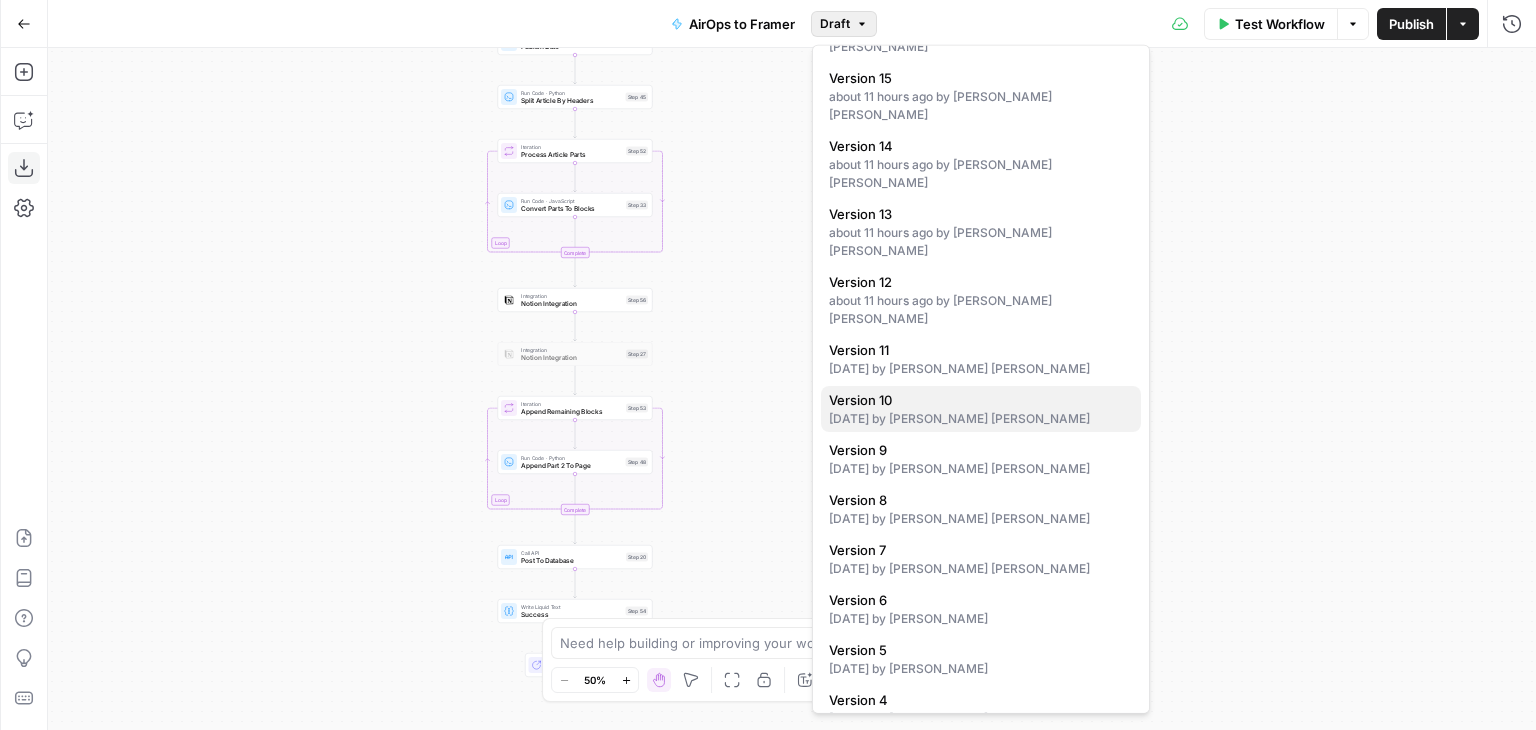 scroll, scrollTop: 176, scrollLeft: 0, axis: vertical 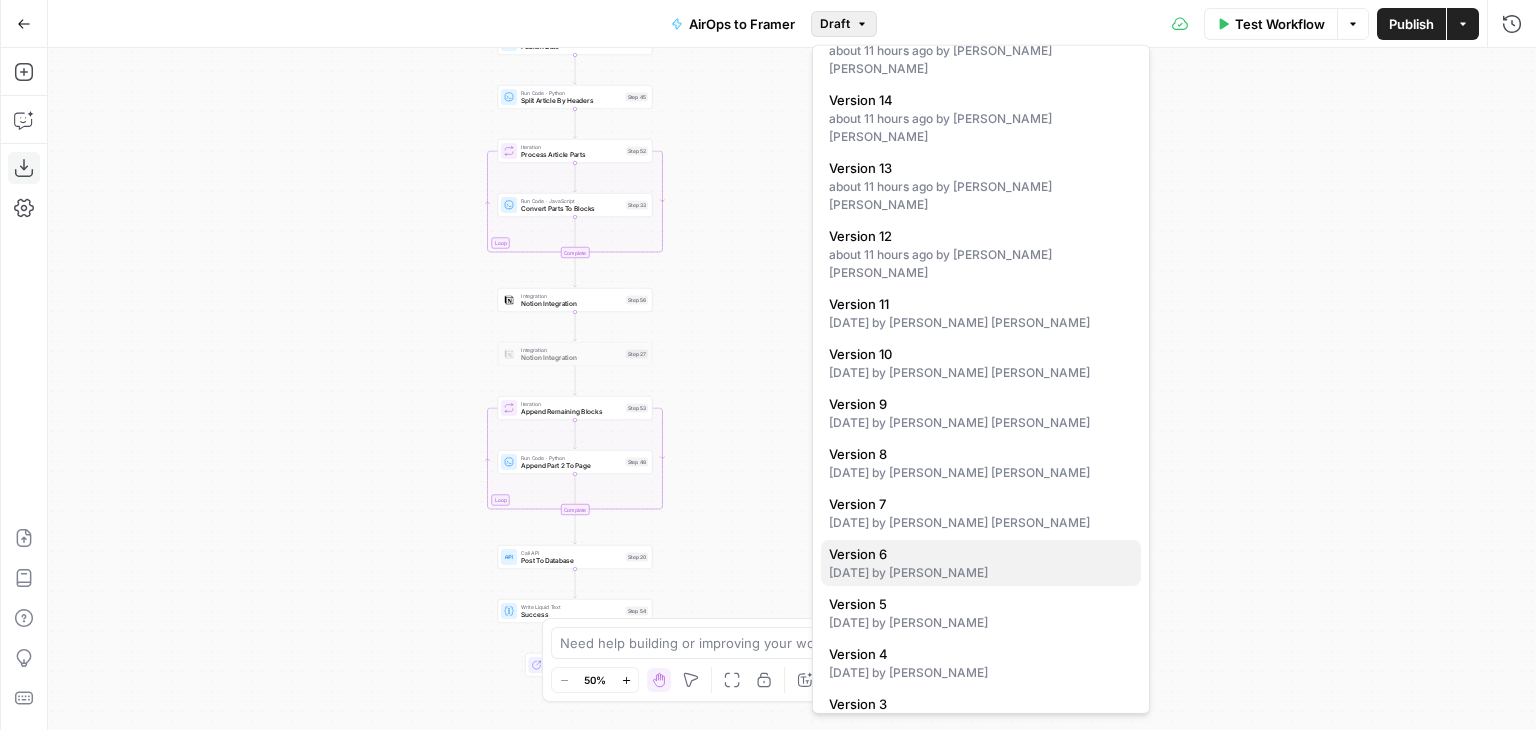 click on "Version 6" at bounding box center (981, 554) 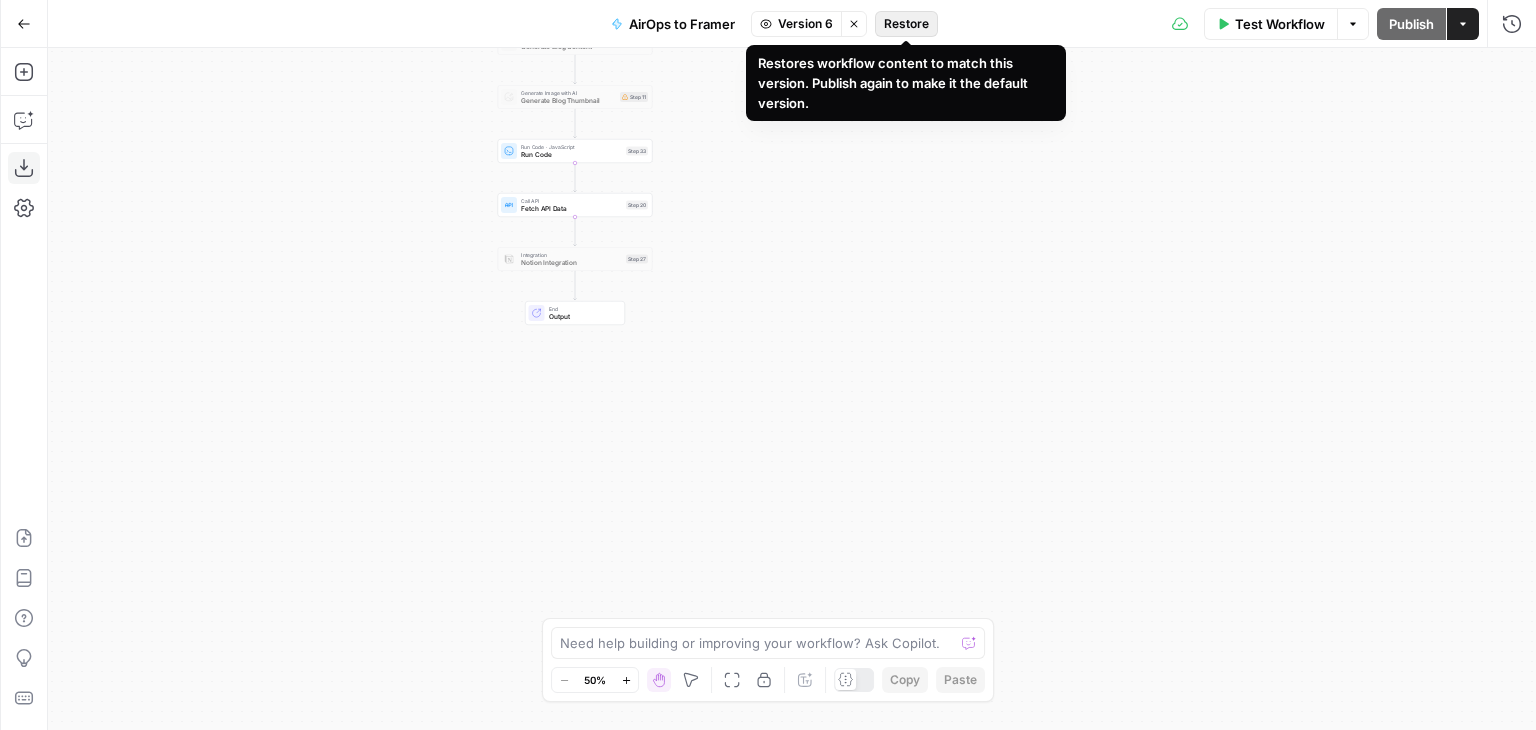 click on "Restore" at bounding box center [906, 24] 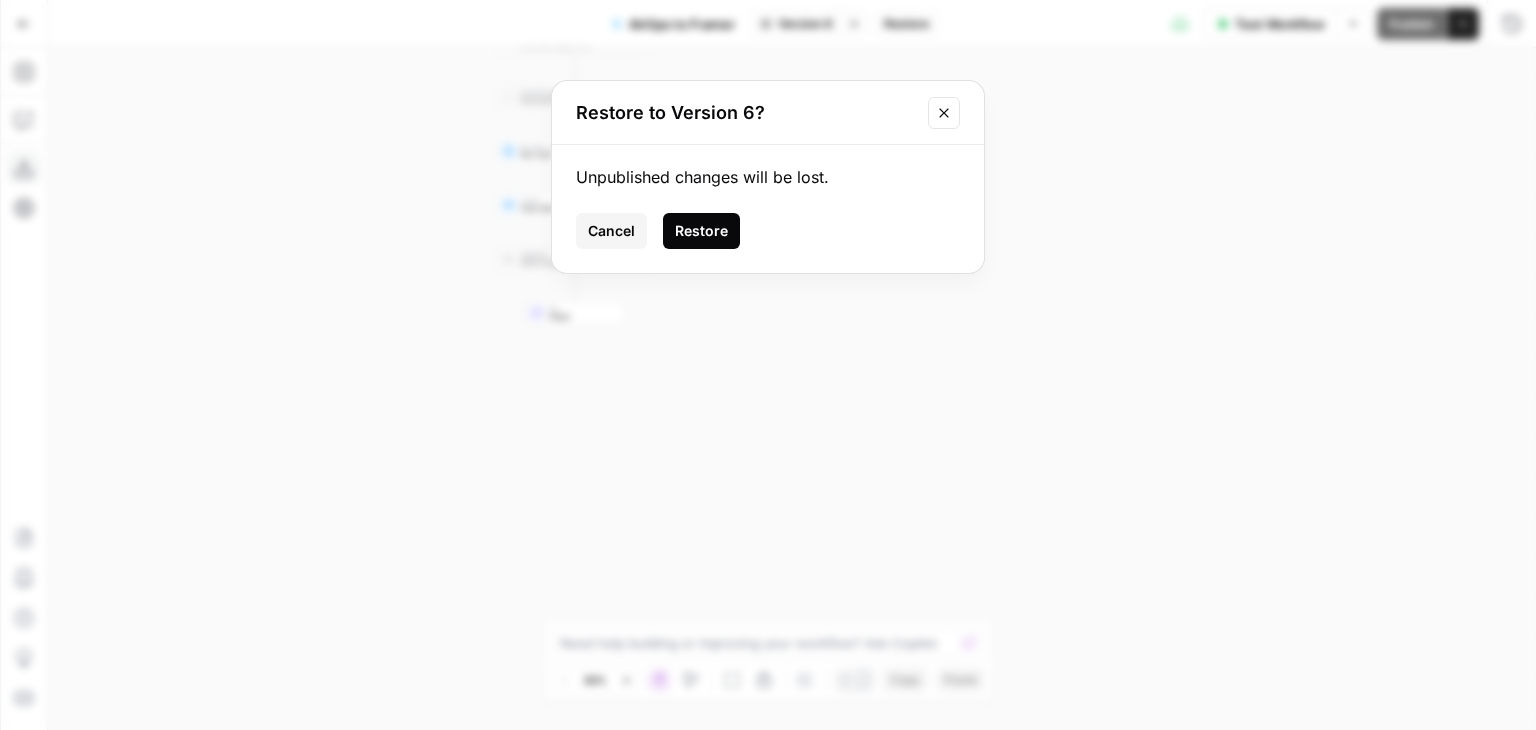 click on "Restore" at bounding box center [701, 231] 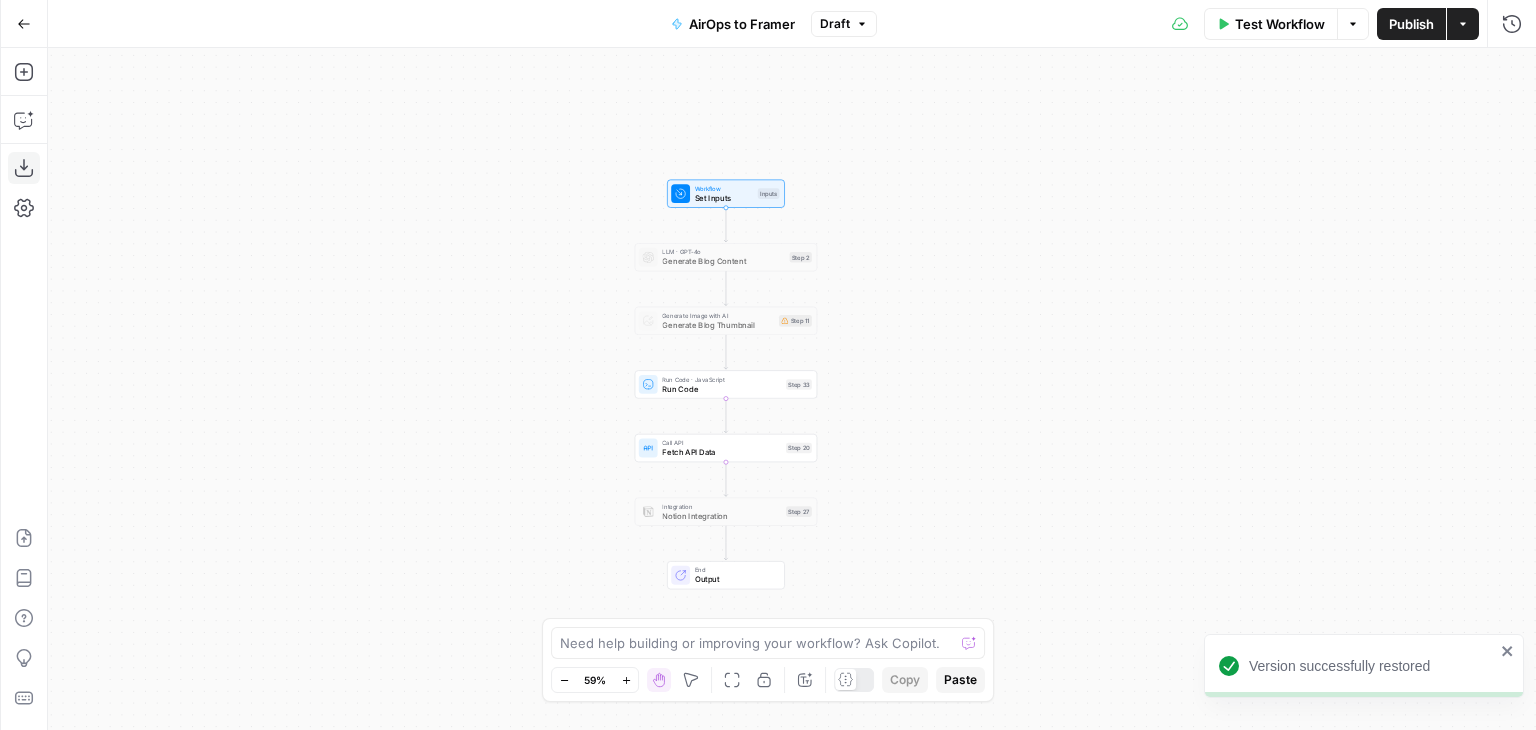 drag, startPoint x: 843, startPoint y: 178, endPoint x: 1019, endPoint y: 415, distance: 295.2033 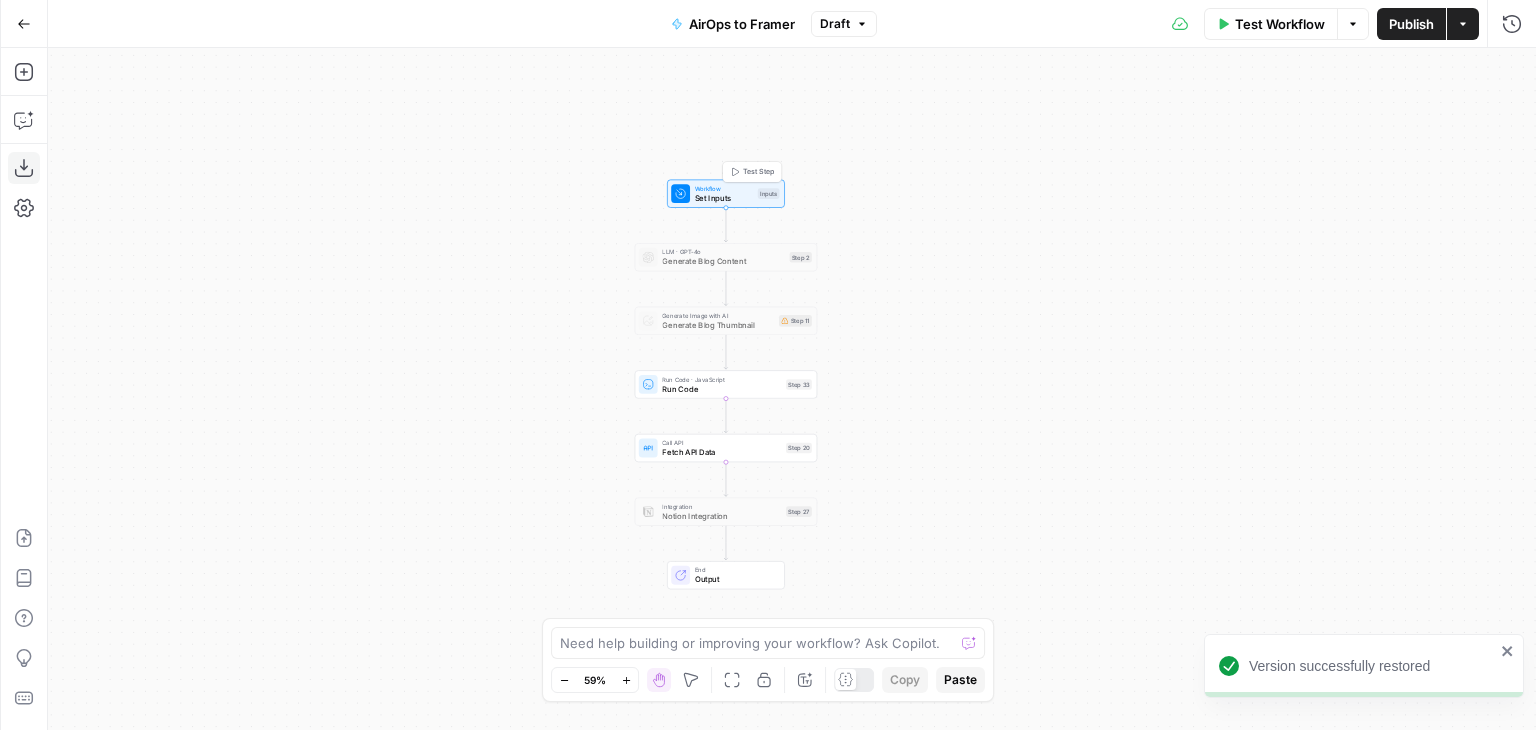 click on "Test Step" at bounding box center [751, 171] 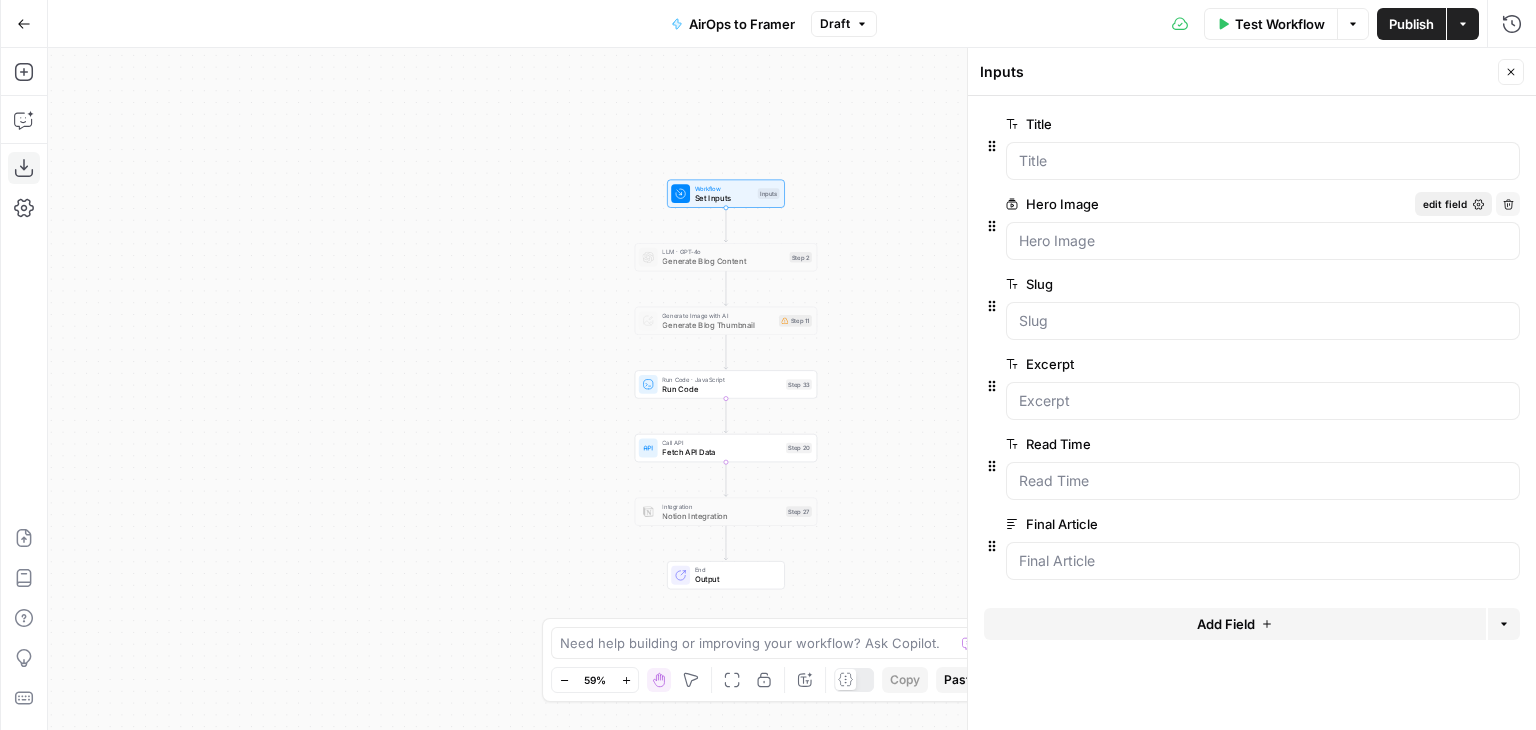 click on "edit field" at bounding box center (1445, 204) 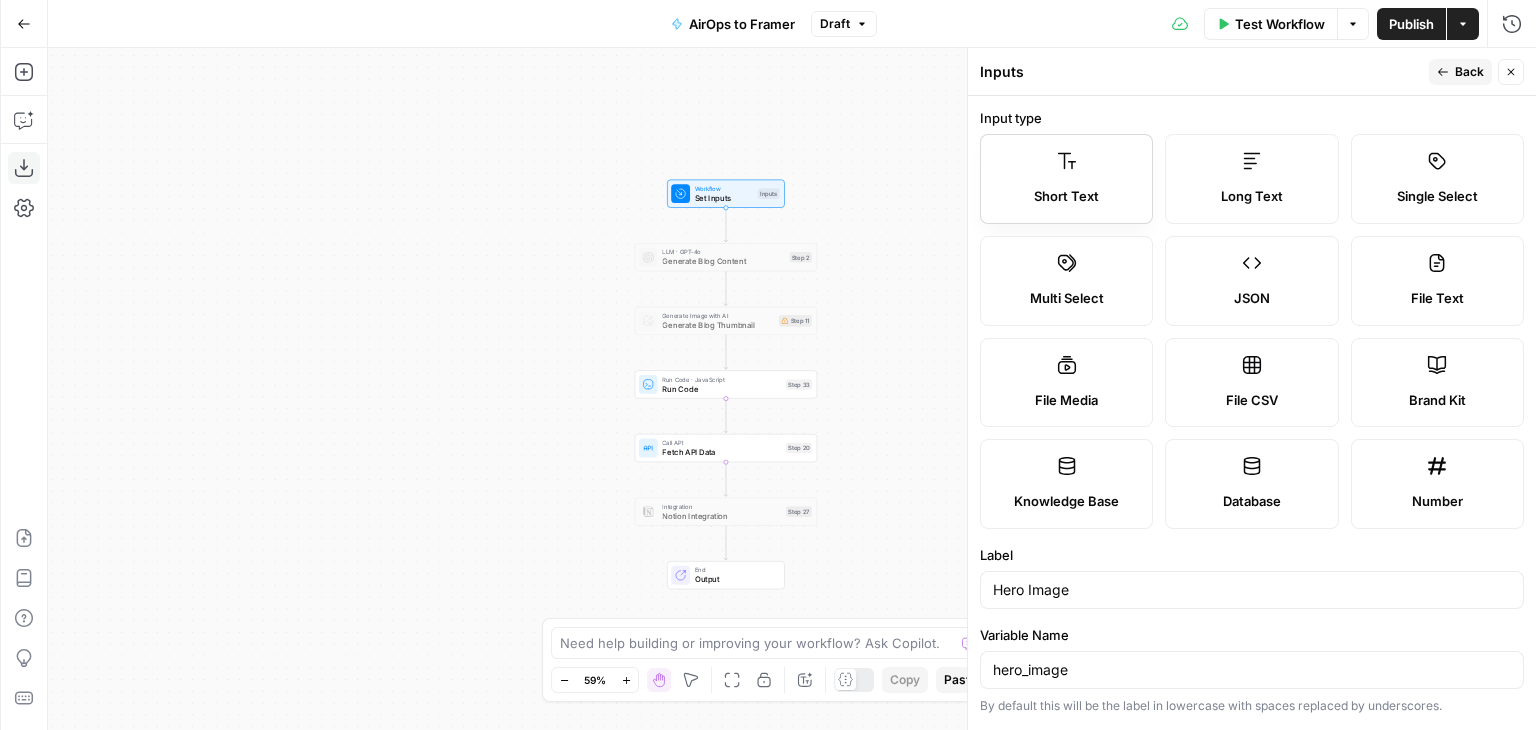 click on "Short Text" at bounding box center [1066, 179] 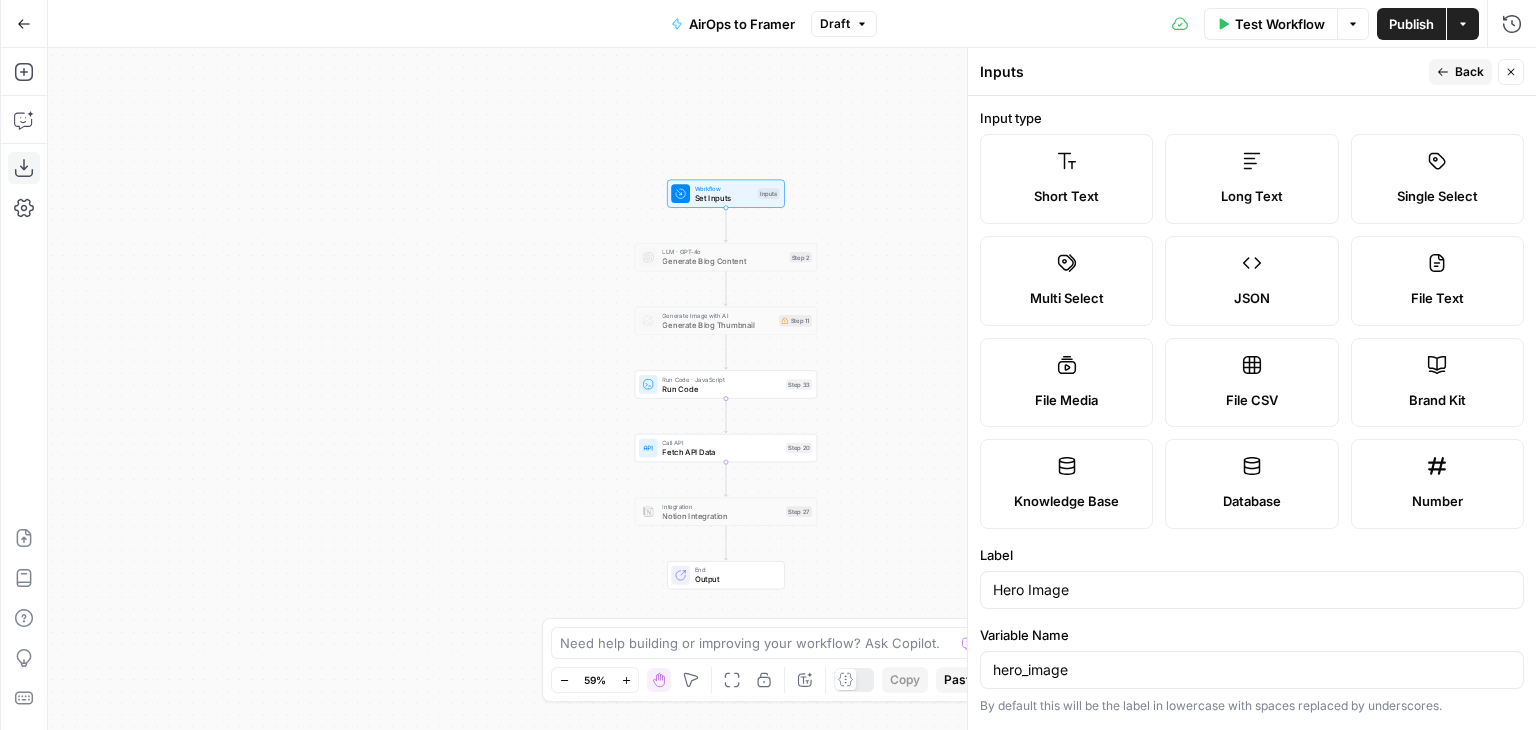 type 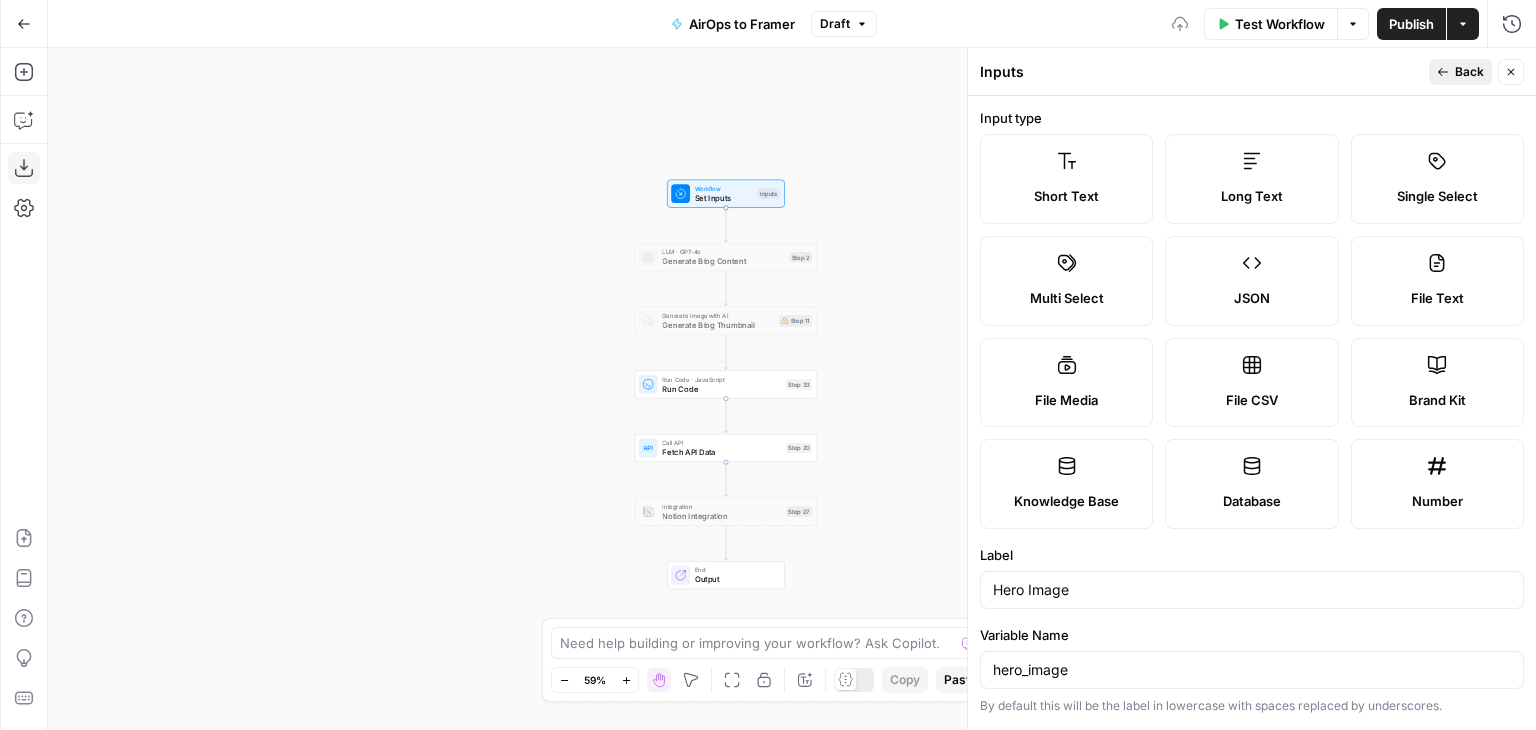 click on "Back" at bounding box center [1460, 72] 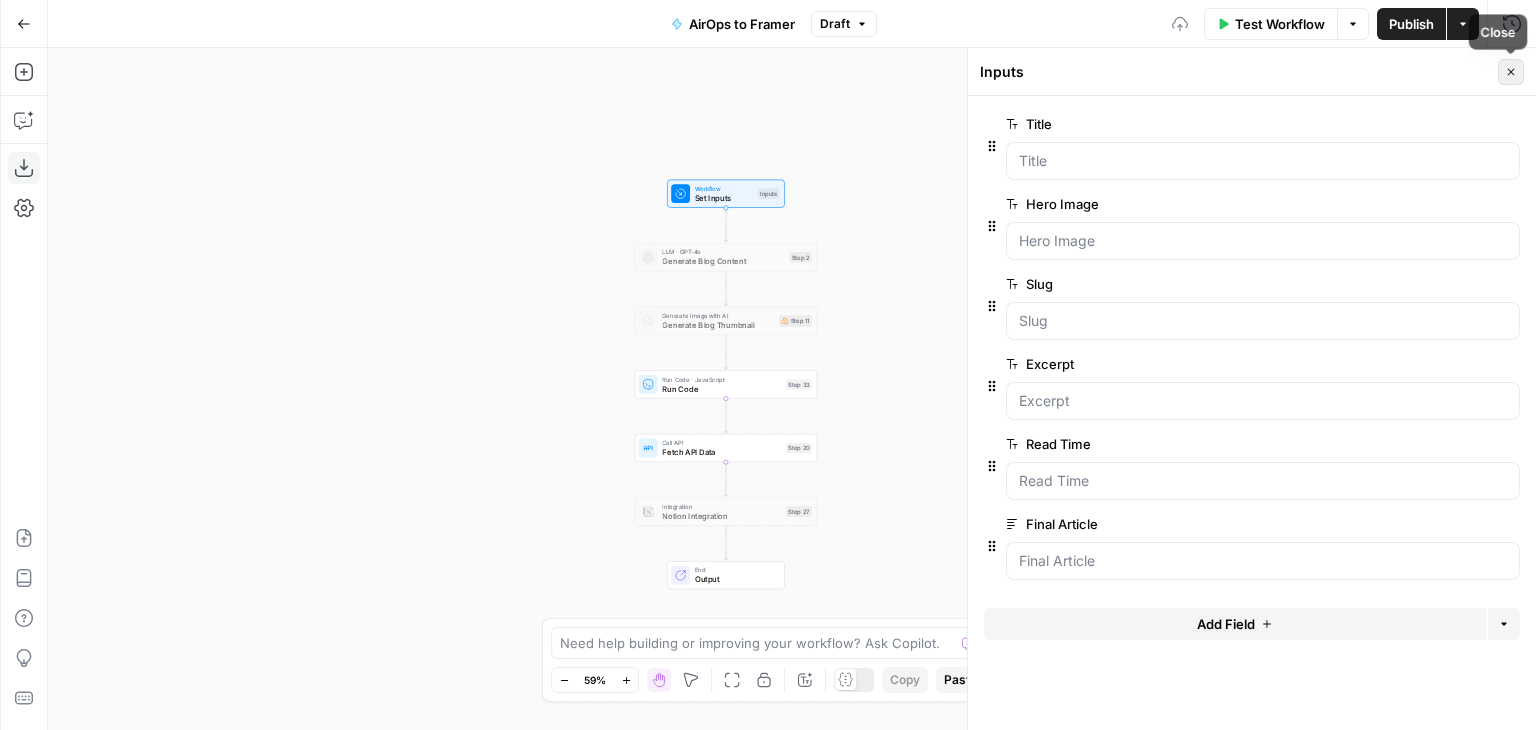 click on "Close" at bounding box center [1511, 72] 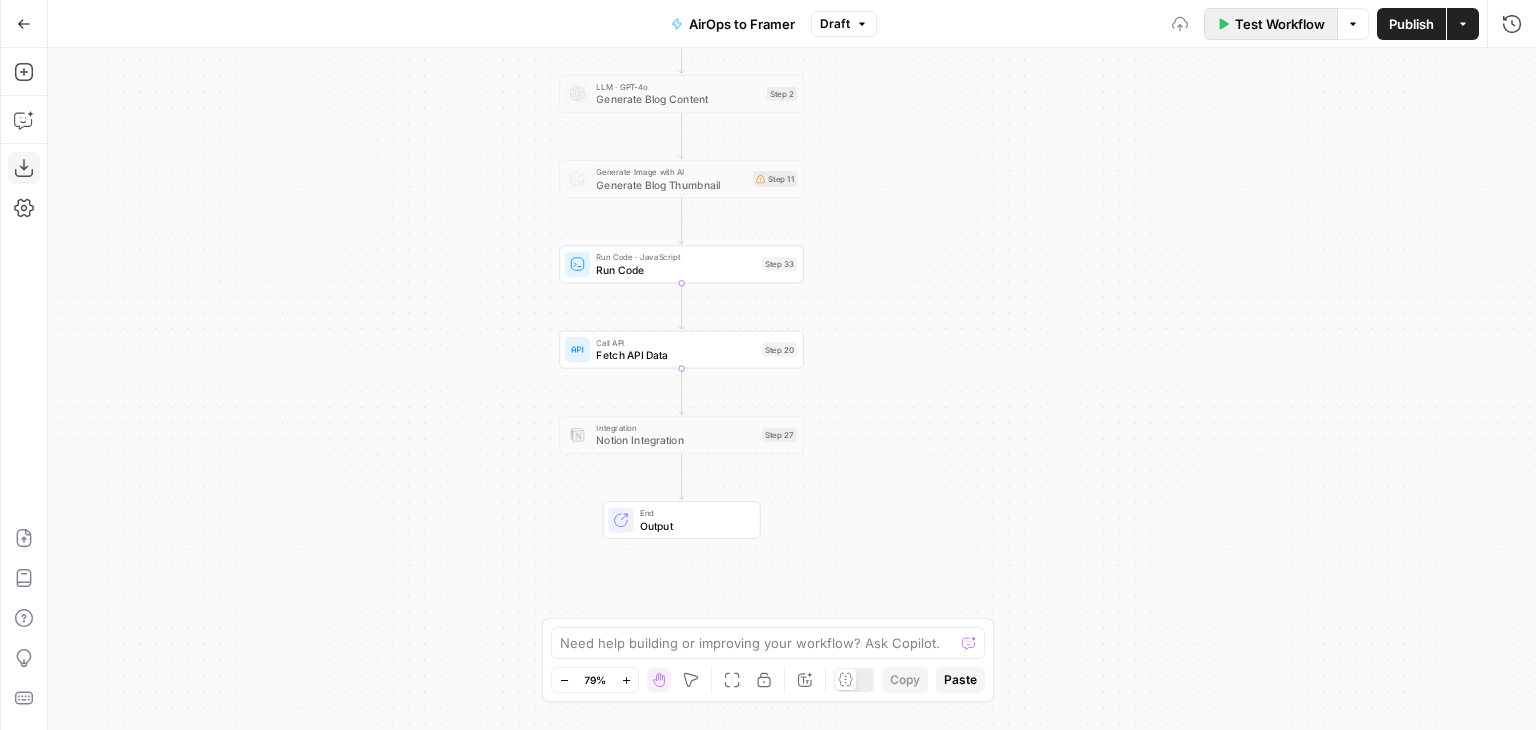 click on "Test Workflow" at bounding box center [1280, 24] 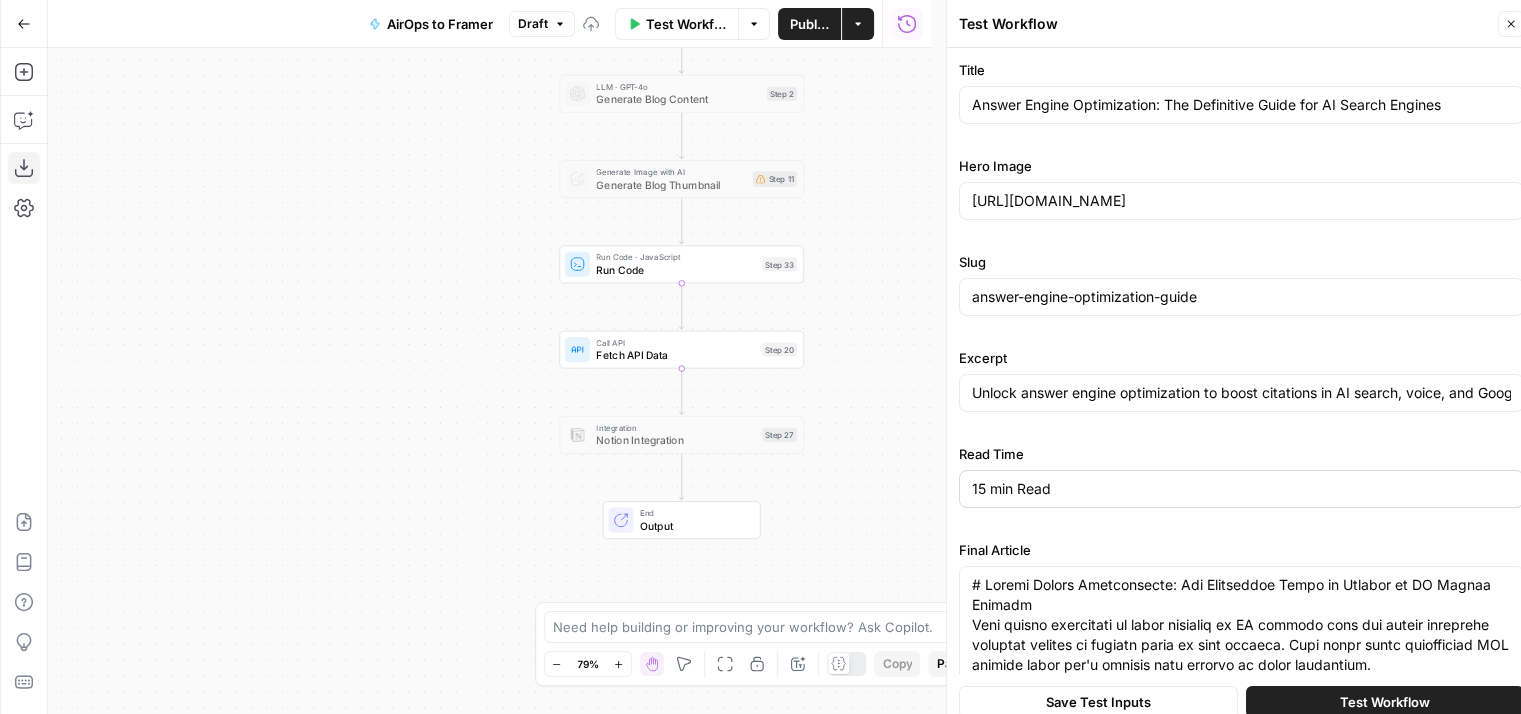 scroll, scrollTop: 328, scrollLeft: 0, axis: vertical 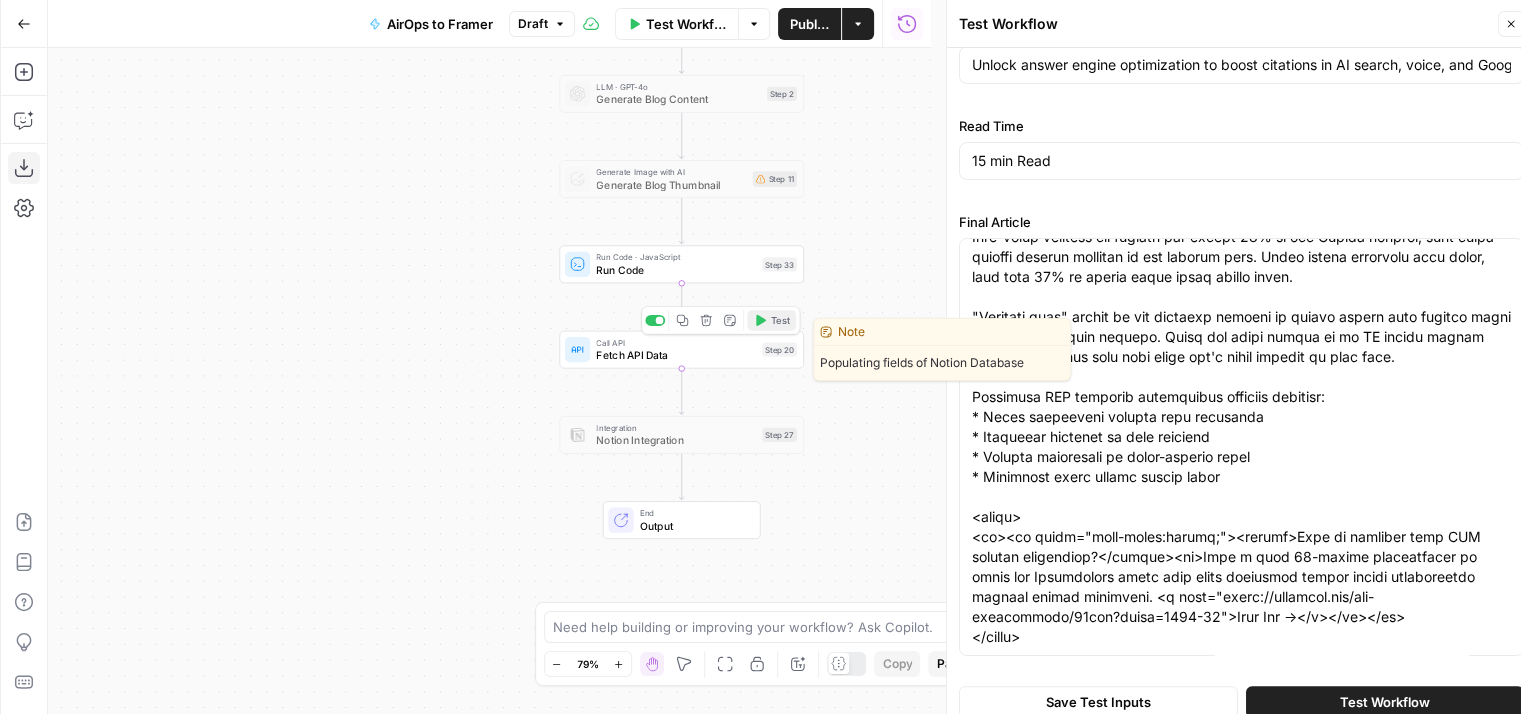 click on "Test" at bounding box center [771, 320] 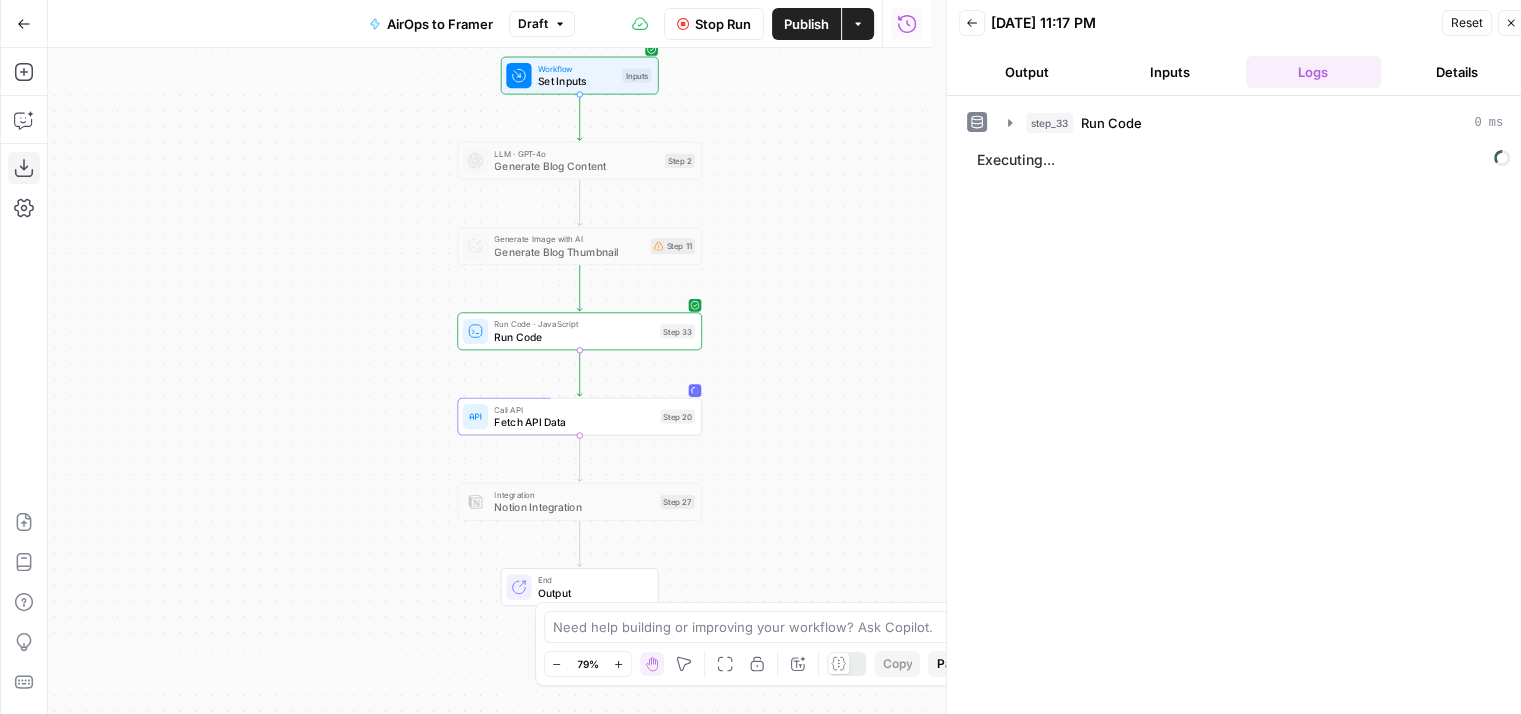 drag, startPoint x: 474, startPoint y: 234, endPoint x: 372, endPoint y: 301, distance: 122.03688 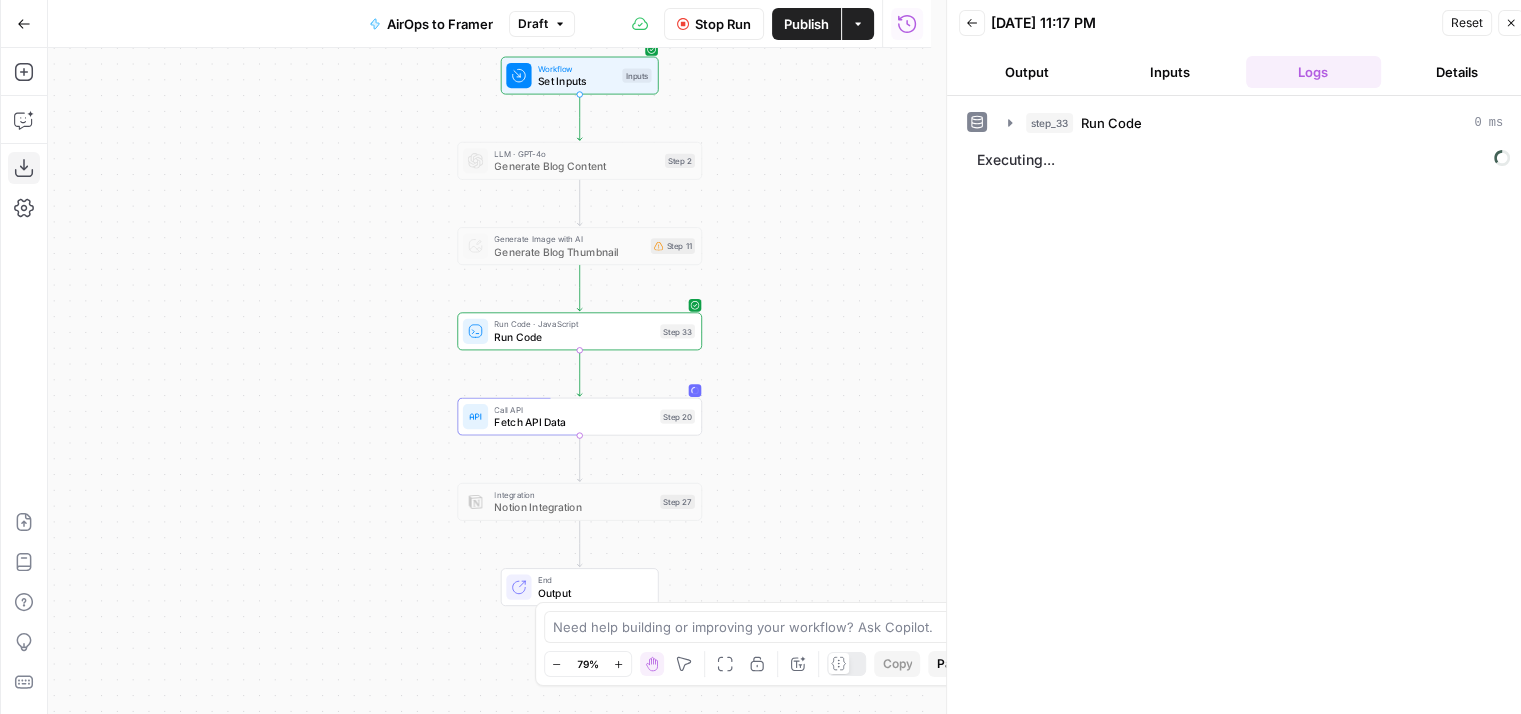 click on "Workflow Set Inputs Inputs LLM · GPT-4o Generate Blog Content Step 2 Generate Image with AI Generate Blog Thumbnail Step 11 Run Code · JavaScript Run Code Step 33 Call API Fetch API Data Step 20 Integration Notion Integration Step 27 End Output" at bounding box center (489, 381) 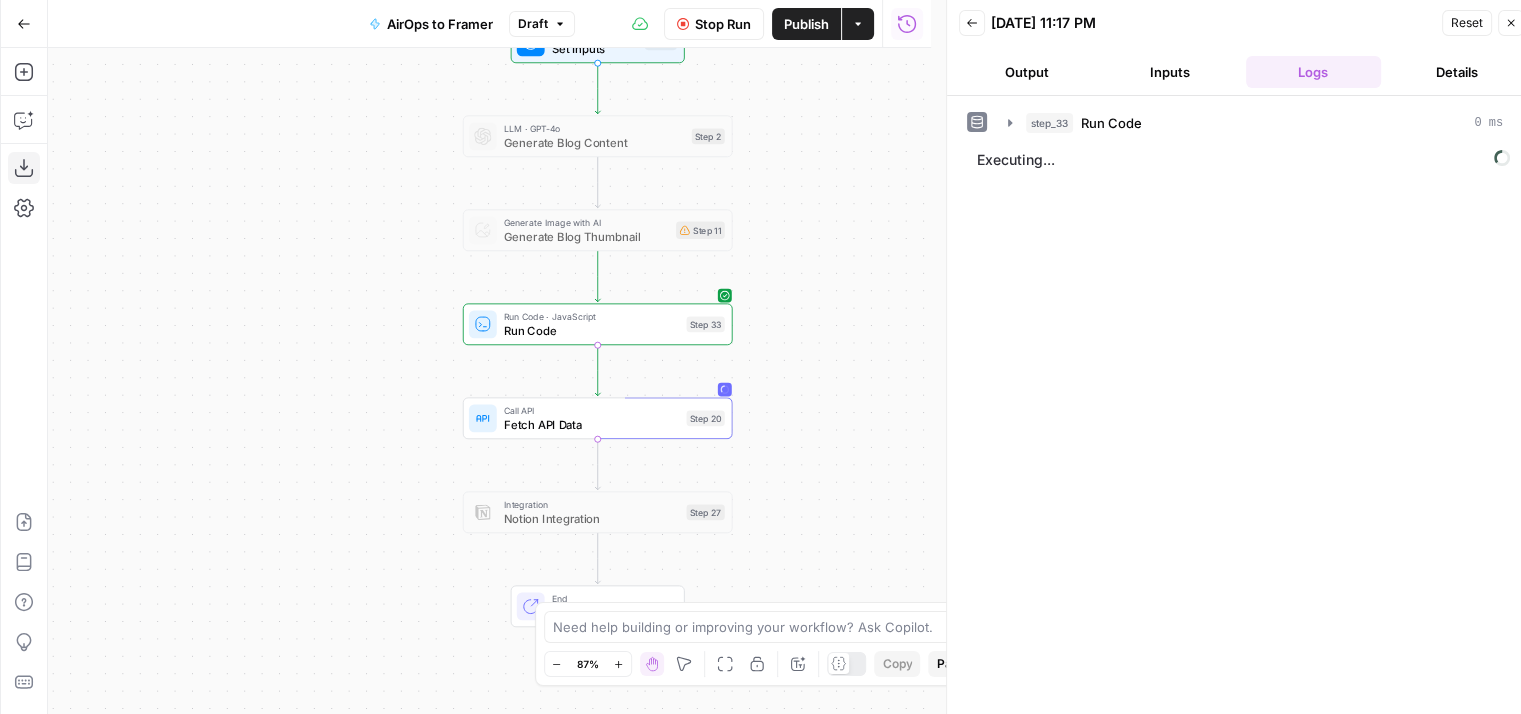 drag, startPoint x: 404, startPoint y: 400, endPoint x: 405, endPoint y: 277, distance: 123.00407 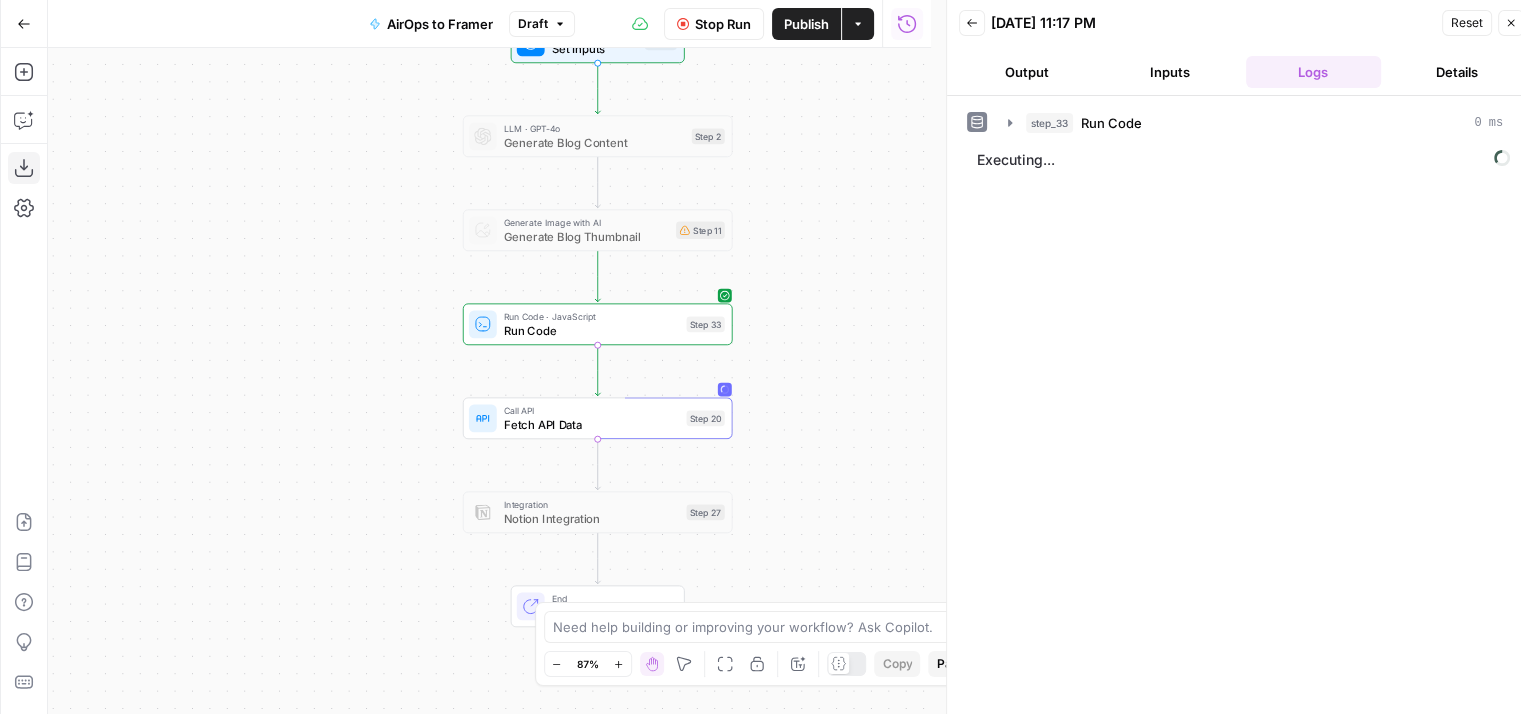 click on "Workflow Set Inputs Inputs LLM · GPT-4o Generate Blog Content Step 2 Generate Image with AI Generate Blog Thumbnail Step 11 Run Code · JavaScript Run Code Step 33 Call API Fetch API Data Step 20 Integration Notion Integration Step 27 End Output" at bounding box center (489, 381) 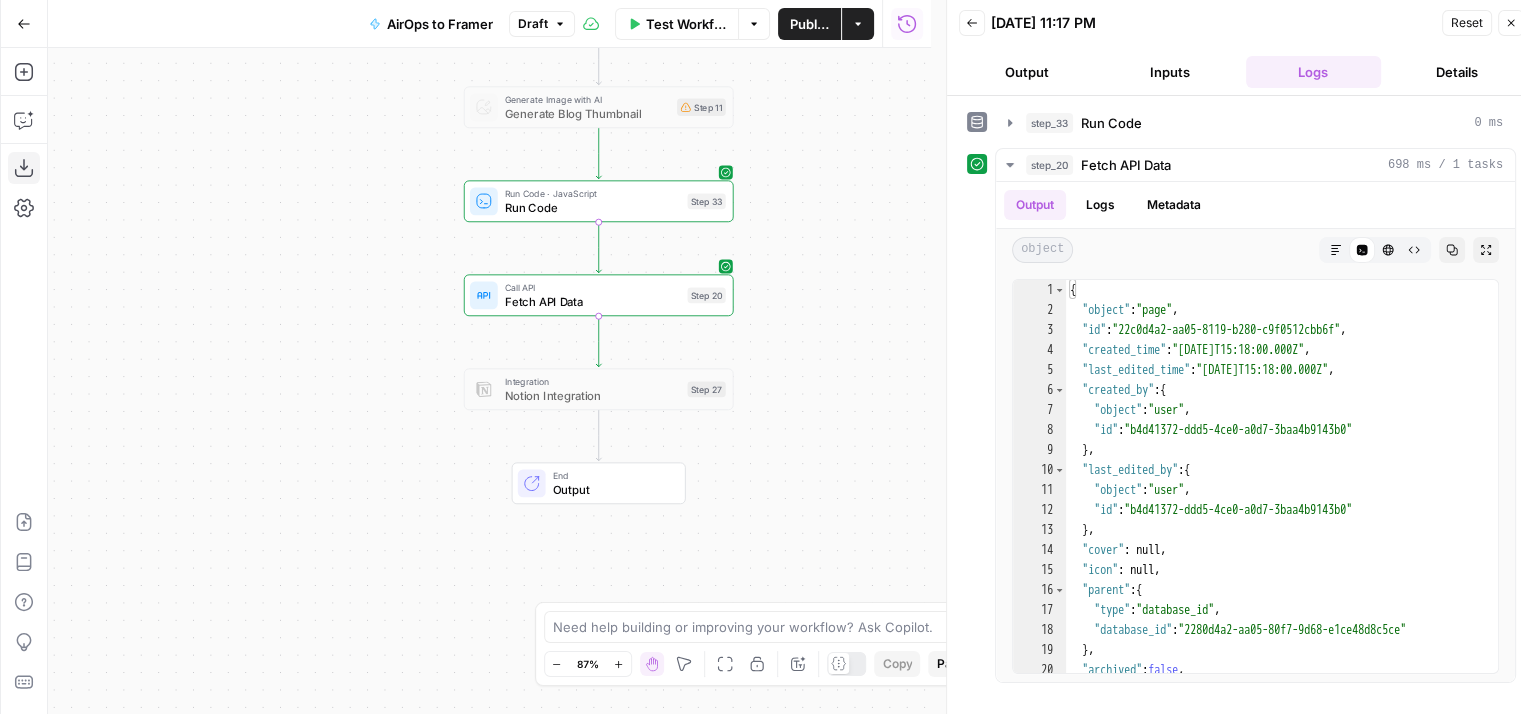 drag, startPoint x: 356, startPoint y: 350, endPoint x: 325, endPoint y: 385, distance: 46.75468 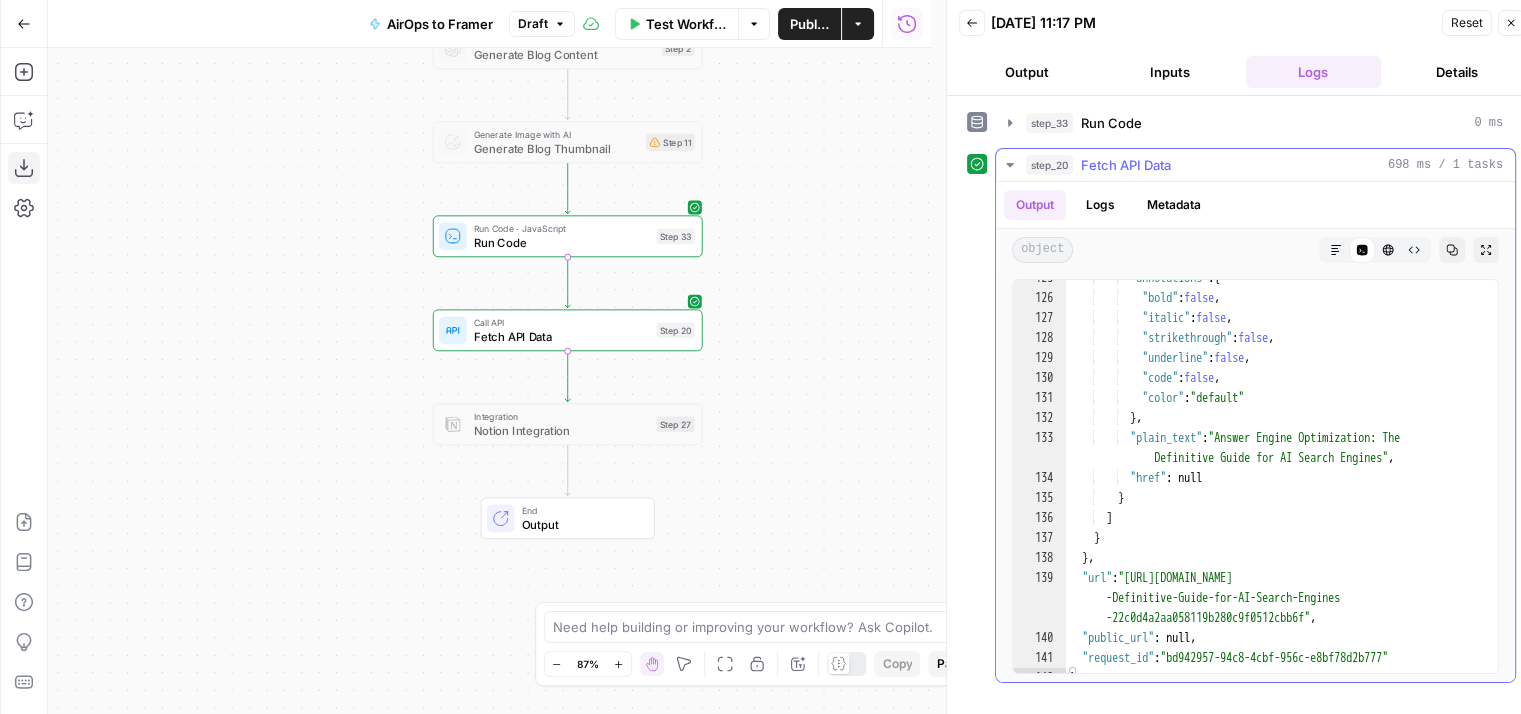 scroll, scrollTop: 2745, scrollLeft: 0, axis: vertical 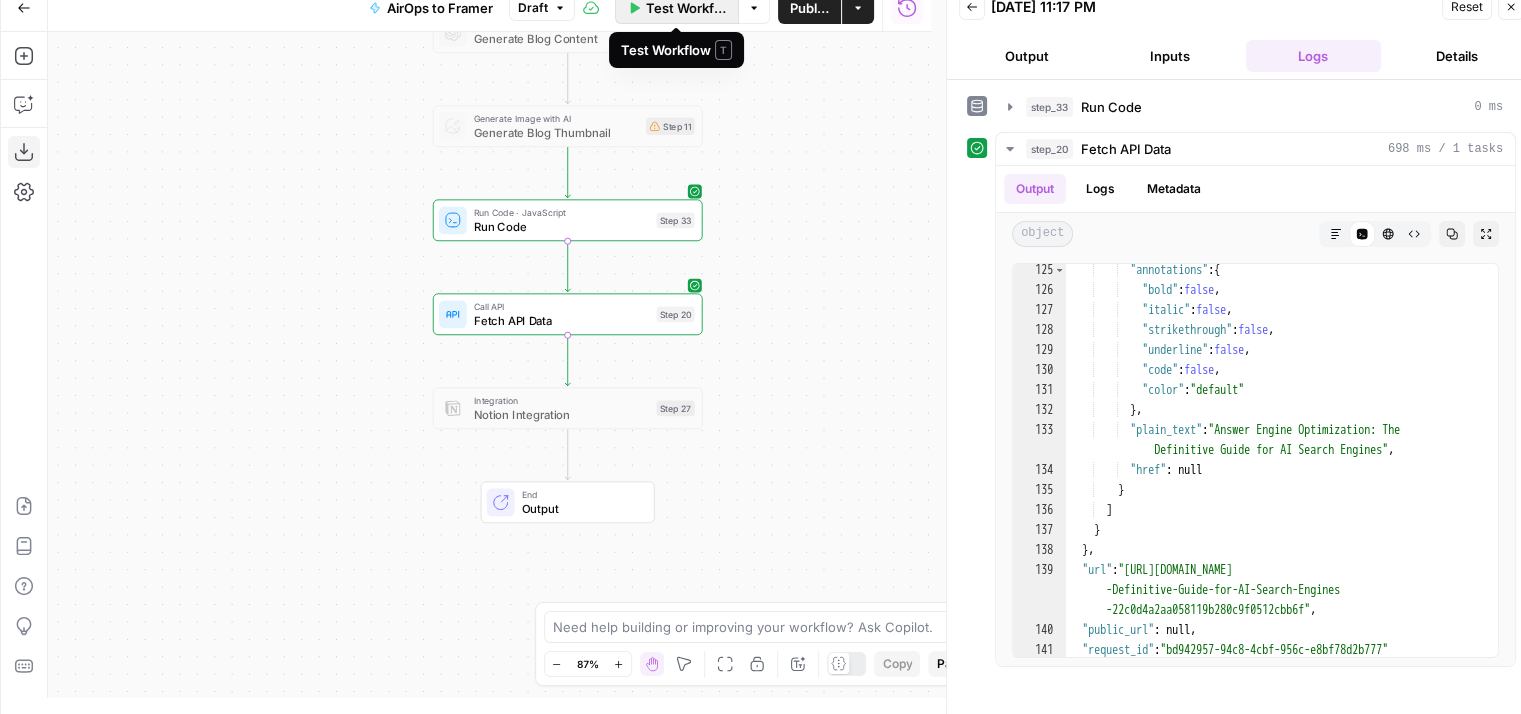 click on "Test Workflow" at bounding box center (686, 8) 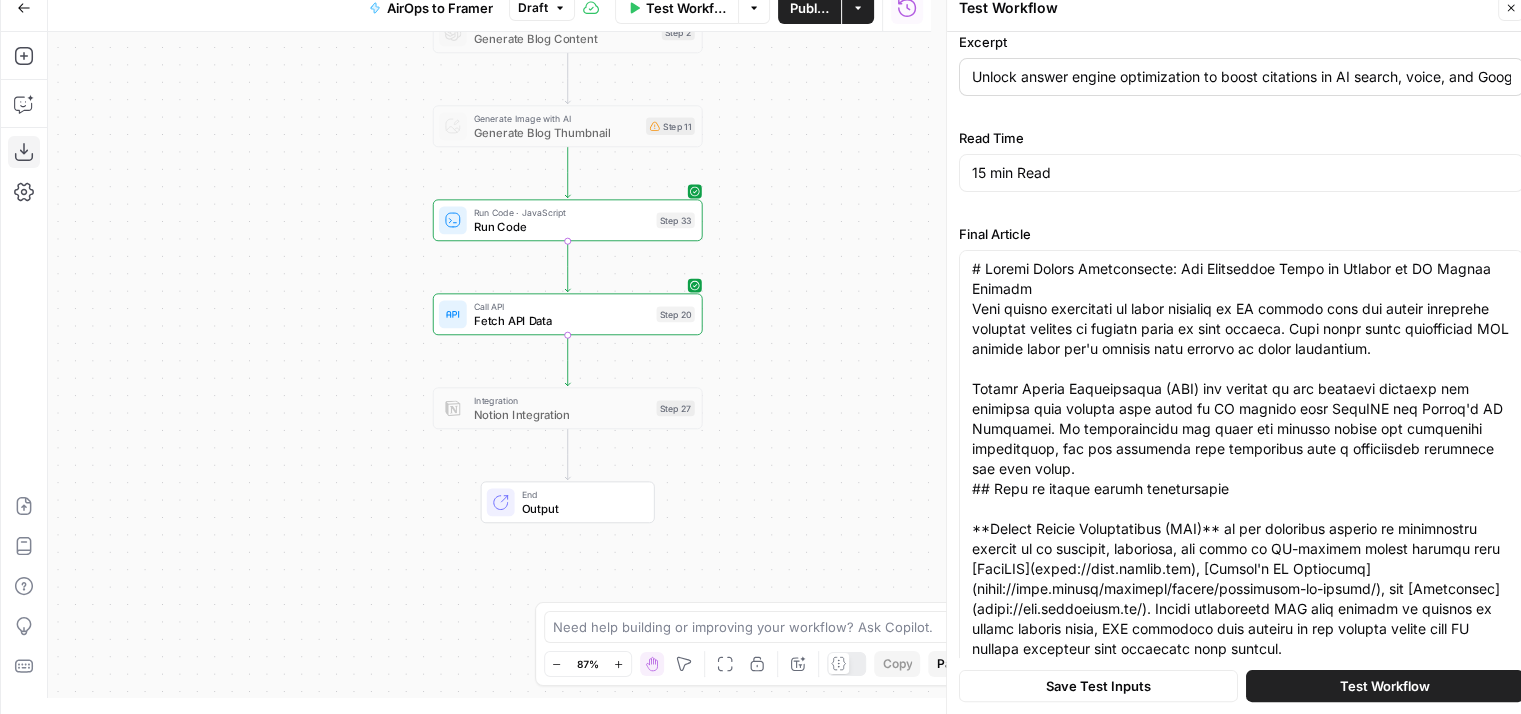 scroll, scrollTop: 302, scrollLeft: 0, axis: vertical 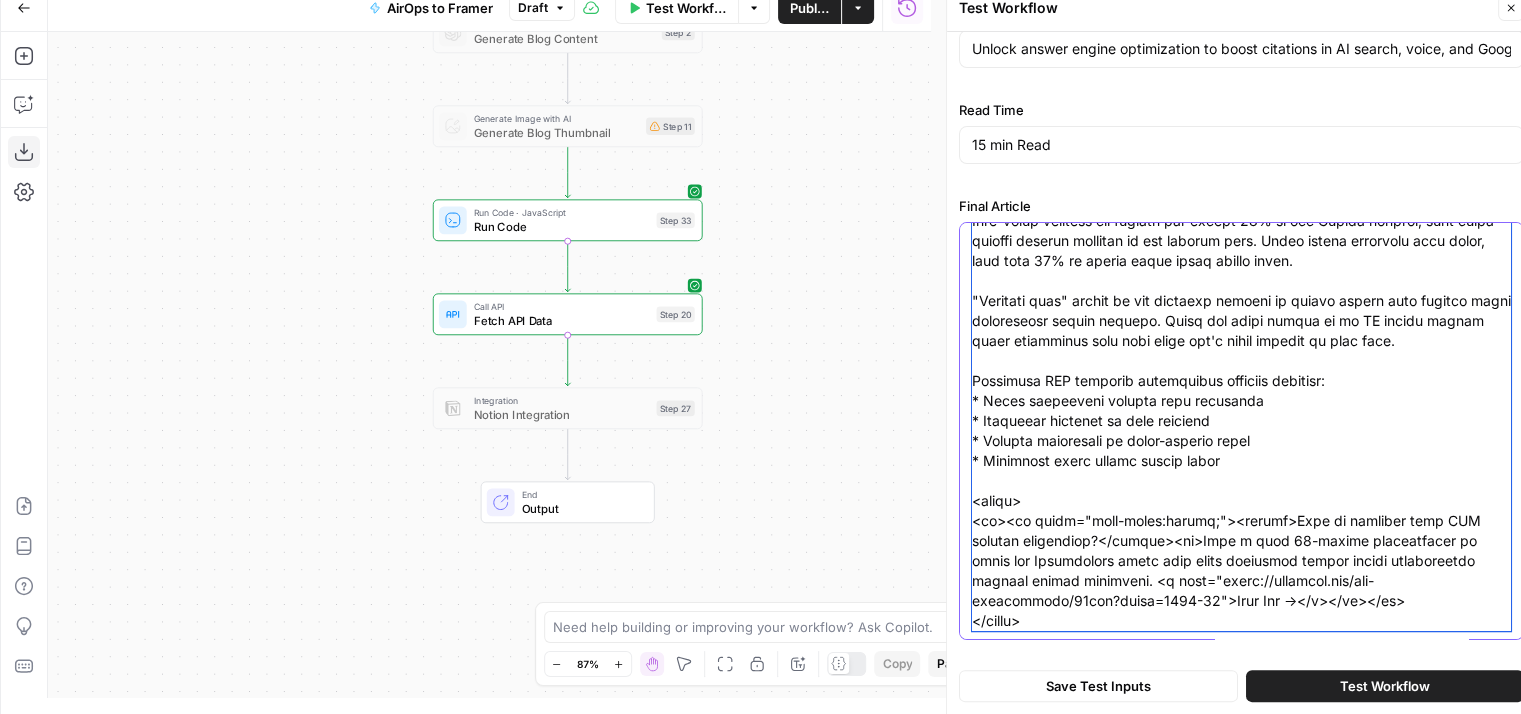 click on "Final Article" at bounding box center (1241, -379) 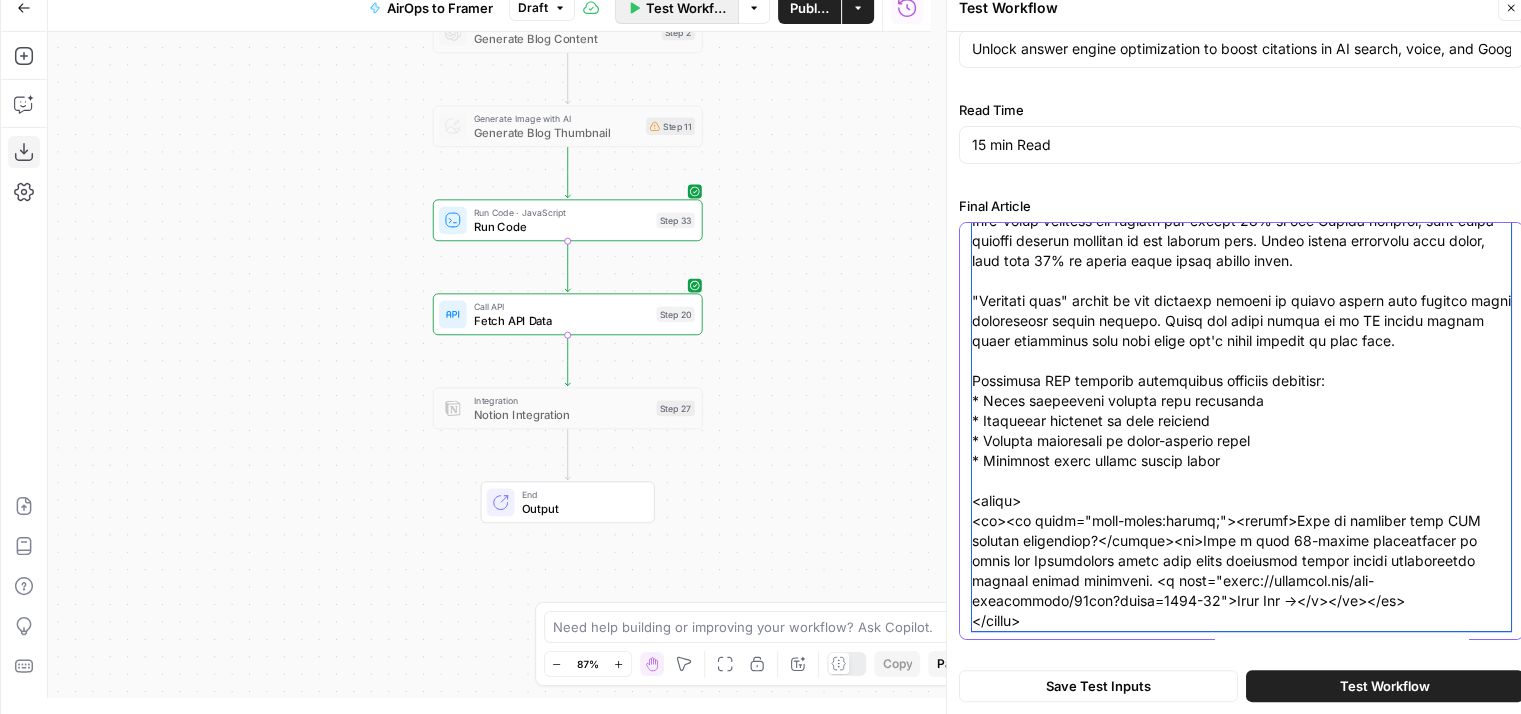 scroll, scrollTop: 0, scrollLeft: 0, axis: both 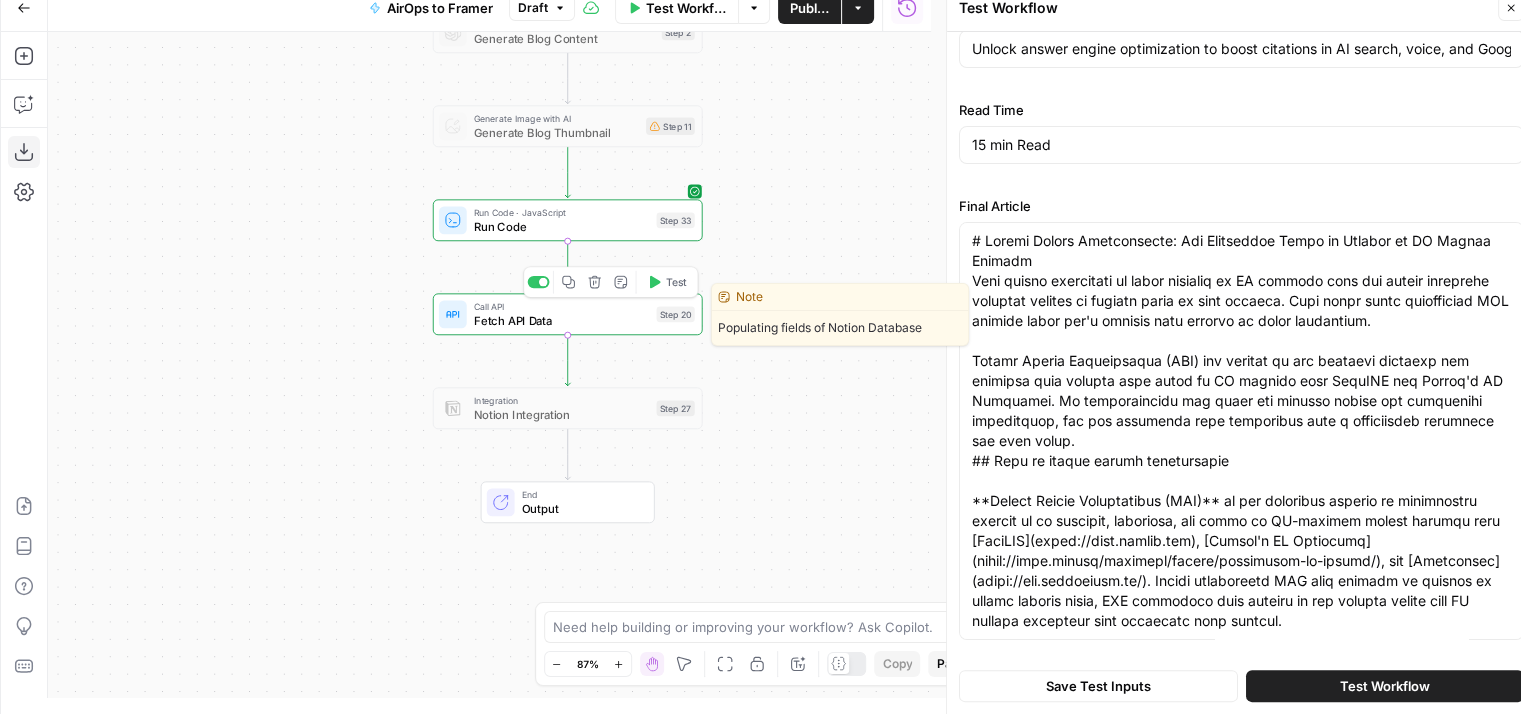 drag, startPoint x: 778, startPoint y: 293, endPoint x: 792, endPoint y: 335, distance: 44.27189 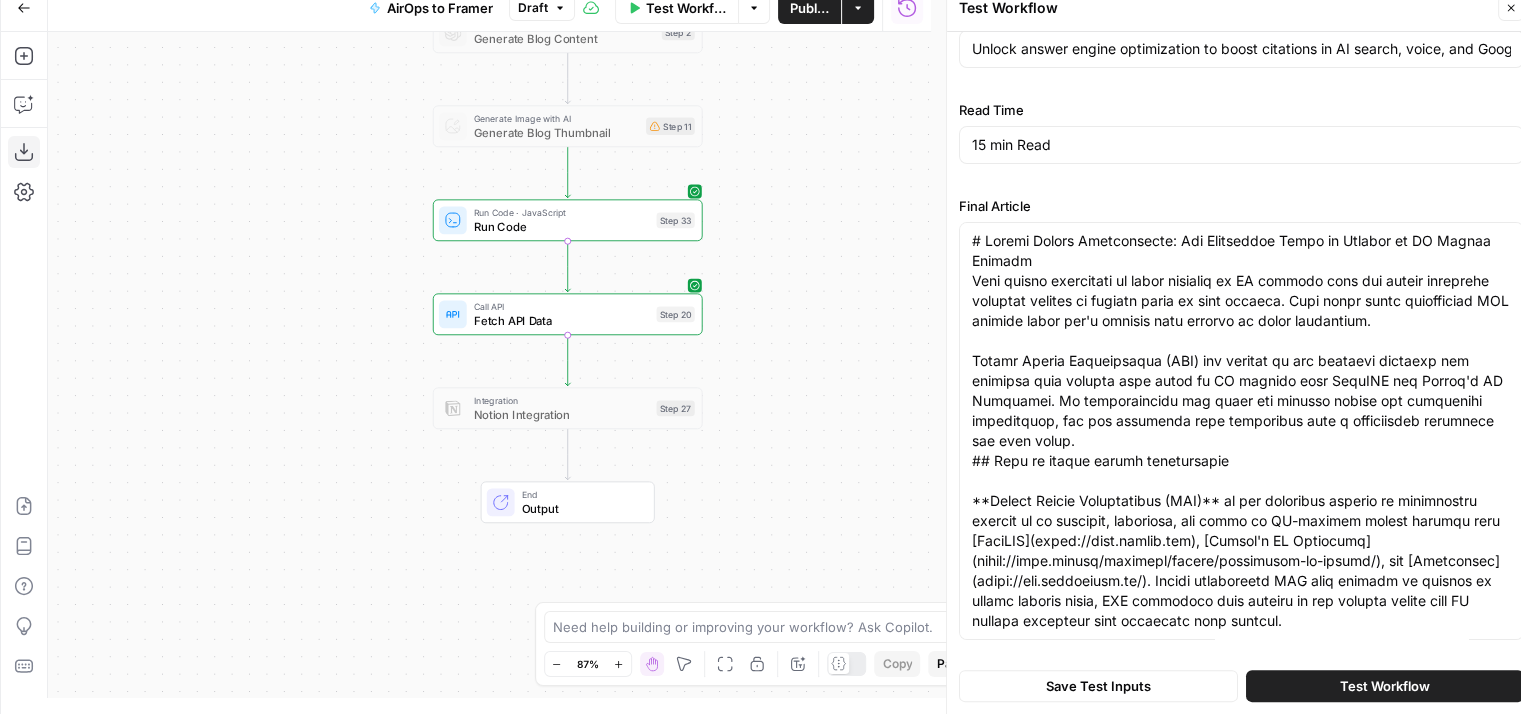 click on "Workflow Set Inputs Inputs LLM · GPT-4o Generate Blog Content Step 2 Generate Image with AI Generate Blog Thumbnail Step 11 Run Code · JavaScript Run Code Step 33 Call API Fetch API Data Step 20 Integration Notion Integration Step 27 End Output" at bounding box center (489, 365) 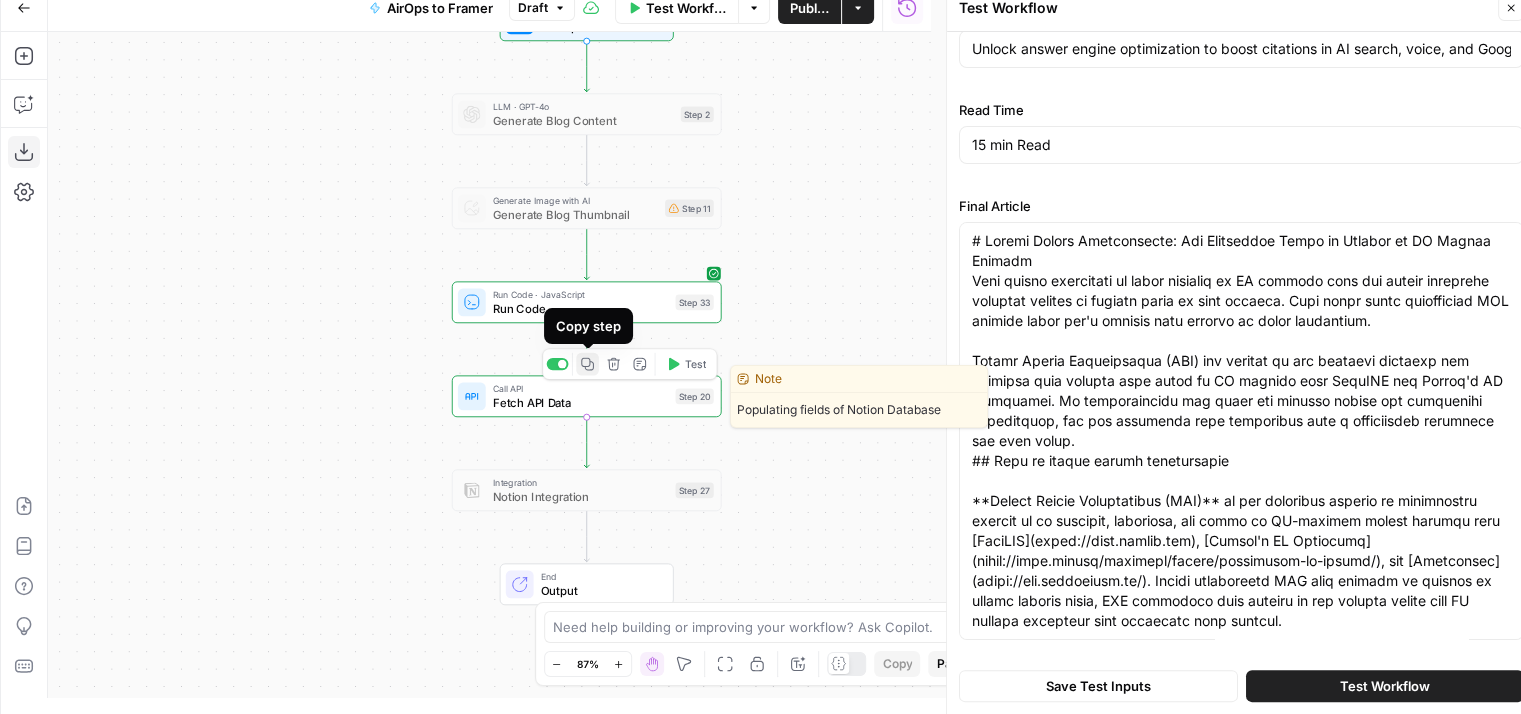 click 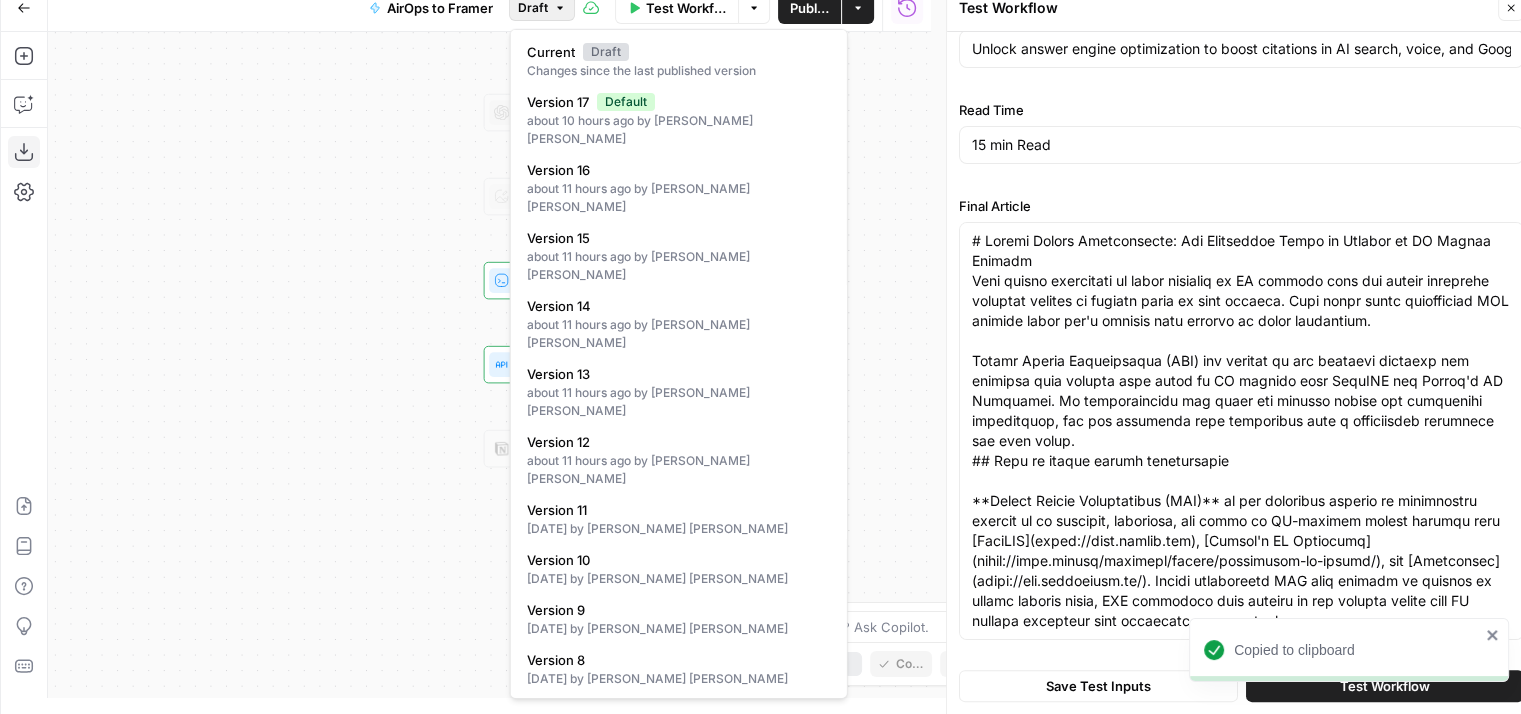 click 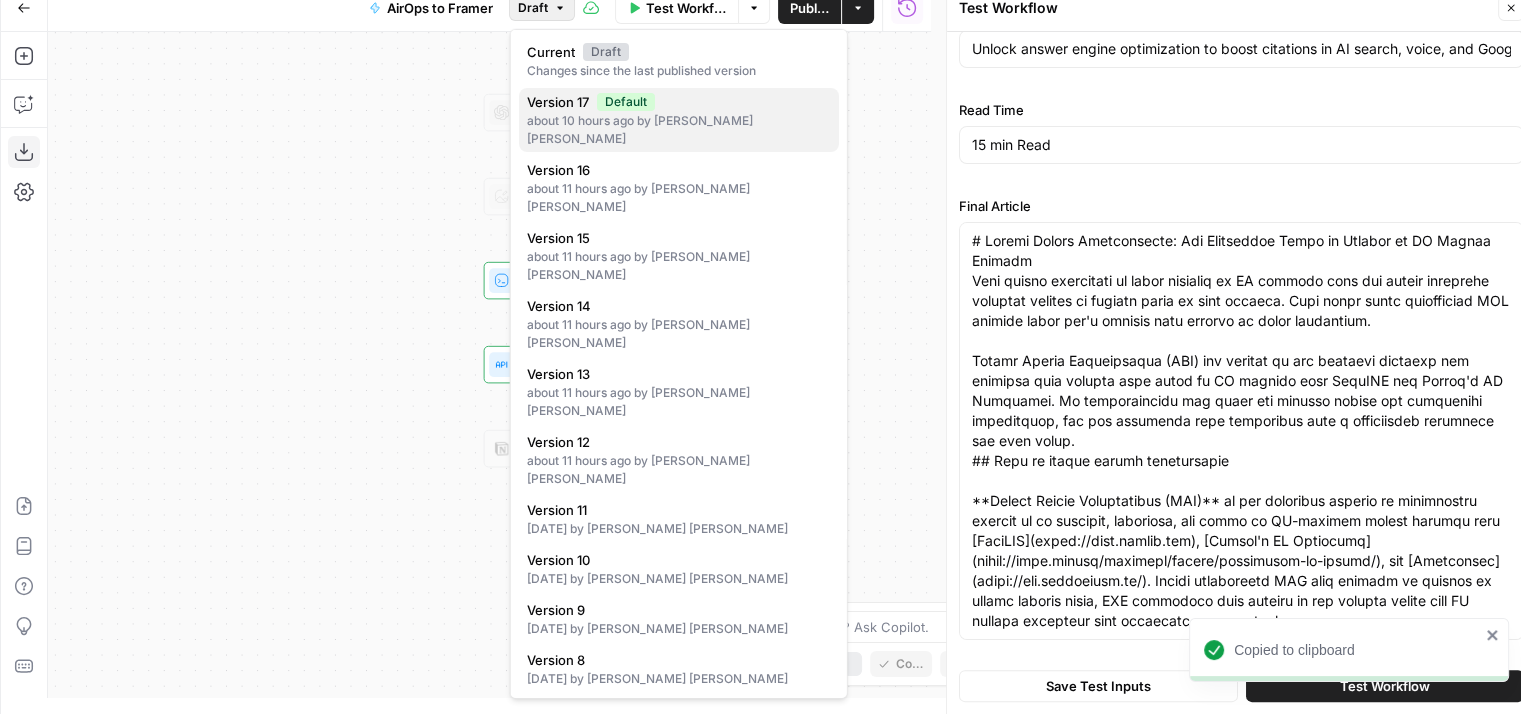 click on "Version 17 Default" at bounding box center [679, 102] 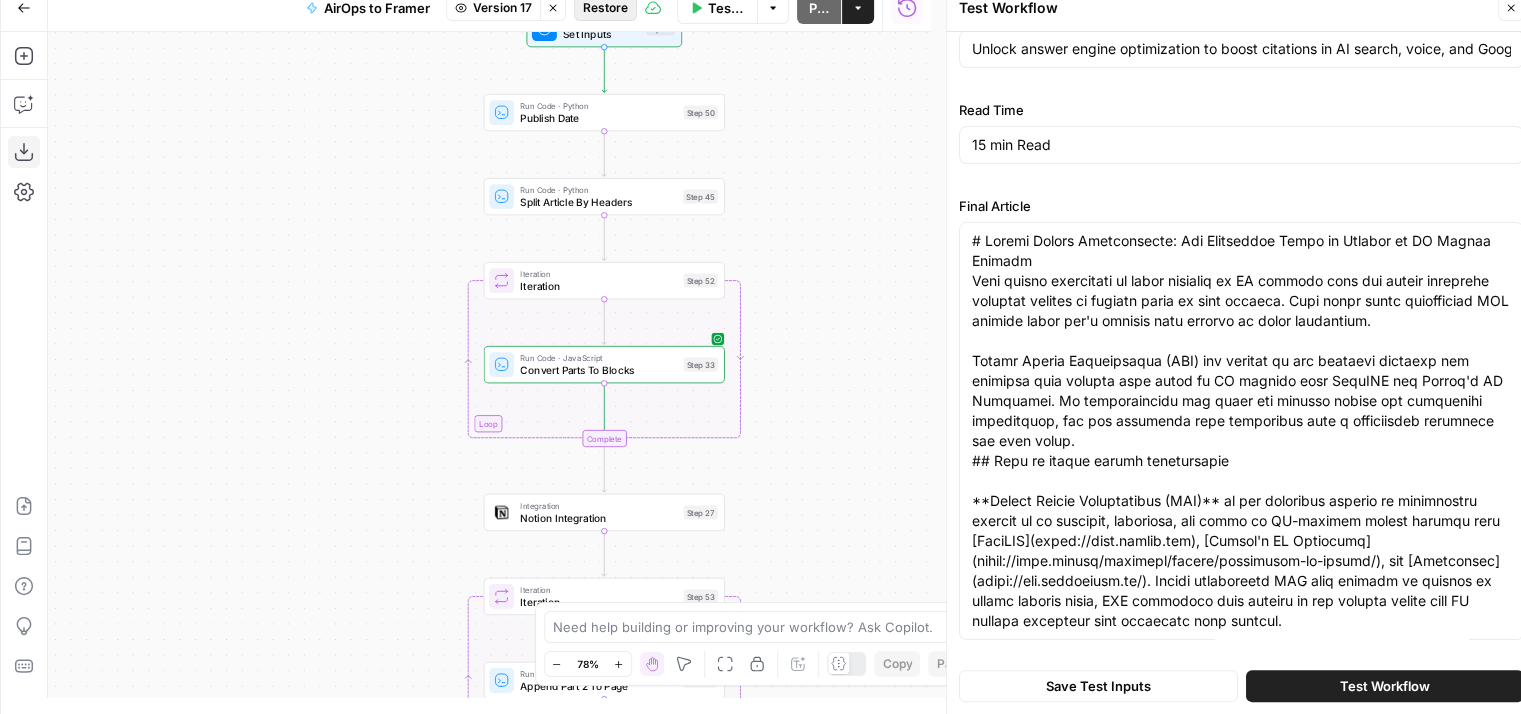 click on "Restore" at bounding box center [605, 8] 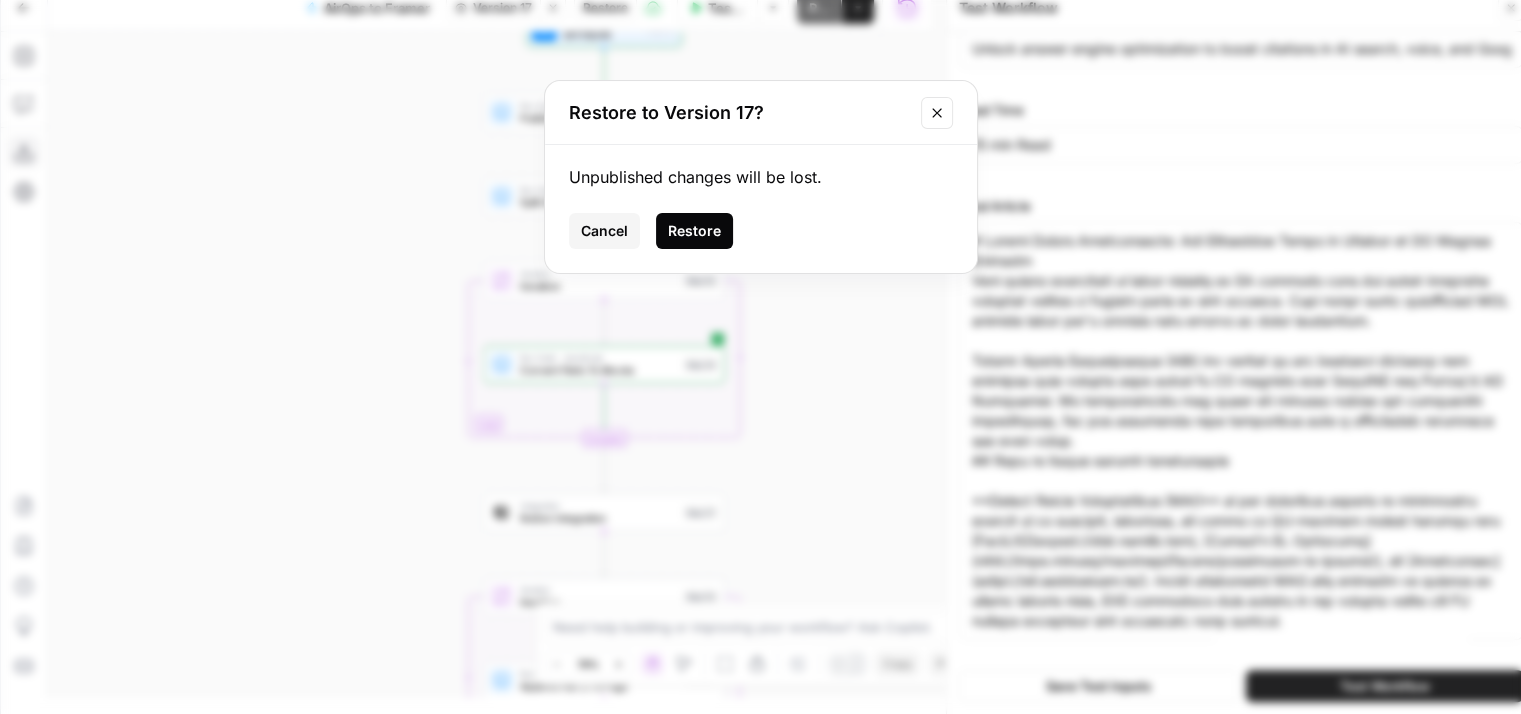 click on "Restore" at bounding box center (694, 231) 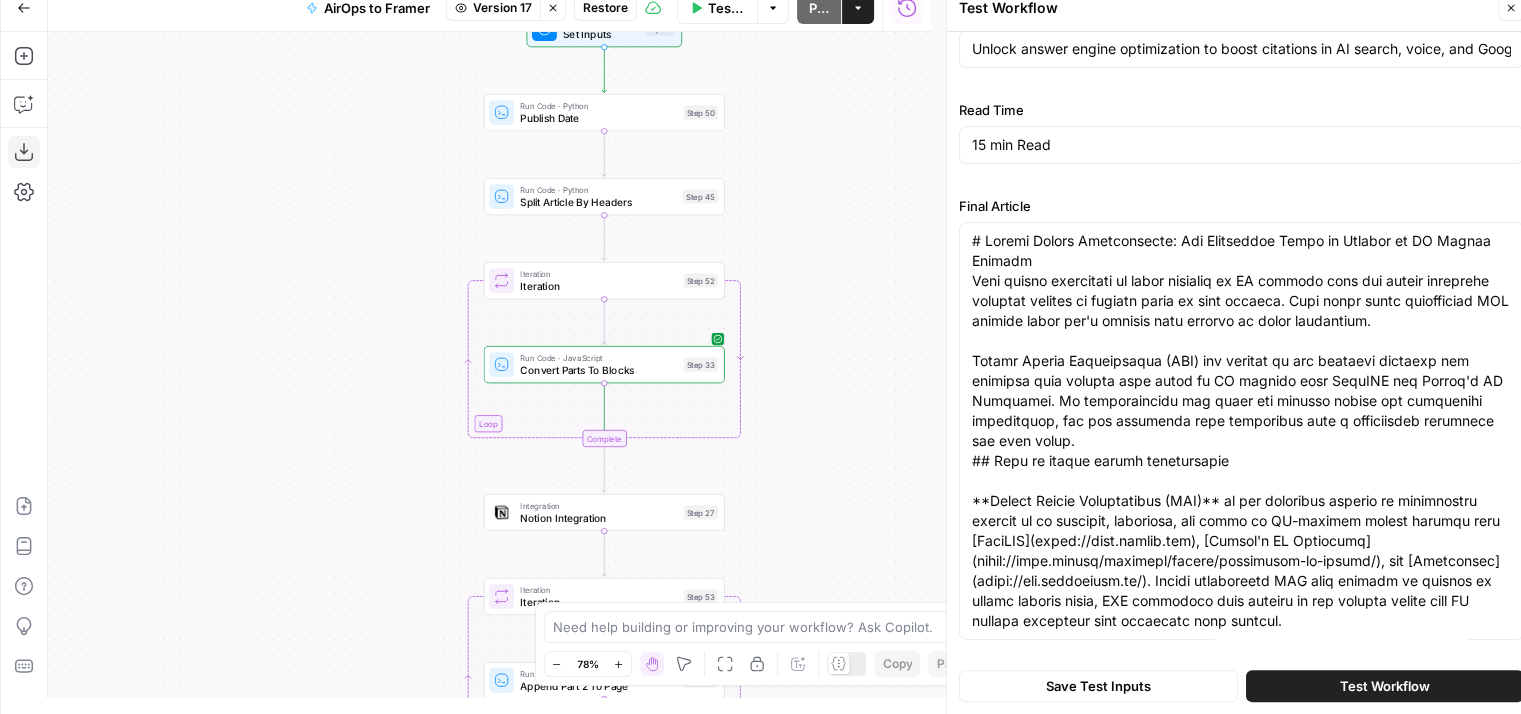 scroll, scrollTop: 11, scrollLeft: 0, axis: vertical 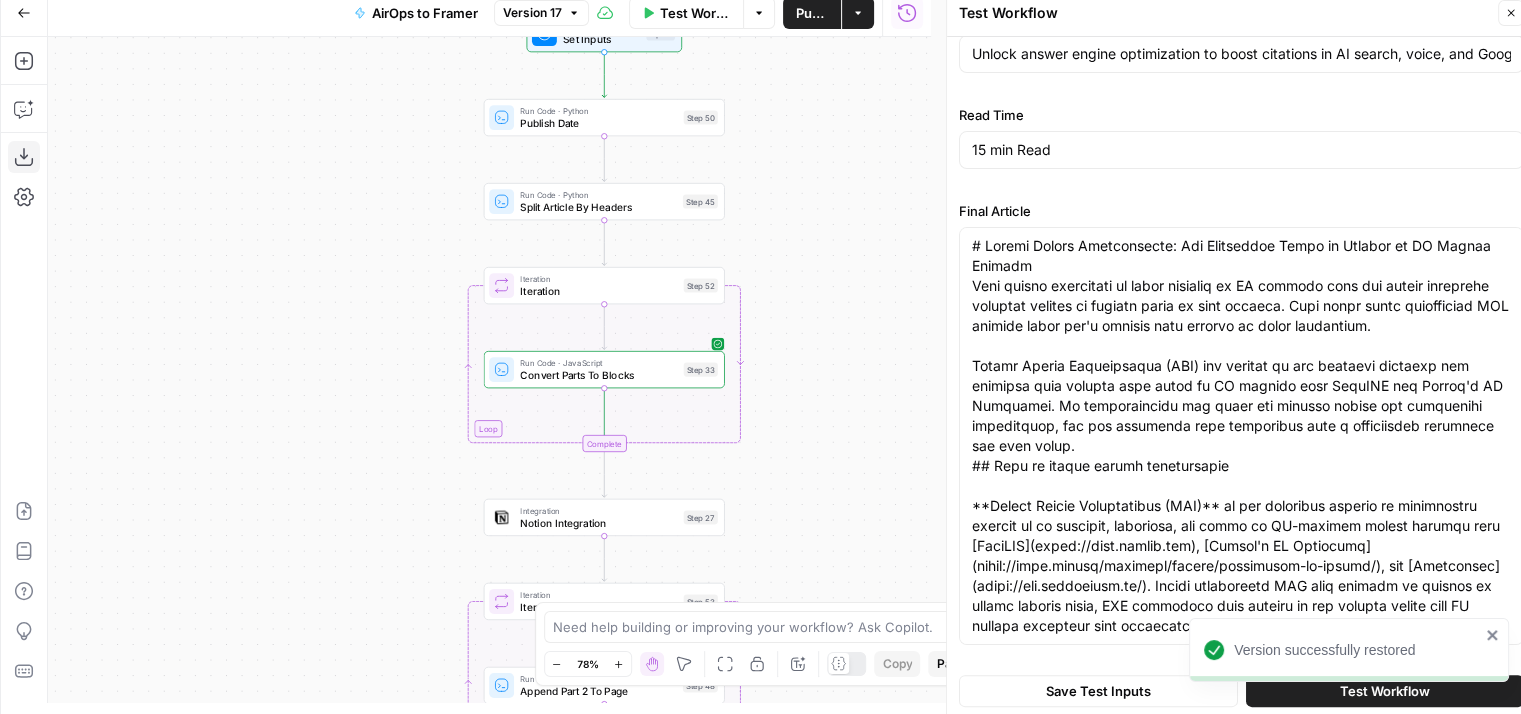 drag, startPoint x: 847, startPoint y: 305, endPoint x: 826, endPoint y: 253, distance: 56.0803 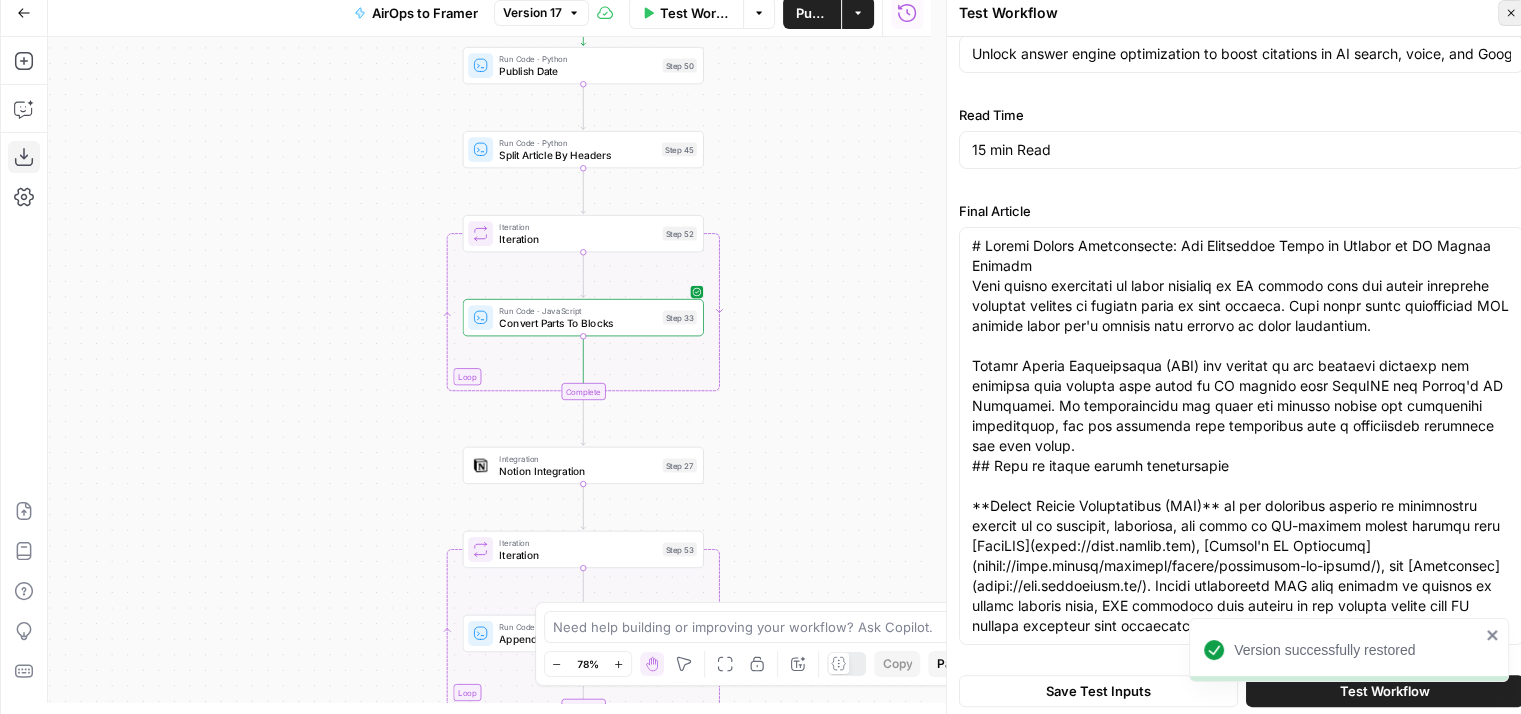 click 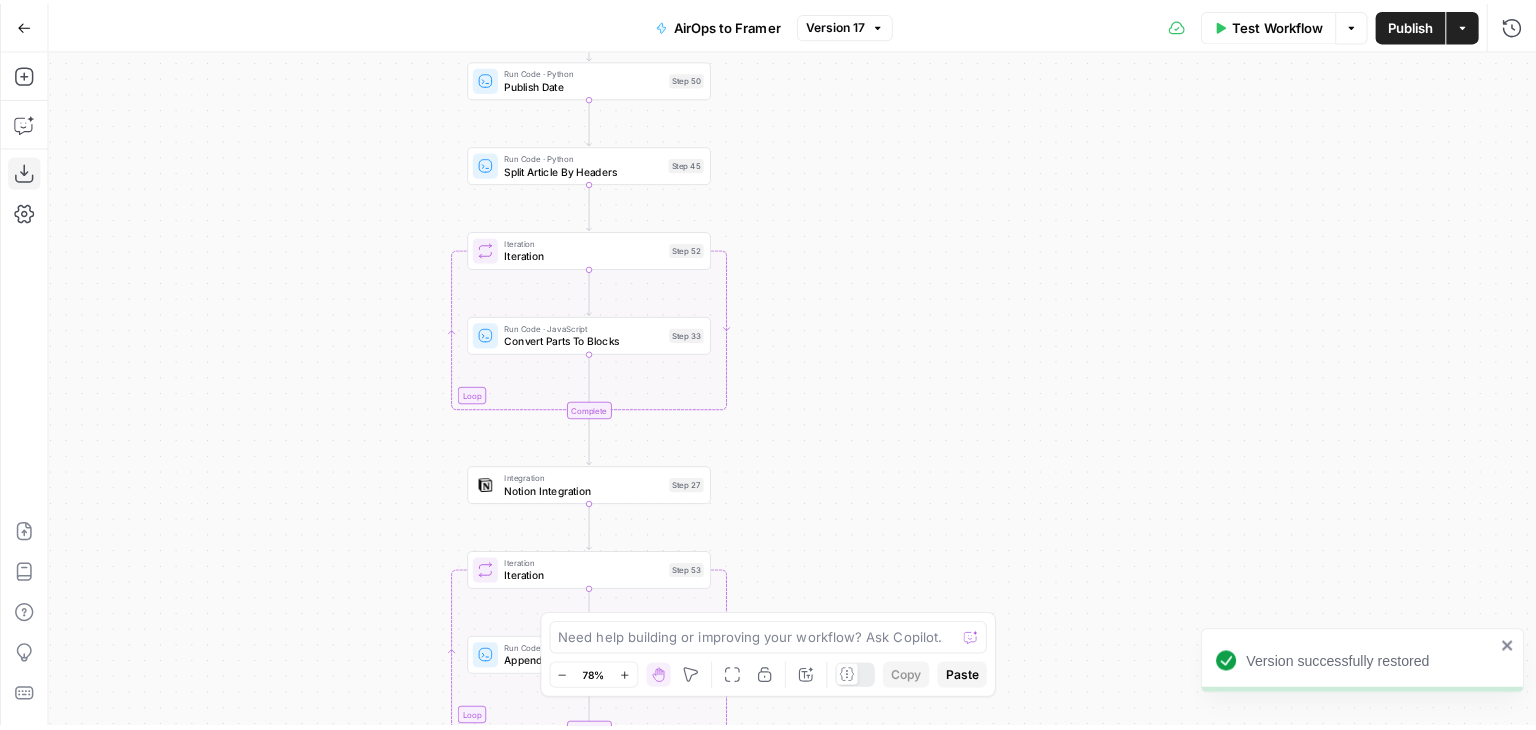 scroll, scrollTop: 0, scrollLeft: 0, axis: both 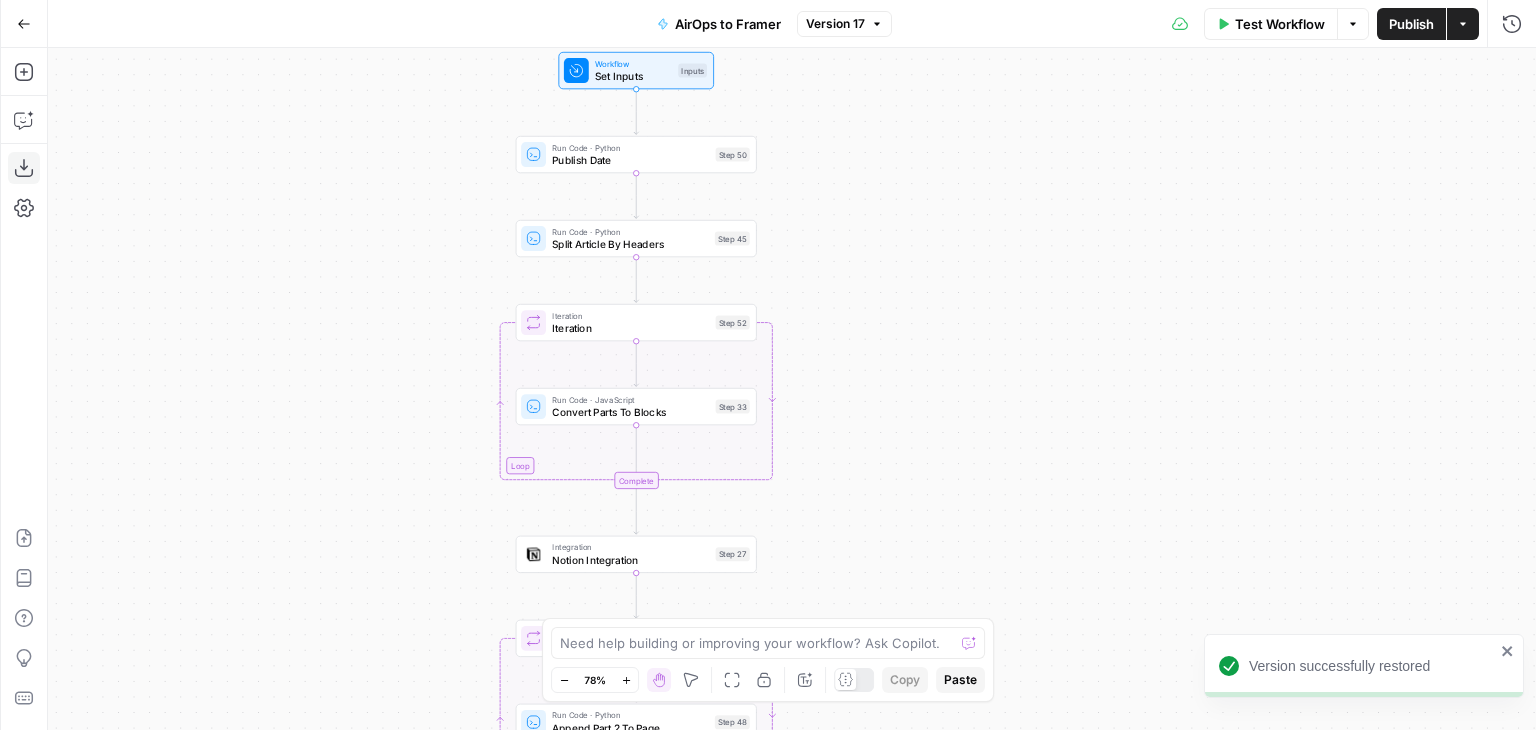 drag, startPoint x: 1097, startPoint y: 355, endPoint x: 1156, endPoint y: 441, distance: 104.292854 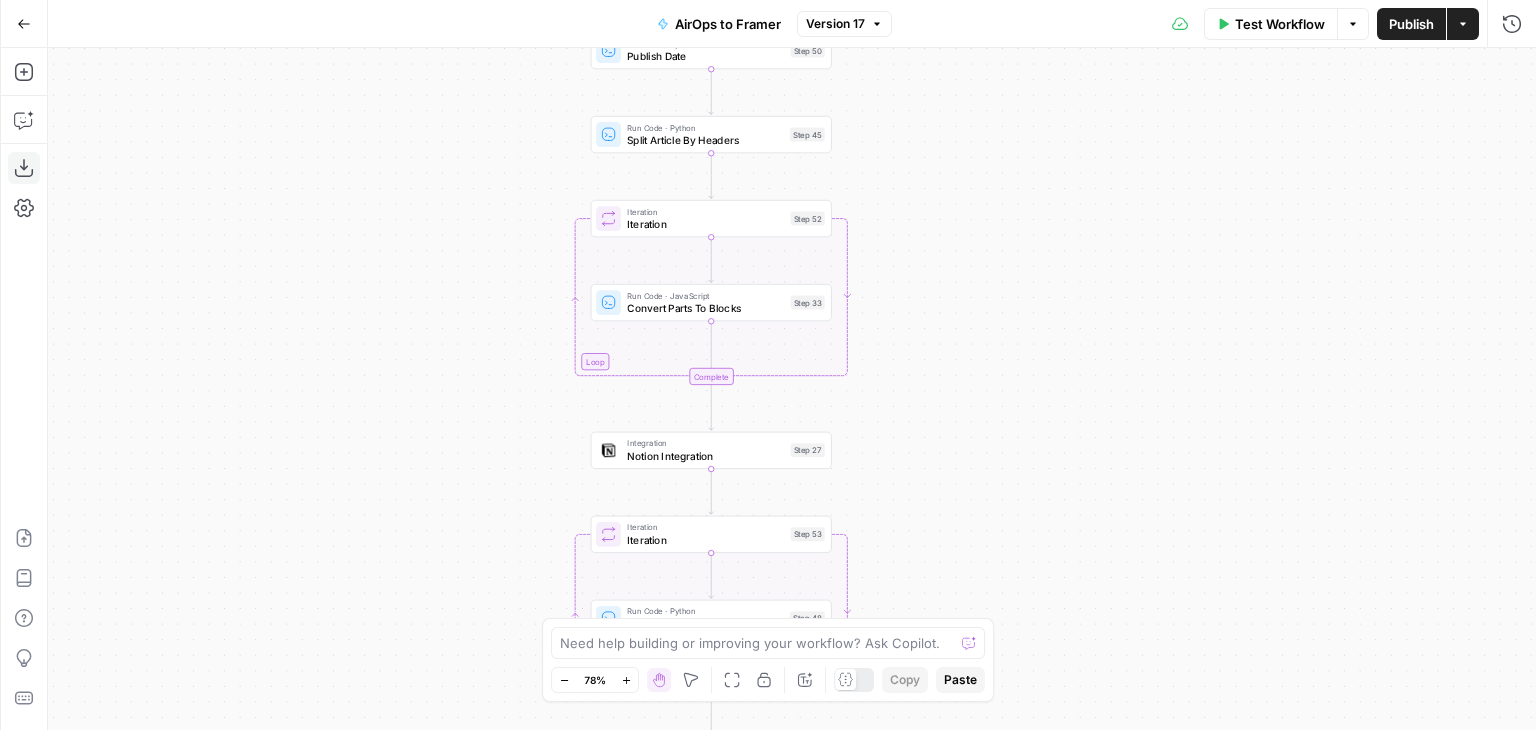 drag, startPoint x: 1013, startPoint y: 456, endPoint x: 1084, endPoint y: 341, distance: 135.15176 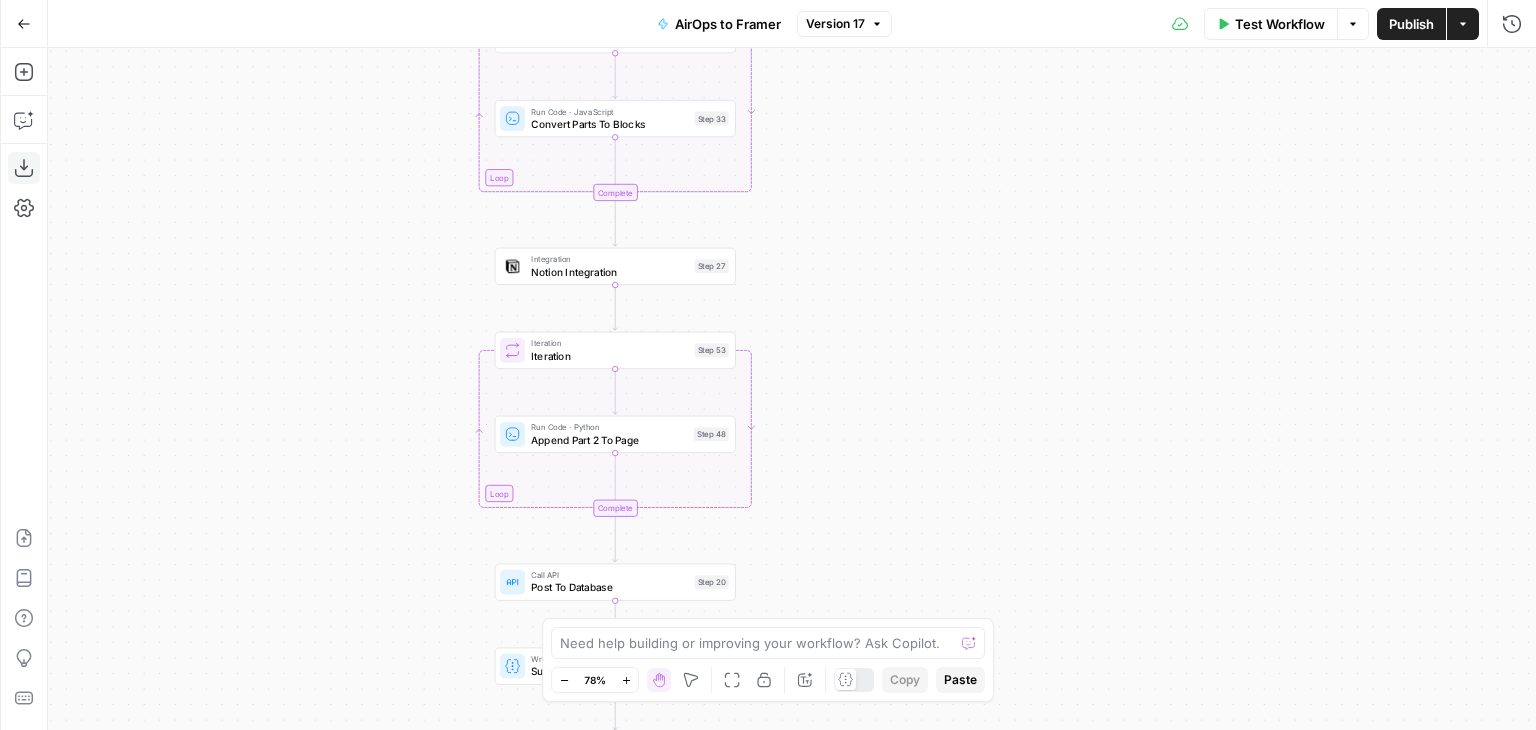 drag, startPoint x: 974, startPoint y: 367, endPoint x: 880, endPoint y: 175, distance: 213.77559 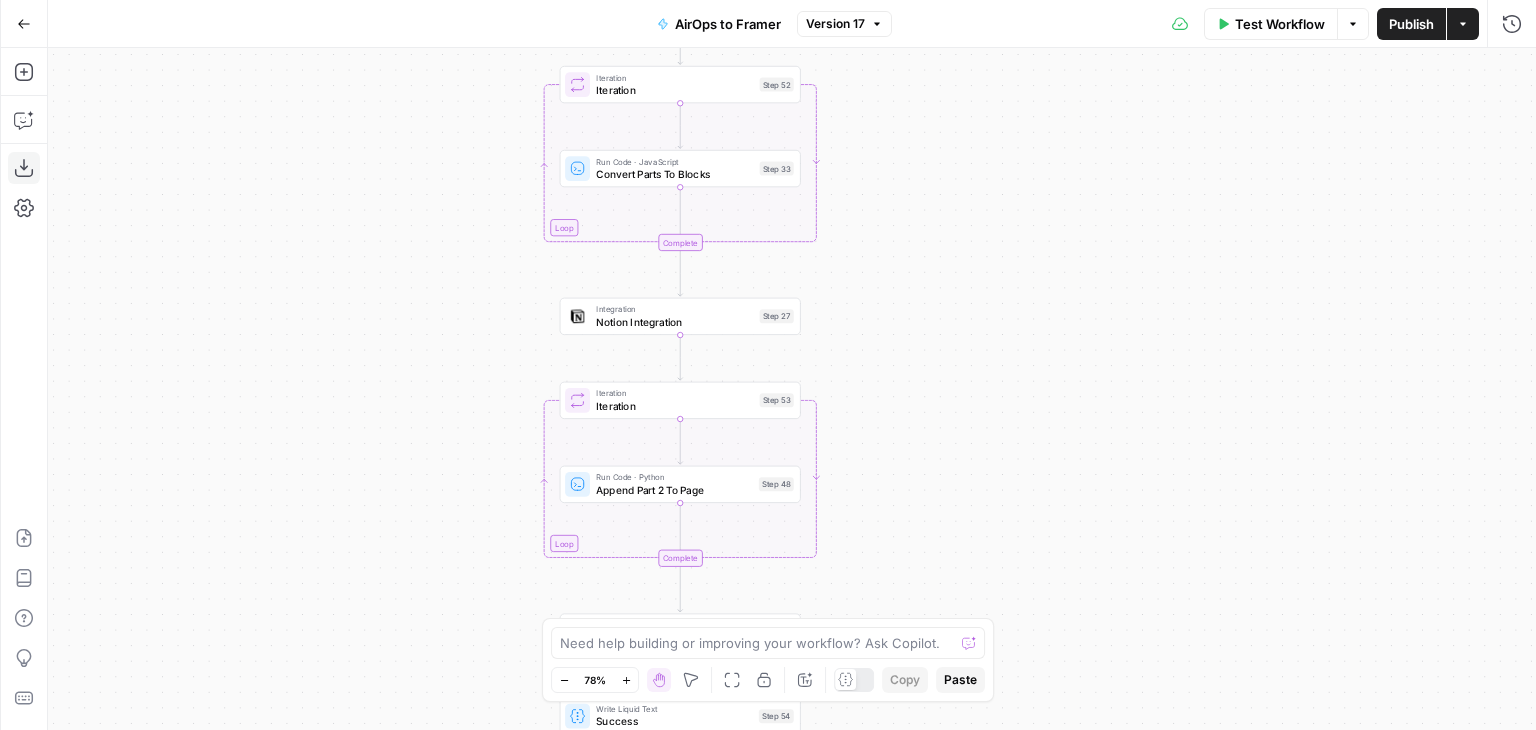 drag, startPoint x: 849, startPoint y: 210, endPoint x: 913, endPoint y: 273, distance: 89.80534 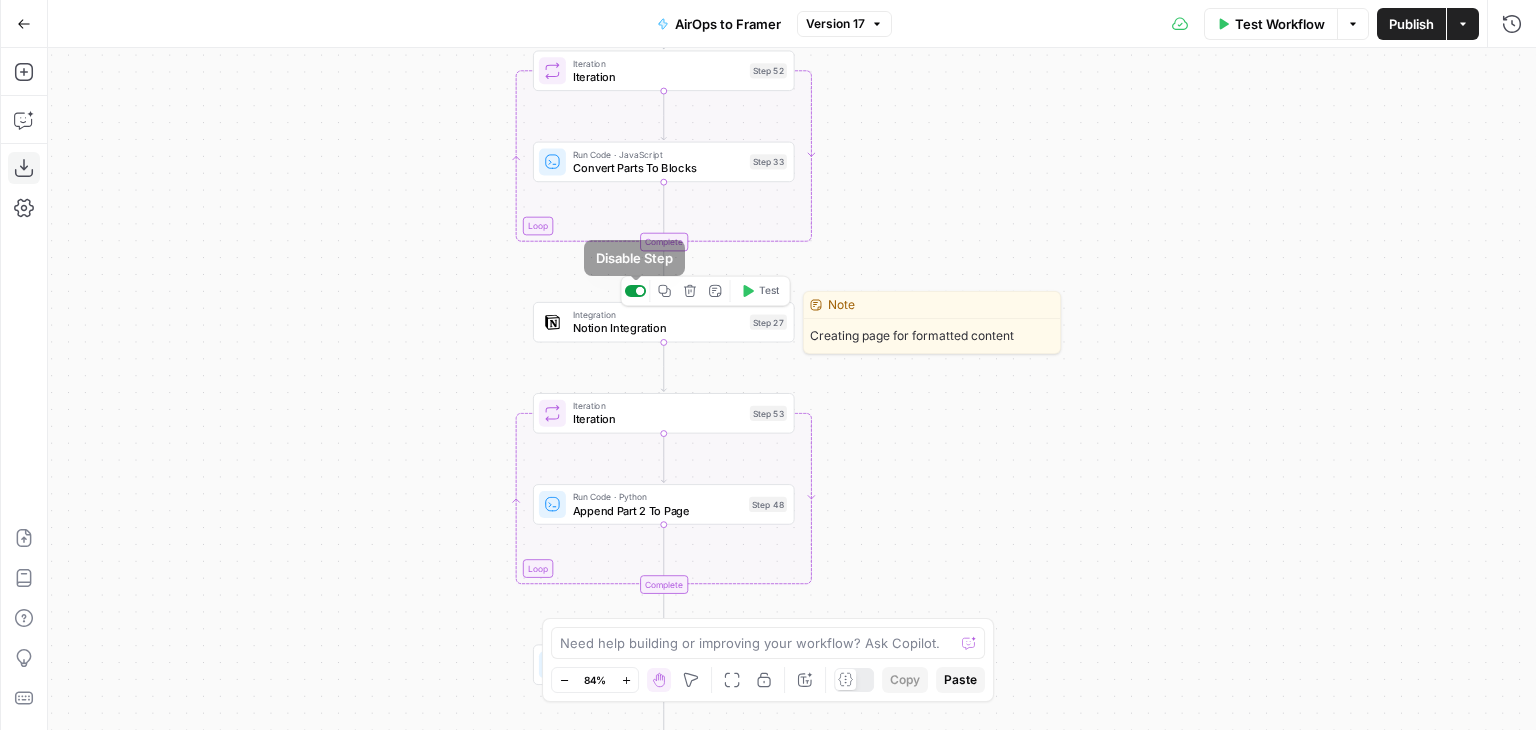 click at bounding box center (640, 291) 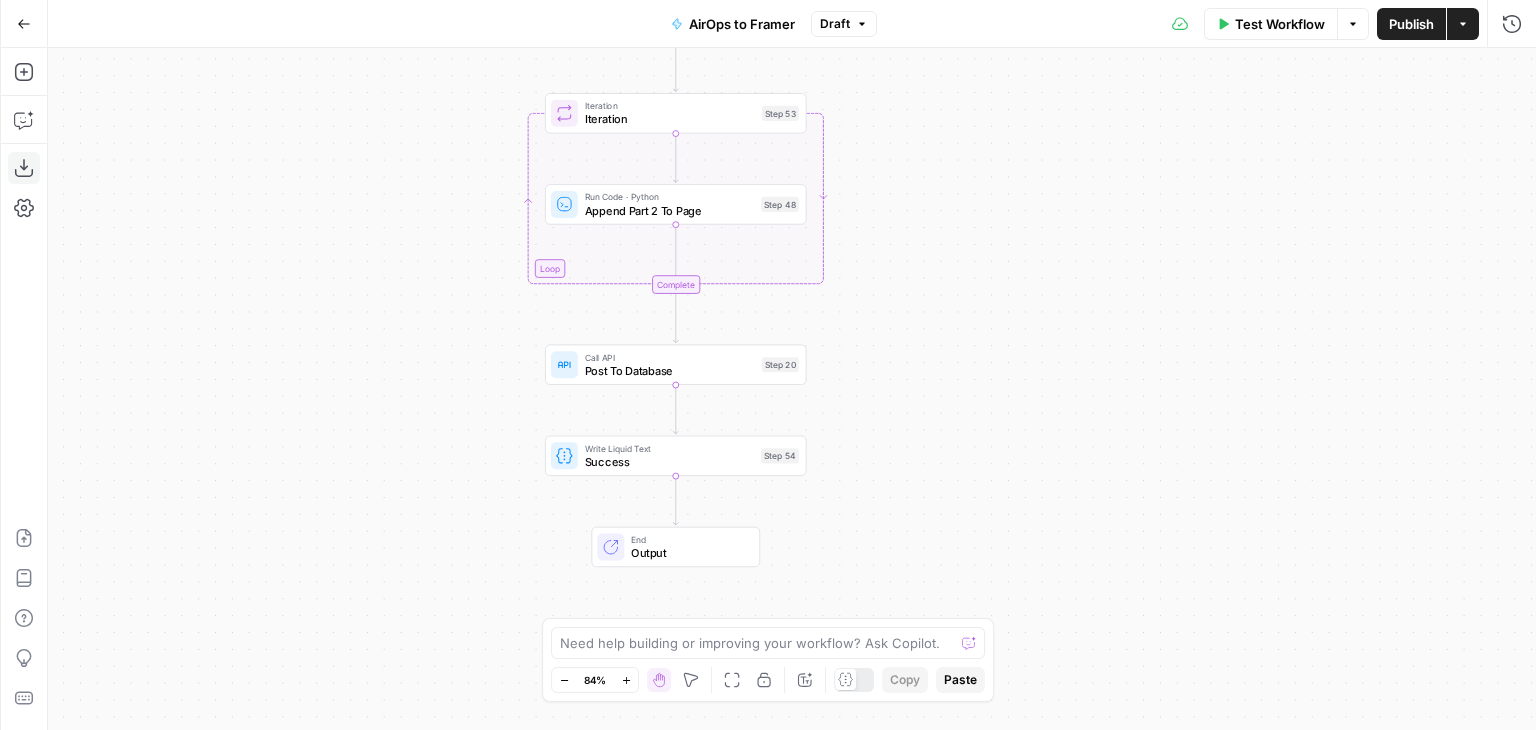 drag, startPoint x: 331, startPoint y: 381, endPoint x: 342, endPoint y: 81, distance: 300.2016 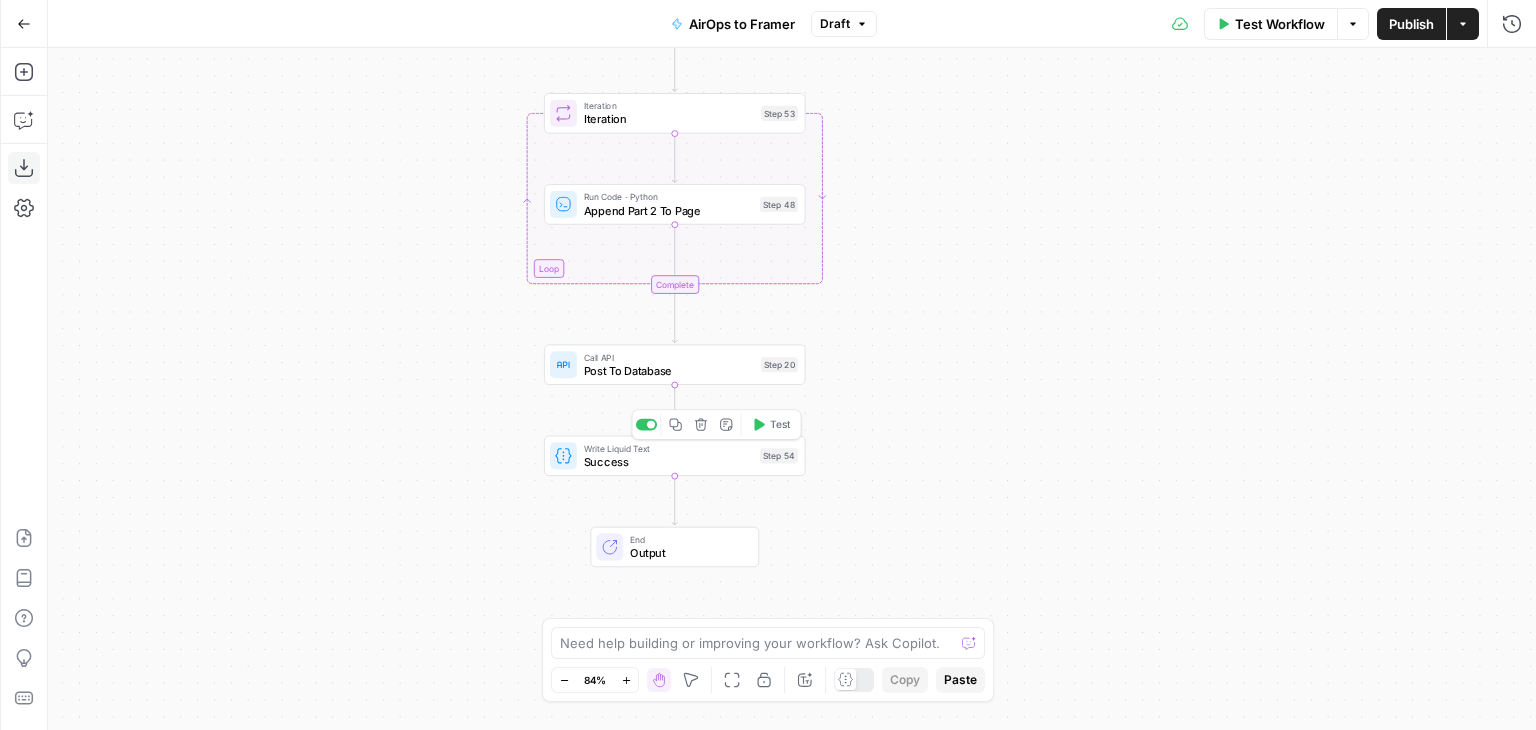 click on "Success" at bounding box center [669, 461] 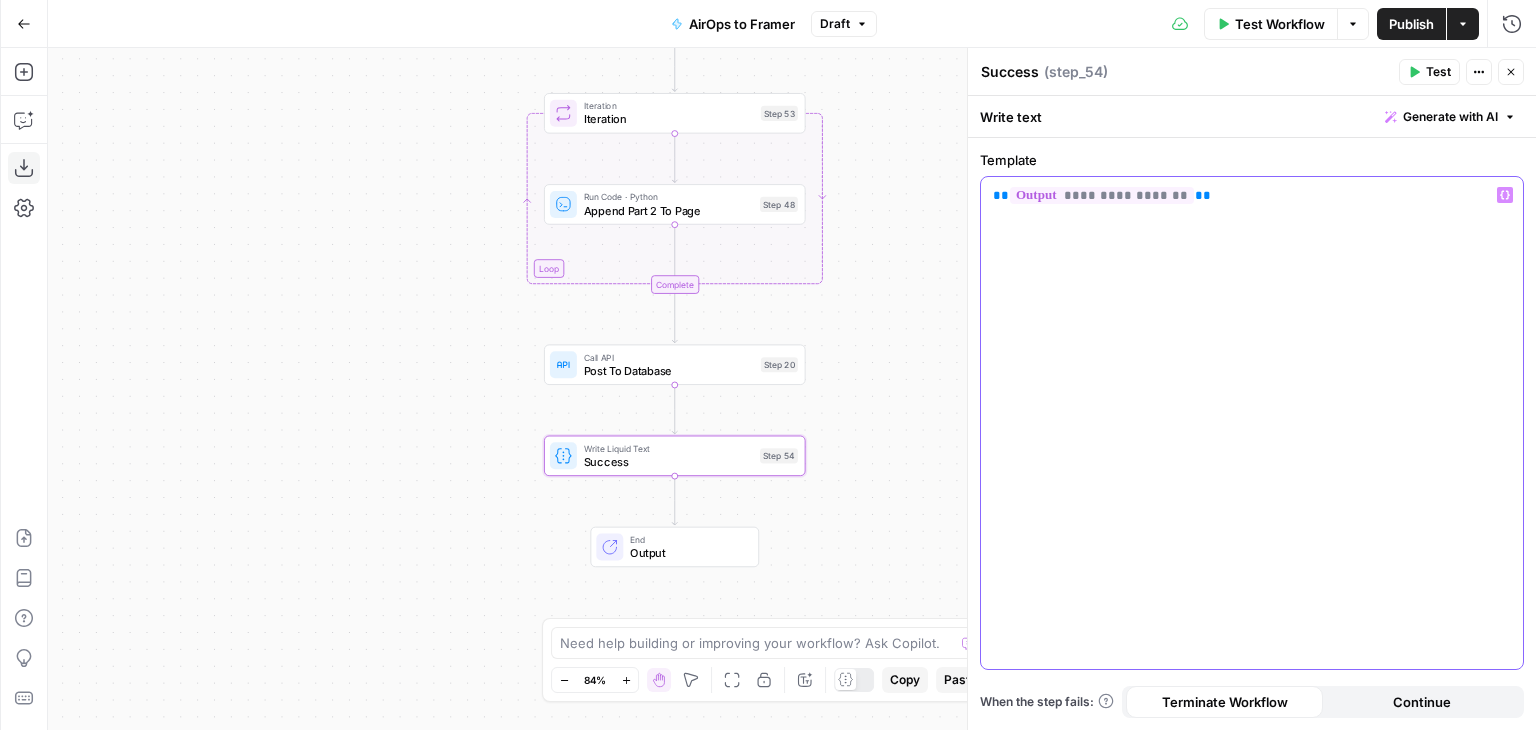 click on "**********" at bounding box center (1252, 423) 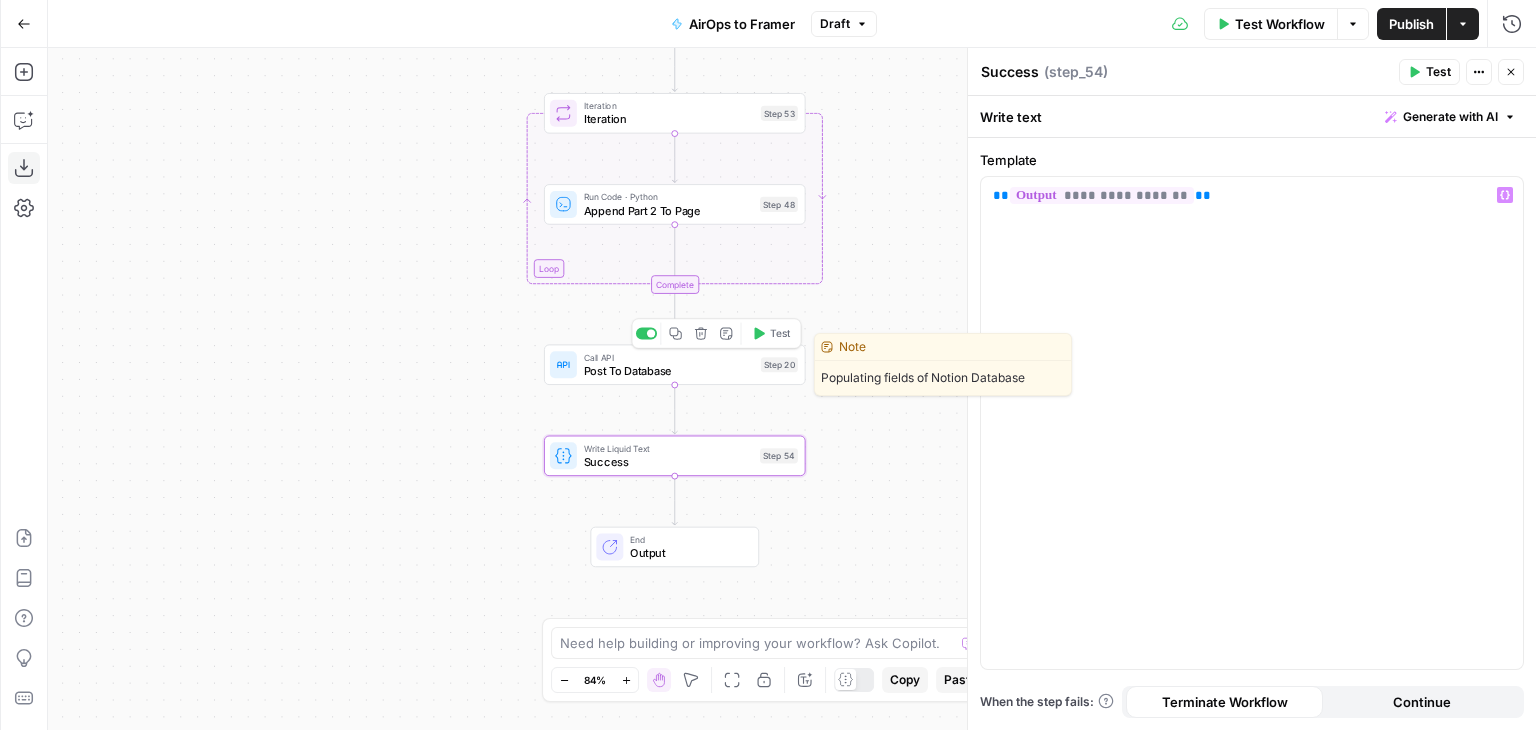 click on "Post To Database" at bounding box center [669, 370] 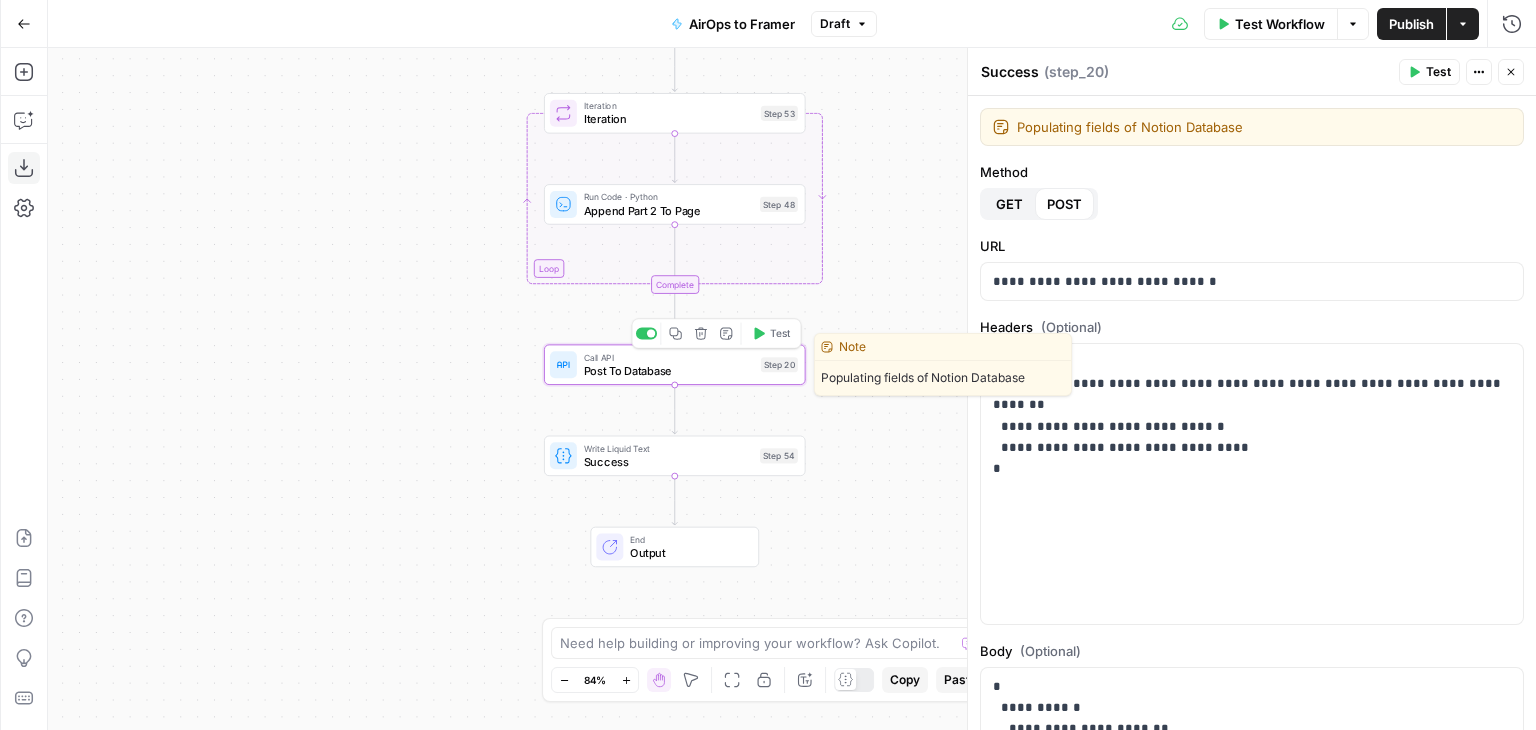 type on "Post To Database" 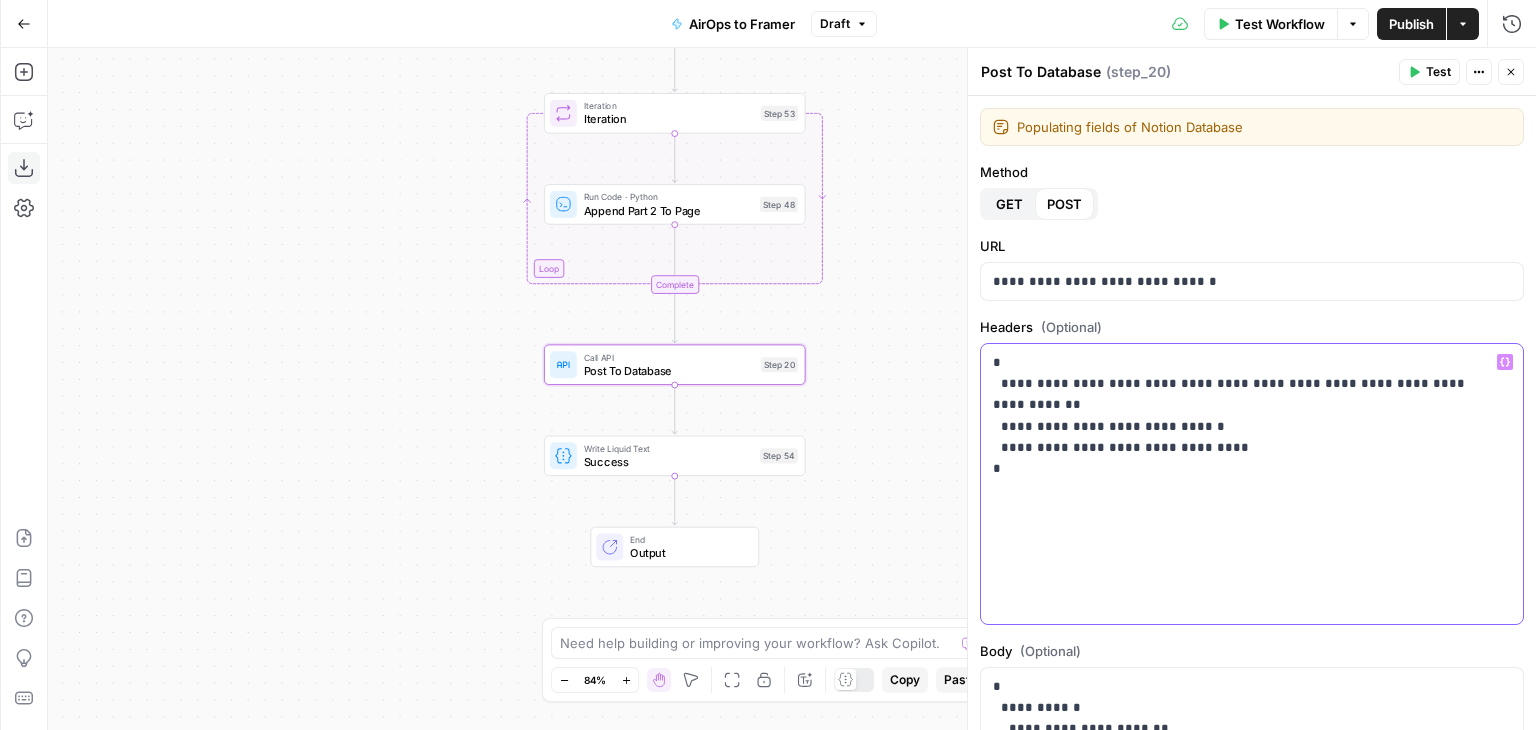click on "**********" at bounding box center (1252, 484) 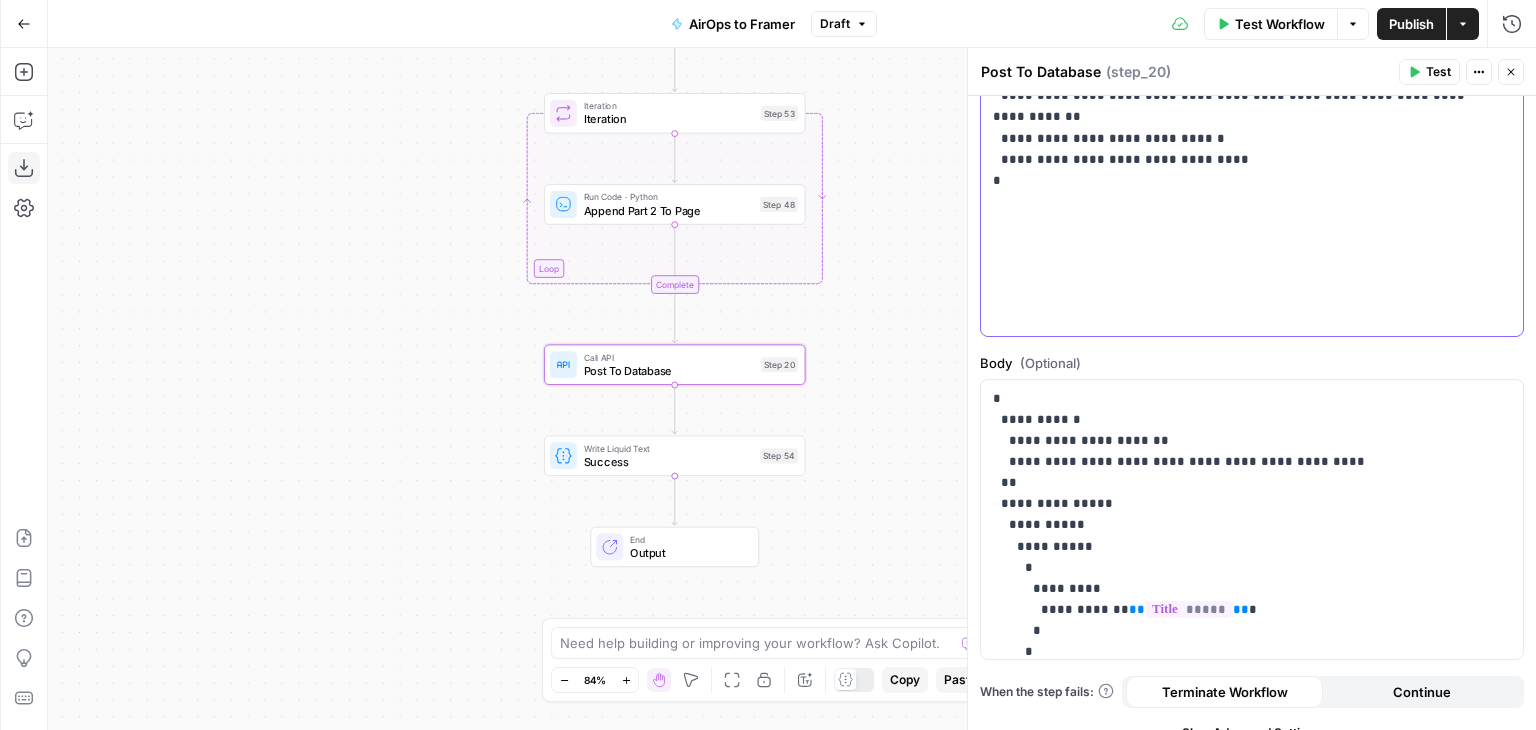 scroll, scrollTop: 311, scrollLeft: 0, axis: vertical 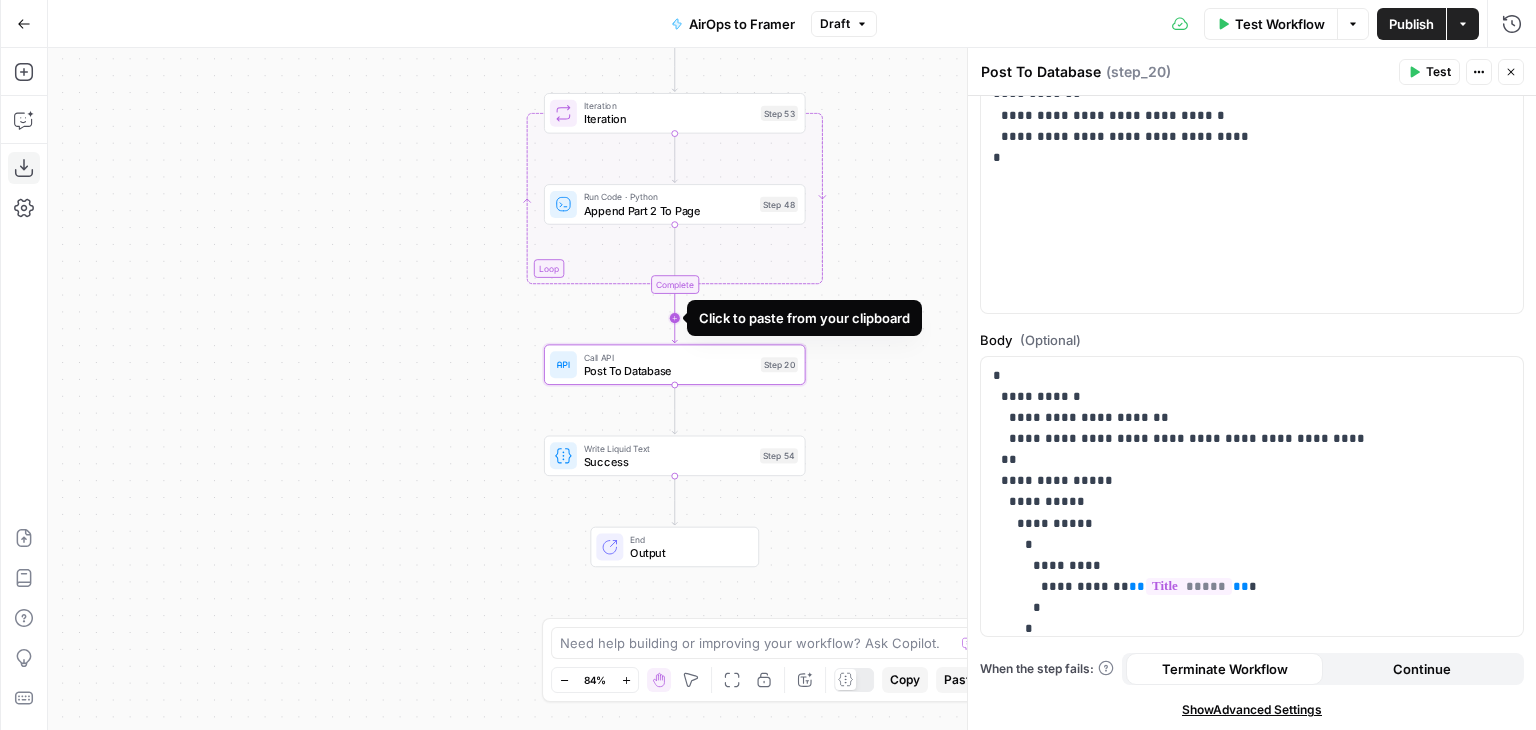 click 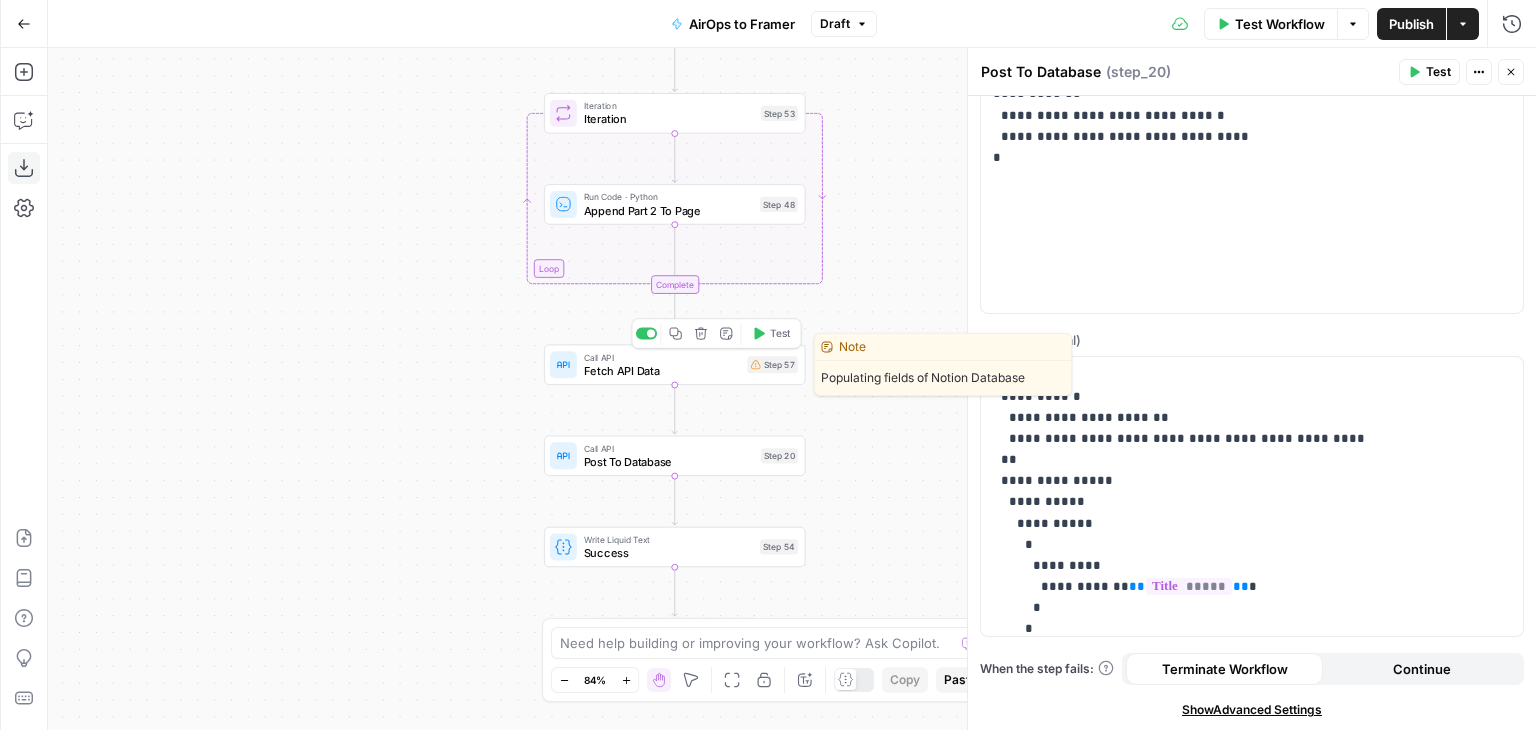 click on "Call API" at bounding box center (662, 356) 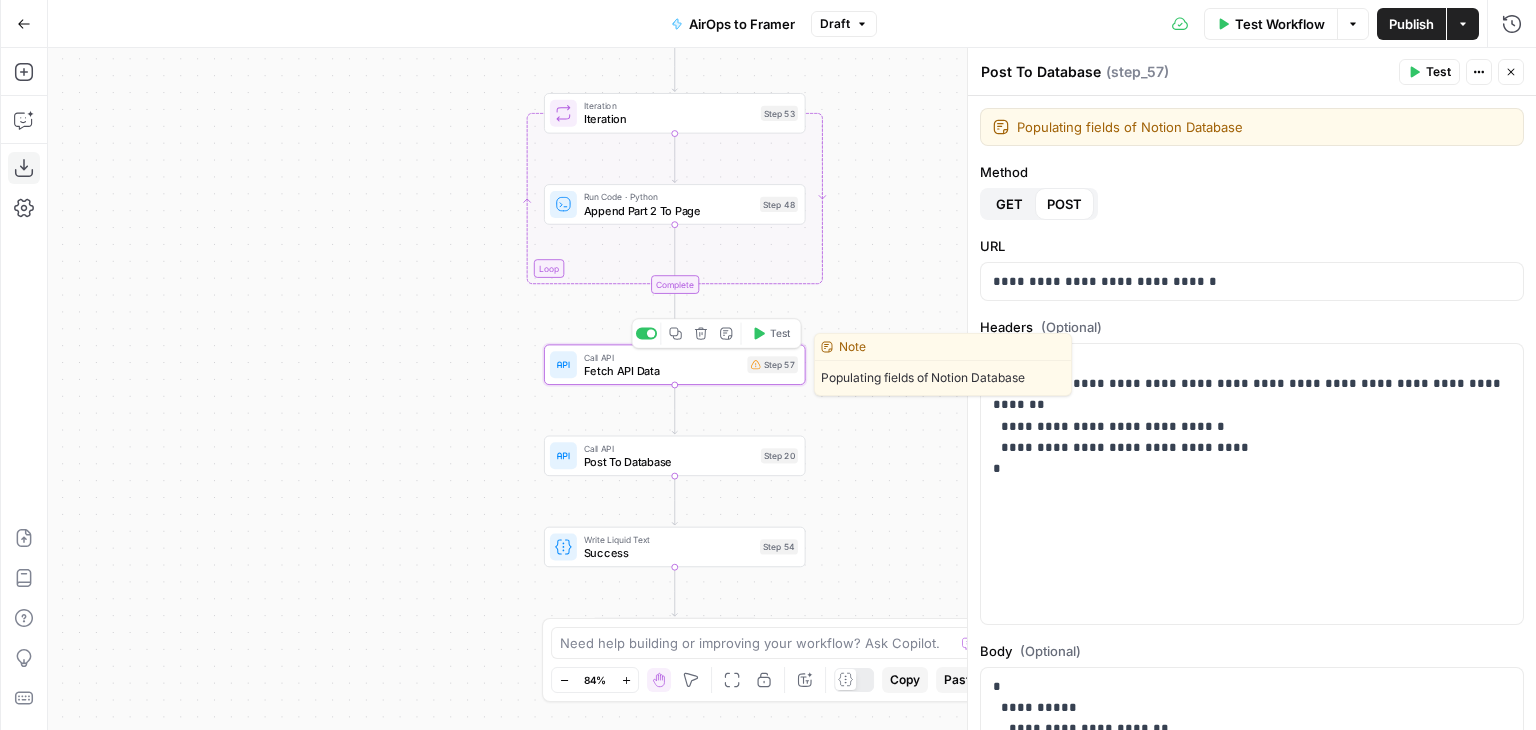 type on "Fetch API Data" 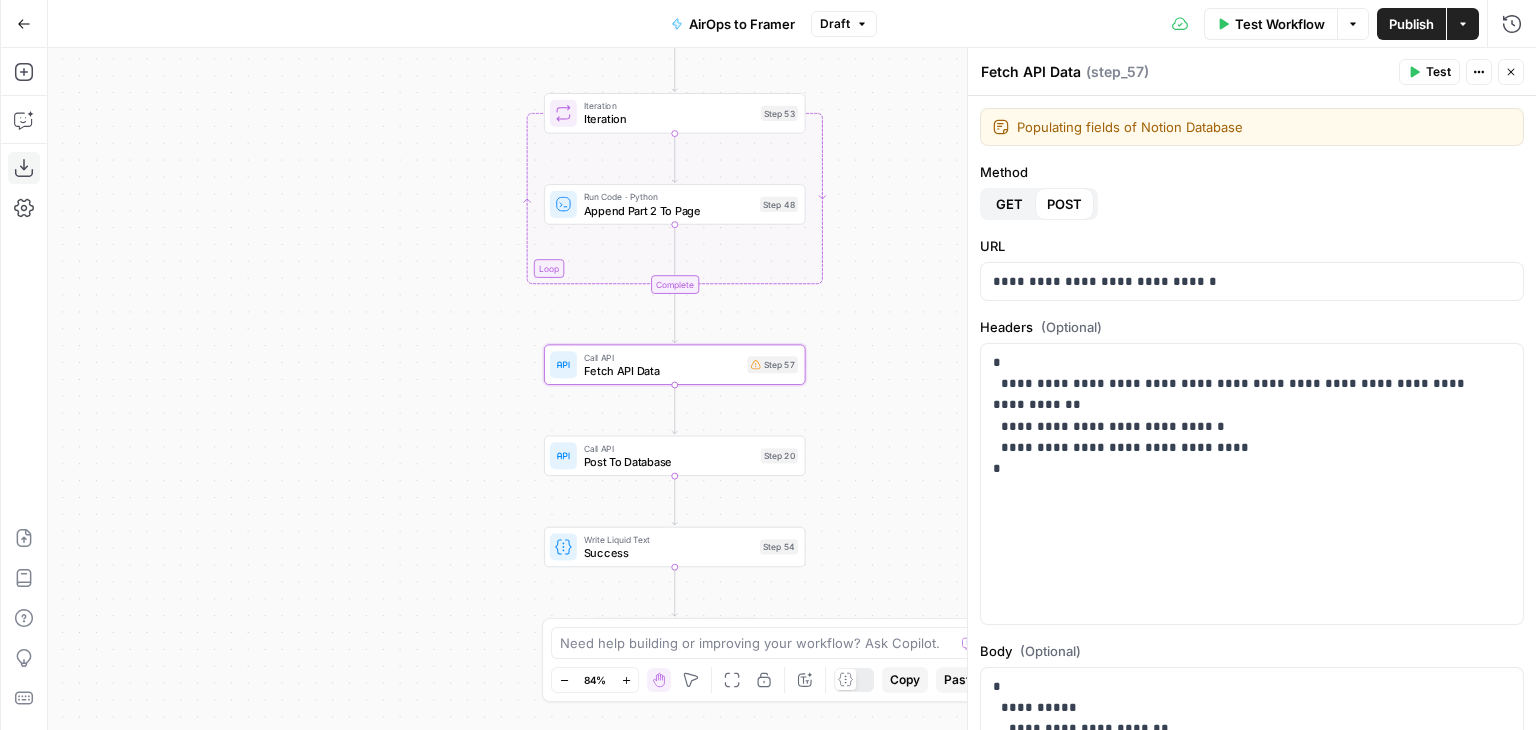 scroll, scrollTop: 311, scrollLeft: 0, axis: vertical 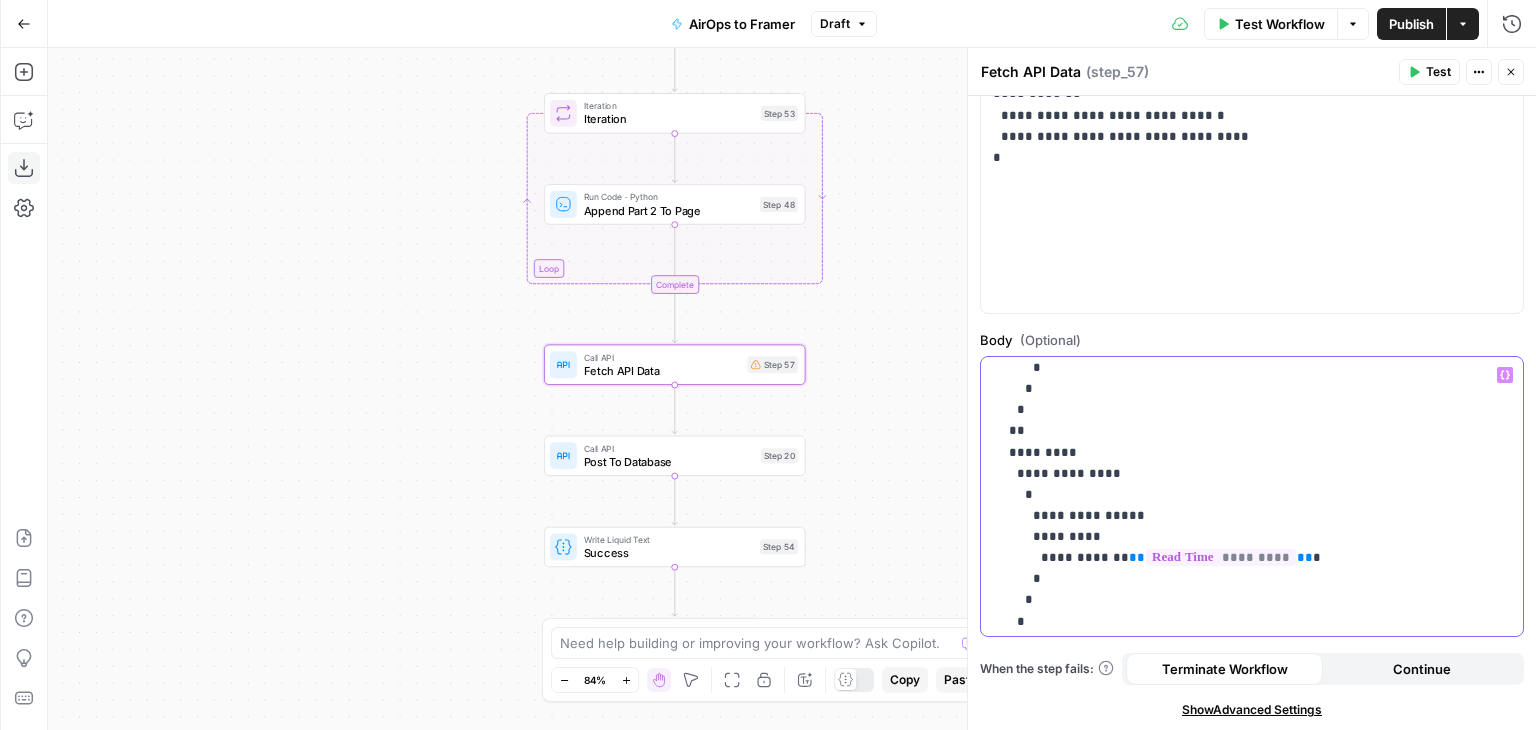 click on "**********" at bounding box center (1237, 748) 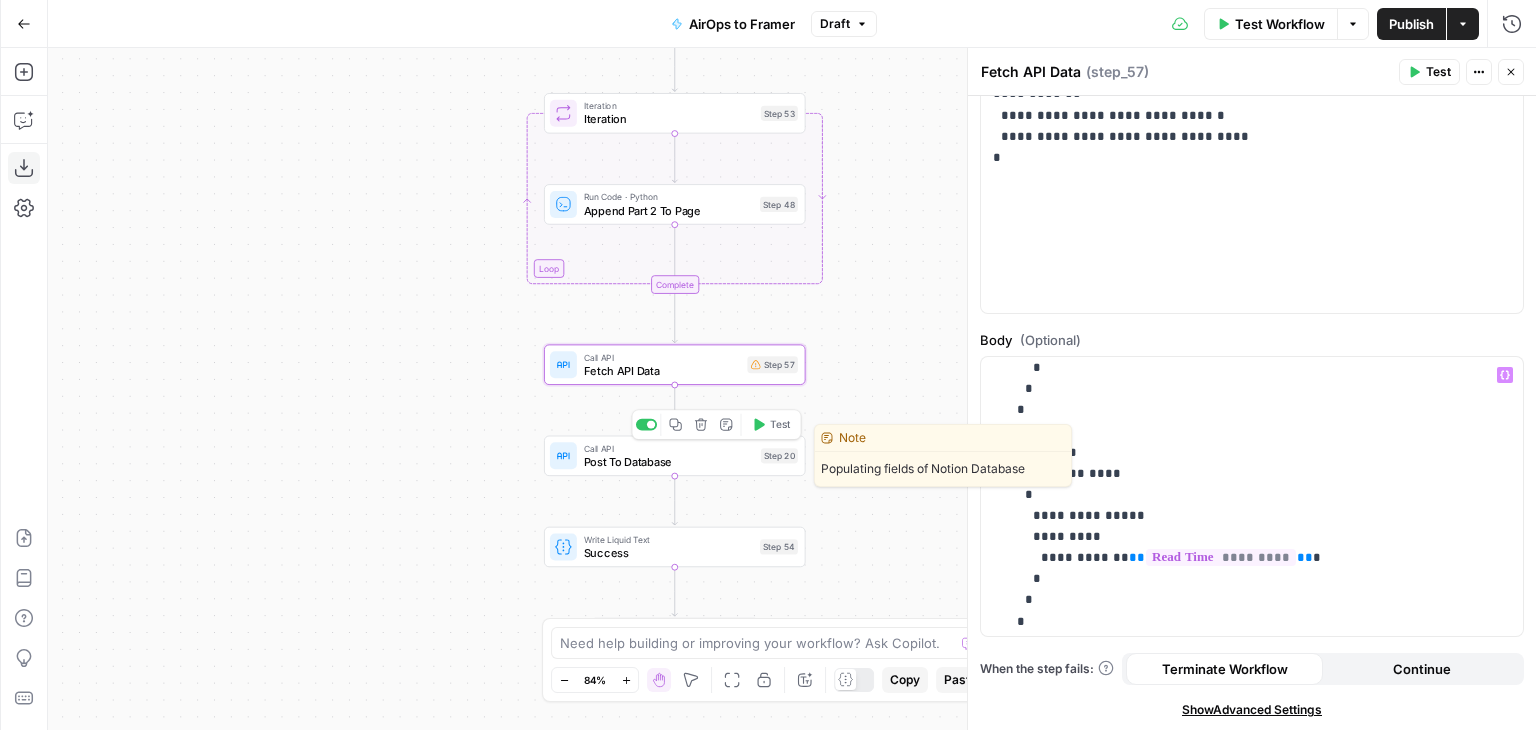click on "Post To Database" at bounding box center [669, 461] 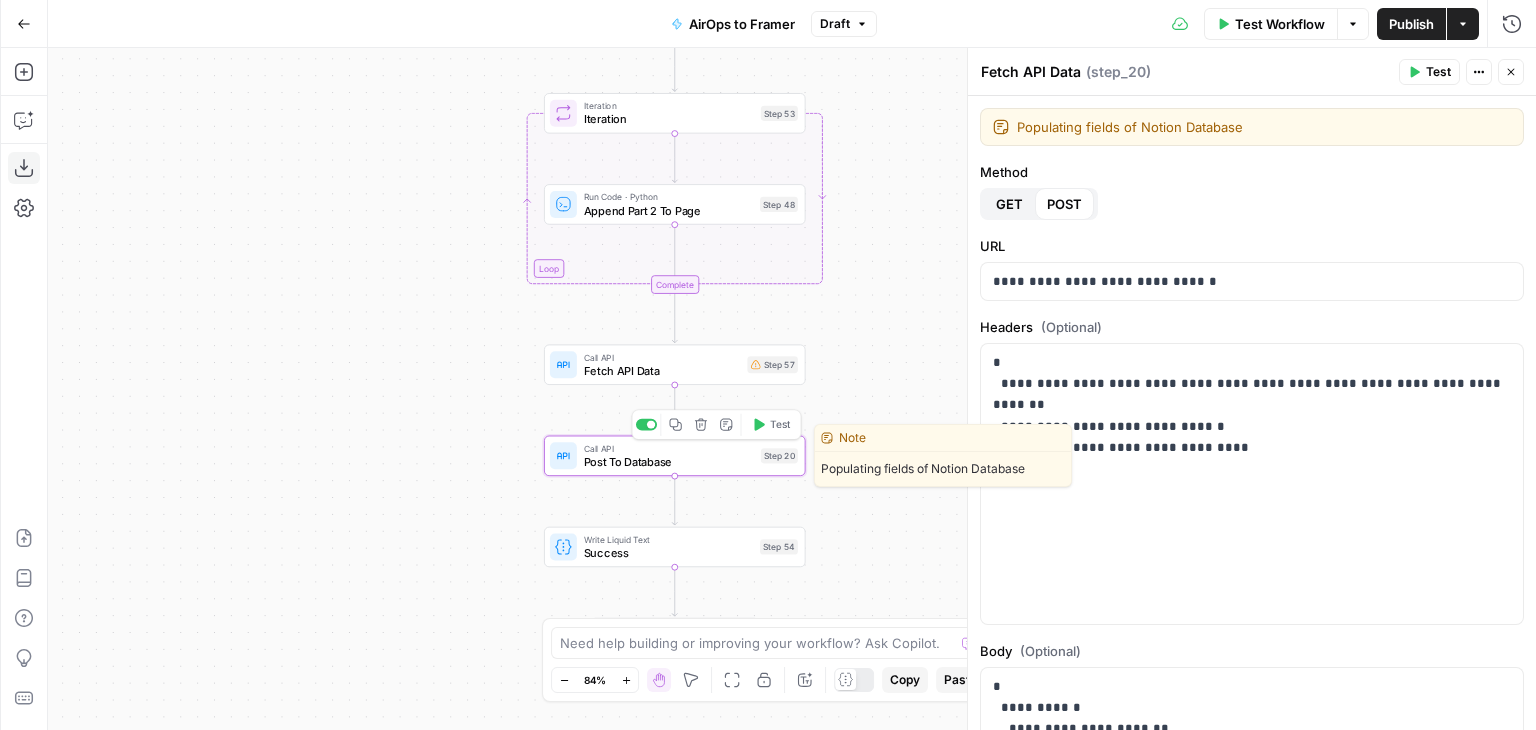 type on "Post To Database" 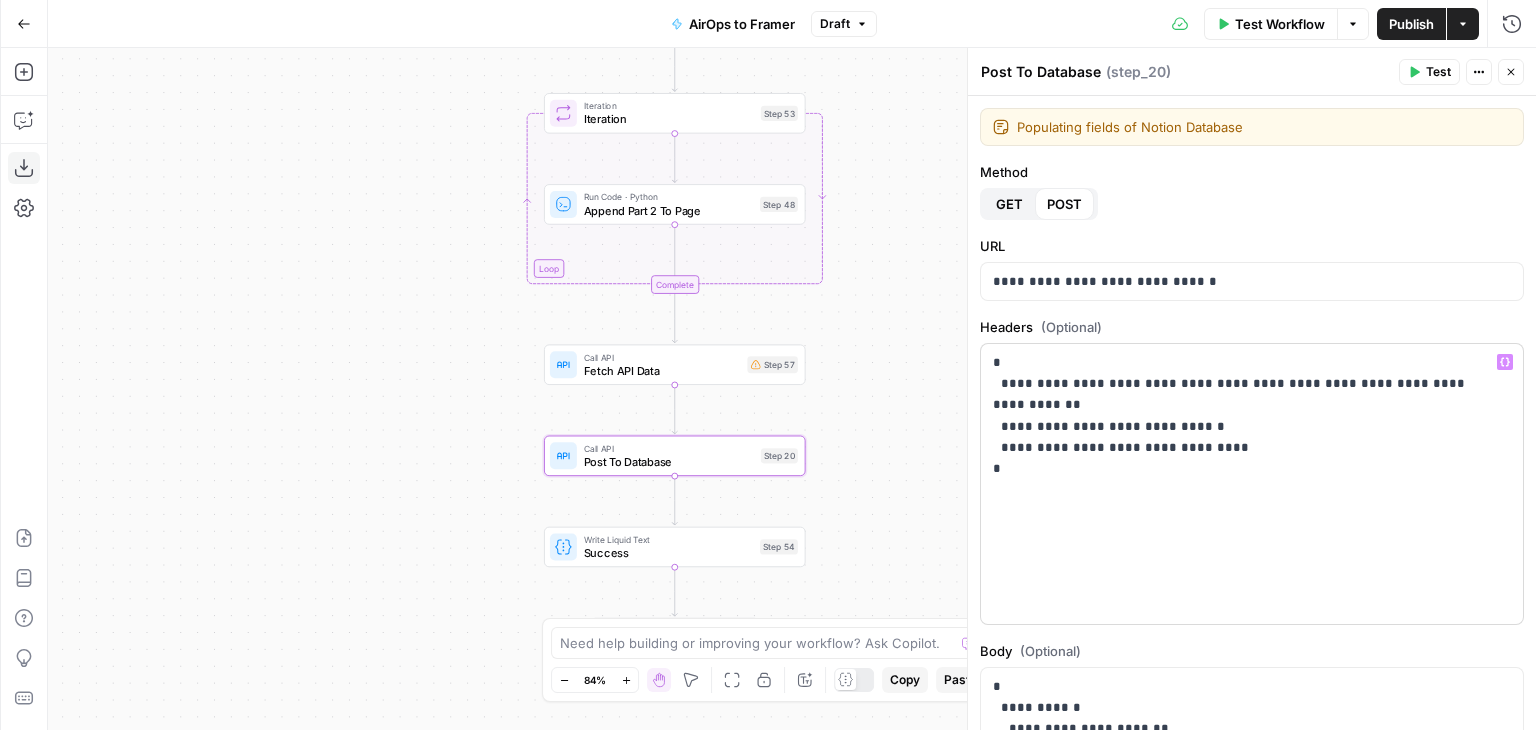 scroll, scrollTop: 311, scrollLeft: 0, axis: vertical 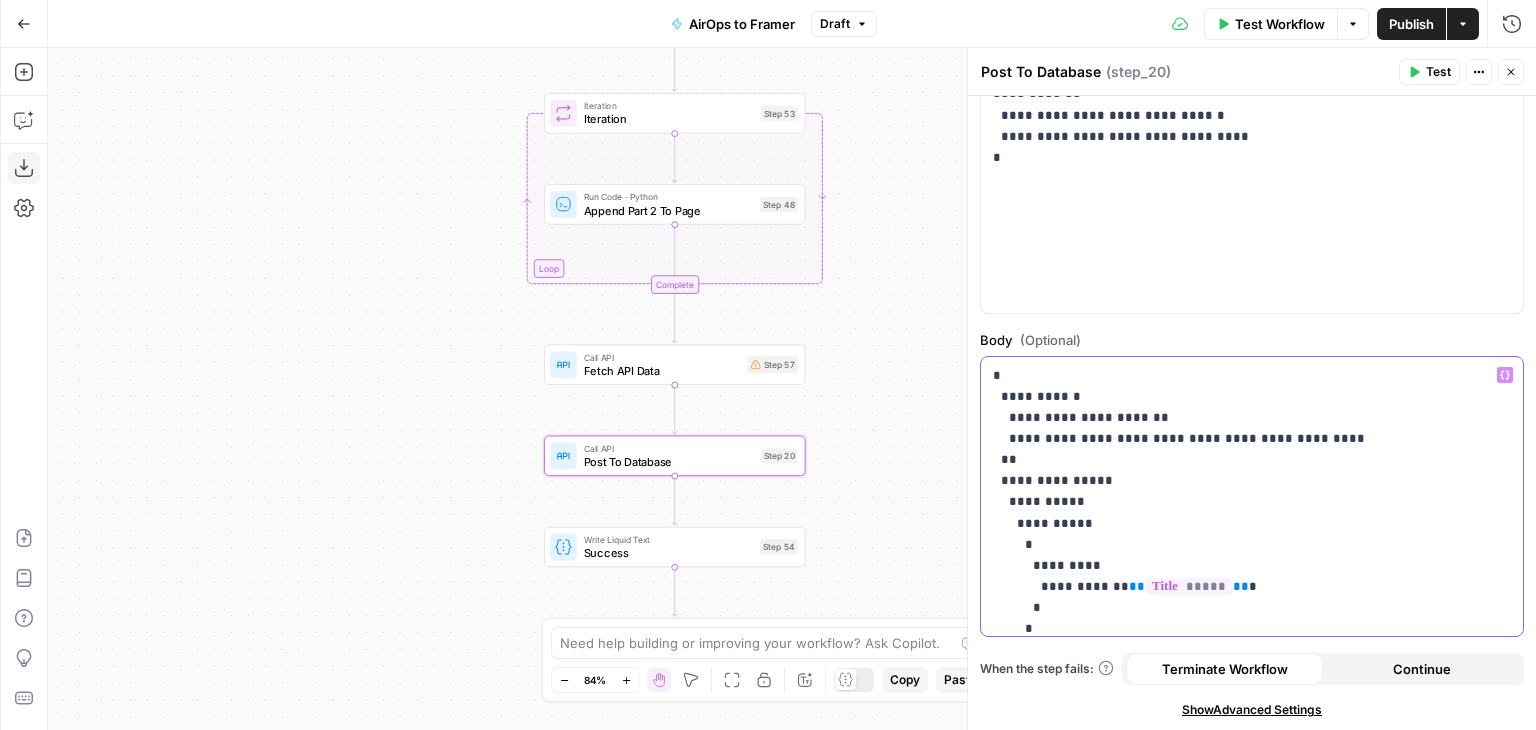 click on "**********" at bounding box center [1237, 1030] 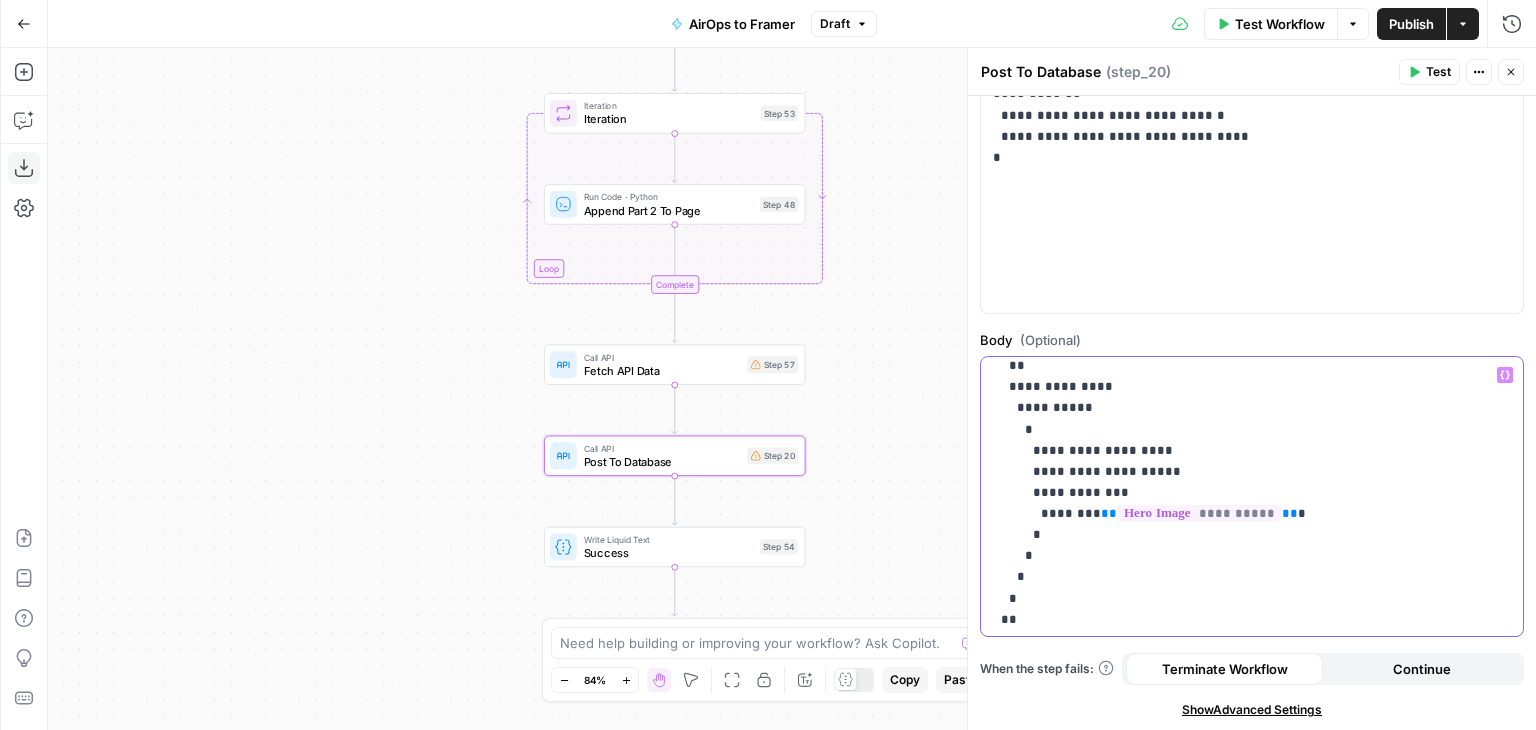 scroll, scrollTop: 983, scrollLeft: 0, axis: vertical 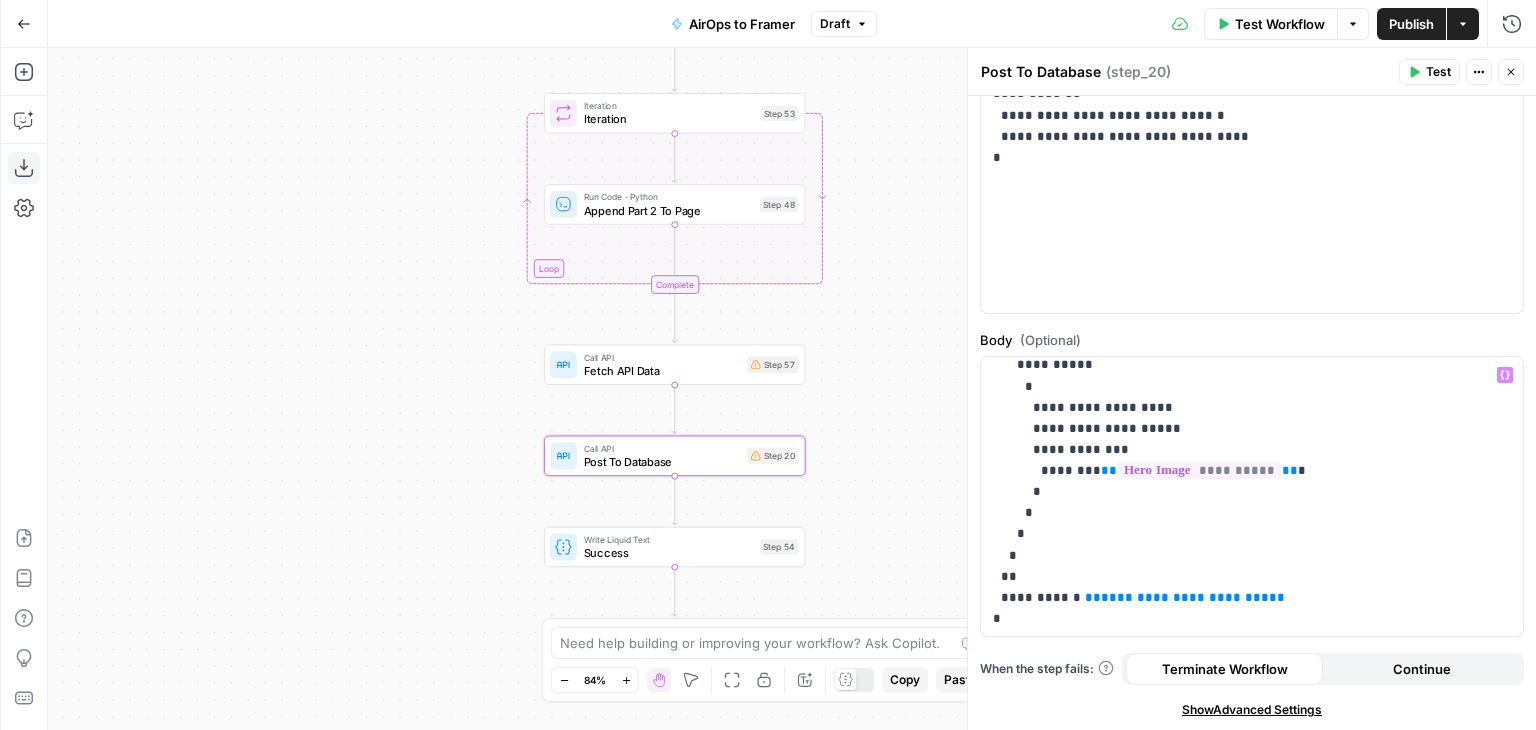 drag, startPoint x: 909, startPoint y: 339, endPoint x: 840, endPoint y: 424, distance: 109.48059 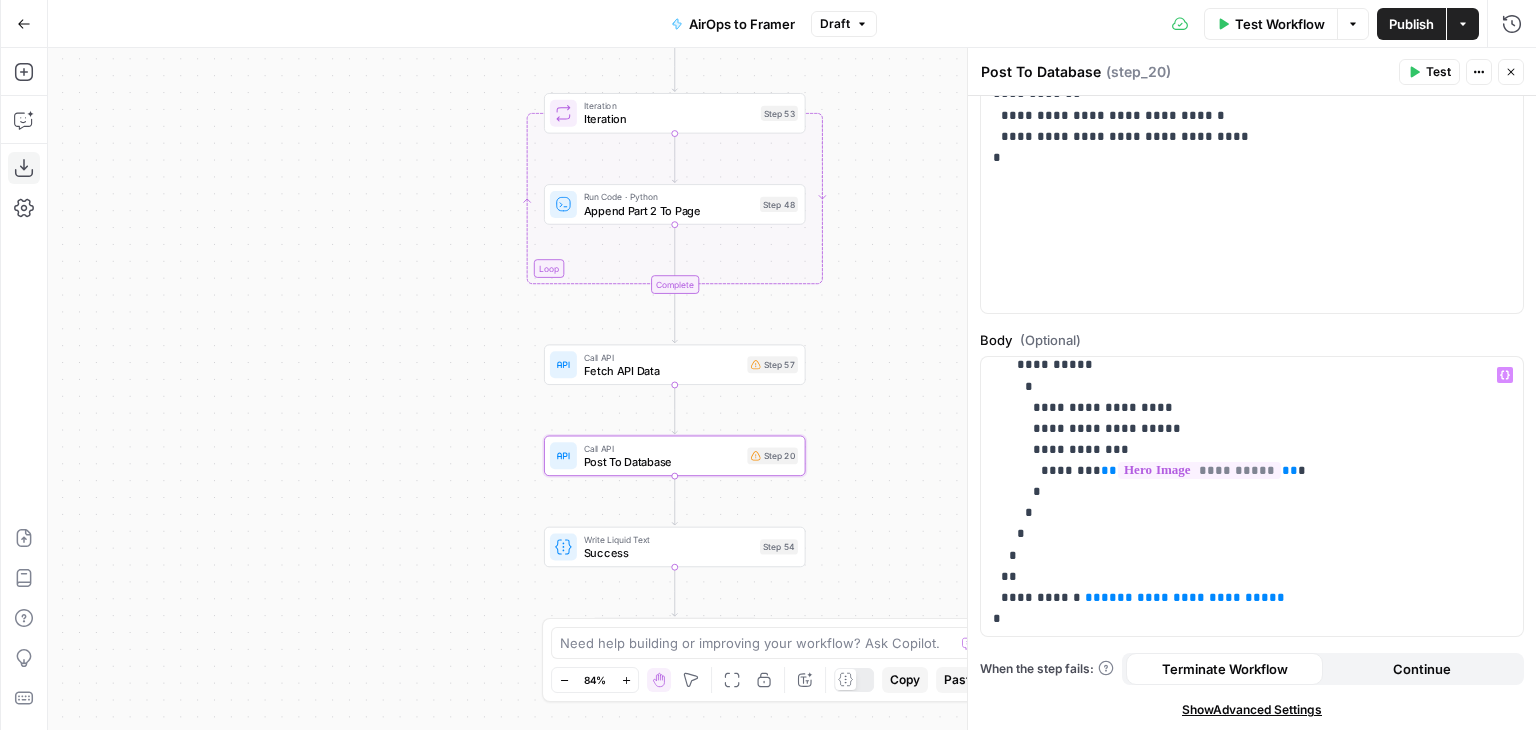 click on "Workflow Set Inputs Inputs Run Code · Python Publish Date Step 50 Run Code · Python Split Article By Headers Step 45 Loop Iteration Iteration Step 52 Run Code · JavaScript Convert Parts To Blocks Step 33 Complete Integration Notion Integration Step 27 Loop Iteration Iteration Step 53 Run Code · Python Append Part 2 To Page Step 48 Complete Call API Fetch API Data Step 57 Call API Post To Database Step 20 Write Liquid Text Success Step 54 End Output" at bounding box center [792, 389] 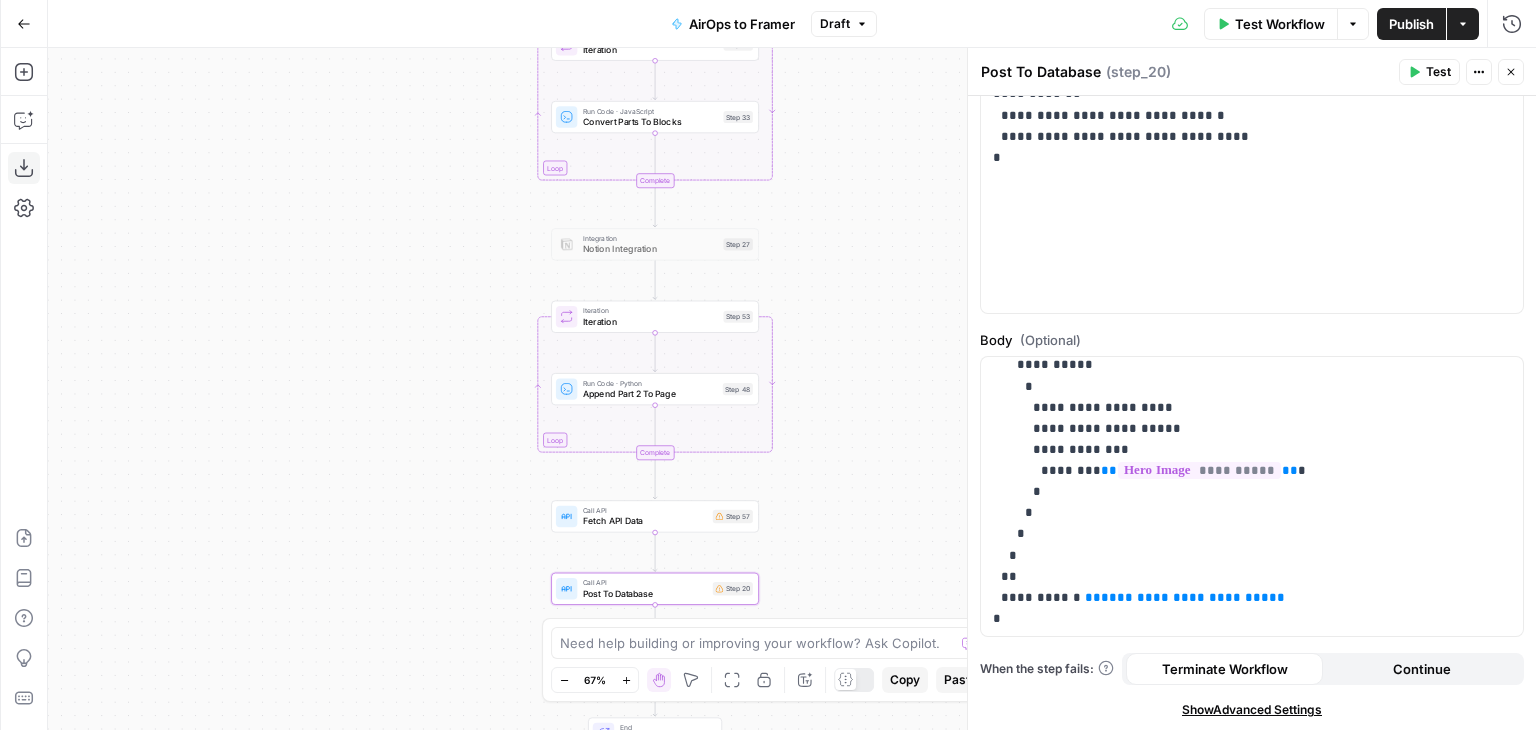 drag, startPoint x: 852, startPoint y: 250, endPoint x: 856, endPoint y: 336, distance: 86.09297 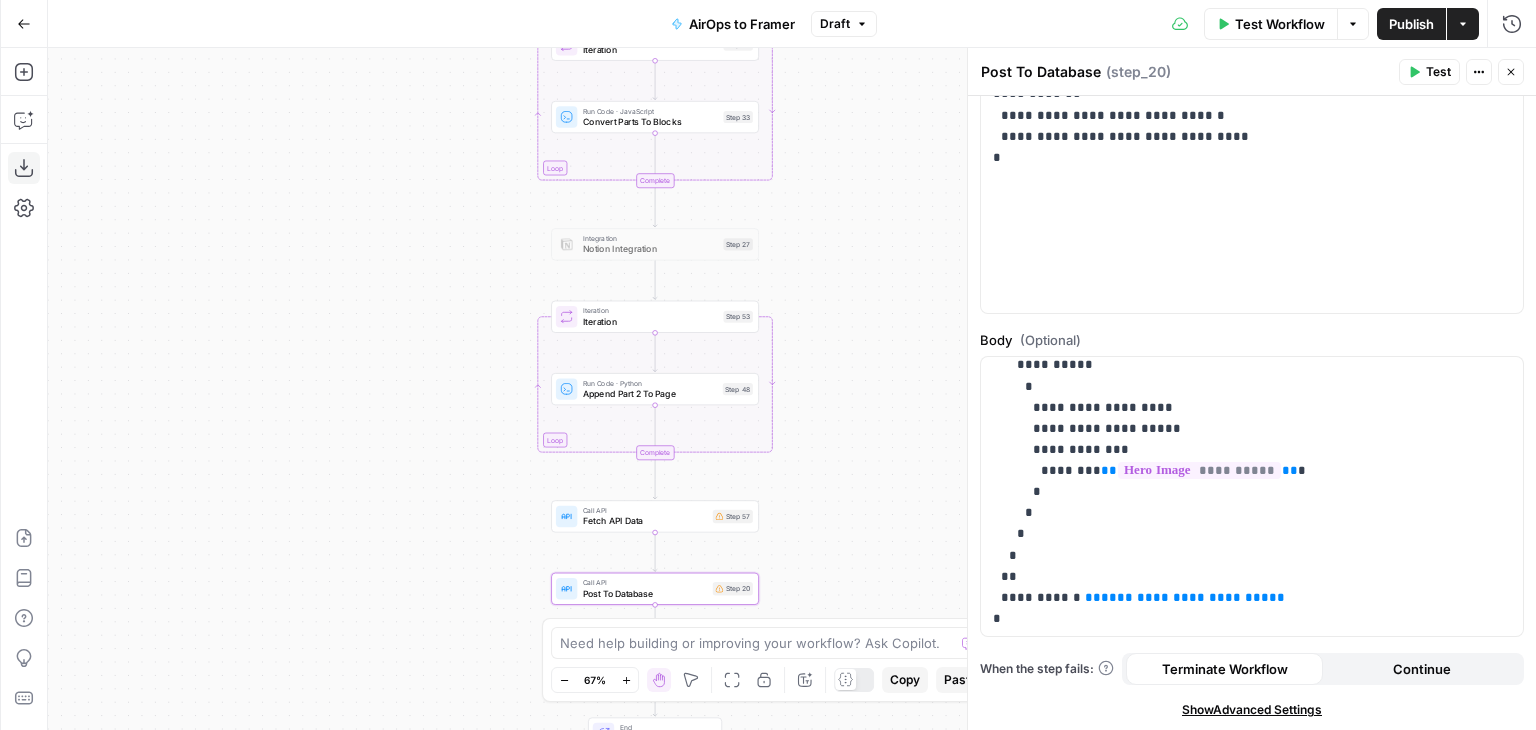 click on "Workflow Set Inputs Inputs Run Code · Python Publish Date Step 50 Run Code · Python Split Article By Headers Step 45 Loop Iteration Iteration Step 52 Run Code · JavaScript Convert Parts To Blocks Step 33 Complete Integration Notion Integration Step 27 Loop Iteration Iteration Step 53 Run Code · Python Append Part 2 To Page Step 48 Complete Call API Fetch API Data Step 57 Call API Post To Database Step 20 Write Liquid Text Success Step 54 End Output" at bounding box center [792, 389] 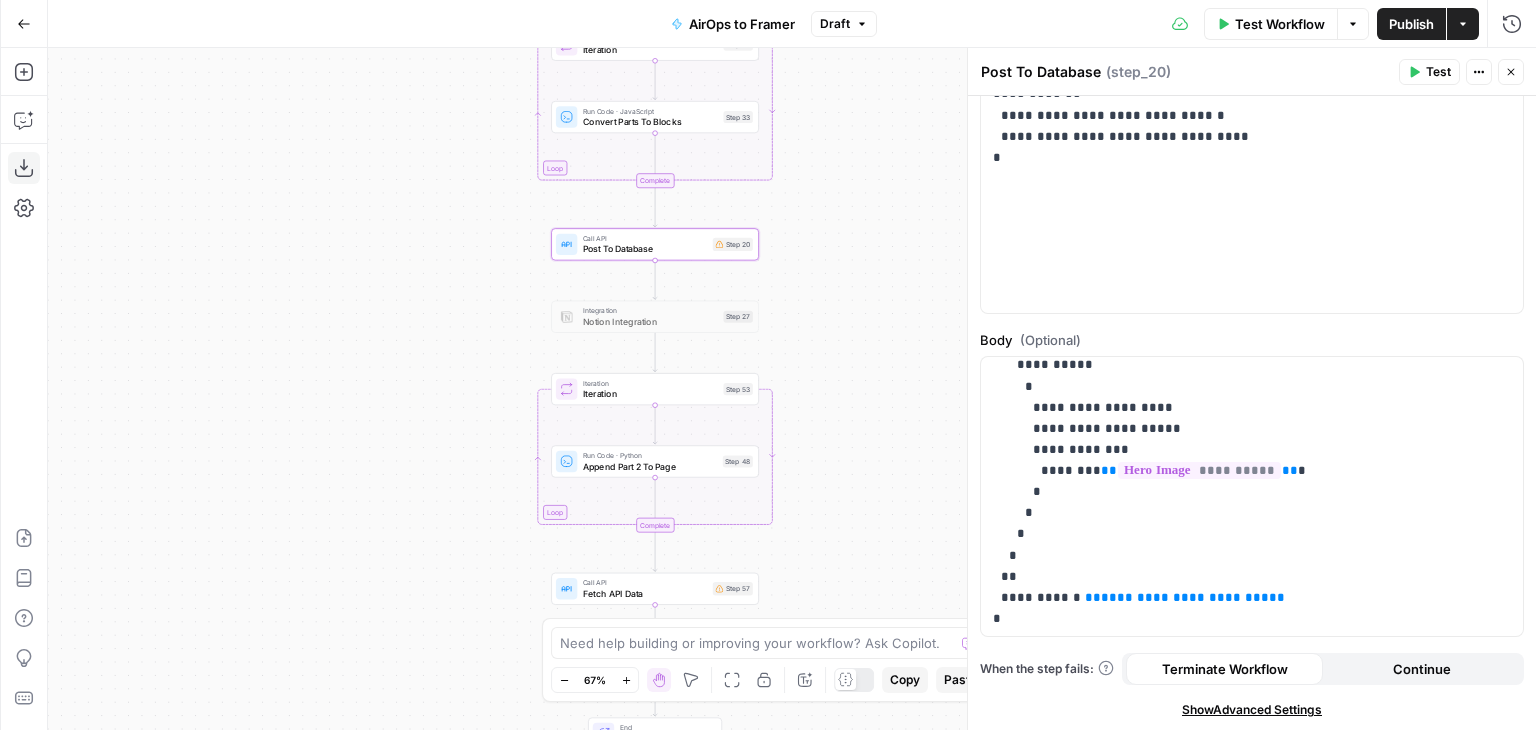 drag, startPoint x: 460, startPoint y: 533, endPoint x: 464, endPoint y: 465, distance: 68.117546 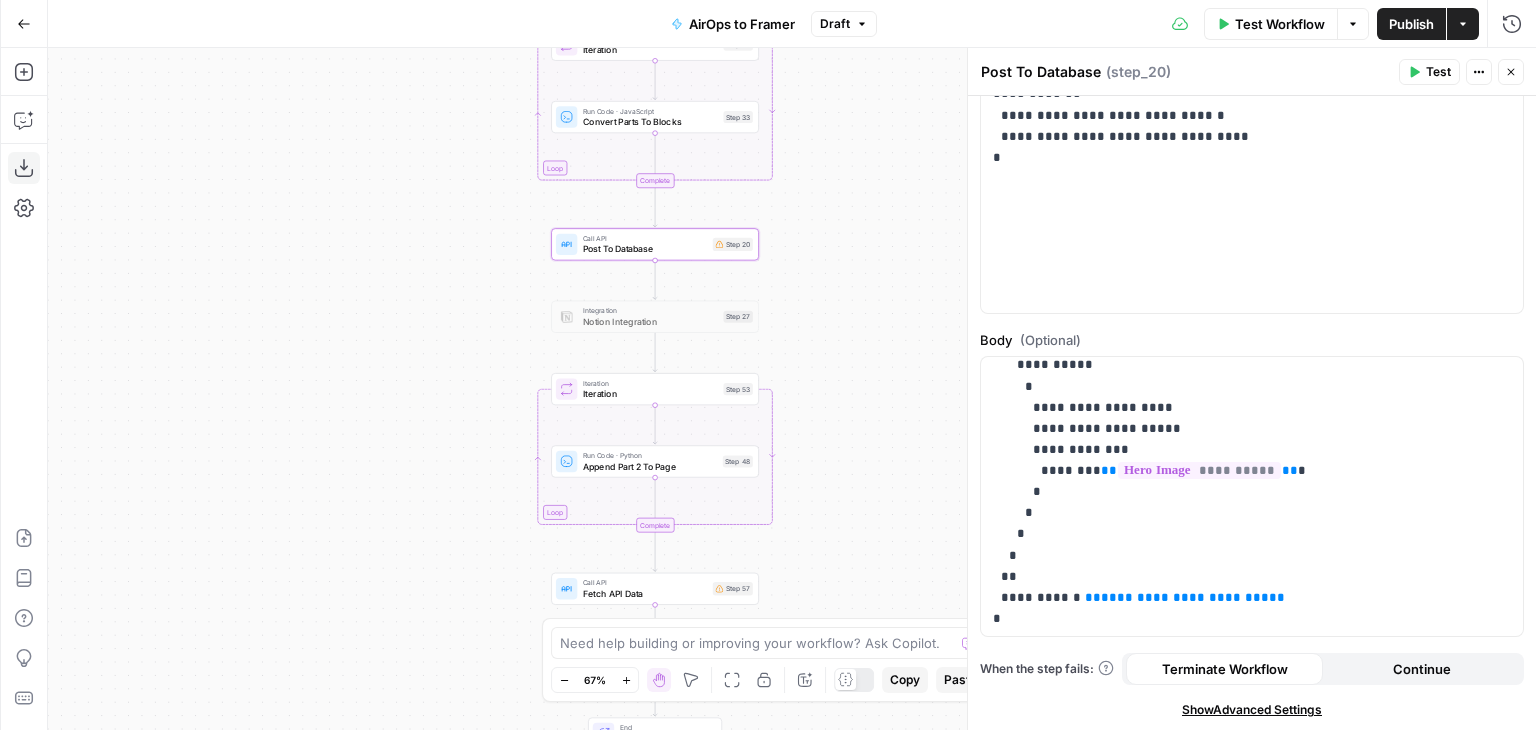 click on "Workflow Set Inputs Inputs Run Code · Python Publish Date Step 50 Run Code · Python Split Article By Headers Step 45 Loop Iteration Iteration Step 52 Run Code · JavaScript Convert Parts To Blocks Step 33 Complete Call API Post To Database Step 20 Integration Notion Integration Step 27 Loop Iteration Iteration Step 53 Run Code · Python Append Part 2 To Page Step 48 Complete Call API Fetch API Data Step 57 Write Liquid Text Success Step 54 End Output" at bounding box center (792, 389) 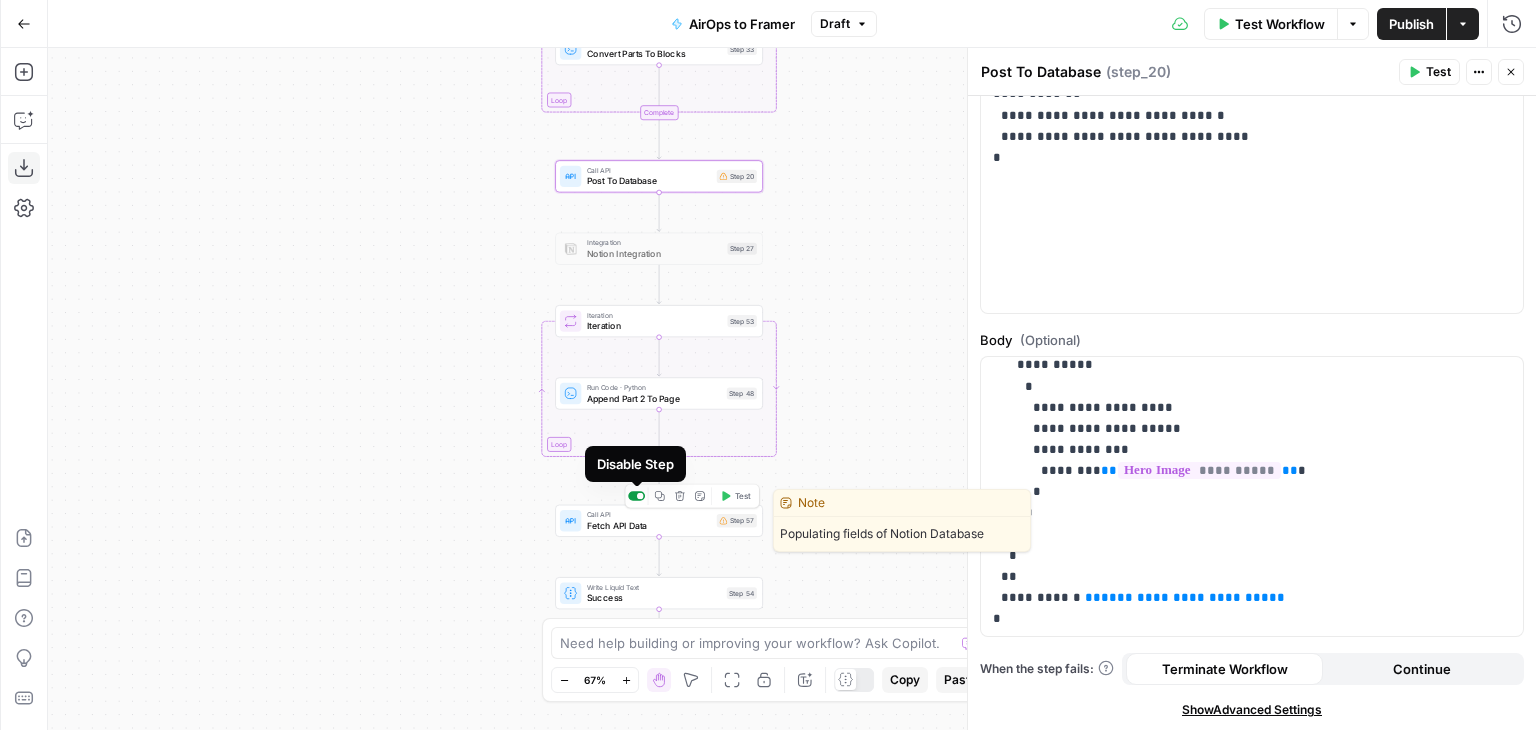 click at bounding box center [636, 495] 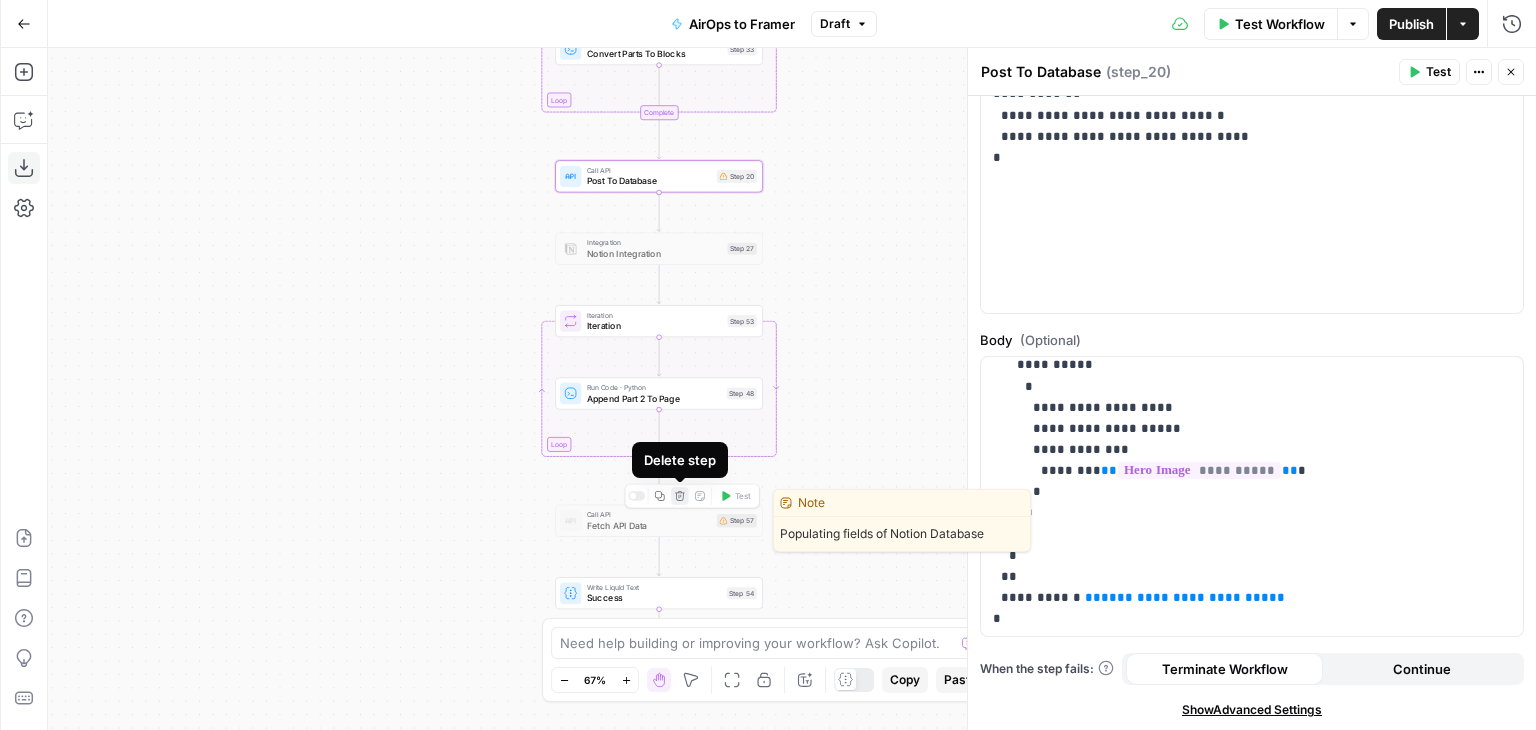 click 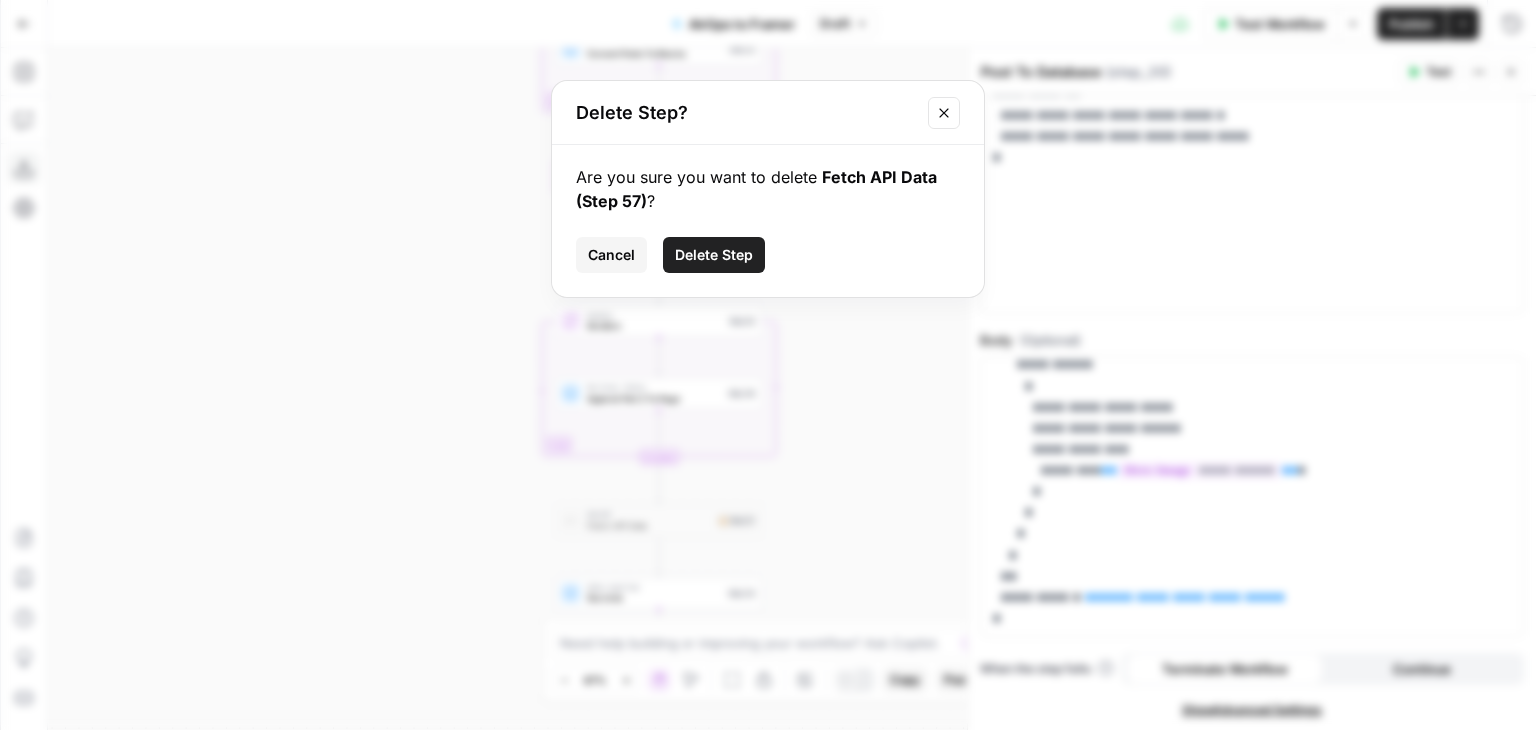 click on "Are you sure you want to delete   Fetch API Data (Step 57) ? Cancel Delete Step" at bounding box center [768, 221] 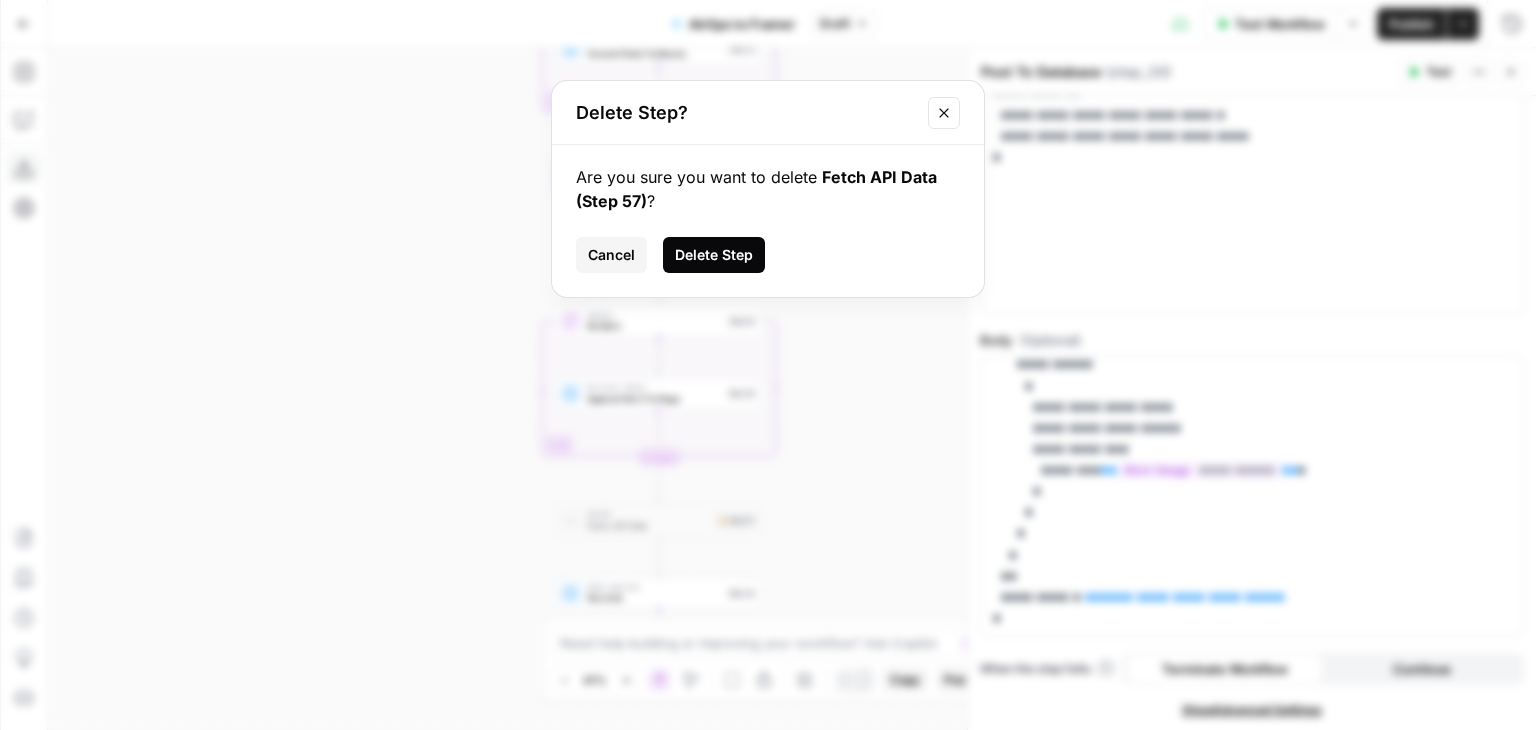 click on "Delete Step" at bounding box center (714, 255) 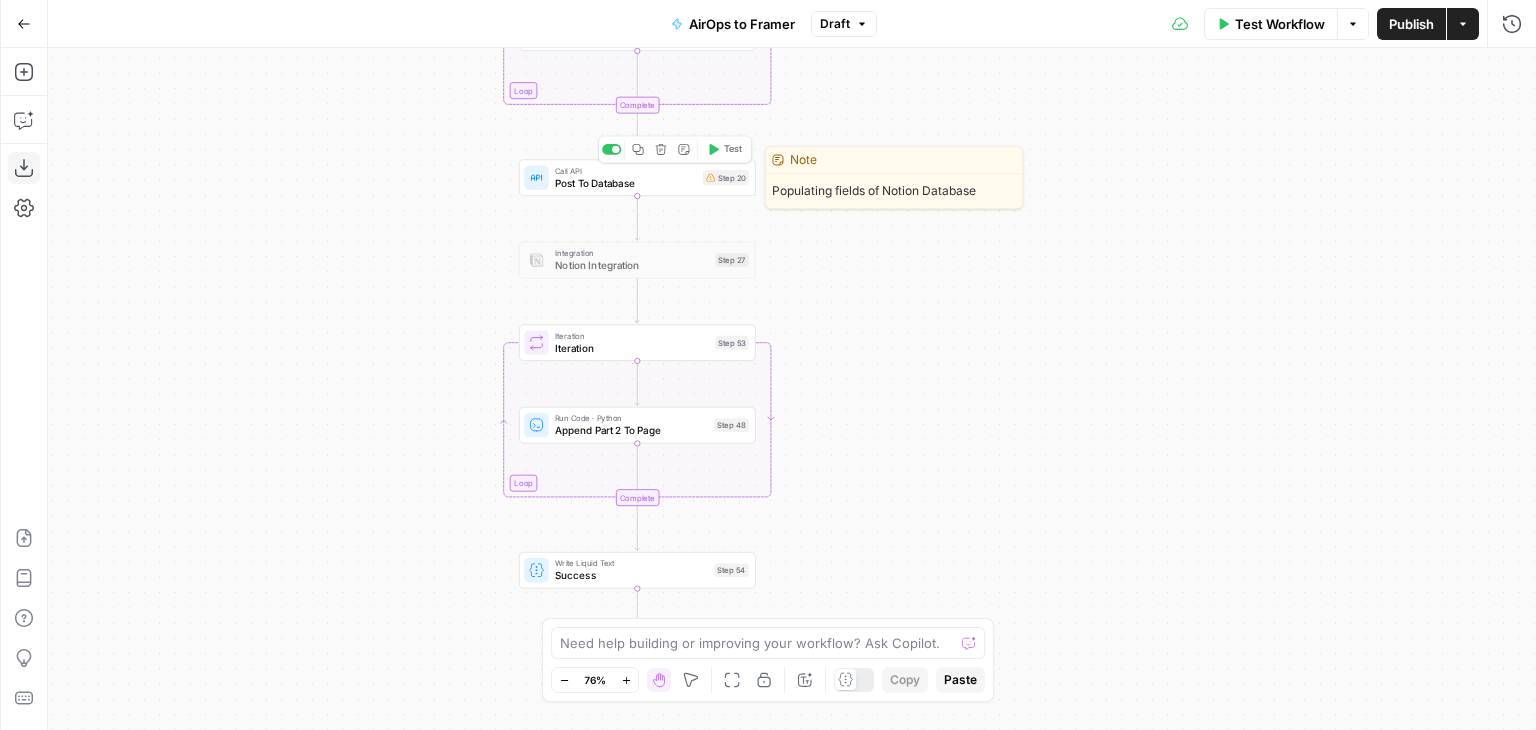 click on "Post To Database" at bounding box center [626, 182] 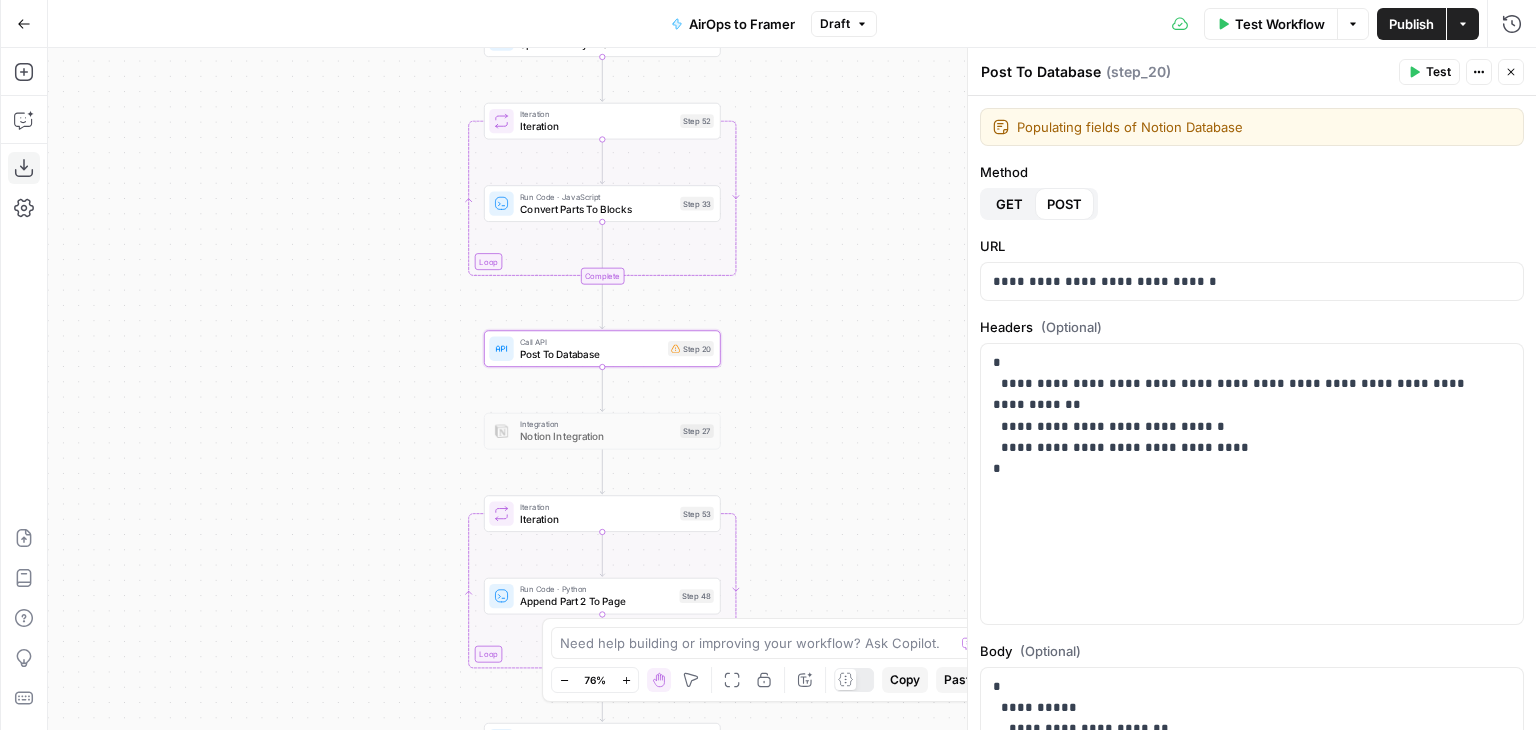 drag, startPoint x: 476, startPoint y: 290, endPoint x: 440, endPoint y: 470, distance: 183.5647 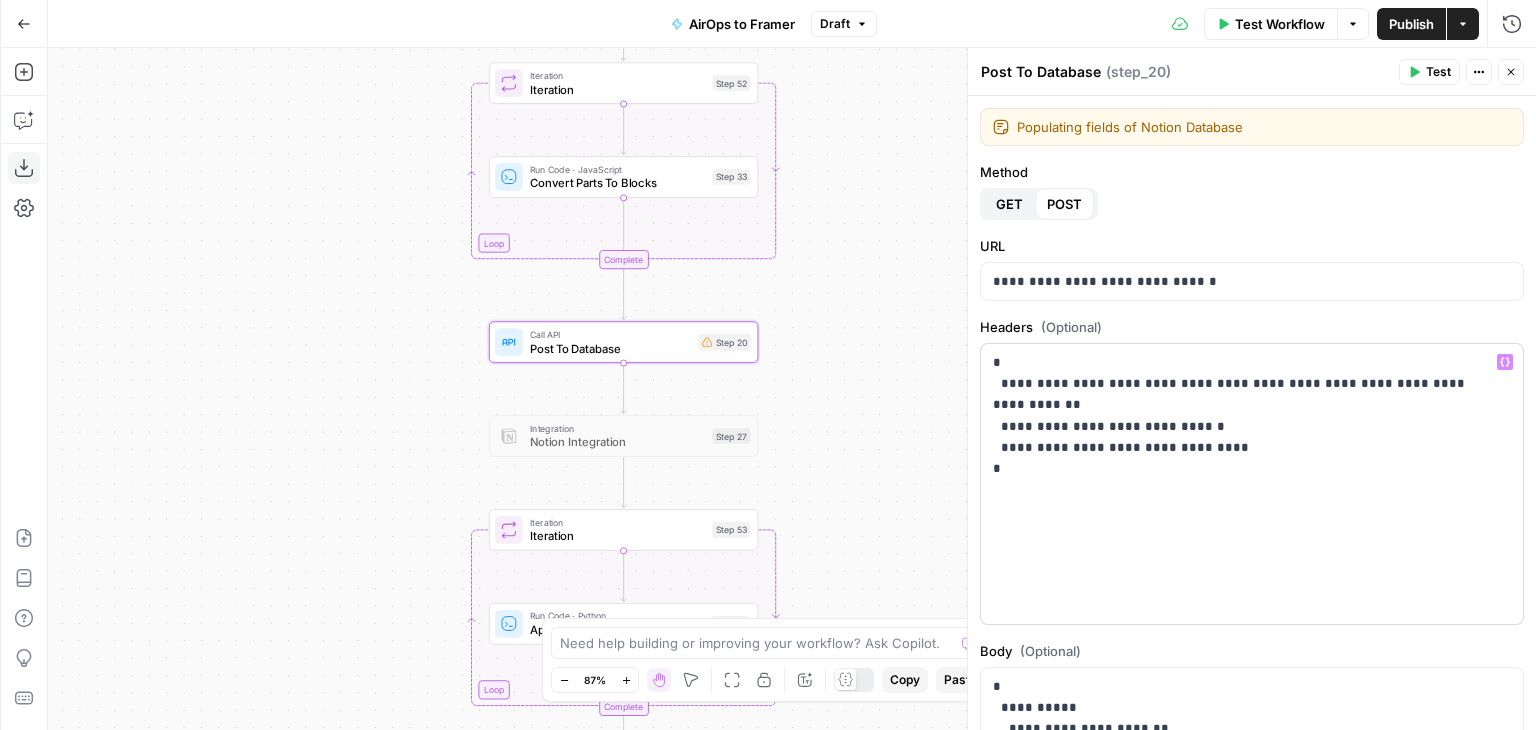 scroll, scrollTop: 311, scrollLeft: 0, axis: vertical 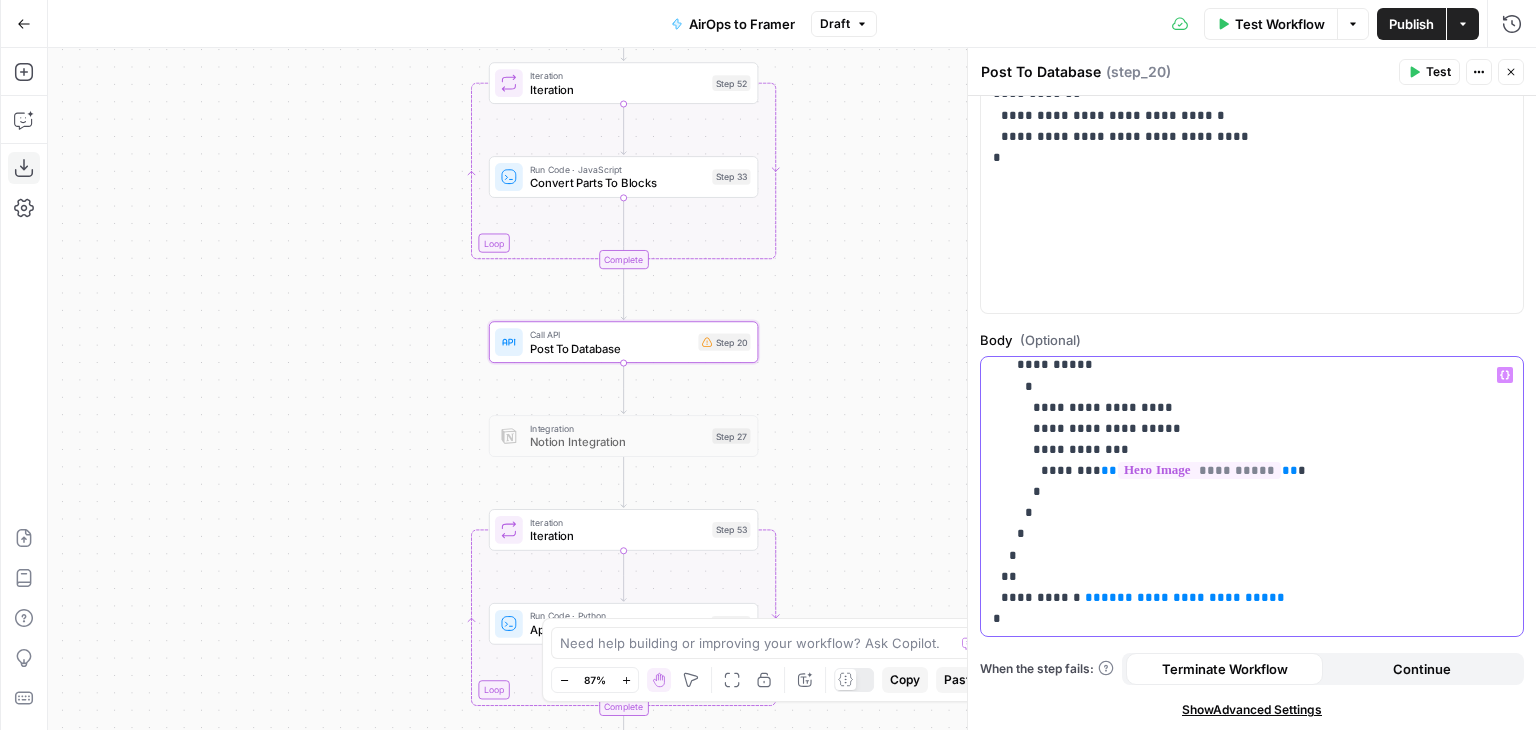 drag, startPoint x: 1241, startPoint y: 592, endPoint x: 1064, endPoint y: 605, distance: 177.47676 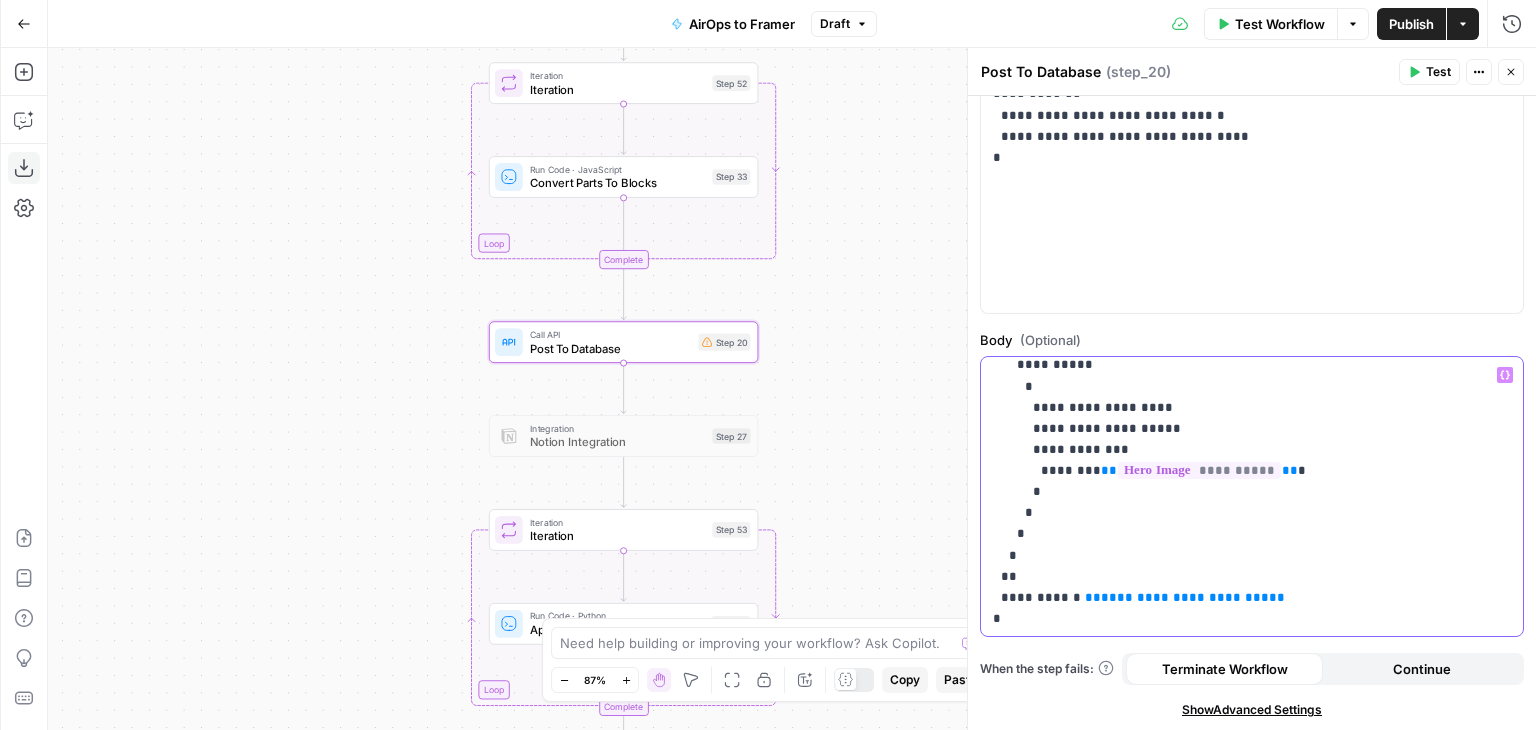click on "**********" at bounding box center [1237, 6] 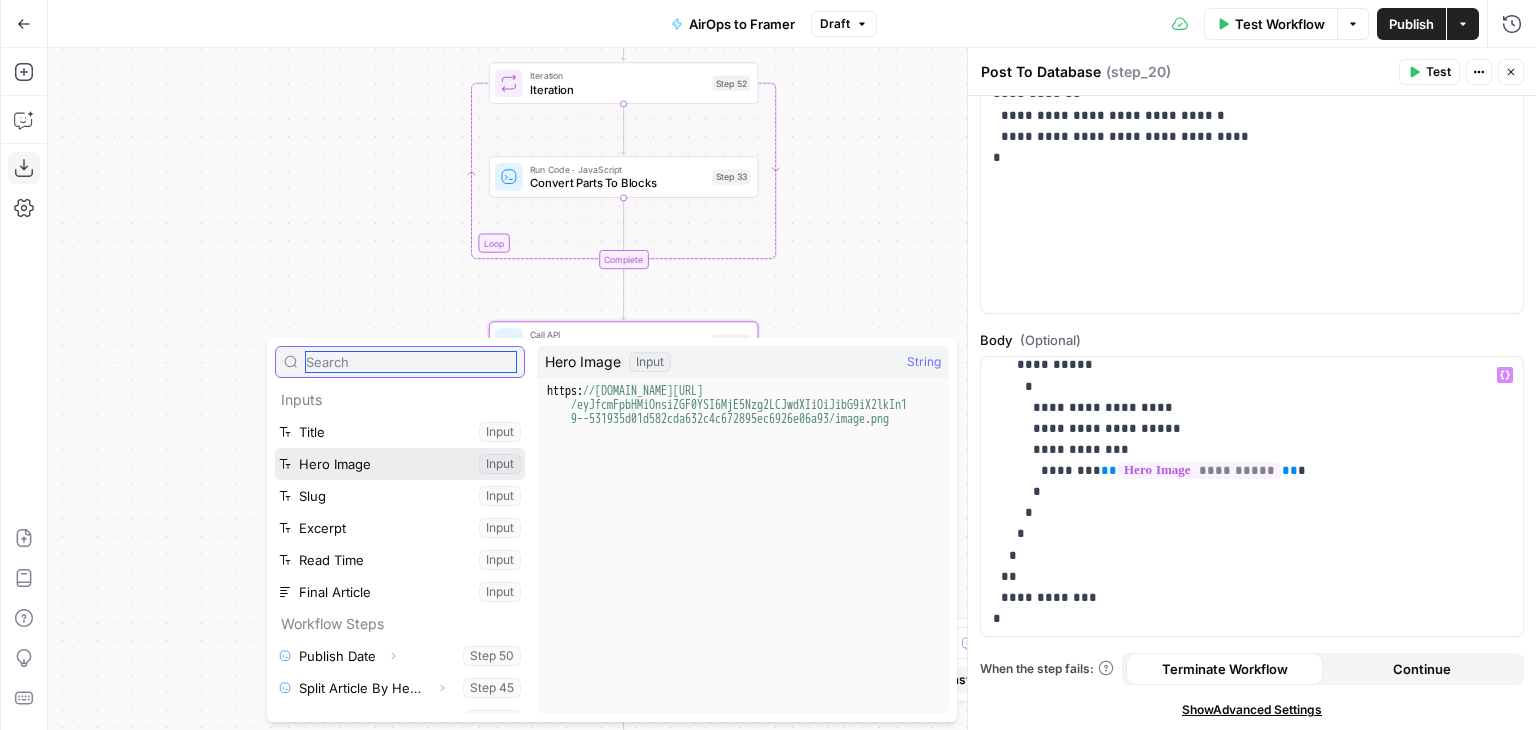 scroll, scrollTop: 85, scrollLeft: 0, axis: vertical 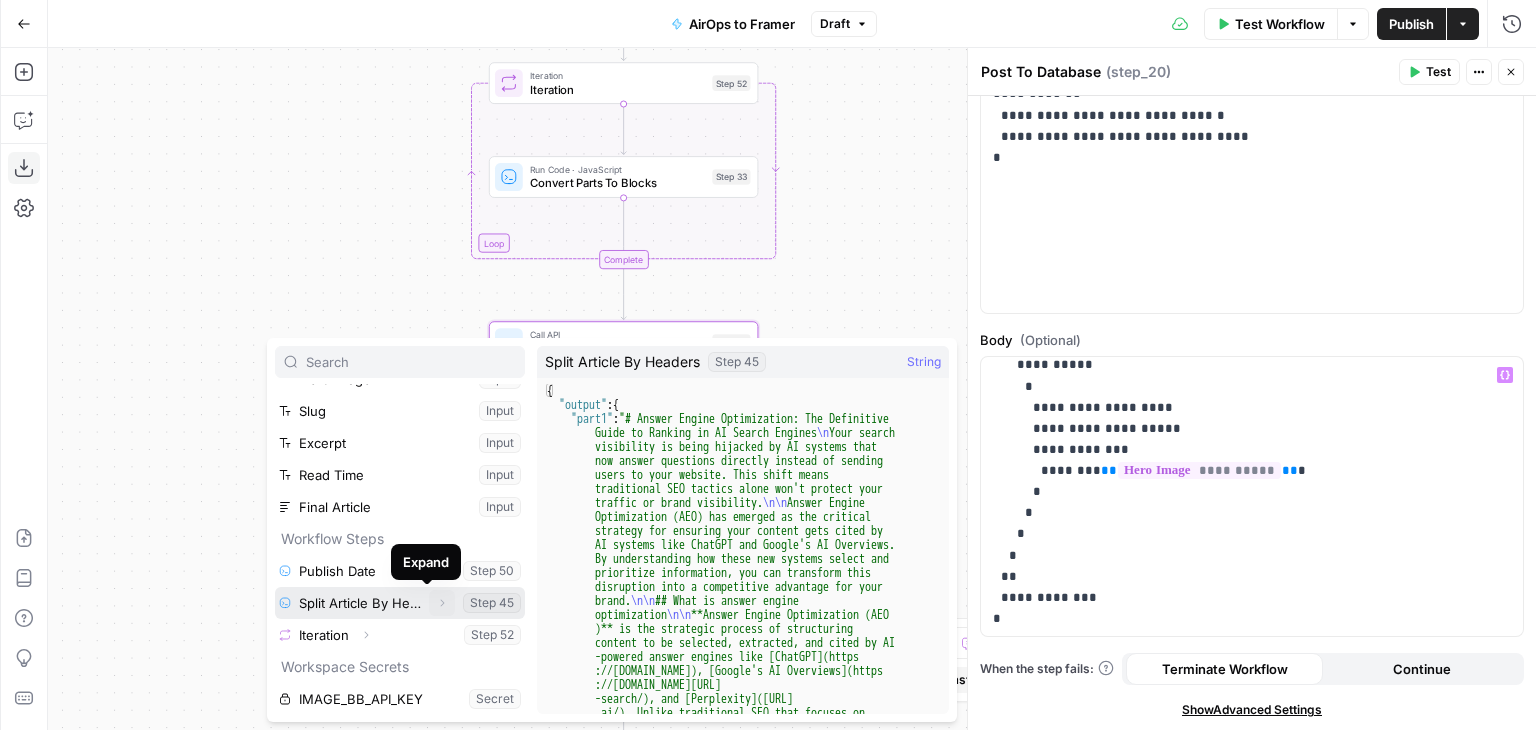 click 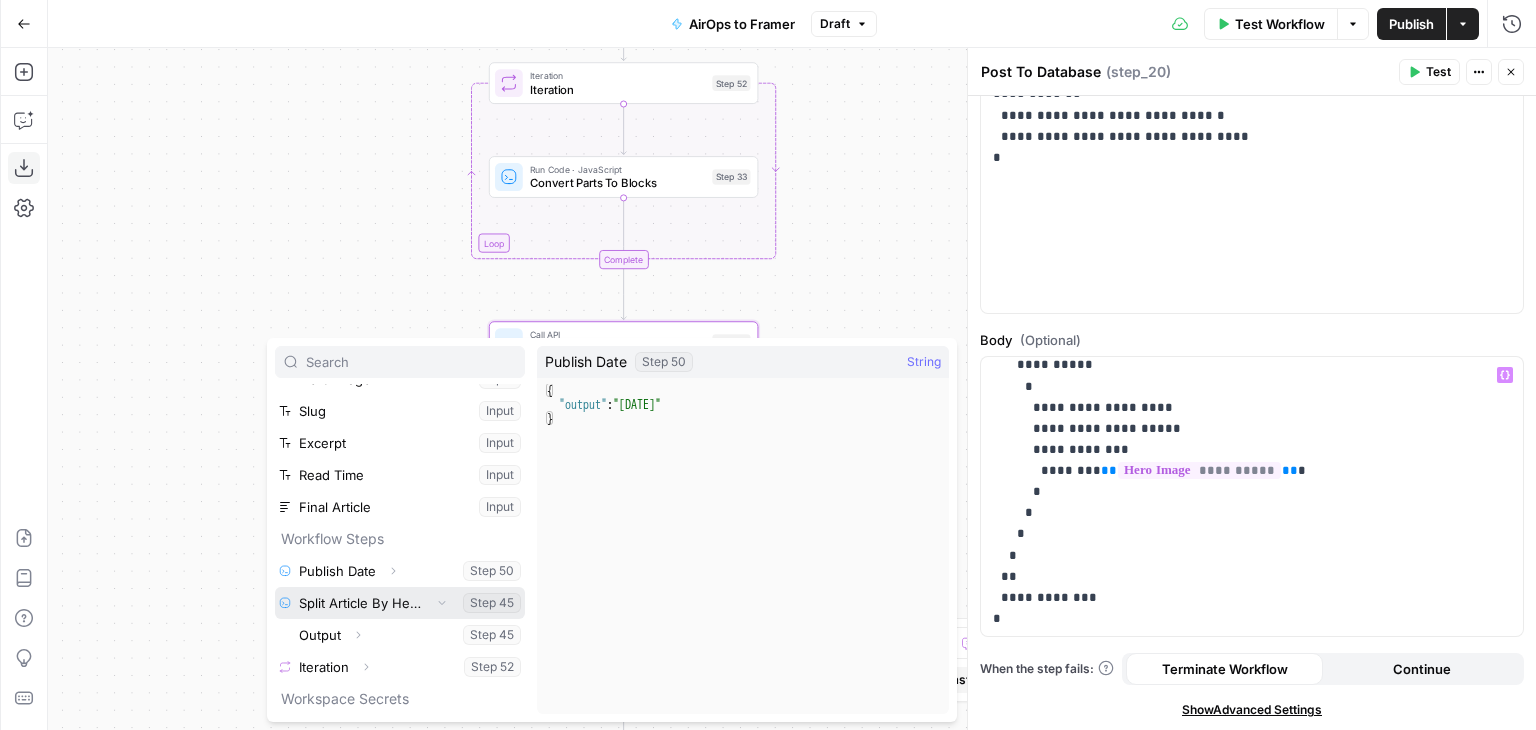 scroll, scrollTop: 117, scrollLeft: 0, axis: vertical 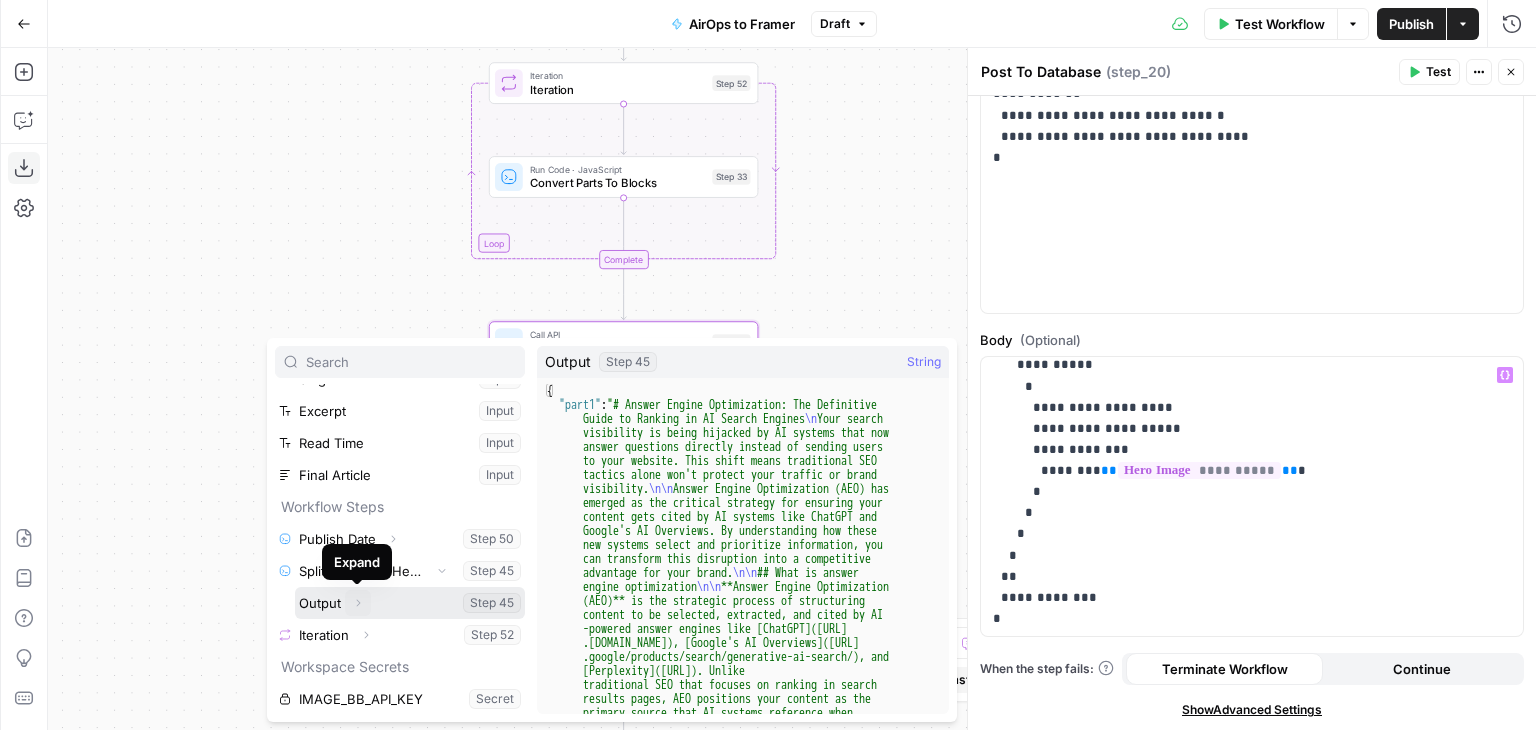 click 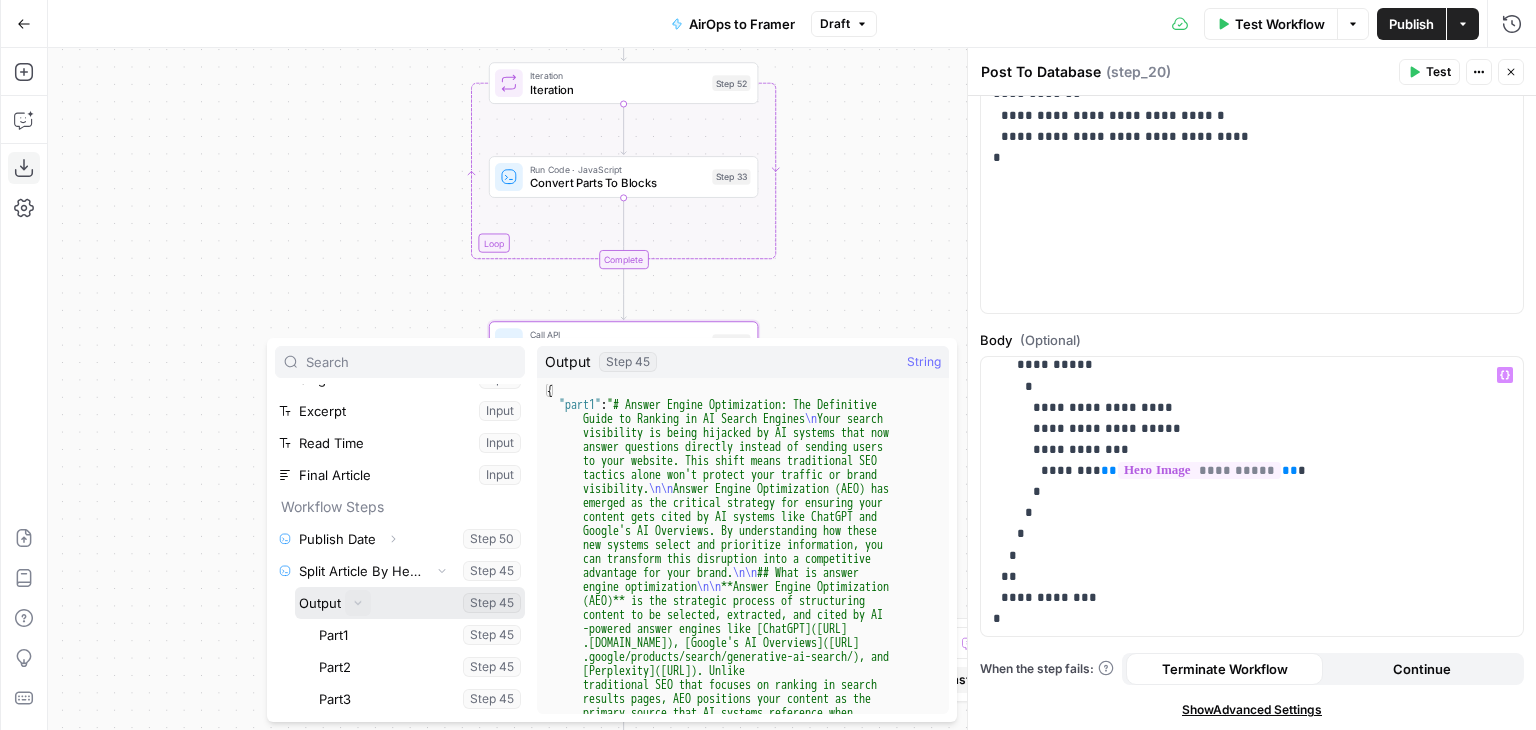 scroll, scrollTop: 245, scrollLeft: 0, axis: vertical 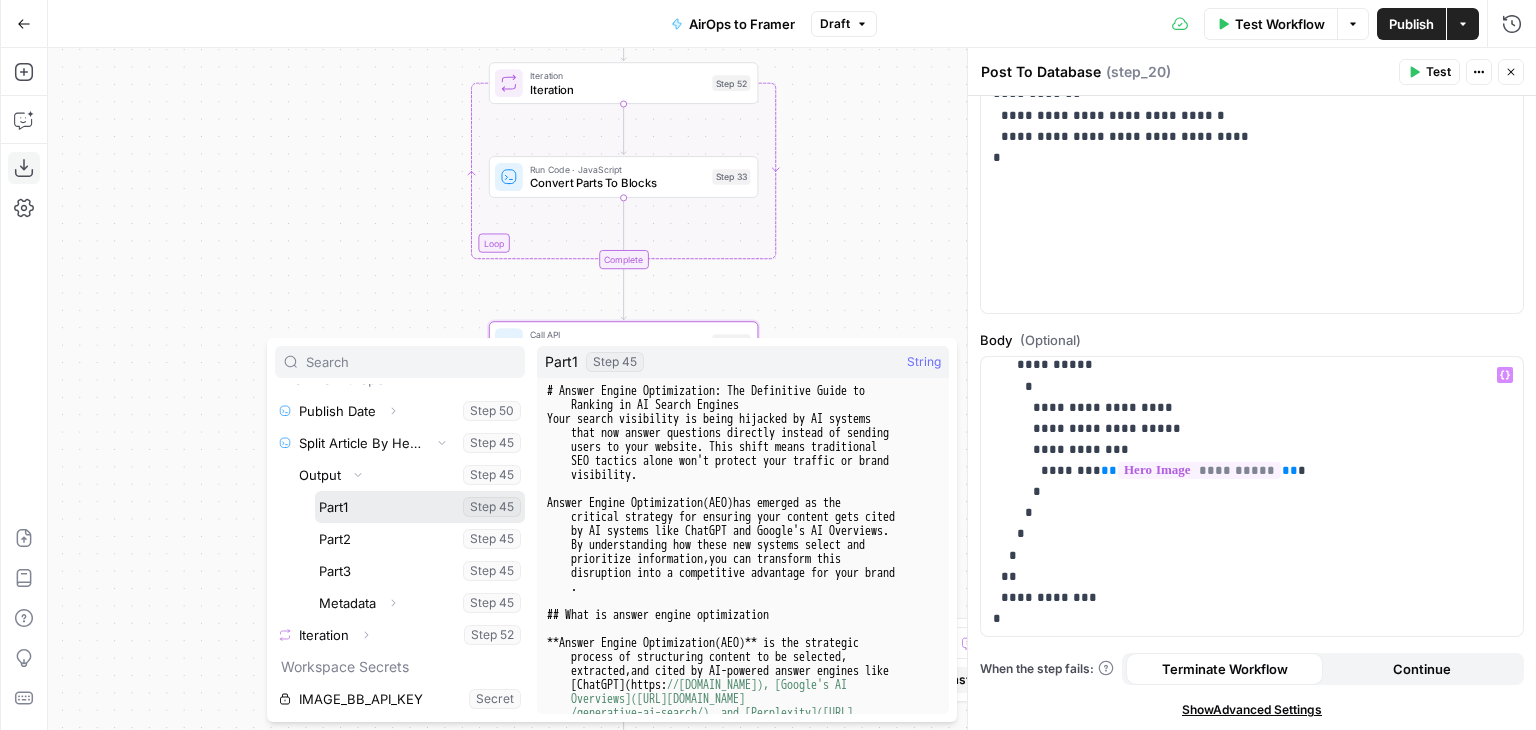 click at bounding box center (420, 507) 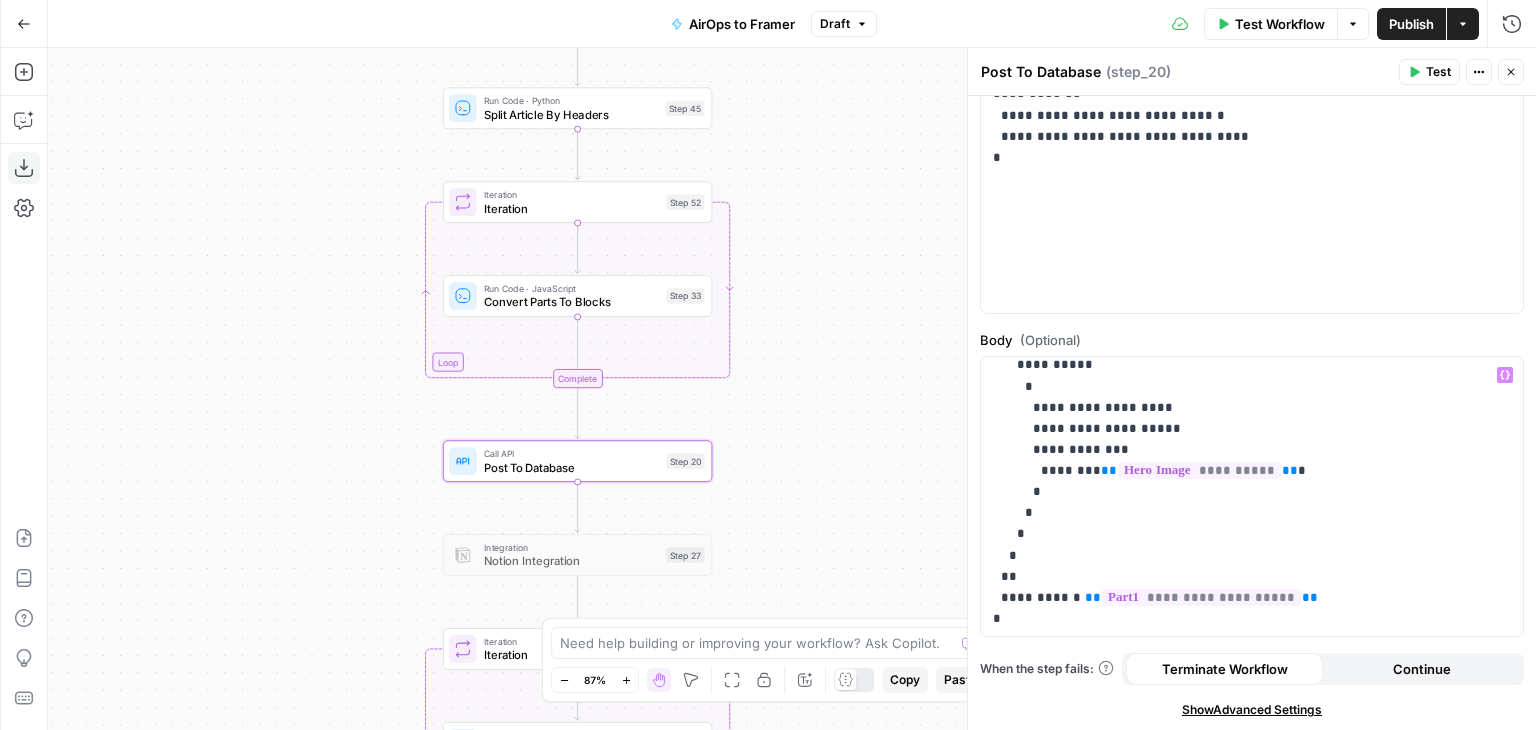 drag, startPoint x: 305, startPoint y: 290, endPoint x: 238, endPoint y: 453, distance: 176.2328 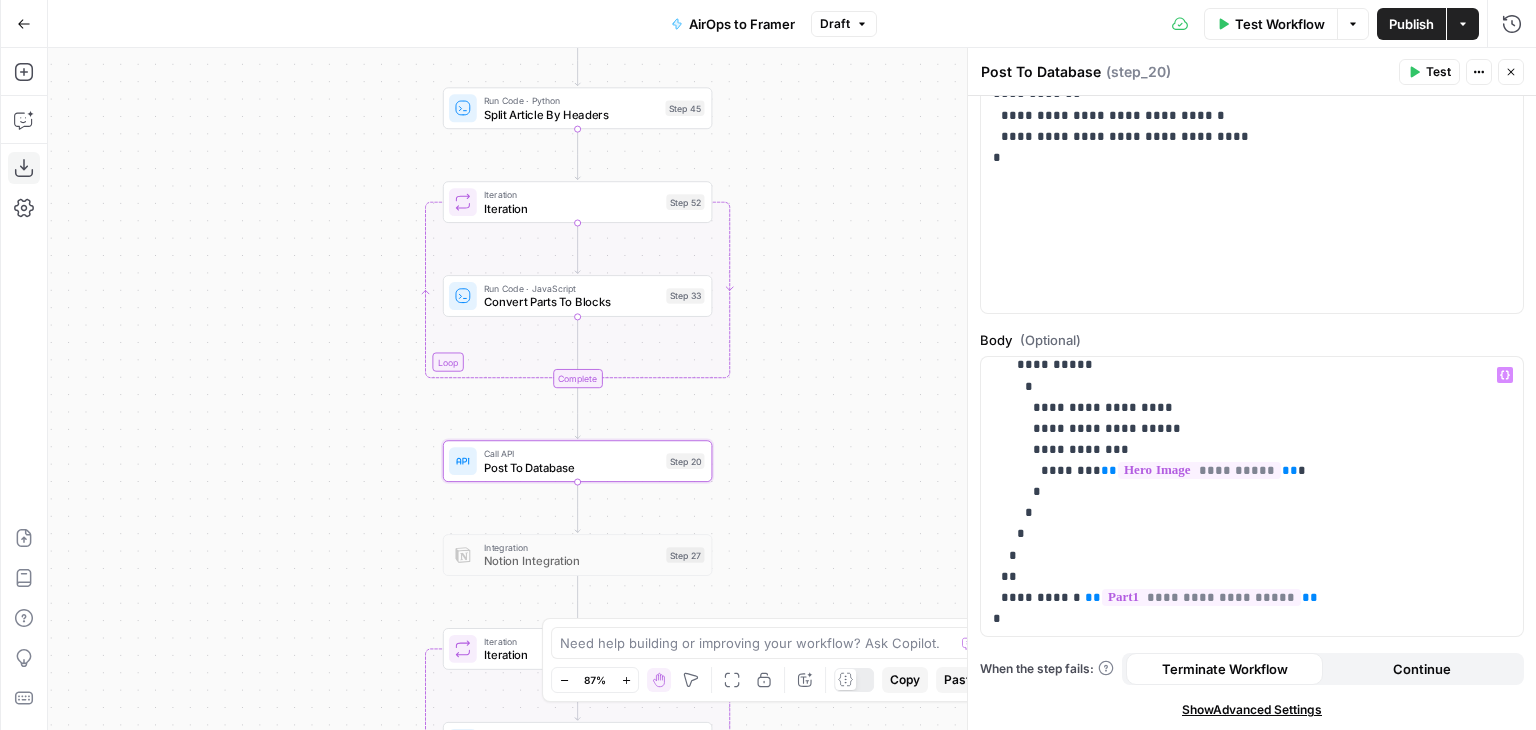 click on "Workflow Set Inputs Inputs Run Code · Python Publish Date Step 50 Run Code · Python Split Article By Headers Step 45 Loop Iteration Iteration Step 52 Run Code · JavaScript Convert Parts To Blocks Step 33 Complete Call API Post To Database Step 20 Integration Notion Integration Step 27 Loop Iteration Iteration Step 53 Run Code · Python Append Part 2 To Page Step 48 Complete Write Liquid Text Success Step 54 End Output" at bounding box center [792, 389] 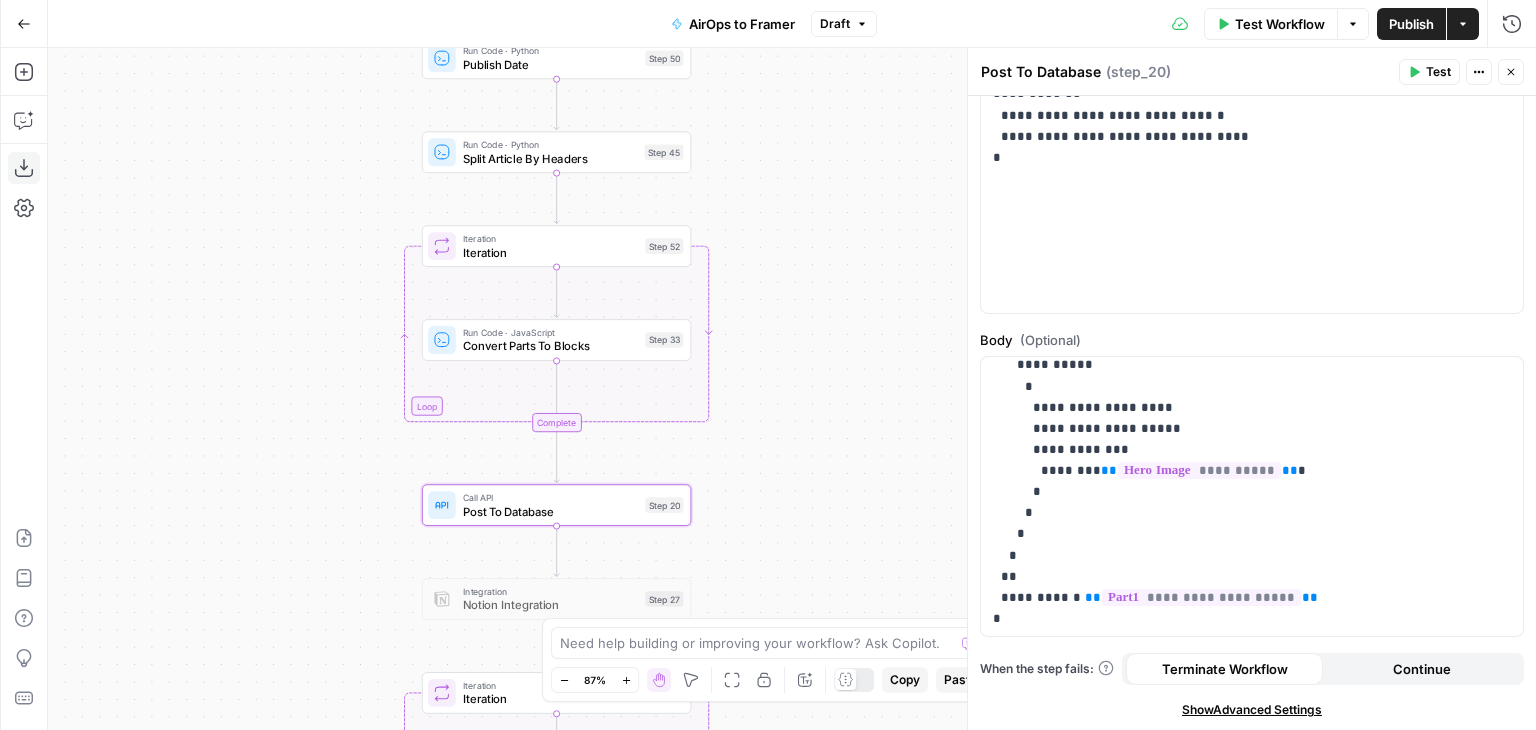 drag, startPoint x: 325, startPoint y: 545, endPoint x: 304, endPoint y: 366, distance: 180.22763 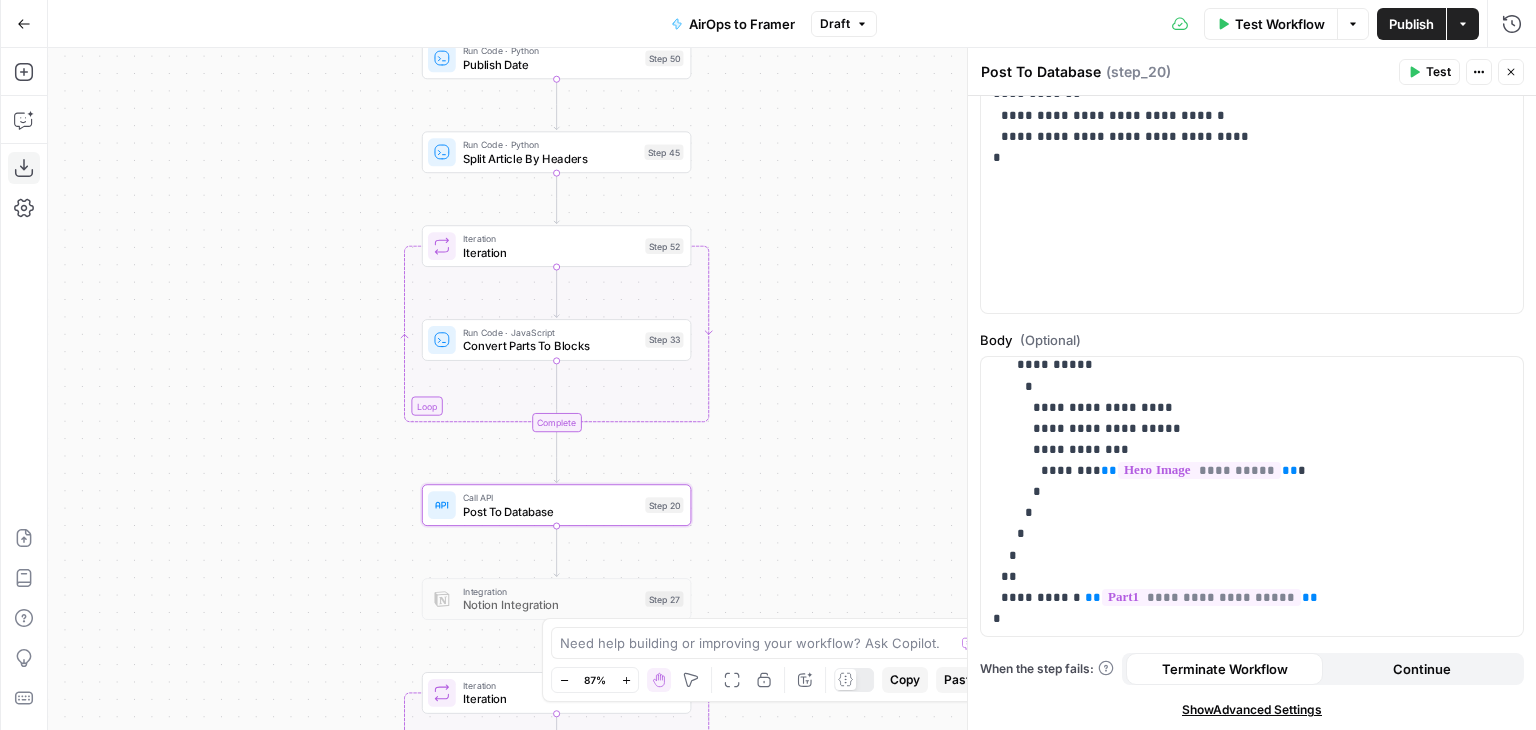 click on "Workflow Set Inputs Inputs Run Code · Python Publish Date Step 50 Run Code · Python Split Article By Headers Step 45 Loop Iteration Iteration Step 52 Run Code · JavaScript Convert Parts To Blocks Step 33 Complete Call API Post To Database Step 20 Integration Notion Integration Step 27 Loop Iteration Iteration Step 53 Run Code · Python Append Part 2 To Page Step 48 Complete Write Liquid Text Success Step 54 End Output" at bounding box center (792, 389) 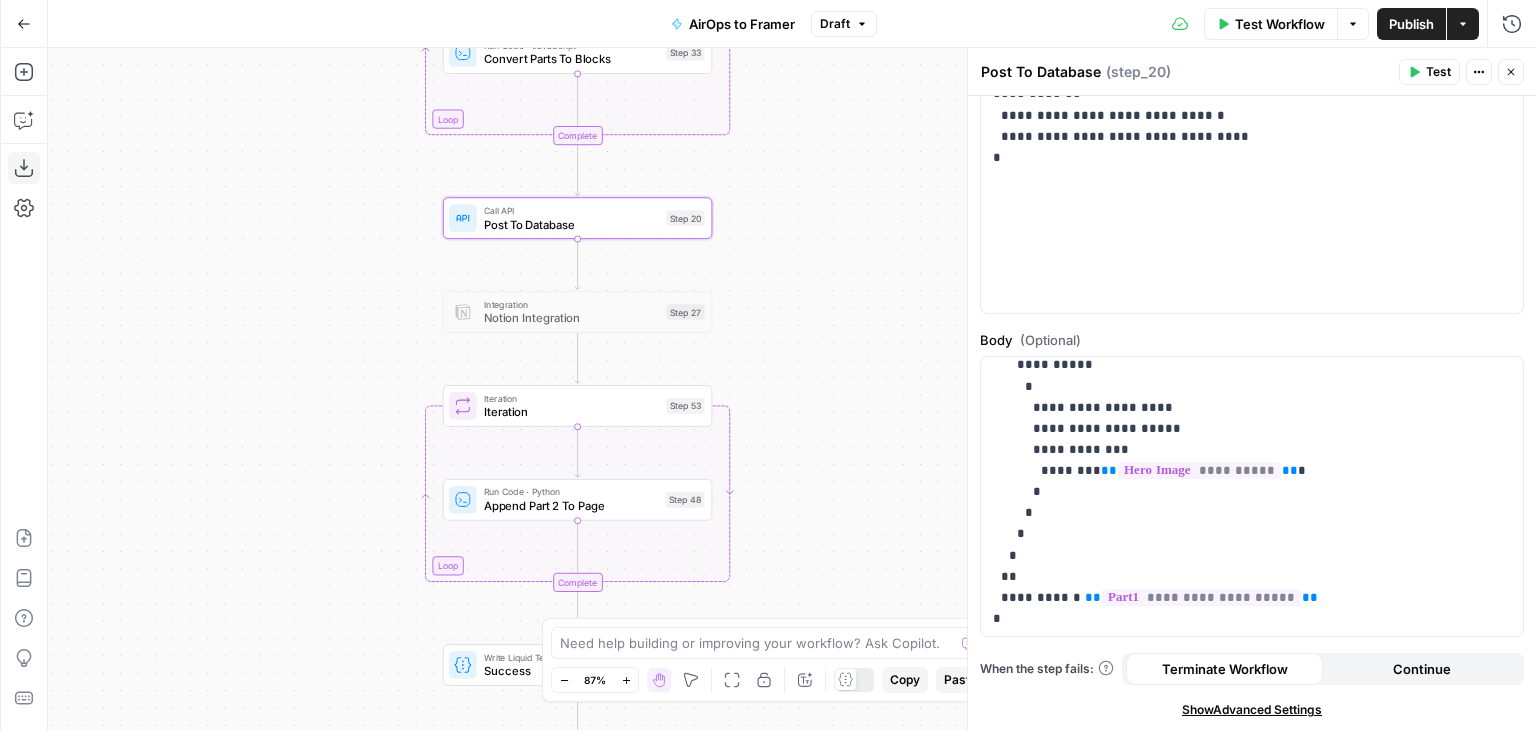 drag, startPoint x: 253, startPoint y: 525, endPoint x: 300, endPoint y: 403, distance: 130.7402 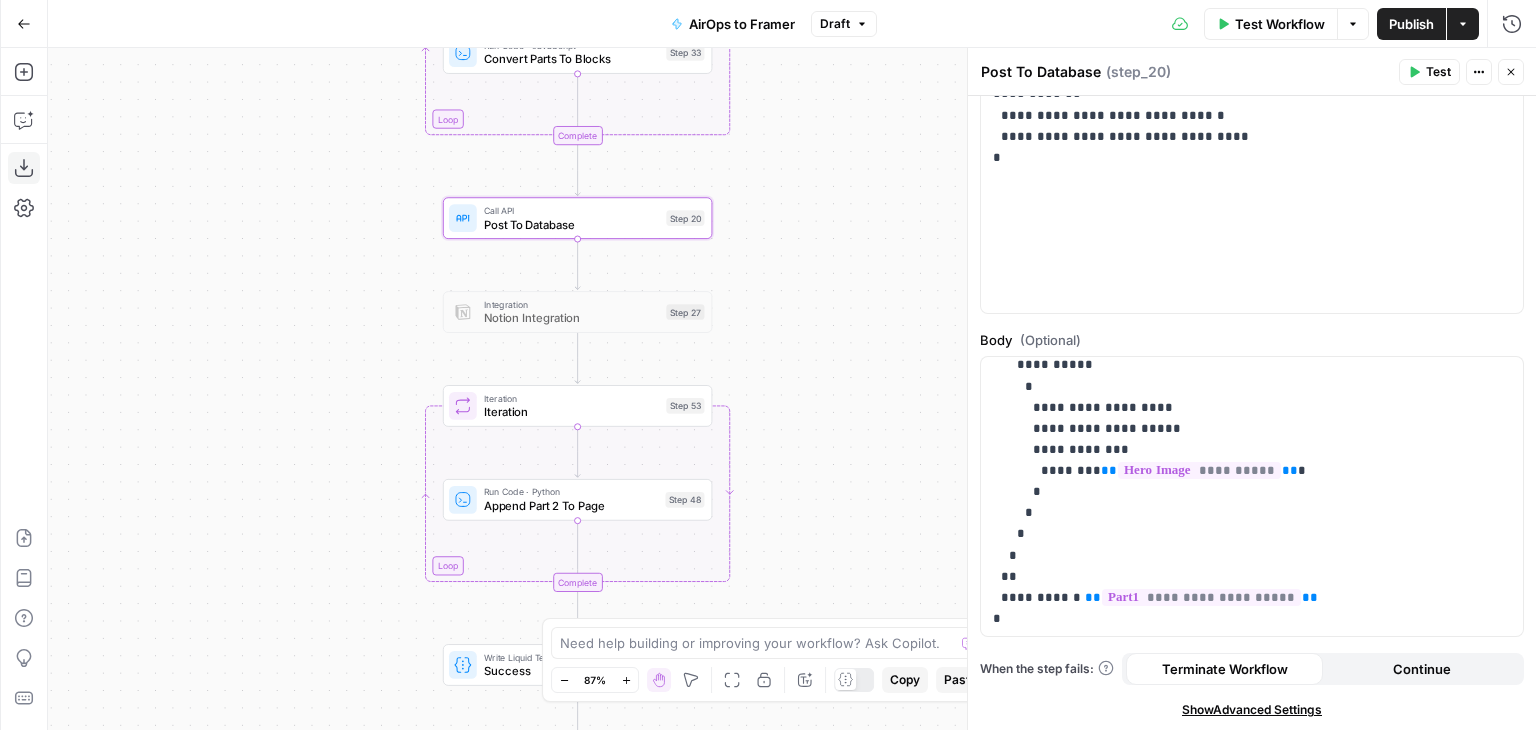 click on "Workflow Set Inputs Inputs Run Code · Python Publish Date Step 50 Run Code · Python Split Article By Headers Step 45 Loop Iteration Iteration Step 52 Run Code · JavaScript Convert Parts To Blocks Step 33 Complete Call API Post To Database Step 20 Integration Notion Integration Step 27 Loop Iteration Iteration Step 53 Run Code · Python Append Part 2 To Page Step 48 Complete Write Liquid Text Success Step 54 End Output" at bounding box center (792, 389) 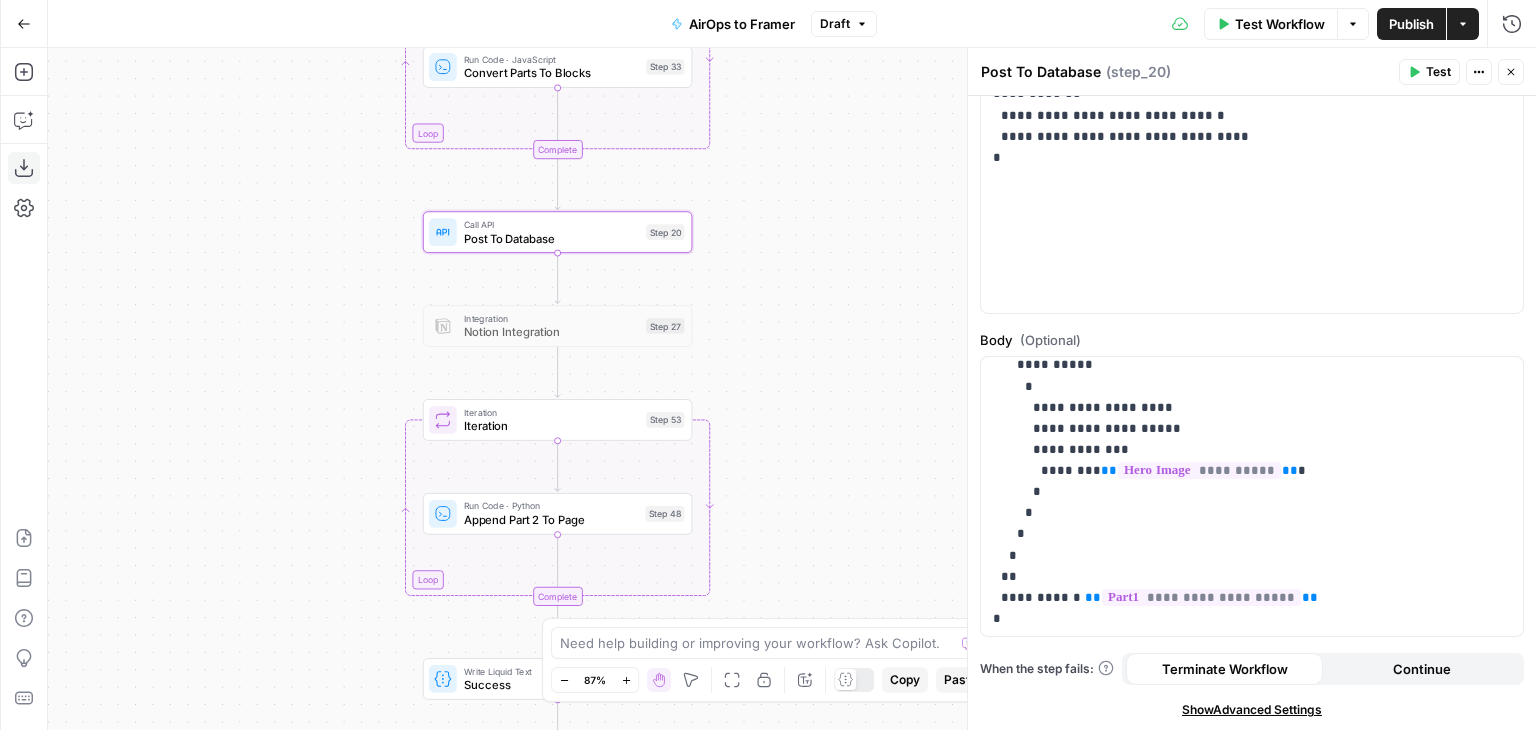 drag, startPoint x: 392, startPoint y: 405, endPoint x: 332, endPoint y: 468, distance: 87 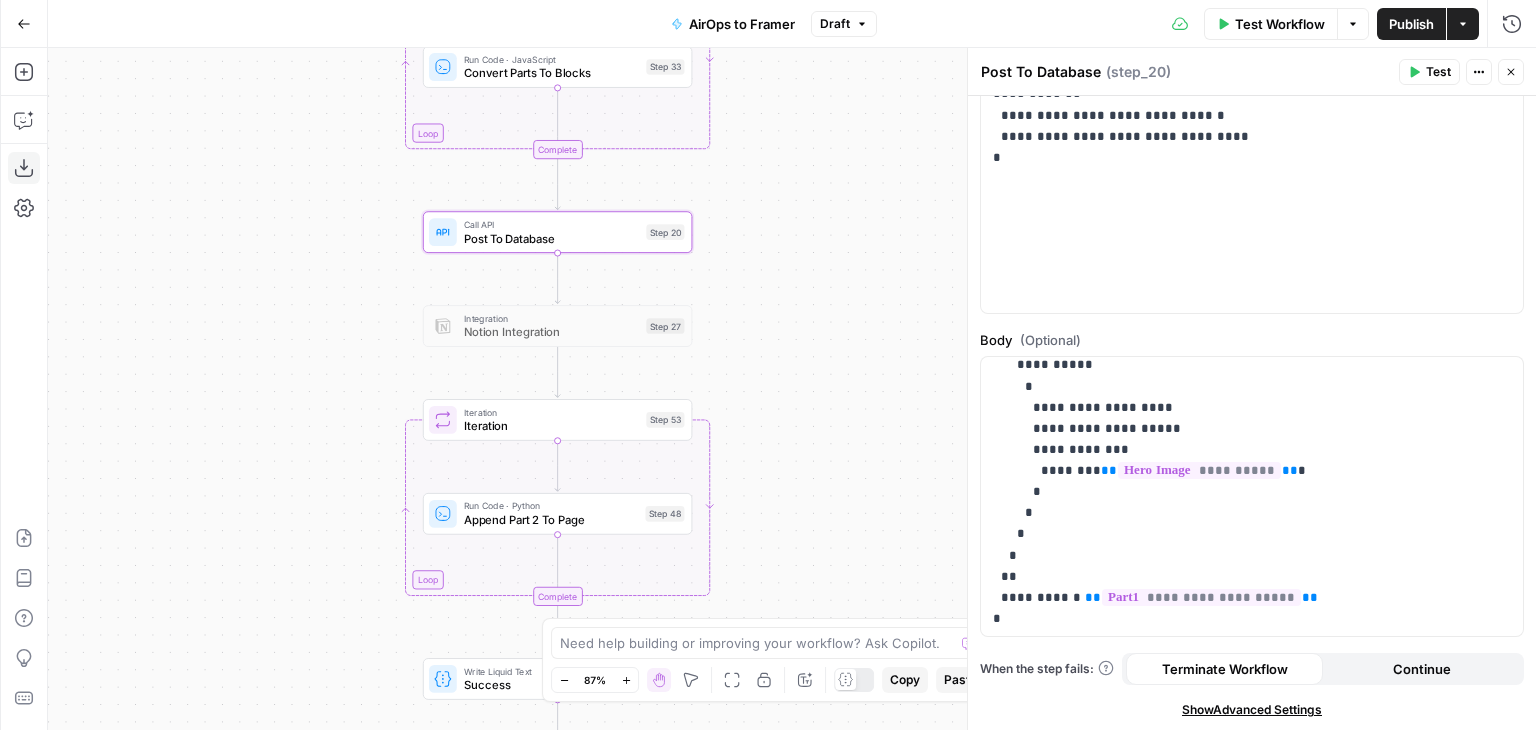 click on "Workflow Set Inputs Inputs Run Code · Python Publish Date Step 50 Run Code · Python Split Article By Headers Step 45 Loop Iteration Iteration Step 52 Run Code · JavaScript Convert Parts To Blocks Step 33 Complete Call API Post To Database Step 20 Integration Notion Integration Step 27 Loop Iteration Iteration Step 53 Run Code · Python Append Part 2 To Page Step 48 Complete Write Liquid Text Success Step 54 End Output" at bounding box center (792, 389) 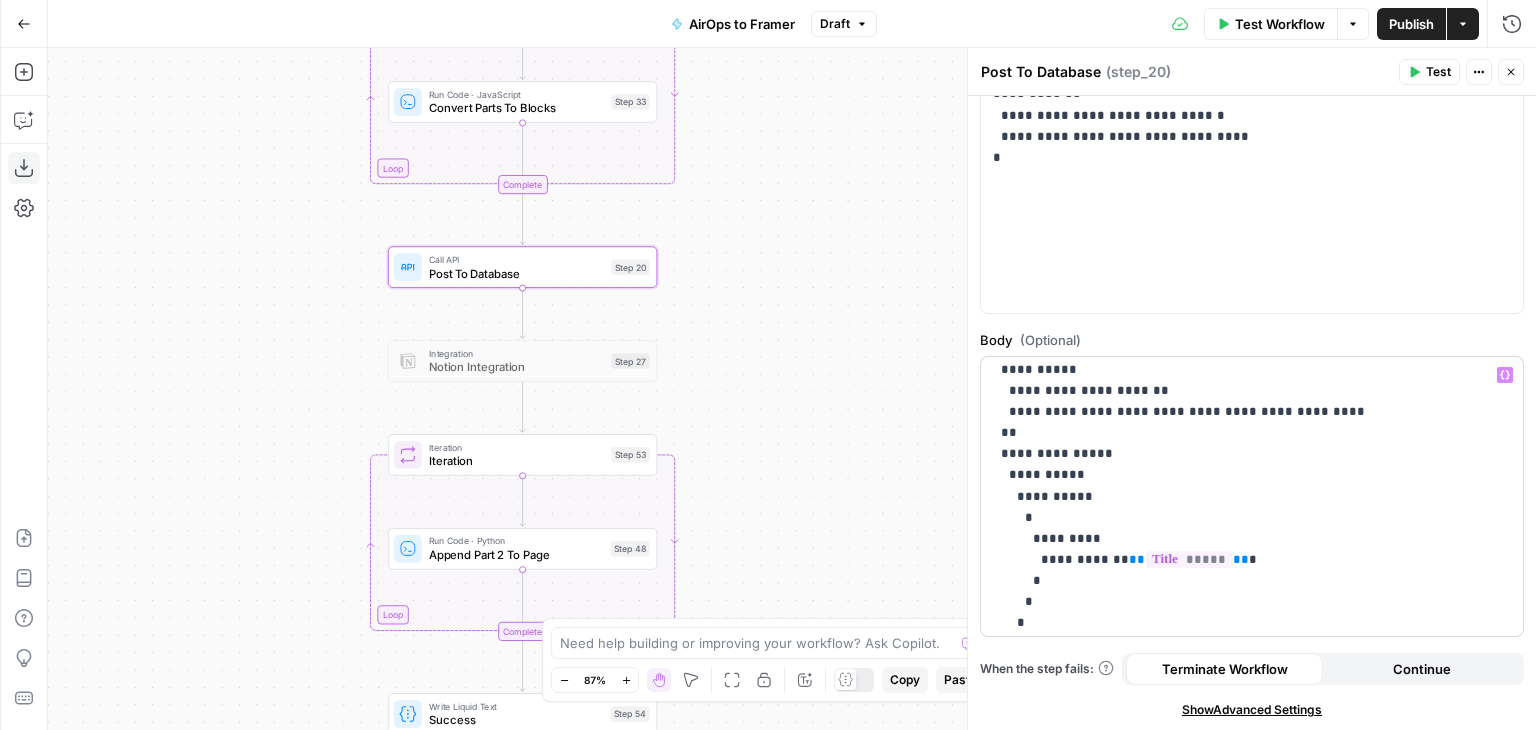 scroll, scrollTop: 0, scrollLeft: 0, axis: both 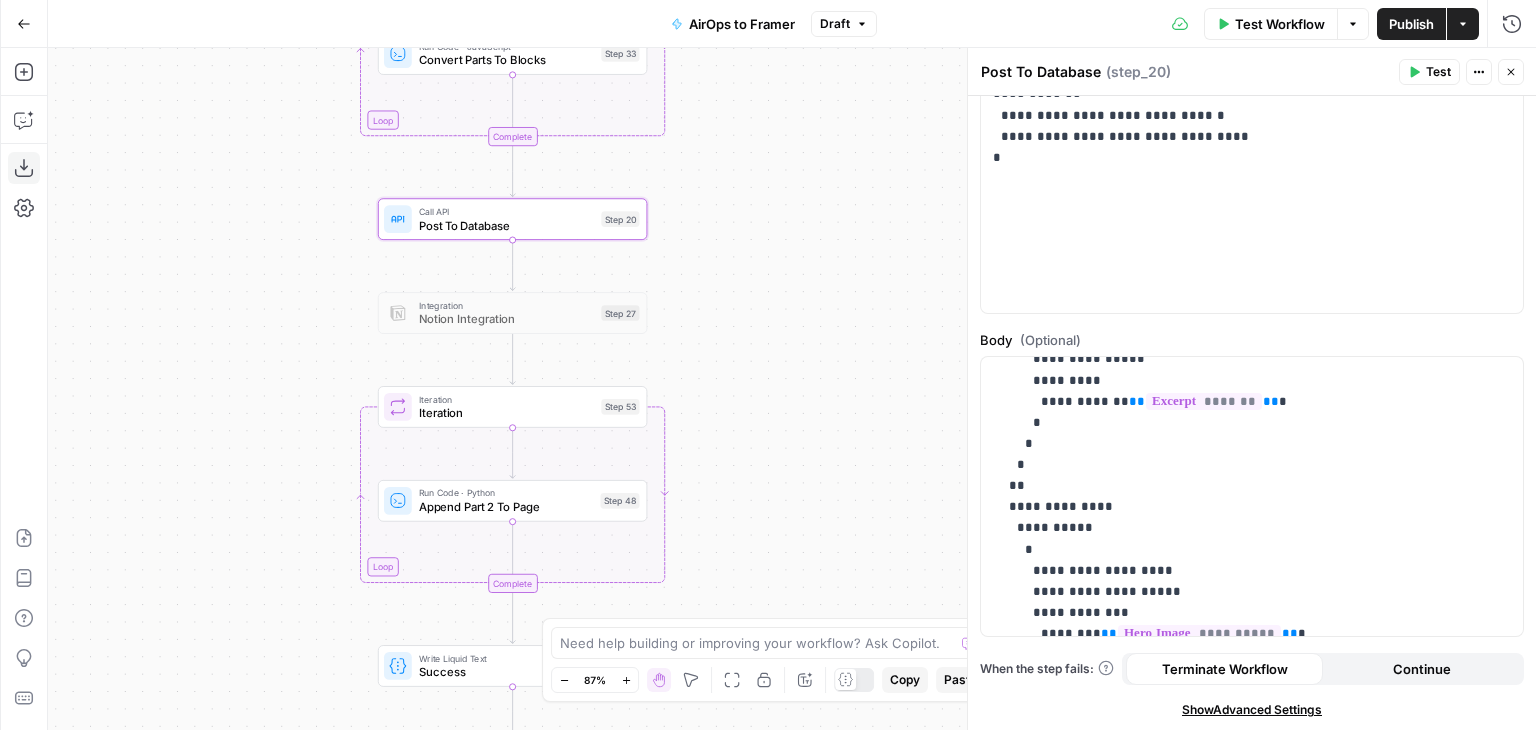 drag, startPoint x: 786, startPoint y: 459, endPoint x: 774, endPoint y: 400, distance: 60.207973 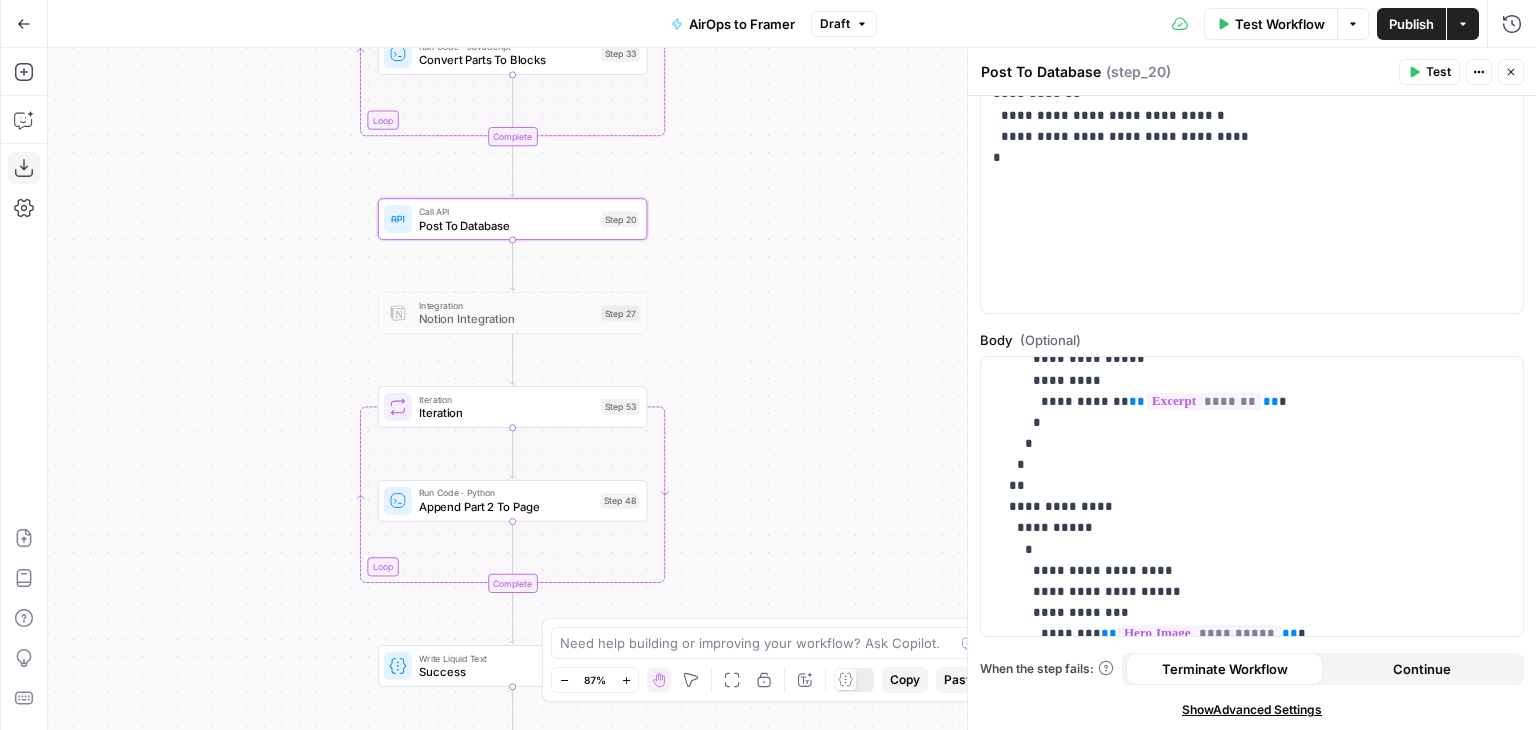 click on "Workflow Set Inputs Inputs Run Code · Python Publish Date Step 50 Run Code · Python Split Article By Headers Step 45 Loop Iteration Iteration Step 52 Run Code · JavaScript Convert Parts To Blocks Step 33 Complete Call API Post To Database Step 20 Integration Notion Integration Step 27 Loop Iteration Iteration Step 53 Run Code · Python Append Part 2 To Page Step 48 Complete Write Liquid Text Success Step 54 End Output" at bounding box center [792, 389] 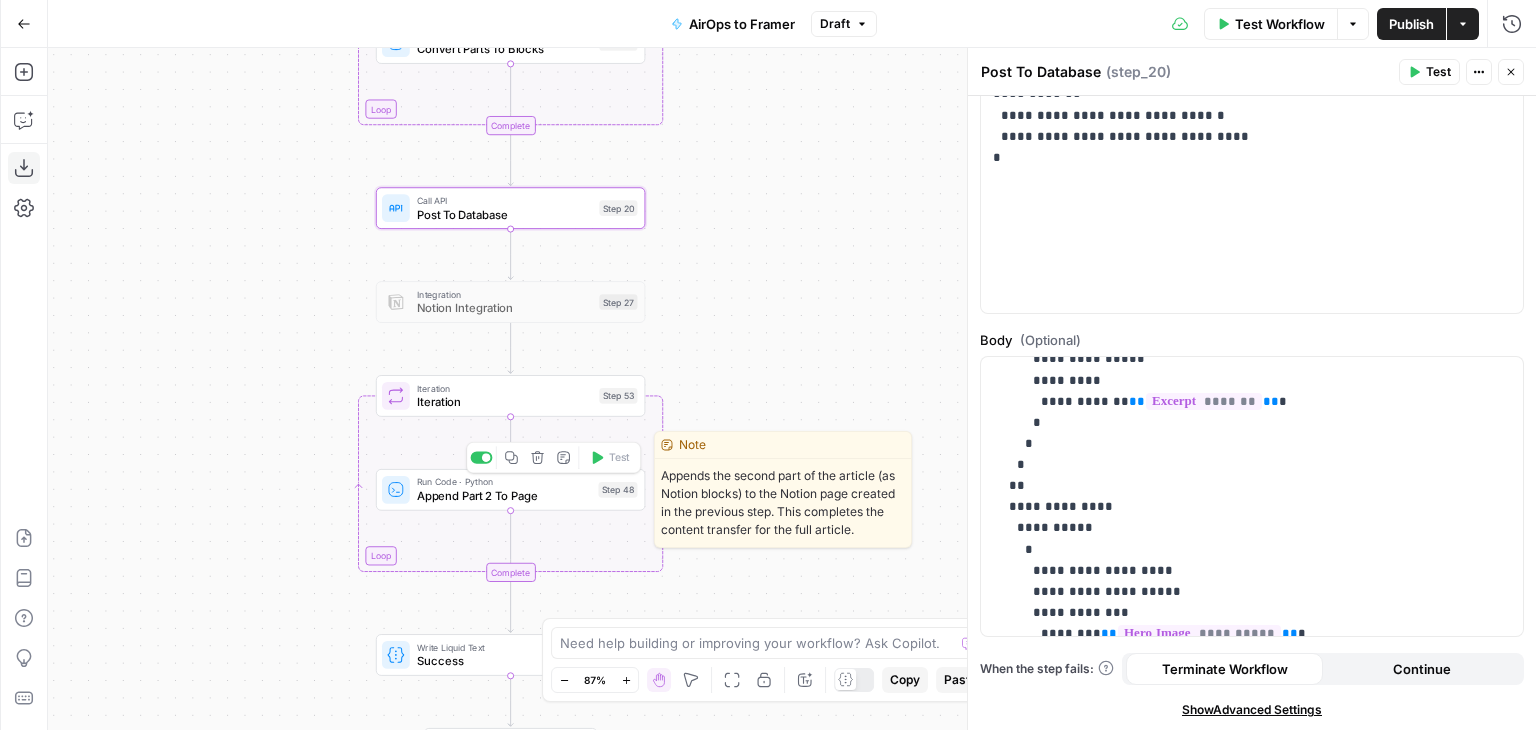 click on "Append Part 2 To Page" at bounding box center [504, 495] 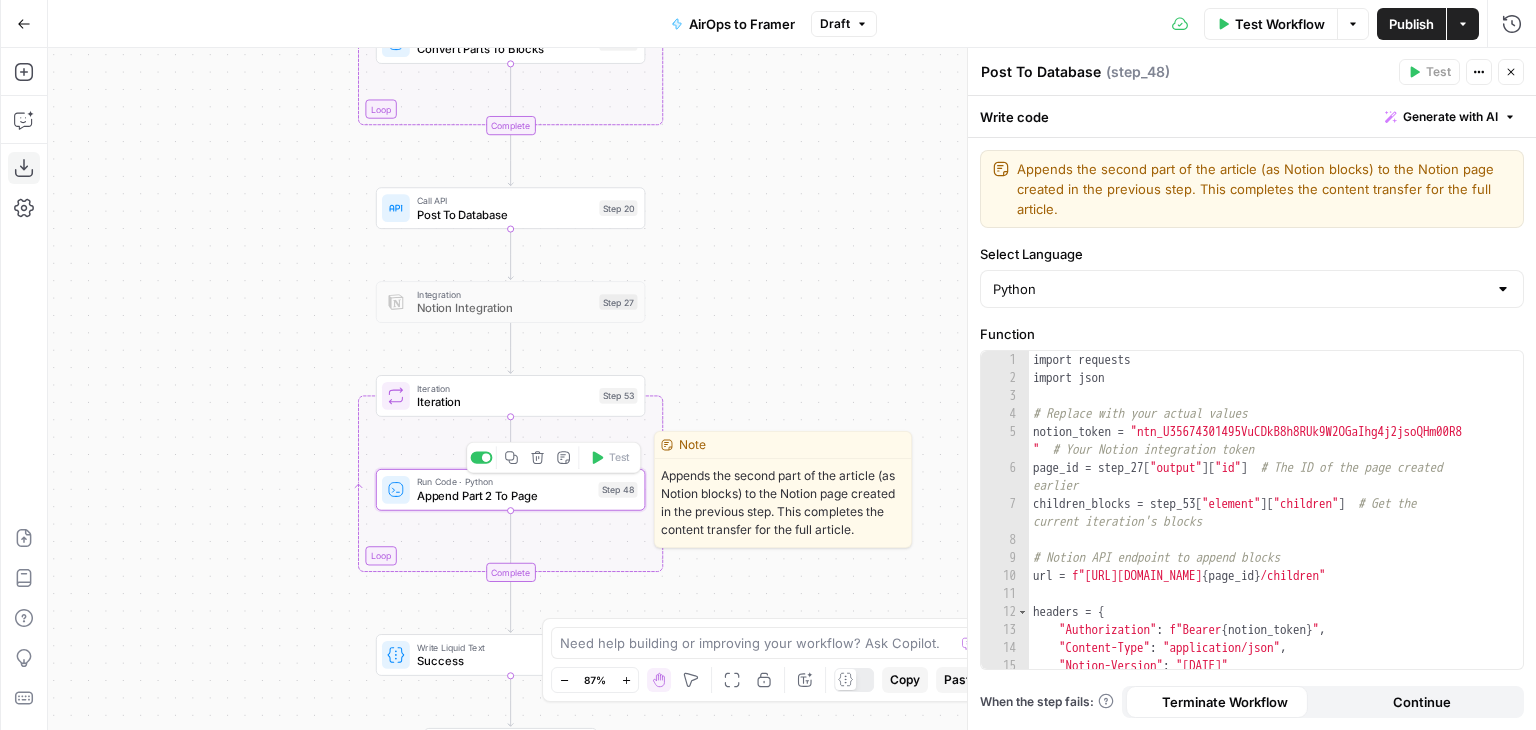 type on "Append Part 2 To Page" 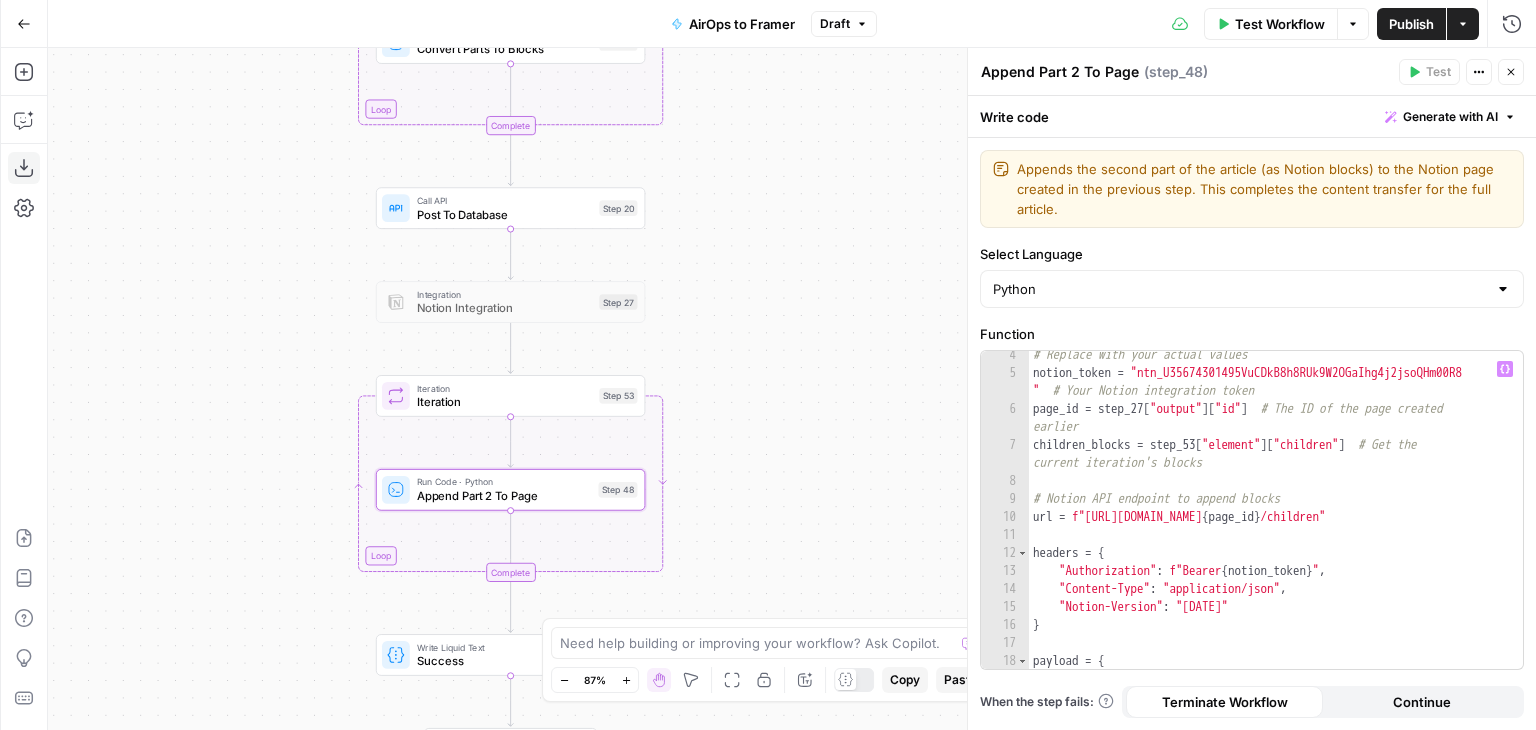 scroll, scrollTop: 0, scrollLeft: 0, axis: both 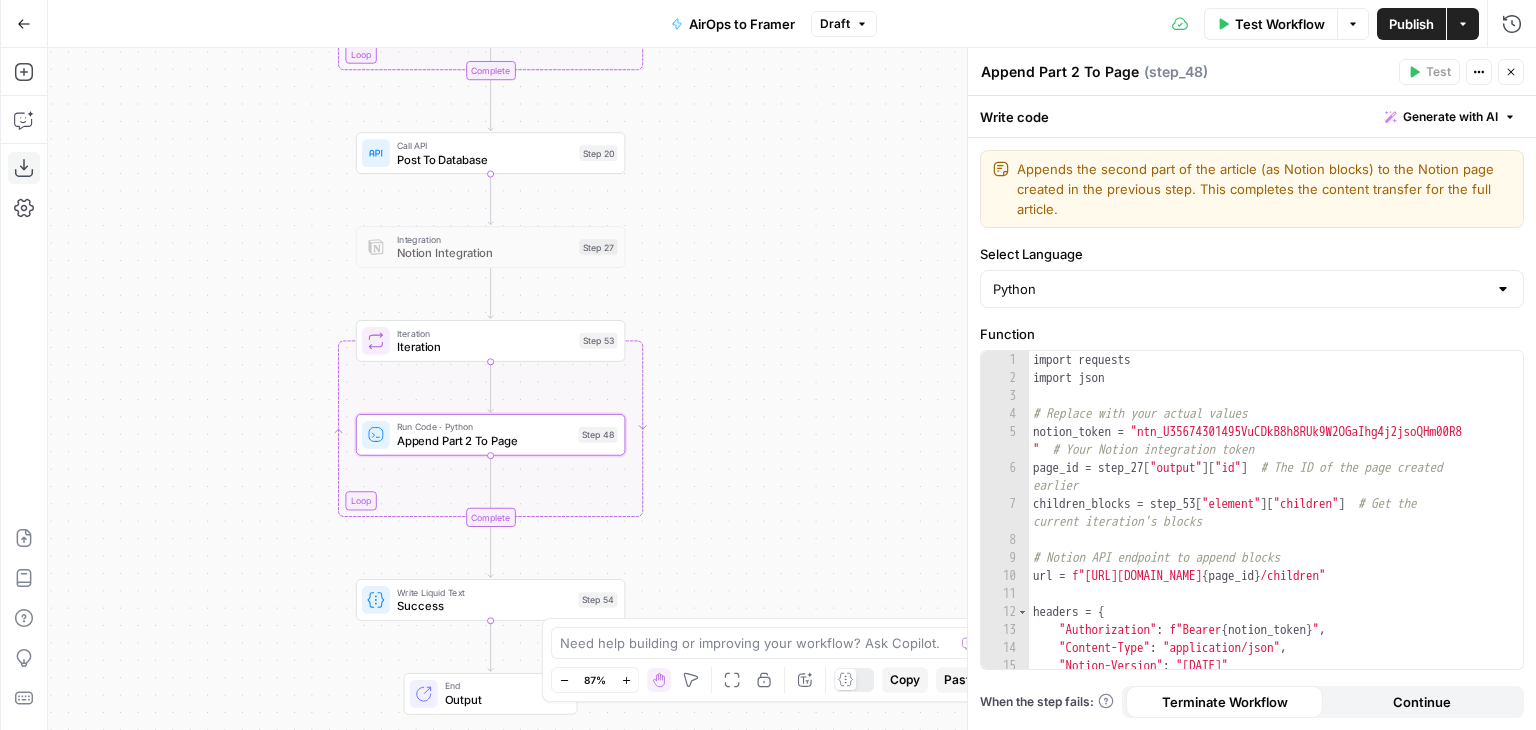 drag, startPoint x: 843, startPoint y: 465, endPoint x: 821, endPoint y: 410, distance: 59.236813 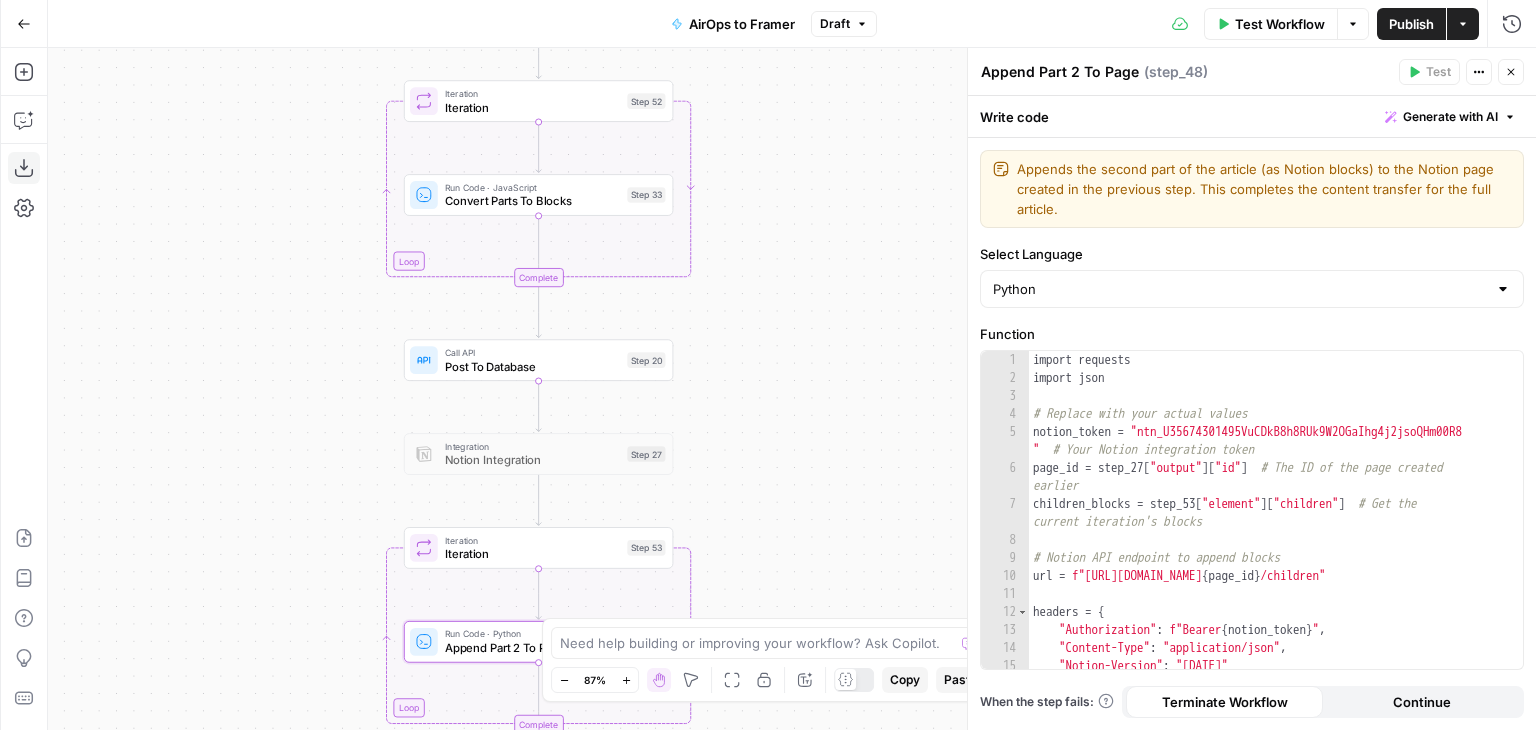 drag, startPoint x: 762, startPoint y: 265, endPoint x: 812, endPoint y: 472, distance: 212.95305 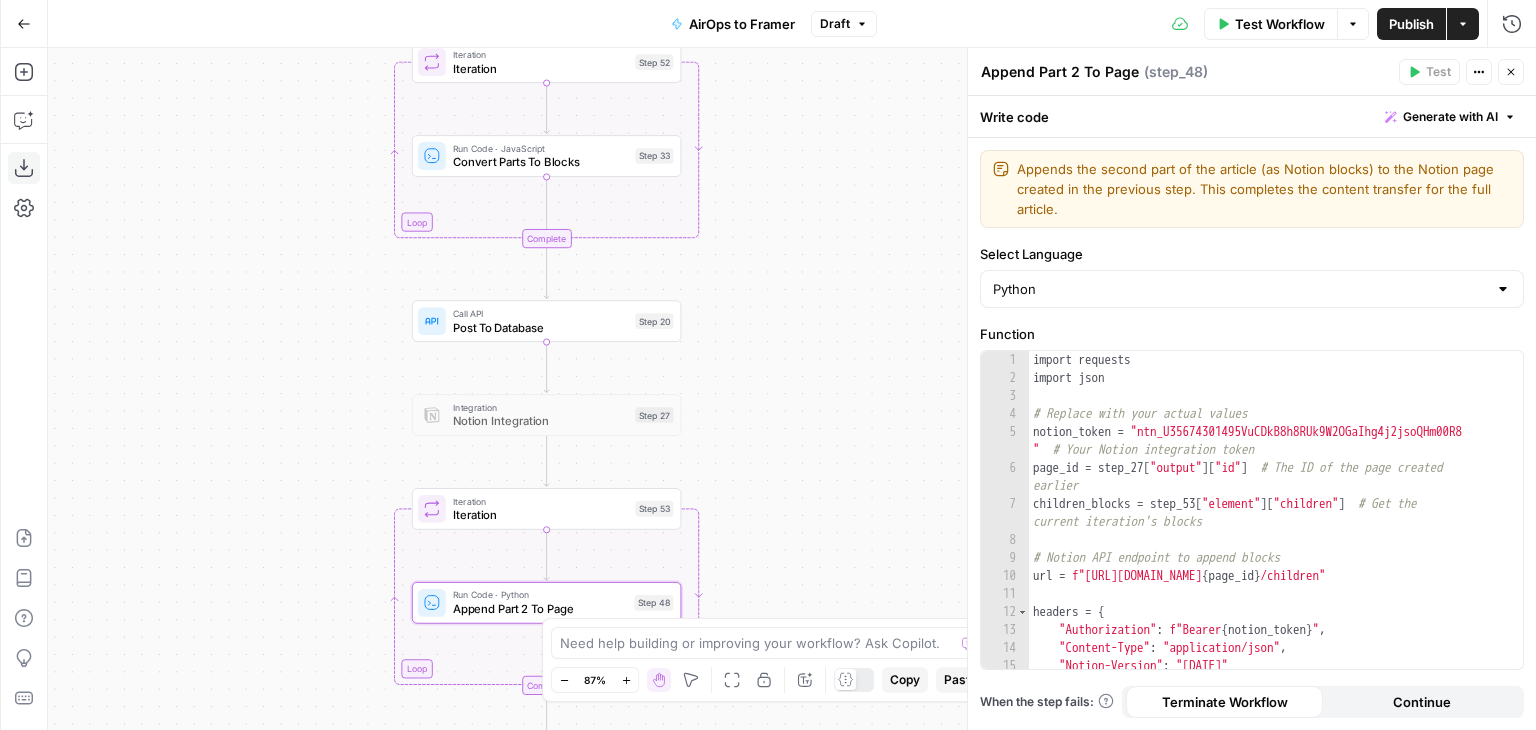 drag, startPoint x: 836, startPoint y: 296, endPoint x: 848, endPoint y: 249, distance: 48.507732 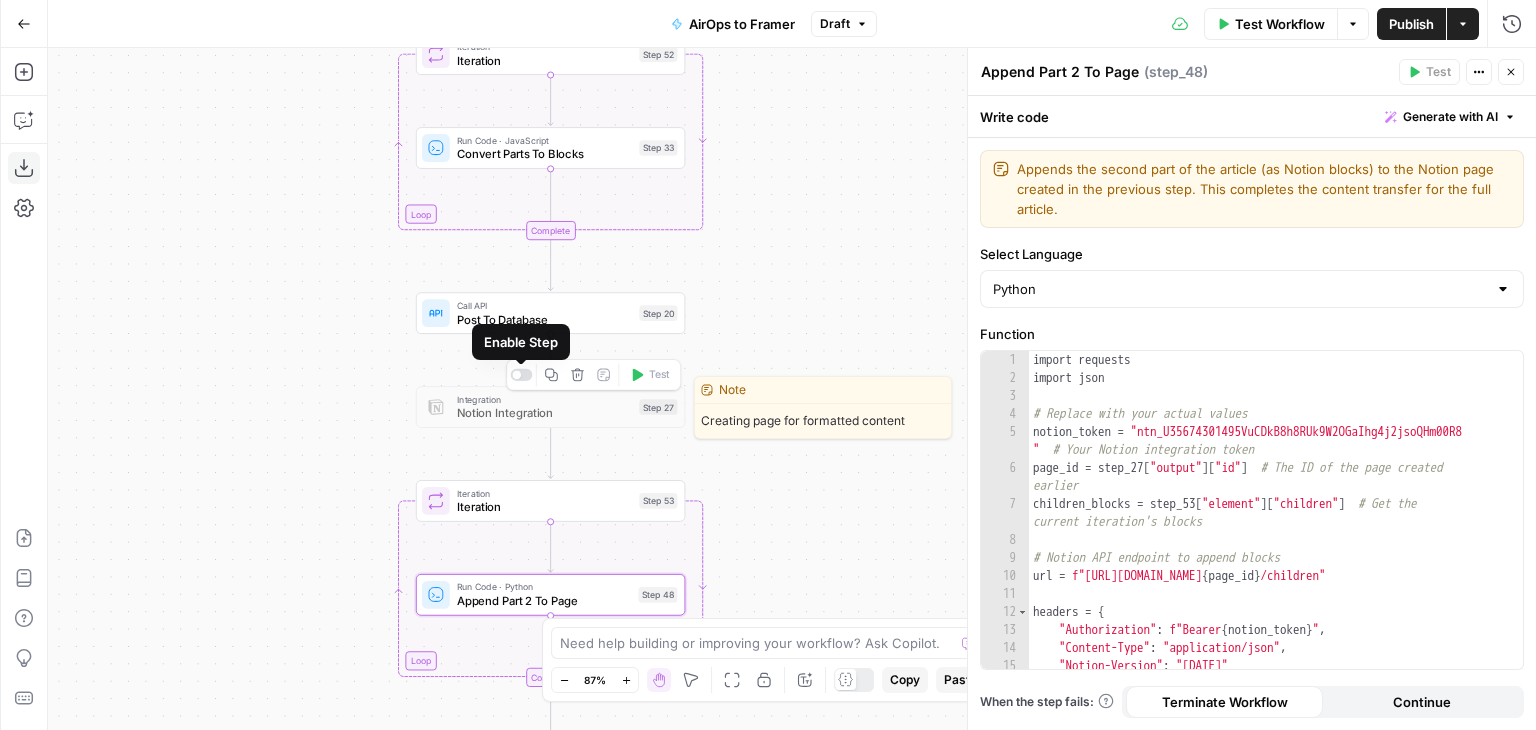 click at bounding box center (521, 375) 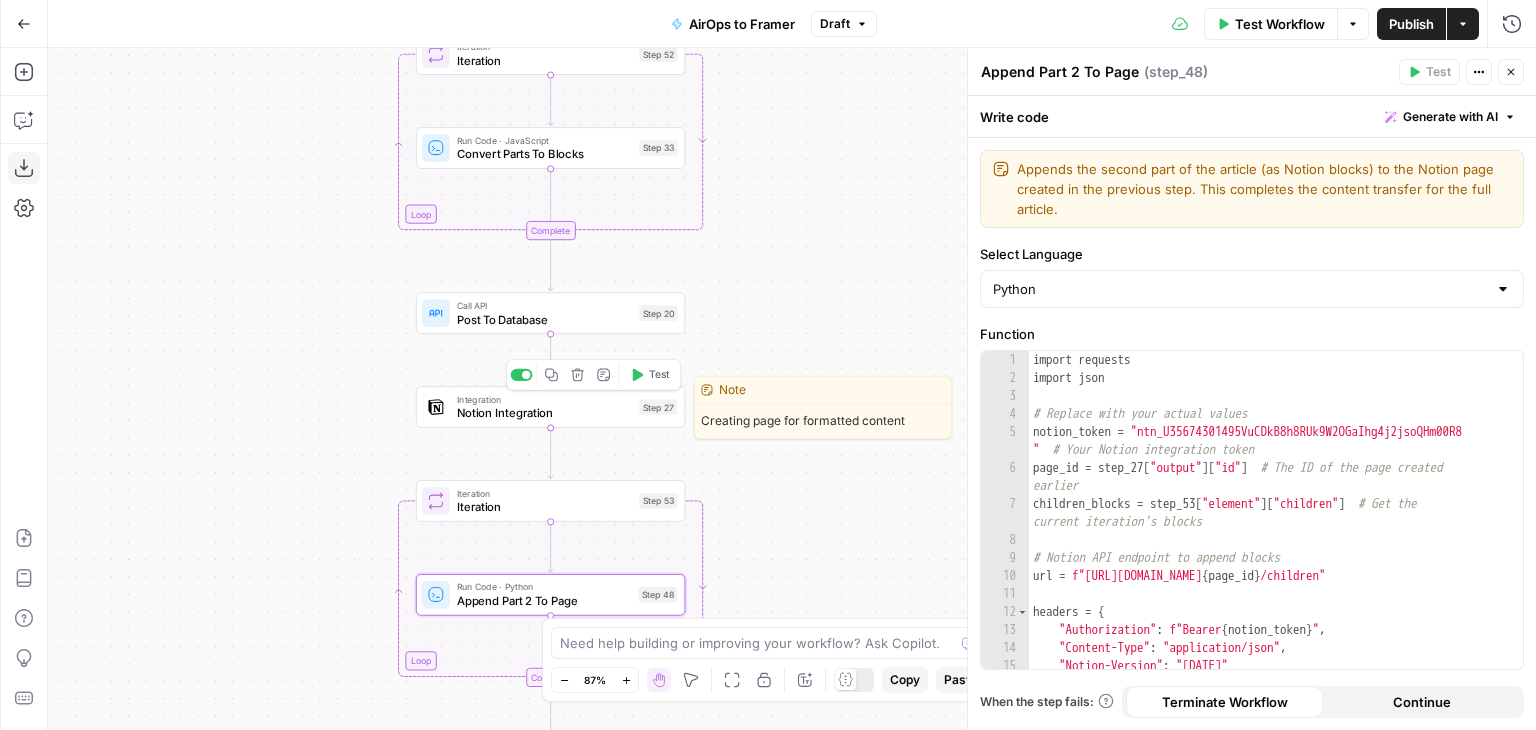 click on "Notion Integration" at bounding box center [545, 412] 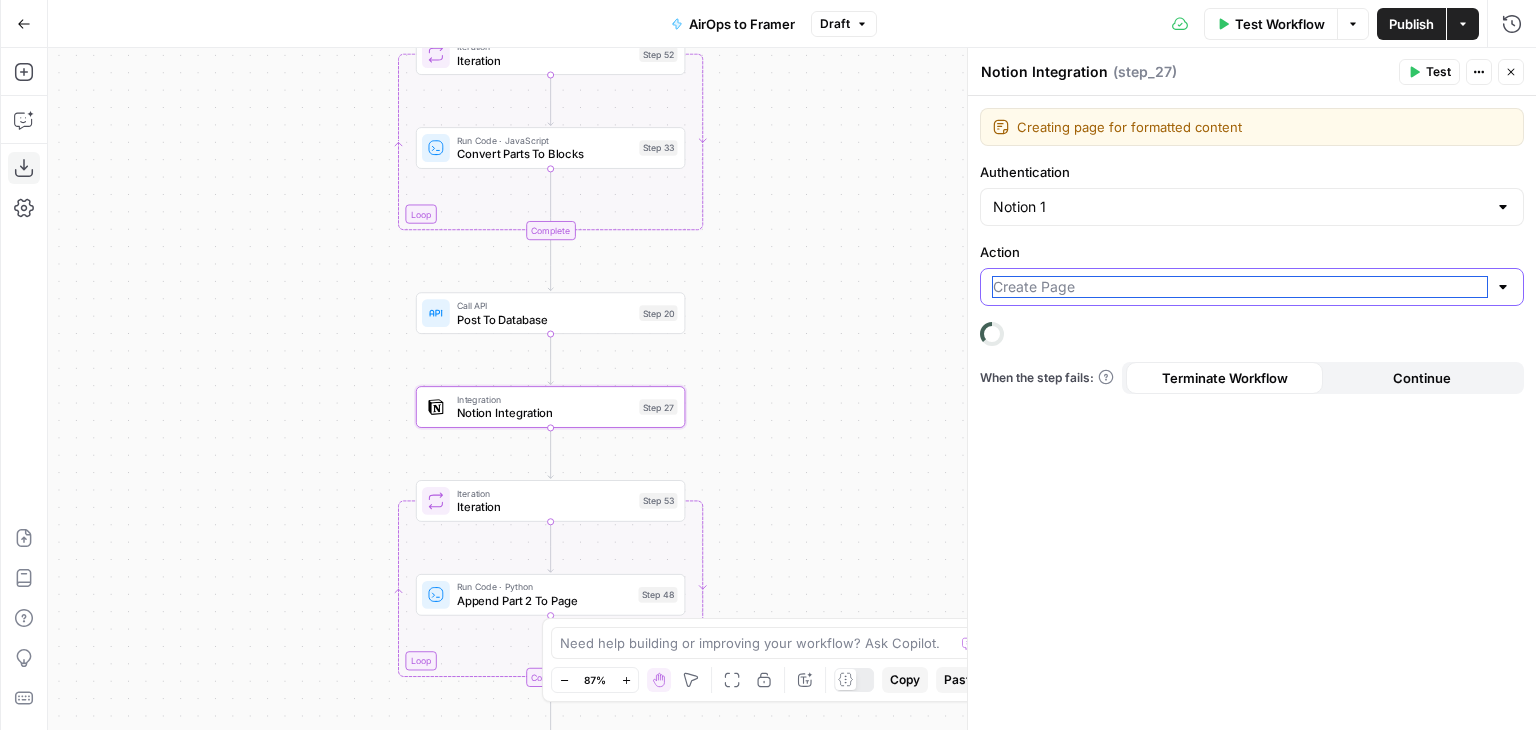 click on "Action" at bounding box center (1240, 287) 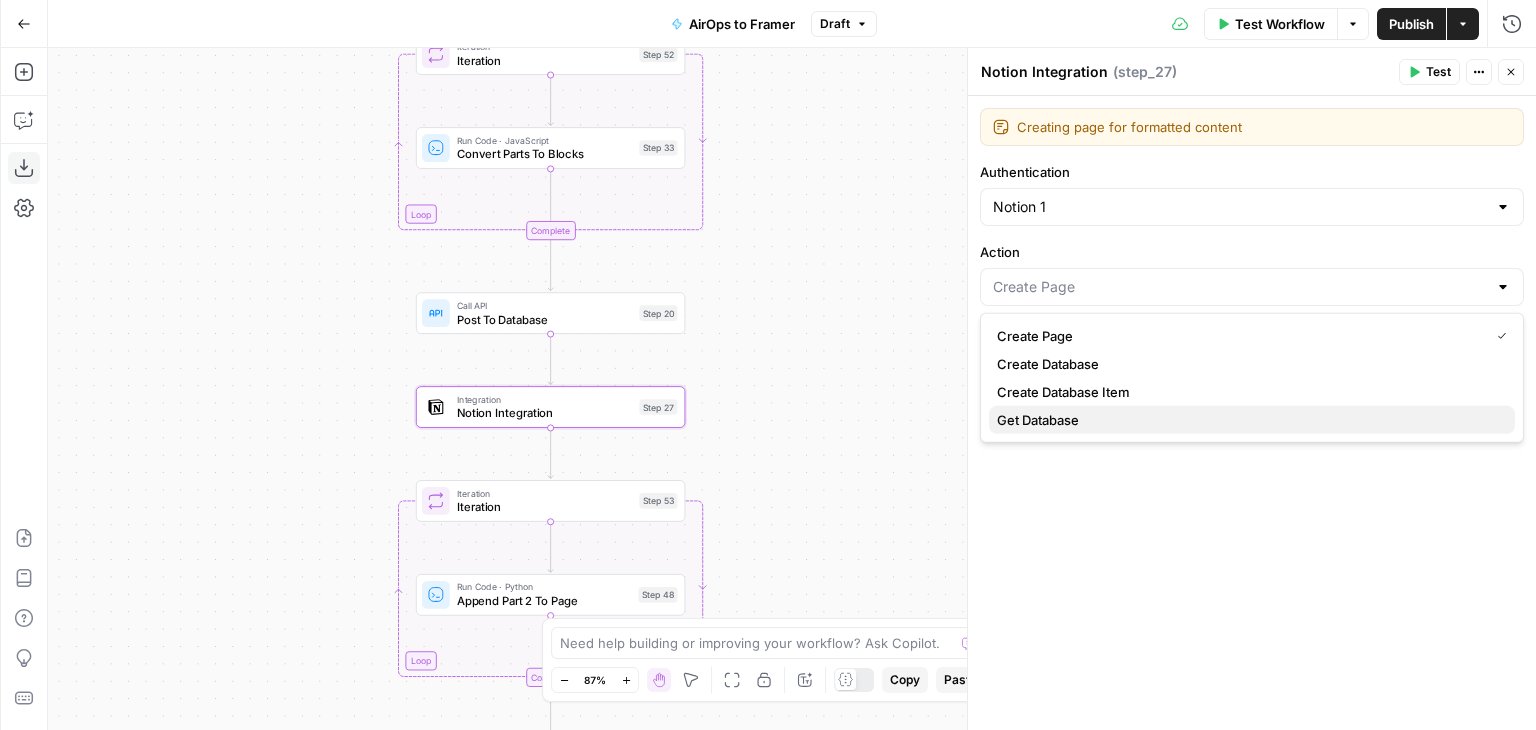 click on "Get Database" at bounding box center (1038, 420) 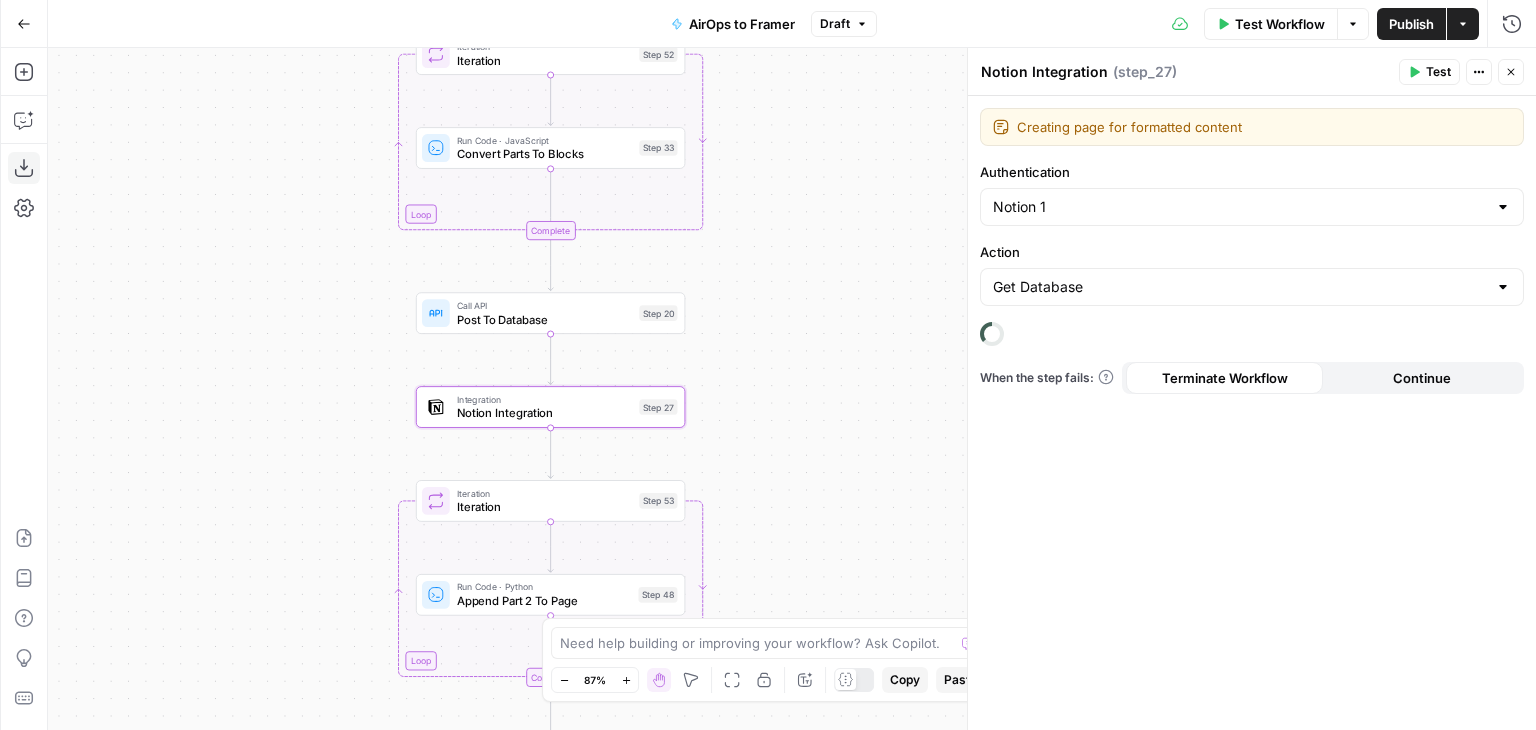 drag, startPoint x: 845, startPoint y: 349, endPoint x: 789, endPoint y: 422, distance: 92.00543 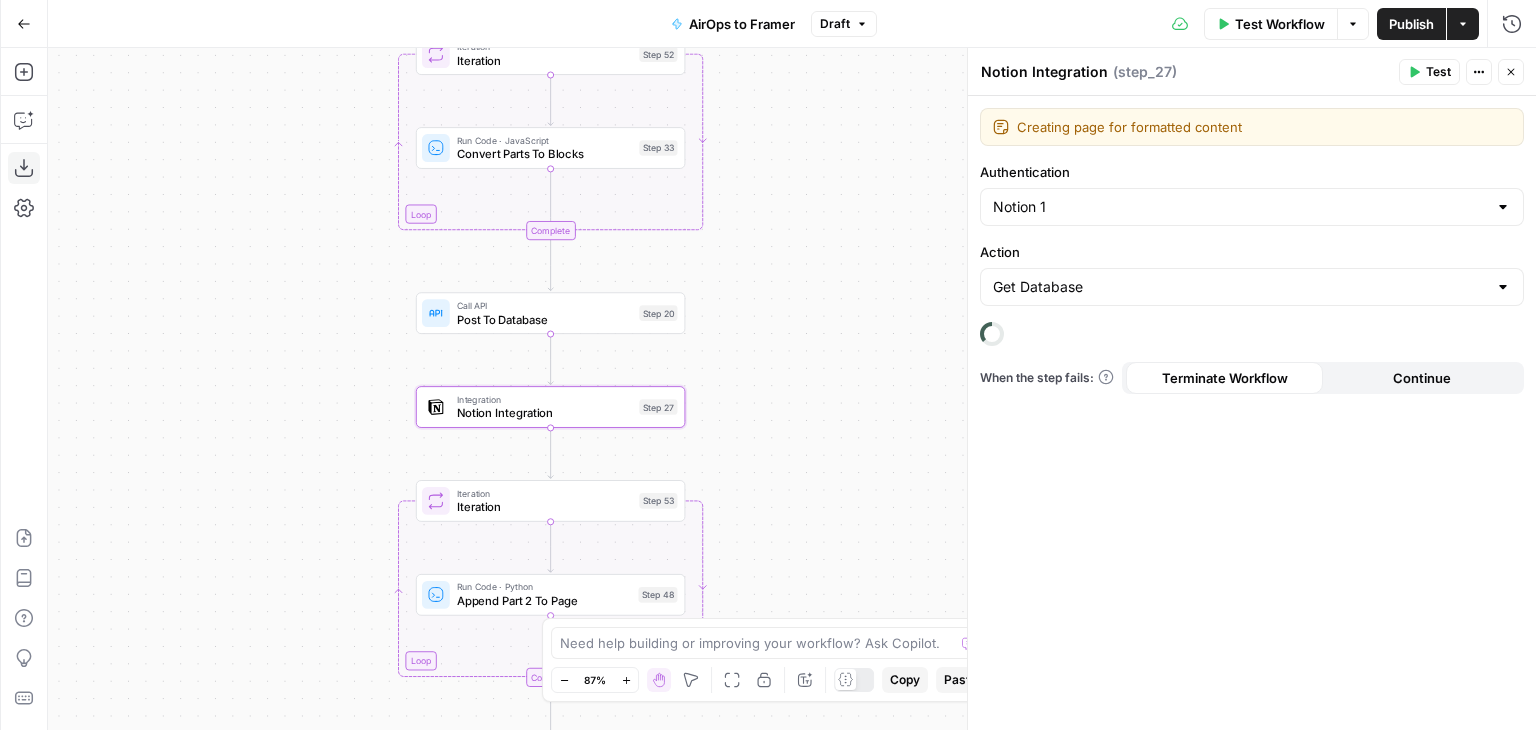 click on "Workflow Set Inputs Inputs Run Code · Python Publish Date Step 50 Run Code · Python Split Article By Headers Step 45 Loop Iteration Iteration Step 52 Run Code · JavaScript Convert Parts To Blocks Step 33 Complete Call API Post To Database Step 20 Integration Notion Integration Step 27 Loop Iteration Iteration Step 53 Run Code · Python Append Part 2 To Page Step 48 Complete Write Liquid Text Success Step 54 End Output" at bounding box center (792, 389) 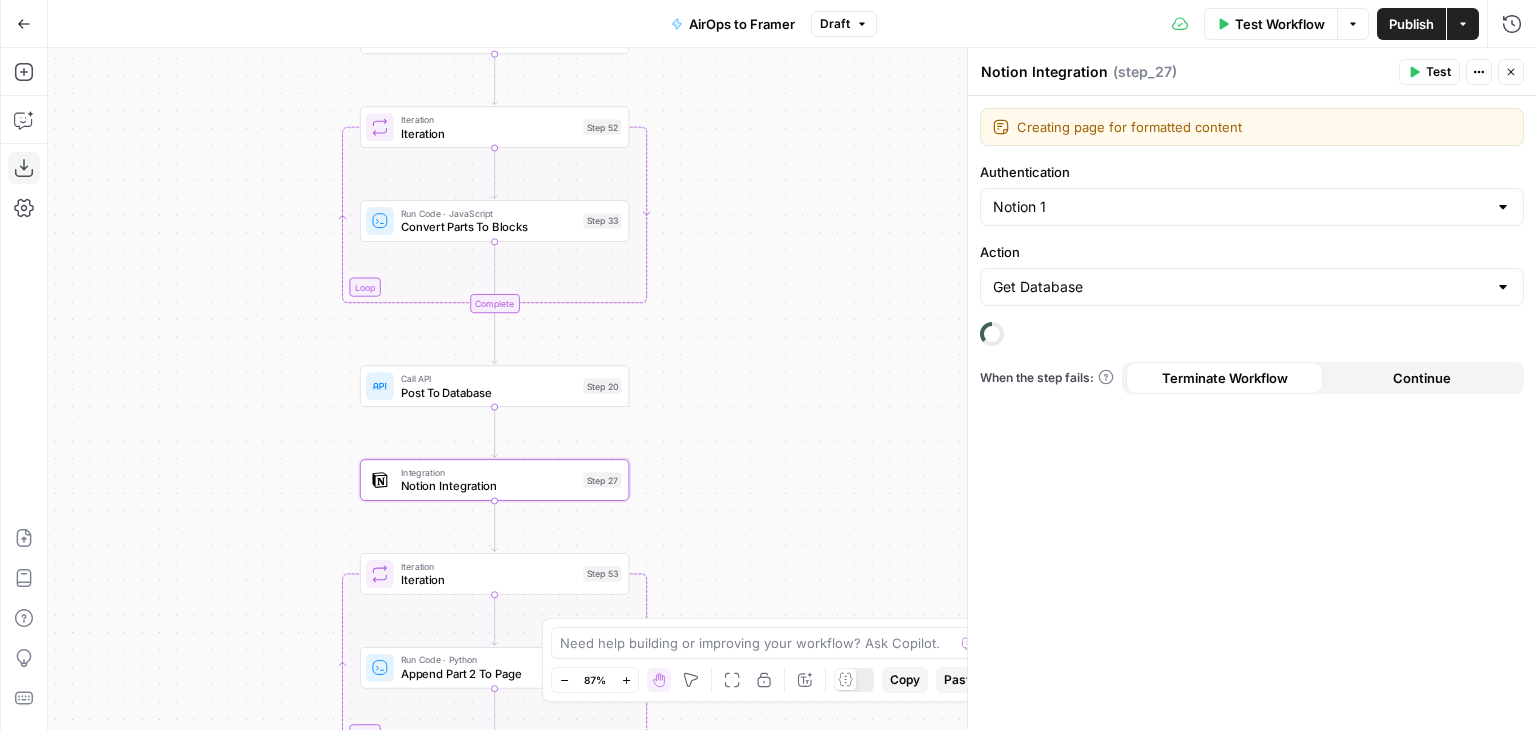 drag, startPoint x: 782, startPoint y: 407, endPoint x: 790, endPoint y: 376, distance: 32.01562 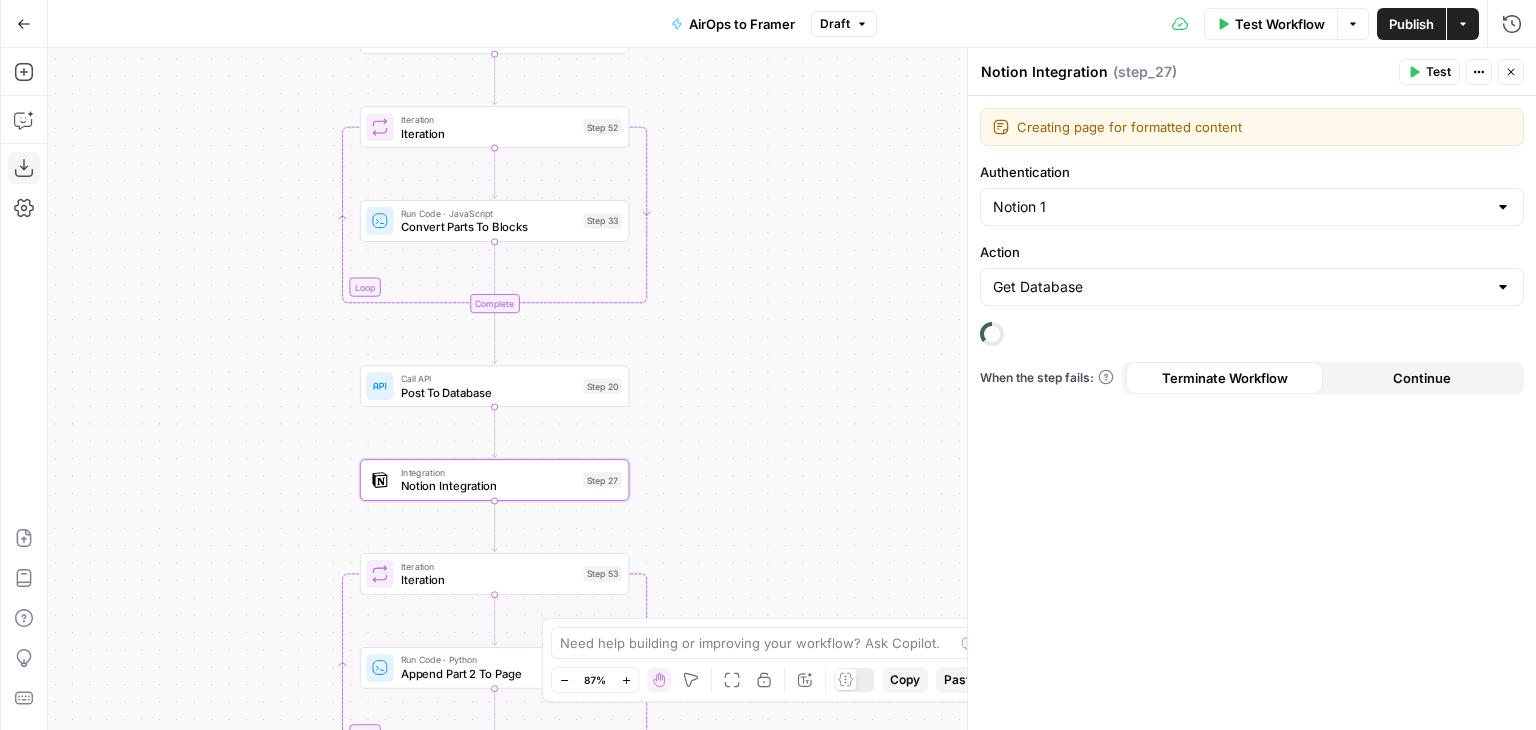 click on "Workflow Set Inputs Inputs Run Code · Python Publish Date Step 50 Run Code · Python Split Article By Headers Step 45 Loop Iteration Iteration Step 52 Run Code · JavaScript Convert Parts To Blocks Step 33 Complete Call API Post To Database Step 20 Integration Notion Integration Step 27 Loop Iteration Iteration Step 53 Run Code · Python Append Part 2 To Page Step 48 Complete Write Liquid Text Success Step 54 End Output" at bounding box center [792, 389] 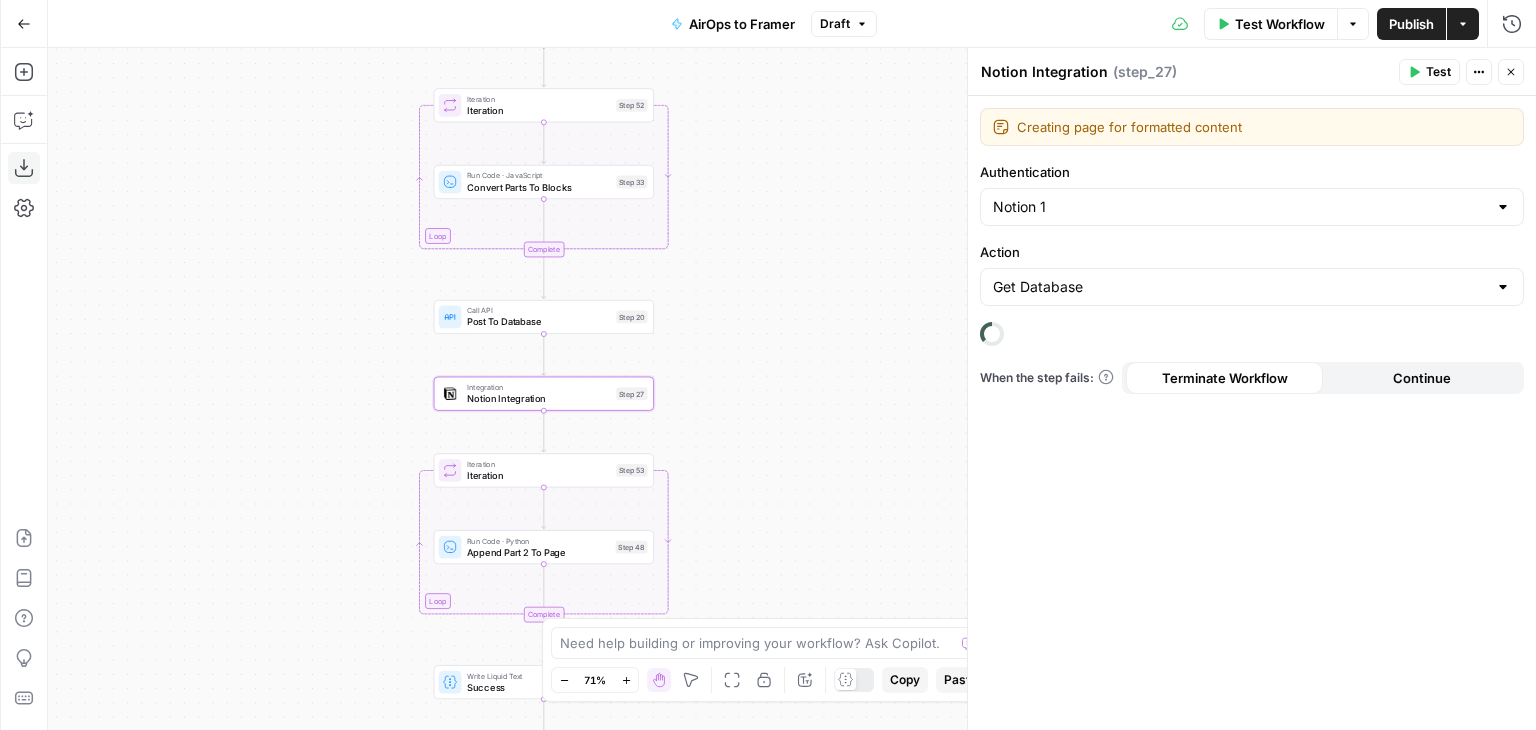 drag, startPoint x: 750, startPoint y: 272, endPoint x: 747, endPoint y: 249, distance: 23.194826 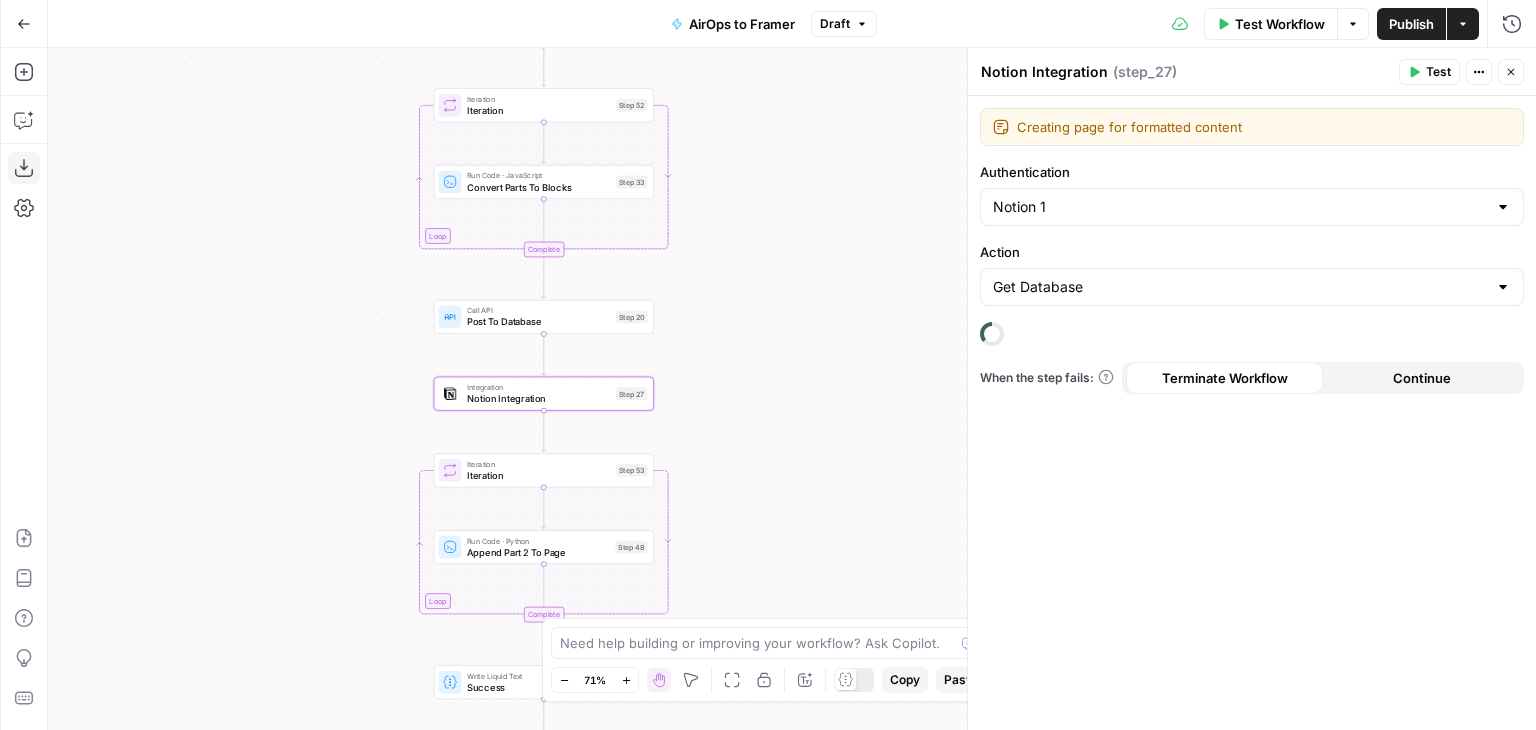 click on "Workflow Set Inputs Inputs Run Code · Python Publish Date Step 50 Run Code · Python Split Article By Headers Step 45 Loop Iteration Iteration Step 52 Run Code · JavaScript Convert Parts To Blocks Step 33 Complete Call API Post To Database Step 20 Integration Notion Integration Step 27 Loop Iteration Iteration Step 53 Run Code · Python Append Part 2 To Page Step 48 Complete Write Liquid Text Success Step 54 End Output" at bounding box center [792, 389] 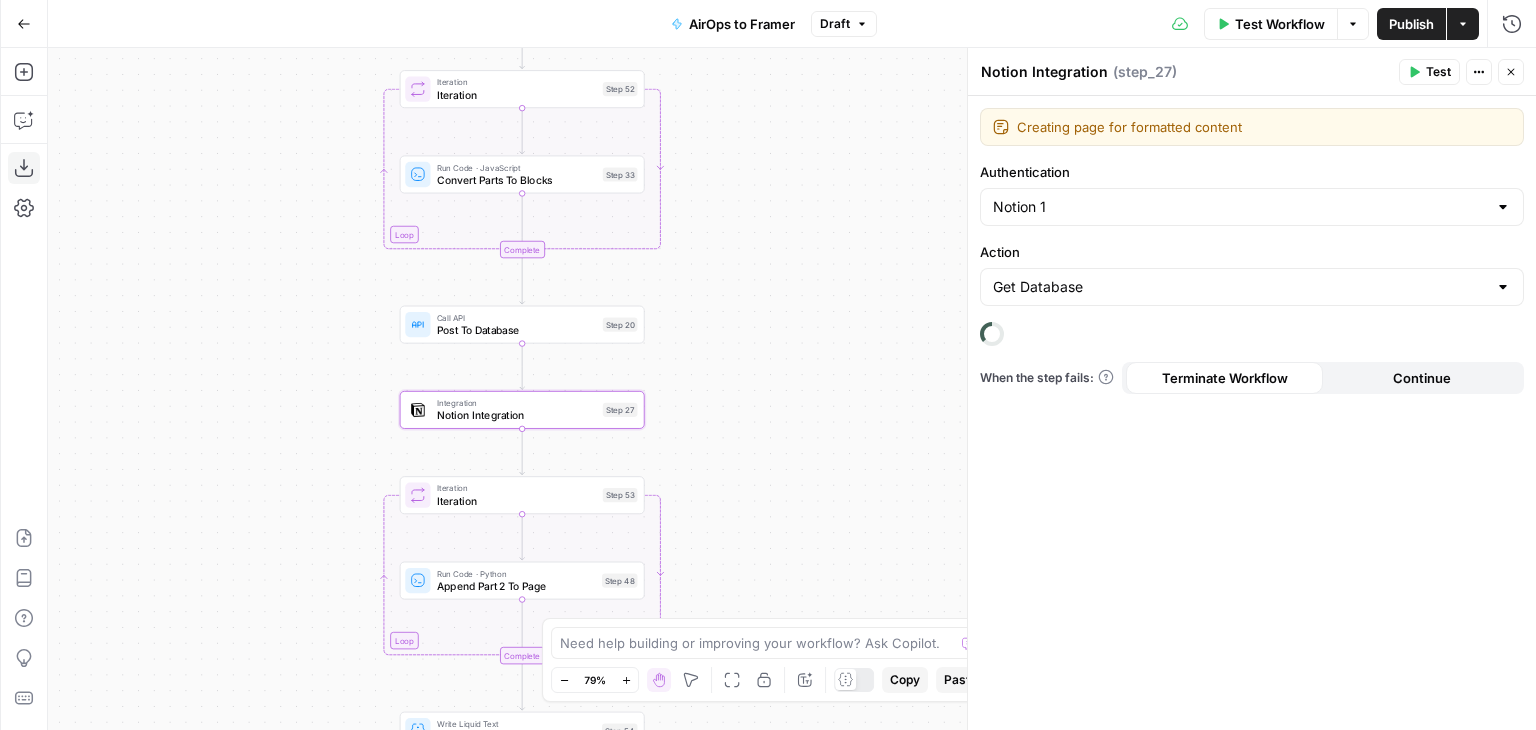 drag, startPoint x: 747, startPoint y: 249, endPoint x: 764, endPoint y: -58, distance: 307.47034 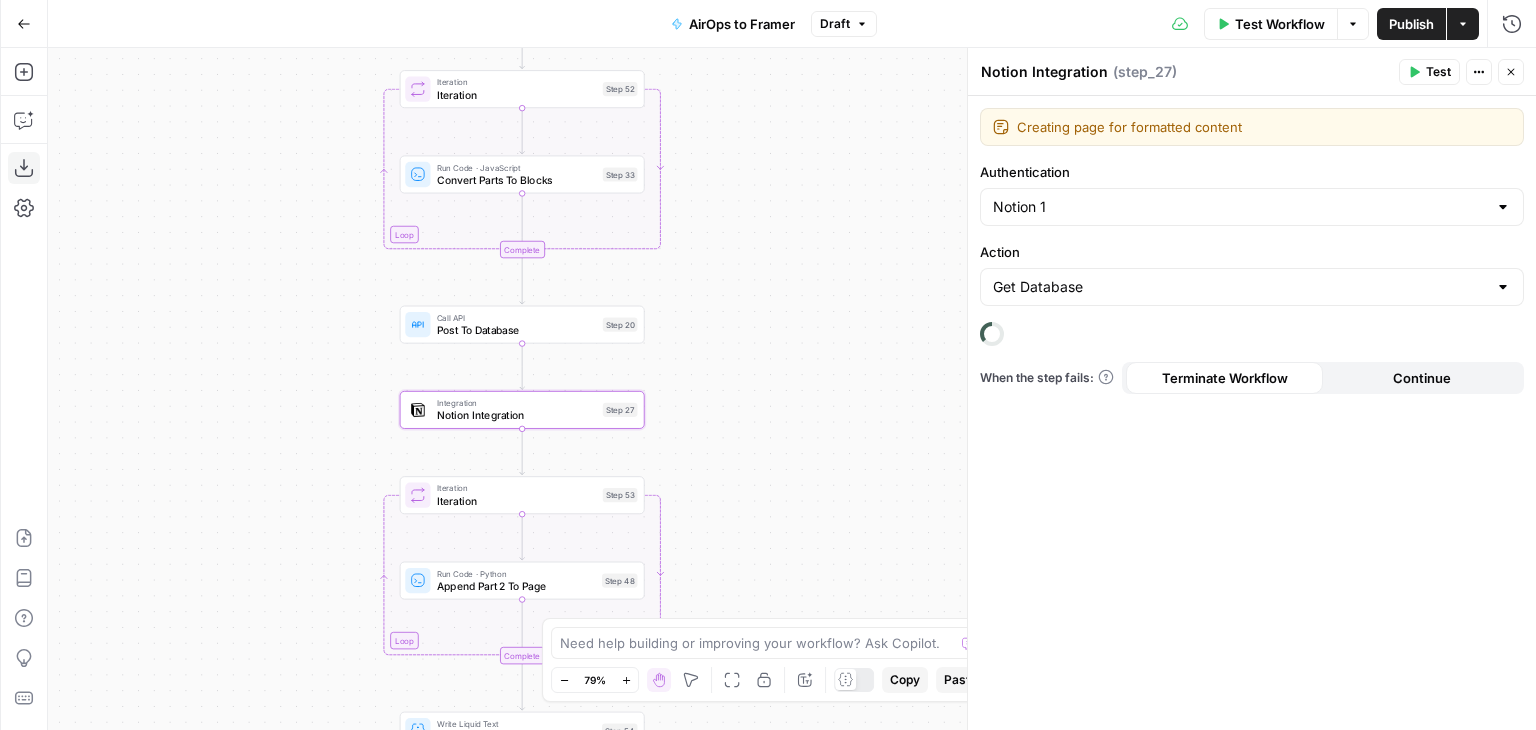 click on "All About AI New Home Browse Your Data Monitoring Settings Recent Grids New grid [Butterflowy Internal SEO] Blogs Social Posts Brand Kit Grid Recent Workflows New Workflow AirOps to Framer Content Strategy SEO Audit (Zoe) AirOps Academy What's new?
5
Help + Support Go Back AirOps to Framer Draft Test Workflow Options Publish Actions Run History Add Steps Copilot Download as JSON Settings Import JSON AirOps Academy Help Give Feedback Shortcuts Workflow Set Inputs Inputs Run Code · Python Publish Date Step 50 Run Code · Python Split Article By Headers Step 45 Loop Iteration Iteration Step 52 Run Code · JavaScript Convert Parts To Blocks Step 33 Complete Call API Post To Database Step 20 Integration Notion Integration Step 27 Loop Iteration Iteration Step 53 Run Code · Python Append Part 2 To Page Step 48 Complete Write Liquid Text Success Step 54 End Output Press enter or space to select a node.  Press delete to remove it and escape to cancel." at bounding box center (768, 365) 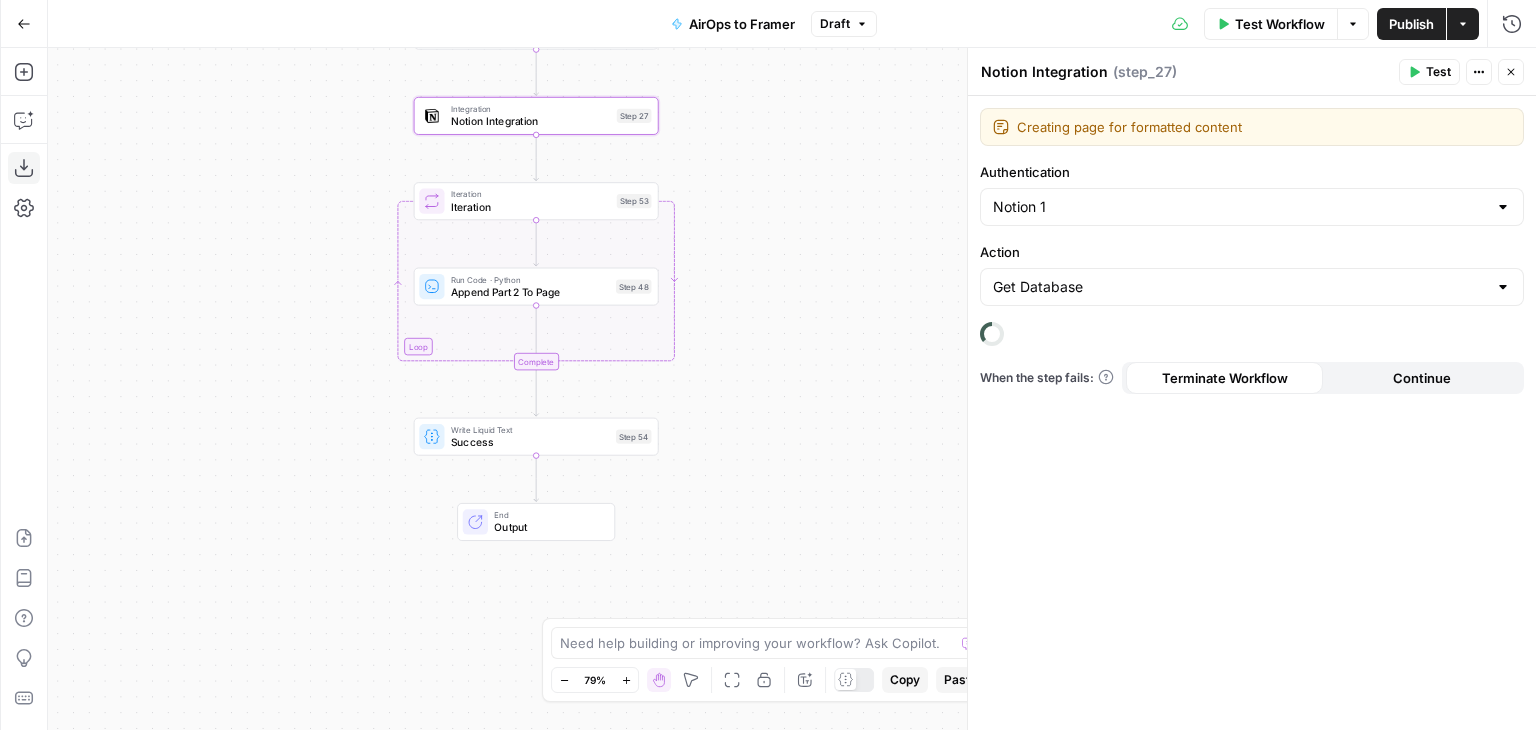 drag, startPoint x: 768, startPoint y: 277, endPoint x: 727, endPoint y: 426, distance: 154.53802 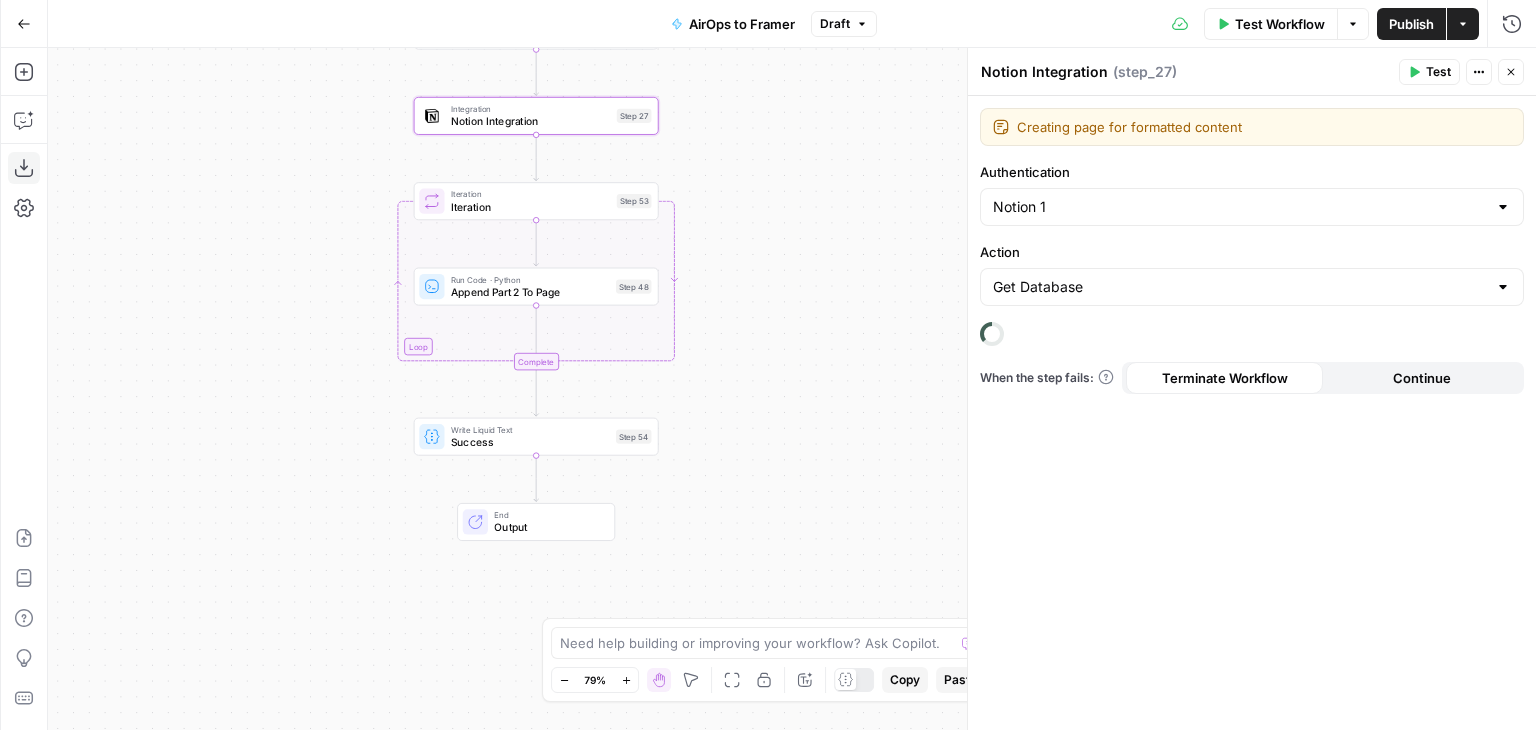 click on "Workflow Set Inputs Inputs Run Code · Python Publish Date Step 50 Run Code · Python Split Article By Headers Step 45 Loop Iteration Iteration Step 52 Run Code · JavaScript Convert Parts To Blocks Step 33 Complete Call API Post To Database Step 20 Integration Notion Integration Step 27 Loop Iteration Iteration Step 53 Run Code · Python Append Part 2 To Page Step 48 Complete Write Liquid Text Success Step 54 End Output" at bounding box center (792, 389) 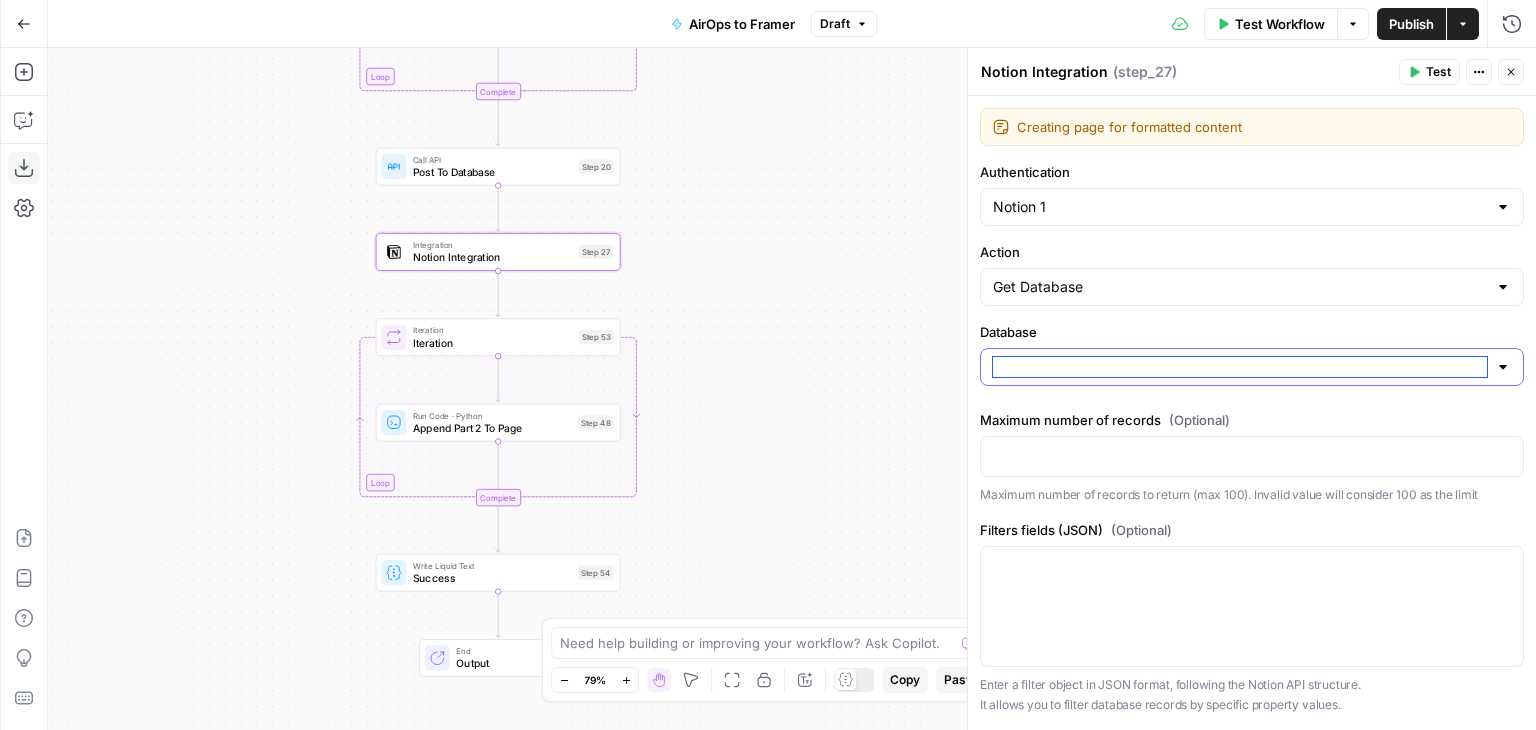 click on "Database" at bounding box center [1240, 367] 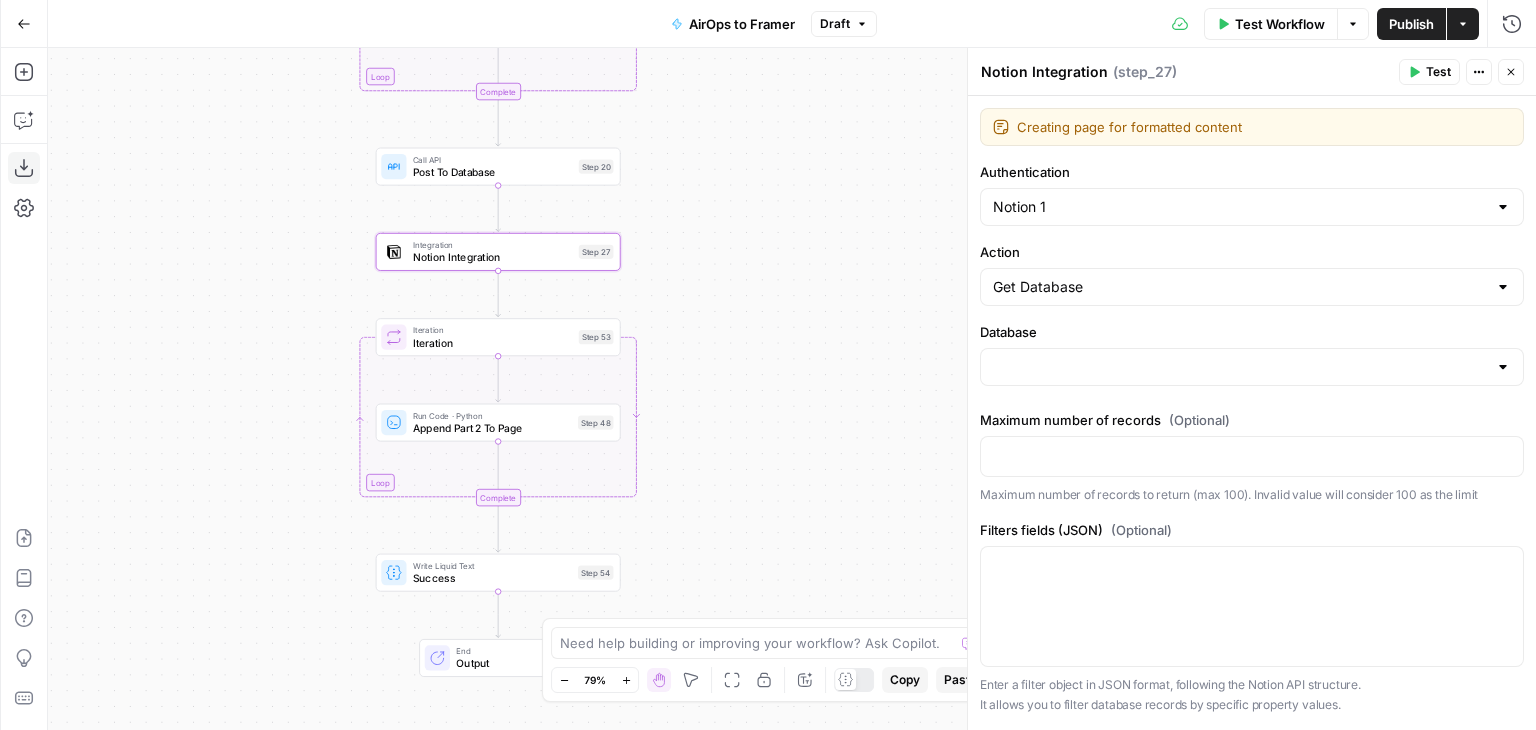click on "Creating page for formatted content Creating page for formatted content Authentication Notion 1 Action Get Database Database Maximum number of records   (Optional) Maximum number of records to return (max 100). Invalid value will consider 100 as the limit Filters fields (JSON)   (Optional) Enter a filter object in JSON format, following the Notion API structure.
It allows you to filter database records by specific property values.
Examples:
Filter by select property (Status equals 'Live'):
{
"property" :   "Status" ,
"select" :   {
"equals" :   "Live"
}
}
Filter by text content (Name contains 'Test'):
{
"property" :   "Name" ,
"rich_text" :   {
"contains" :   "Test"
}
}
Filter by number (Score greater than 80):
{
"property" :   "Score" ,
"number" :   {
"greater_than" :   80
}
}
Filter by date (Created after [DATE]):
{
"property" :   "Created" ,
"date" :   {
"after" :   "[DATE]"
}
}
Continue" at bounding box center [1252, 413] 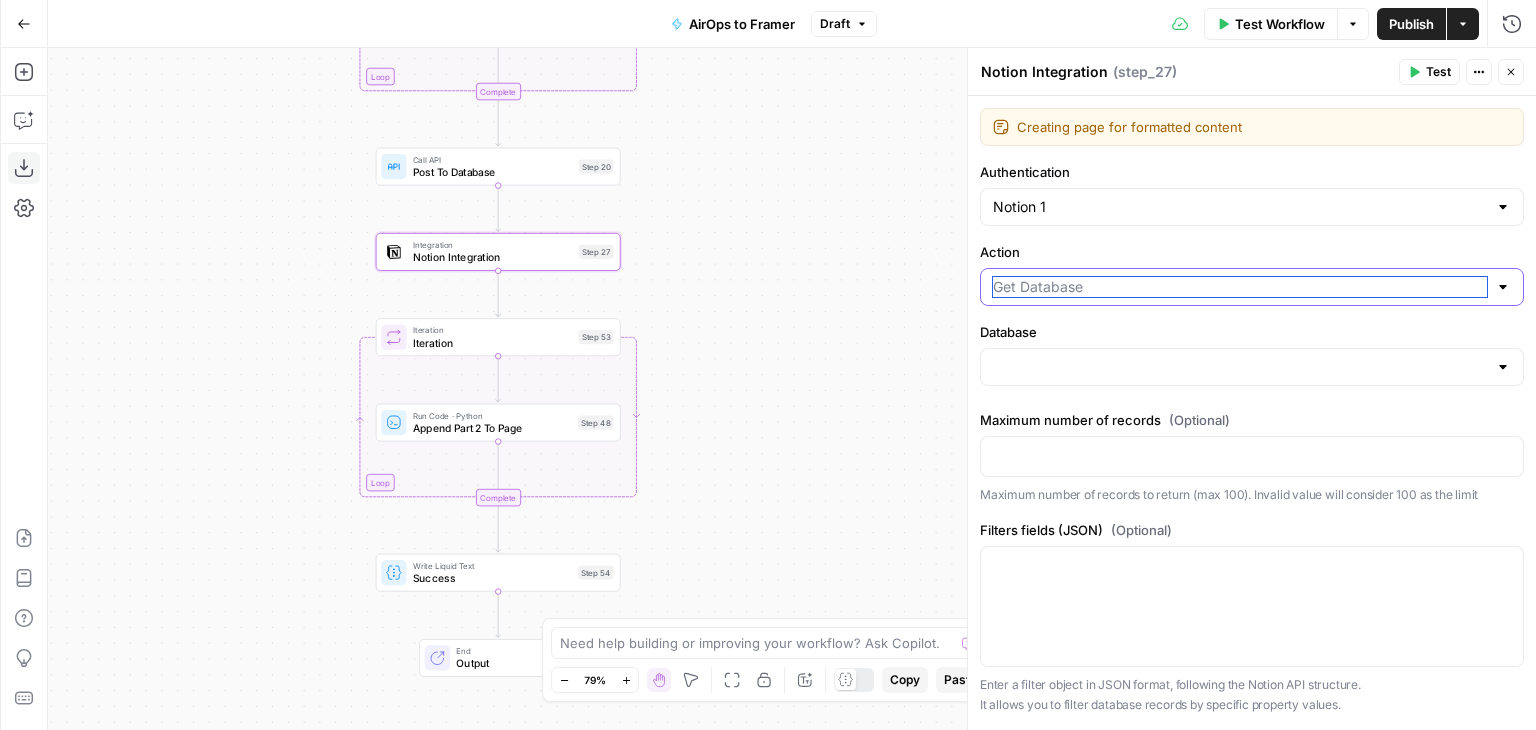 click on "Action" at bounding box center [1240, 287] 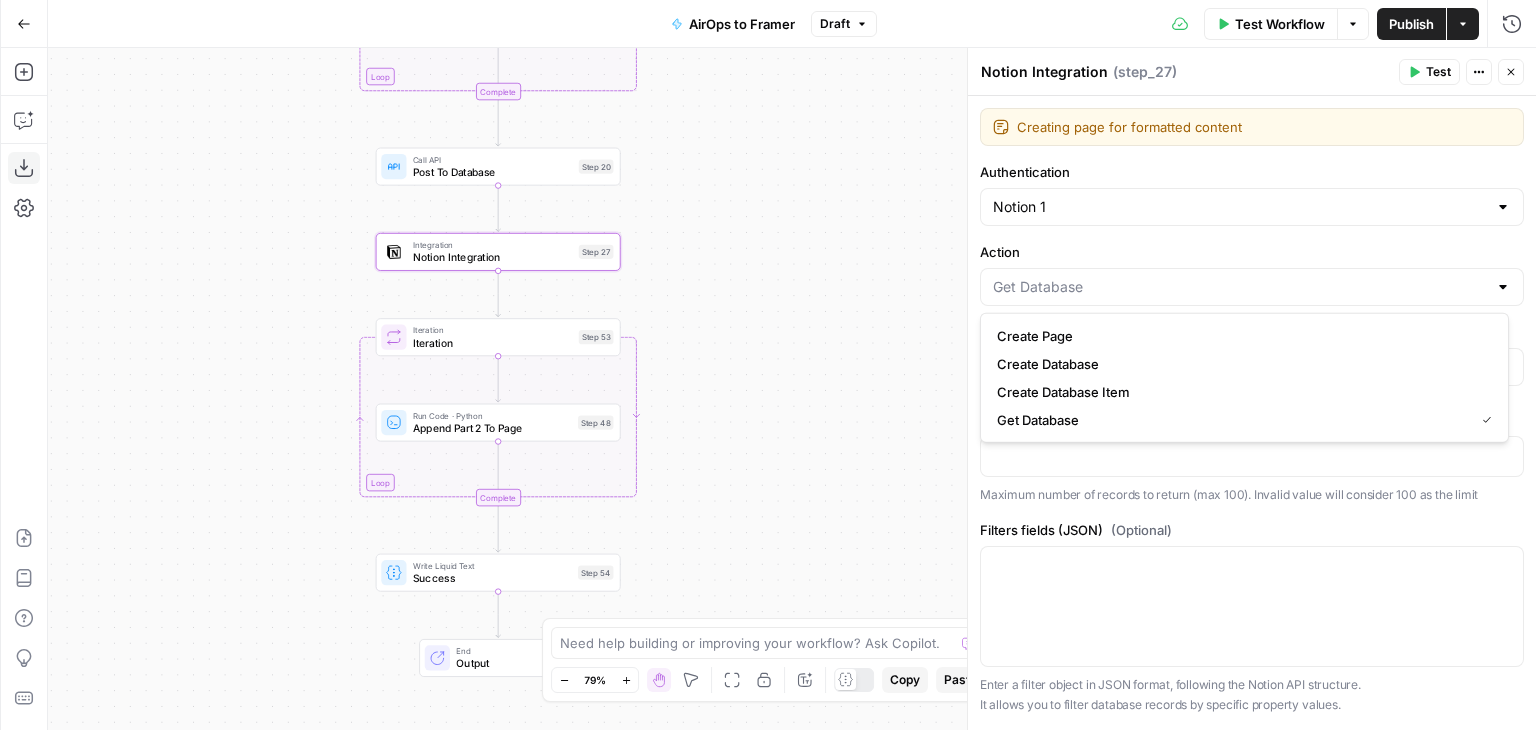 type on "Get Database" 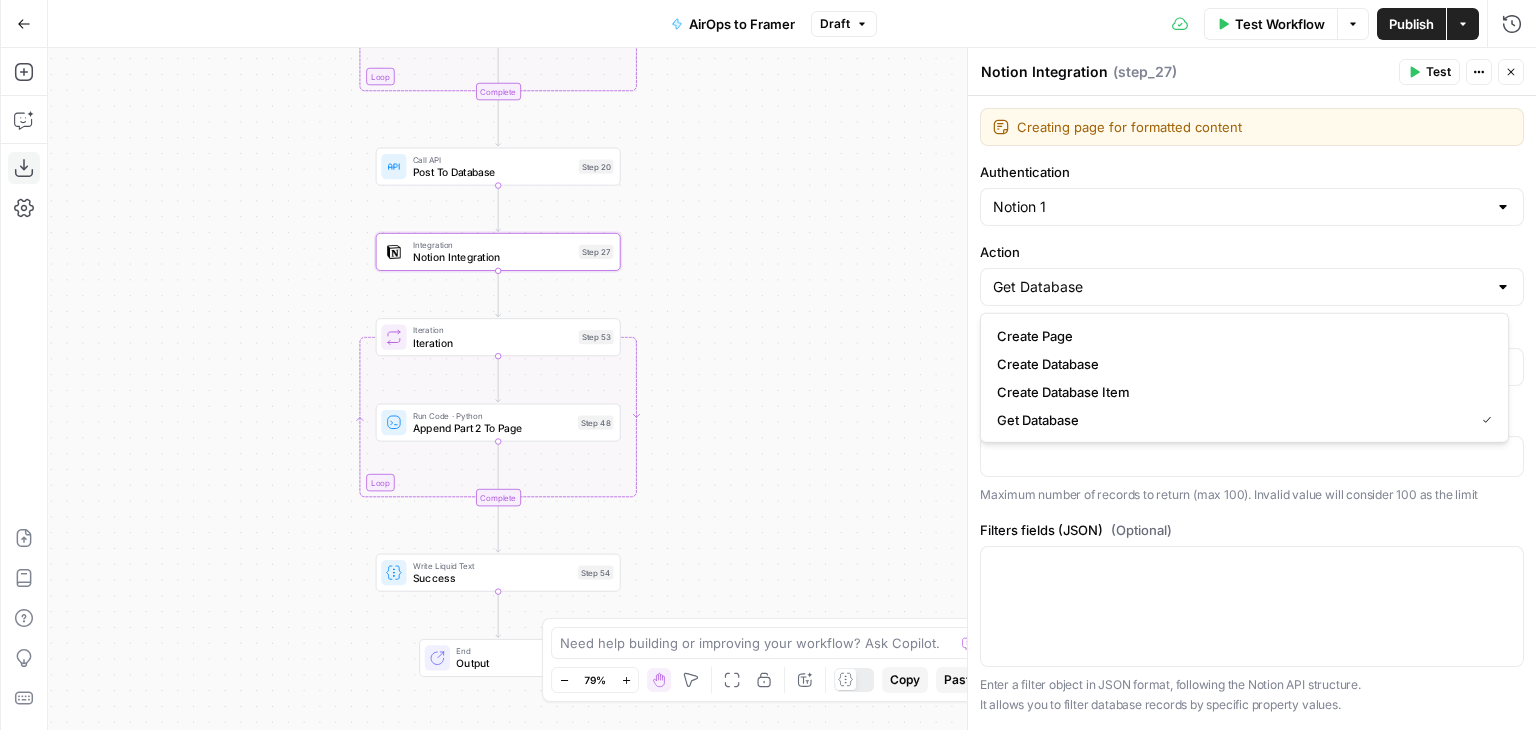 click on "Action" at bounding box center [1252, 252] 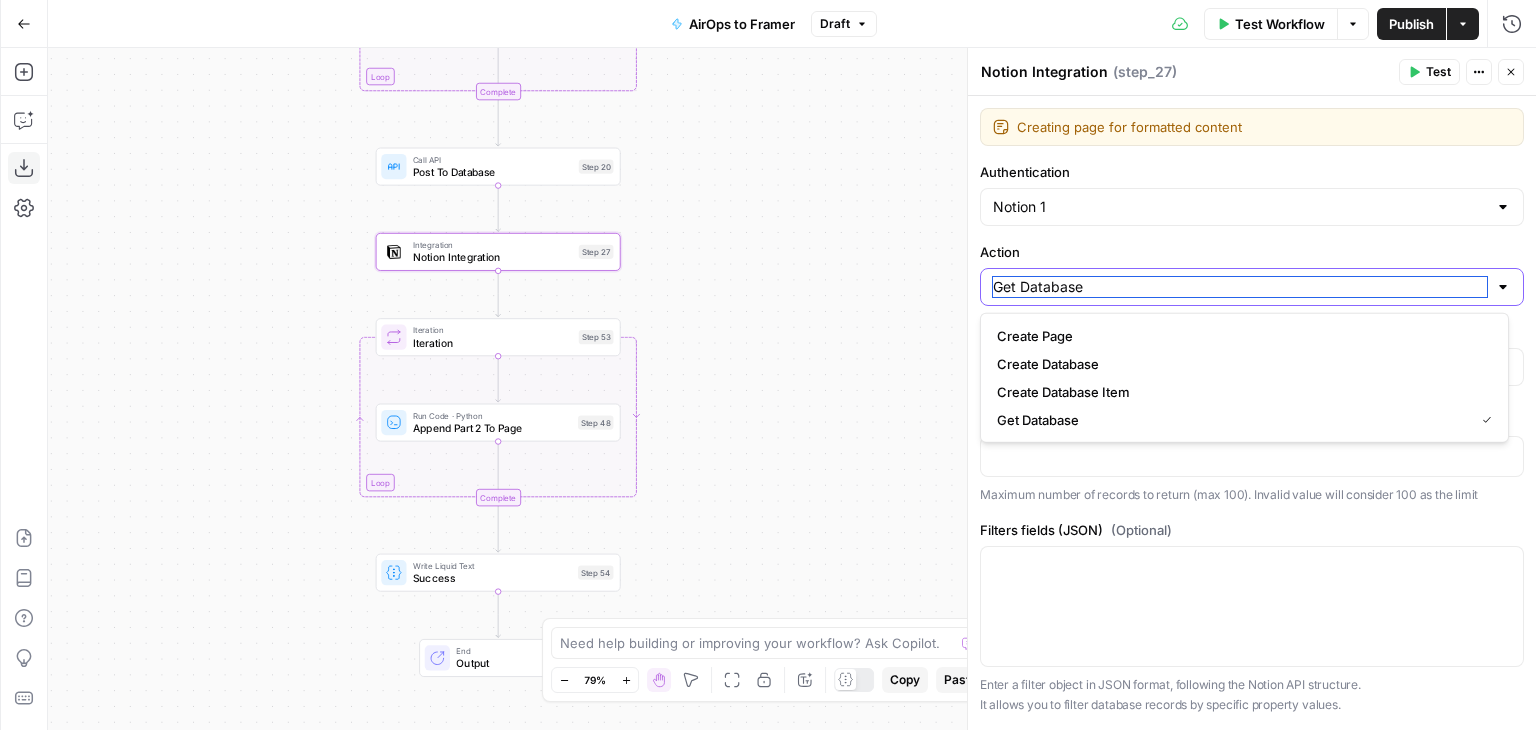 click on "Get Database" at bounding box center [1240, 287] 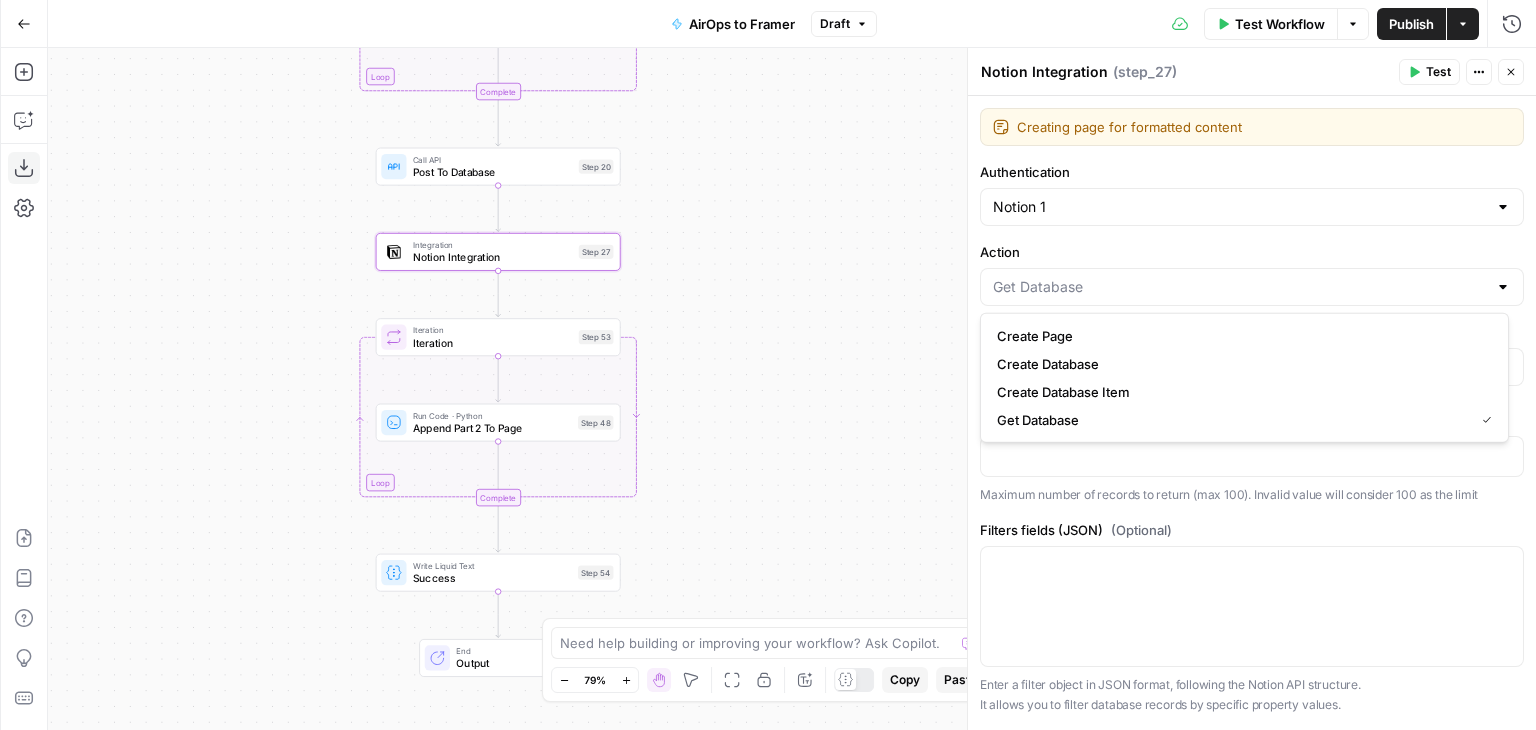 type on "Get Database" 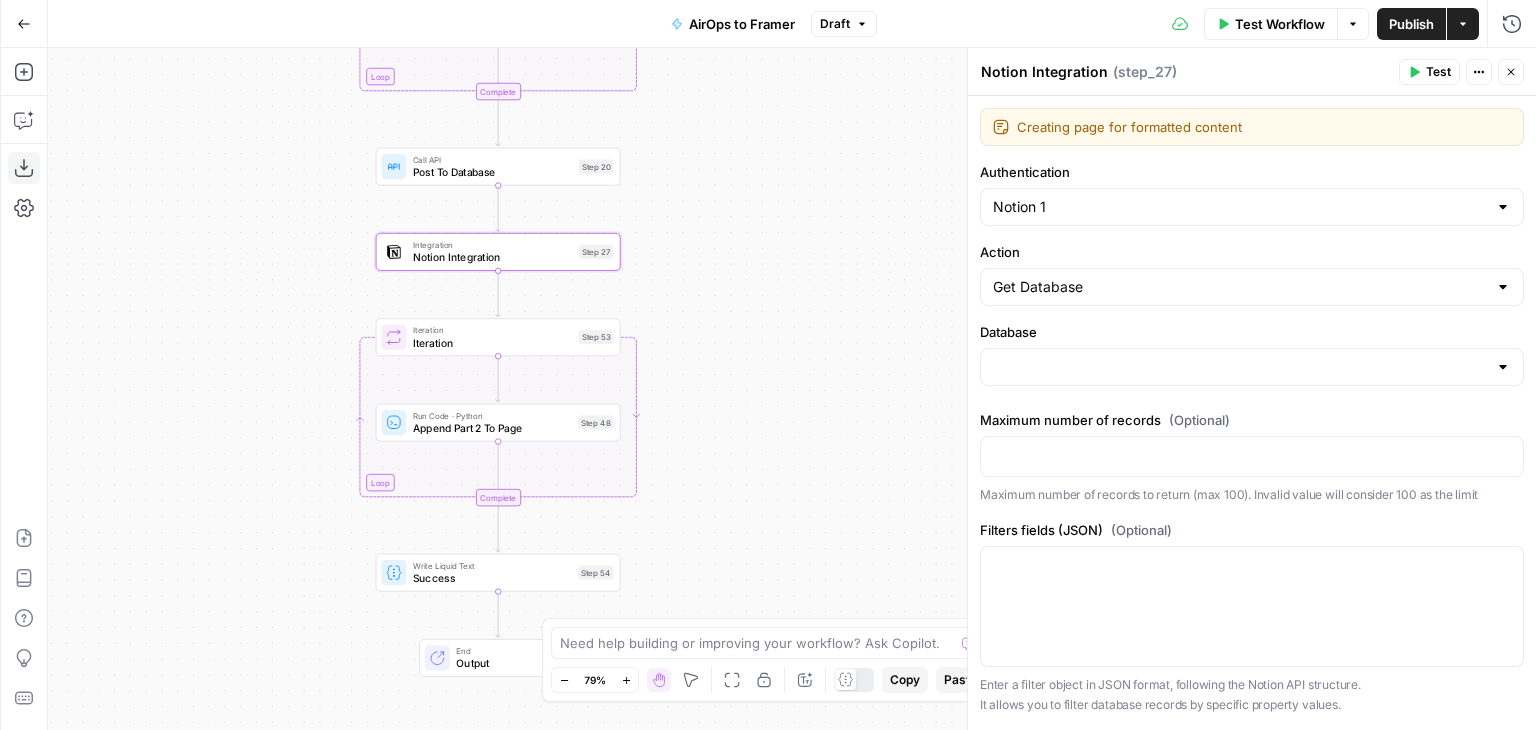 click on "Creating page for formatted content Creating page for formatted content Authentication Notion 1 Action Get Database Database Maximum number of records   (Optional) Maximum number of records to return (max 100). Invalid value will consider 100 as the limit Filters fields (JSON)   (Optional) Enter a filter object in JSON format, following the Notion API structure.
It allows you to filter database records by specific property values.
Examples:
Filter by select property (Status equals 'Live'):
{
"property" :   "Status" ,
"select" :   {
"equals" :   "Live"
}
}
Filter by text content (Name contains 'Test'):
{
"property" :   "Name" ,
"rich_text" :   {
"contains" :   "Test"
}
}
Filter by number (Score greater than 80):
{
"property" :   "Score" ,
"number" :   {
"greater_than" :   80
}
}
Filter by date (Created after [DATE]):
{
"property" :   "Created" ,
"date" :   {
"after" :   "[DATE]"
}
}
Continue" at bounding box center [1252, 413] 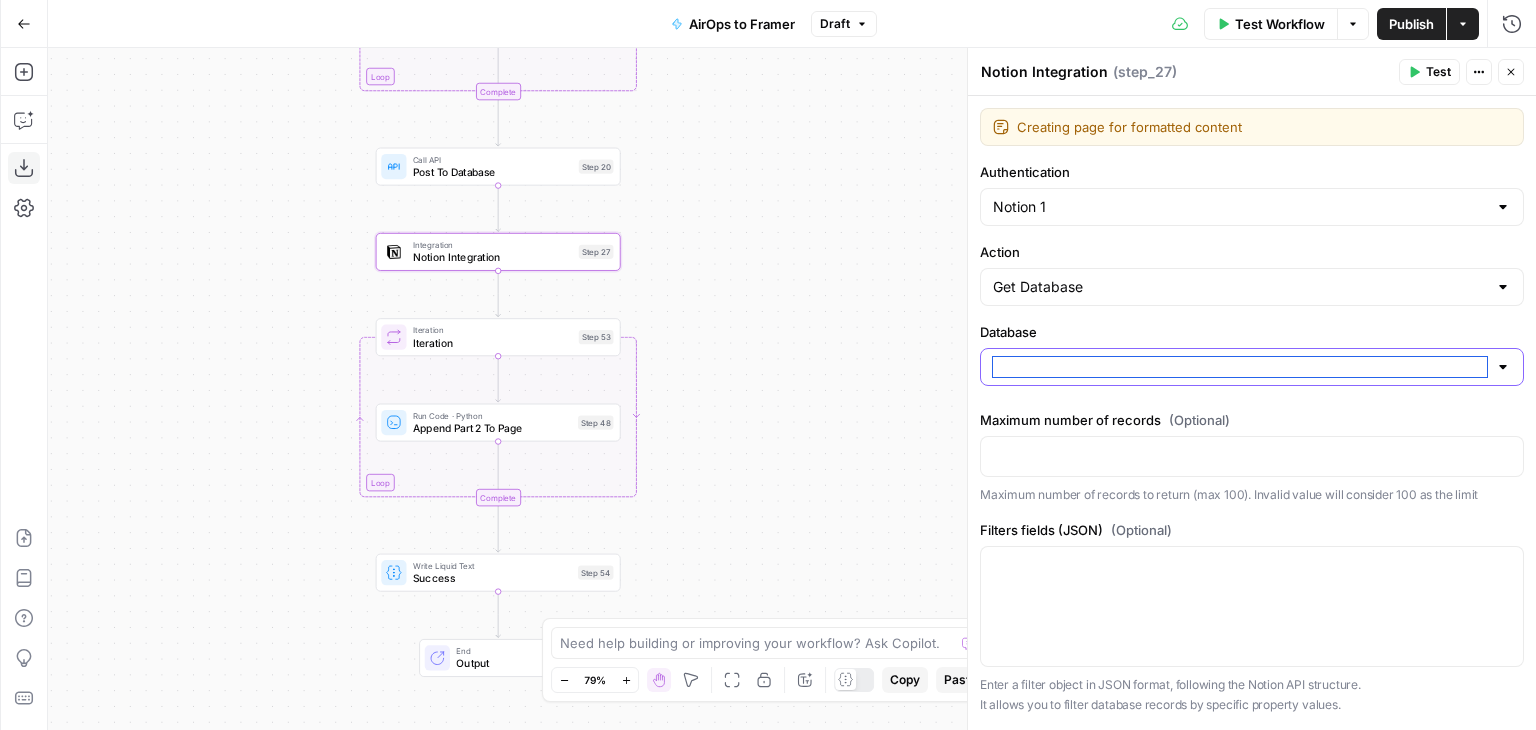 click on "Database" at bounding box center (1240, 367) 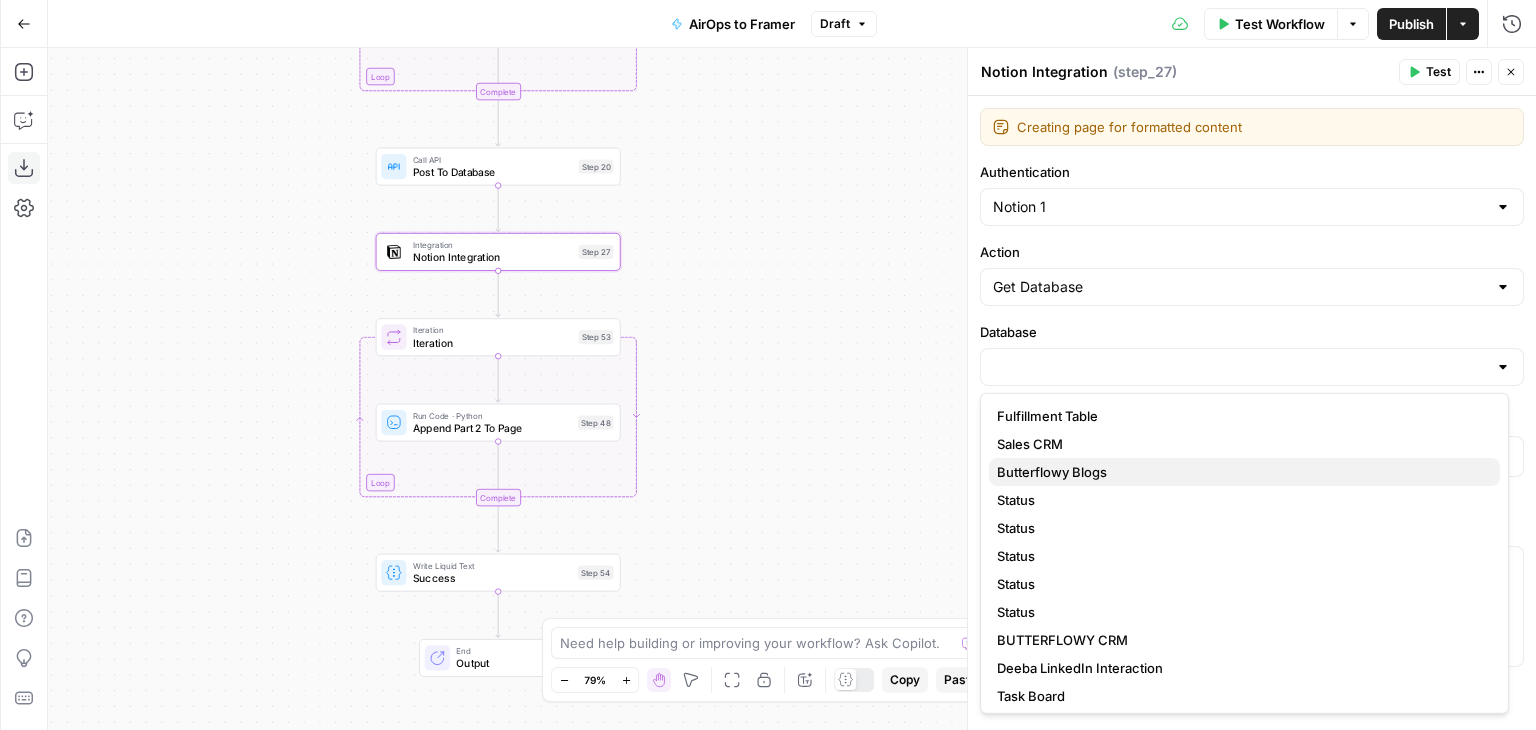 click on "Butterflowy Blogs" at bounding box center (1052, 472) 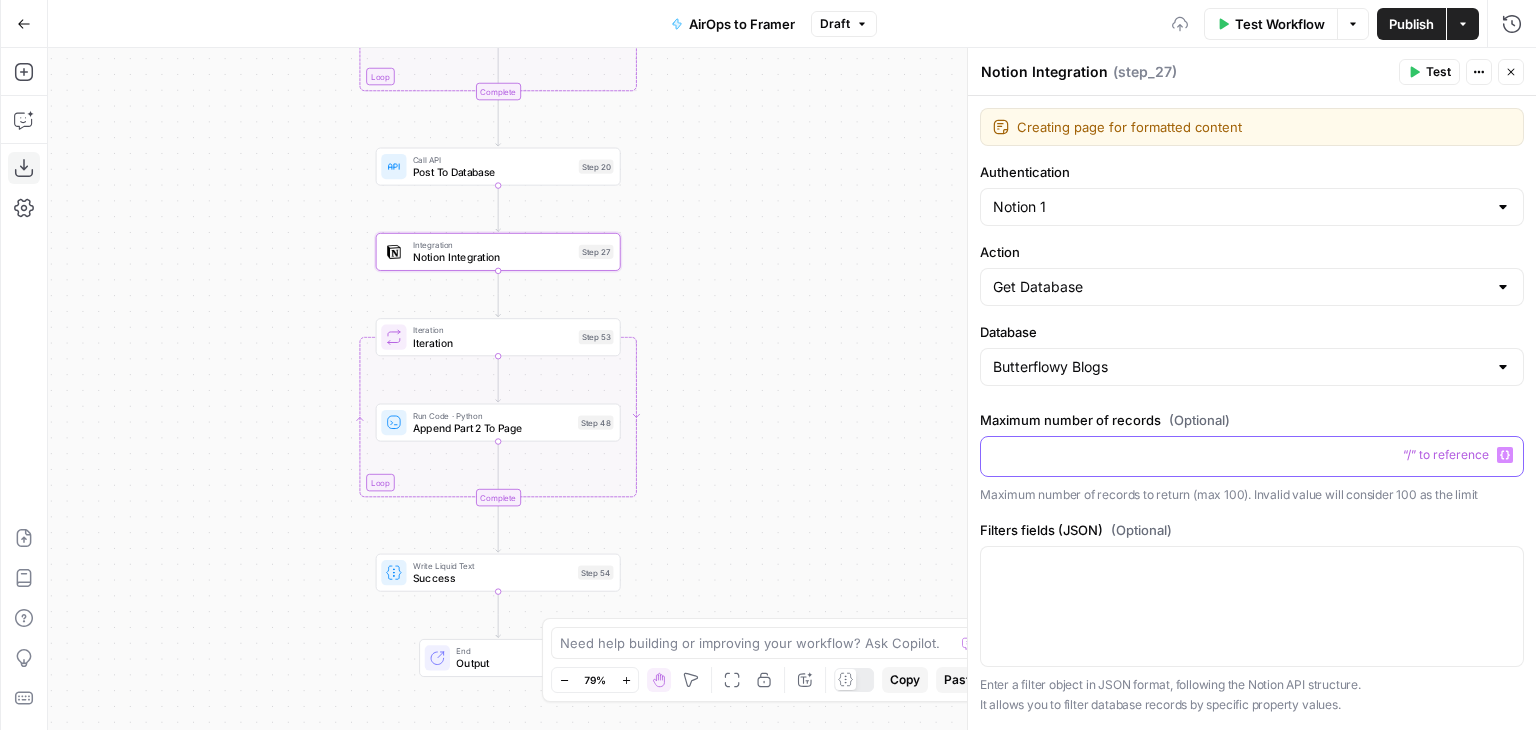 click at bounding box center (1252, 455) 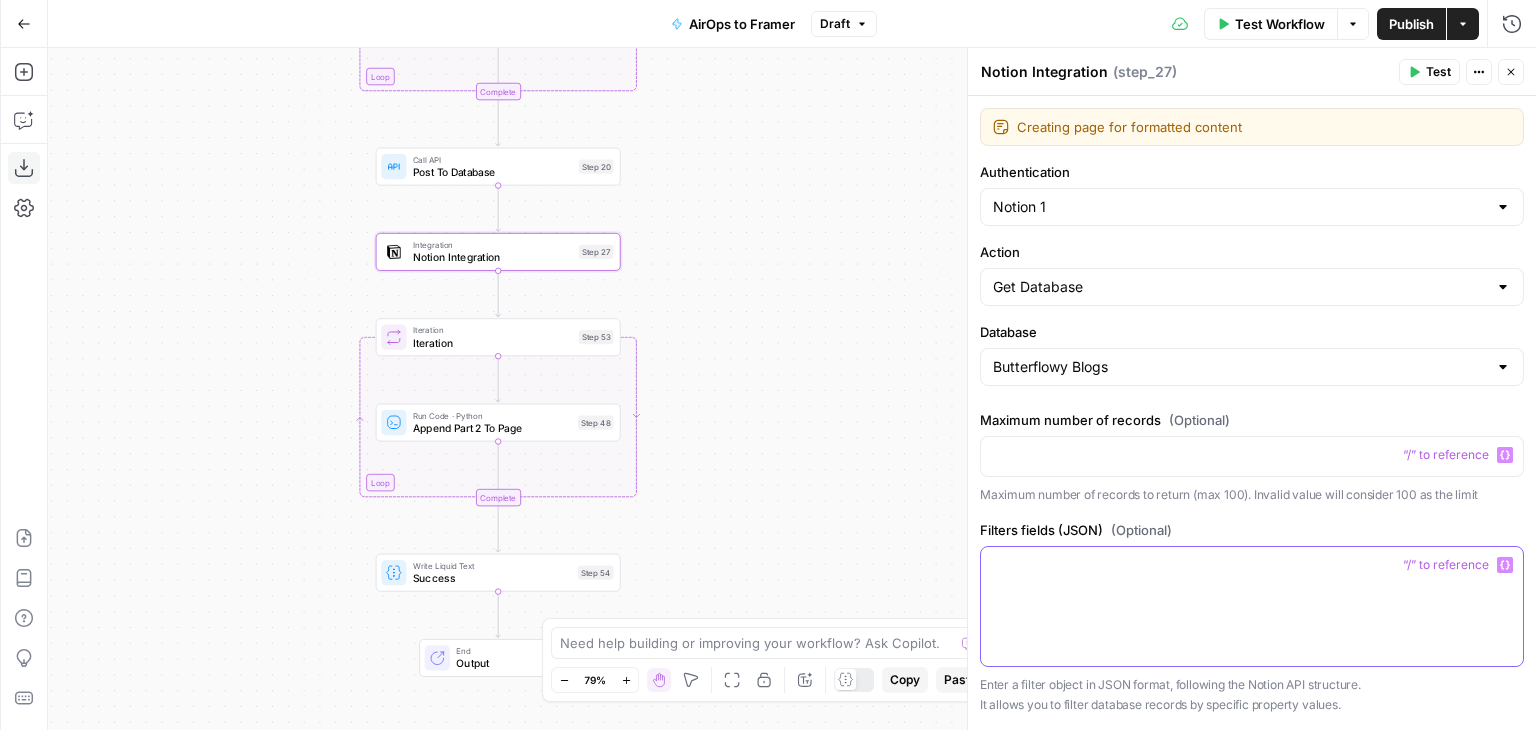 click at bounding box center [1252, 606] 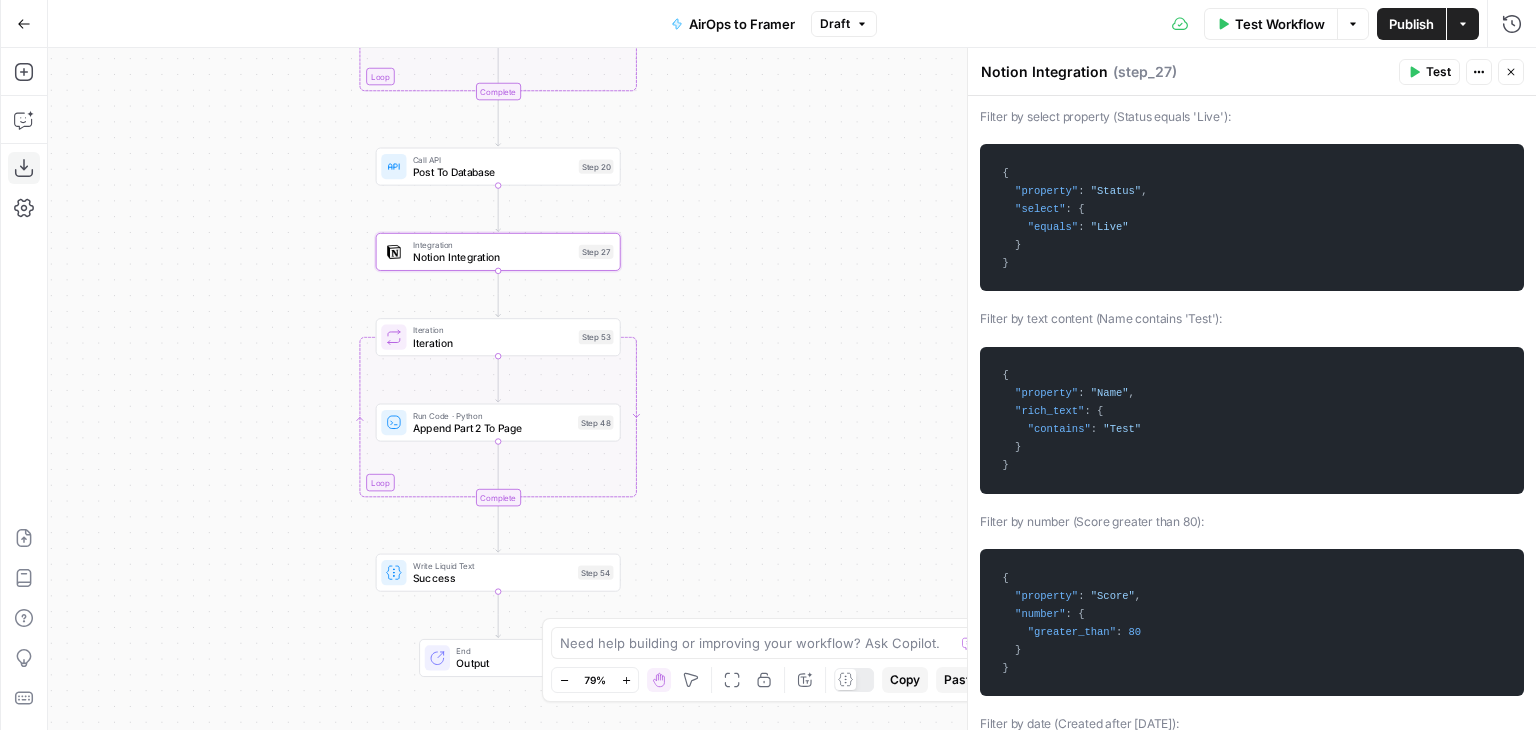 scroll, scrollTop: 646, scrollLeft: 0, axis: vertical 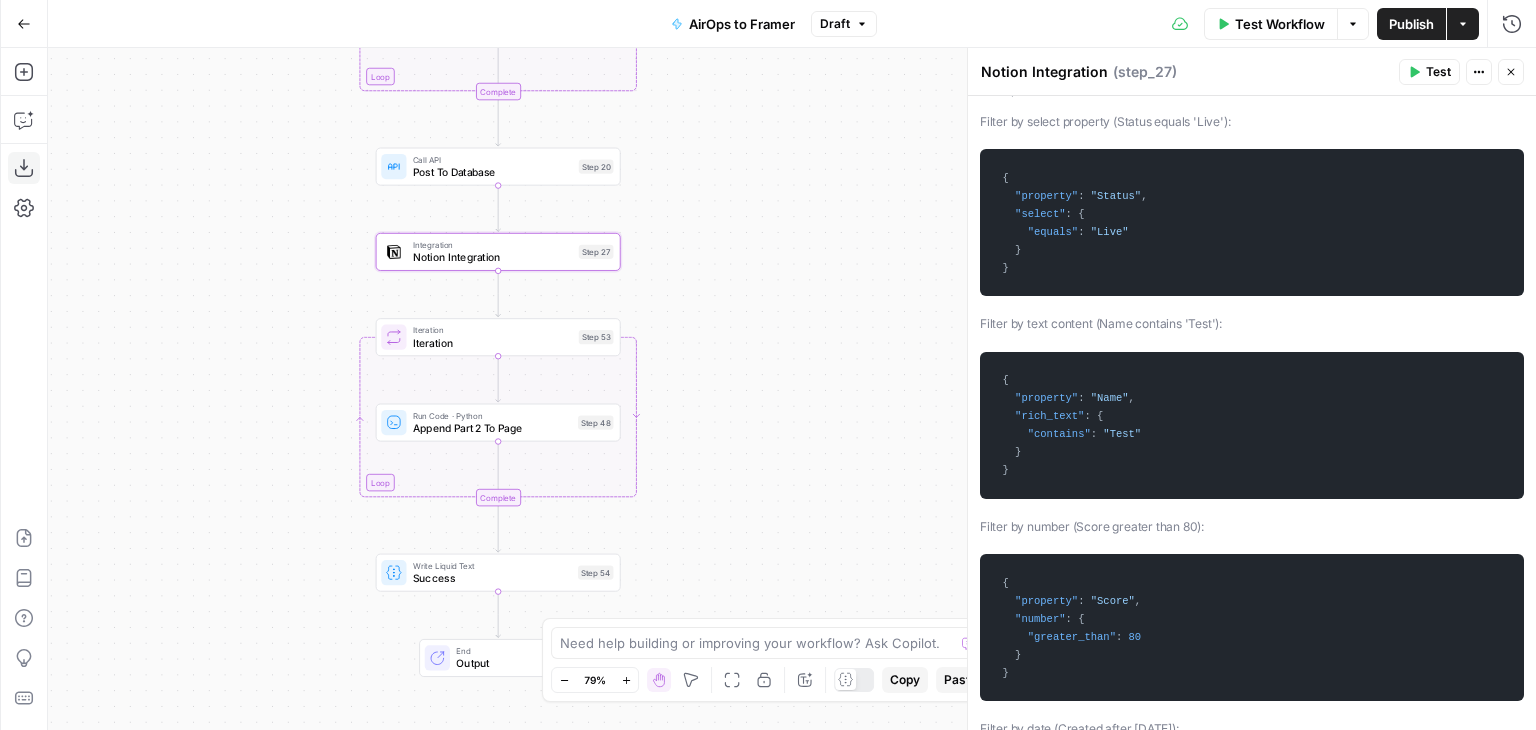 drag, startPoint x: 1028, startPoint y: 472, endPoint x: 997, endPoint y: 372, distance: 104.69479 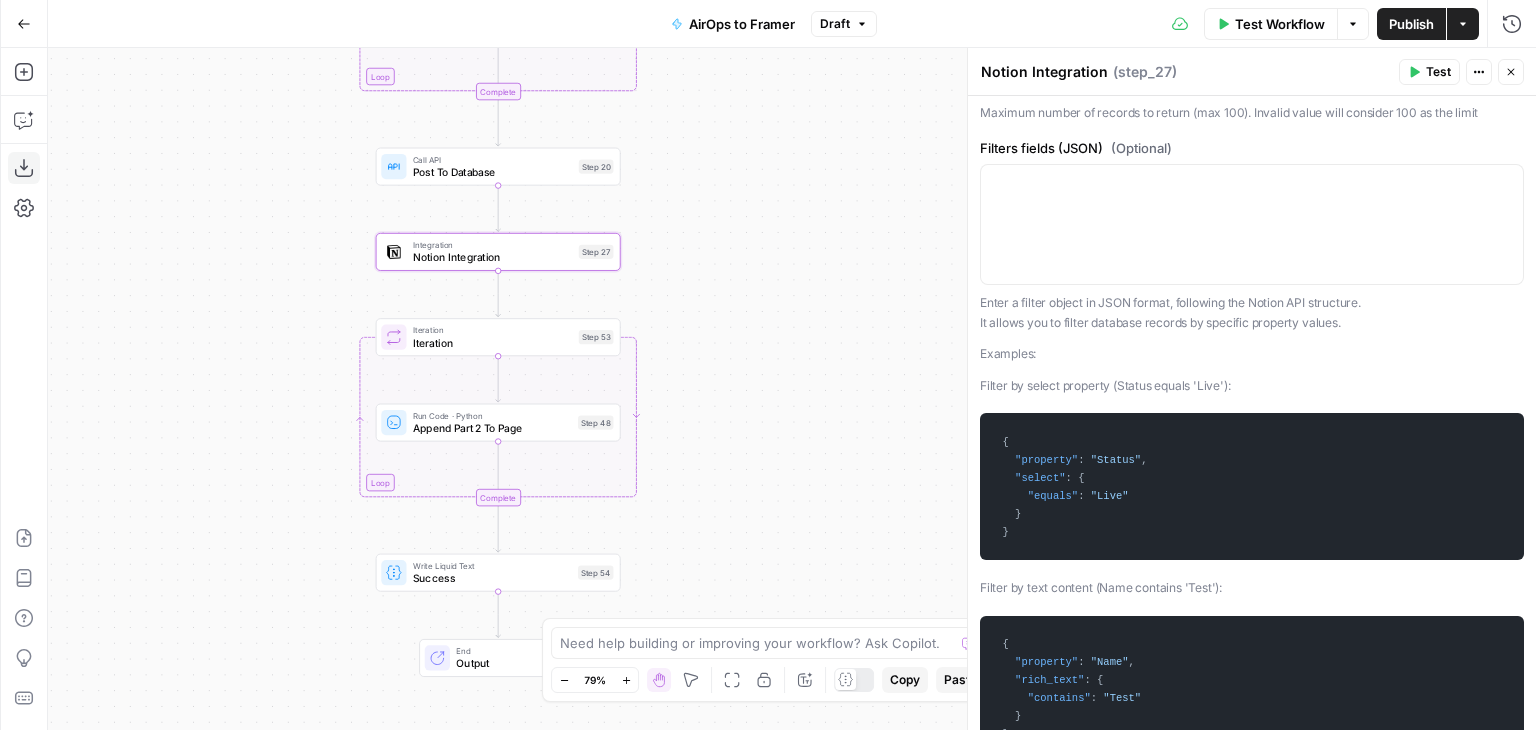scroll, scrollTop: 339, scrollLeft: 0, axis: vertical 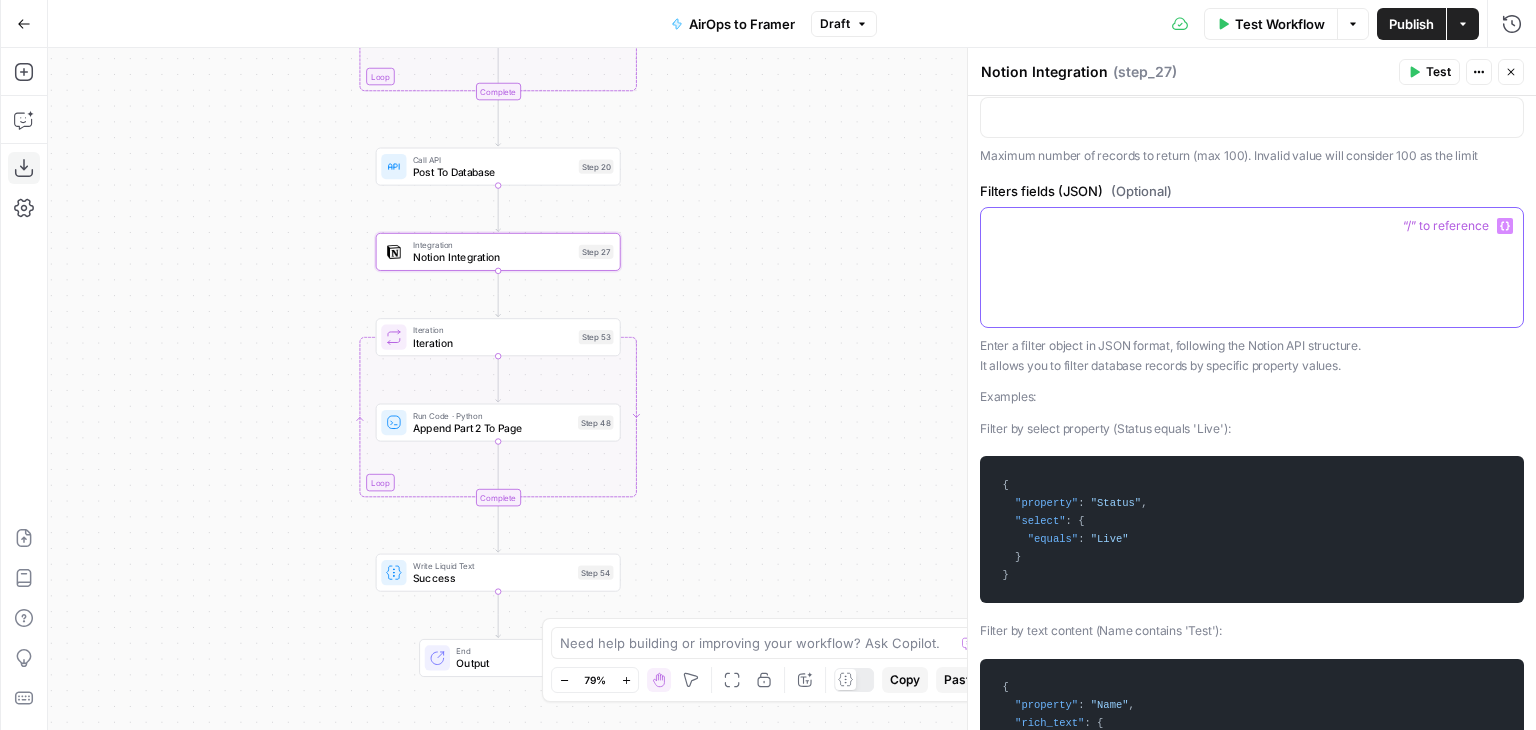 click at bounding box center (1252, 267) 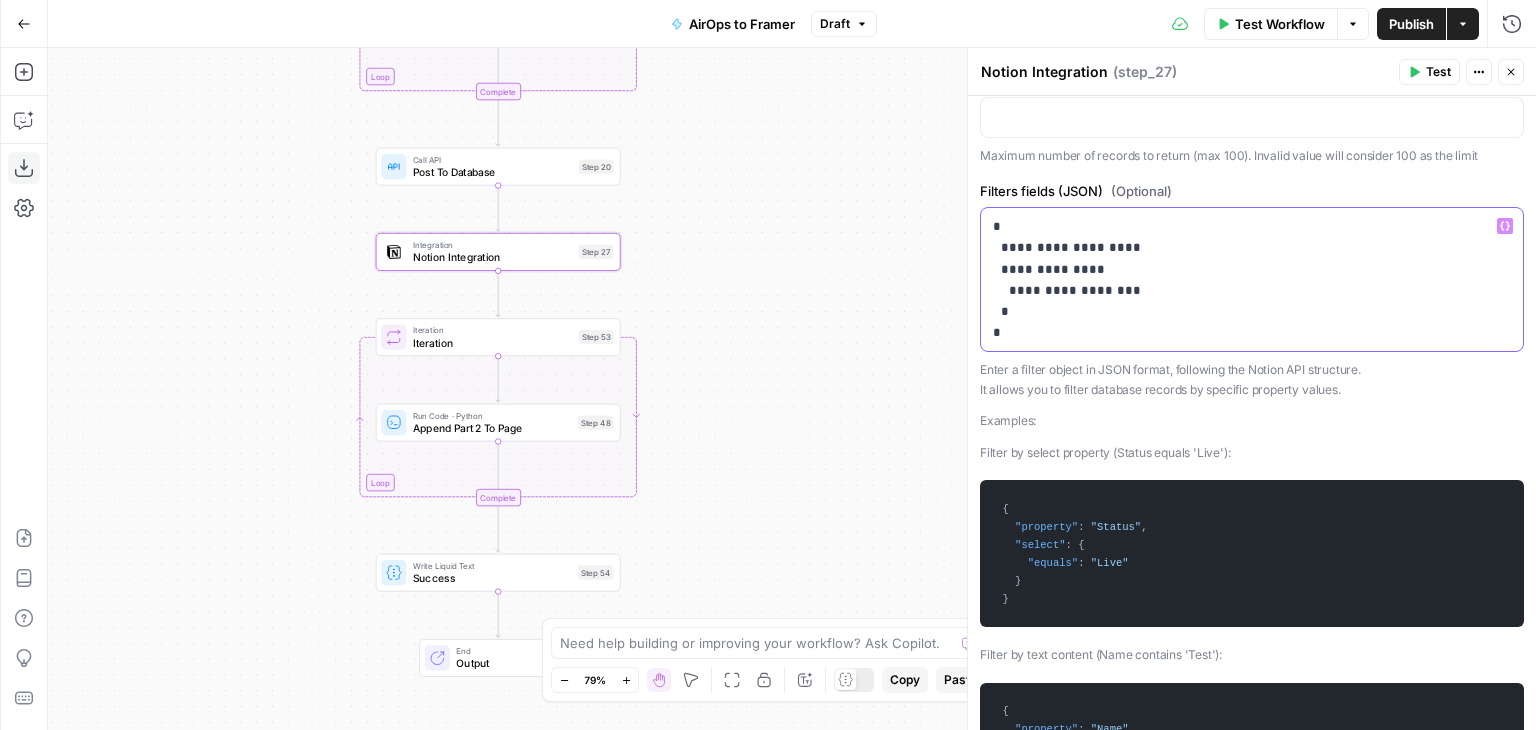 click on "**********" at bounding box center [1244, 279] 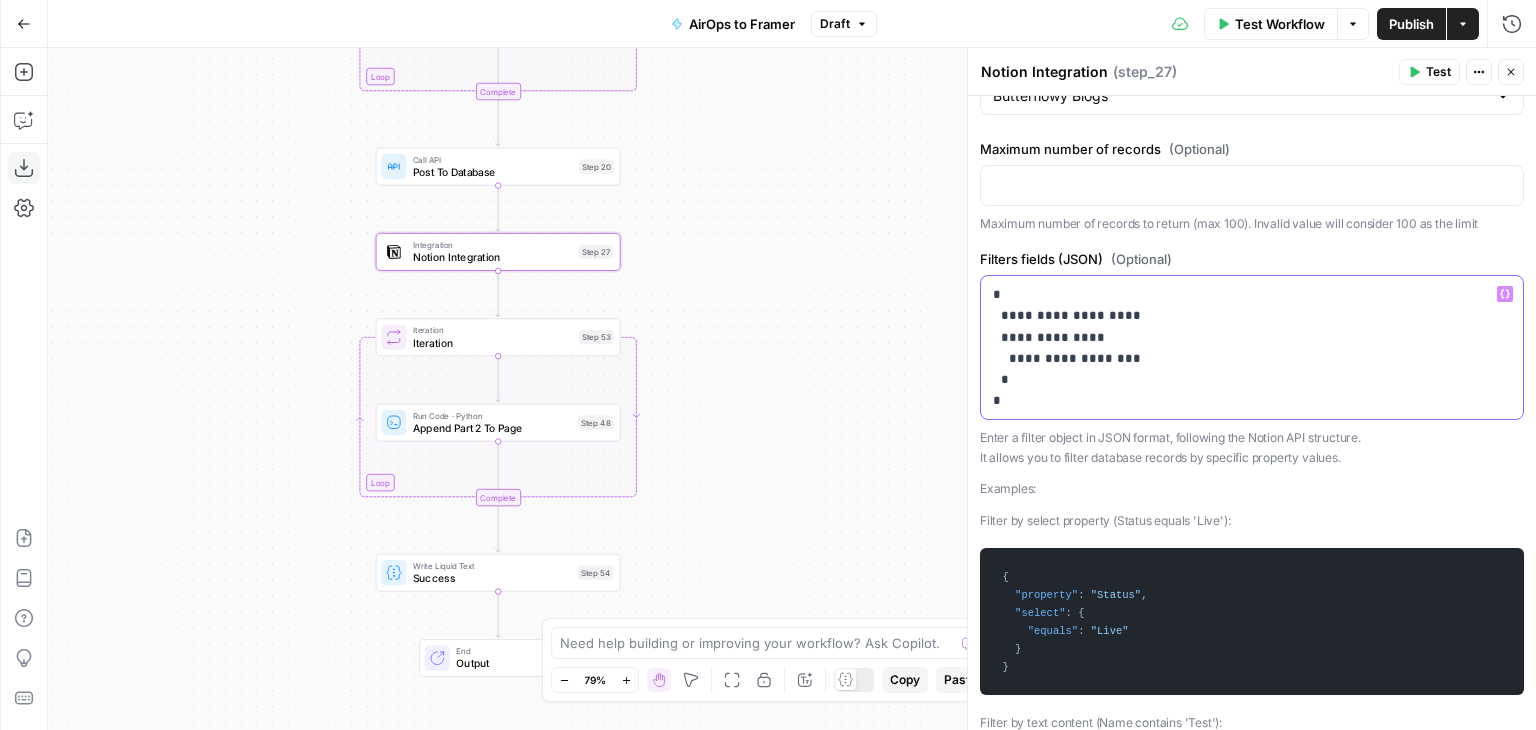 scroll, scrollTop: 264, scrollLeft: 0, axis: vertical 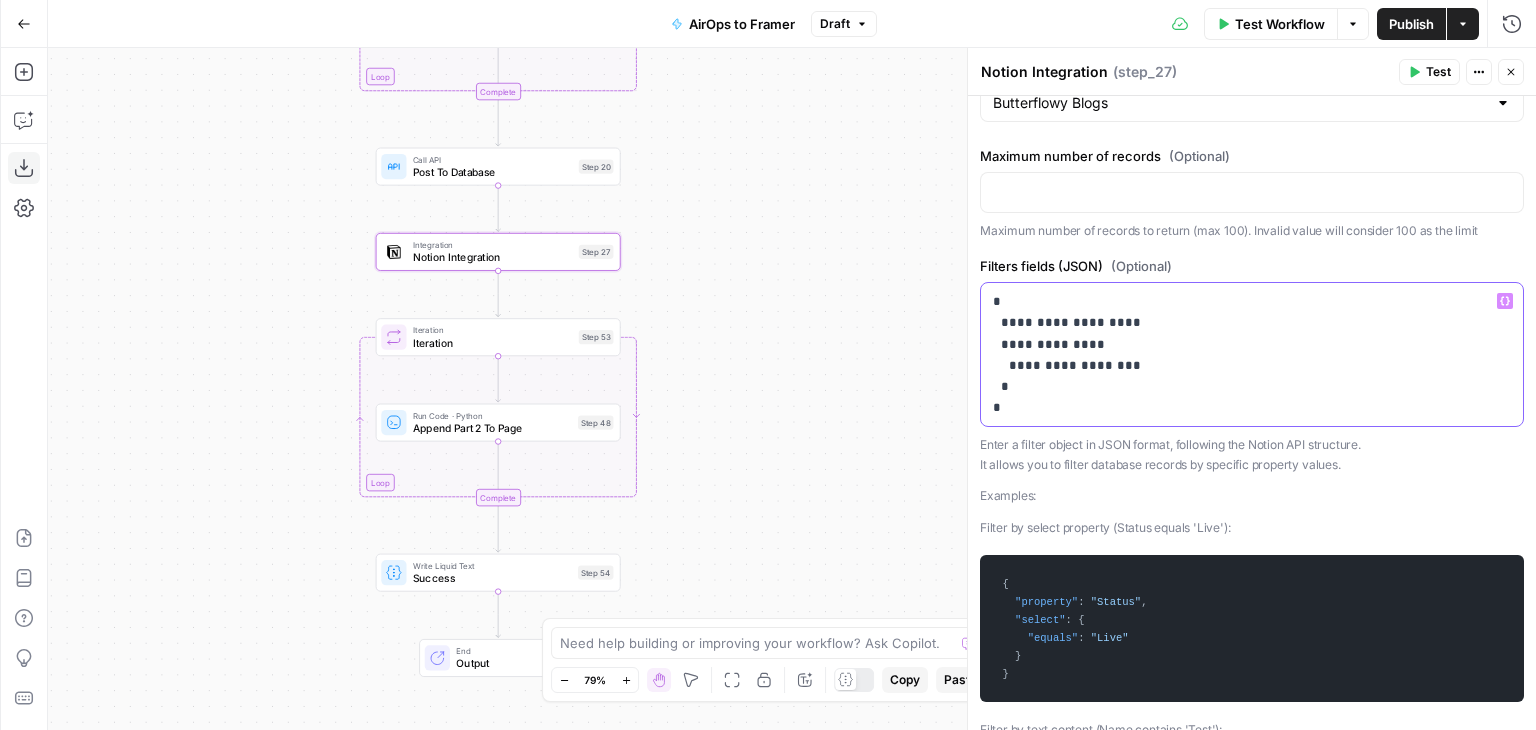 drag, startPoint x: 1111, startPoint y: 317, endPoint x: 1076, endPoint y: 327, distance: 36.40055 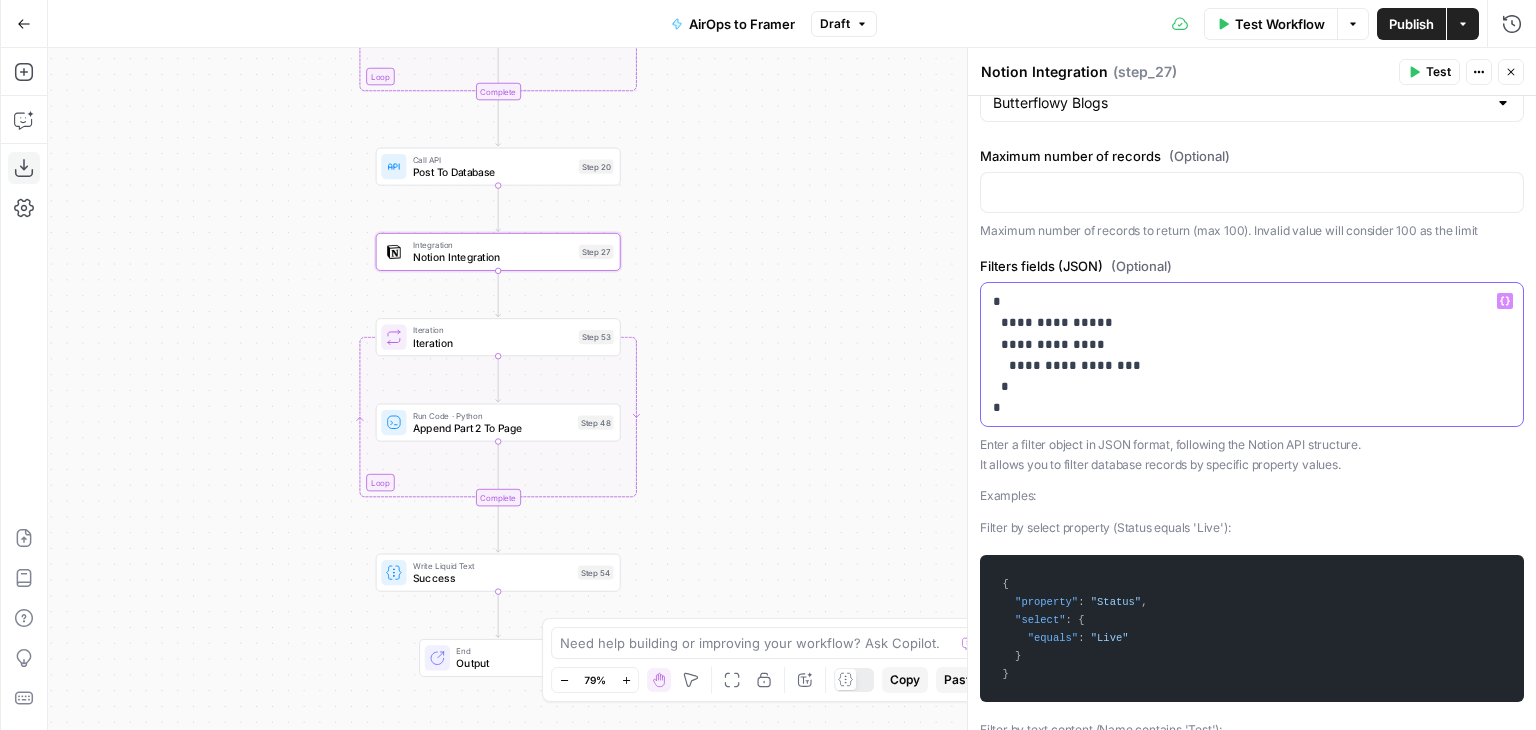 type 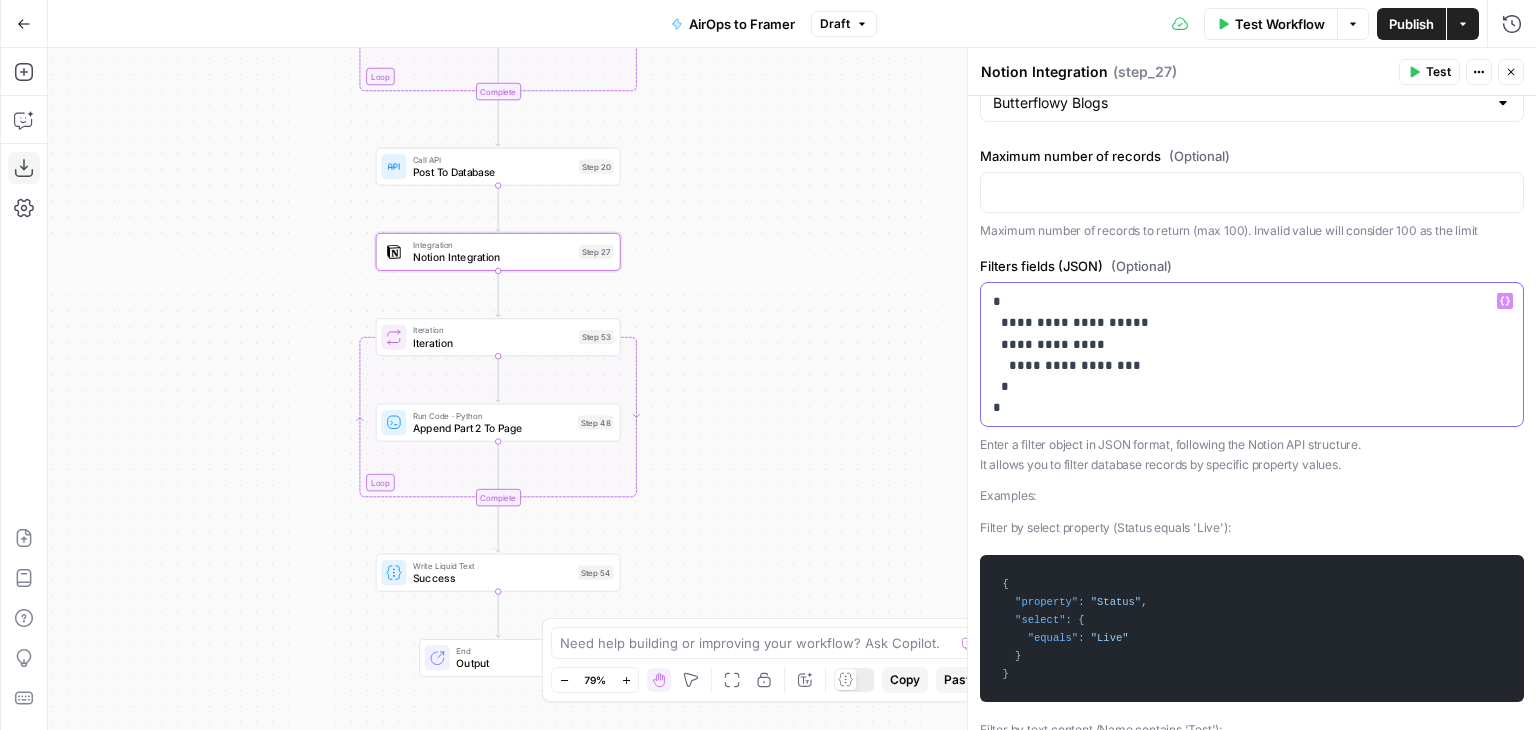 click on "**********" at bounding box center [1244, 354] 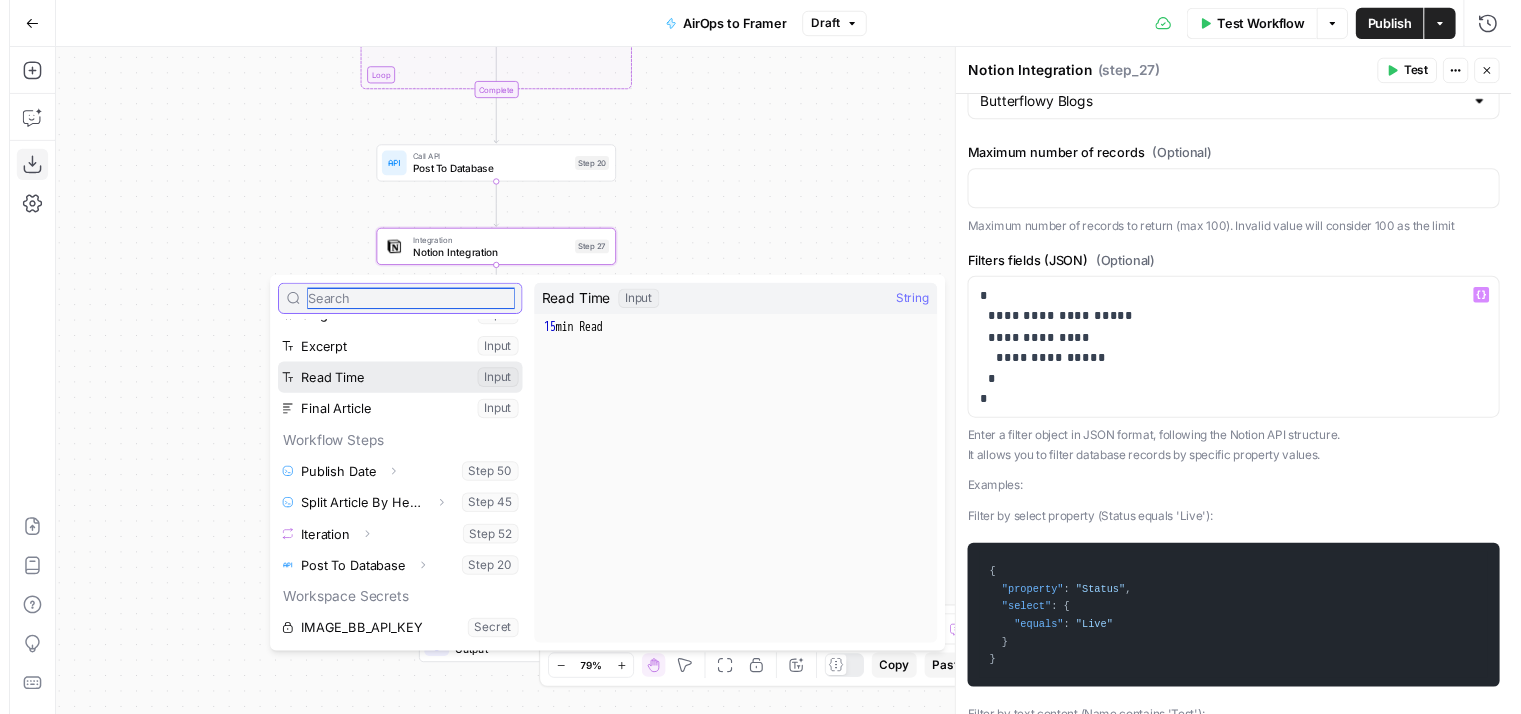 scroll, scrollTop: 0, scrollLeft: 0, axis: both 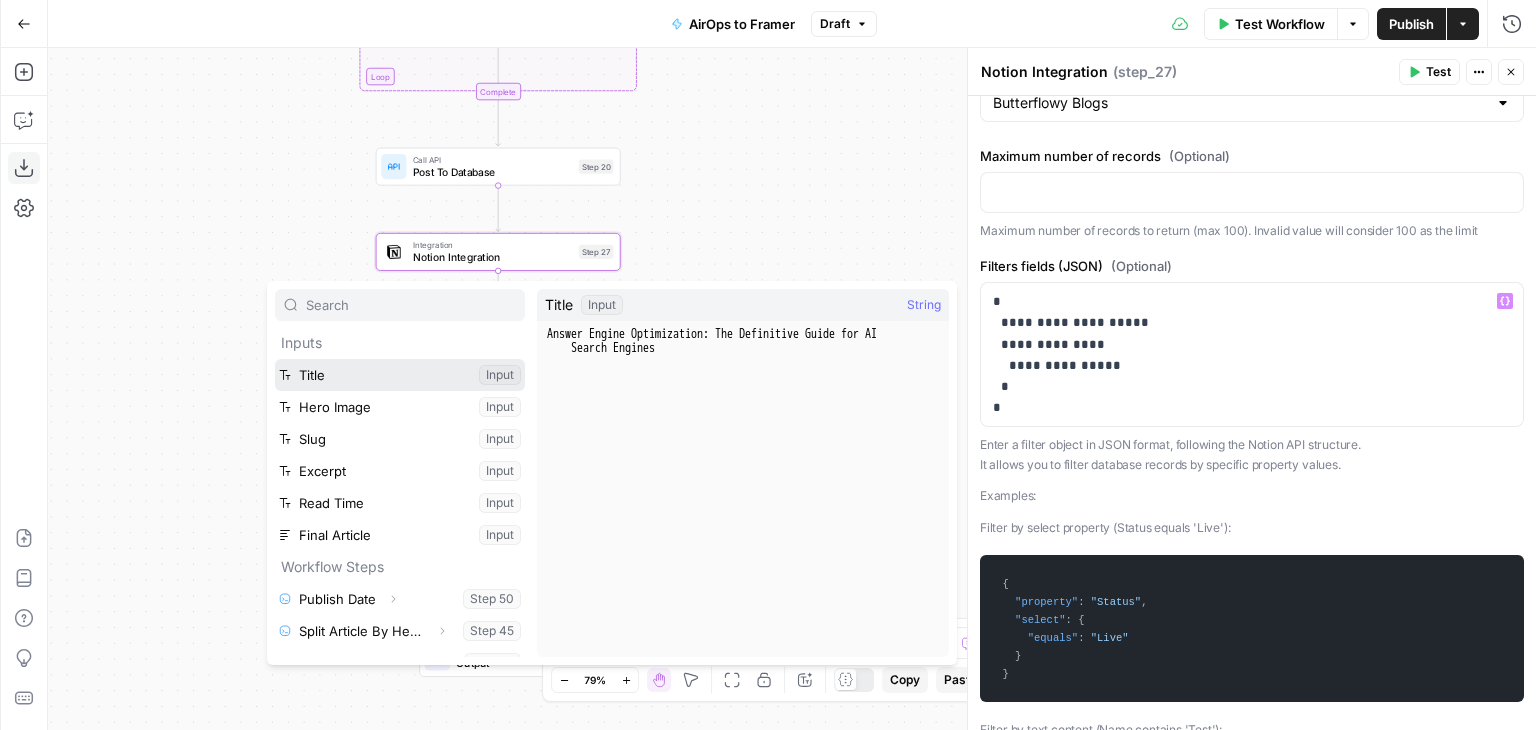 click at bounding box center [400, 375] 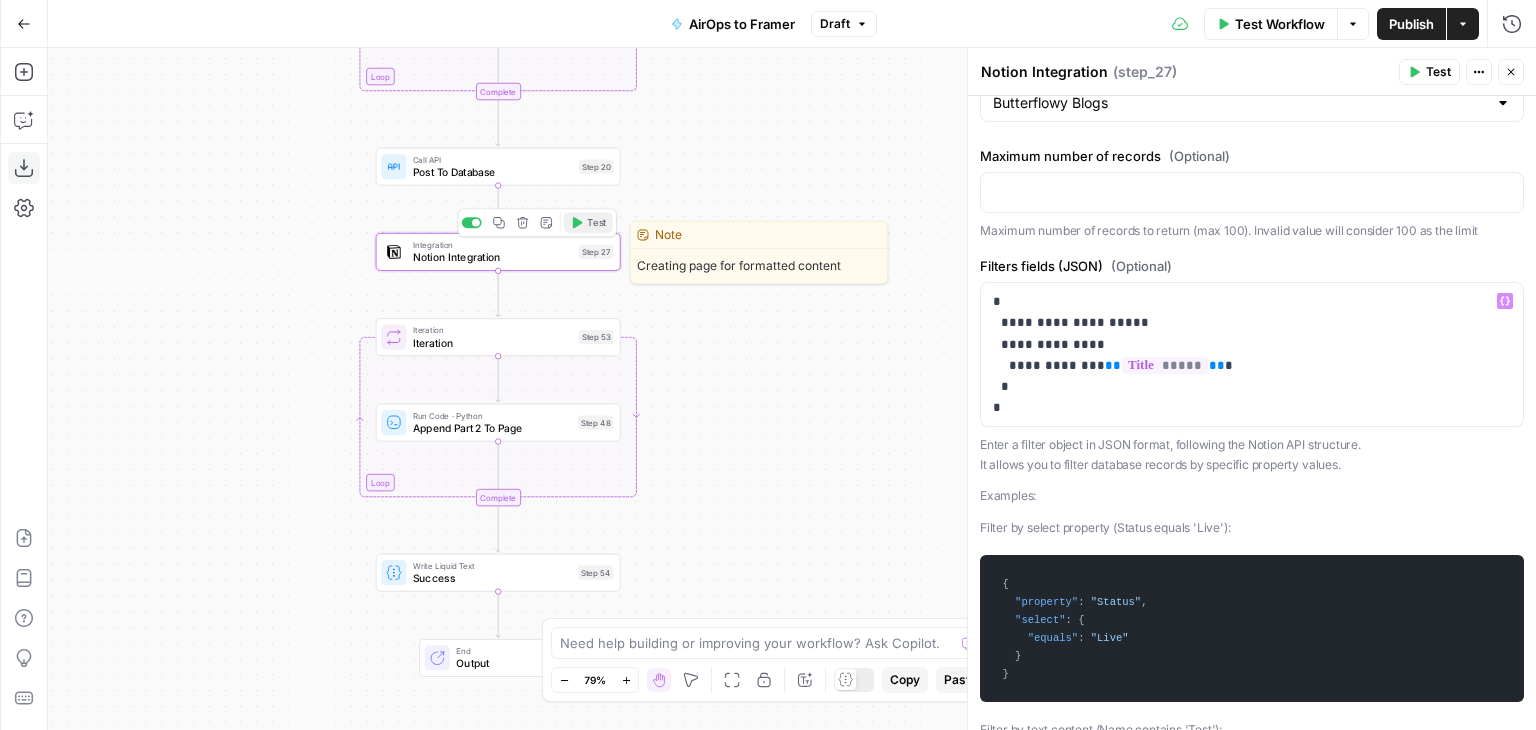 click on "Test" at bounding box center (596, 223) 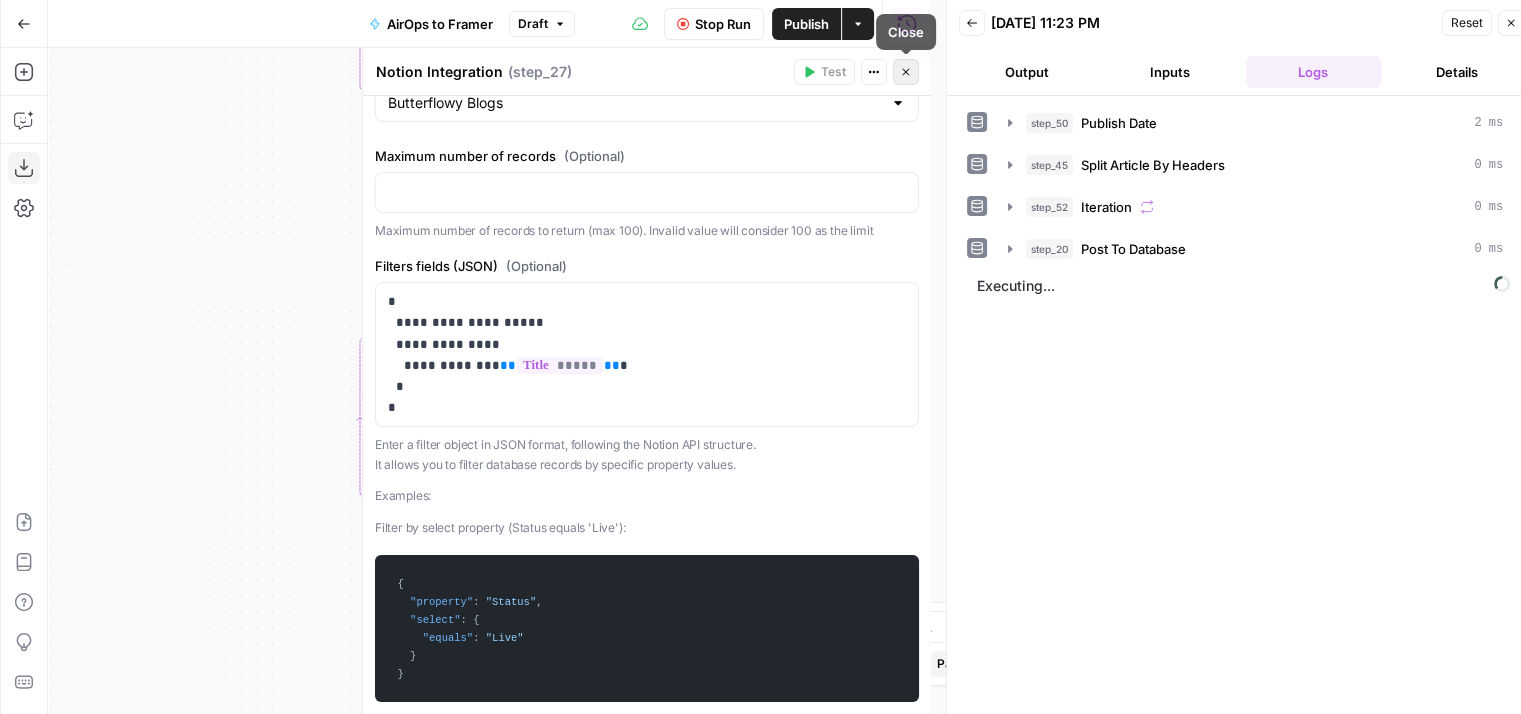 click on "Close" at bounding box center (906, 72) 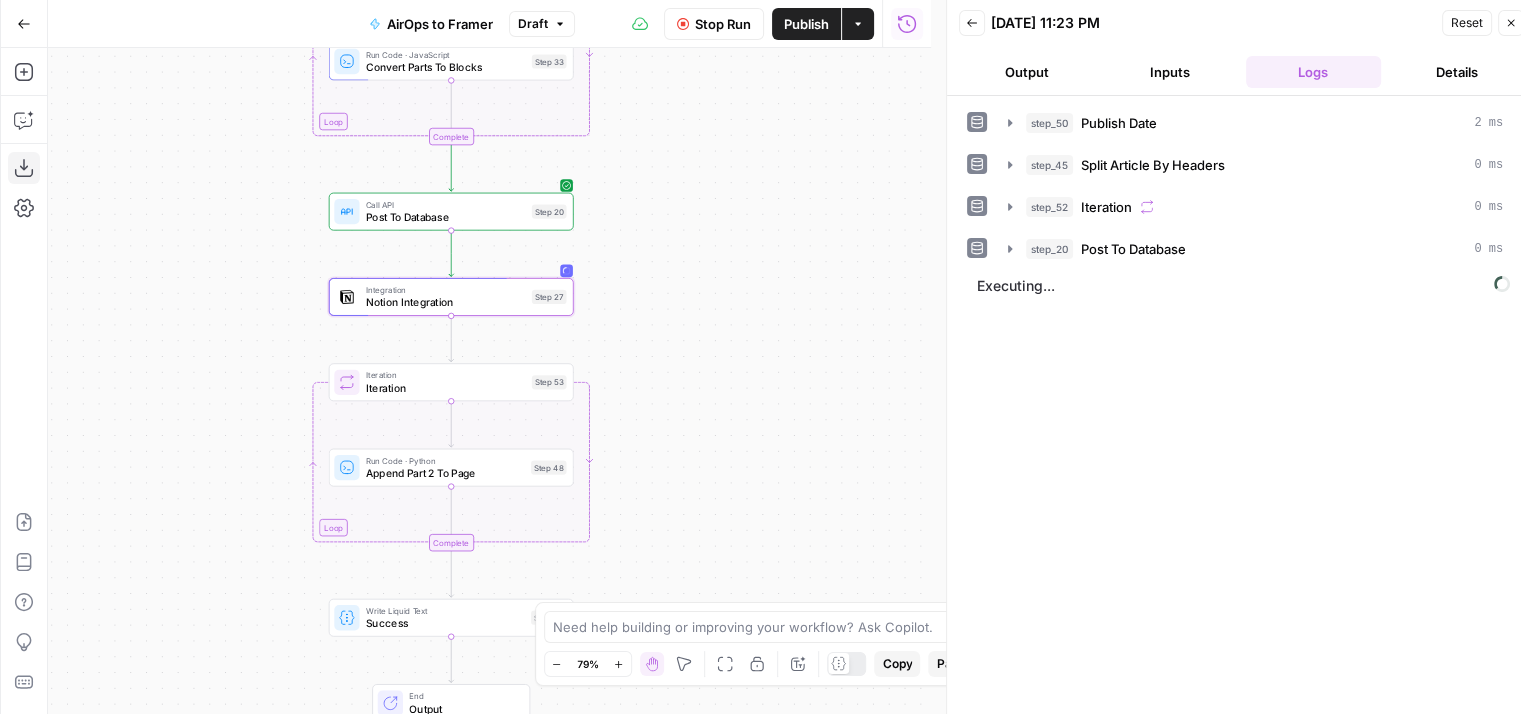drag, startPoint x: 736, startPoint y: 440, endPoint x: 686, endPoint y: 556, distance: 126.31706 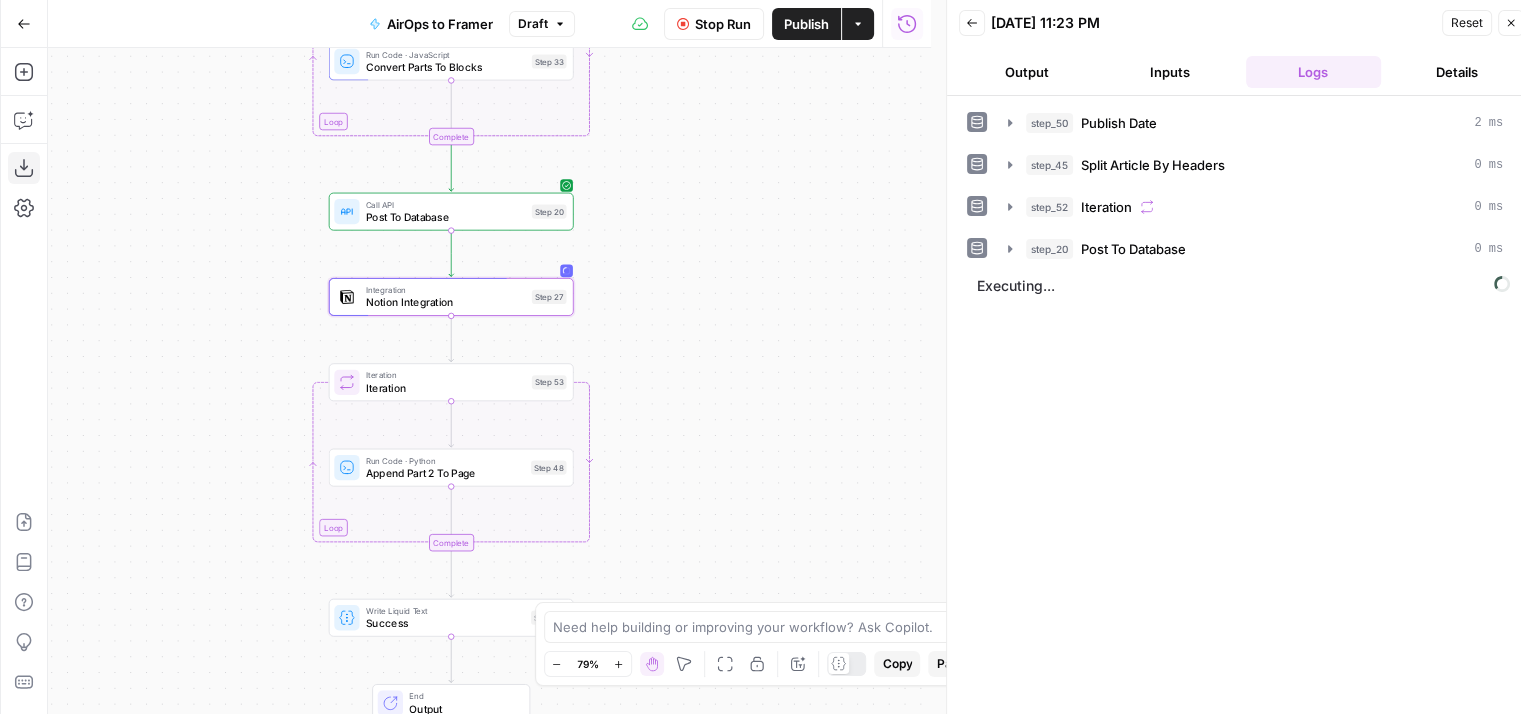 click on "Workflow Set Inputs Inputs Run Code · Python Publish Date Step 50 Run Code · Python Split Article By Headers Step 45 Loop Iteration Iteration Step 52 Run Code · JavaScript Convert Parts To Blocks Step 33 Complete Call API Post To Database Step 20 Integration Notion Integration Step 27 Loop Iteration Iteration Step 53 Run Code · Python Append Part 2 To Page Step 48 Complete Write Liquid Text Success Step 54 End Output" at bounding box center (489, 381) 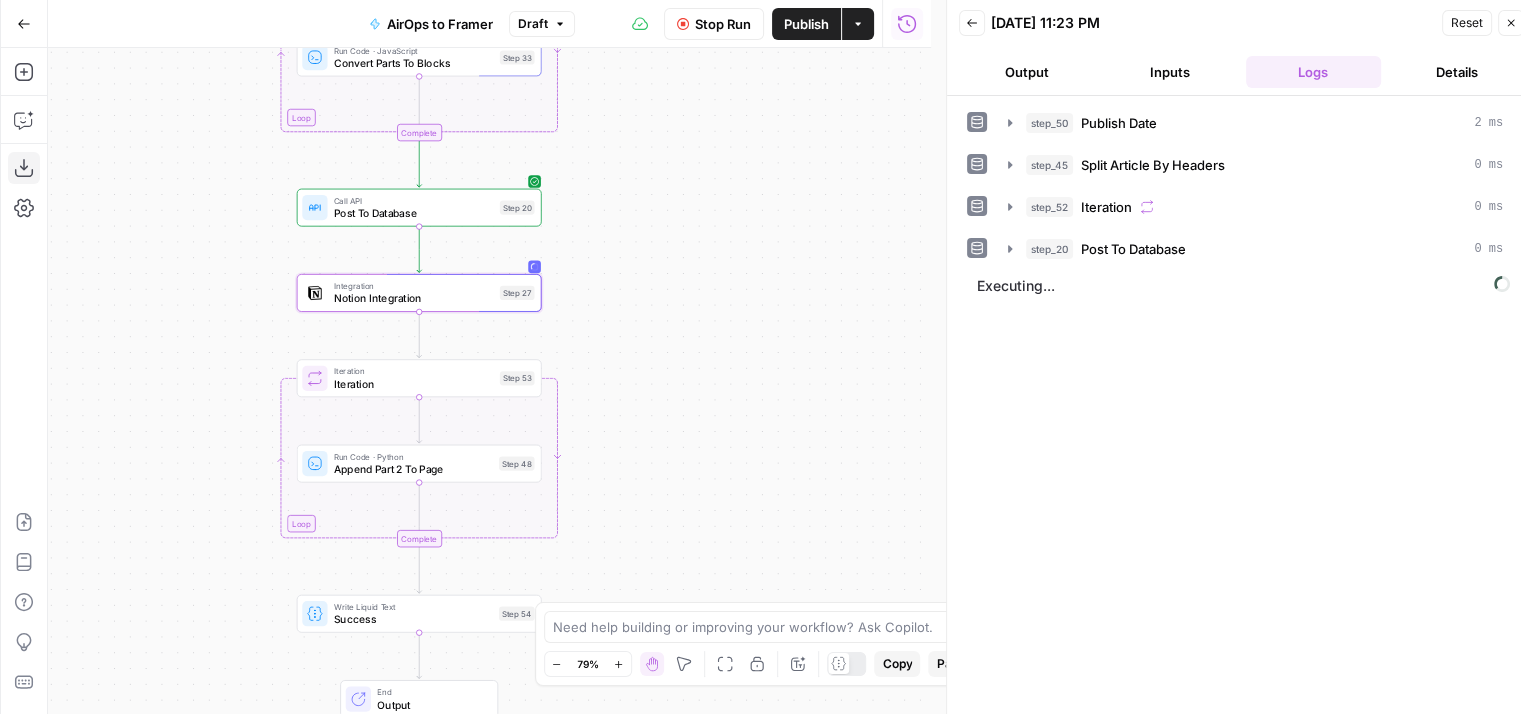 drag, startPoint x: 727, startPoint y: 352, endPoint x: 698, endPoint y: 281, distance: 76.6942 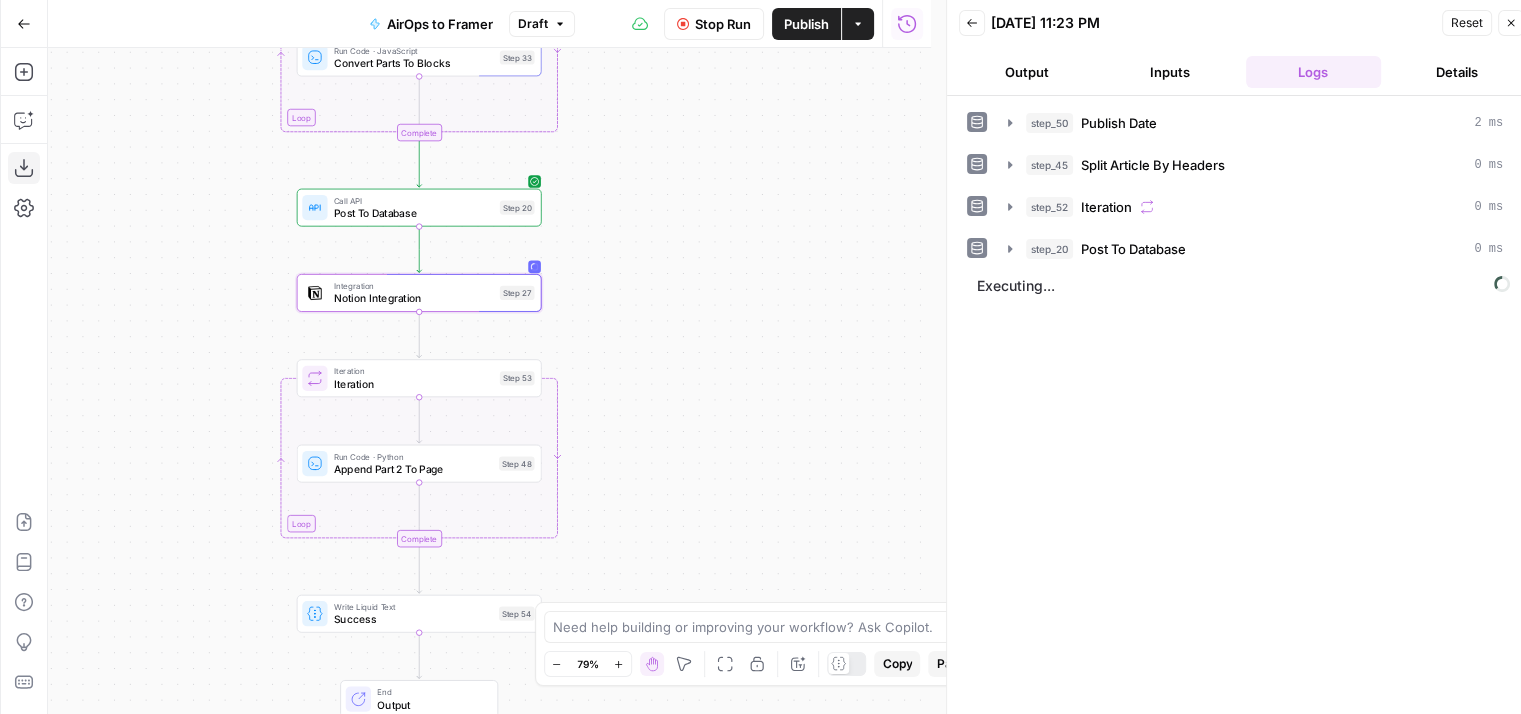 click on "Workflow Set Inputs Inputs Run Code · Python Publish Date Step 50 Run Code · Python Split Article By Headers Step 45 Loop Iteration Iteration Step 52 Run Code · JavaScript Convert Parts To Blocks Step 33 Complete Call API Post To Database Step 20 Integration Notion Integration Step 27 Loop Iteration Iteration Step 53 Run Code · Python Append Part 2 To Page Step 48 Complete Write Liquid Text Success Step 54 End Output" at bounding box center (489, 381) 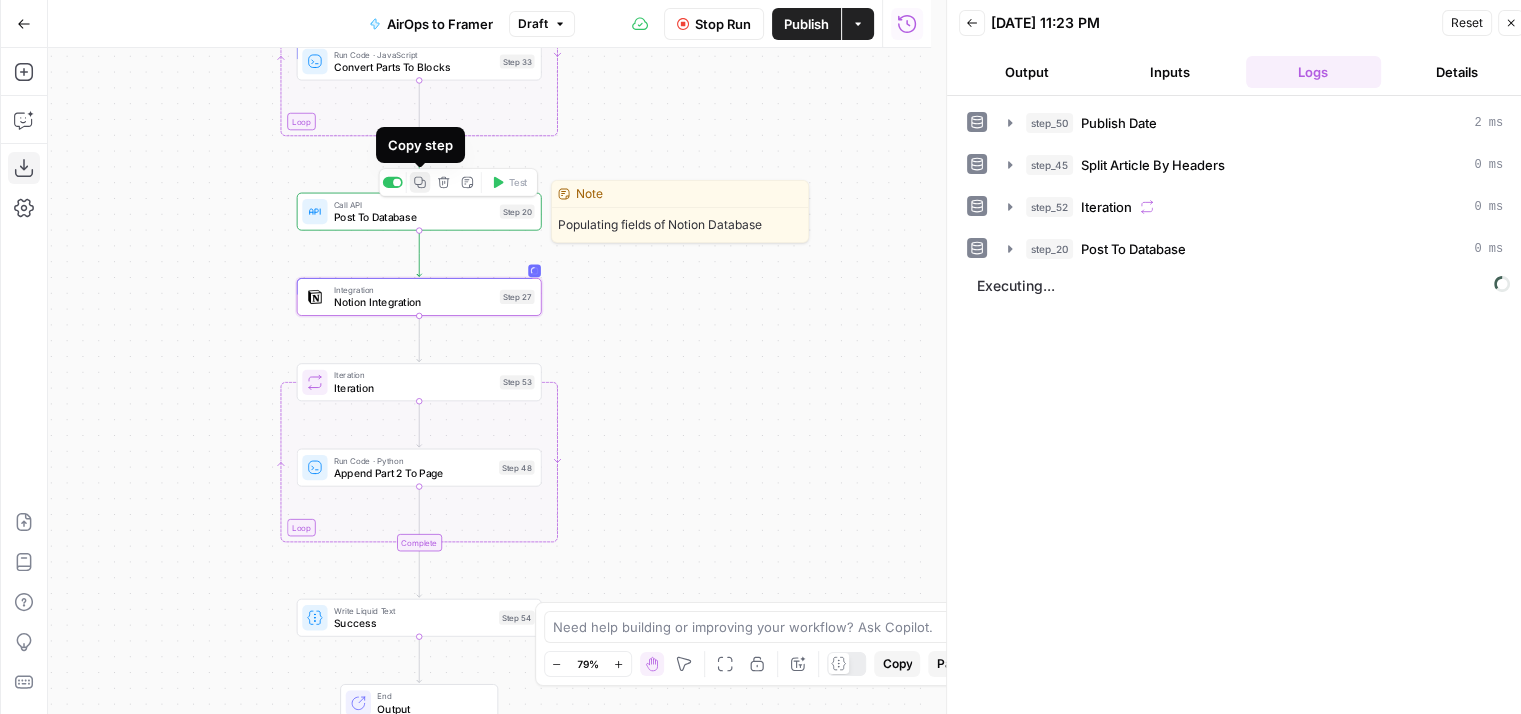 click 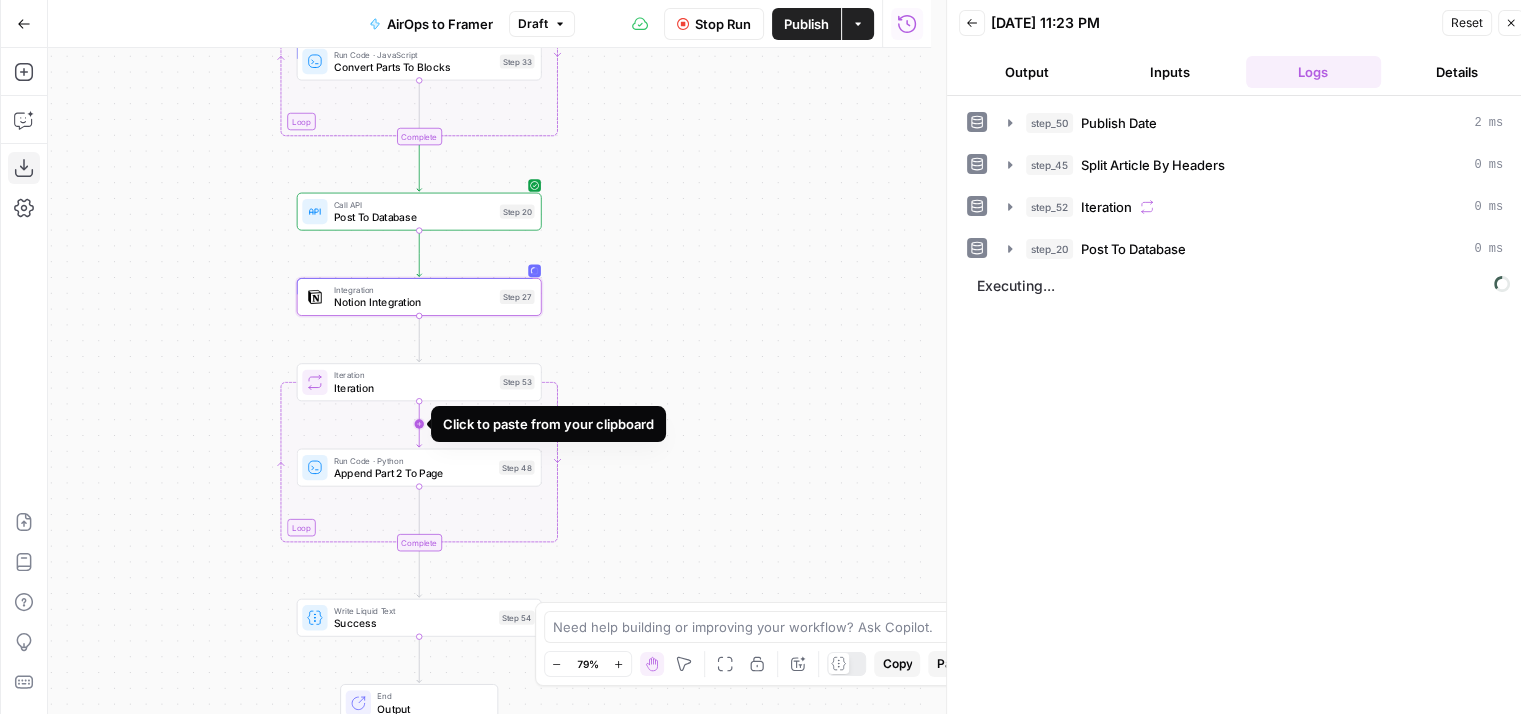 click 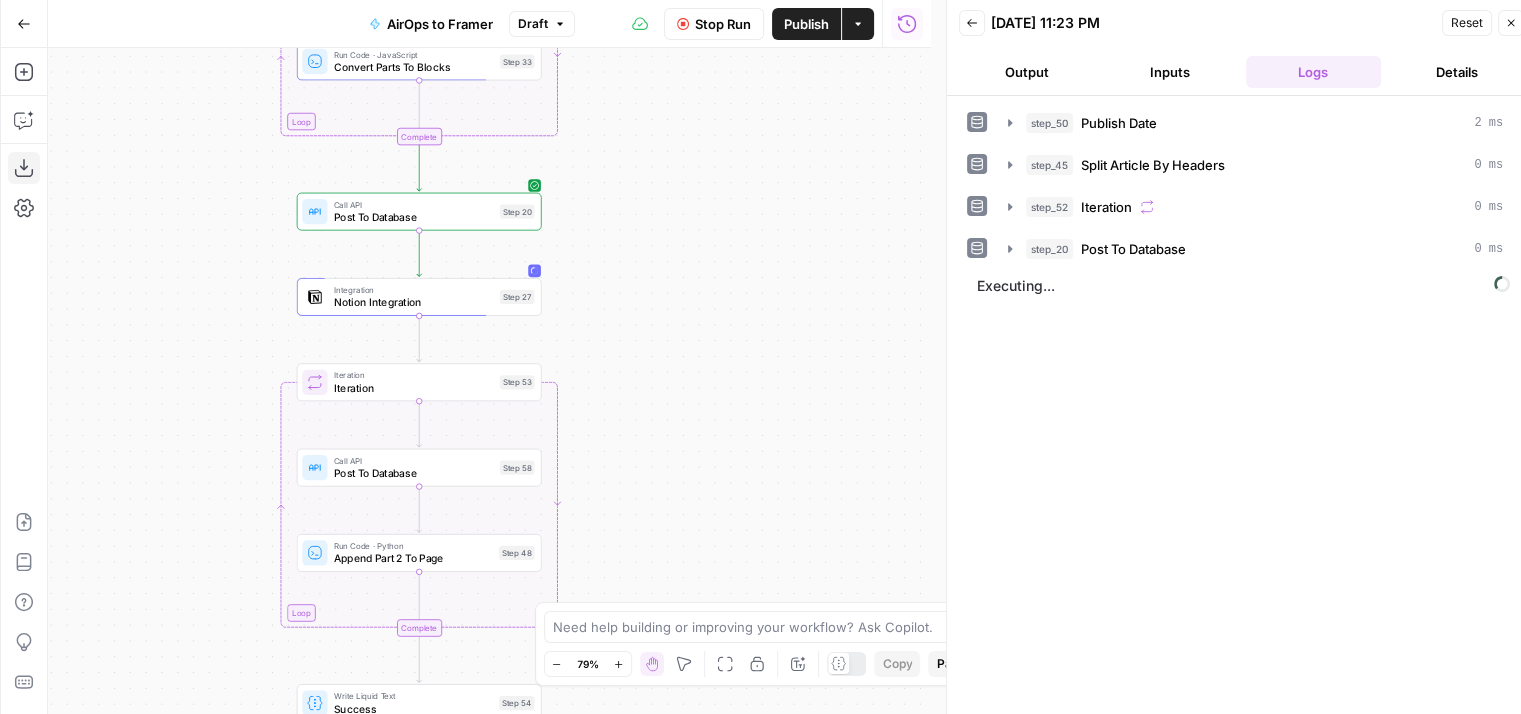 drag, startPoint x: 672, startPoint y: 520, endPoint x: 620, endPoint y: 423, distance: 110.059074 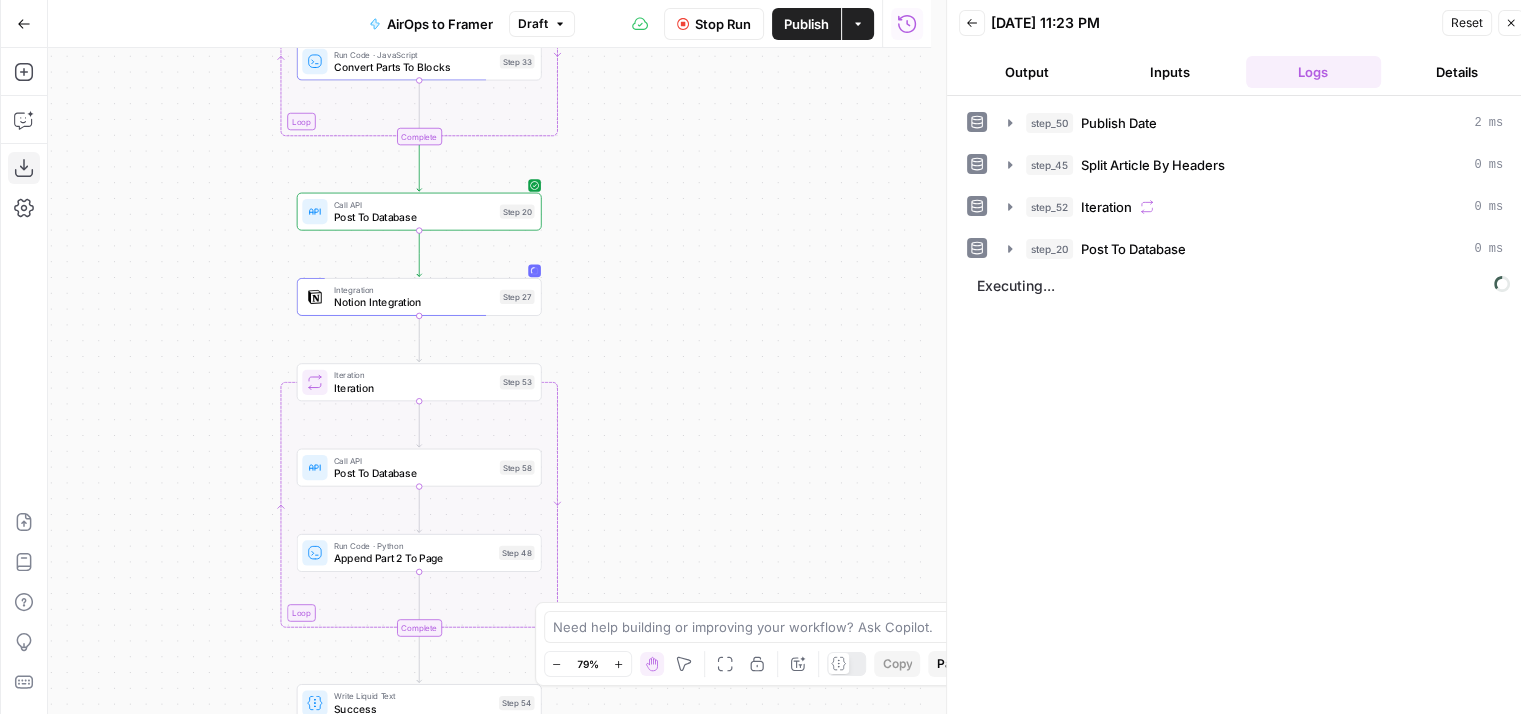 click on "Workflow Set Inputs Inputs Run Code · Python Publish Date Step 50 Run Code · Python Split Article By Headers Step 45 Loop Iteration Iteration Step 52 Run Code · JavaScript Convert Parts To Blocks Step 33 Complete Call API Post To Database Step 20 Integration Notion Integration Step 27 Loop Iteration Iteration Step 53 Call API Post To Database Step 58 Run Code · Python Append Part 2 To Page Step 48 Complete Write Liquid Text Success Step 54 End Output" at bounding box center (489, 381) 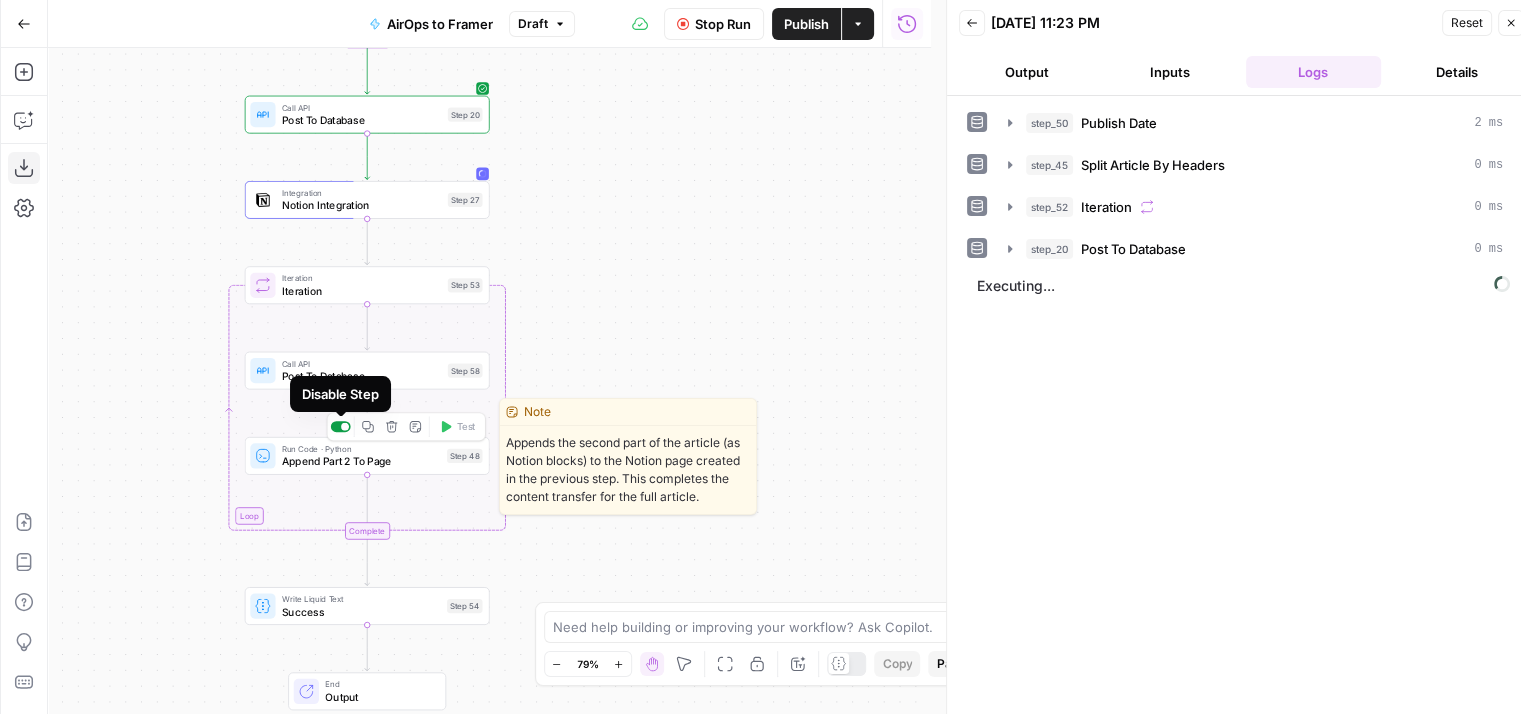 click at bounding box center (345, 427) 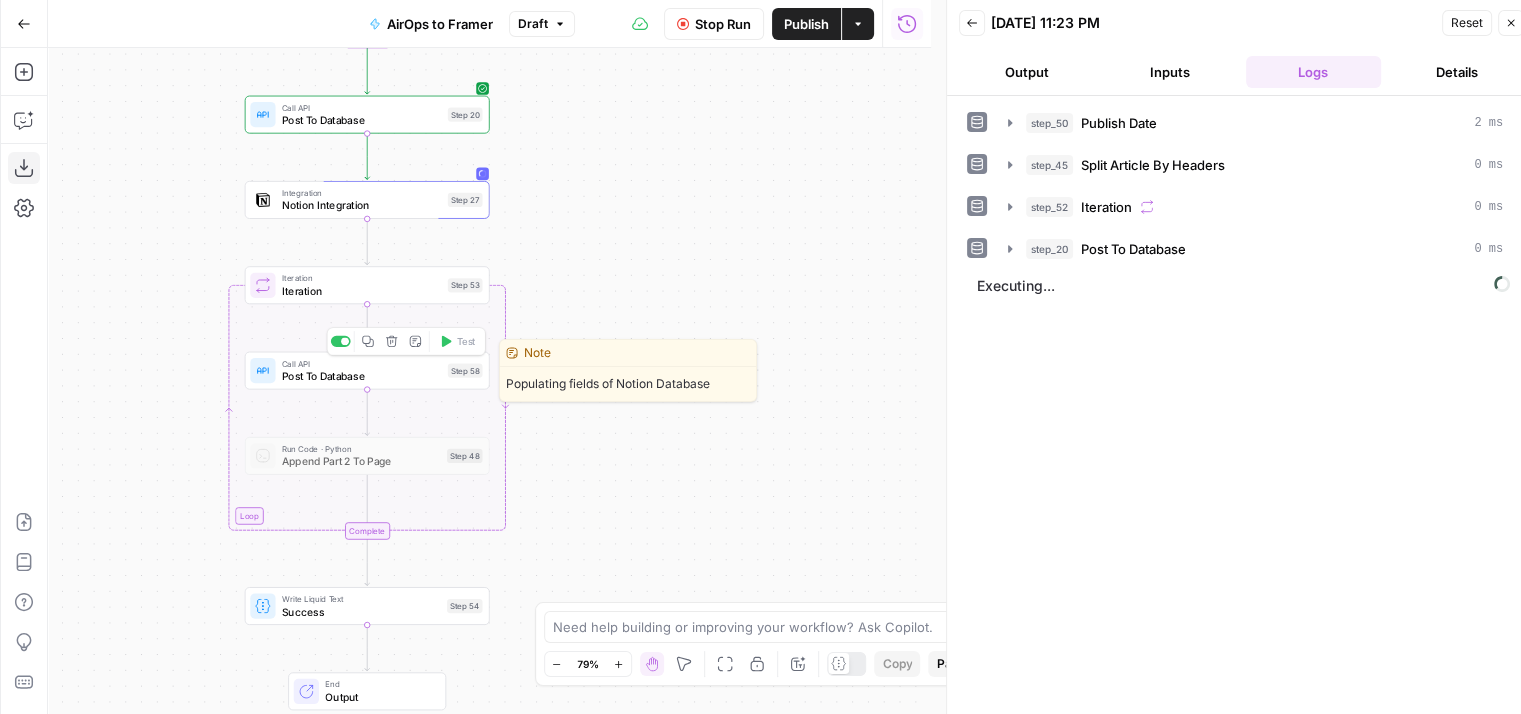 click on "Post To Database" at bounding box center (362, 376) 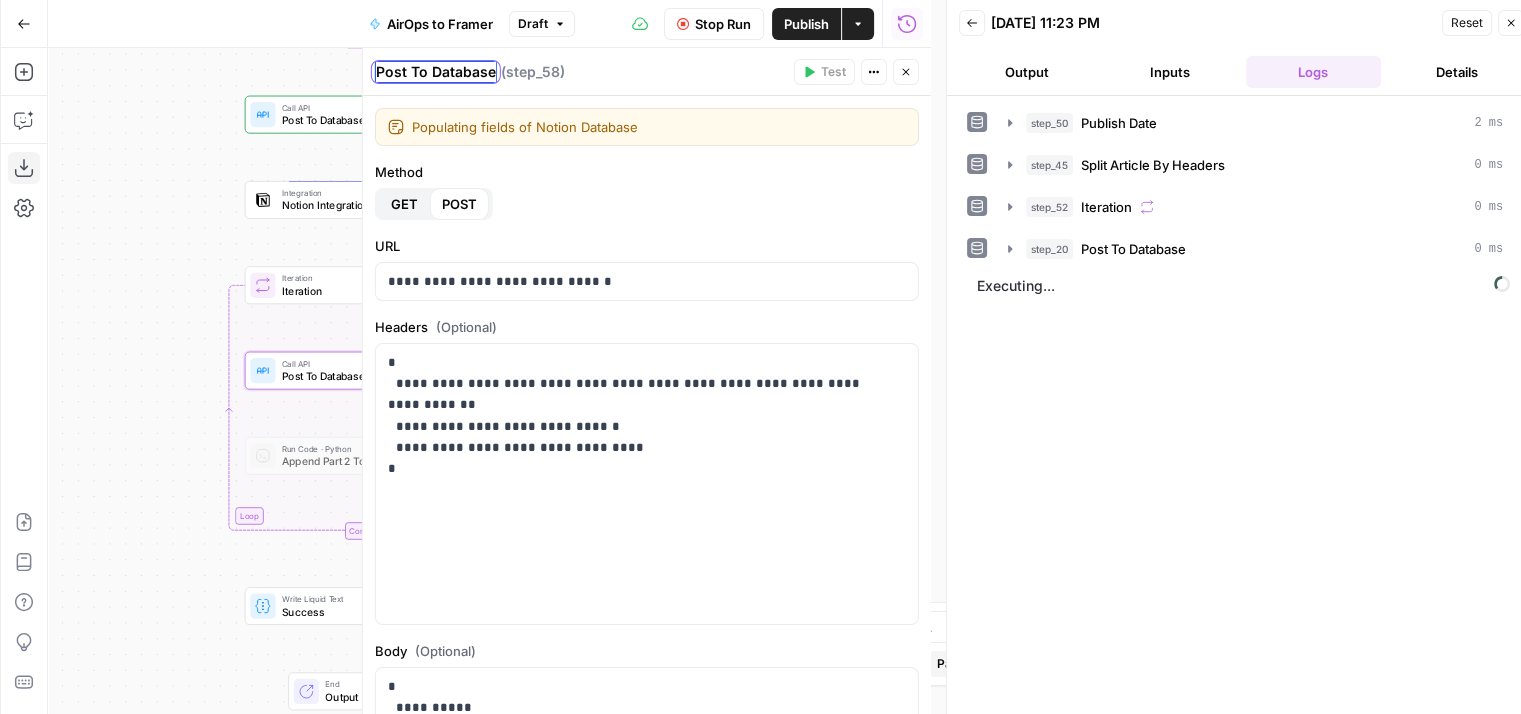 click on "Post To Database" at bounding box center [436, 72] 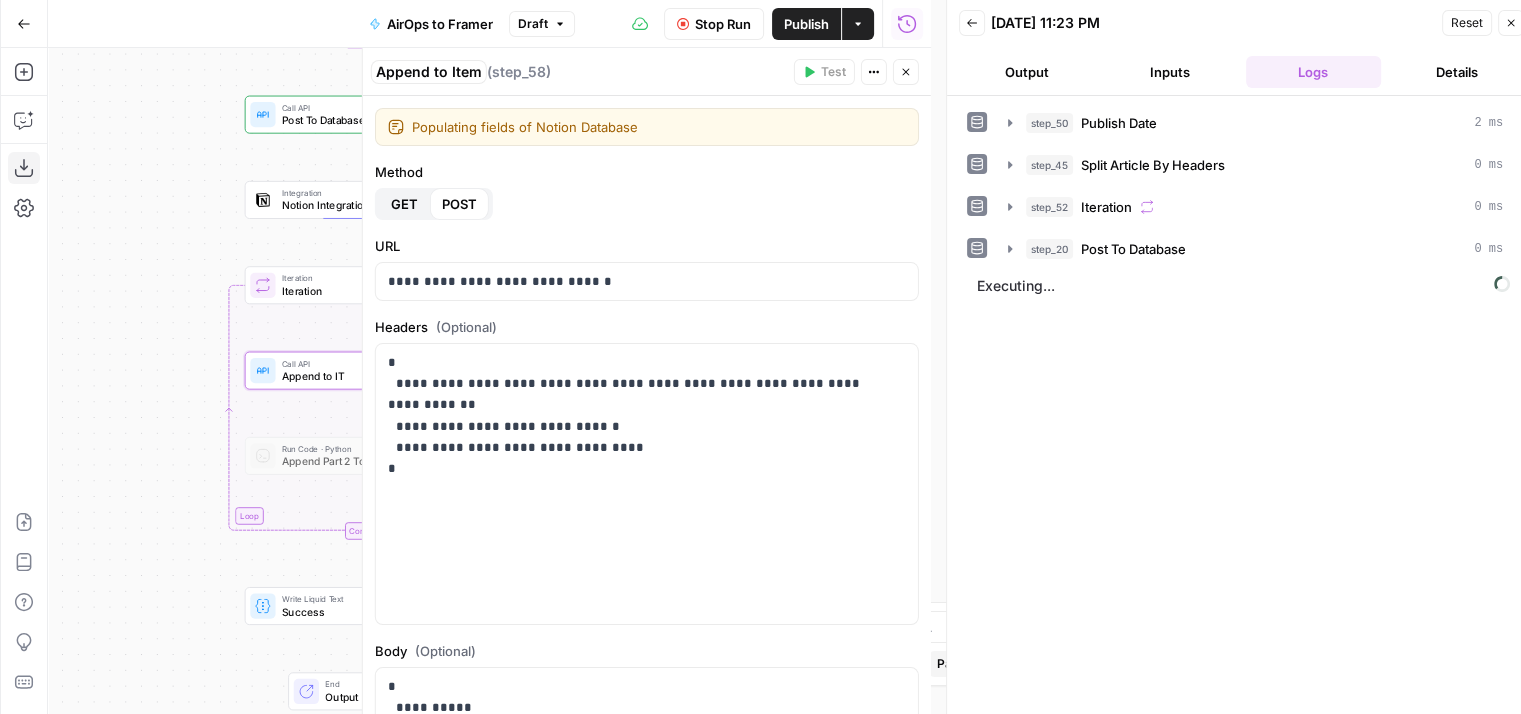 type on "Append to Item" 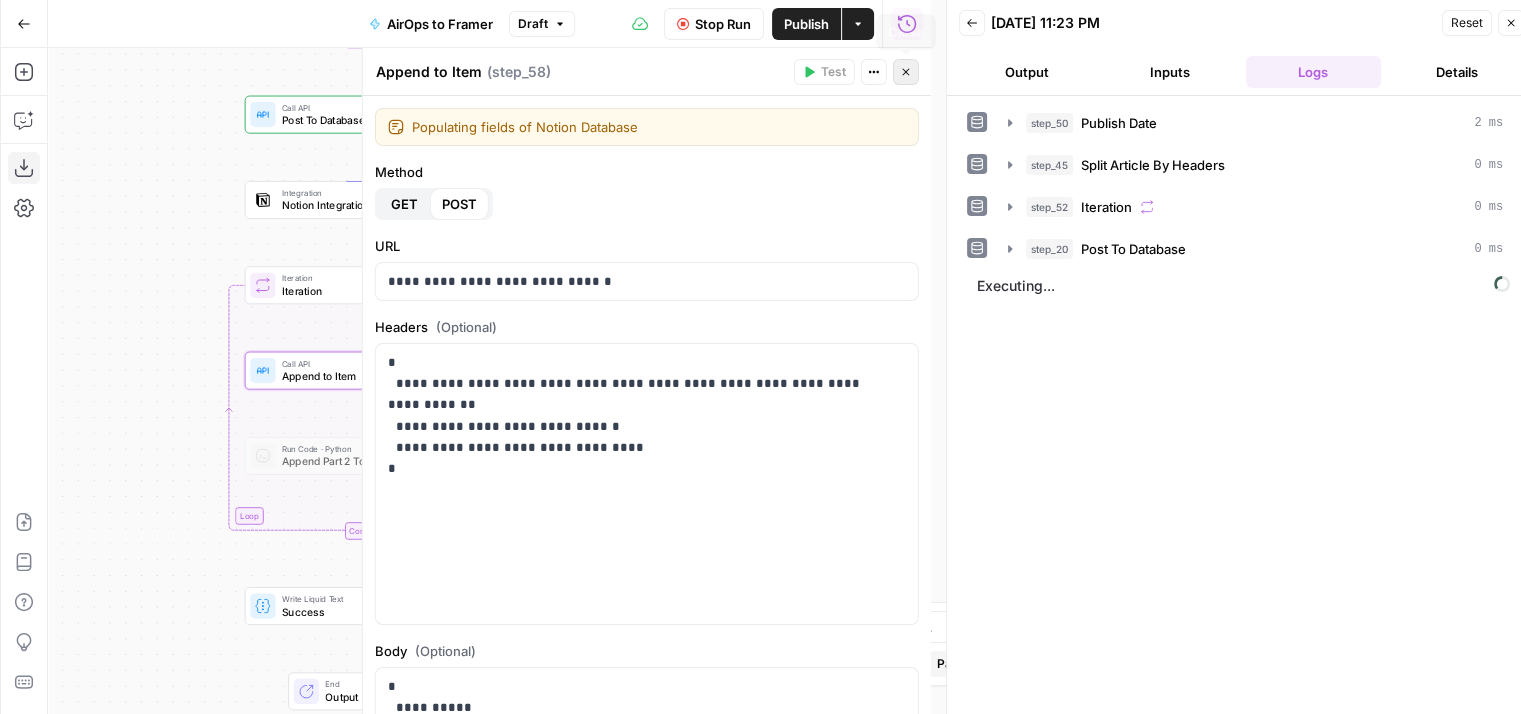 click on "Close" at bounding box center [906, 72] 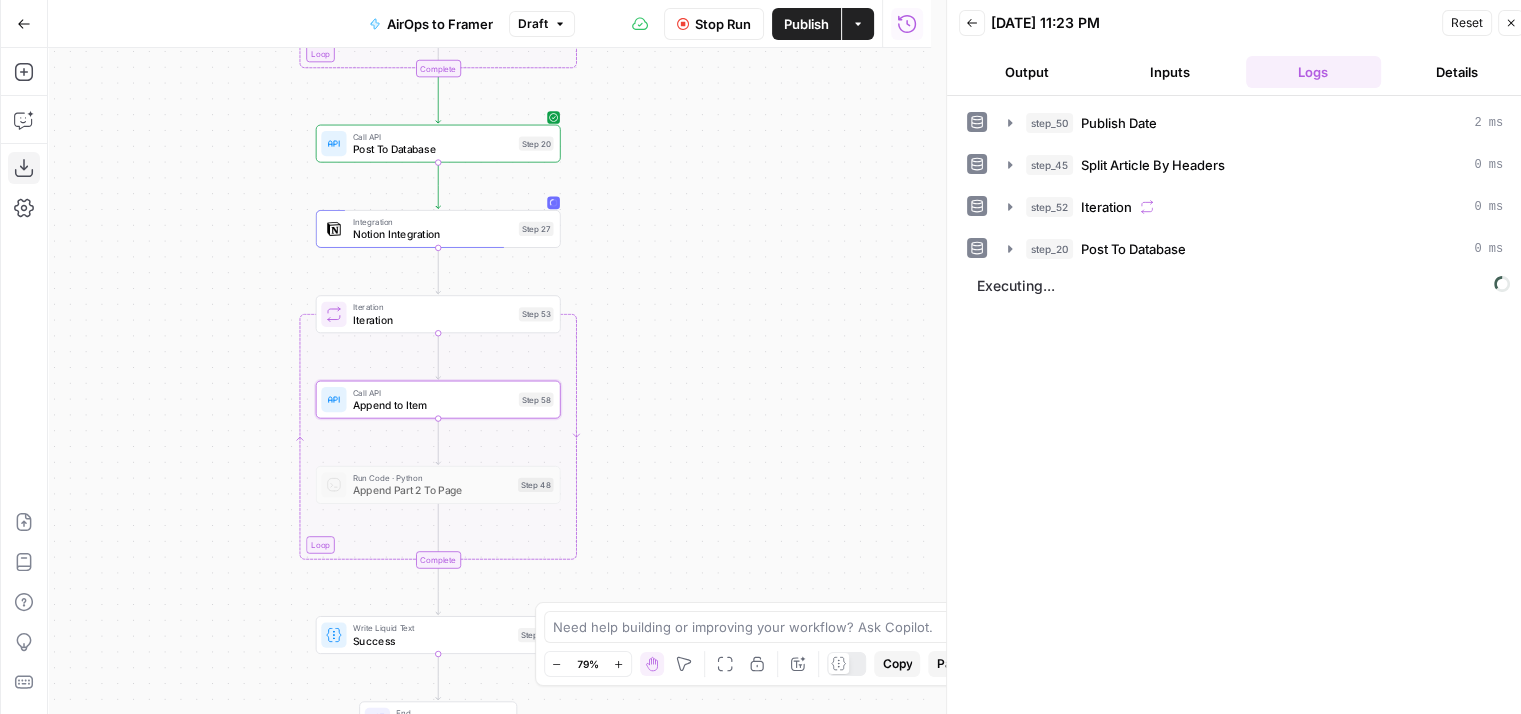 drag, startPoint x: 652, startPoint y: 392, endPoint x: 732, endPoint y: 421, distance: 85.09406 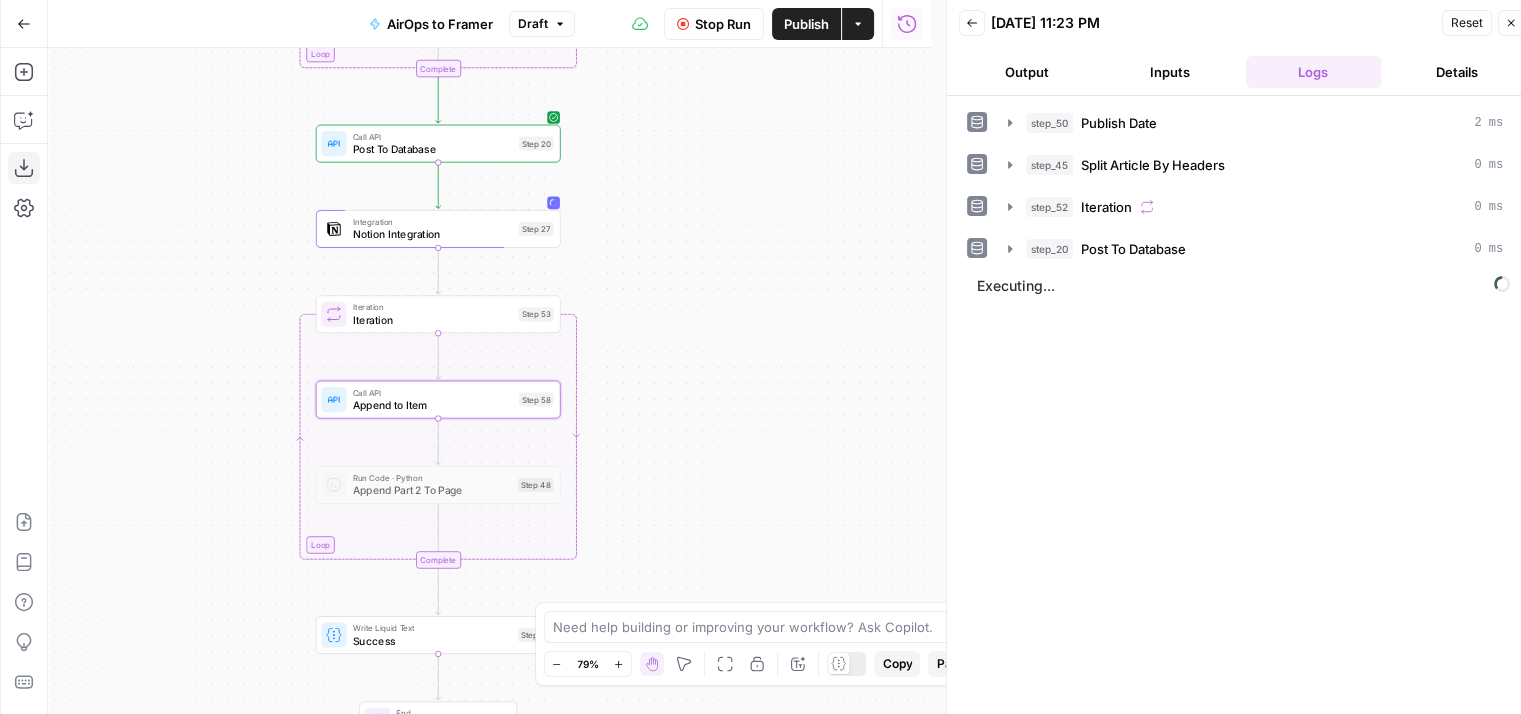 click on "Workflow Set Inputs Inputs Run Code · Python Publish Date Step 50 Run Code · Python Split Article By Headers Step 45 Loop Iteration Iteration Step 52 Run Code · JavaScript Convert Parts To Blocks Step 33 Complete Call API Post To Database Step 20 Integration Notion Integration Step 27 Loop Iteration Iteration Step 53 Call API Append to Item Step 58 Run Code · Python Append Part 2 To Page Step 48 Complete Write Liquid Text Success Step 54 End Output" at bounding box center (489, 381) 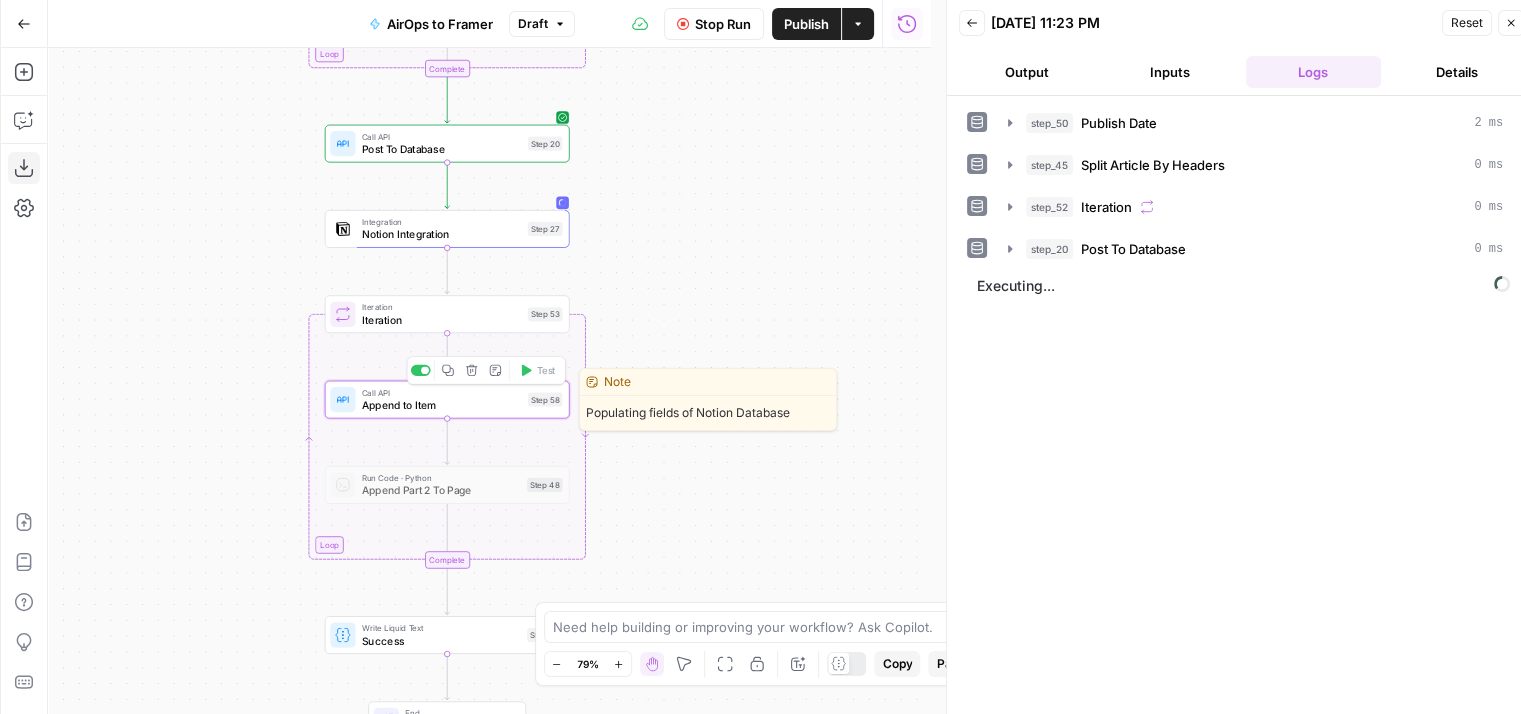 click on "Append to Item" at bounding box center (442, 405) 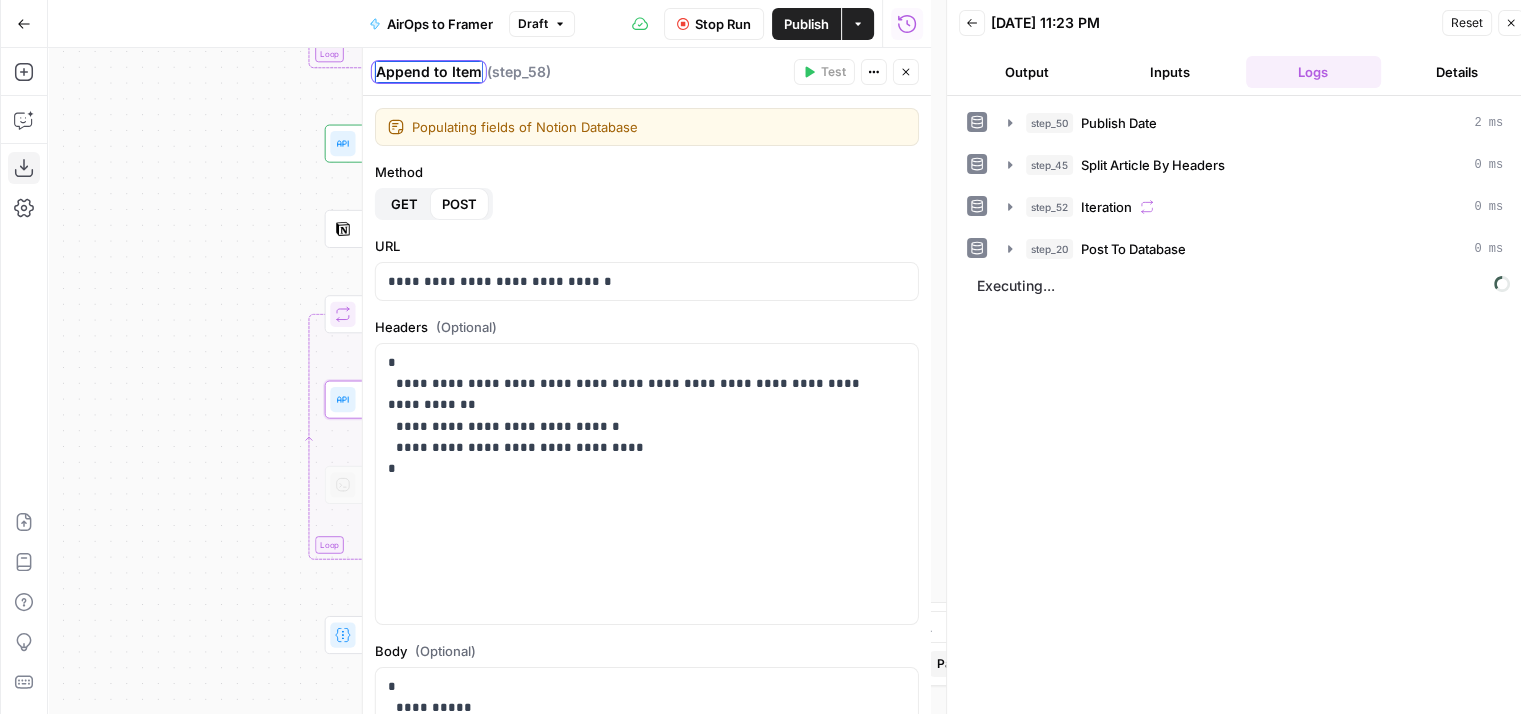 click on "Append to Item" at bounding box center (429, 72) 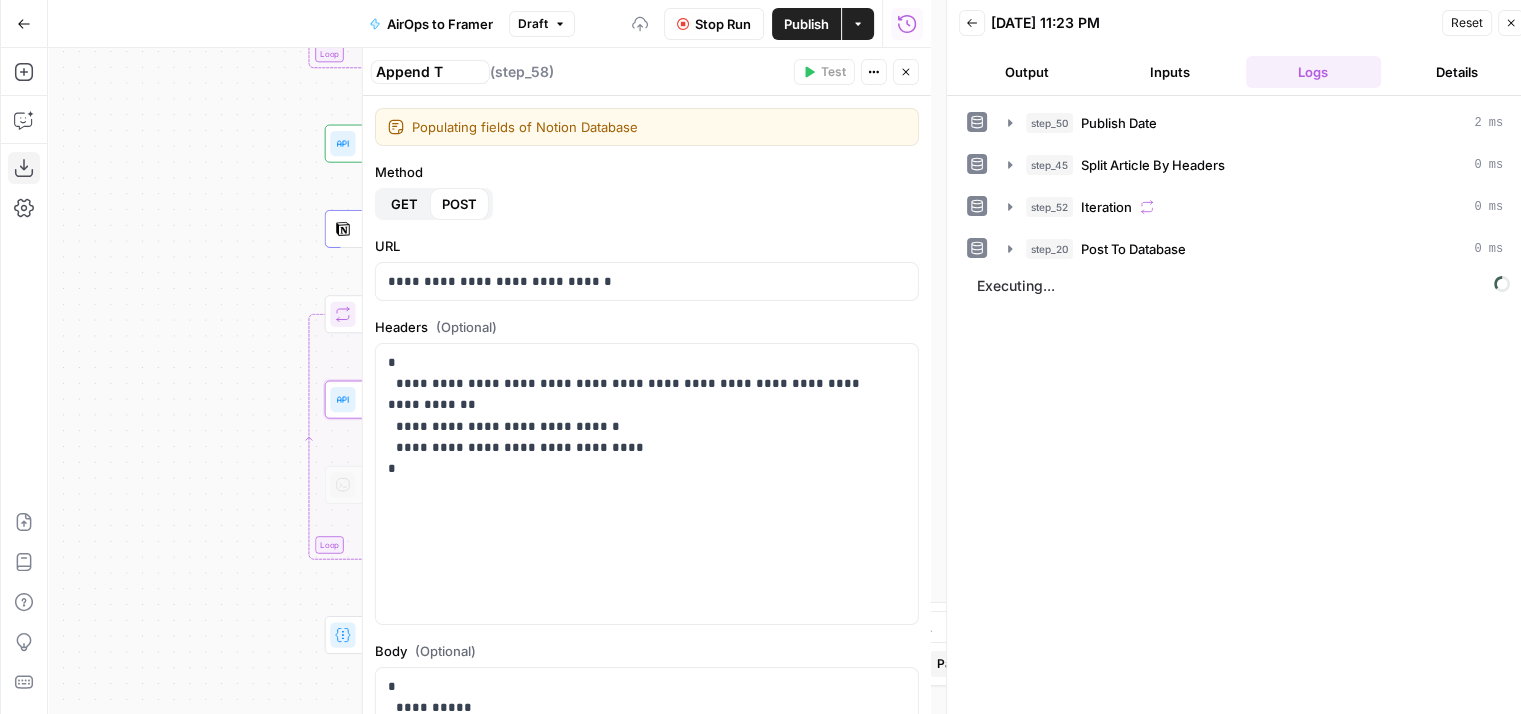 type on "Append To Item" 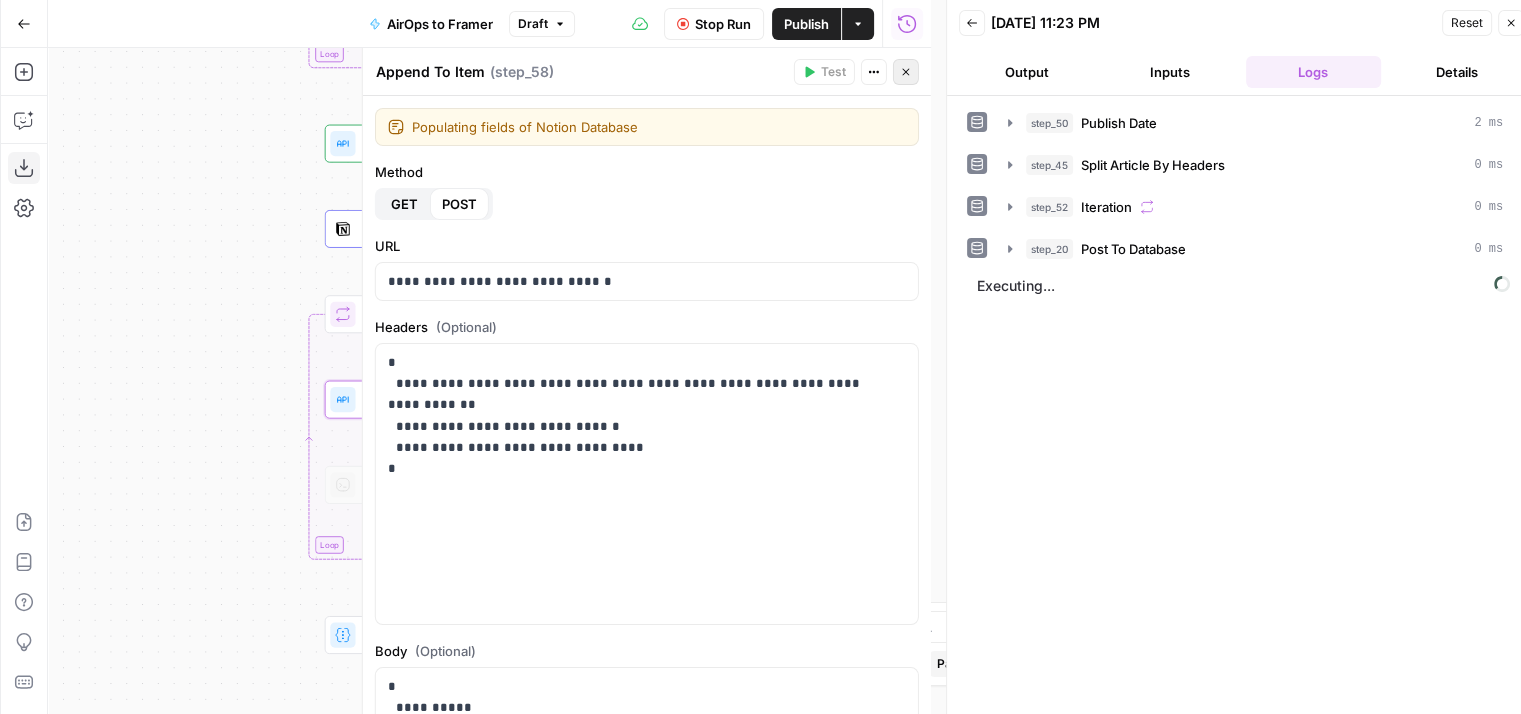 click on "Close" at bounding box center (906, 72) 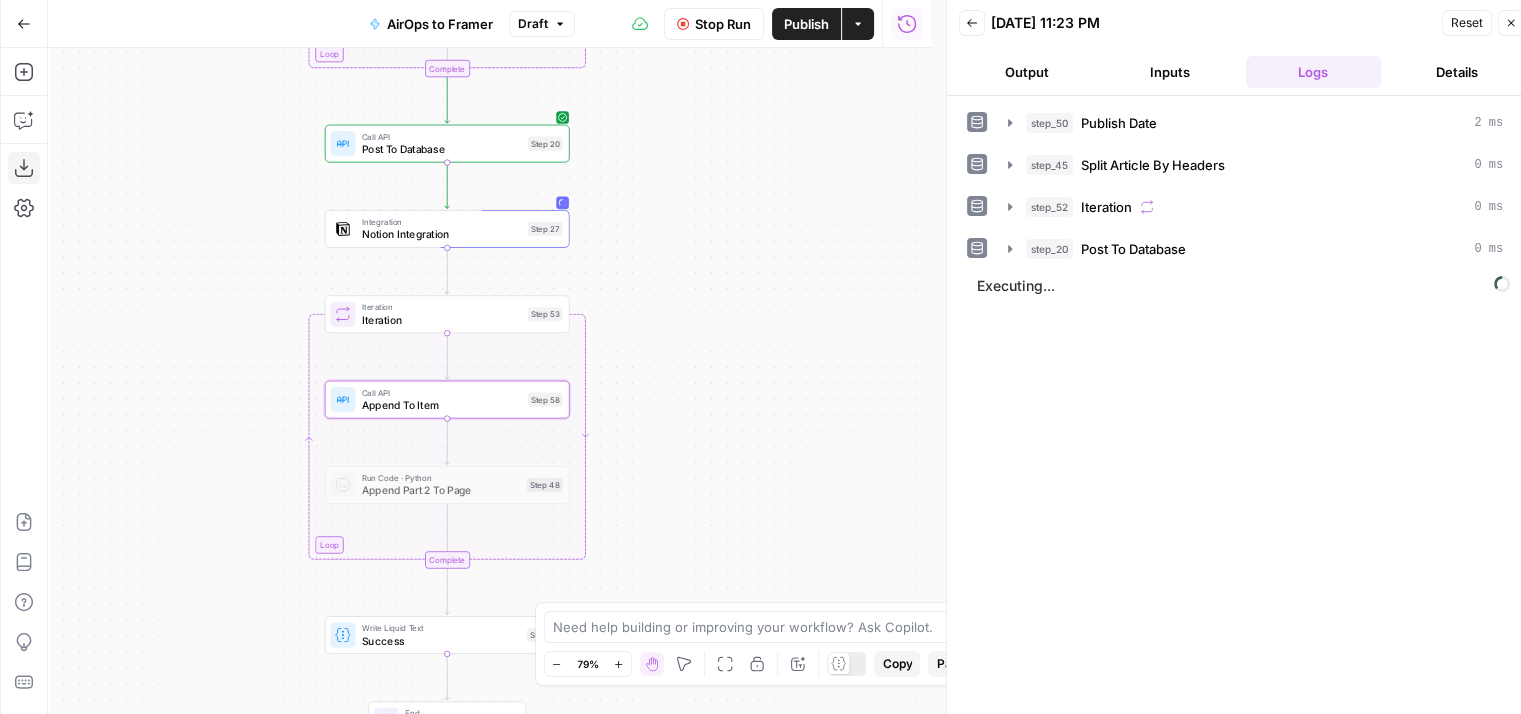 scroll, scrollTop: 0, scrollLeft: 0, axis: both 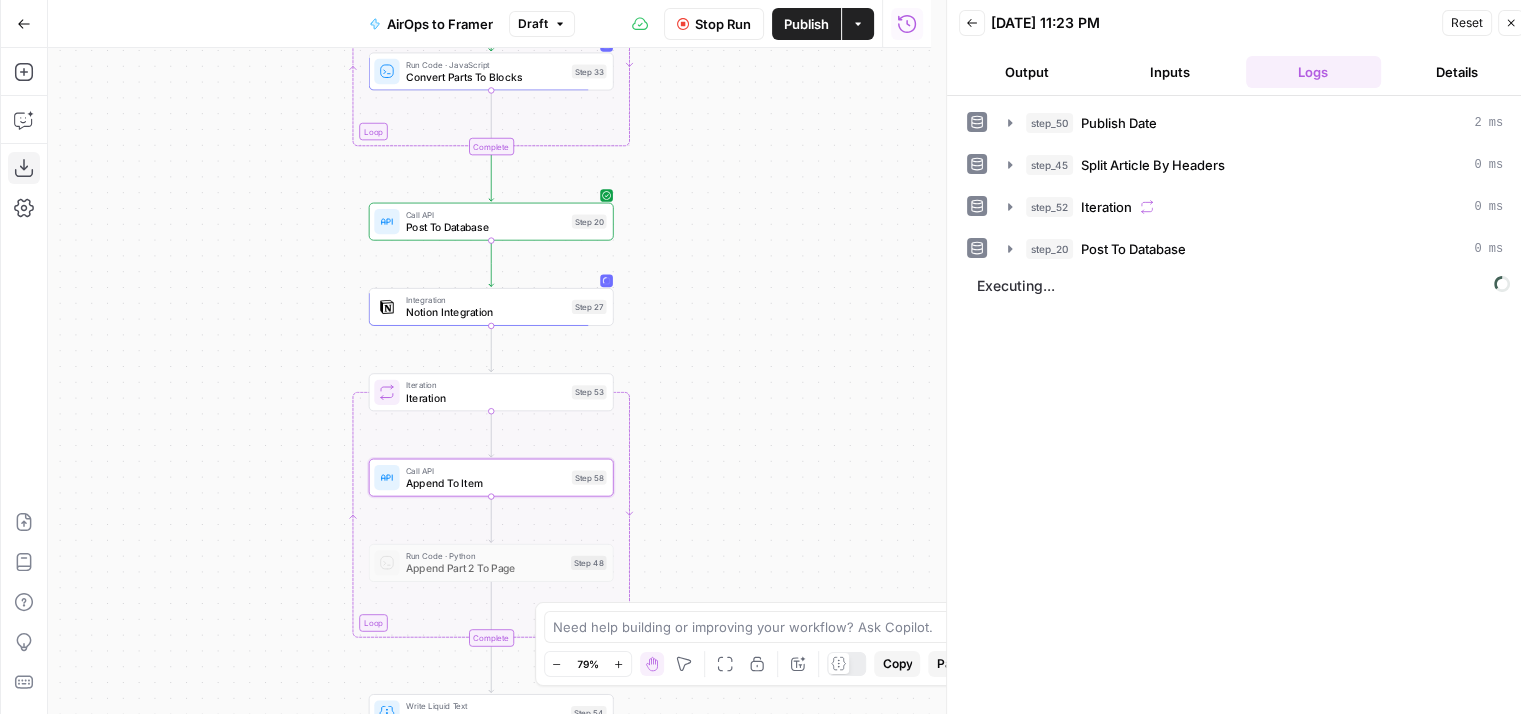 drag, startPoint x: 708, startPoint y: 274, endPoint x: 752, endPoint y: 345, distance: 83.528435 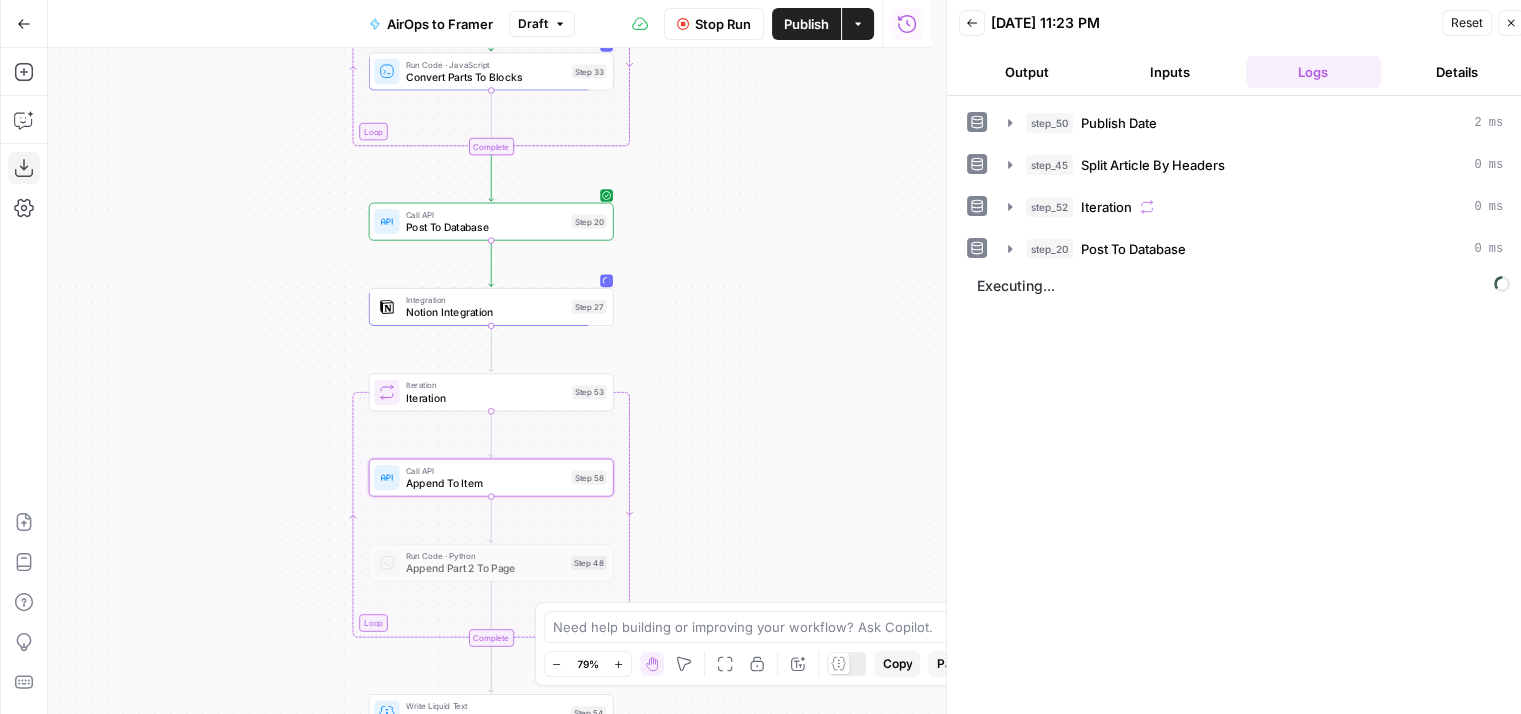 click on "Workflow Set Inputs Inputs Run Code · Python Publish Date Step 50 Run Code · Python Split Article By Headers Step 45 Loop Iteration Iteration Step 52 Run Code · JavaScript Convert Parts To Blocks Step 33 Complete Call API Post To Database Step 20 Integration Notion Integration Step 27 Loop Iteration Iteration Step 53 Call API Append To Item Step 58 Run Code · Python Append Part 2 To Page Step 48 Complete Write Liquid Text Success Step 54 End Output" at bounding box center (489, 381) 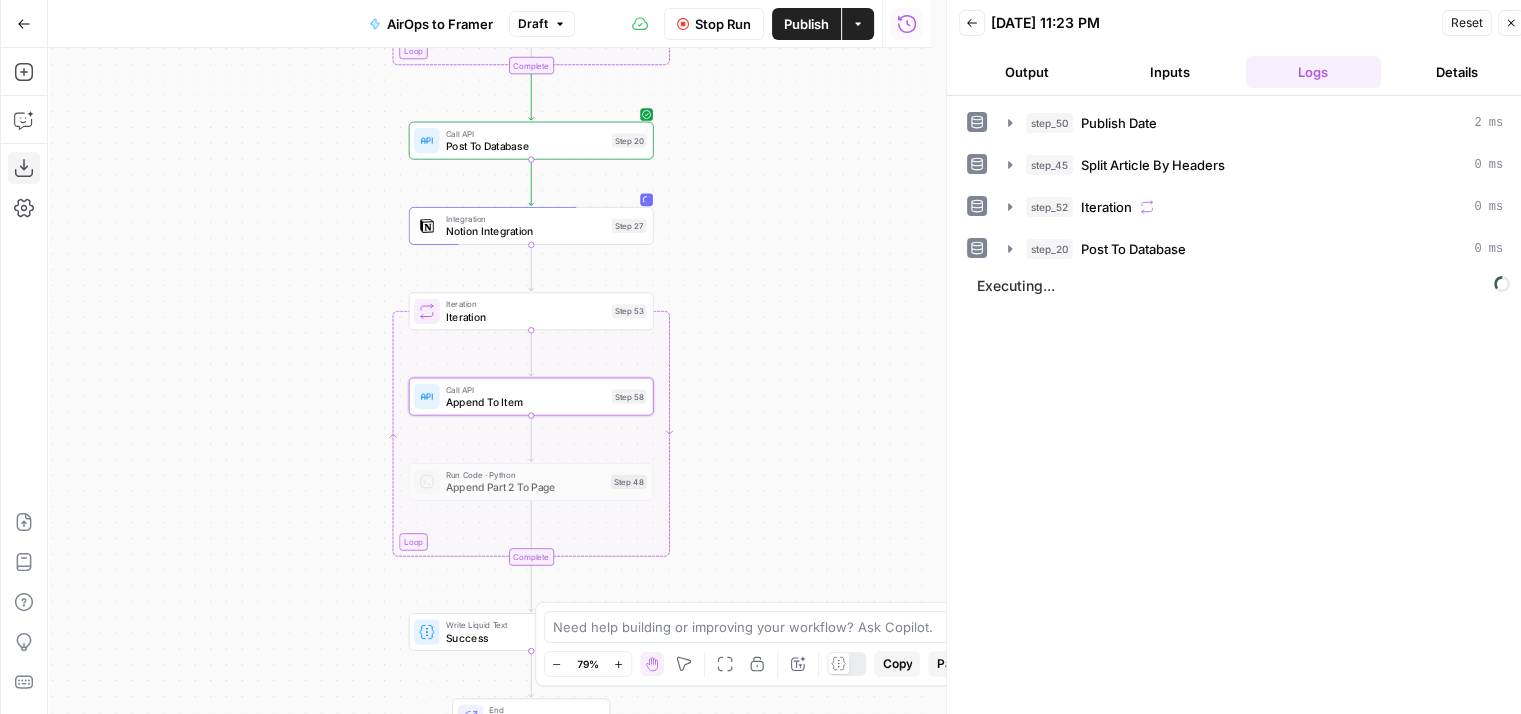 drag, startPoint x: 152, startPoint y: 444, endPoint x: 196, endPoint y: 368, distance: 87.81799 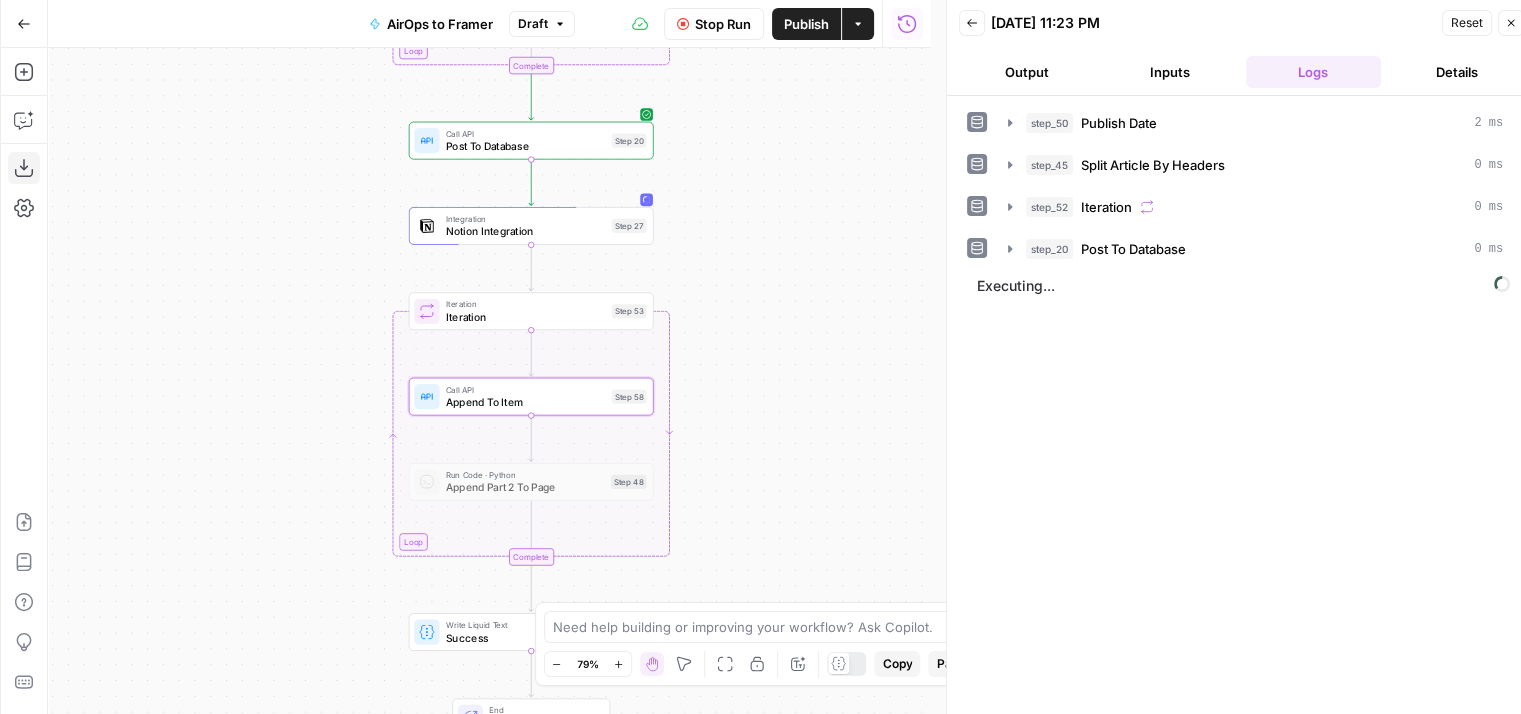 click on "Workflow Set Inputs Inputs Run Code · Python Publish Date Step 50 Run Code · Python Split Article By Headers Step 45 Loop Iteration Iteration Step 52 Run Code · JavaScript Convert Parts To Blocks Step 33 Complete Call API Post To Database Step 20 Integration Notion Integration Step 27 Loop Iteration Iteration Step 53 Call API Append To Item Step 58 Run Code · Python Append Part 2 To Page Step 48 Complete Write Liquid Text Success Step 54 End Output" at bounding box center [489, 381] 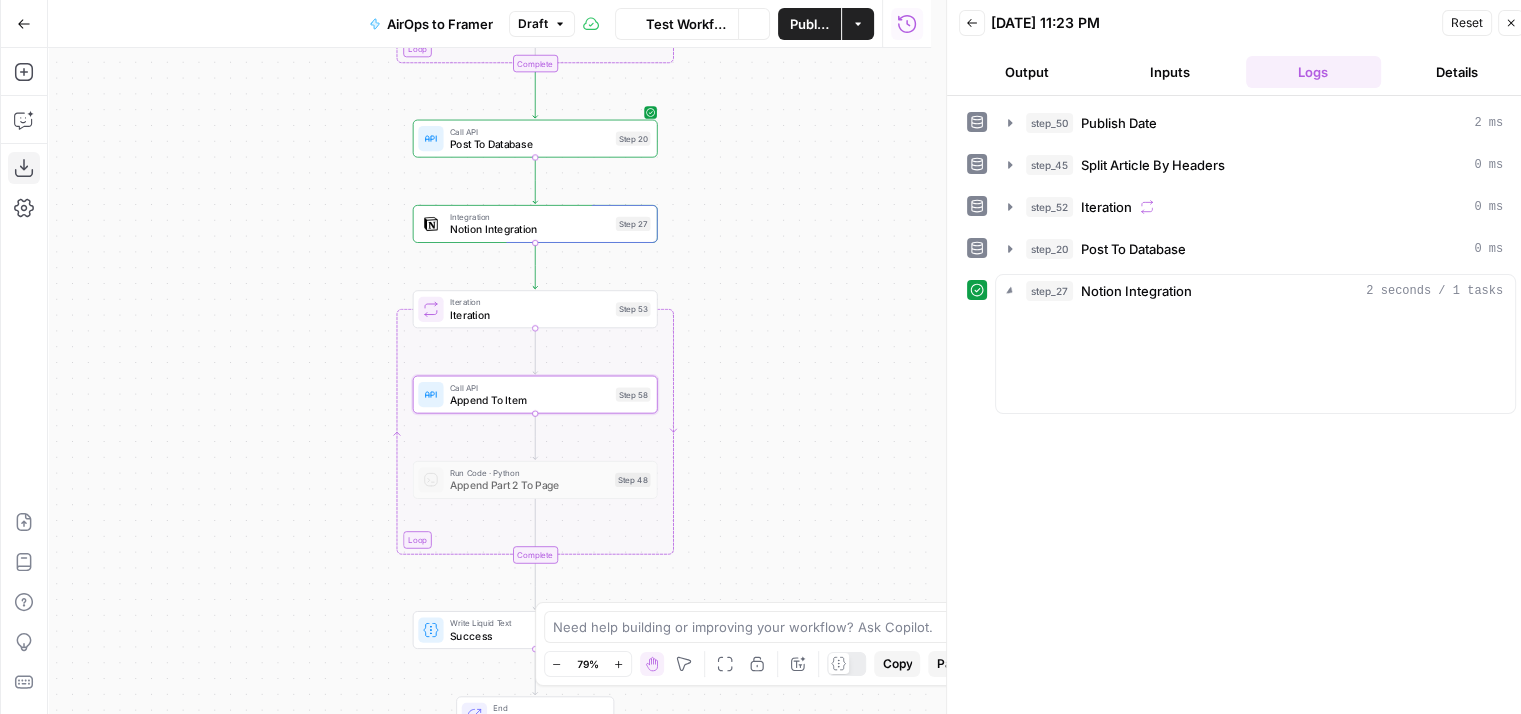 click on "Test Workflow" at bounding box center (686, 24) 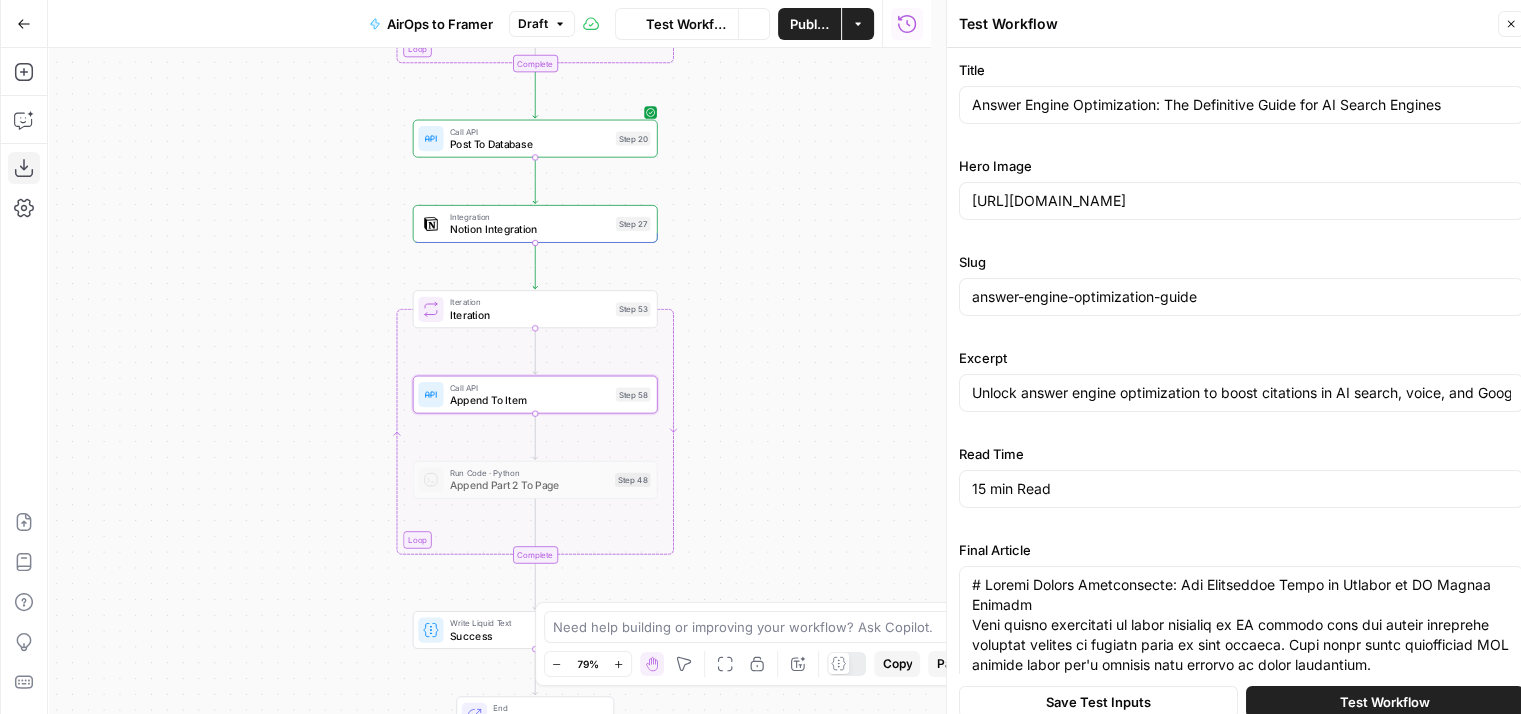 scroll, scrollTop: 0, scrollLeft: 0, axis: both 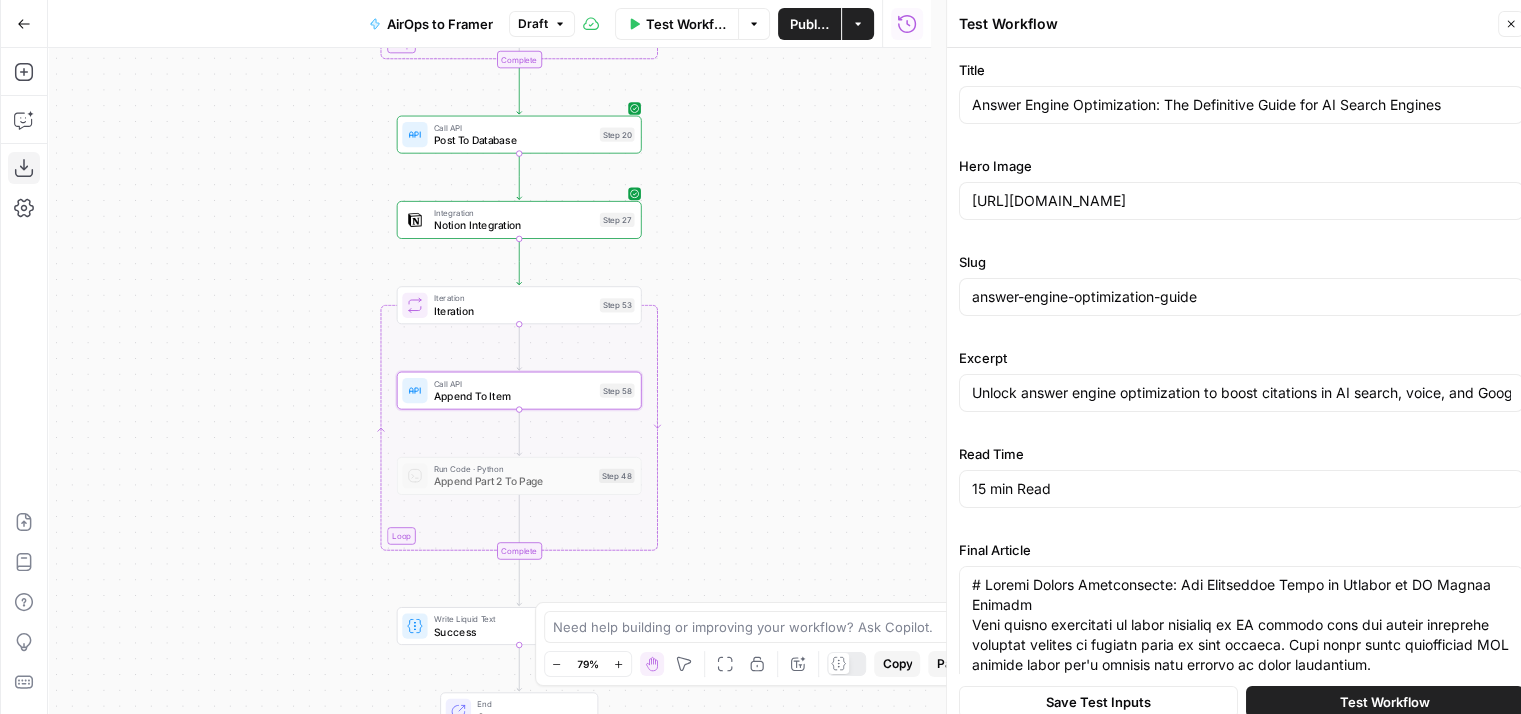 drag, startPoint x: 826, startPoint y: 237, endPoint x: 810, endPoint y: 233, distance: 16.492422 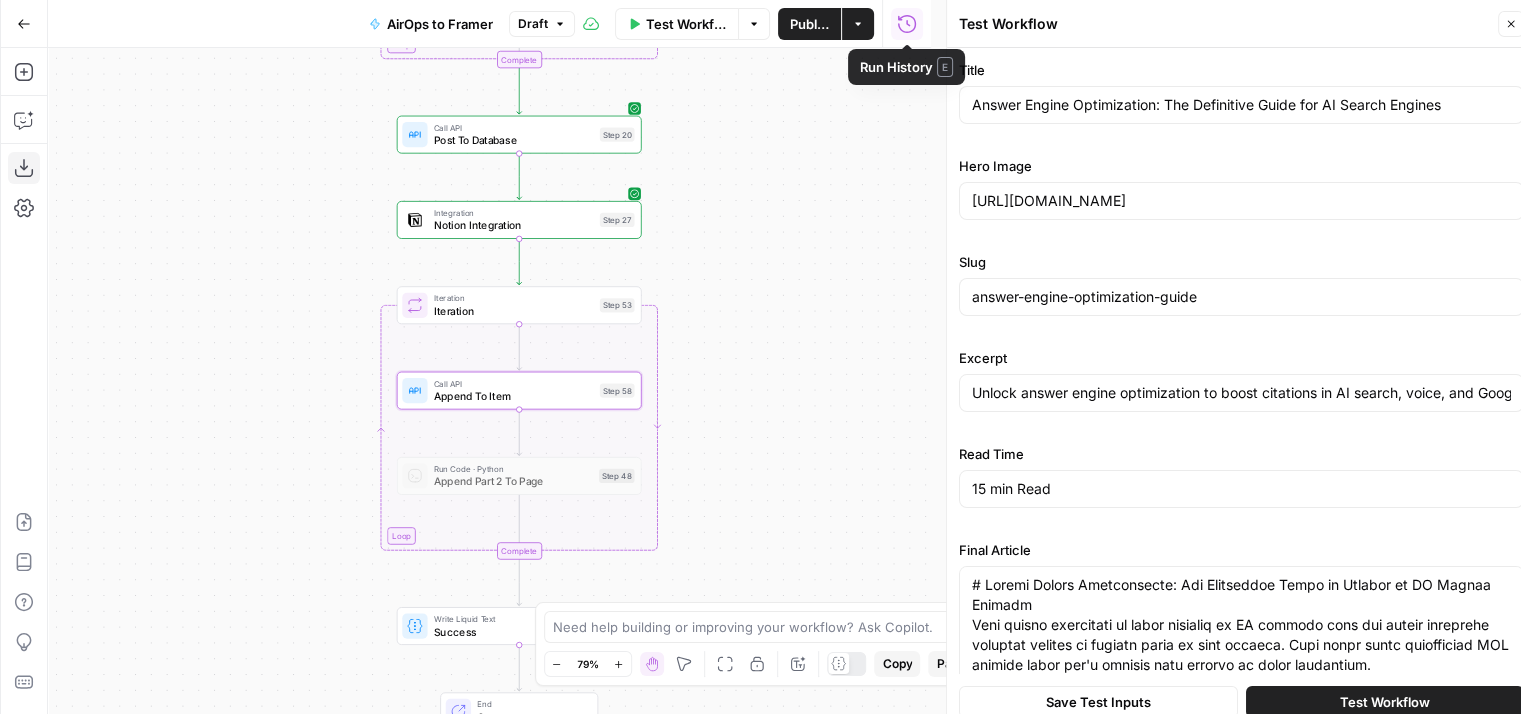 click on "Run History" at bounding box center [907, 24] 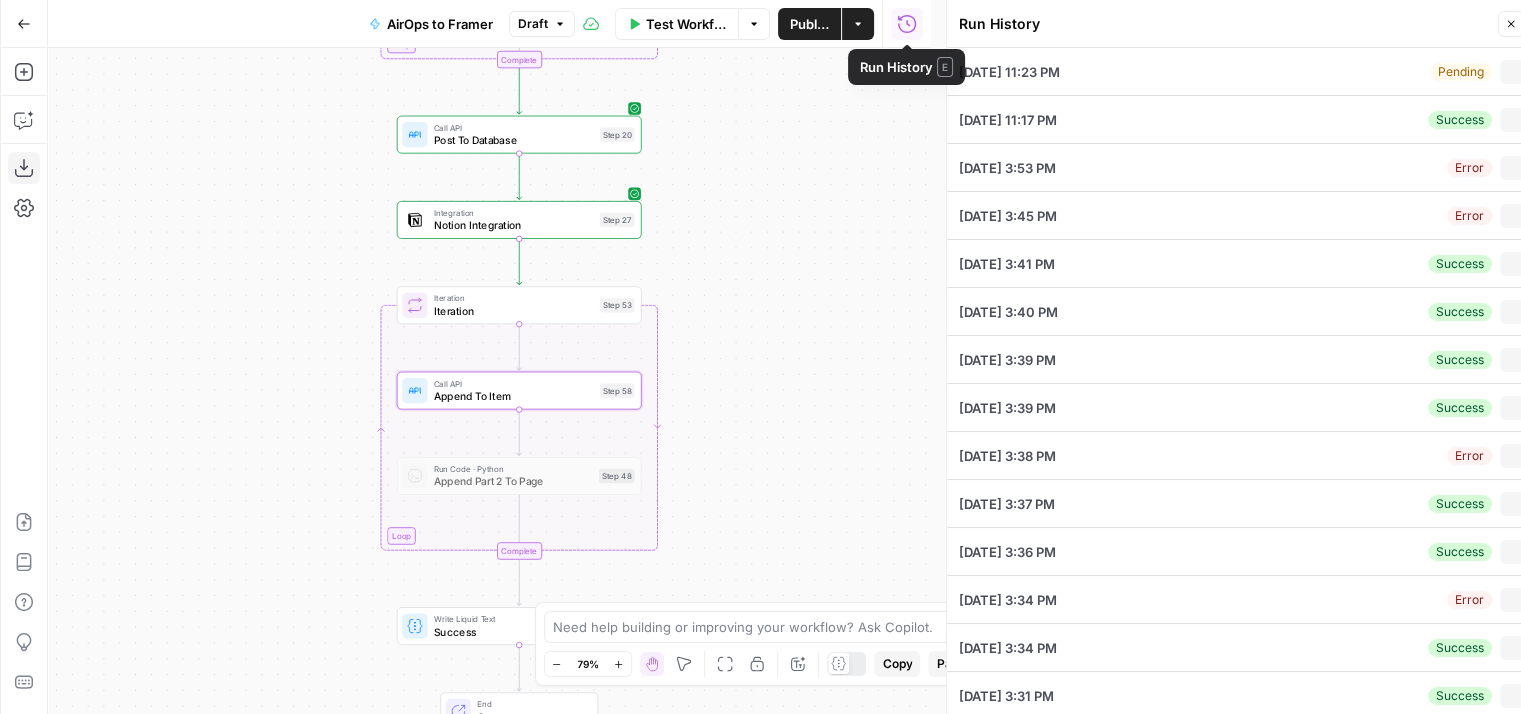 type on "Answer Engine Optimization: The Definitive Guide for AI Search Engines" 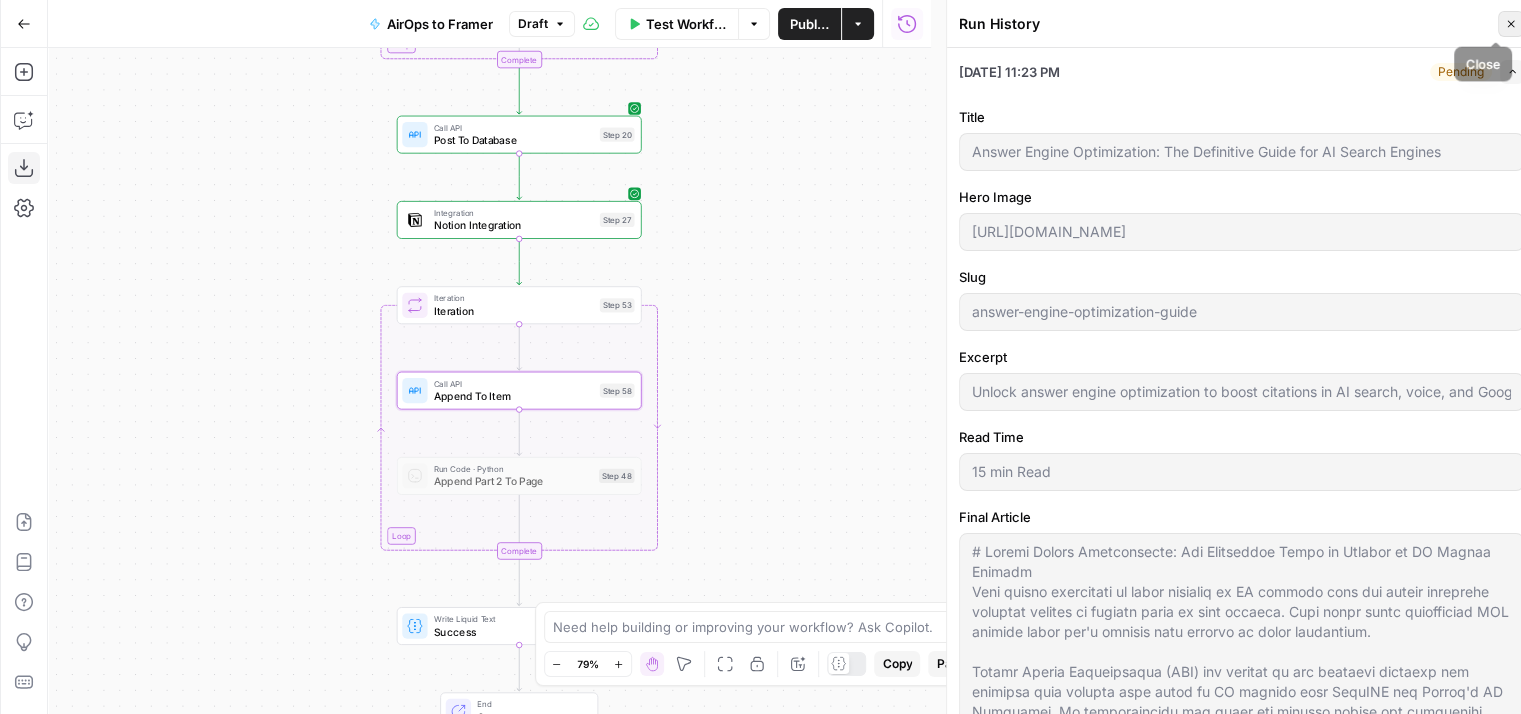 click 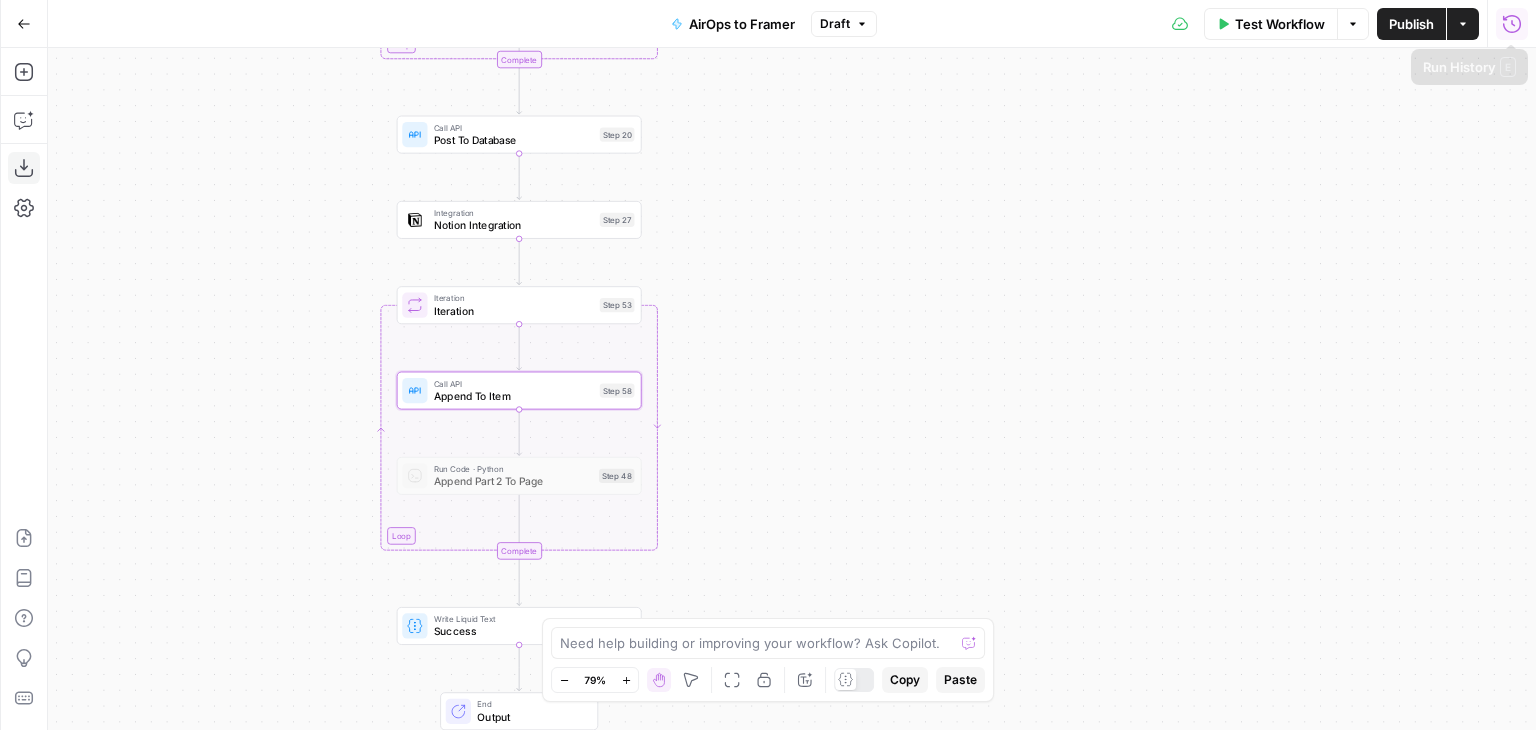 click 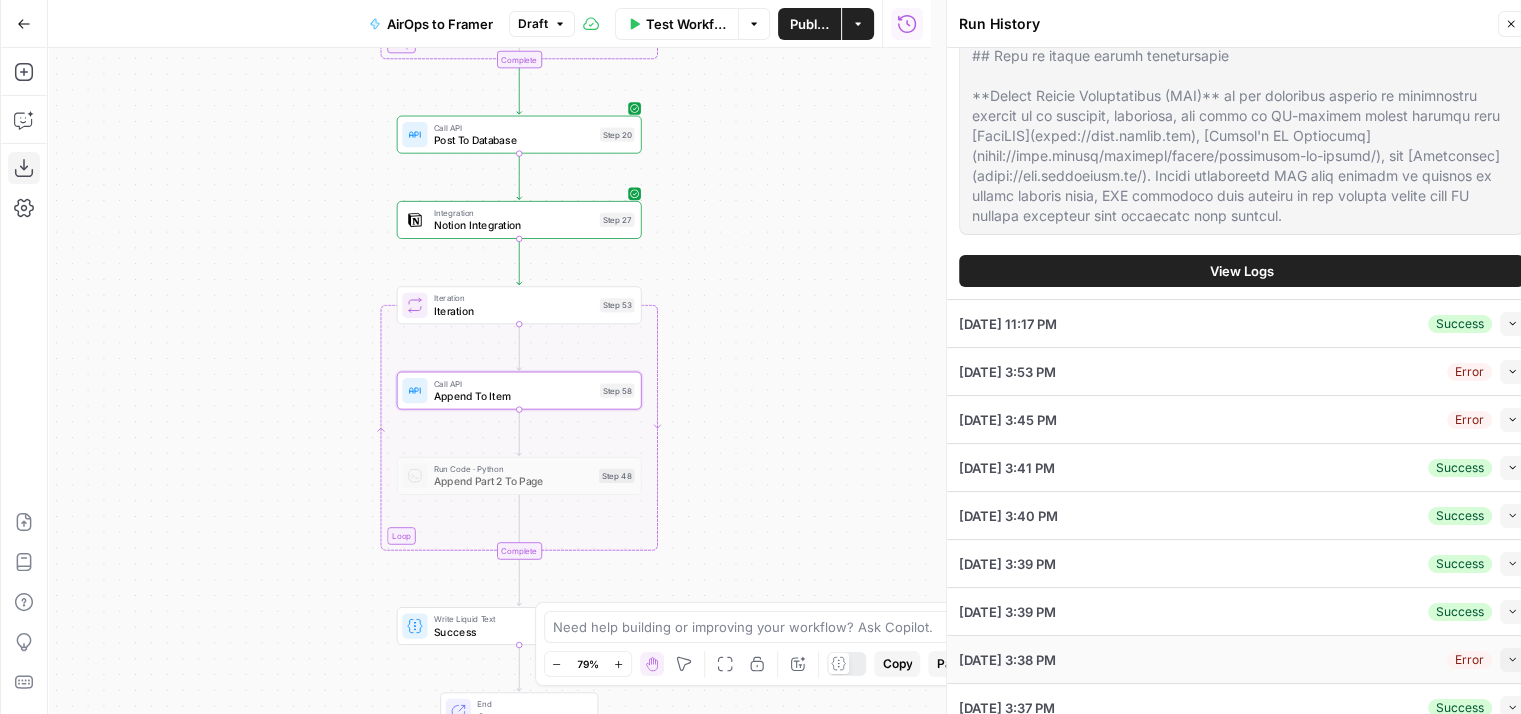 scroll, scrollTop: 715, scrollLeft: 0, axis: vertical 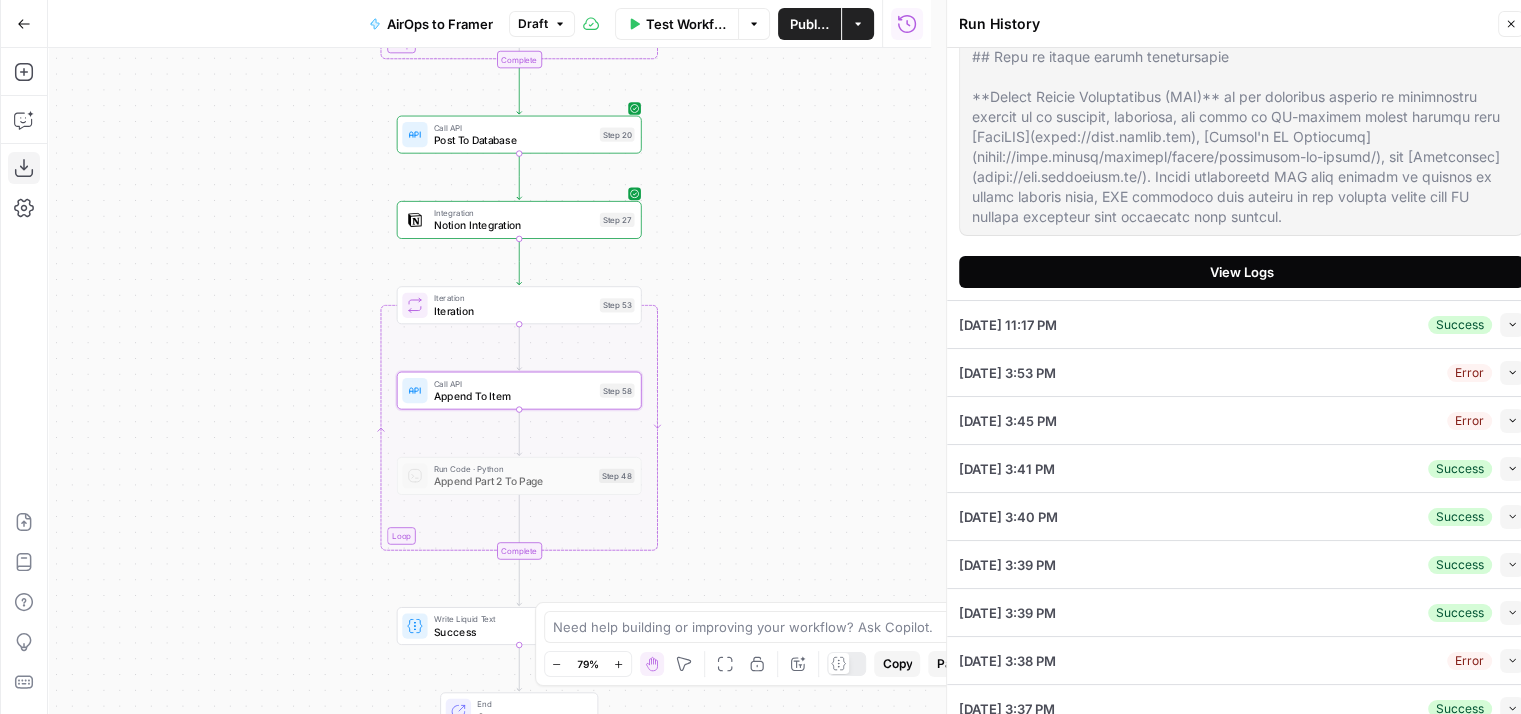 click on "View Logs" at bounding box center (1242, 272) 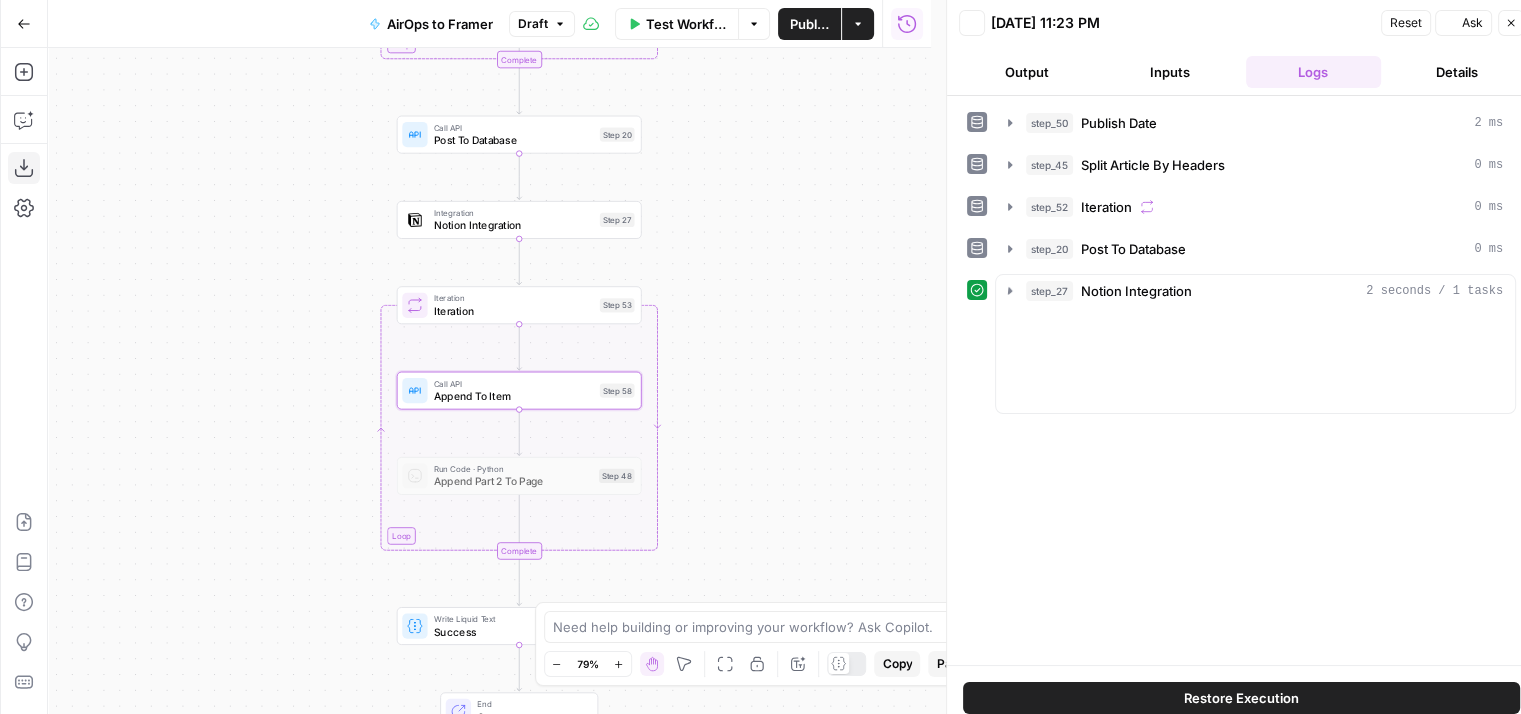 scroll, scrollTop: 0, scrollLeft: 0, axis: both 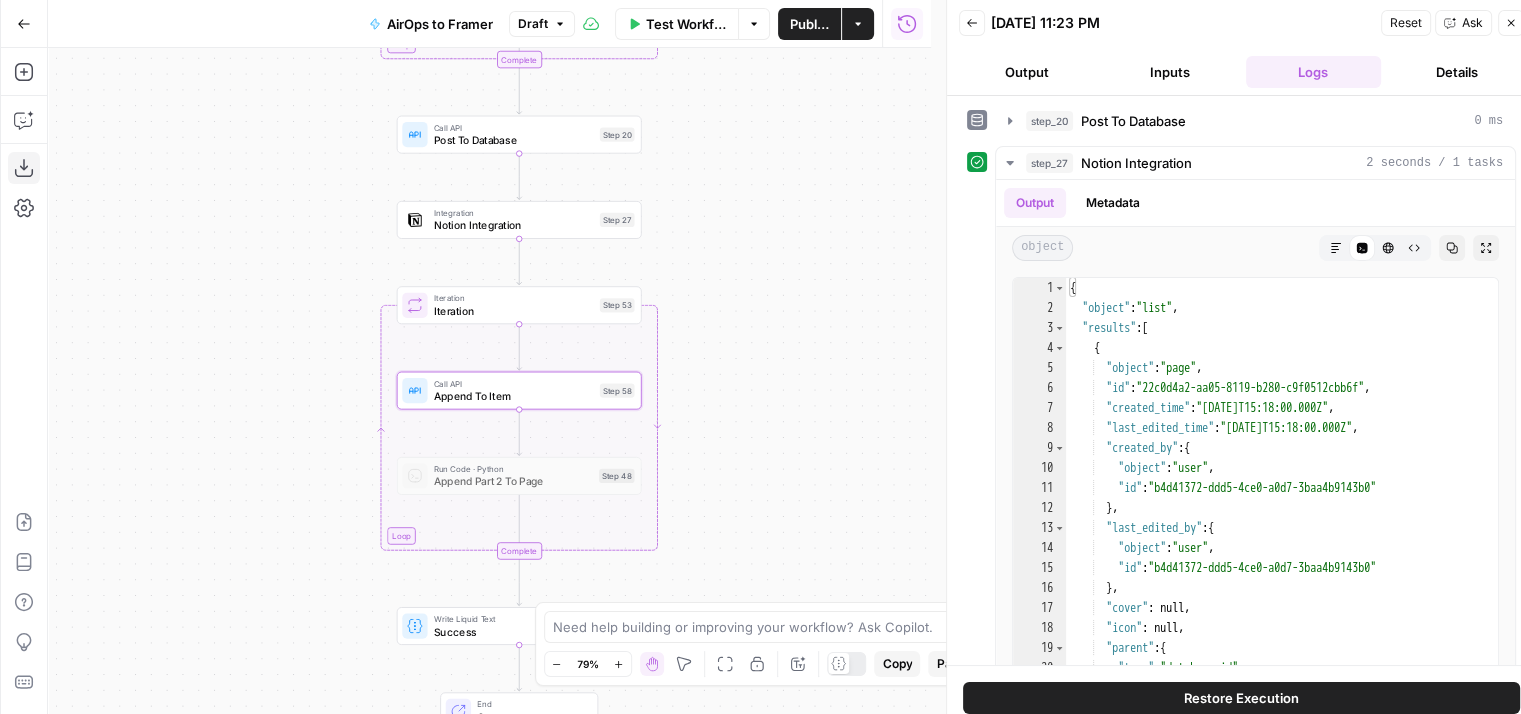 drag, startPoint x: 336, startPoint y: 445, endPoint x: 315, endPoint y: 383, distance: 65.459915 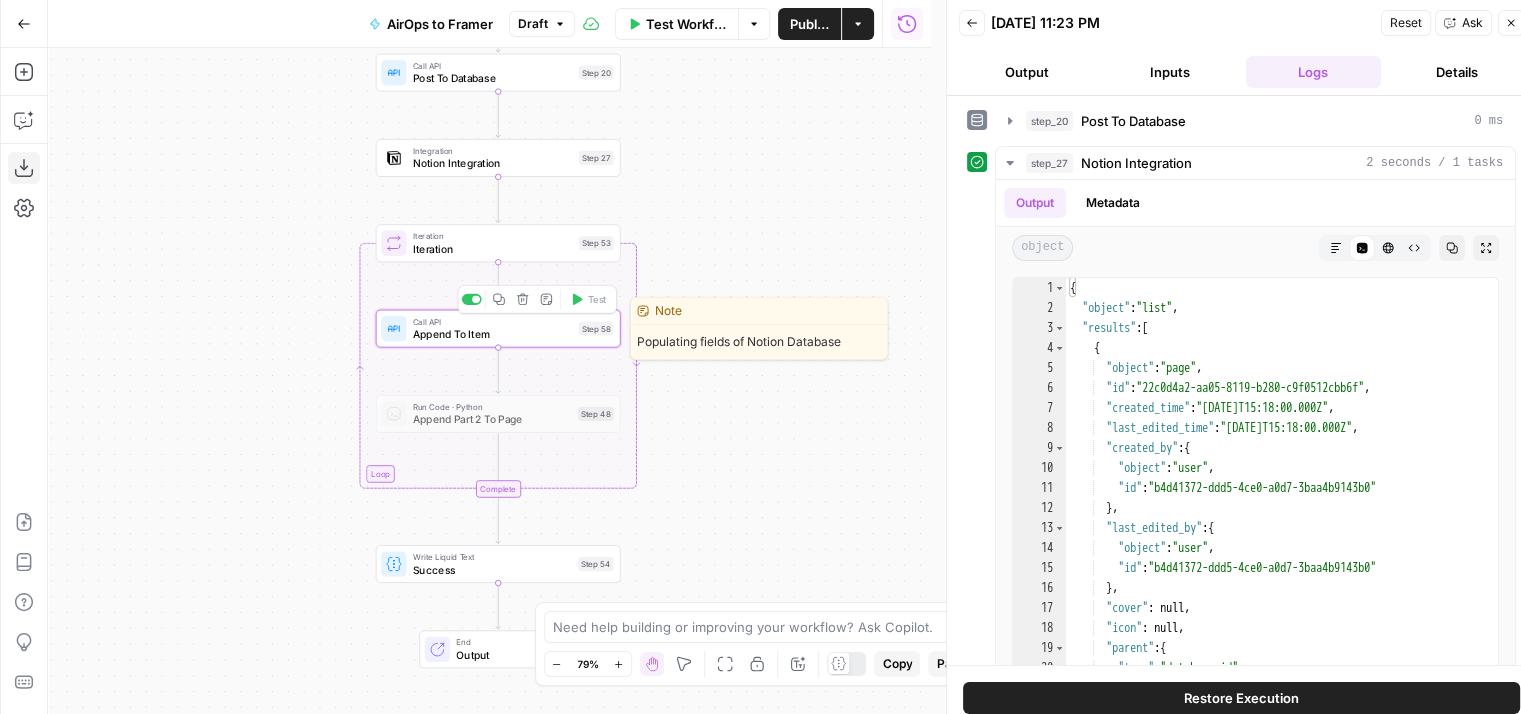 click on "Append To Item" at bounding box center [493, 334] 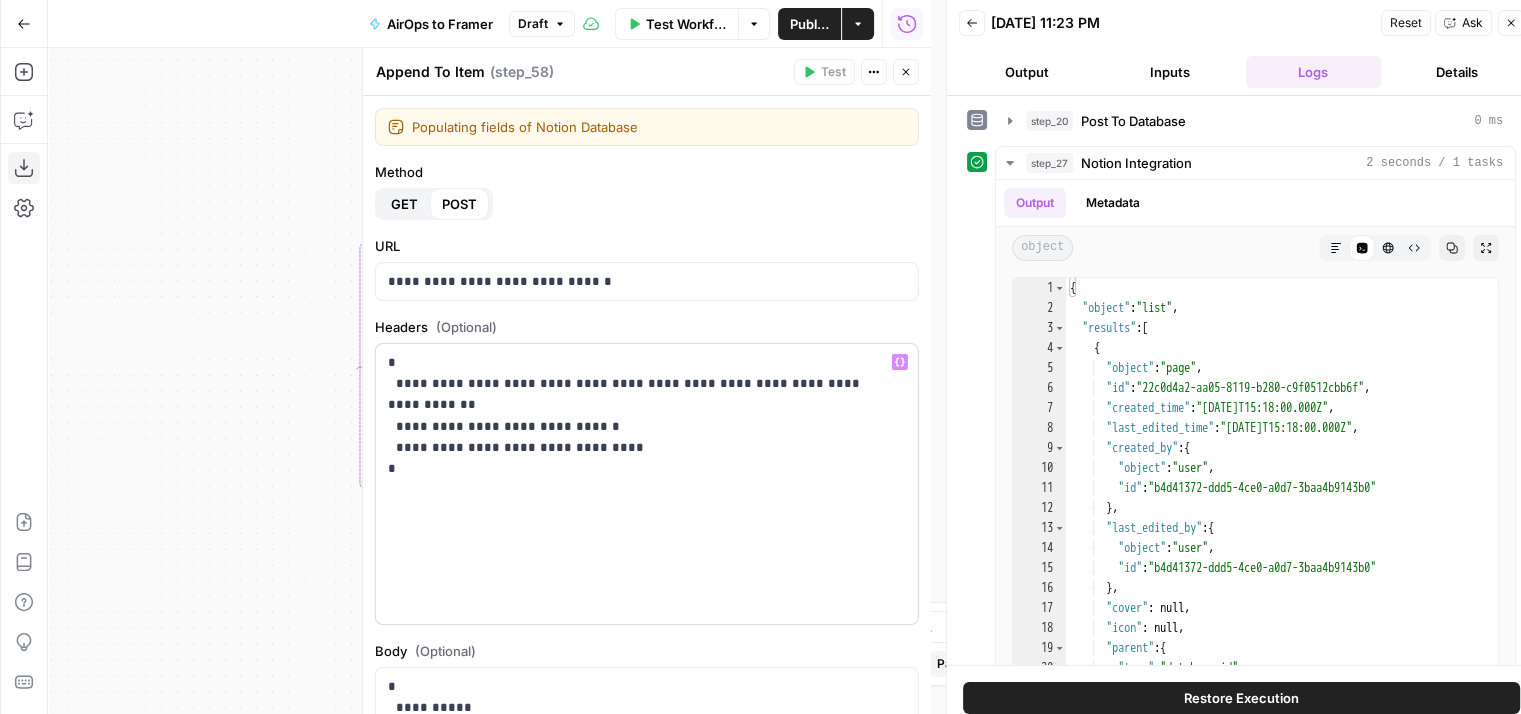 scroll, scrollTop: 326, scrollLeft: 0, axis: vertical 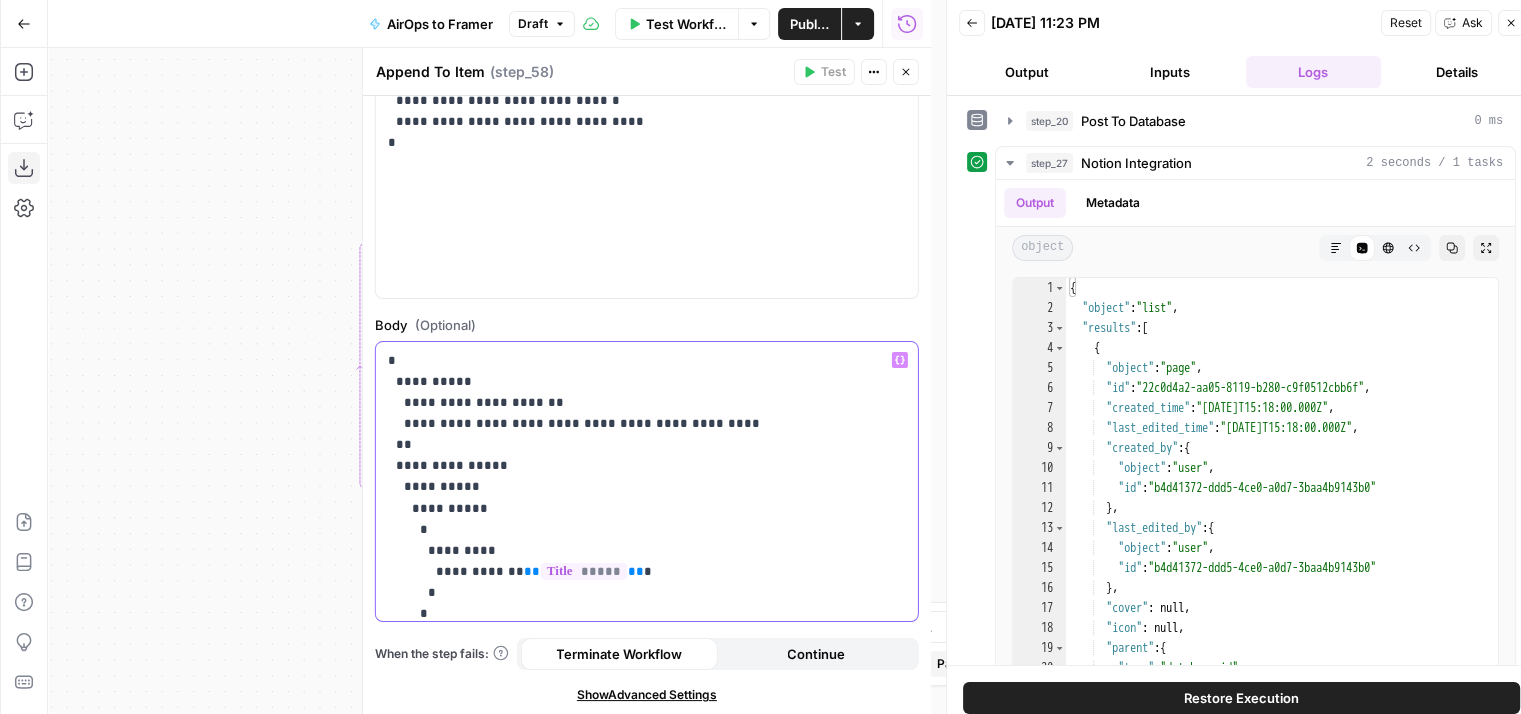 drag, startPoint x: 739, startPoint y: 424, endPoint x: 680, endPoint y: 426, distance: 59.03389 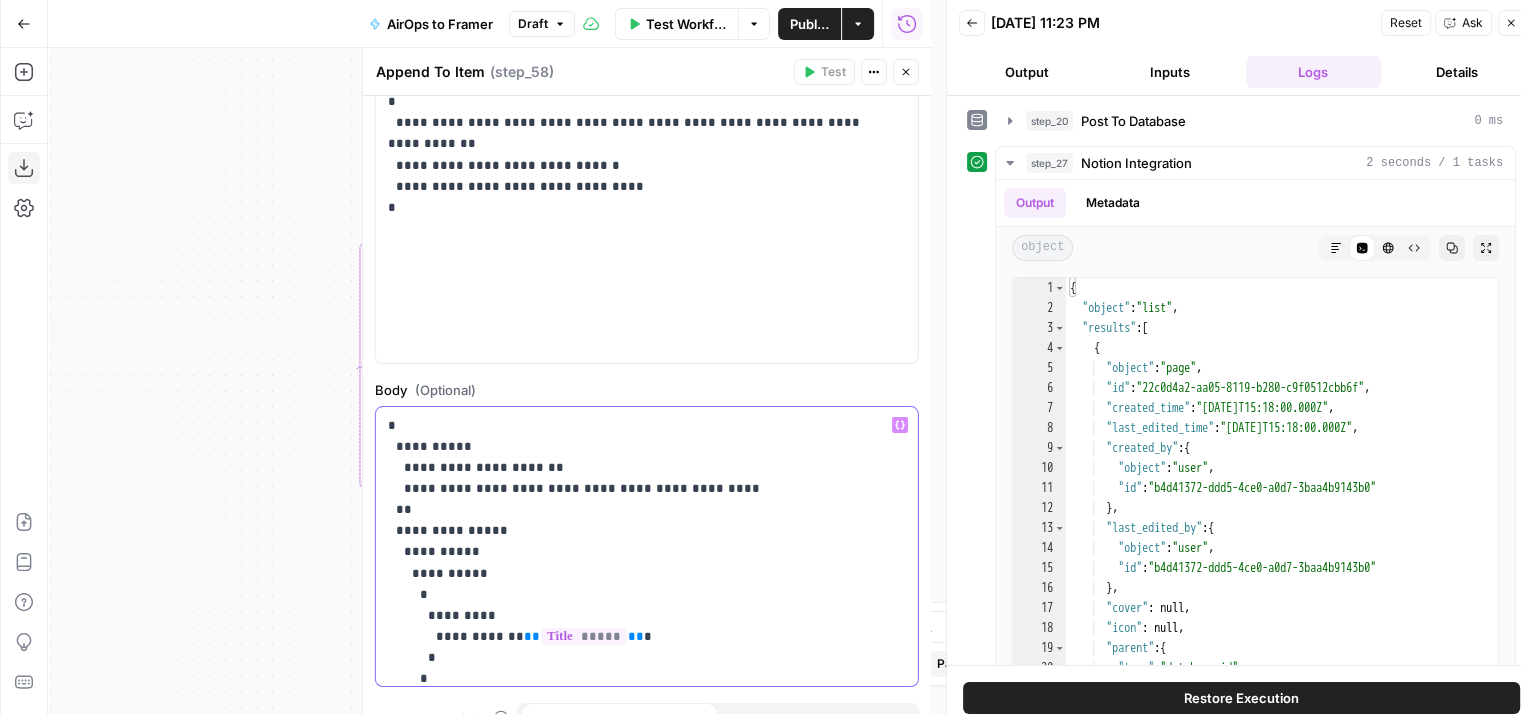 scroll, scrollTop: 326, scrollLeft: 0, axis: vertical 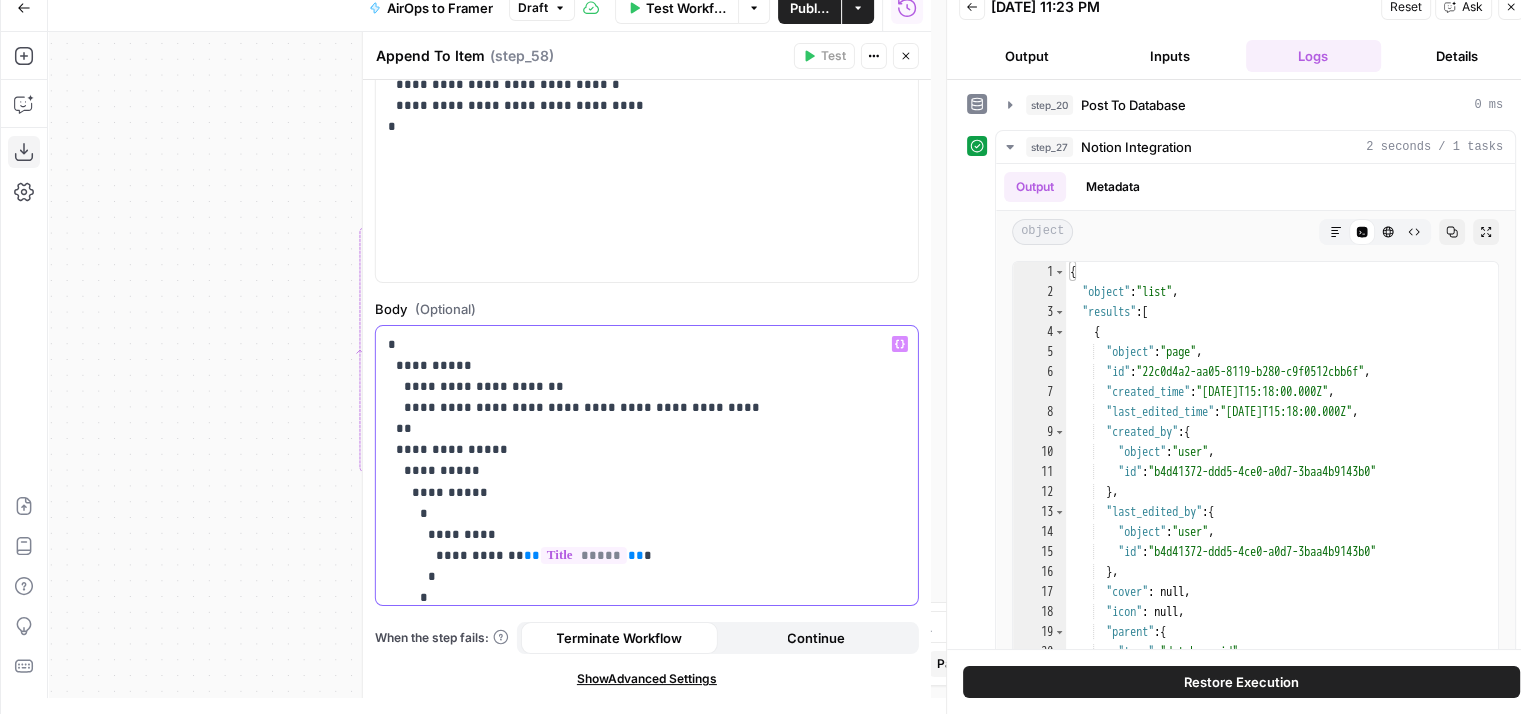 drag, startPoint x: 417, startPoint y: 539, endPoint x: 393, endPoint y: 445, distance: 97.015465 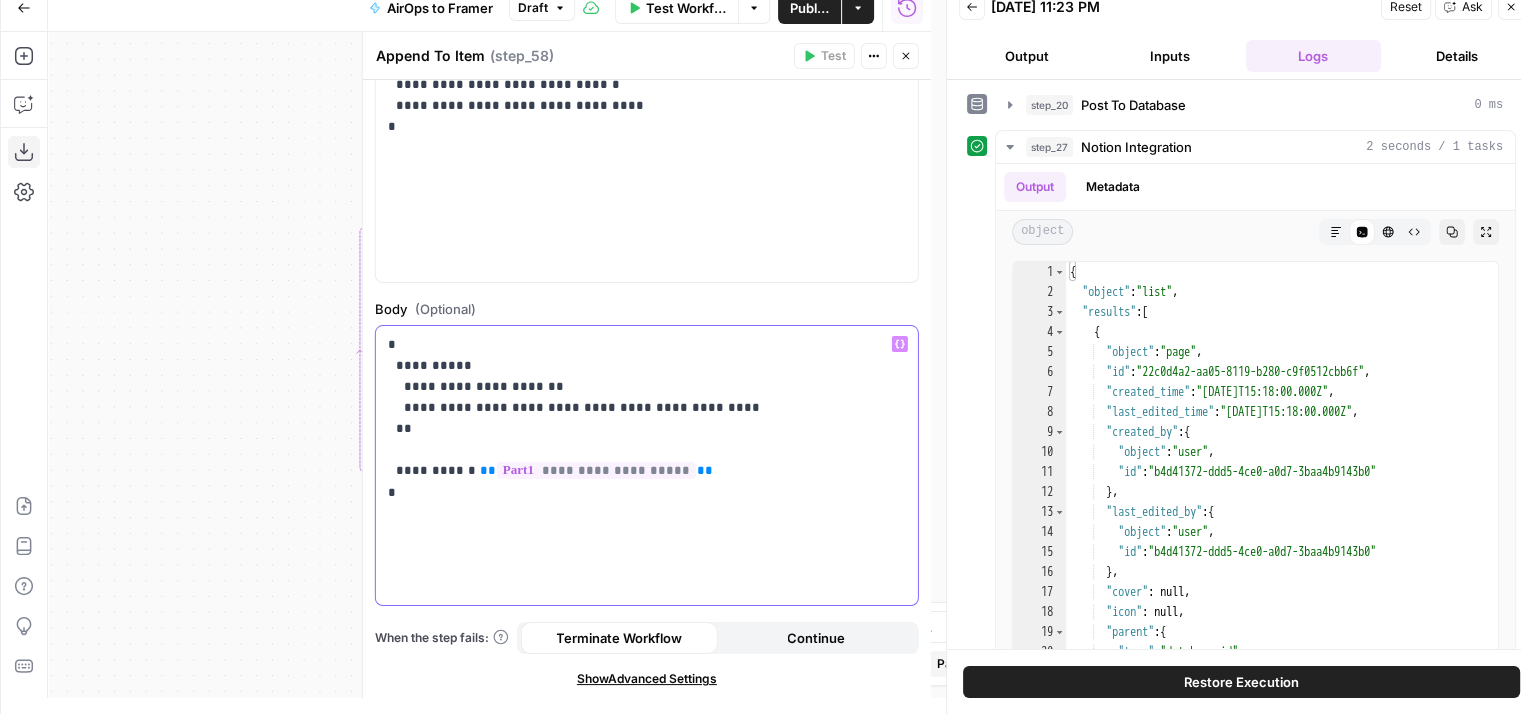 type 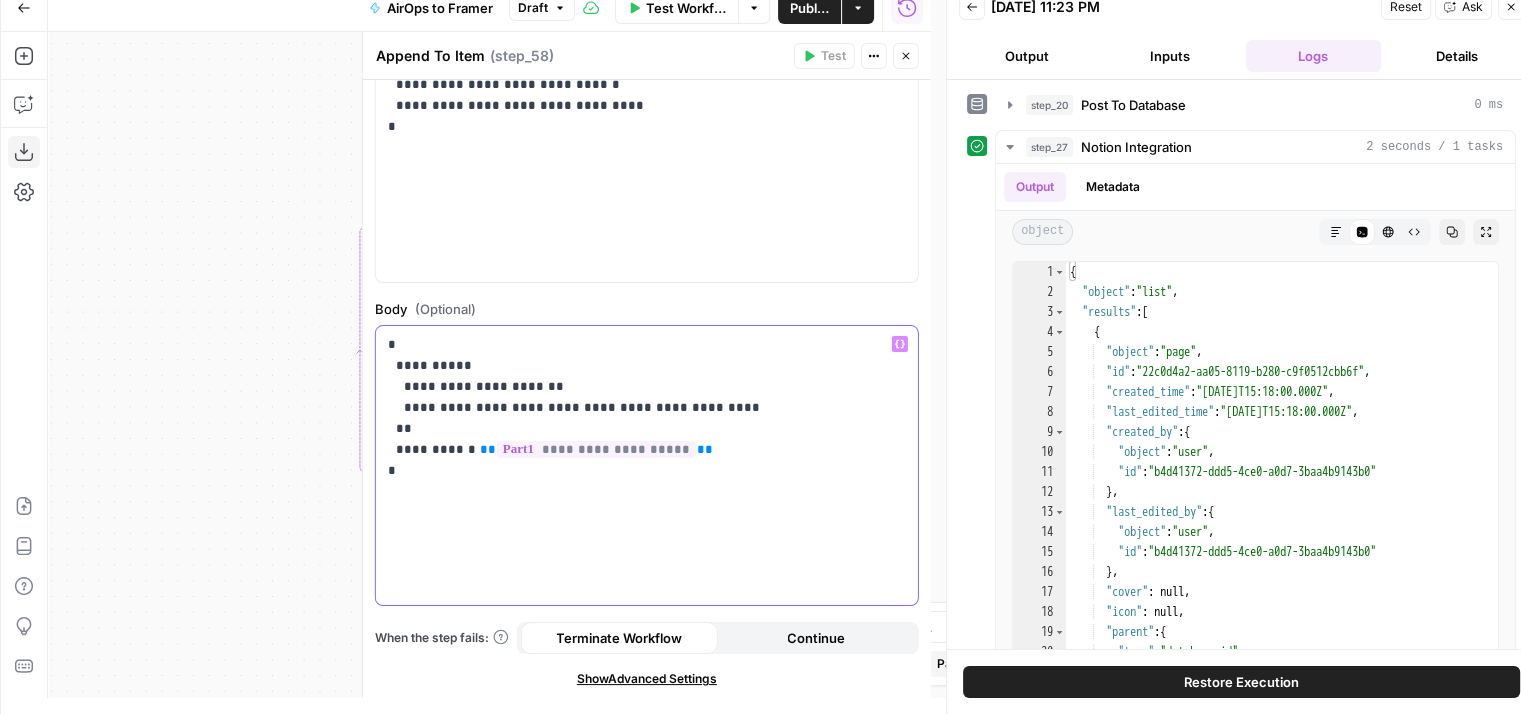 drag, startPoint x: 388, startPoint y: 472, endPoint x: 350, endPoint y: 472, distance: 38 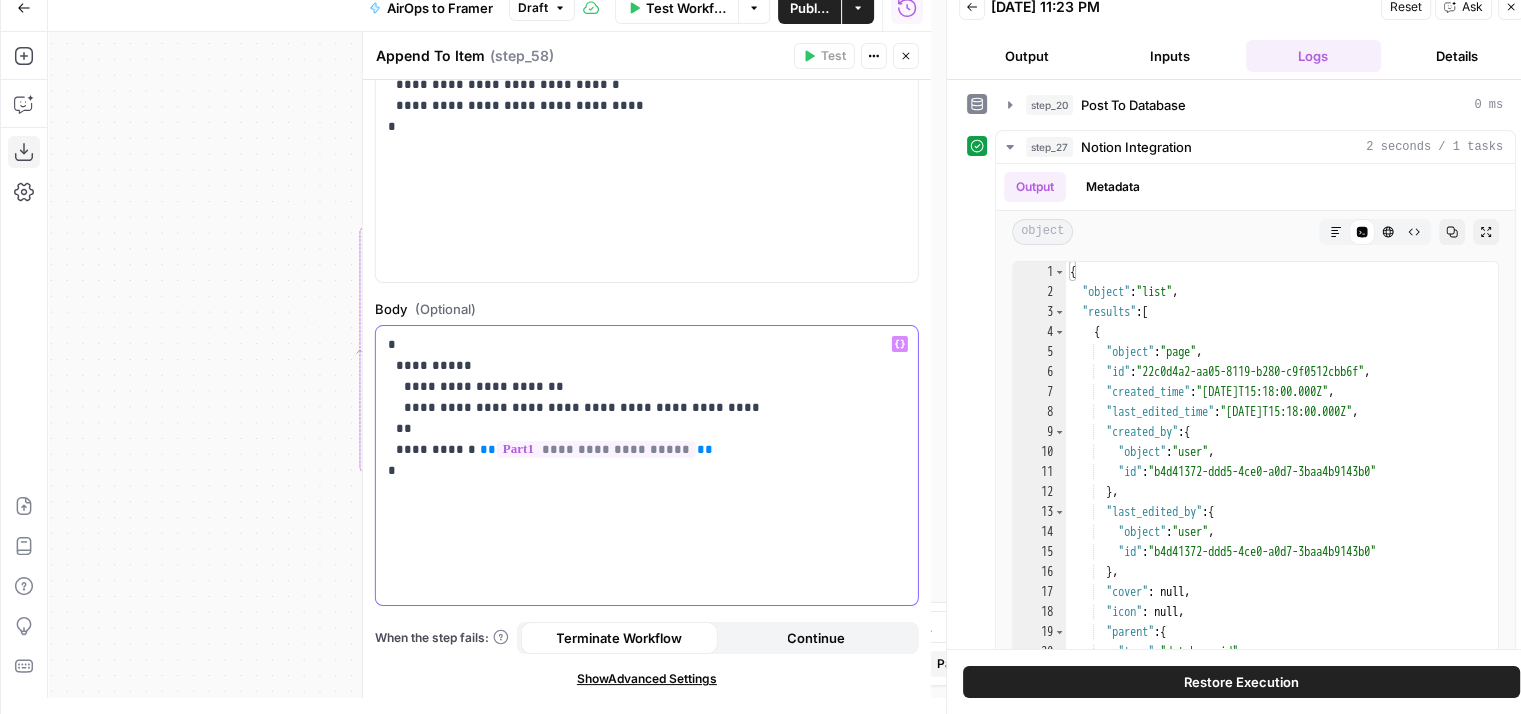 drag, startPoint x: 648, startPoint y: 444, endPoint x: 460, endPoint y: 443, distance: 188.00266 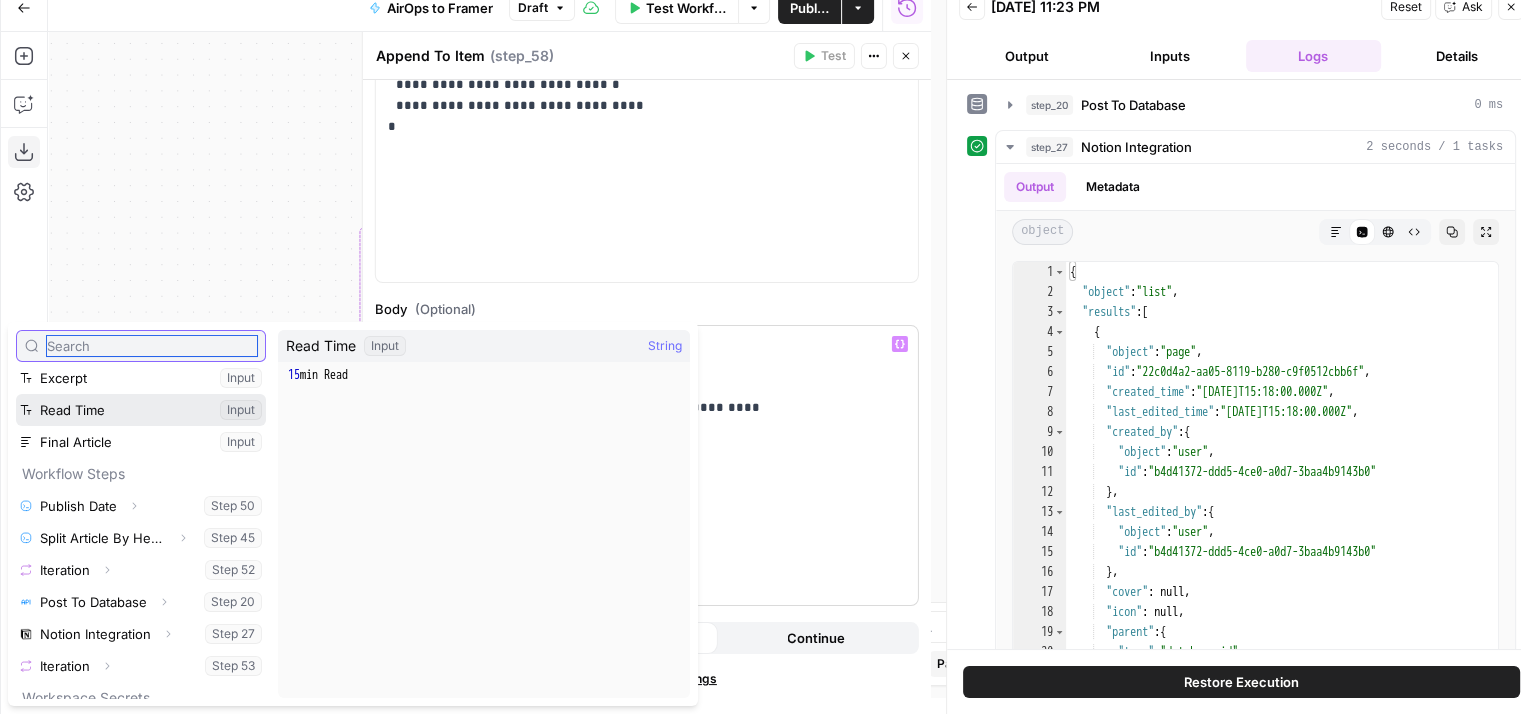 scroll, scrollTop: 181, scrollLeft: 0, axis: vertical 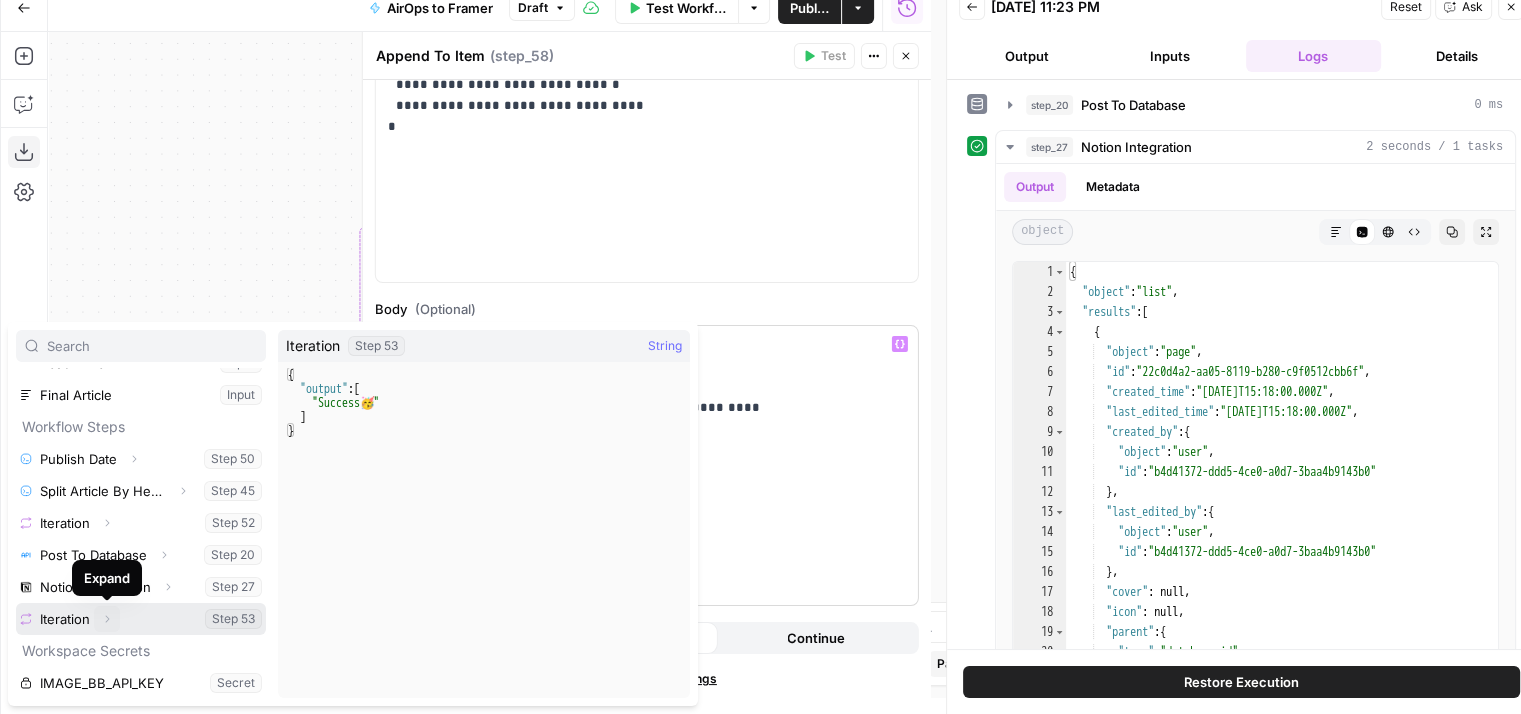 click 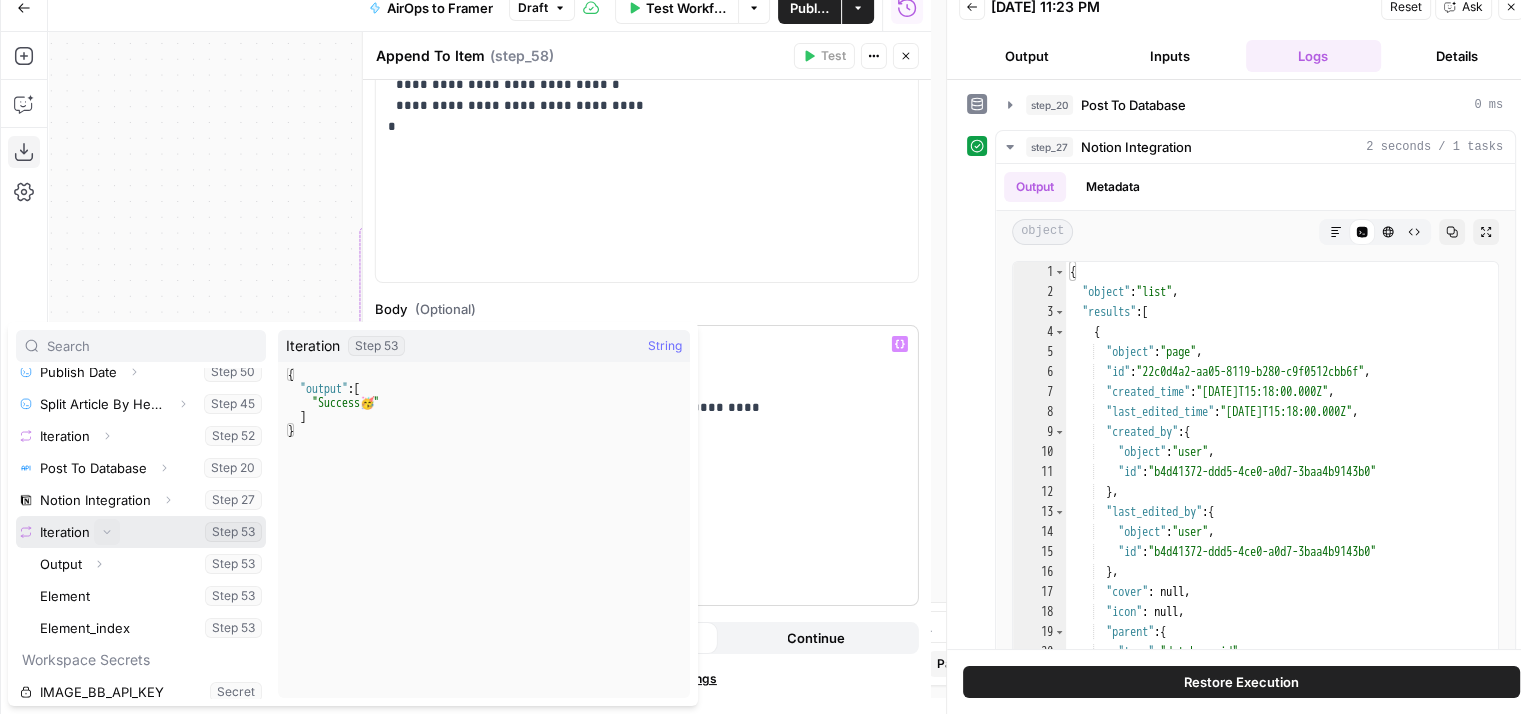 scroll, scrollTop: 277, scrollLeft: 0, axis: vertical 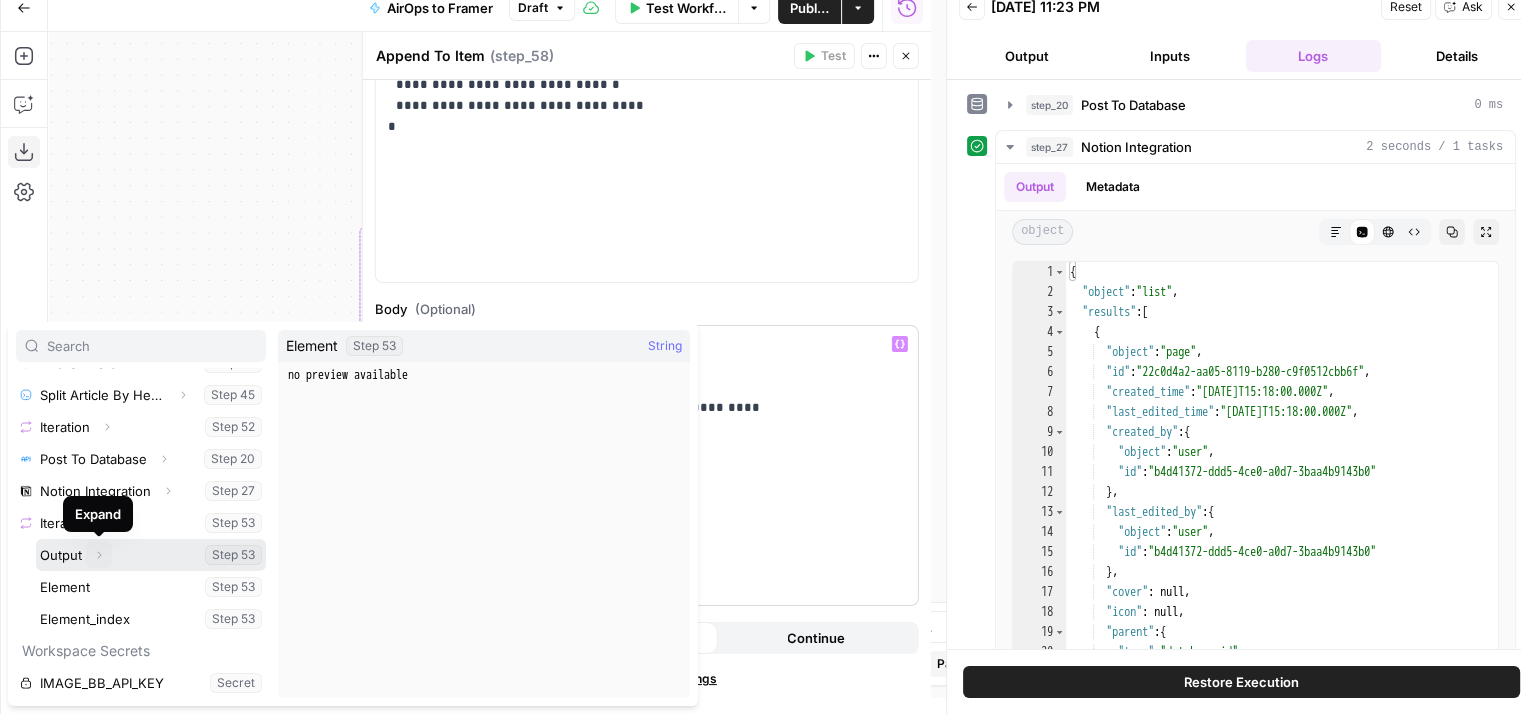 click 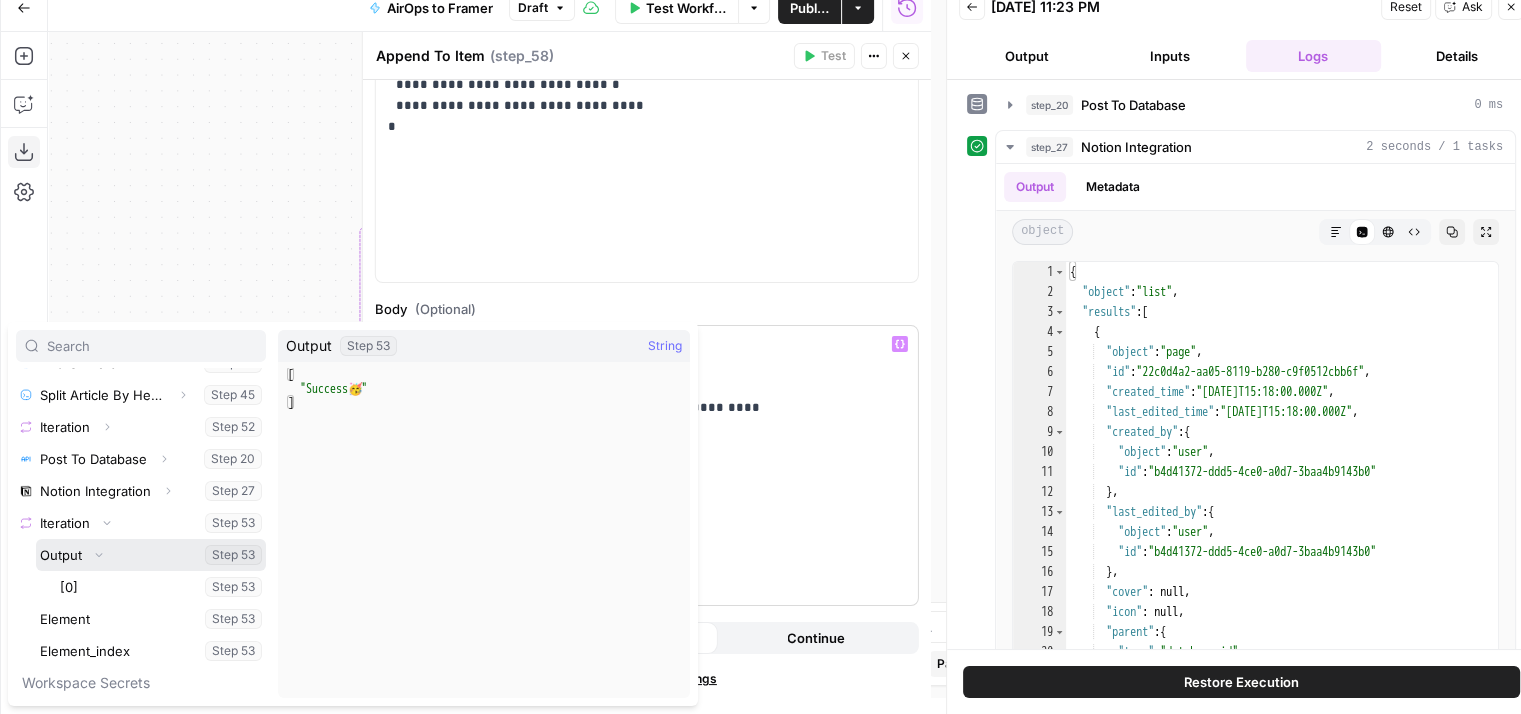 scroll, scrollTop: 309, scrollLeft: 0, axis: vertical 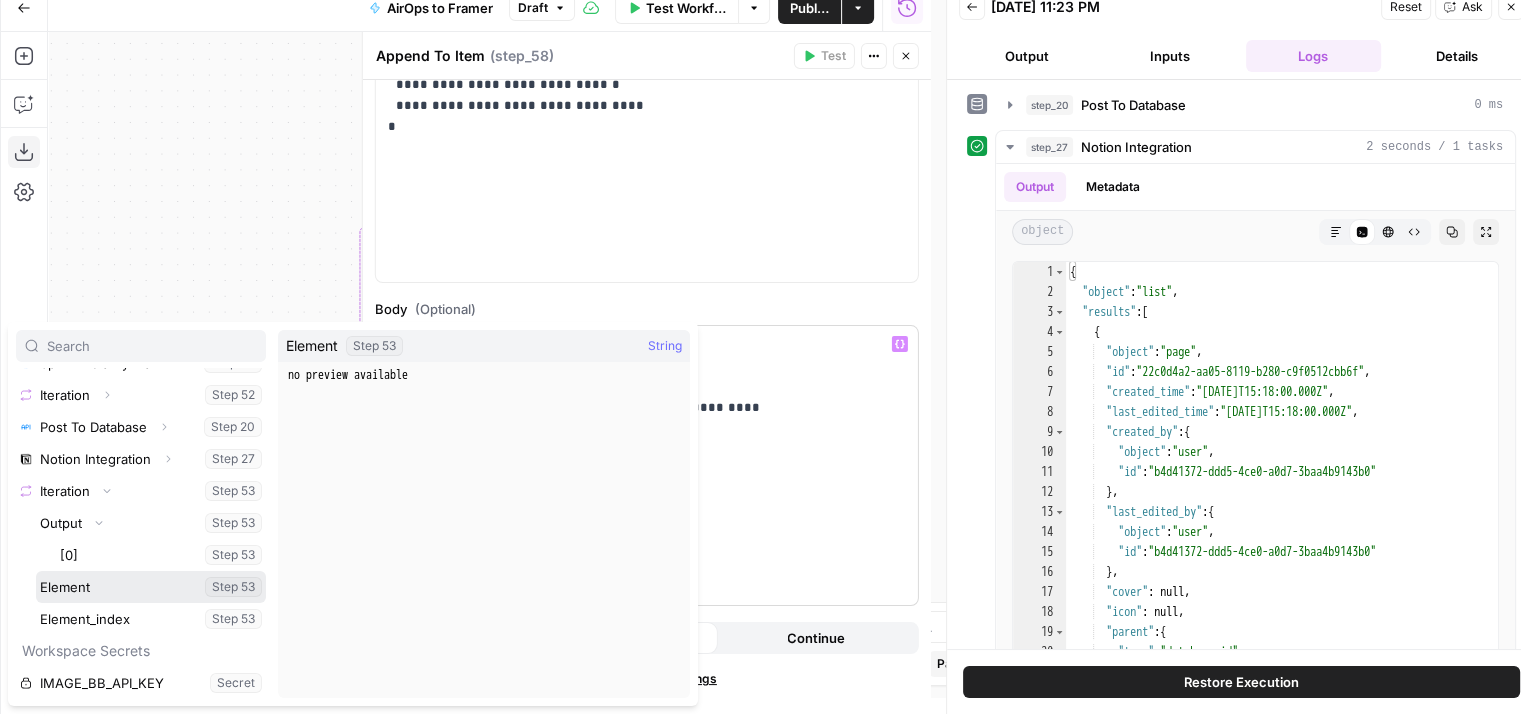 click at bounding box center (151, 587) 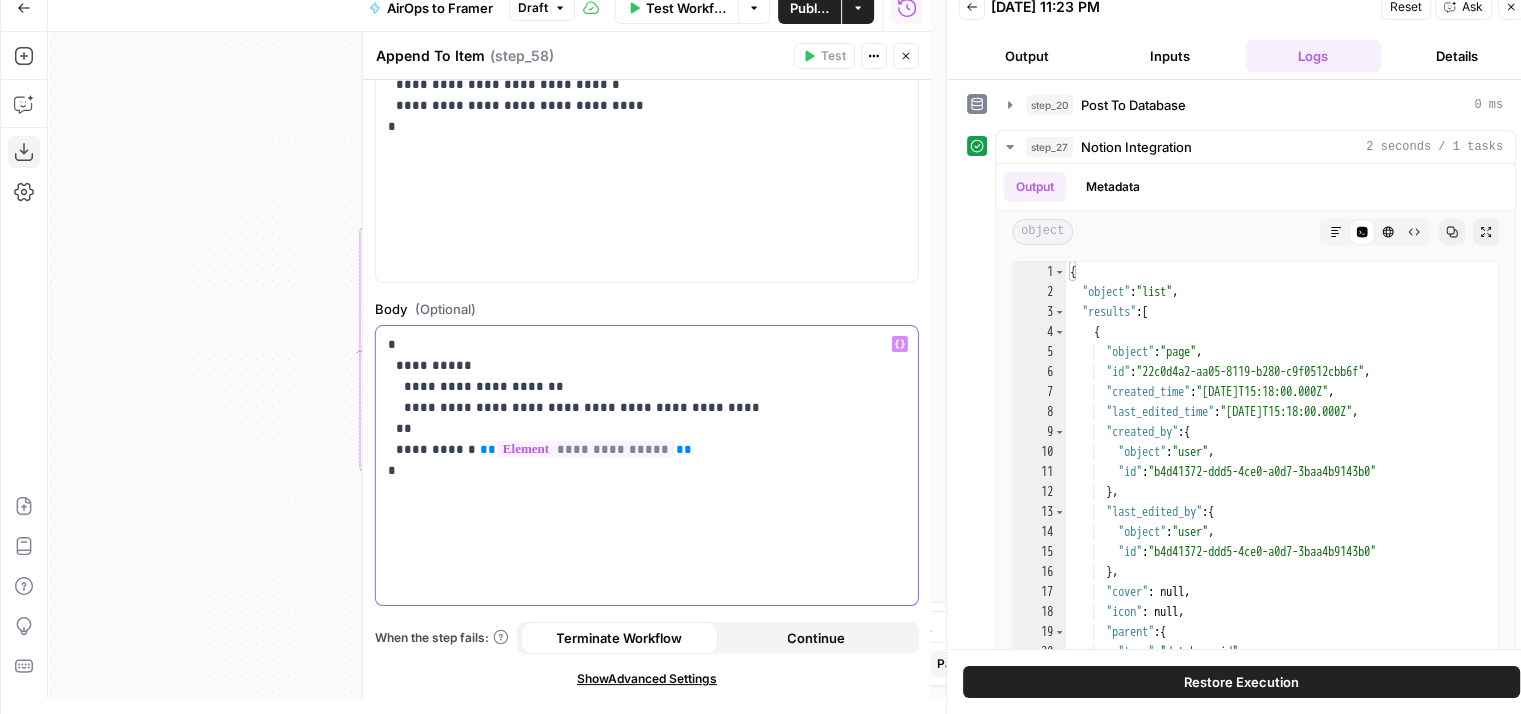 click on "**********" at bounding box center (639, 408) 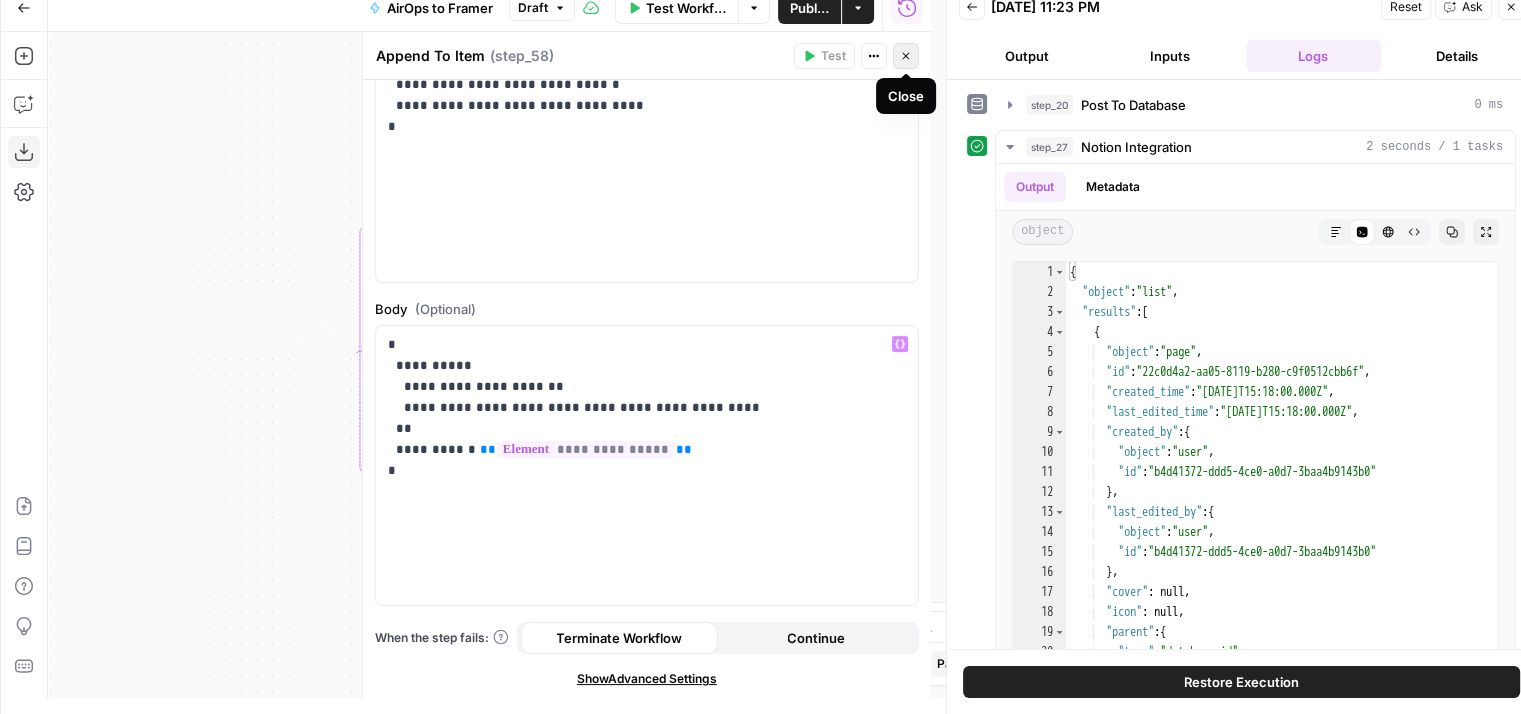 click 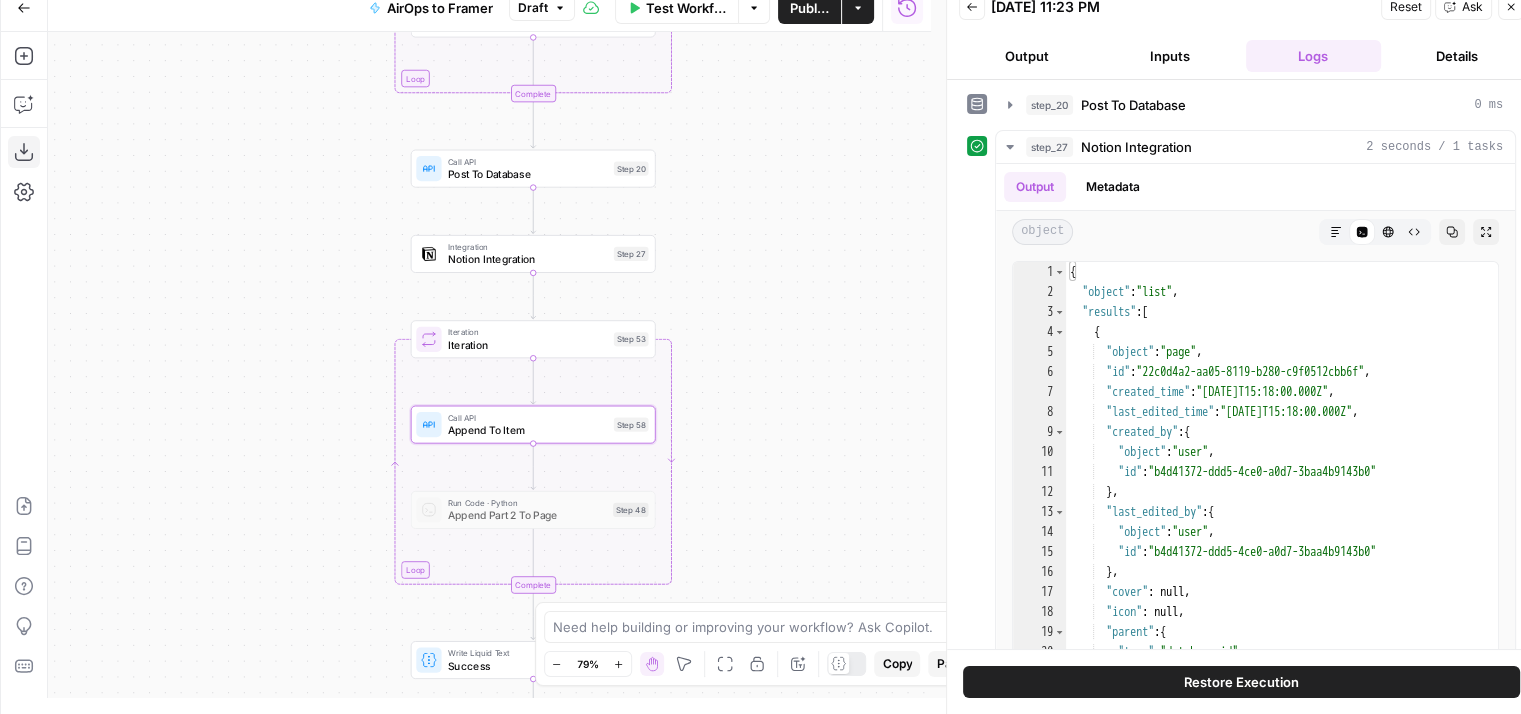 drag, startPoint x: 763, startPoint y: 312, endPoint x: 797, endPoint y: 425, distance: 118.004234 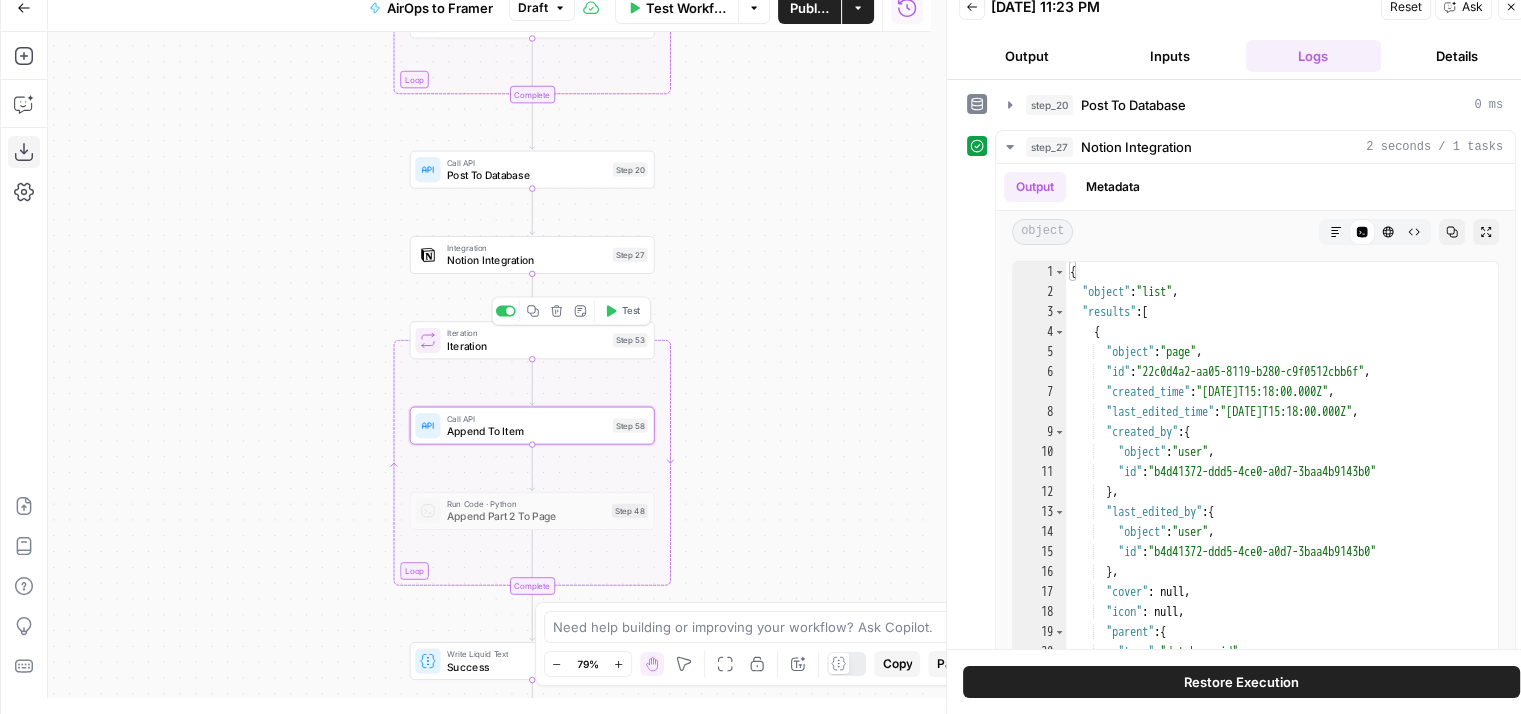click on "Iteration" at bounding box center (527, 346) 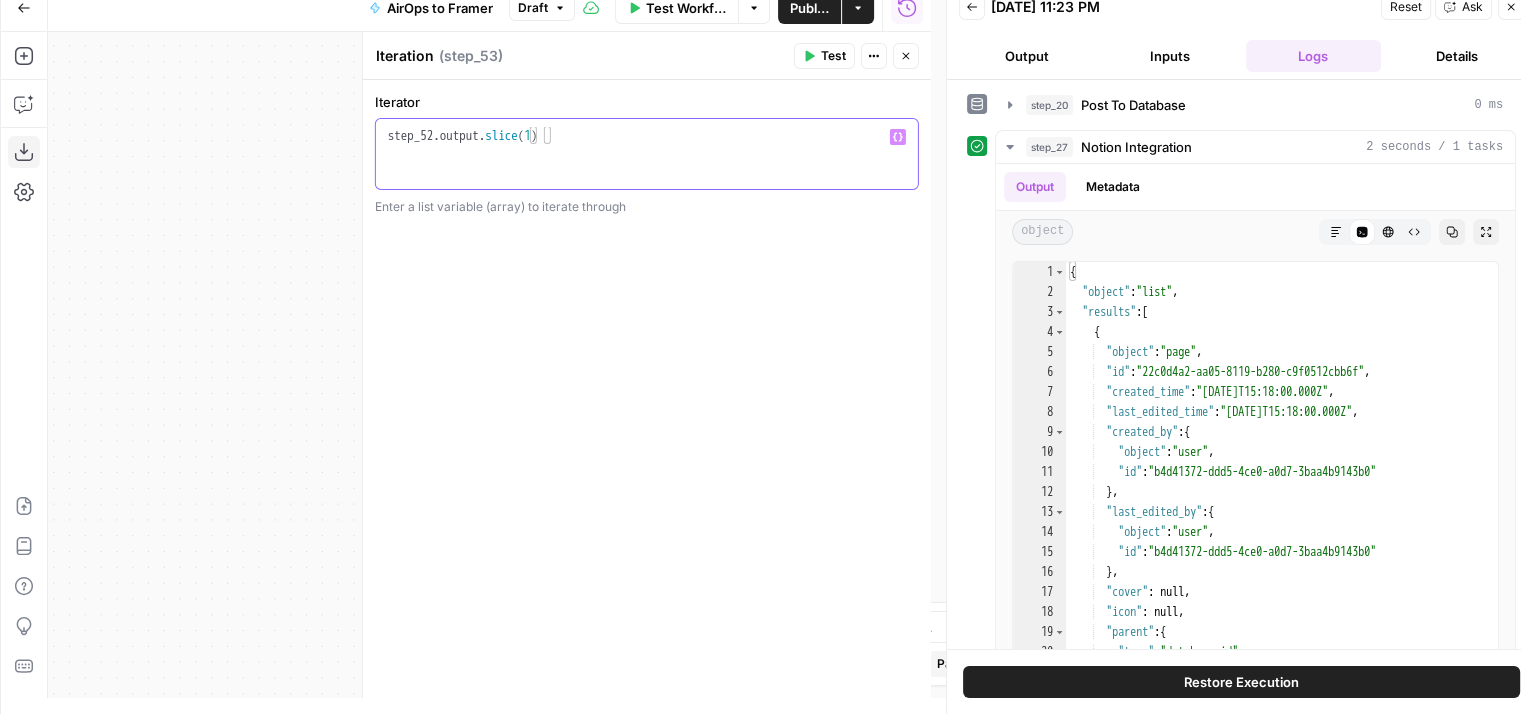 type on "**********" 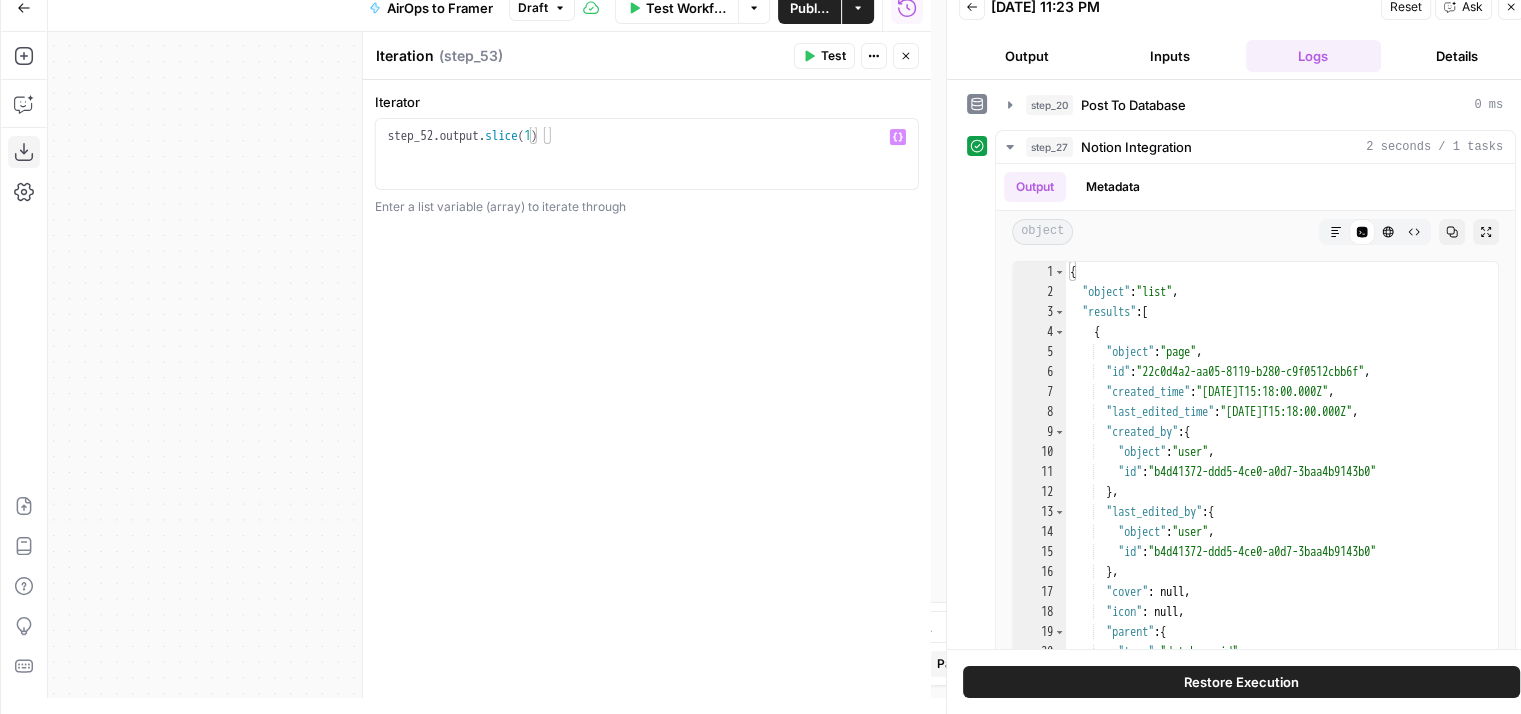 click on "Iteration Iteration  ( step_53 ) Test Actions Close" at bounding box center [647, 56] 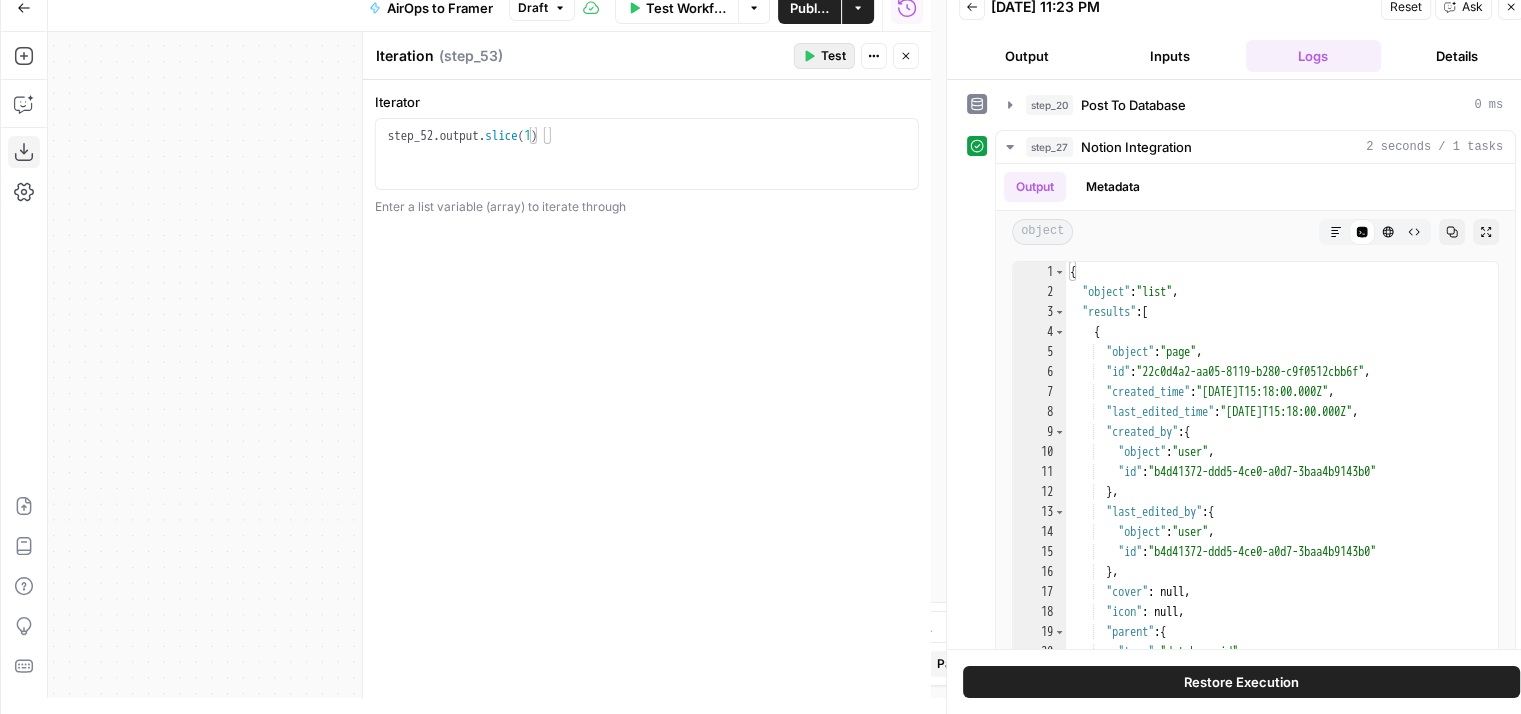 click on "Test" at bounding box center (824, 56) 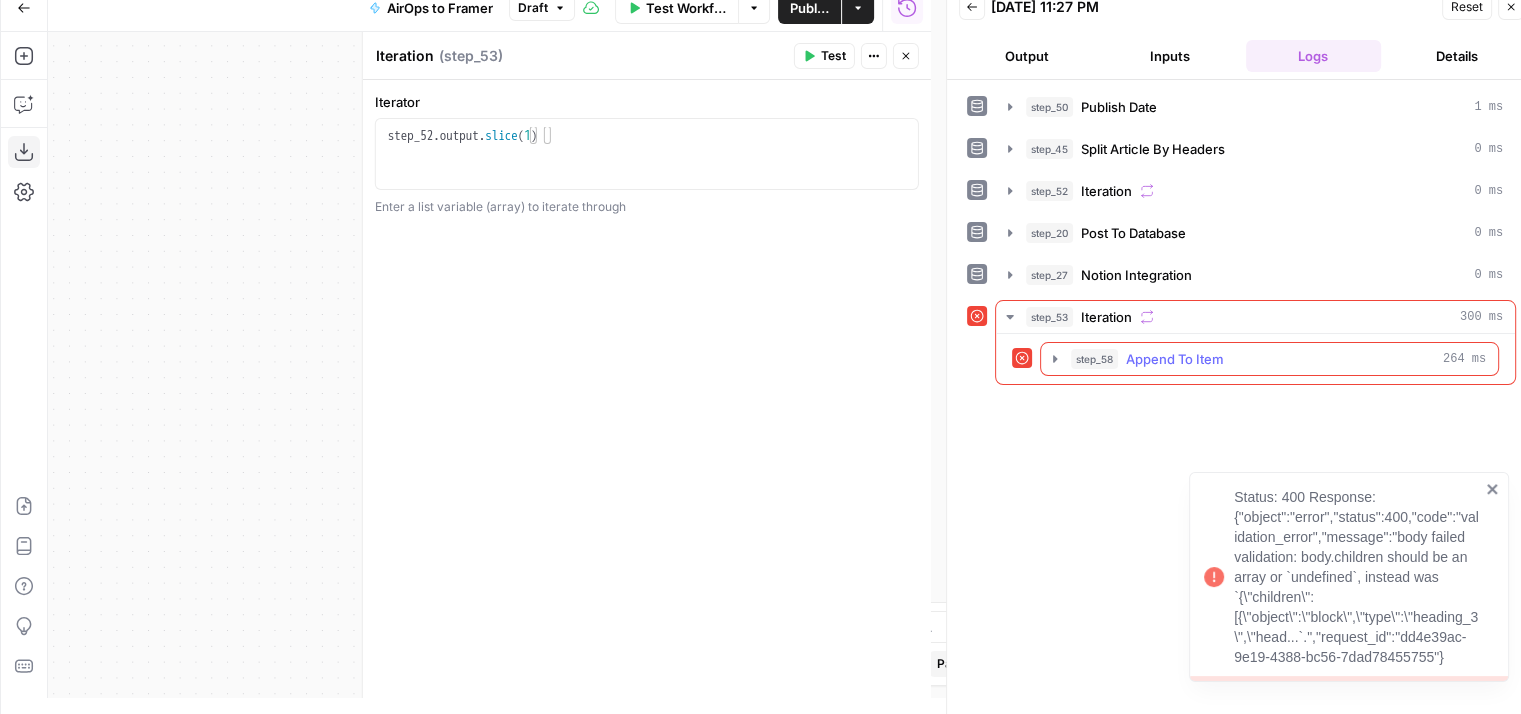 click on "step_58 Append To Item 264 ms" at bounding box center (1269, 359) 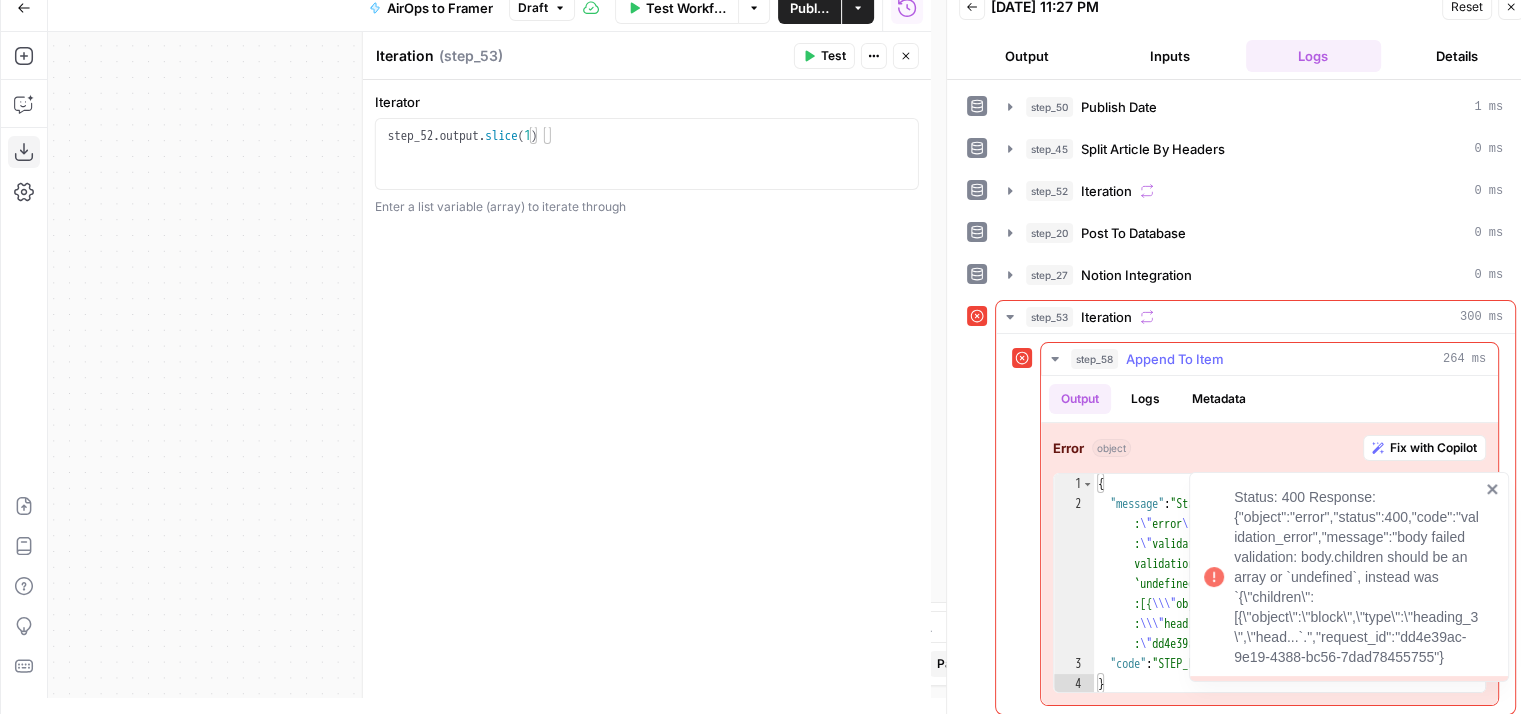 scroll, scrollTop: 6, scrollLeft: 0, axis: vertical 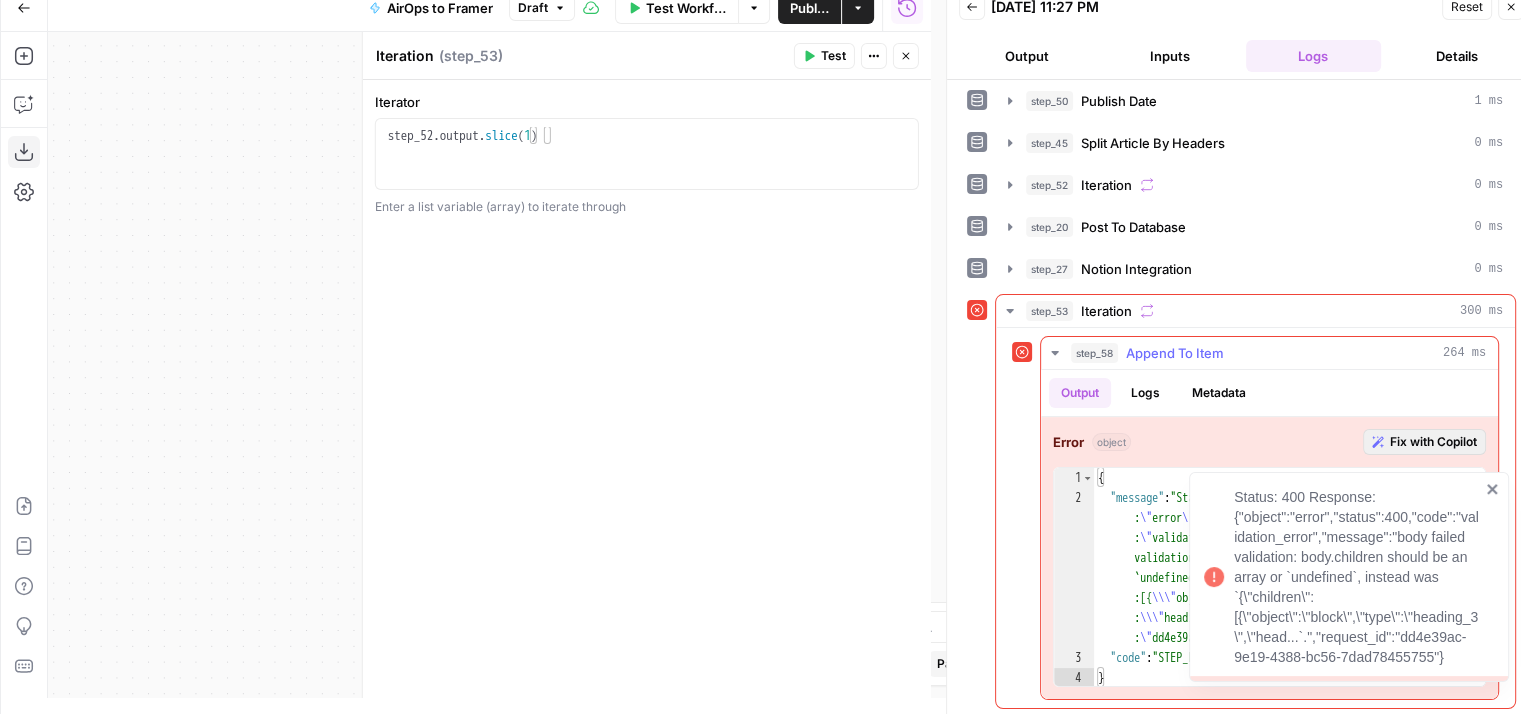 click on "Fix with Copilot" at bounding box center [1433, 442] 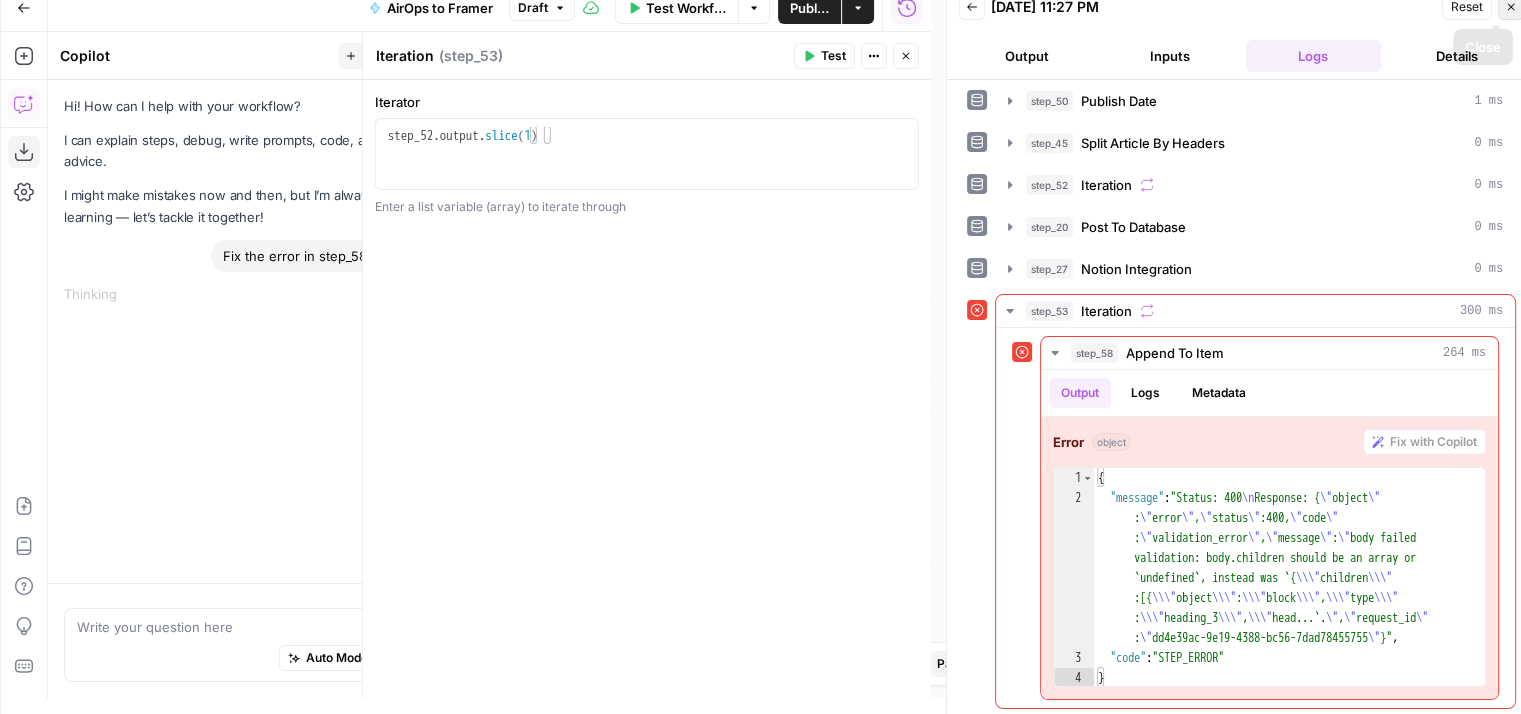 click 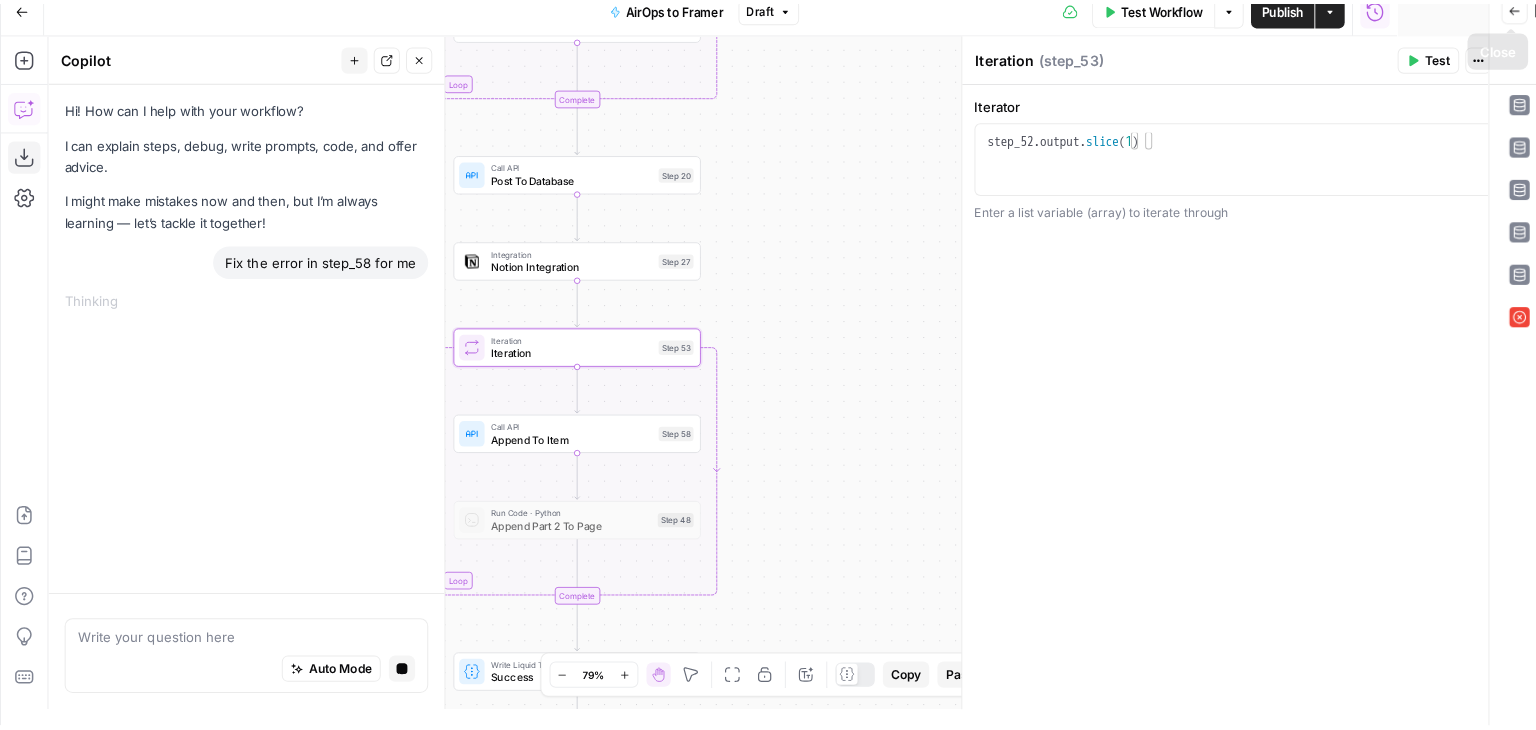 scroll, scrollTop: 0, scrollLeft: 0, axis: both 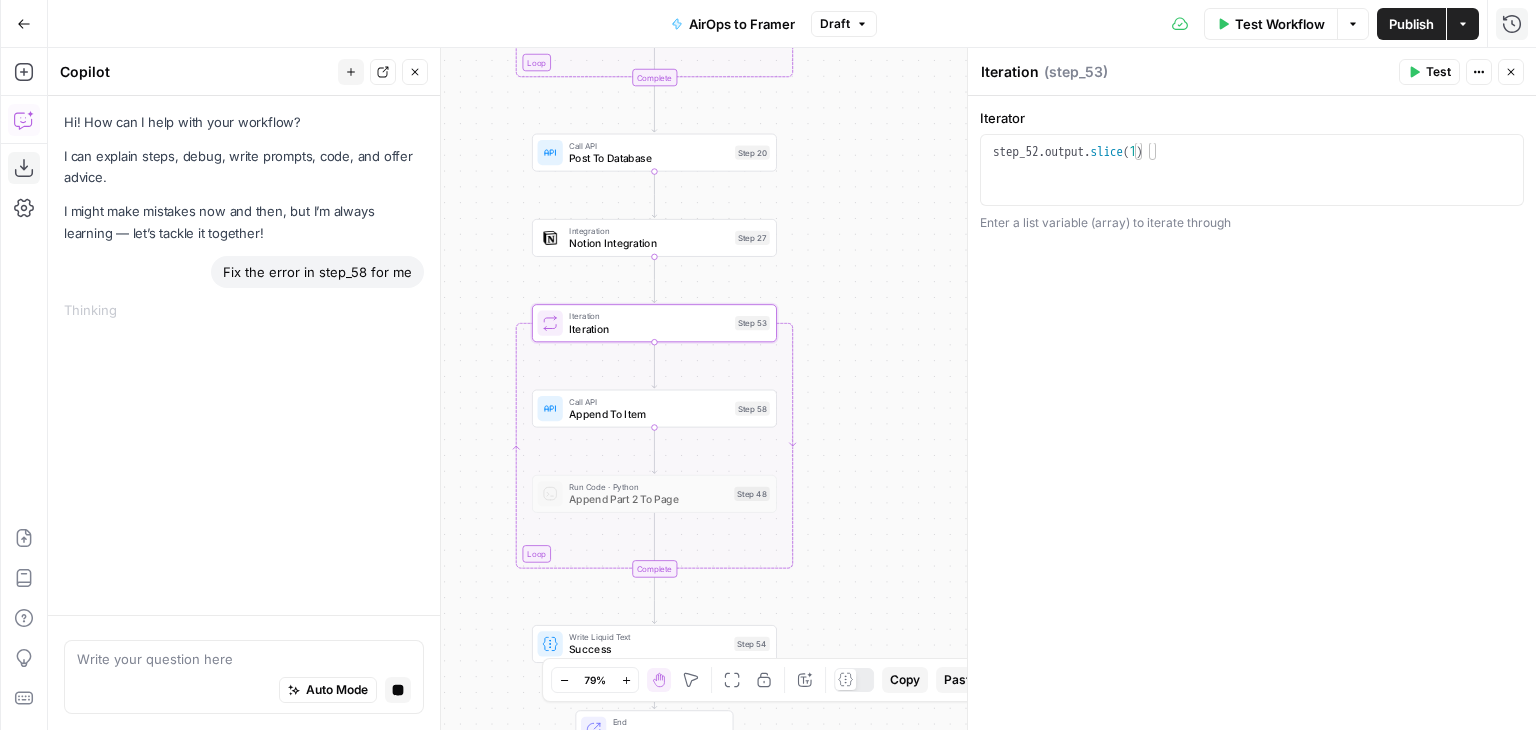 drag, startPoint x: 805, startPoint y: 342, endPoint x: 885, endPoint y: 305, distance: 88.14193 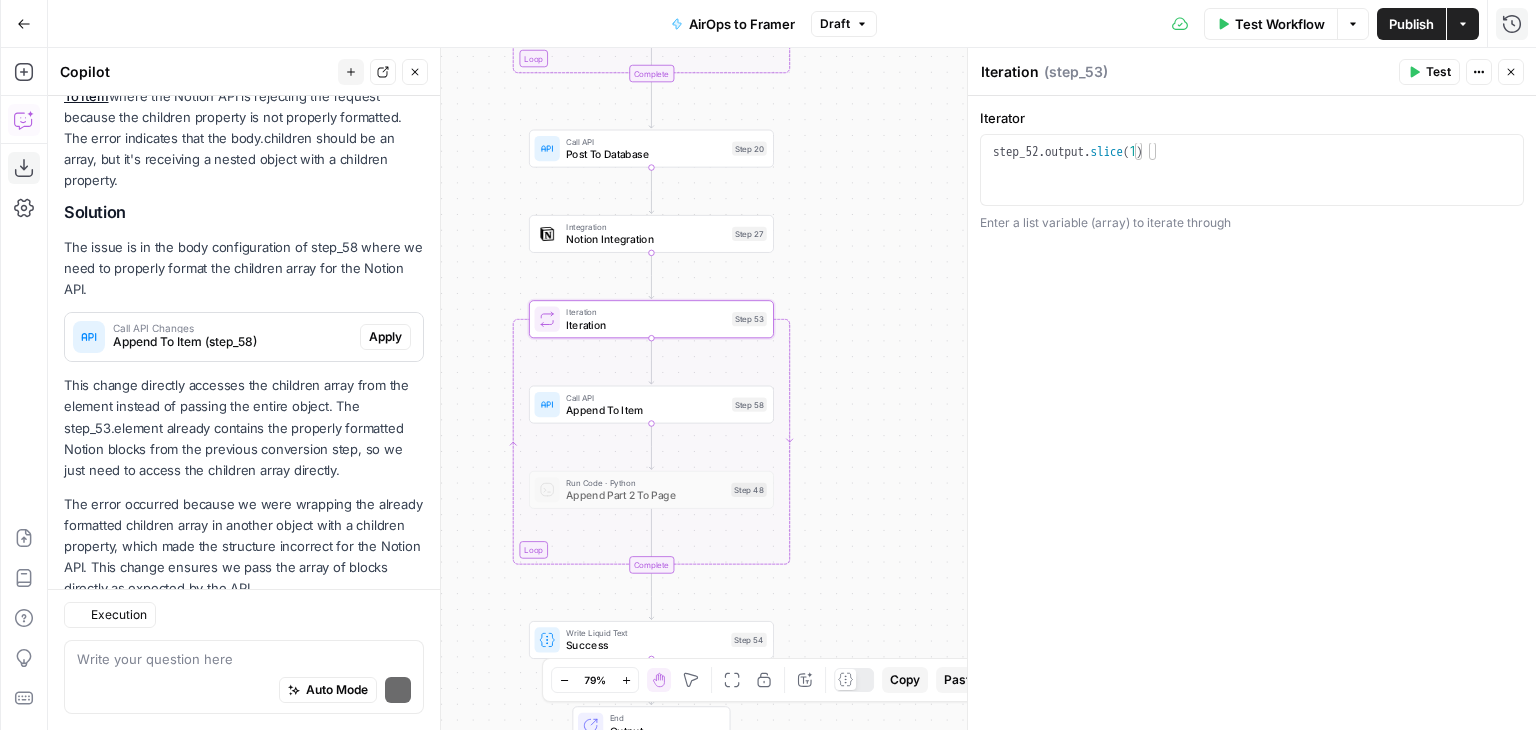 scroll, scrollTop: 292, scrollLeft: 0, axis: vertical 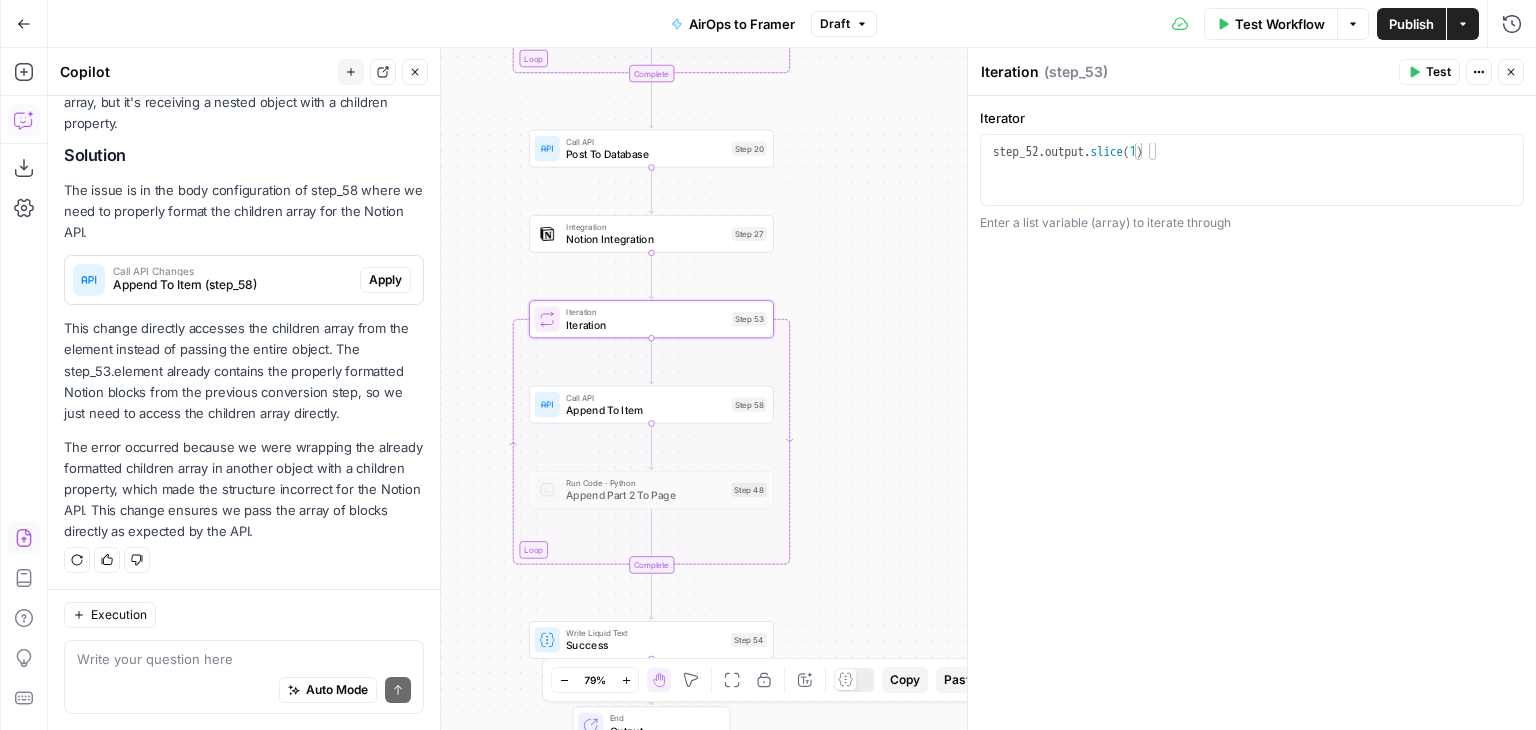 click on "This change directly accesses the children array from the element instead of passing the entire object. The step_53.element already contains the properly formatted Notion blocks from the previous conversion step, so we just need to access the children array directly." at bounding box center (244, 371) 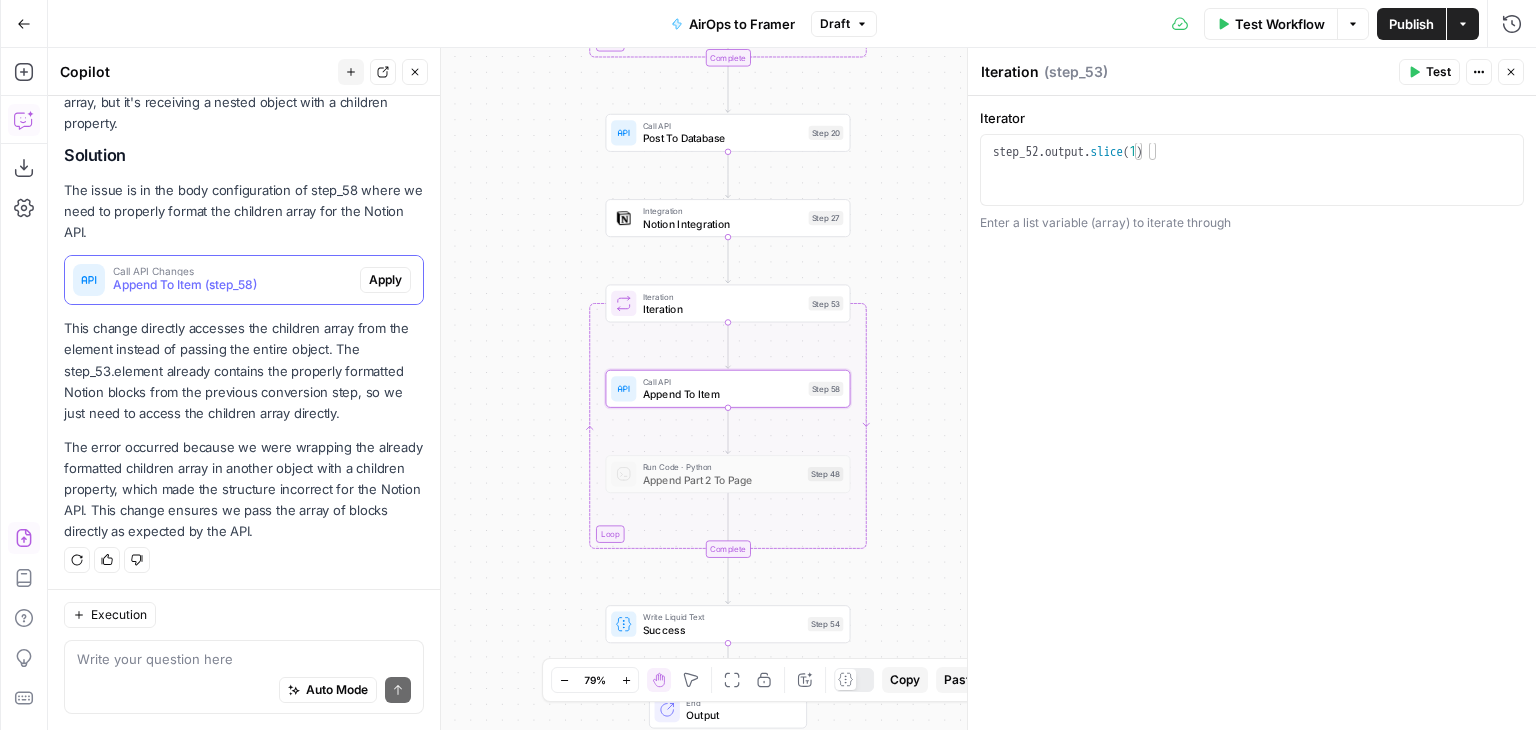 click on "Call API Changes" at bounding box center [232, 271] 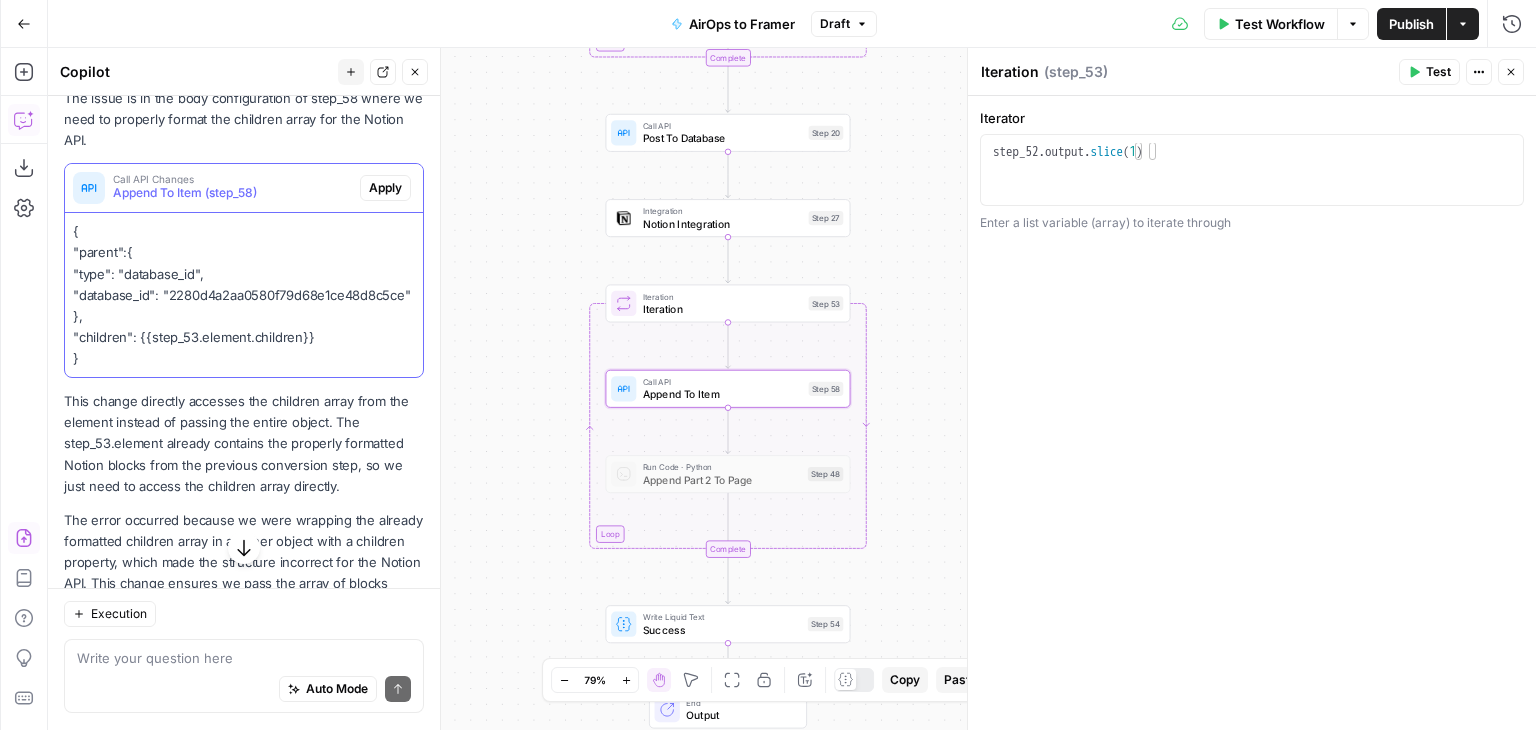 scroll, scrollTop: 384, scrollLeft: 0, axis: vertical 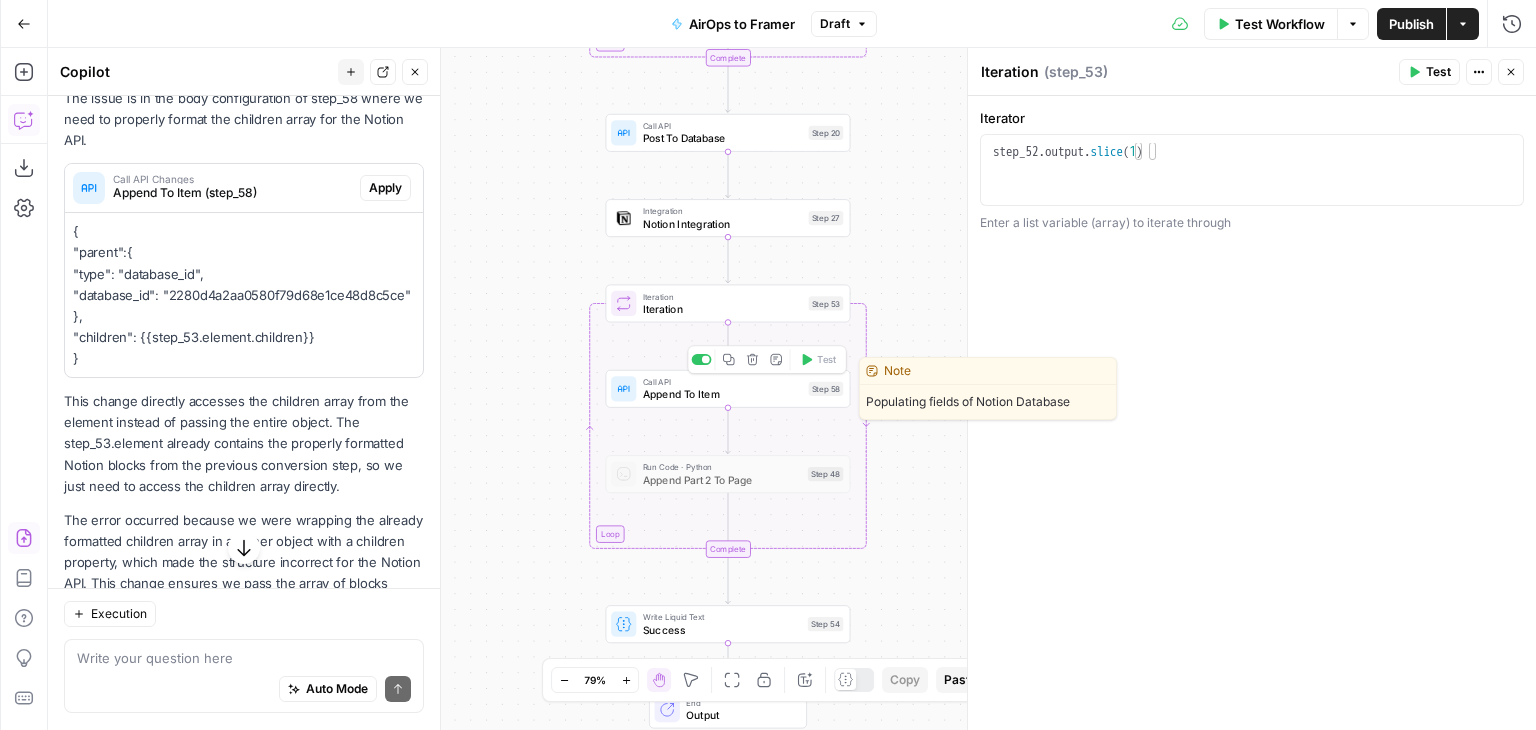 click on "Append To Item" at bounding box center [723, 394] 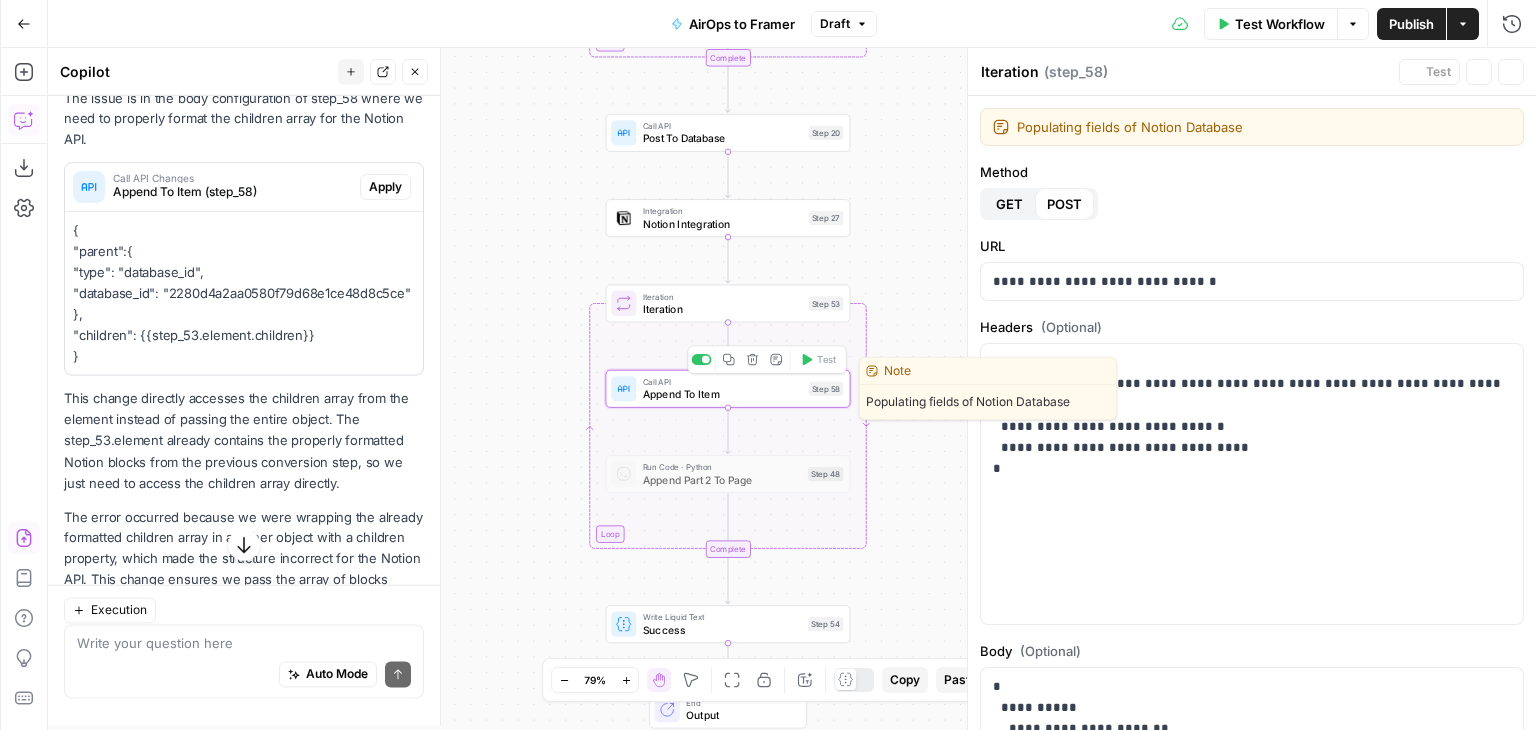 type on "Append To Item" 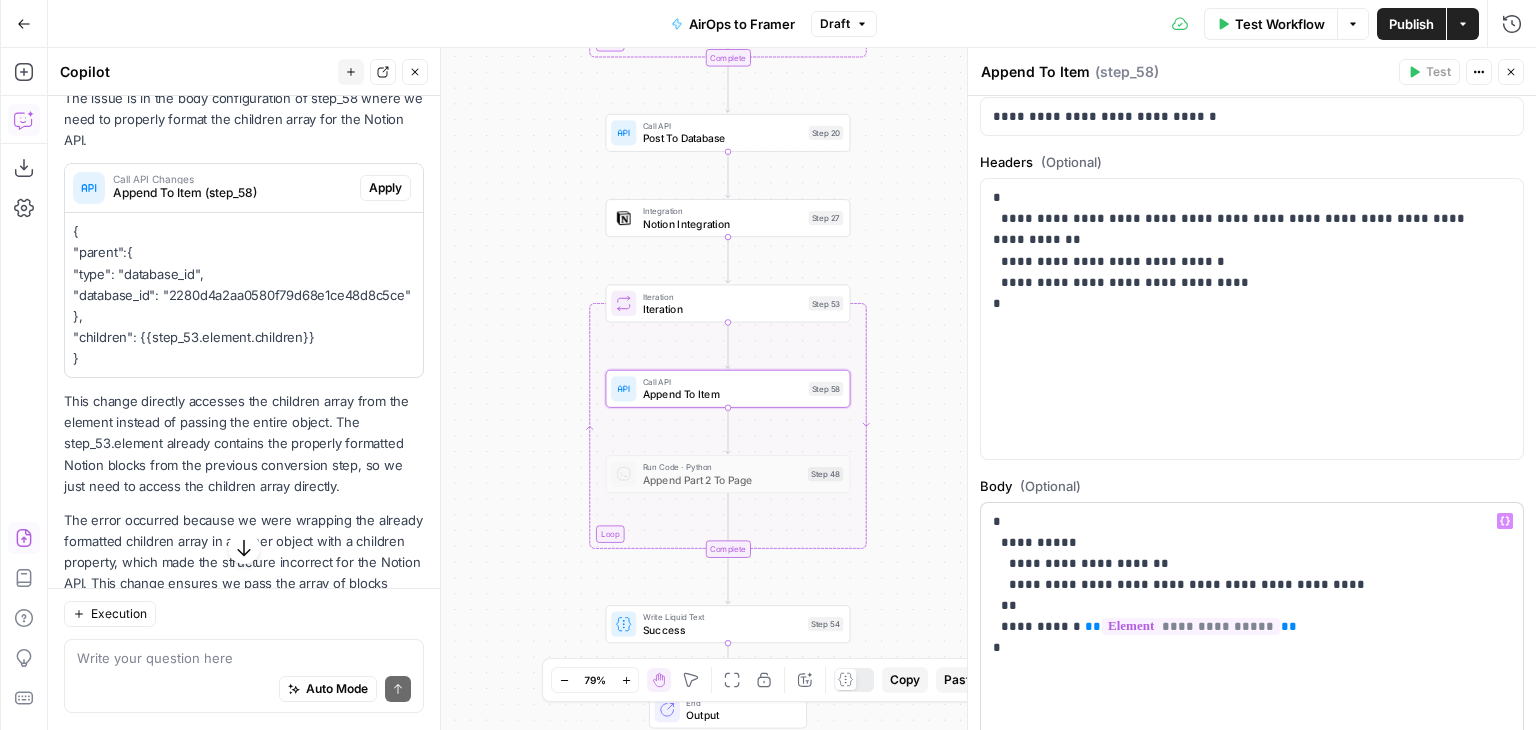scroll, scrollTop: 118, scrollLeft: 0, axis: vertical 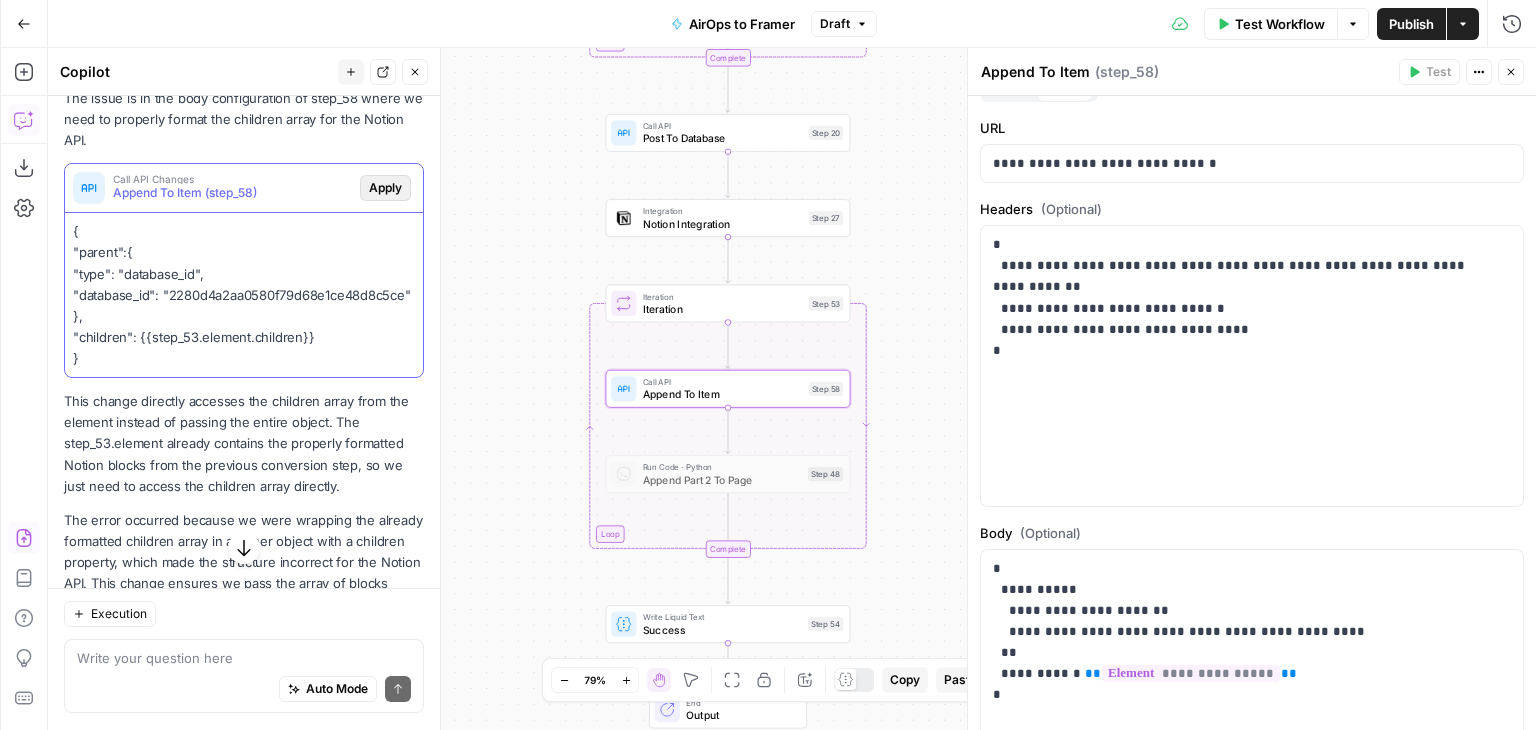 click on "Apply" at bounding box center (385, 188) 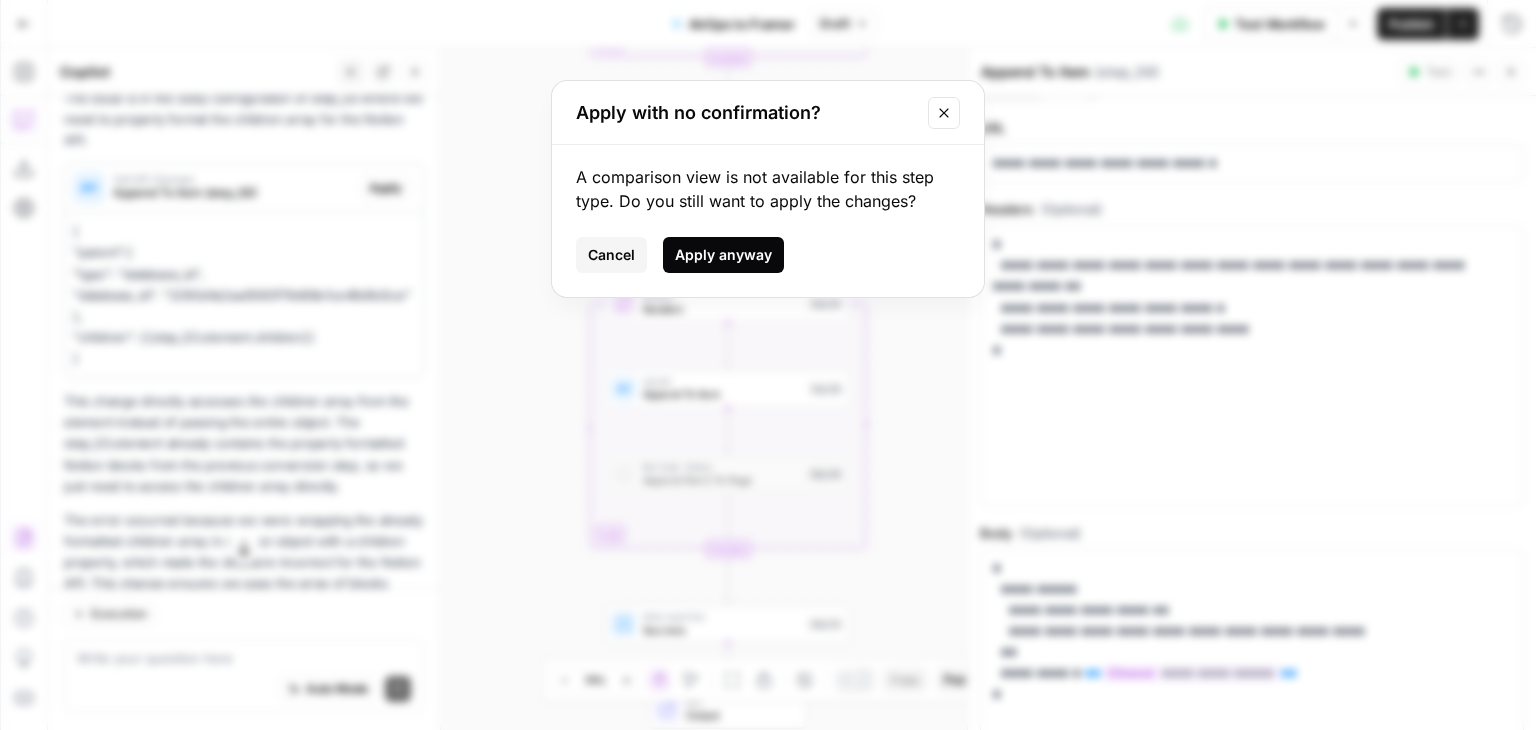 click on "Apply anyway" at bounding box center [723, 255] 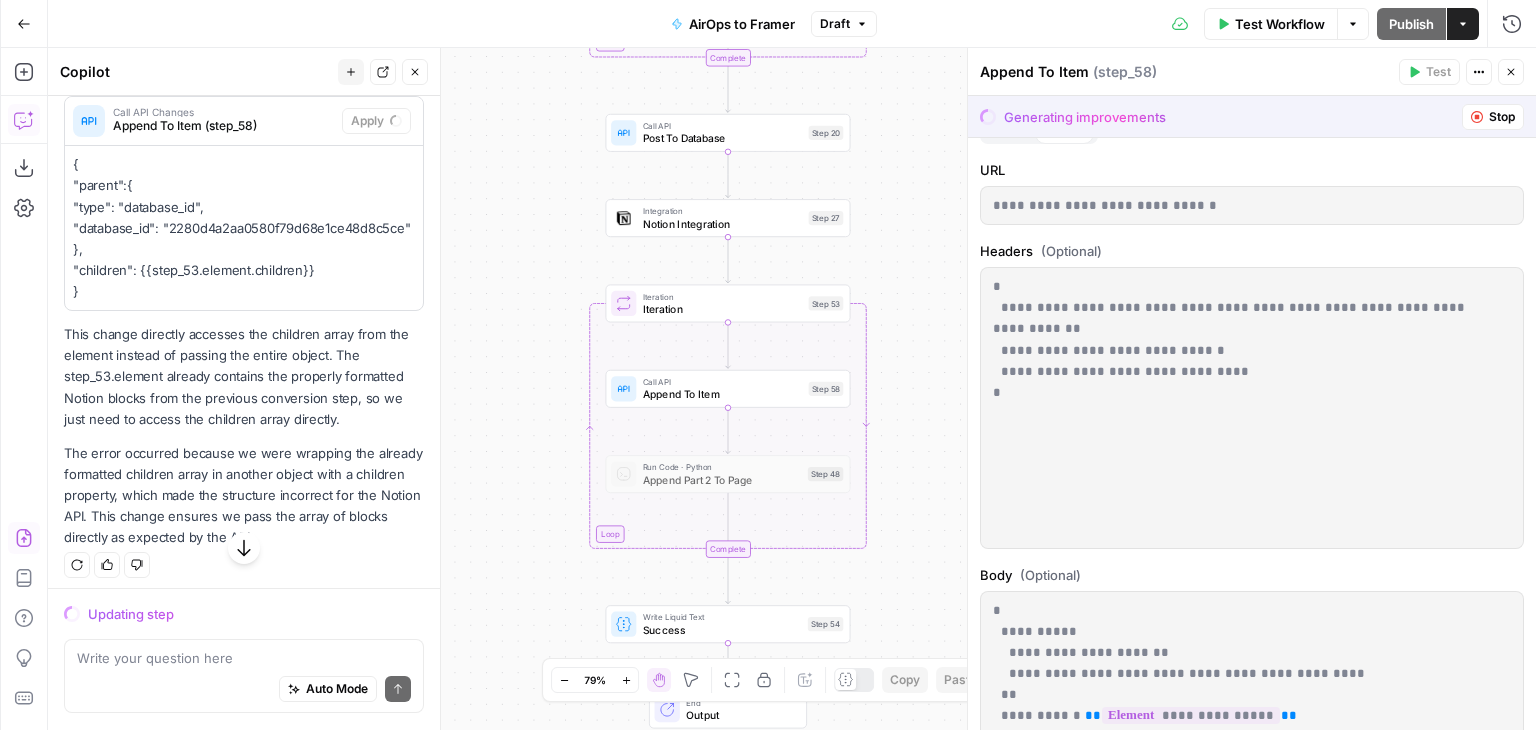 scroll, scrollTop: 479, scrollLeft: 0, axis: vertical 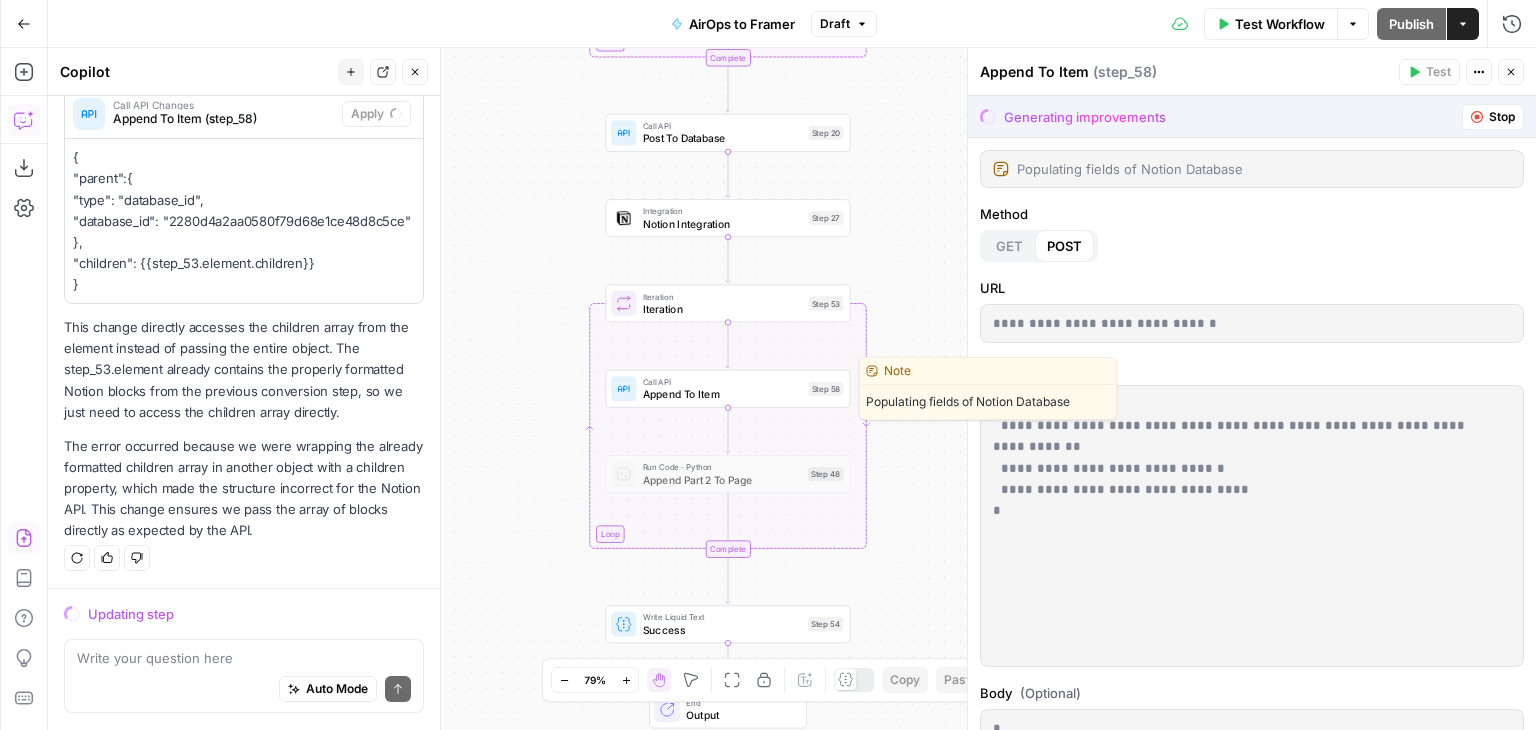 click on "Append To Item" at bounding box center [723, 394] 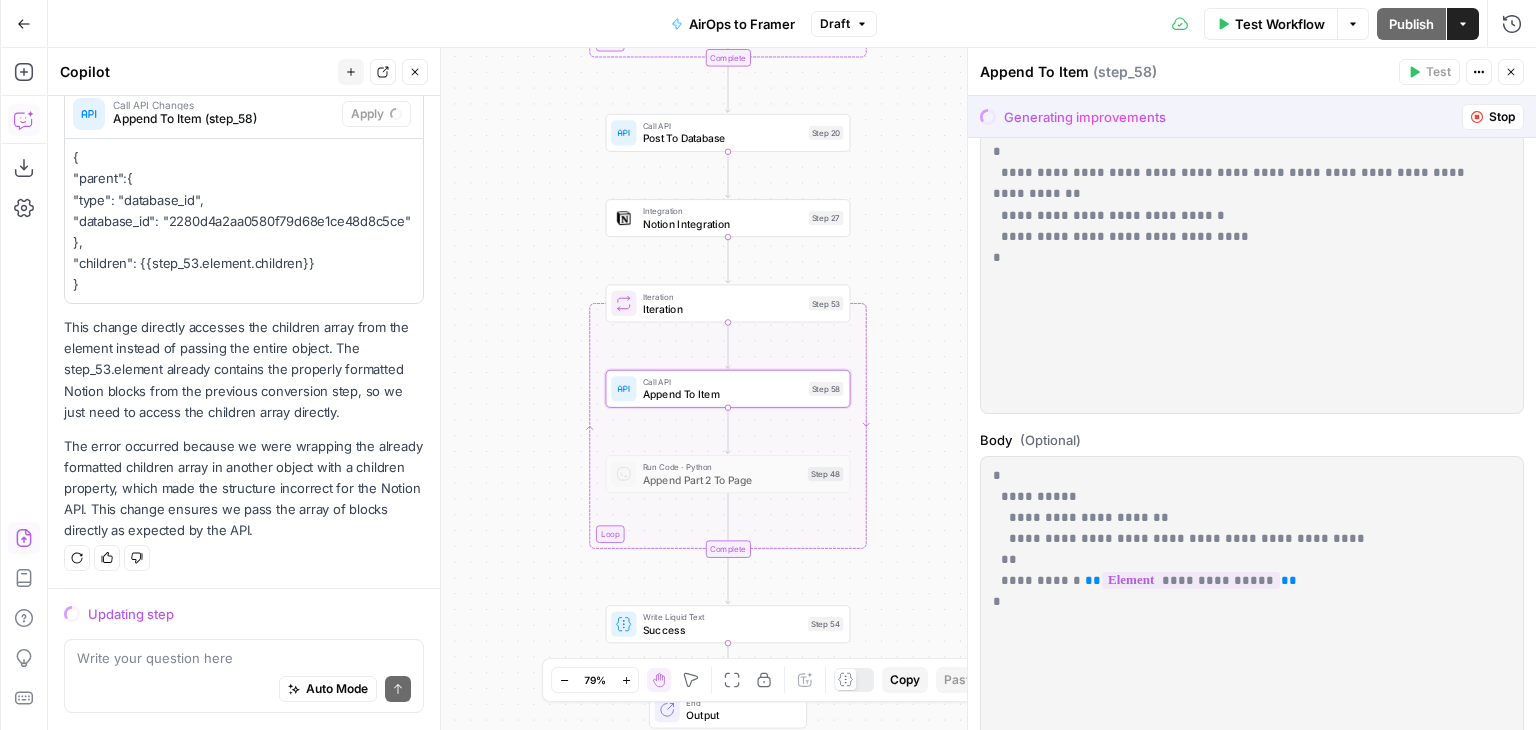 scroll, scrollTop: 255, scrollLeft: 0, axis: vertical 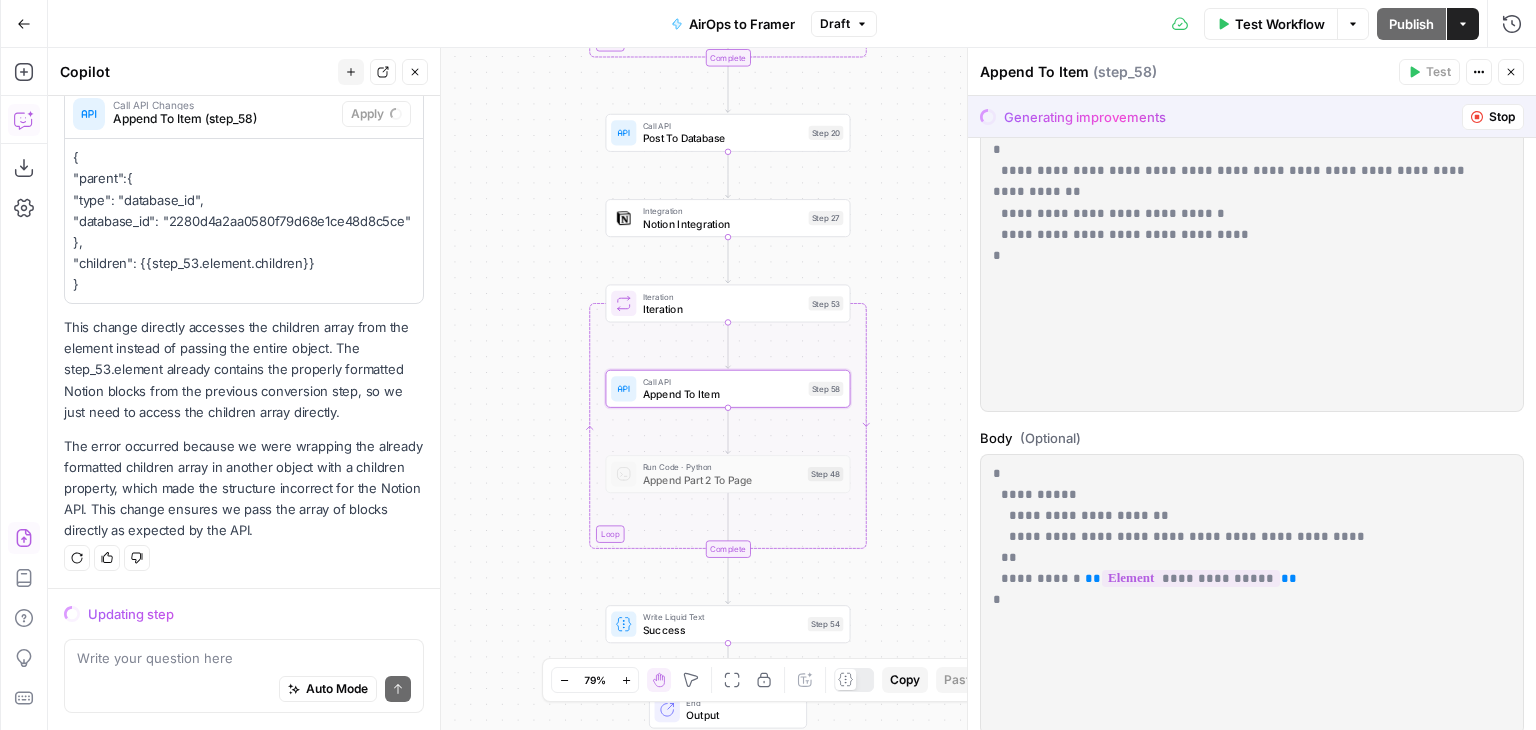 click on "**********" at bounding box center (1252, 271) 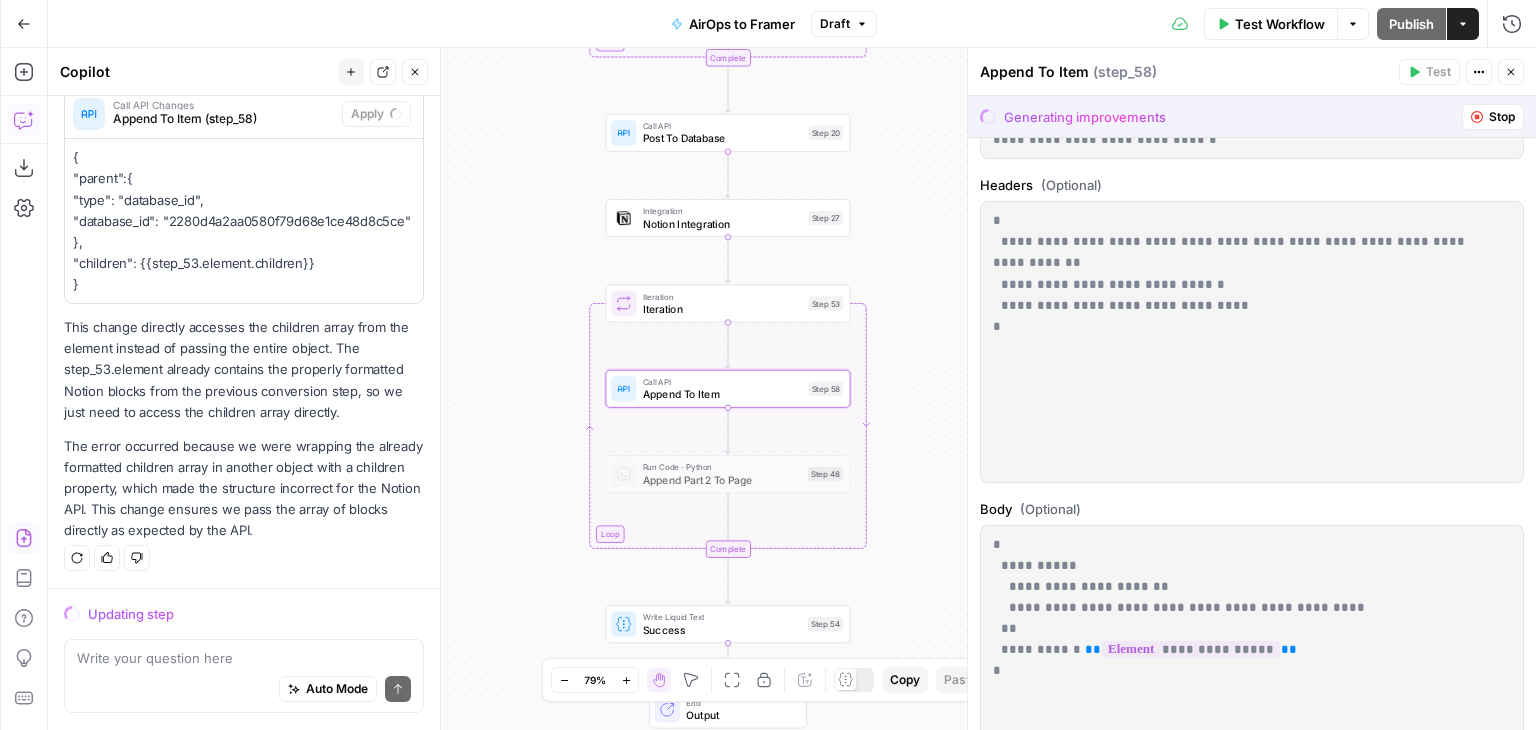scroll, scrollTop: 179, scrollLeft: 0, axis: vertical 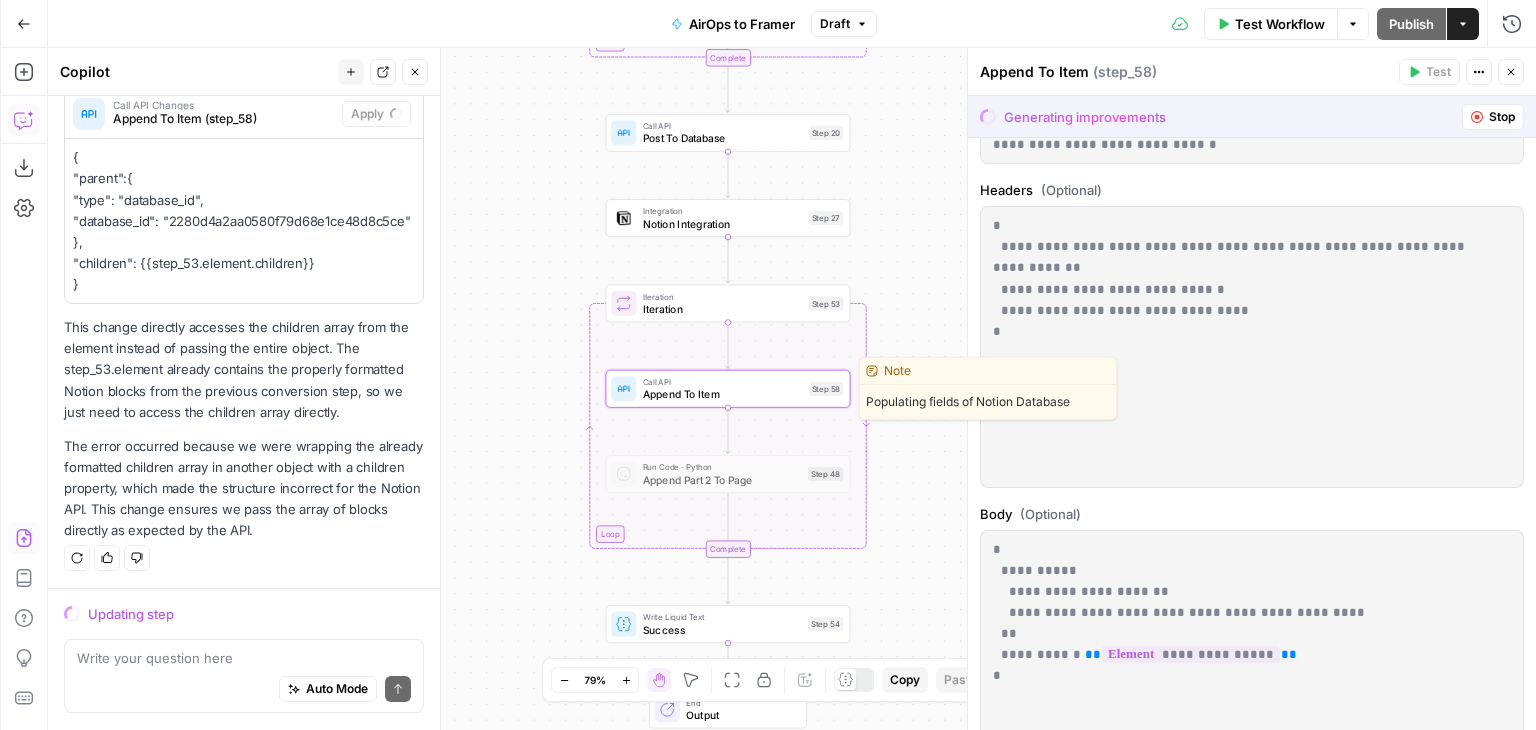 click on "Append To Item" at bounding box center [723, 394] 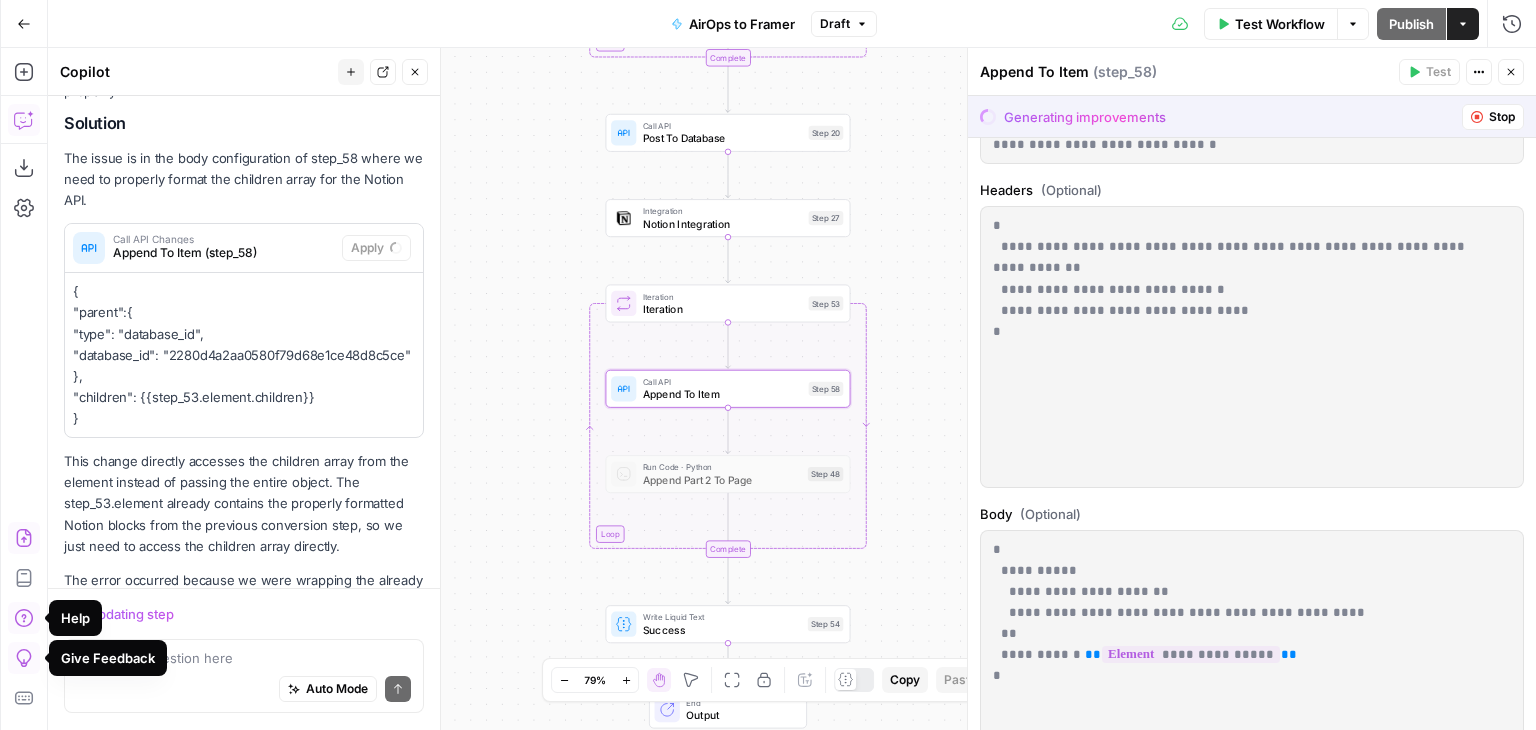 scroll, scrollTop: 479, scrollLeft: 0, axis: vertical 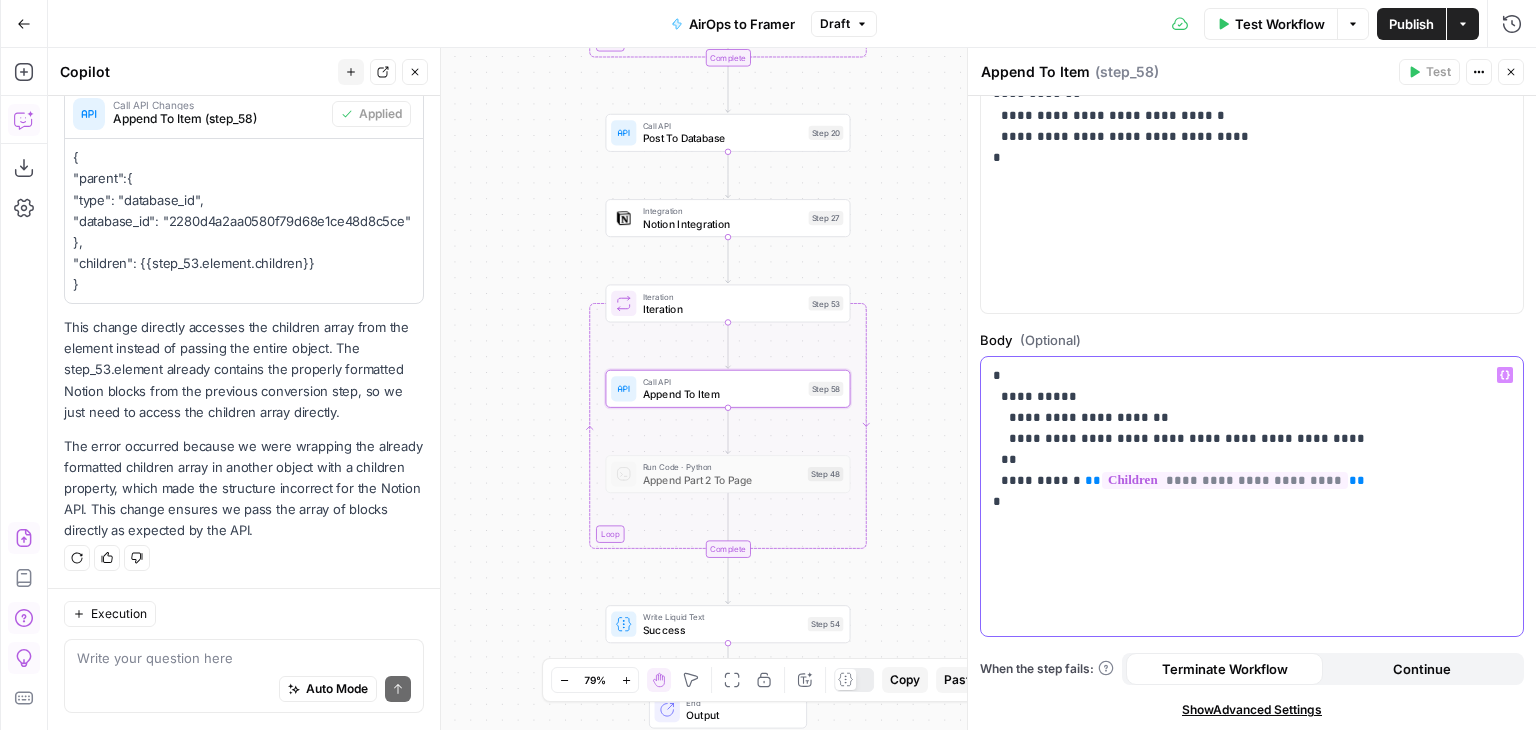 click on "**********" at bounding box center [1244, 439] 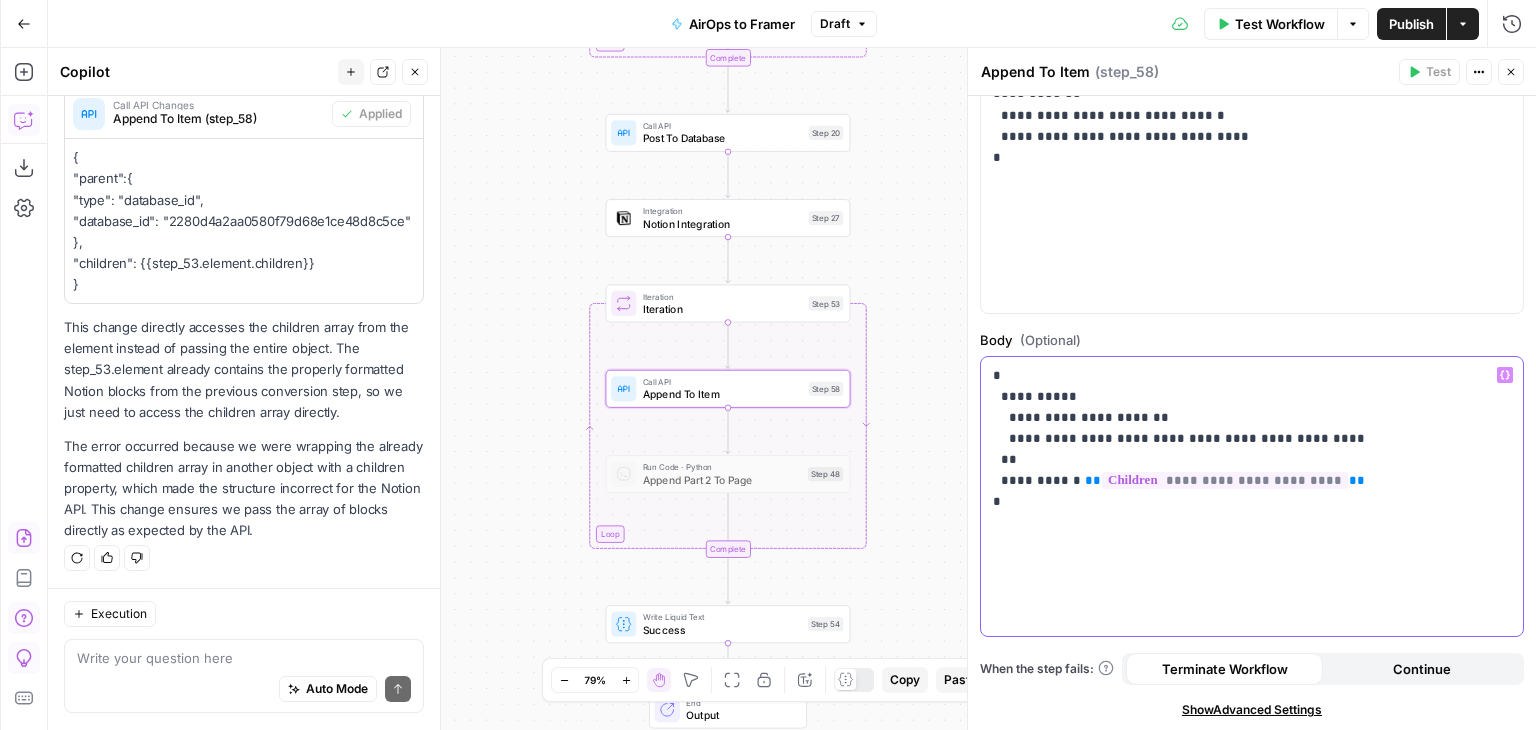 click on "**********" at bounding box center [1244, 439] 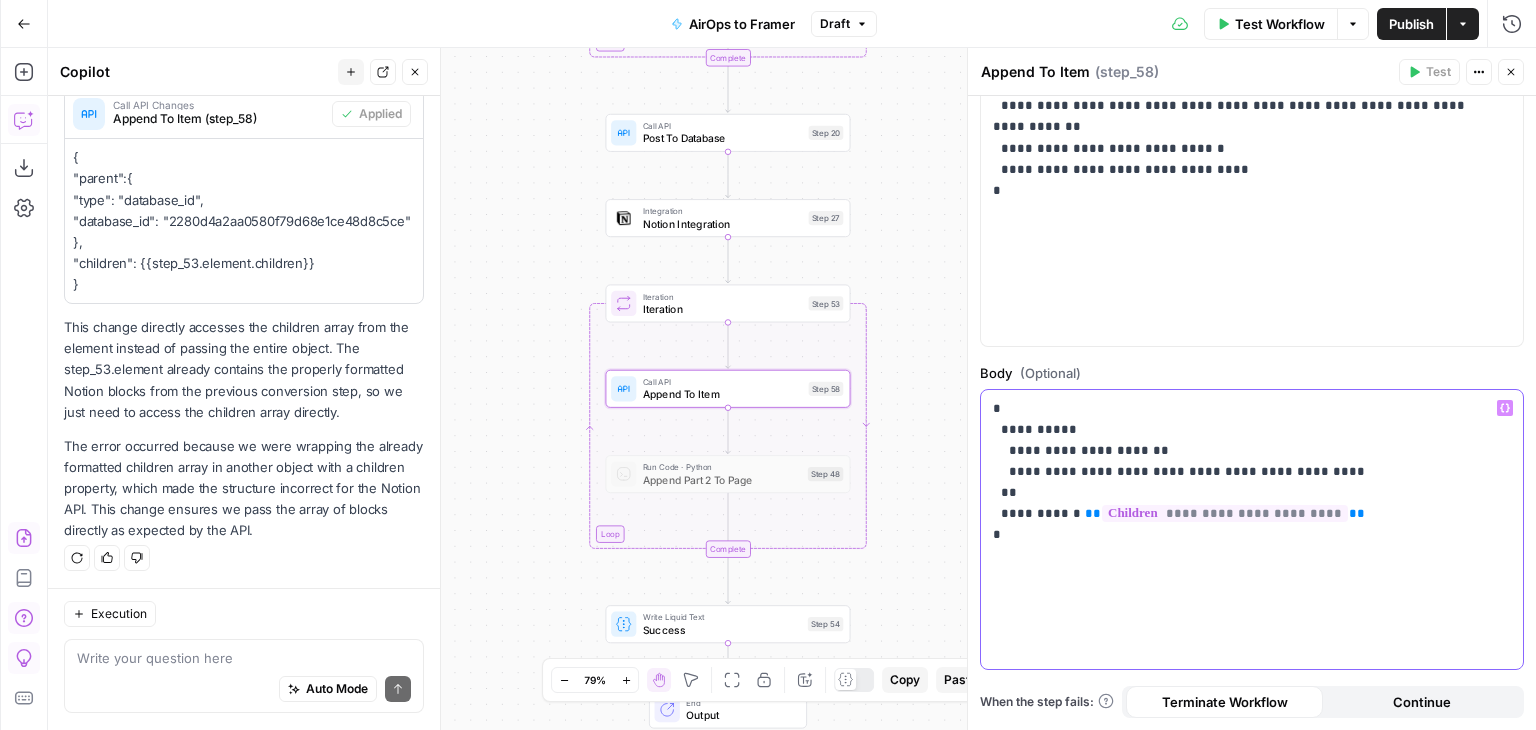 scroll, scrollTop: 311, scrollLeft: 0, axis: vertical 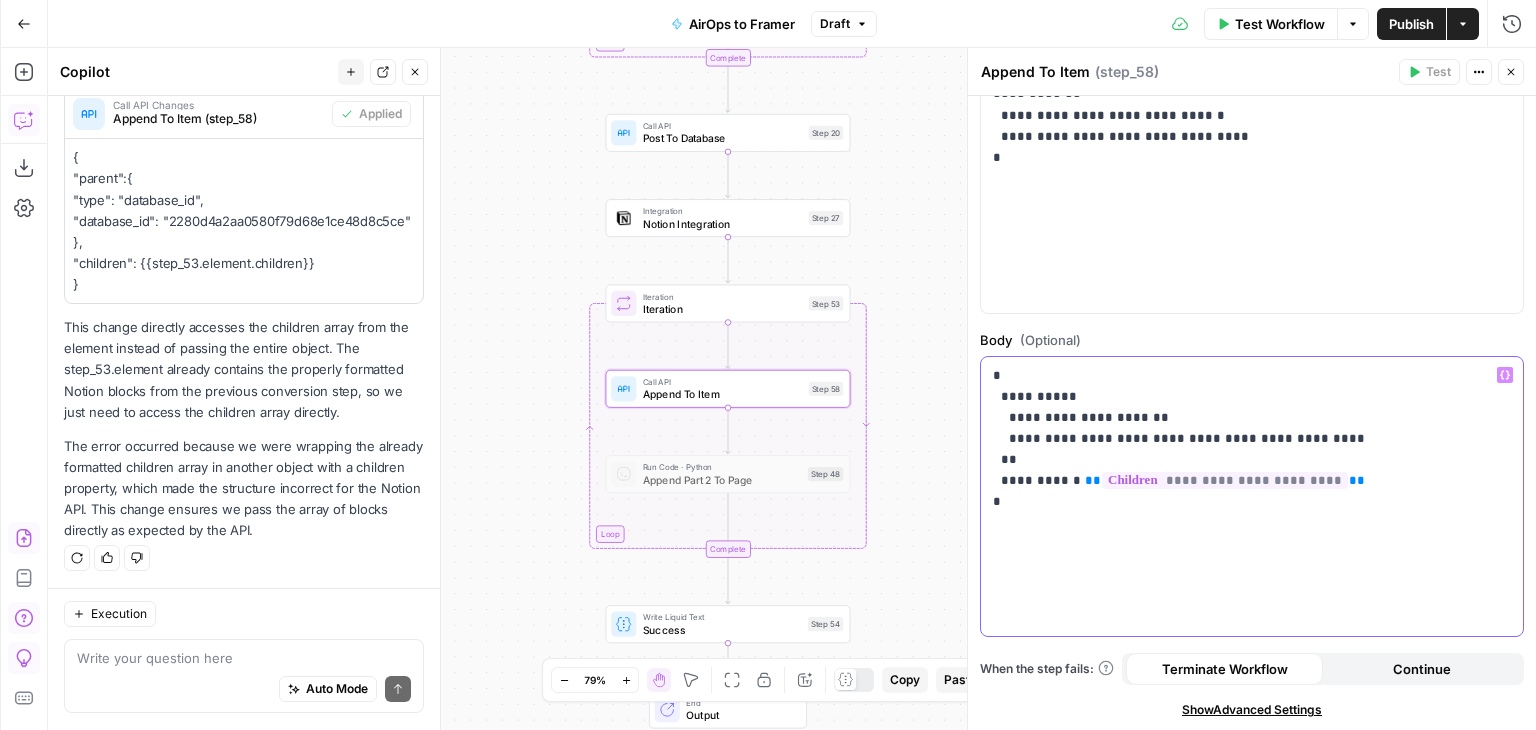 click on "**********" at bounding box center [1244, 439] 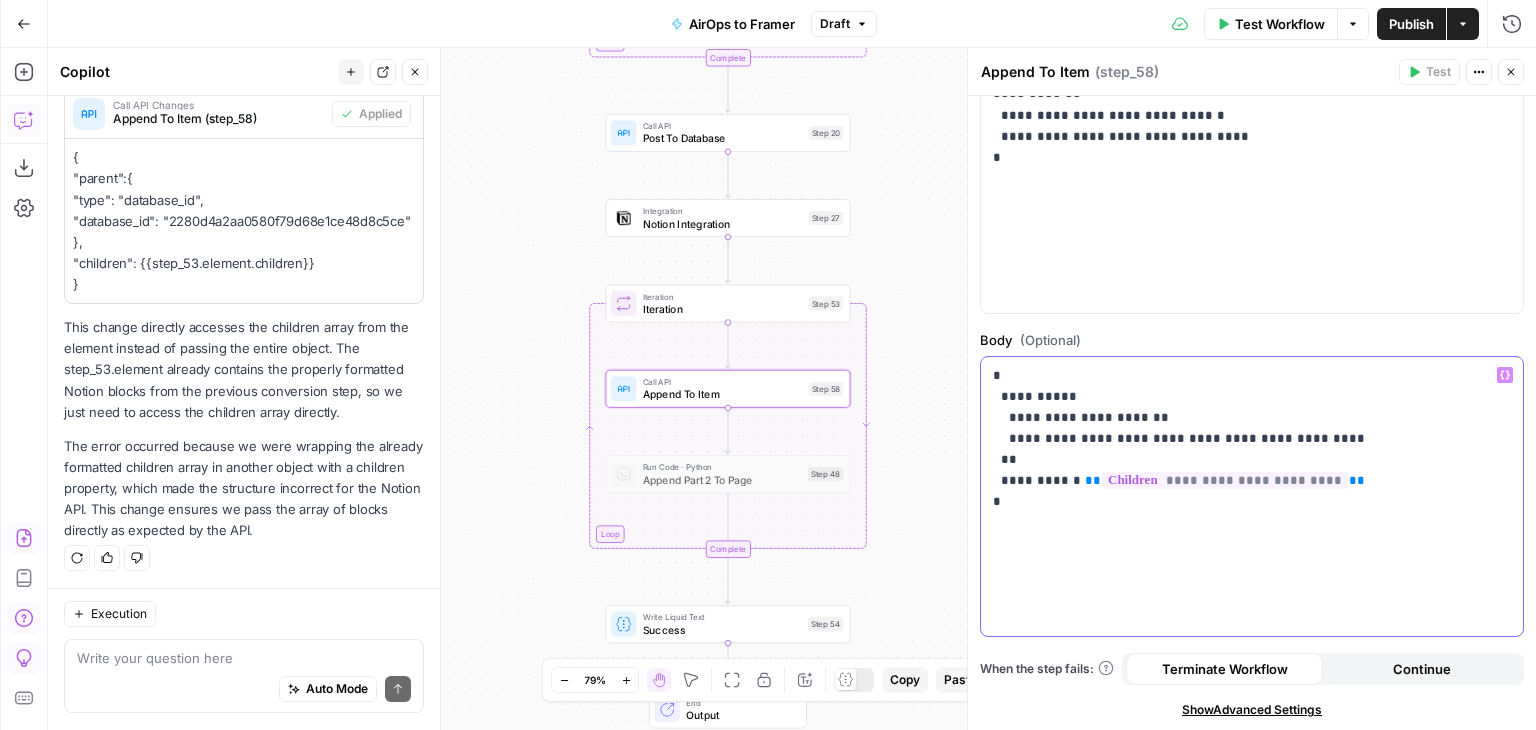 click on "**********" at bounding box center (1244, 439) 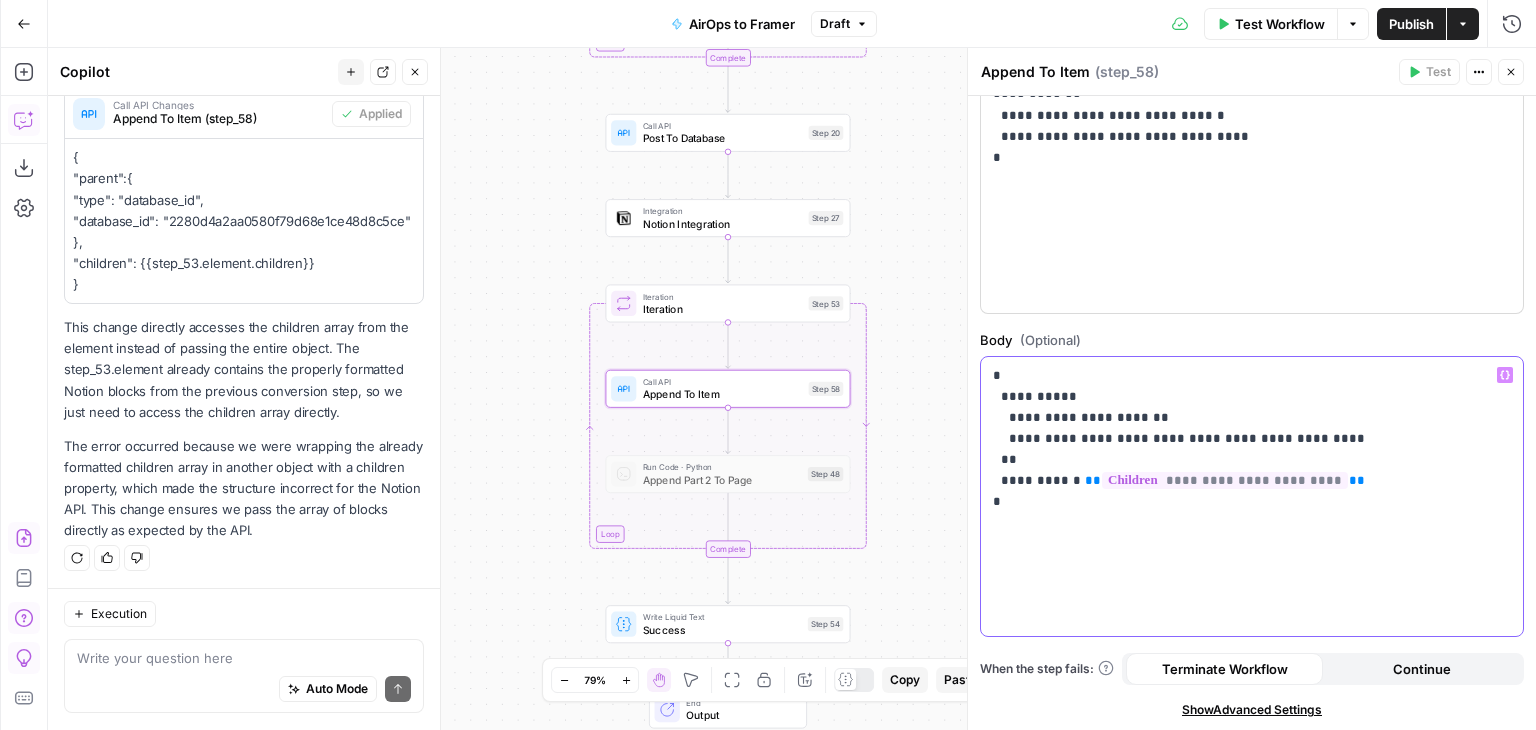 scroll, scrollTop: 0, scrollLeft: 0, axis: both 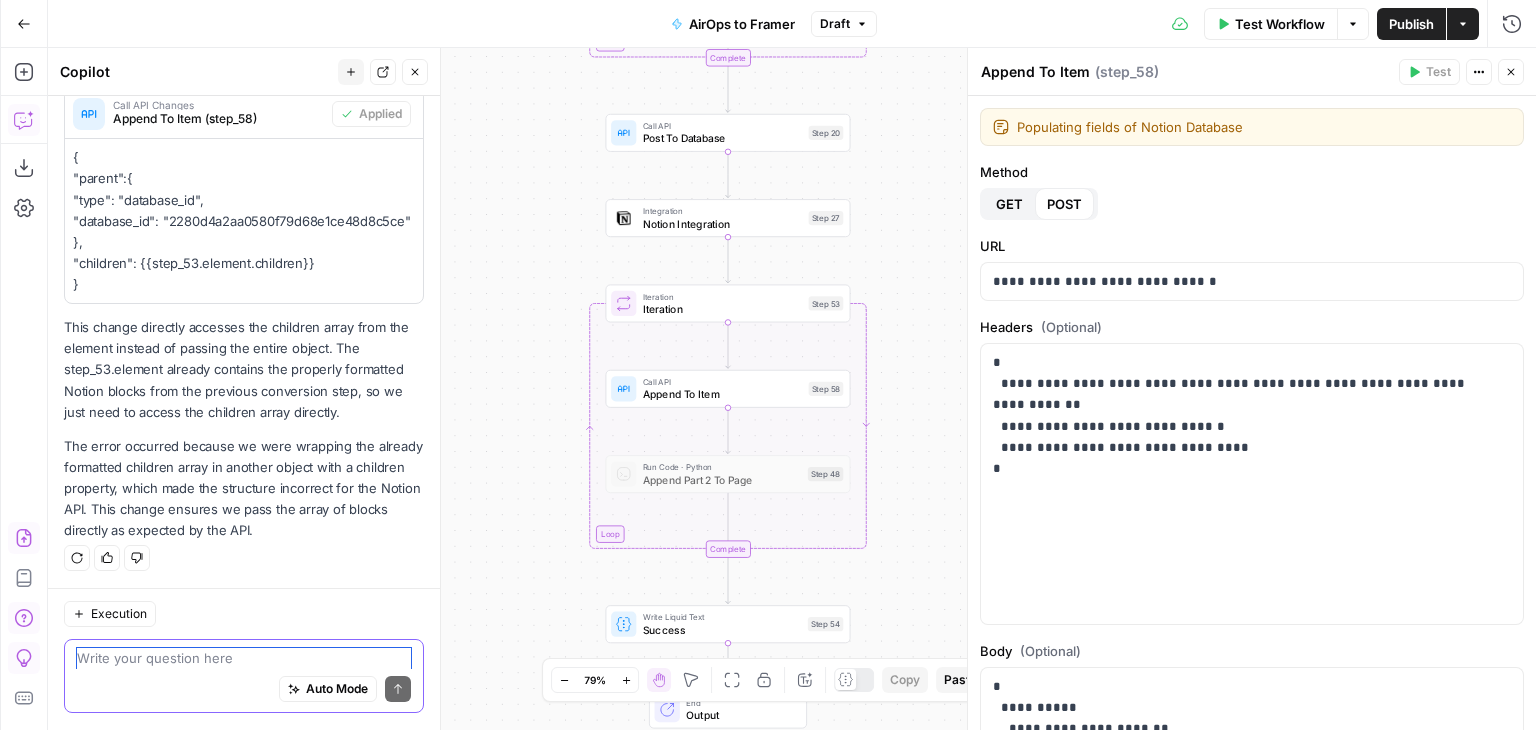 click at bounding box center [244, 659] 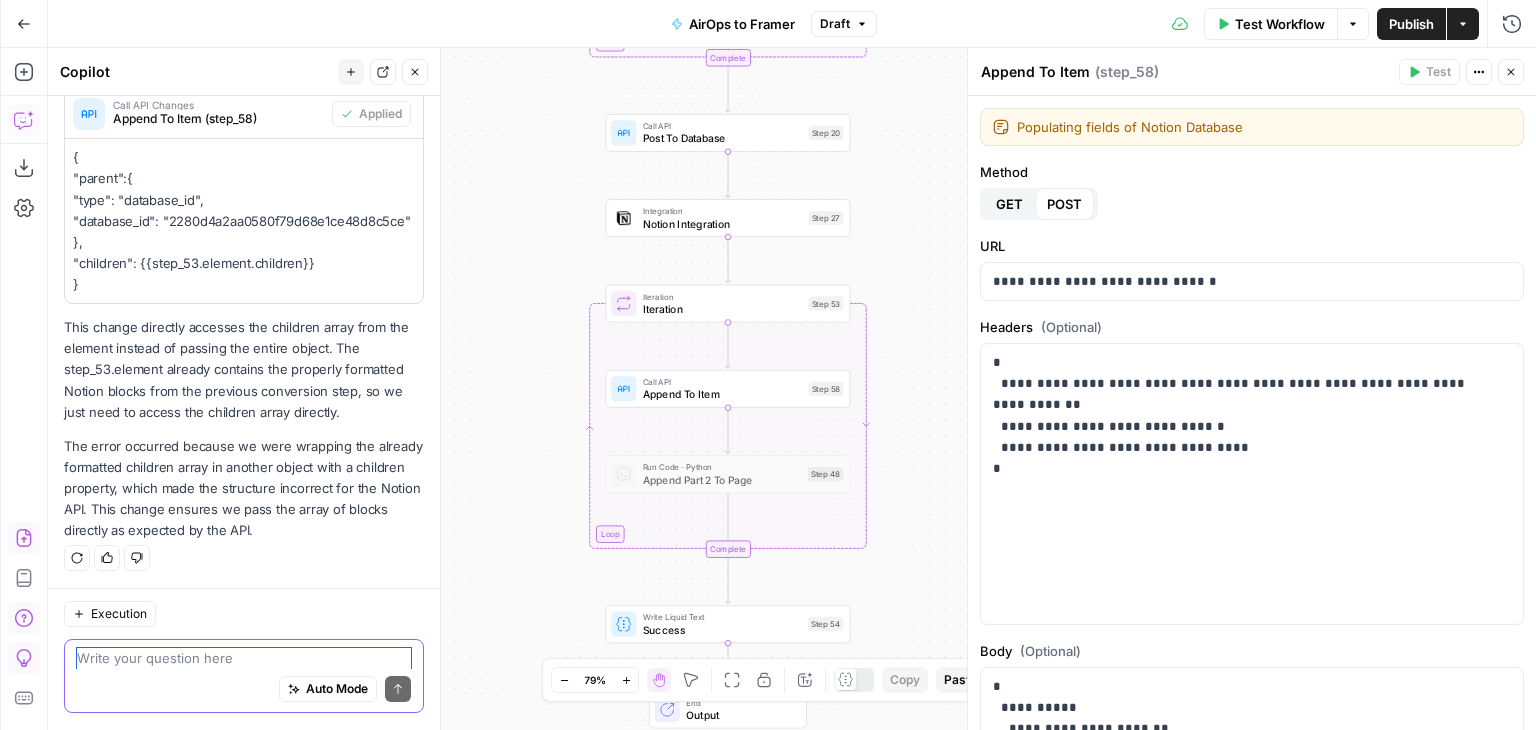click at bounding box center [244, 659] 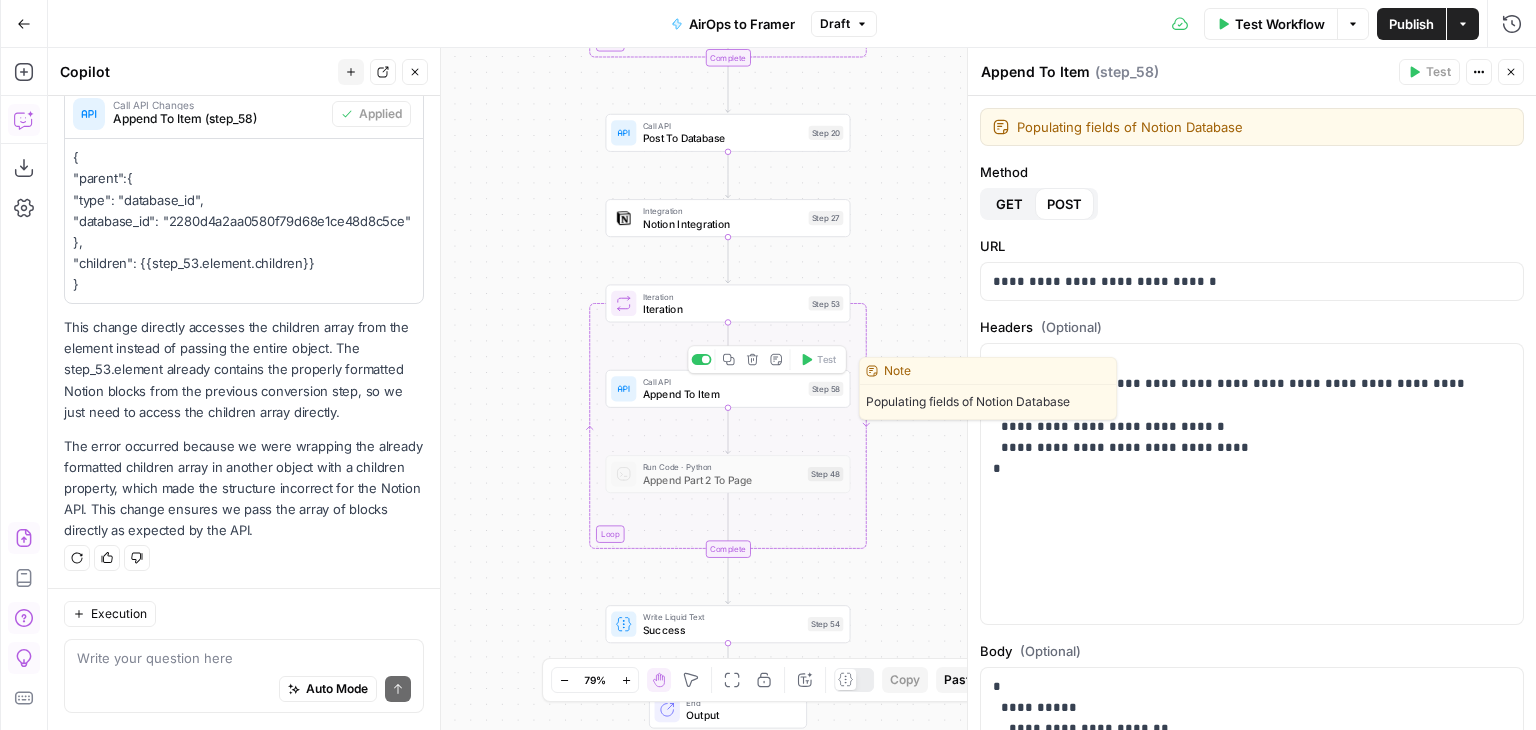 click on "Append To Item" at bounding box center [723, 394] 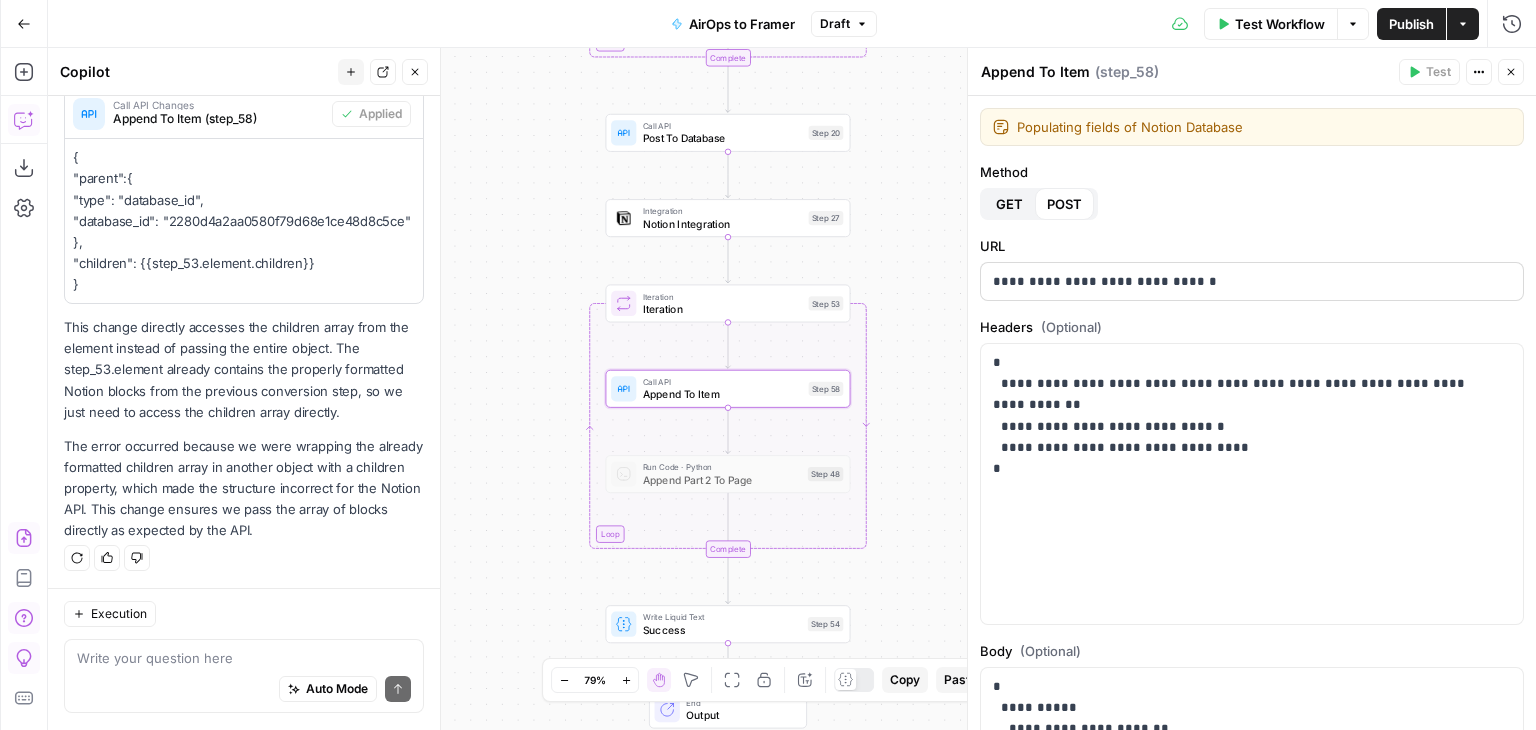 scroll, scrollTop: 311, scrollLeft: 0, axis: vertical 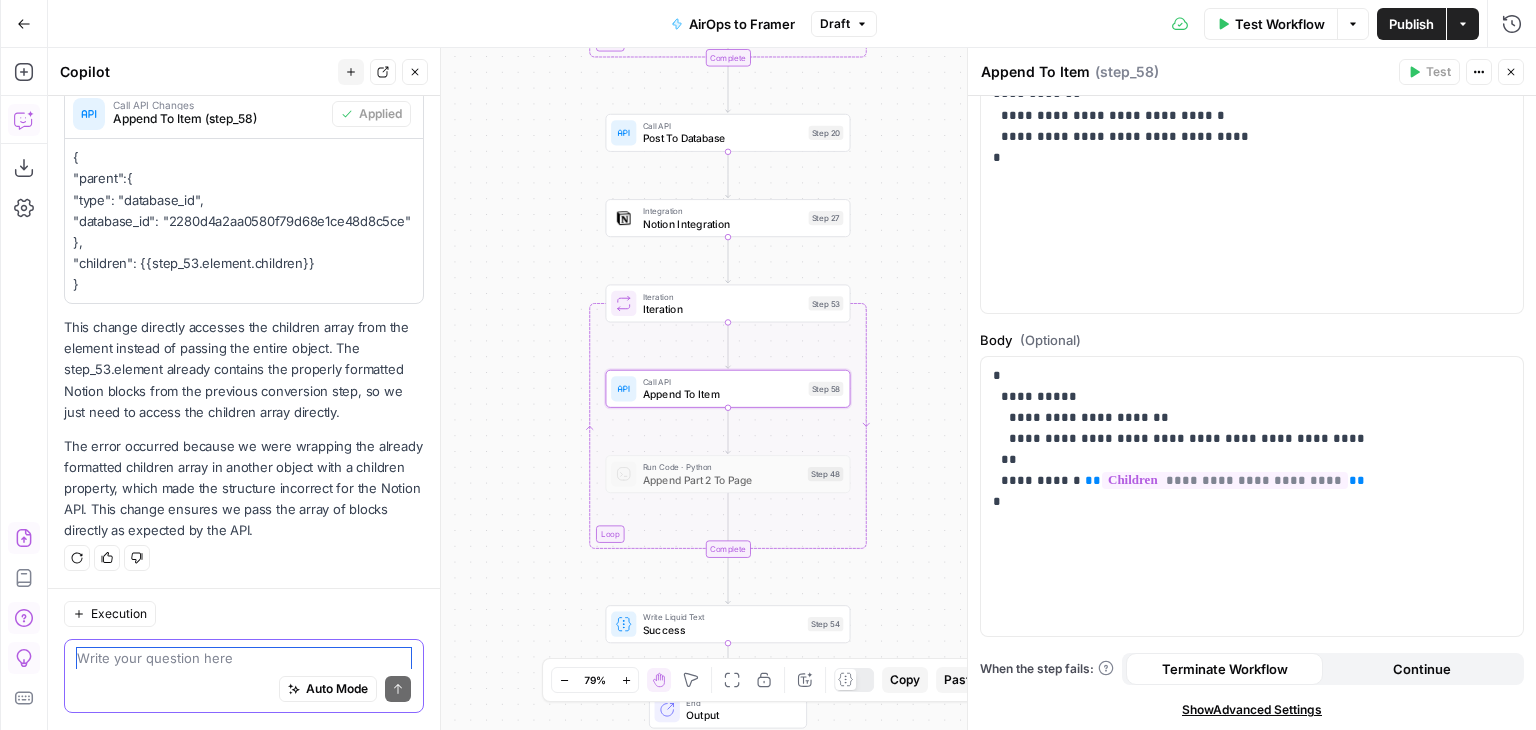 click at bounding box center (244, 659) 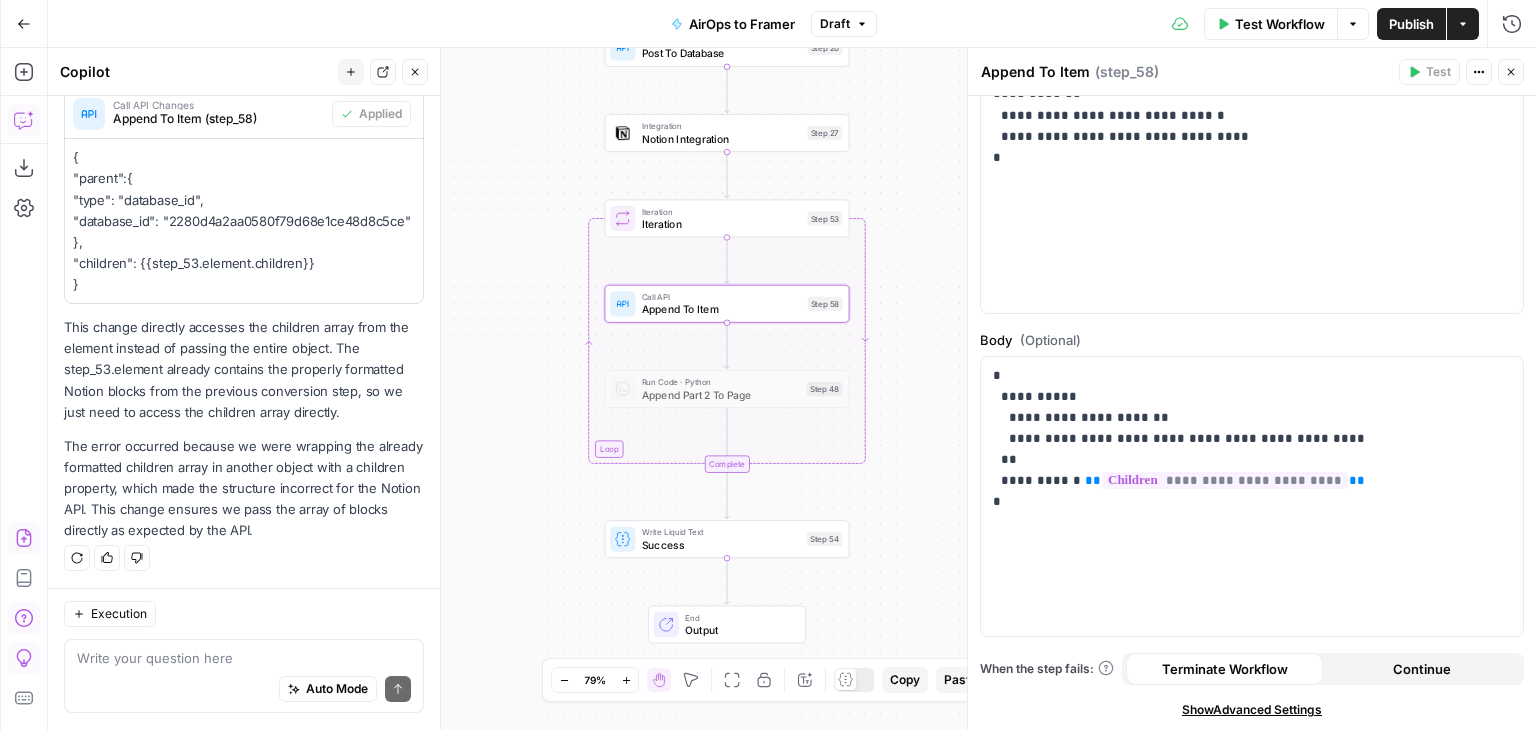 drag, startPoint x: 555, startPoint y: 450, endPoint x: 556, endPoint y: 355, distance: 95.005264 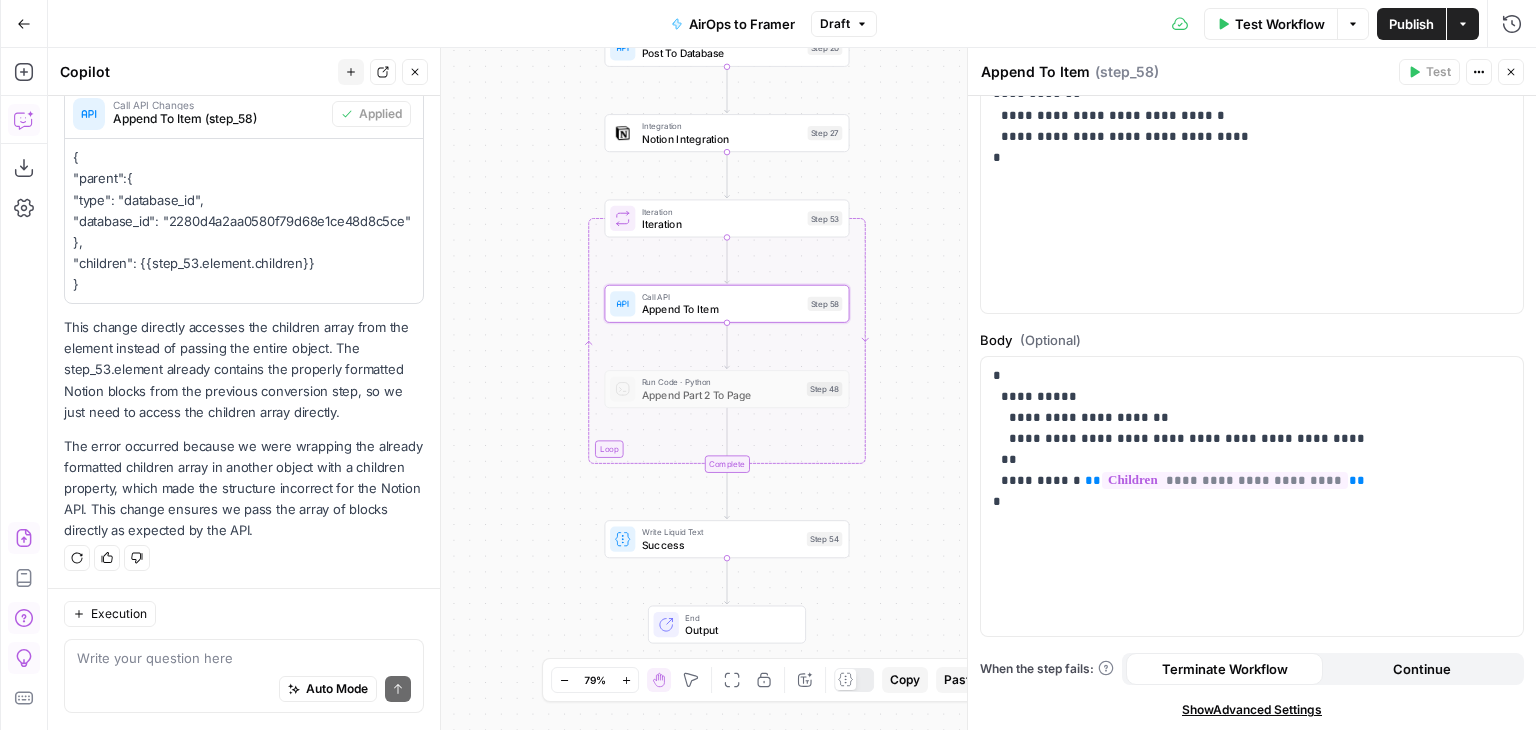 click on "Workflow Set Inputs Inputs Run Code · Python Publish Date Step 50 Run Code · Python Split Article By Headers Step 45 Loop Iteration Iteration Step 52 Run Code · JavaScript Convert Parts To Blocks Step 33 Complete Call API Post To Database Step 20 Integration Notion Integration Step 27 Loop Iteration Iteration Step 53 Call API Append To Item Step 58 Run Code · Python Append Part 2 To Page Step 48 Complete Write Liquid Text Success Step 54 End Output" at bounding box center (792, 389) 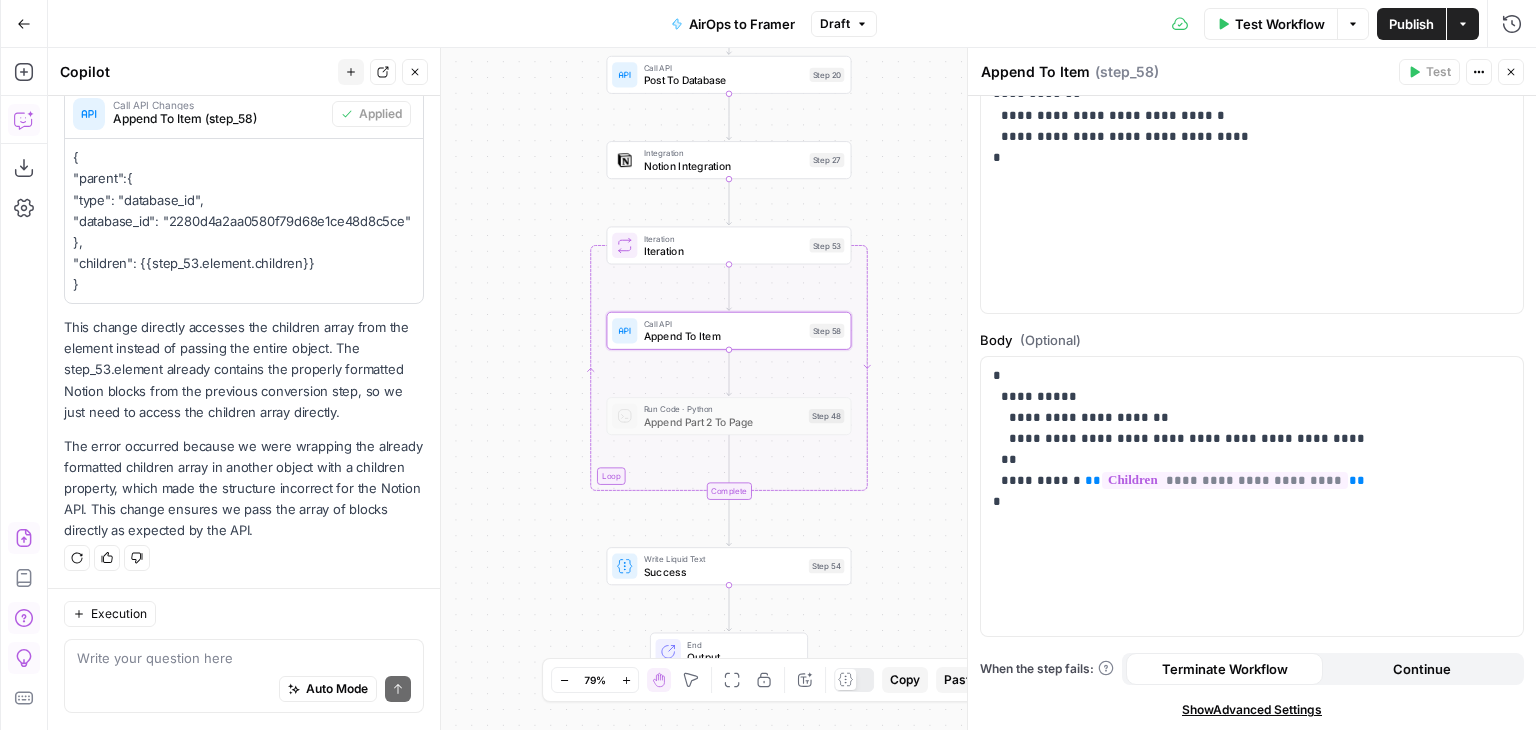 drag, startPoint x: 552, startPoint y: 392, endPoint x: 549, endPoint y: 440, distance: 48.09366 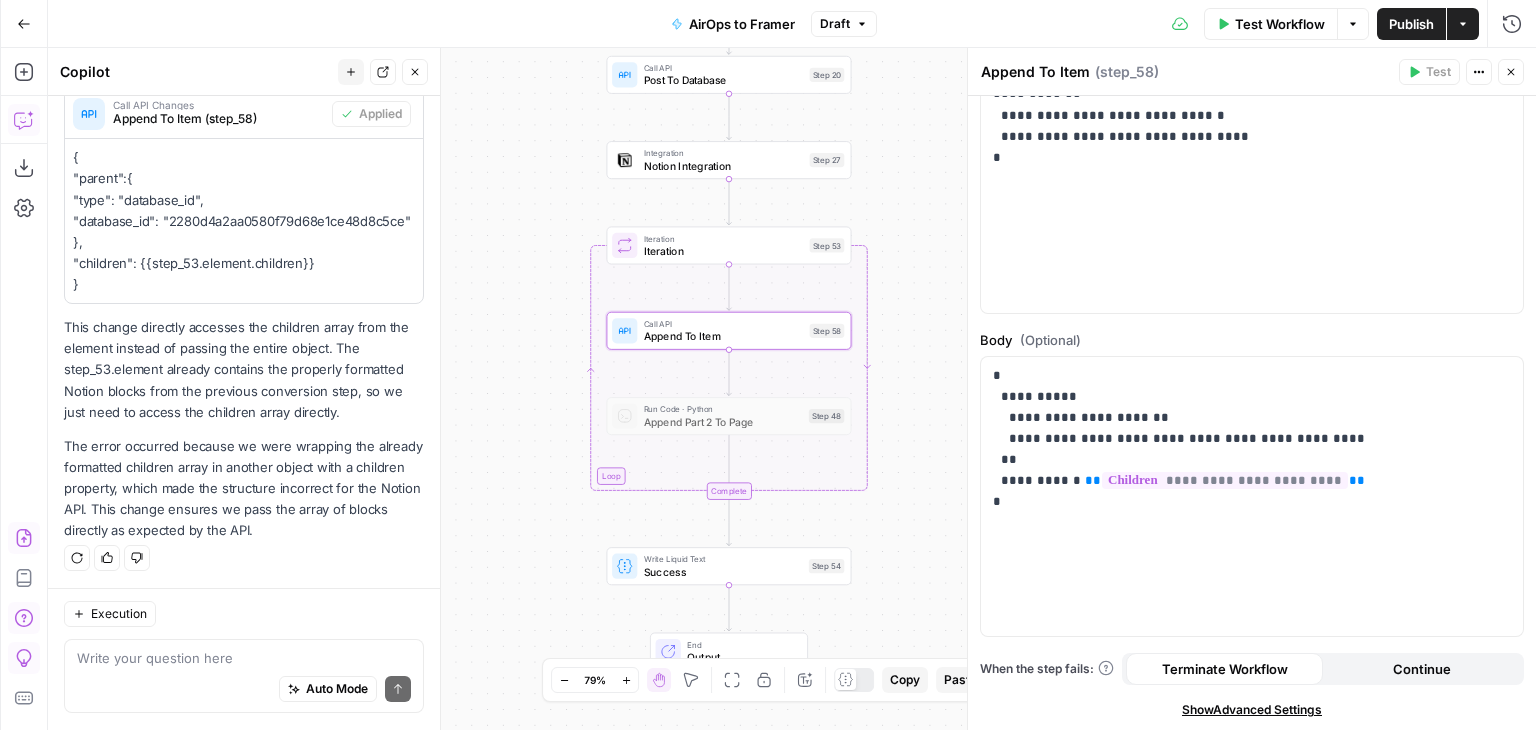 click on "Workflow Set Inputs Inputs Run Code · Python Publish Date Step 50 Run Code · Python Split Article By Headers Step 45 Loop Iteration Iteration Step 52 Run Code · JavaScript Convert Parts To Blocks Step 33 Complete Call API Post To Database Step 20 Integration Notion Integration Step 27 Loop Iteration Iteration Step 53 Call API Append To Item Step 58 Run Code · Python Append Part 2 To Page Step 48 Complete Write Liquid Text Success Step 54 End Output" at bounding box center [792, 389] 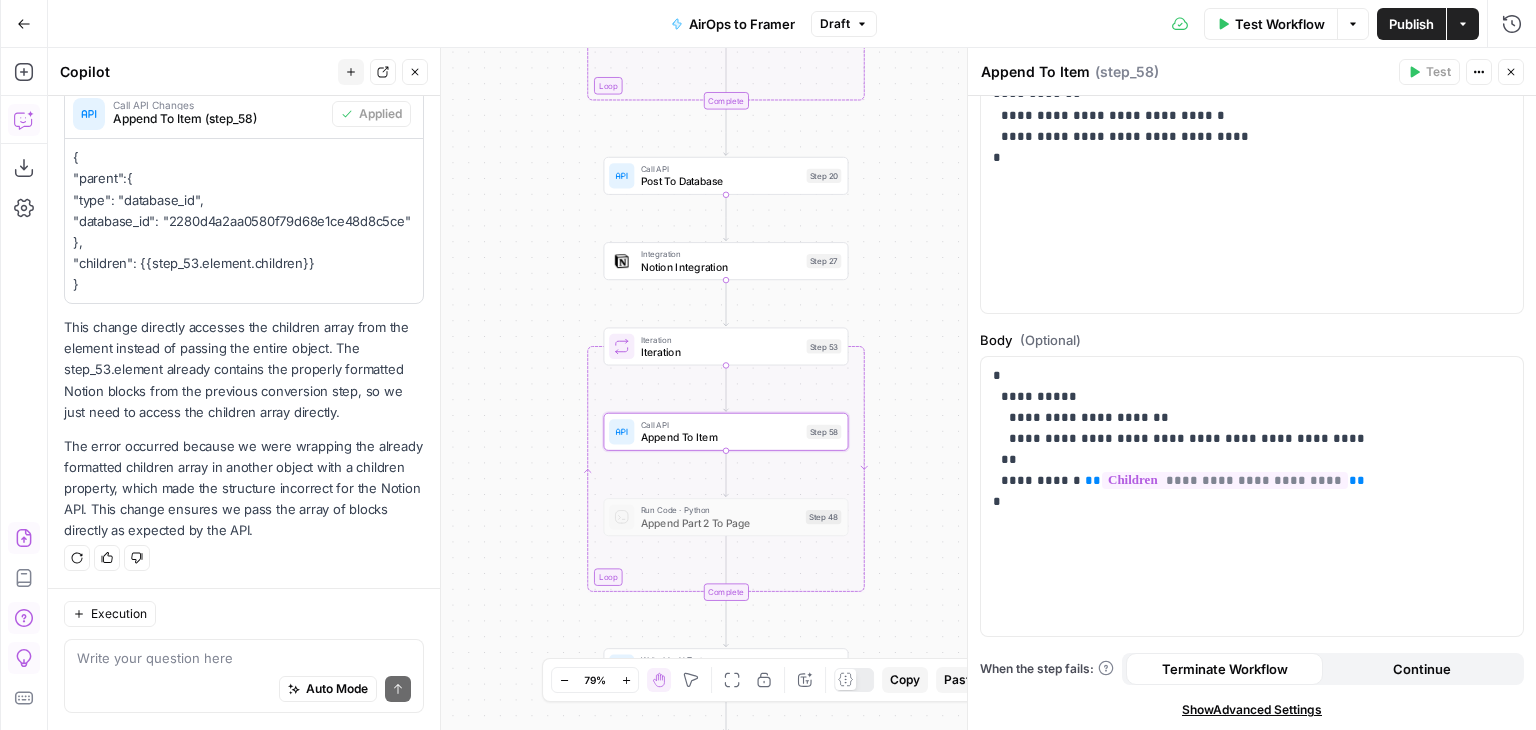 drag, startPoint x: 547, startPoint y: 417, endPoint x: 548, endPoint y: 529, distance: 112.00446 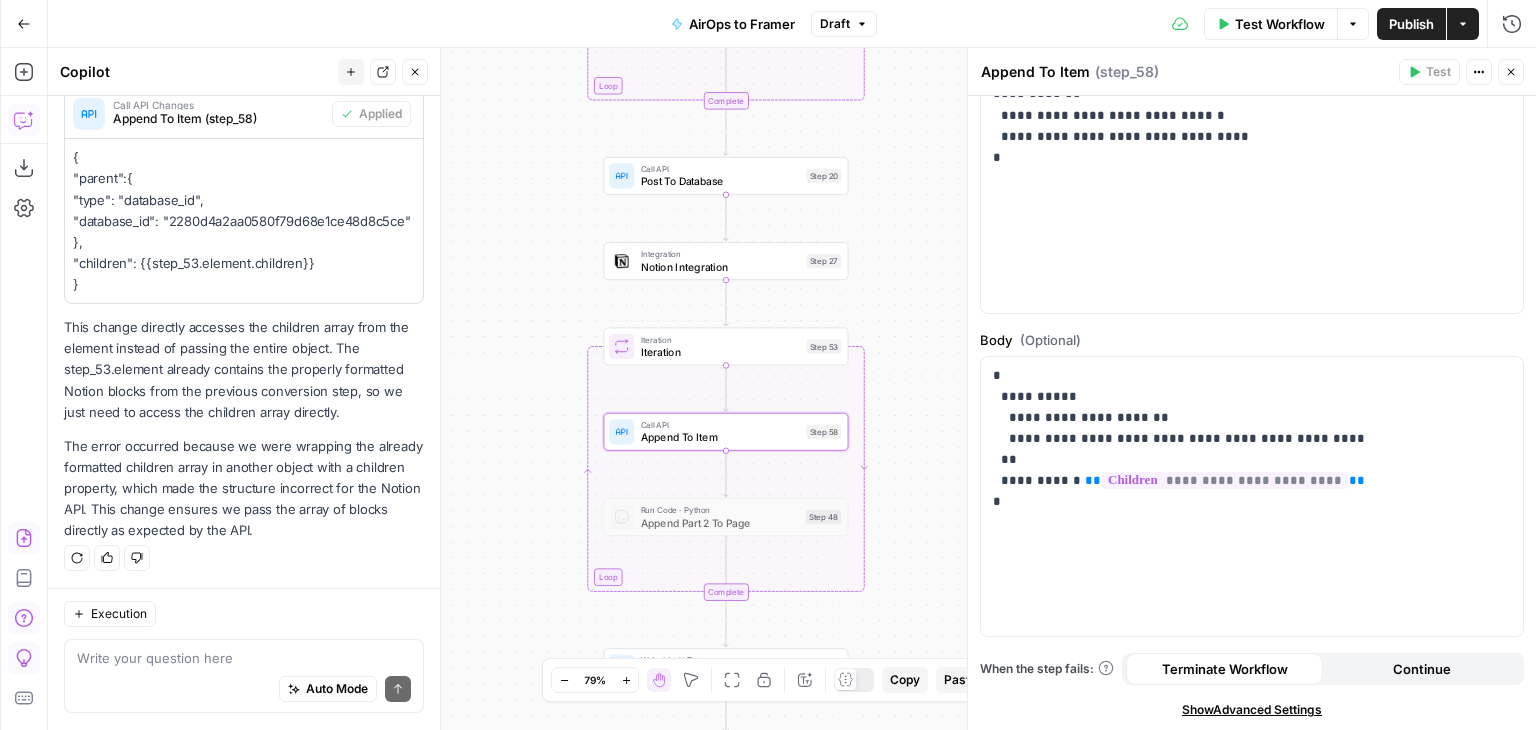 click on "Workflow Set Inputs Inputs Run Code · Python Publish Date Step 50 Run Code · Python Split Article By Headers Step 45 Loop Iteration Iteration Step 52 Run Code · JavaScript Convert Parts To Blocks Step 33 Complete Call API Post To Database Step 20 Integration Notion Integration Step 27 Loop Iteration Iteration Step 53 Call API Append To Item Step 58 Run Code · Python Append Part 2 To Page Step 48 Complete Write Liquid Text Success Step 54 End Output" at bounding box center (792, 389) 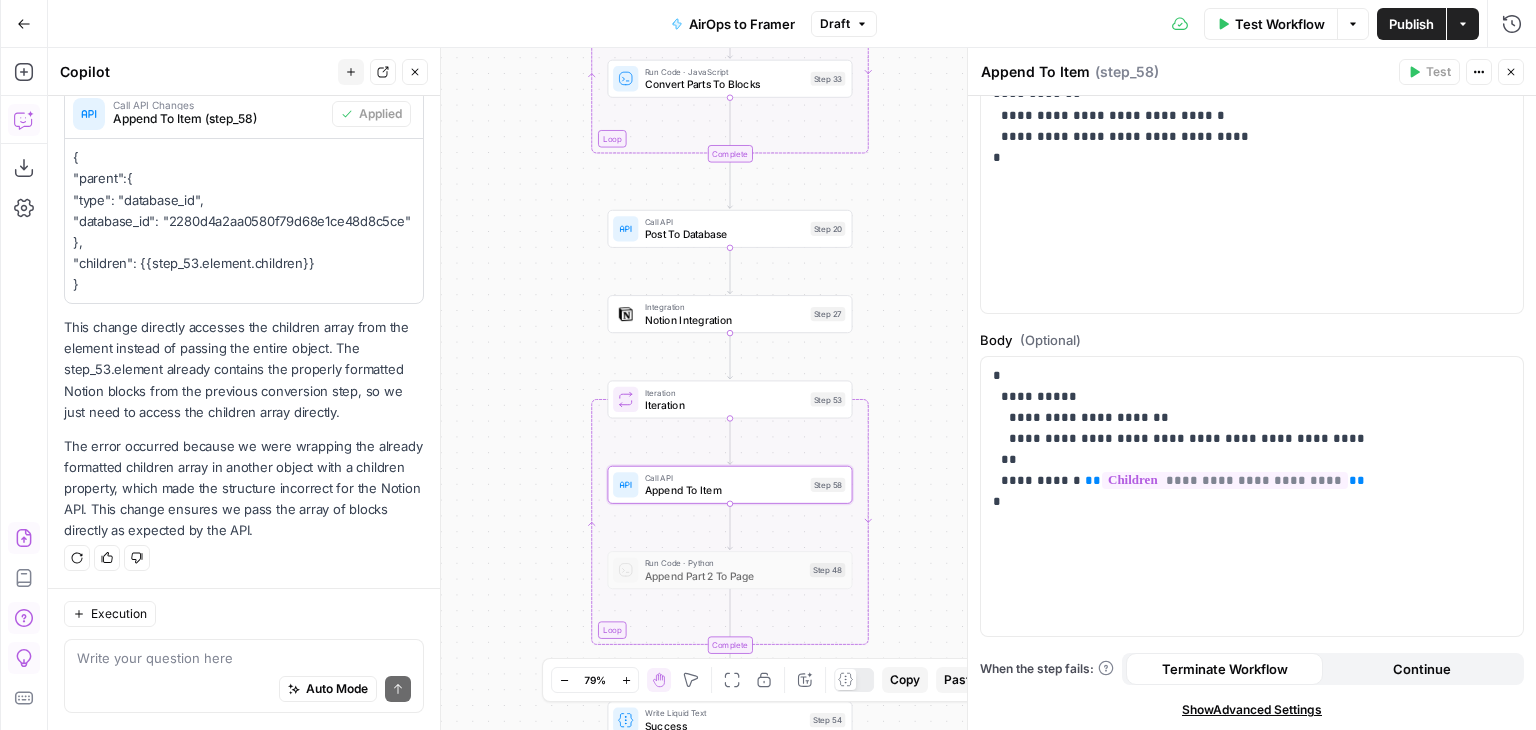 drag, startPoint x: 561, startPoint y: 413, endPoint x: 566, endPoint y: 451, distance: 38.327538 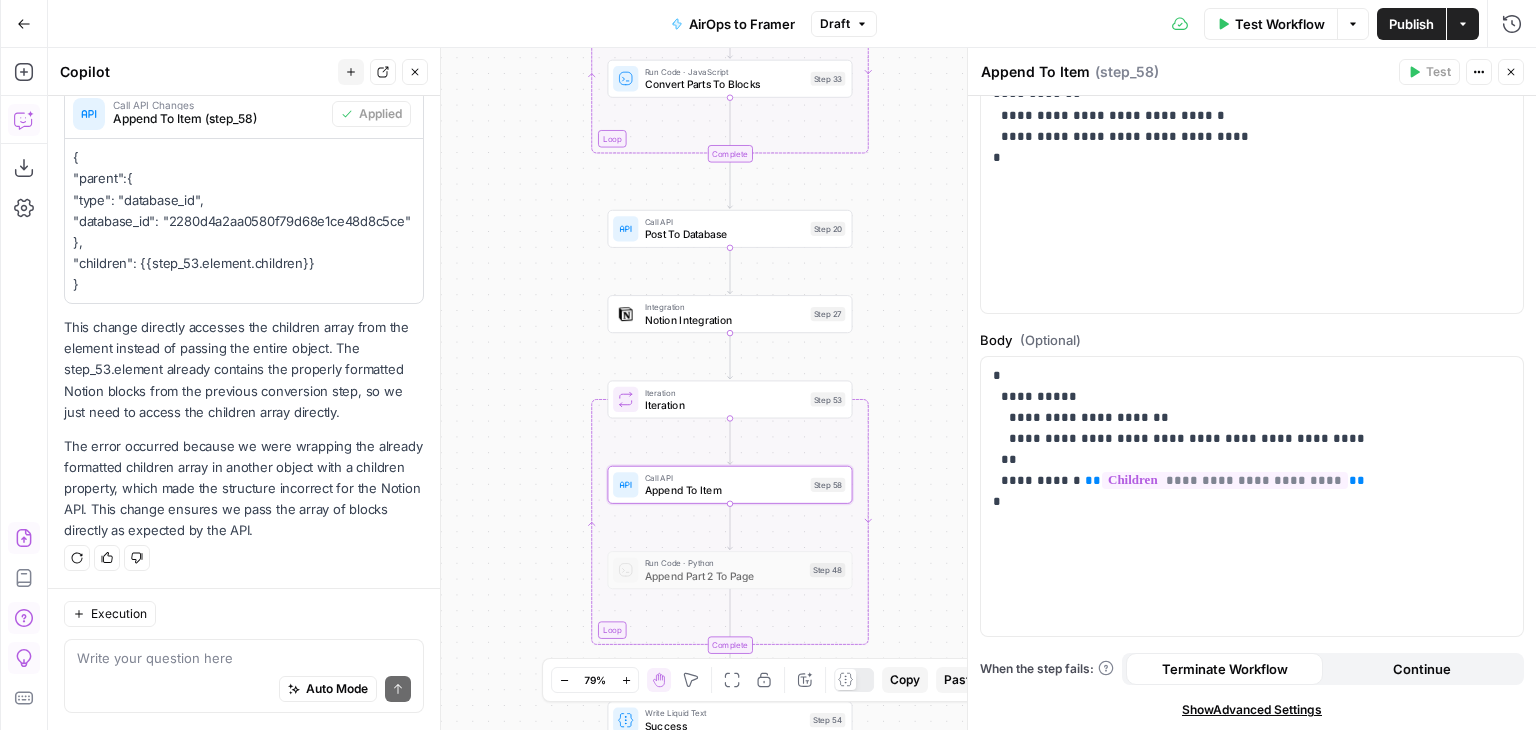 click on "Workflow Set Inputs Inputs Run Code · Python Publish Date Step 50 Run Code · Python Split Article By Headers Step 45 Loop Iteration Iteration Step 52 Run Code · JavaScript Convert Parts To Blocks Step 33 Complete Call API Post To Database Step 20 Integration Notion Integration Step 27 Loop Iteration Iteration Step 53 Call API Append To Item Step 58 Run Code · Python Append Part 2 To Page Step 48 Complete Write Liquid Text Success Step 54 End Output" at bounding box center (792, 389) 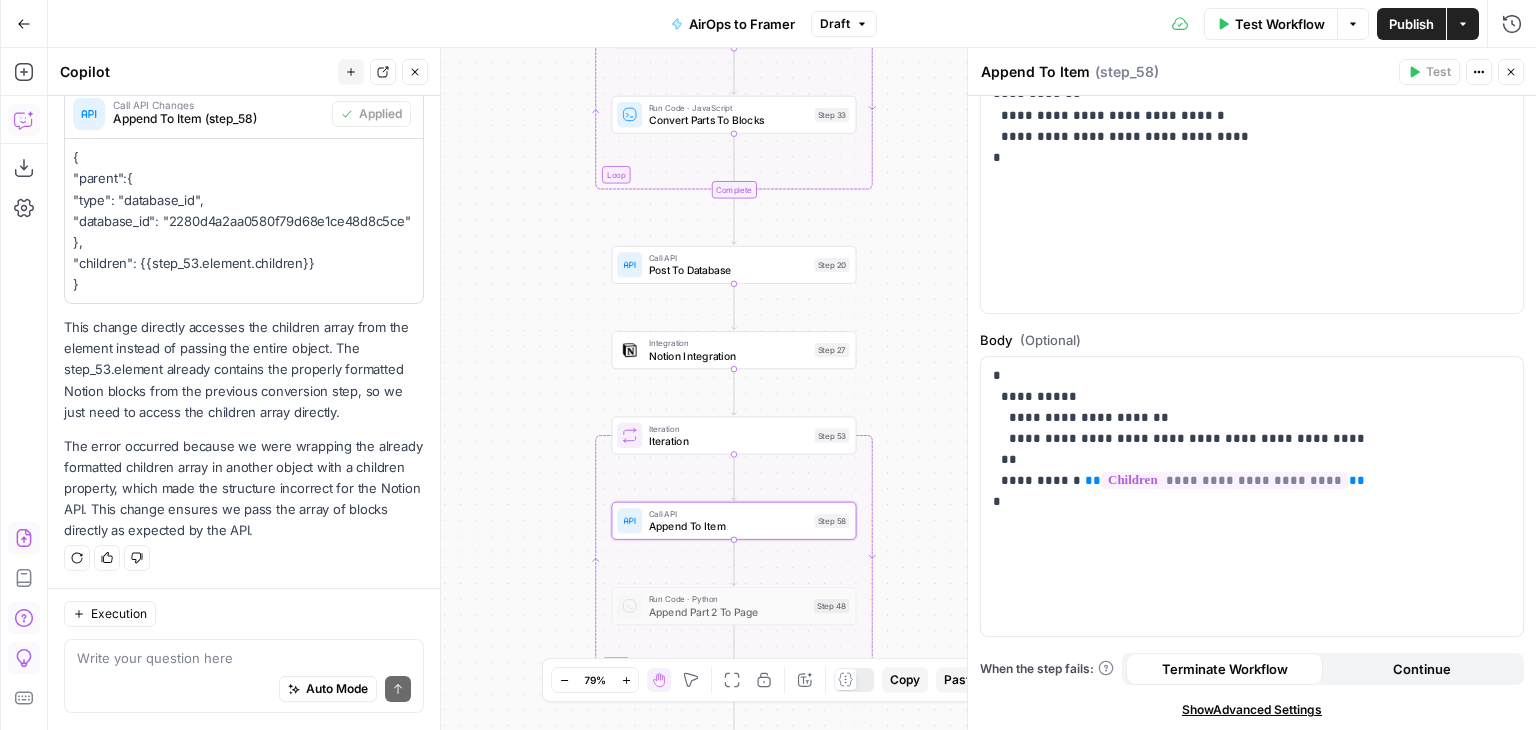 drag, startPoint x: 566, startPoint y: 451, endPoint x: 567, endPoint y: 481, distance: 30.016663 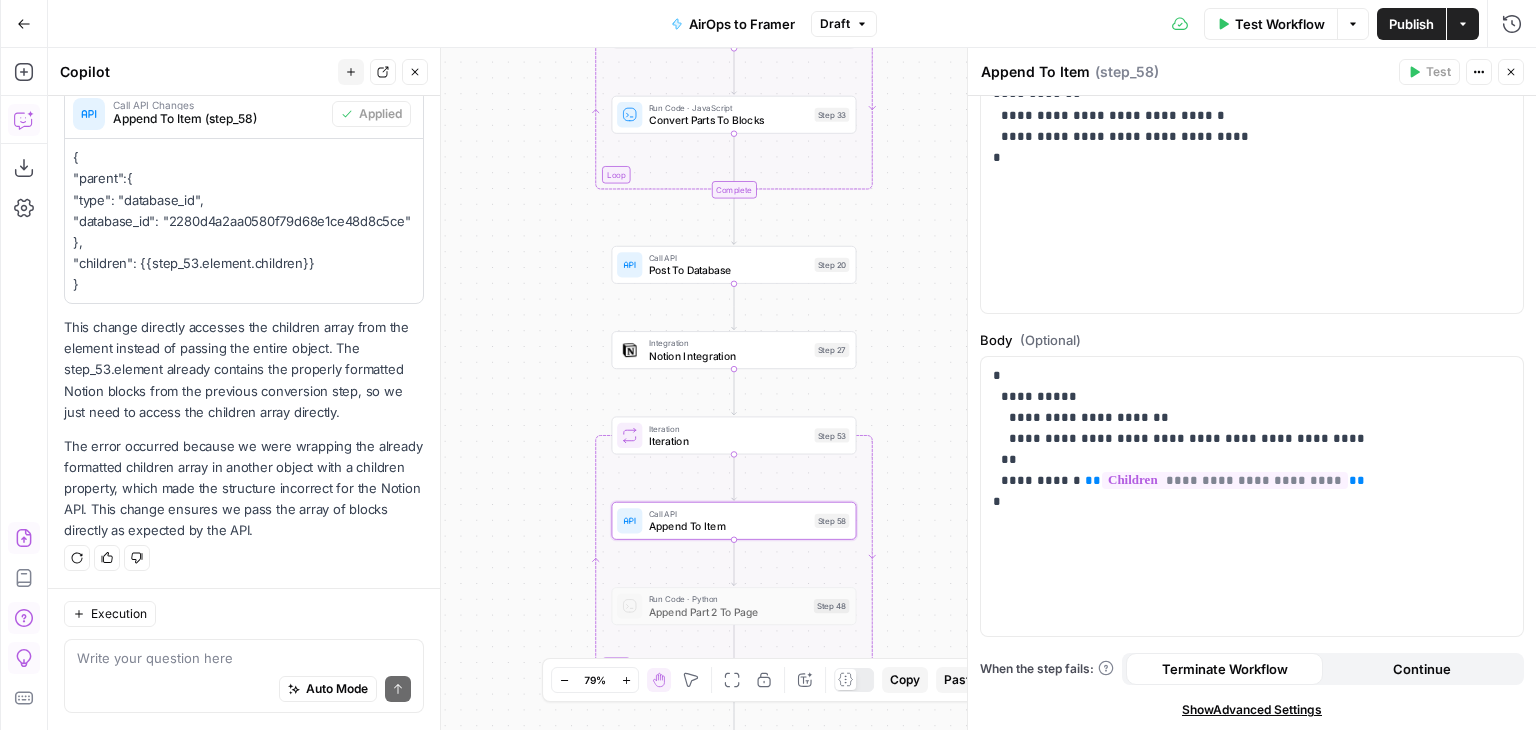 click on "Workflow Set Inputs Inputs Run Code · Python Publish Date Step 50 Run Code · Python Split Article By Headers Step 45 Loop Iteration Iteration Step 52 Run Code · JavaScript Convert Parts To Blocks Step 33 Complete Call API Post To Database Step 20 Integration Notion Integration Step 27 Loop Iteration Iteration Step 53 Call API Append To Item Step 58 Run Code · Python Append Part 2 To Page Step 48 Complete Write Liquid Text Success Step 54 End Output" at bounding box center [792, 389] 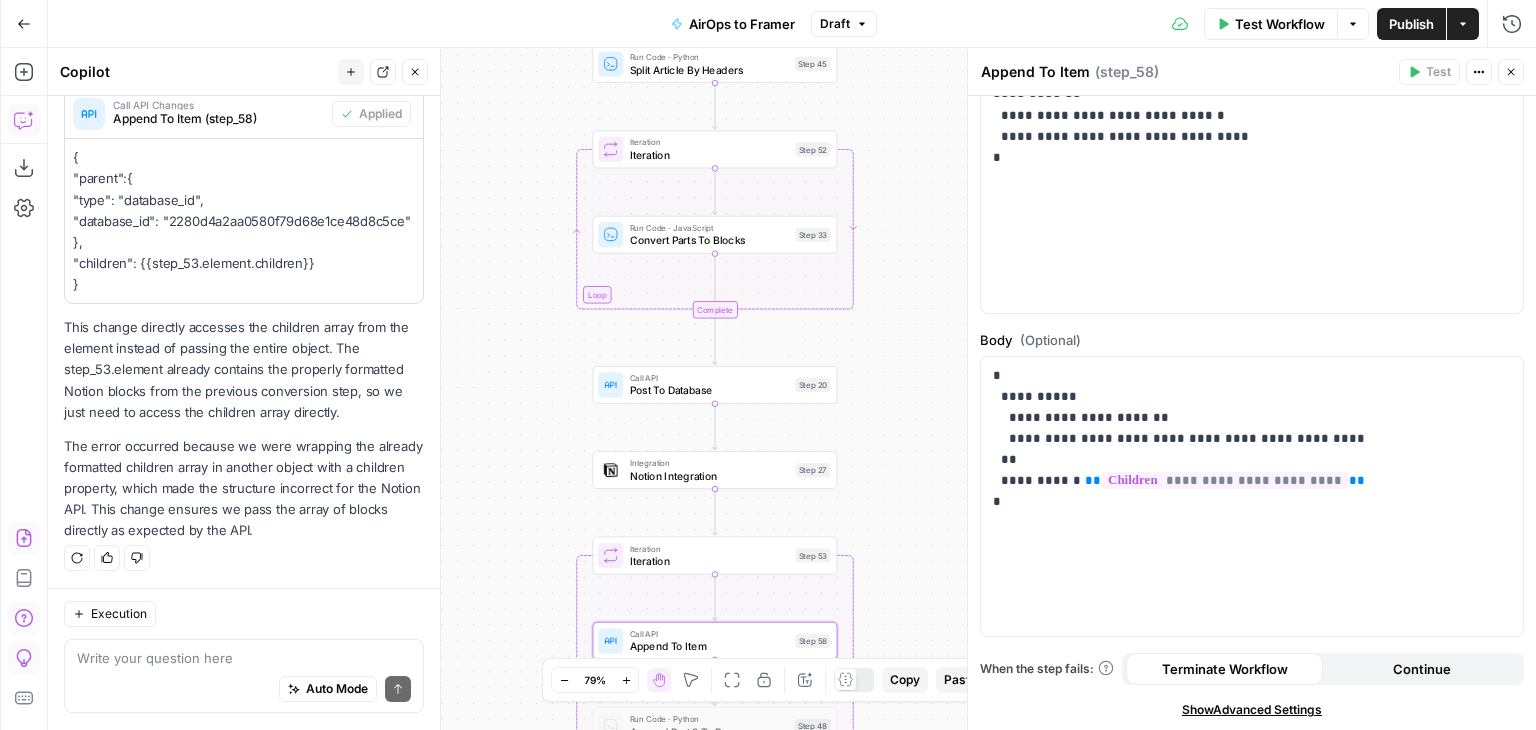 drag, startPoint x: 560, startPoint y: 373, endPoint x: 551, endPoint y: 547, distance: 174.2326 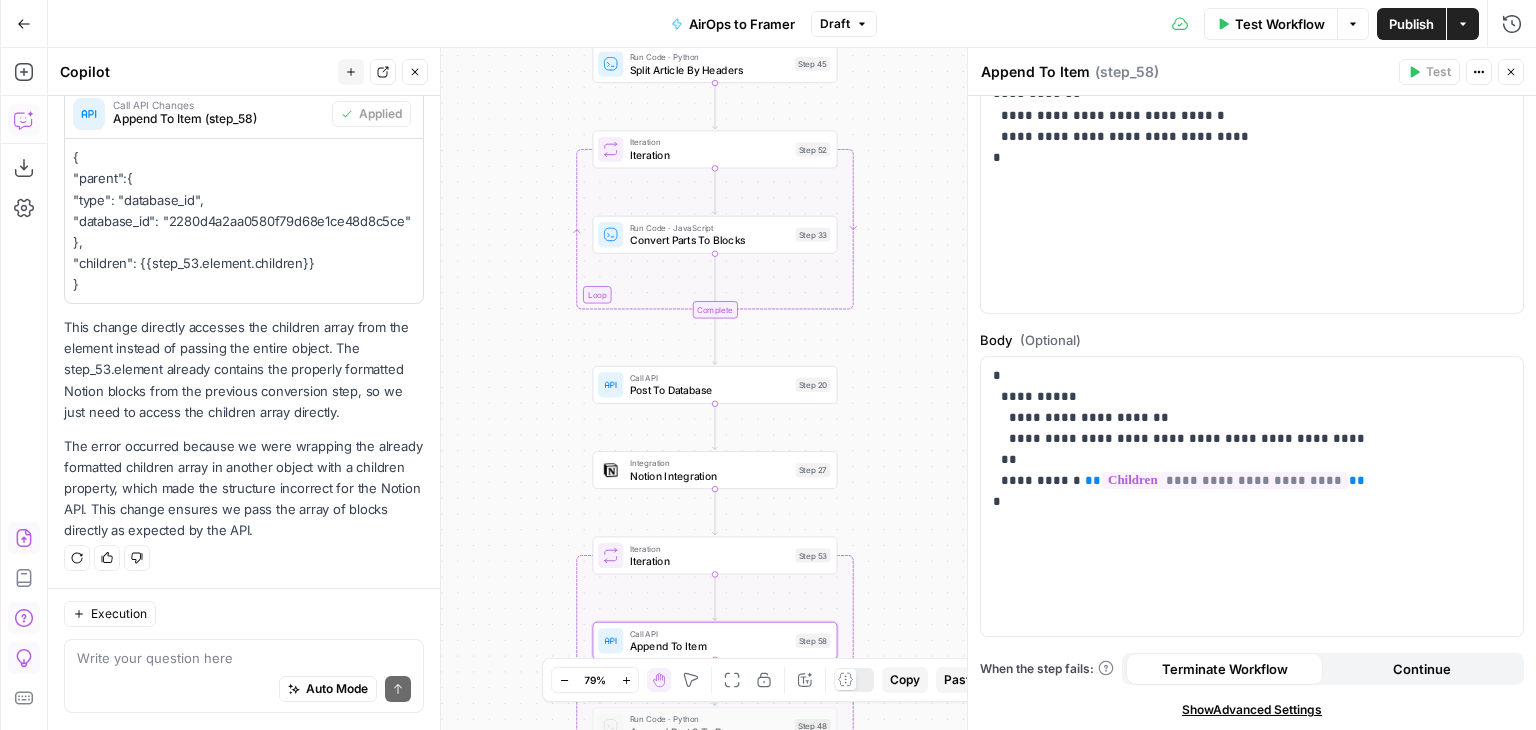 click on "Workflow Set Inputs Inputs Run Code · Python Publish Date Step 50 Run Code · Python Split Article By Headers Step 45 Loop Iteration Iteration Step 52 Run Code · JavaScript Convert Parts To Blocks Step 33 Complete Call API Post To Database Step 20 Integration Notion Integration Step 27 Loop Iteration Iteration Step 53 Call API Append To Item Step 58 Run Code · Python Append Part 2 To Page Step 48 Complete Write Liquid Text Success Step 54 End Output" at bounding box center [792, 389] 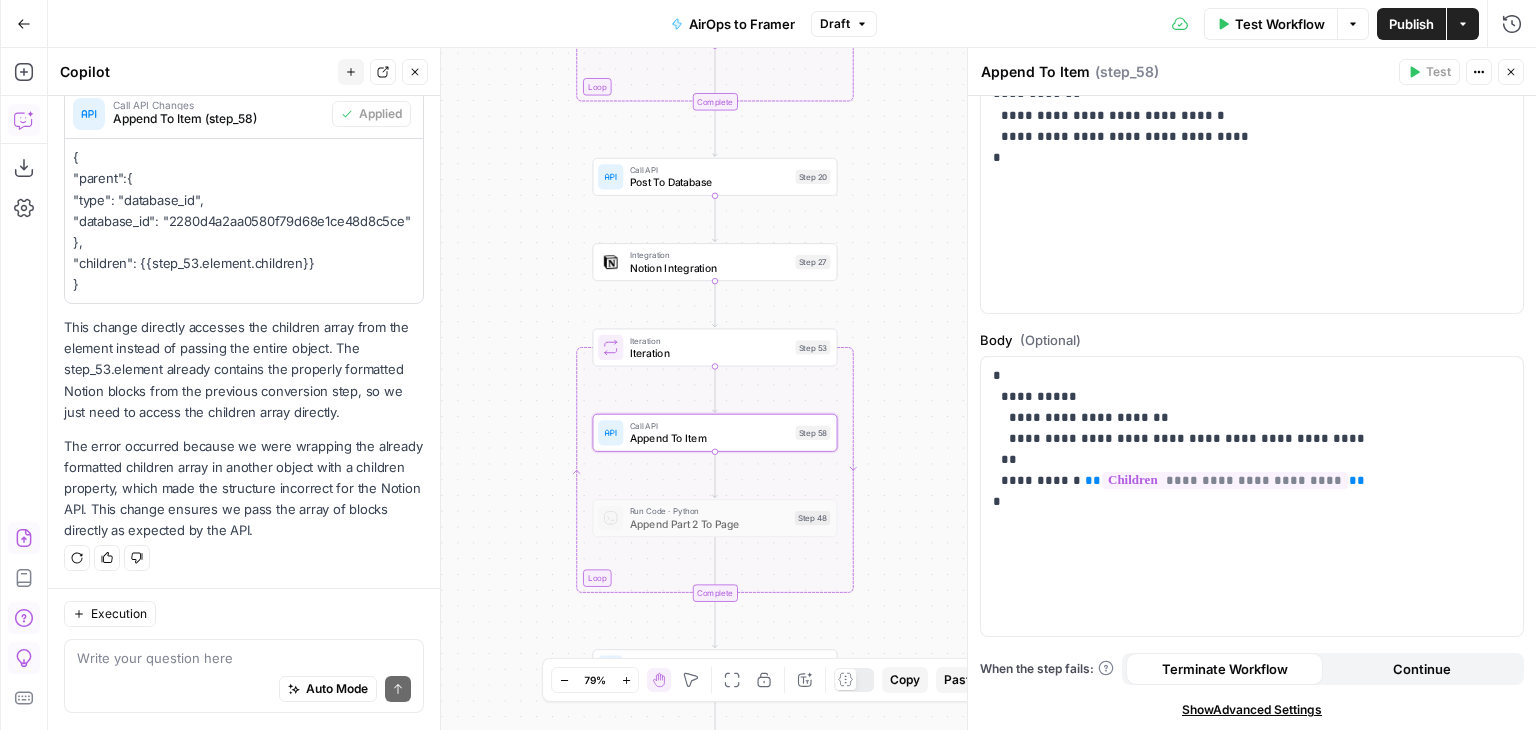 drag, startPoint x: 592, startPoint y: 400, endPoint x: 588, endPoint y: 97, distance: 303.0264 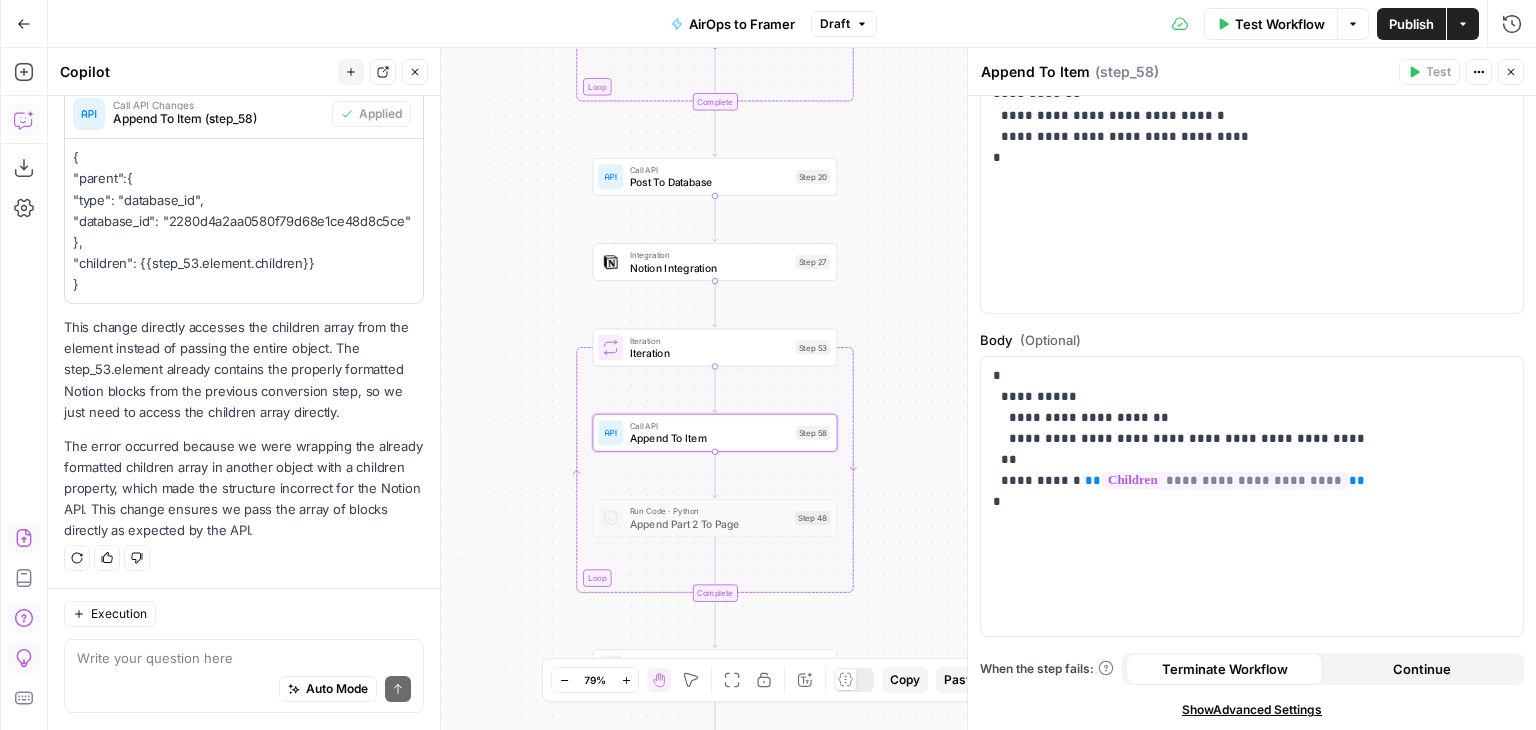 click on "Workflow Set Inputs Inputs Run Code · Python Publish Date Step 50 Run Code · Python Split Article By Headers Step 45 Loop Iteration Iteration Step 52 Run Code · JavaScript Convert Parts To Blocks Step 33 Complete Call API Post To Database Step 20 Integration Notion Integration Step 27 Loop Iteration Iteration Step 53 Call API Append To Item Step 58 Run Code · Python Append Part 2 To Page Step 48 Complete Write Liquid Text Success Step 54 End Output" at bounding box center [792, 389] 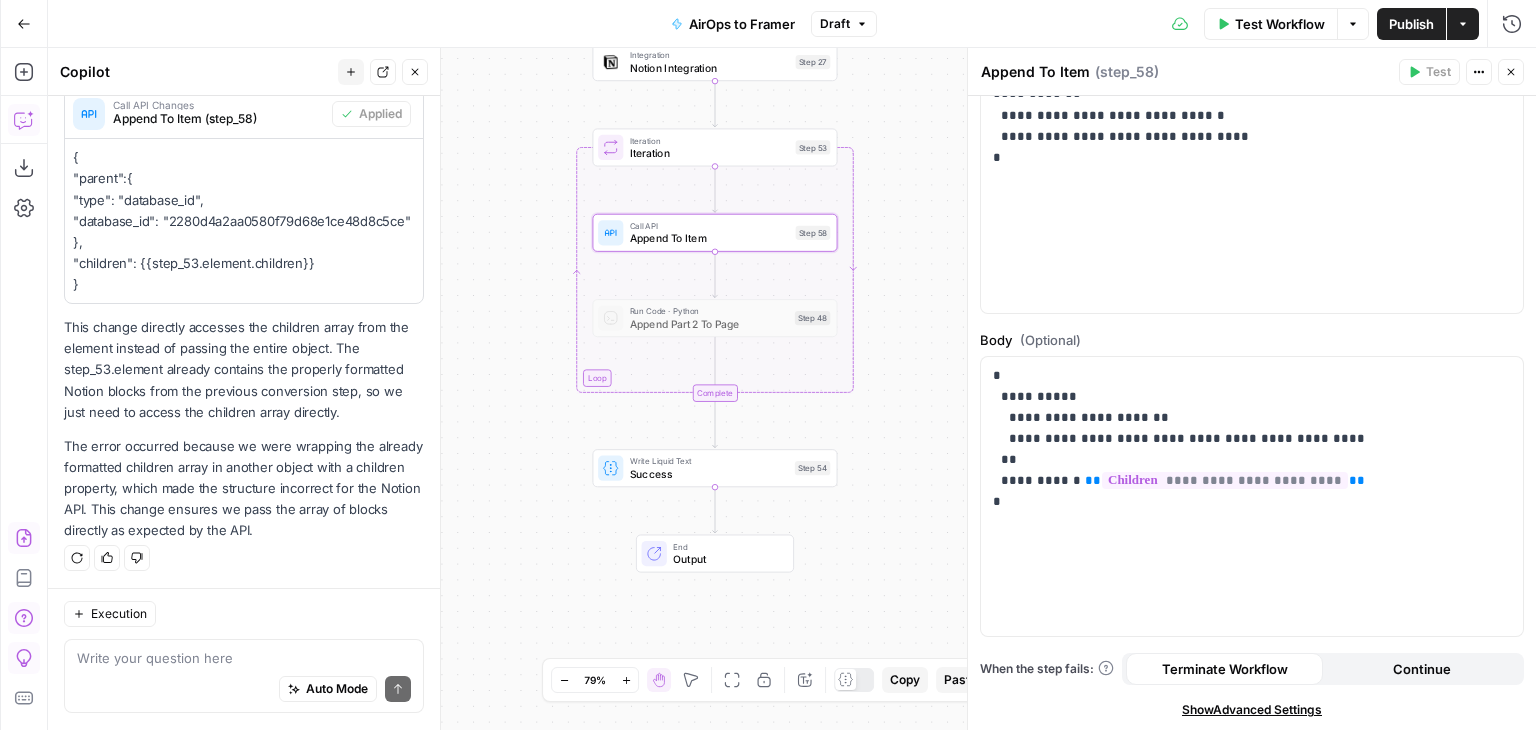 drag, startPoint x: 544, startPoint y: 373, endPoint x: 539, endPoint y: 213, distance: 160.07811 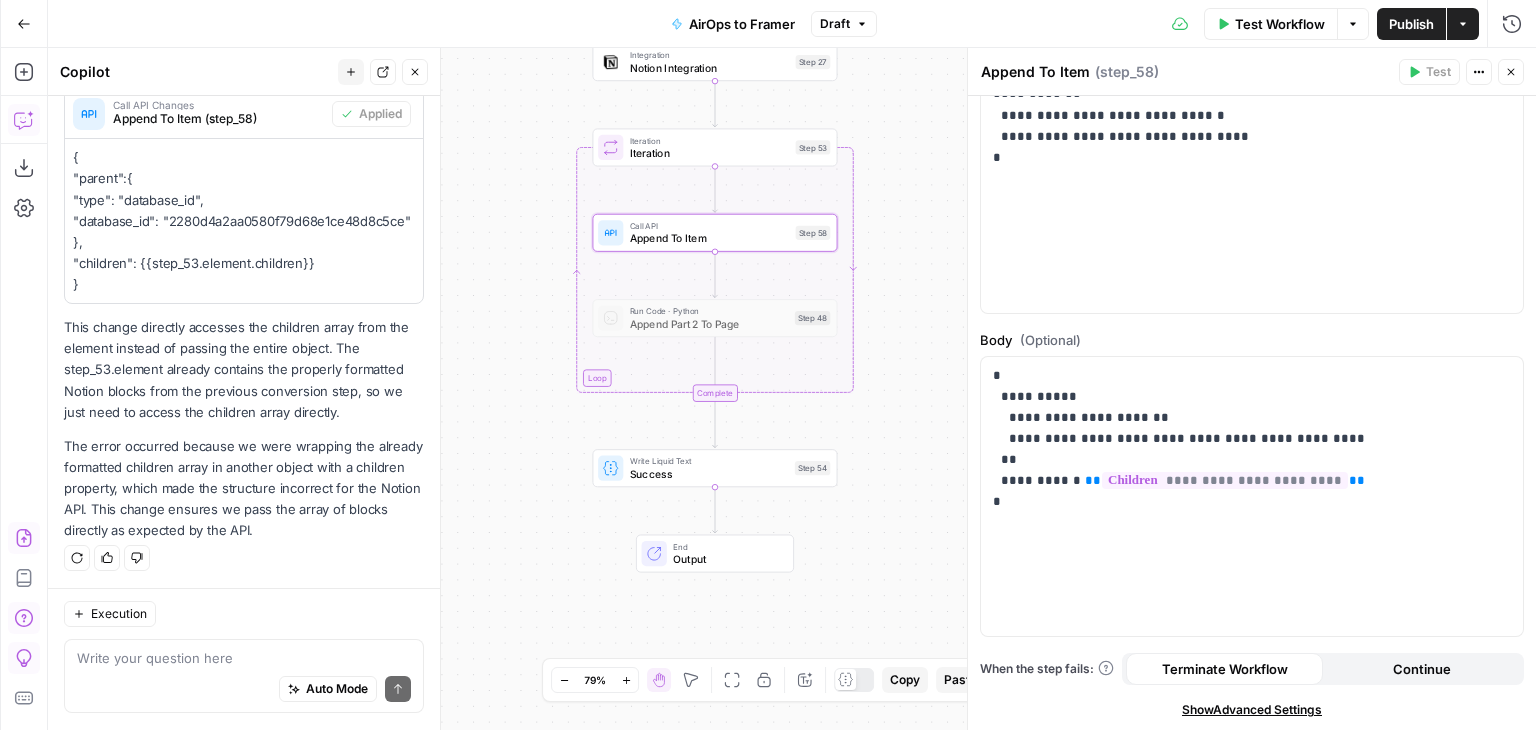 click on "Workflow Set Inputs Inputs Run Code · Python Publish Date Step 50 Run Code · Python Split Article By Headers Step 45 Loop Iteration Iteration Step 52 Run Code · JavaScript Convert Parts To Blocks Step 33 Complete Call API Post To Database Step 20 Integration Notion Integration Step 27 Loop Iteration Iteration Step 53 Call API Append To Item Step 58 Run Code · Python Append Part 2 To Page Step 48 Complete Write Liquid Text Success Step 54 End Output" at bounding box center [792, 389] 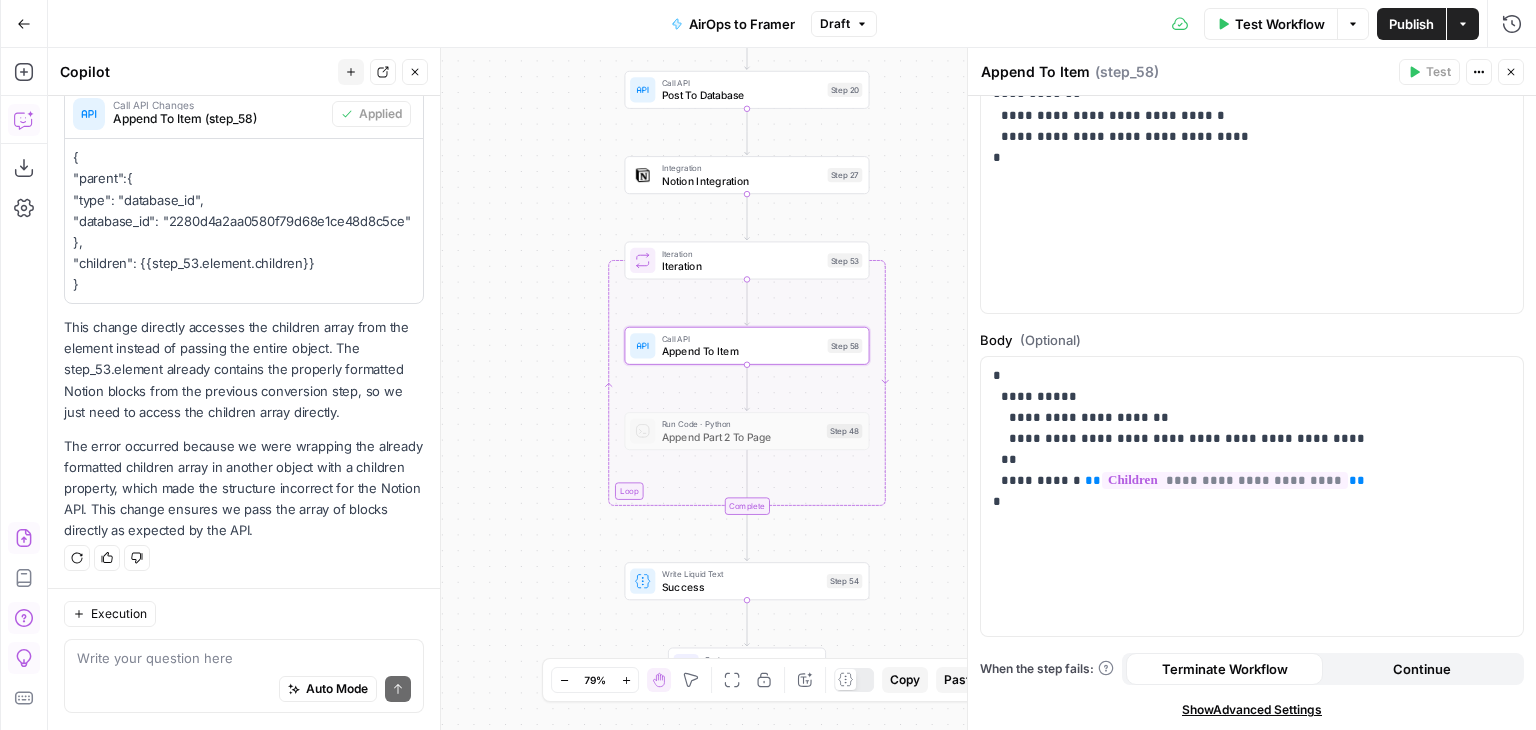 drag, startPoint x: 533, startPoint y: 397, endPoint x: 548, endPoint y: 473, distance: 77.46612 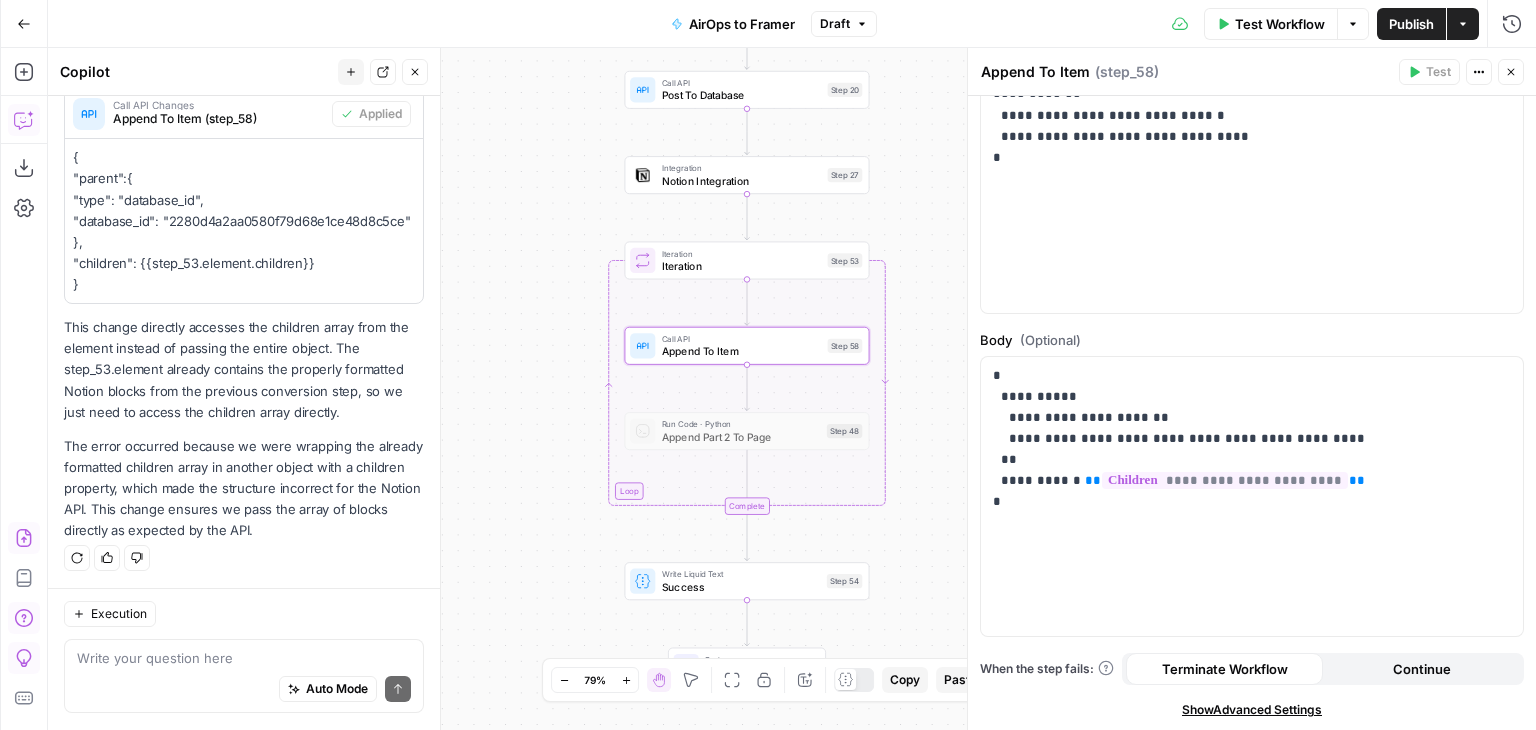 click on "Workflow Set Inputs Inputs Run Code · Python Publish Date Step 50 Run Code · Python Split Article By Headers Step 45 Loop Iteration Iteration Step 52 Run Code · JavaScript Convert Parts To Blocks Step 33 Complete Call API Post To Database Step 20 Integration Notion Integration Step 27 Loop Iteration Iteration Step 53 Call API Append To Item Step 58 Run Code · Python Append Part 2 To Page Step 48 Complete Write Liquid Text Success Step 54 End Output" at bounding box center (792, 389) 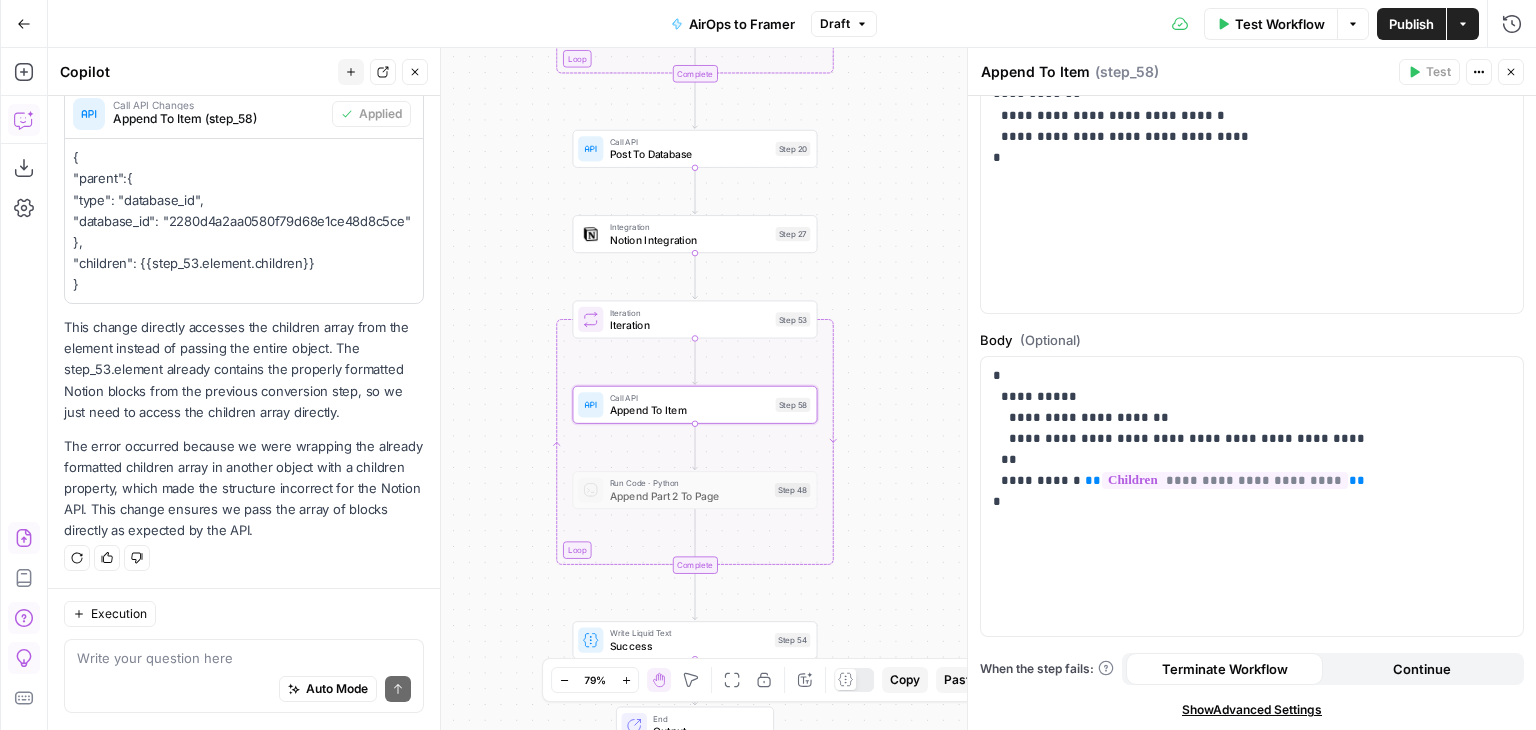 drag, startPoint x: 582, startPoint y: 369, endPoint x: 525, endPoint y: 397, distance: 63.505905 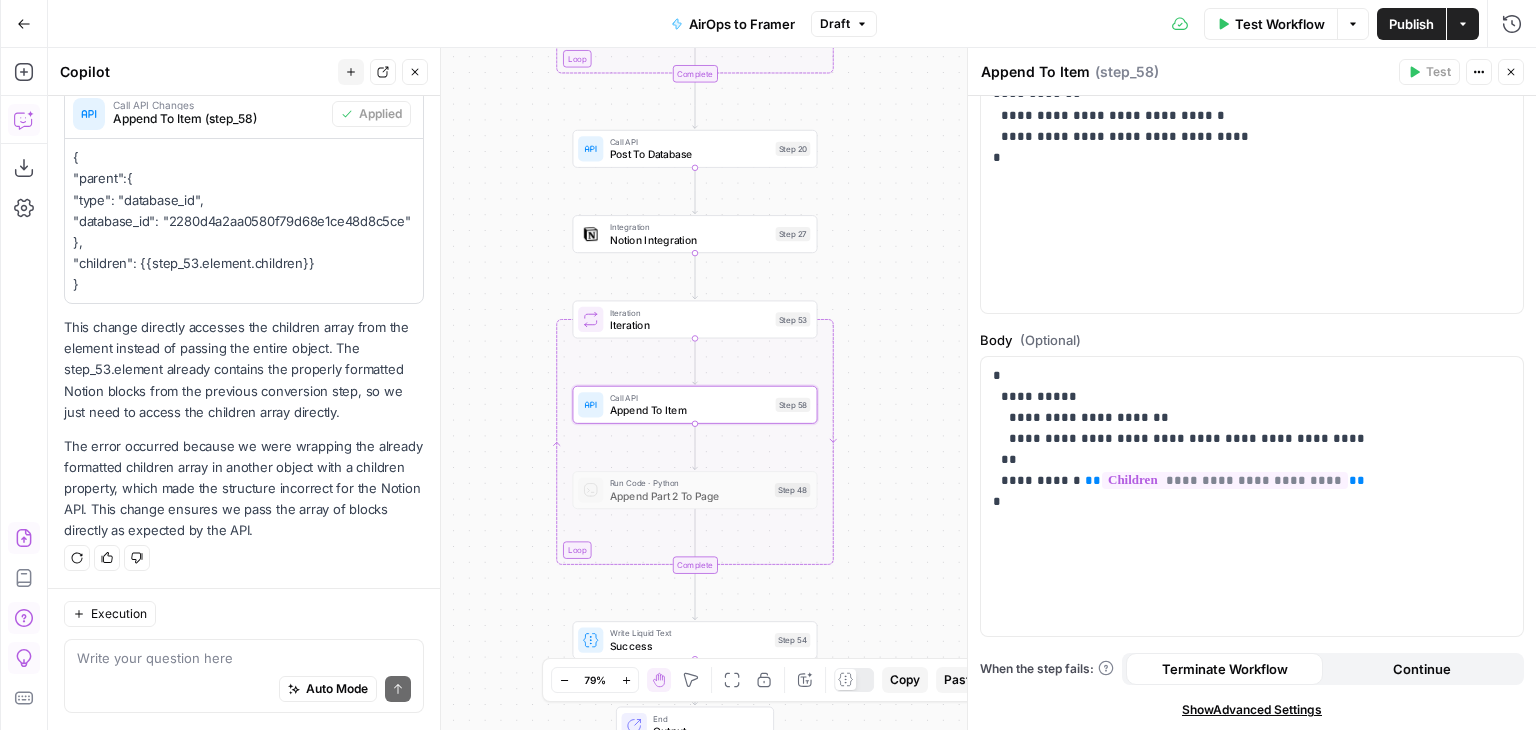 click on "Workflow Set Inputs Inputs Run Code · Python Publish Date Step 50 Run Code · Python Split Article By Headers Step 45 Loop Iteration Iteration Step 52 Run Code · JavaScript Convert Parts To Blocks Step 33 Complete Call API Post To Database Step 20 Integration Notion Integration Step 27 Loop Iteration Iteration Step 53 Call API Append To Item Step 58 Run Code · Python Append Part 2 To Page Step 48 Complete Write Liquid Text Success Step 54 End Output" at bounding box center (792, 389) 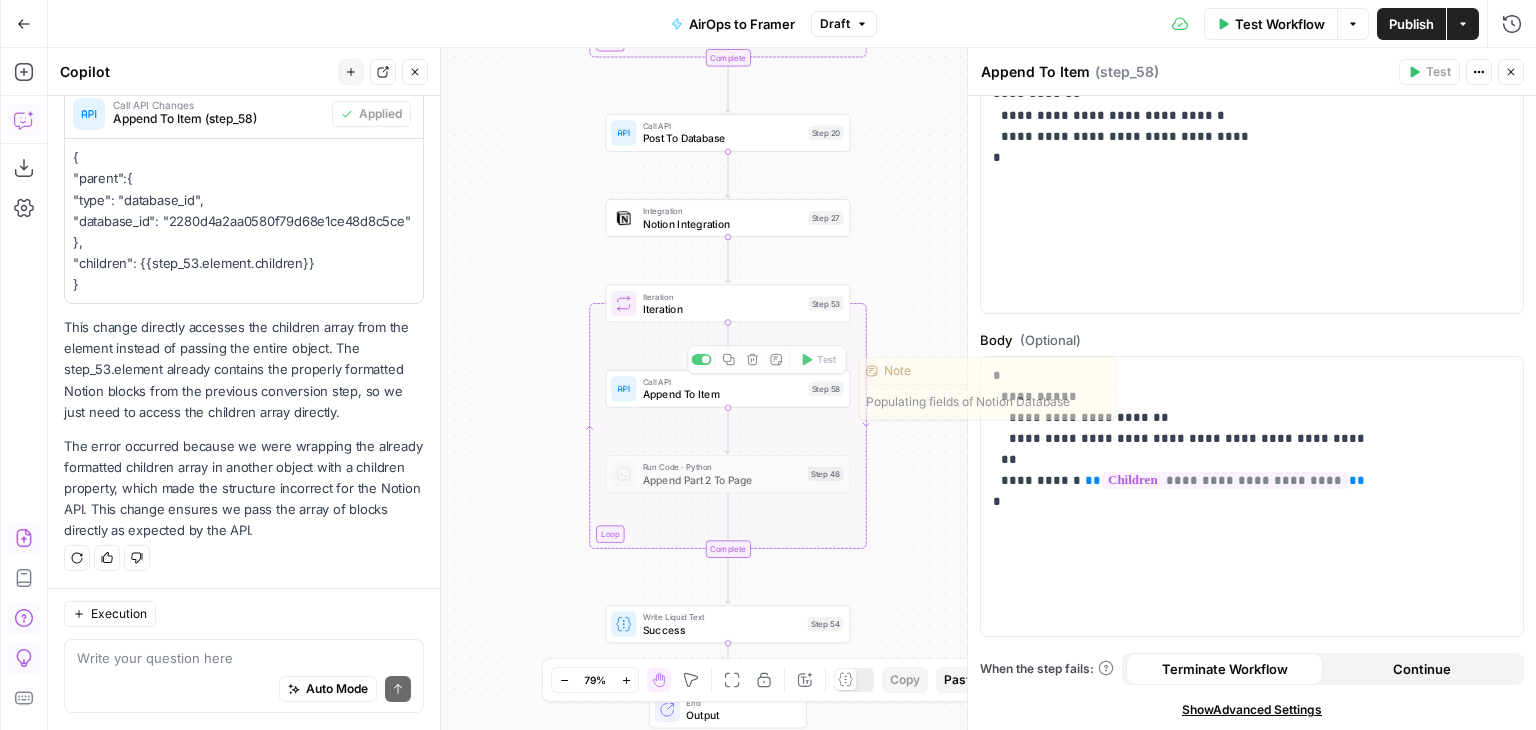 click on "Workflow Set Inputs Inputs Run Code · Python Publish Date Step 50 Run Code · Python Split Article By Headers Step 45 Loop Iteration Iteration Step 52 Run Code · JavaScript Convert Parts To Blocks Step 33 Complete Call API Post To Database Step 20 Integration Notion Integration Step 27 Loop Iteration Iteration Step 53 Call API Append To Item Step 58 Copy step Delete step Edit Note Test Run Code · Python Append Part 2 To Page Step 48 Complete Write Liquid Text Success Step 54 End Output" at bounding box center (792, 389) 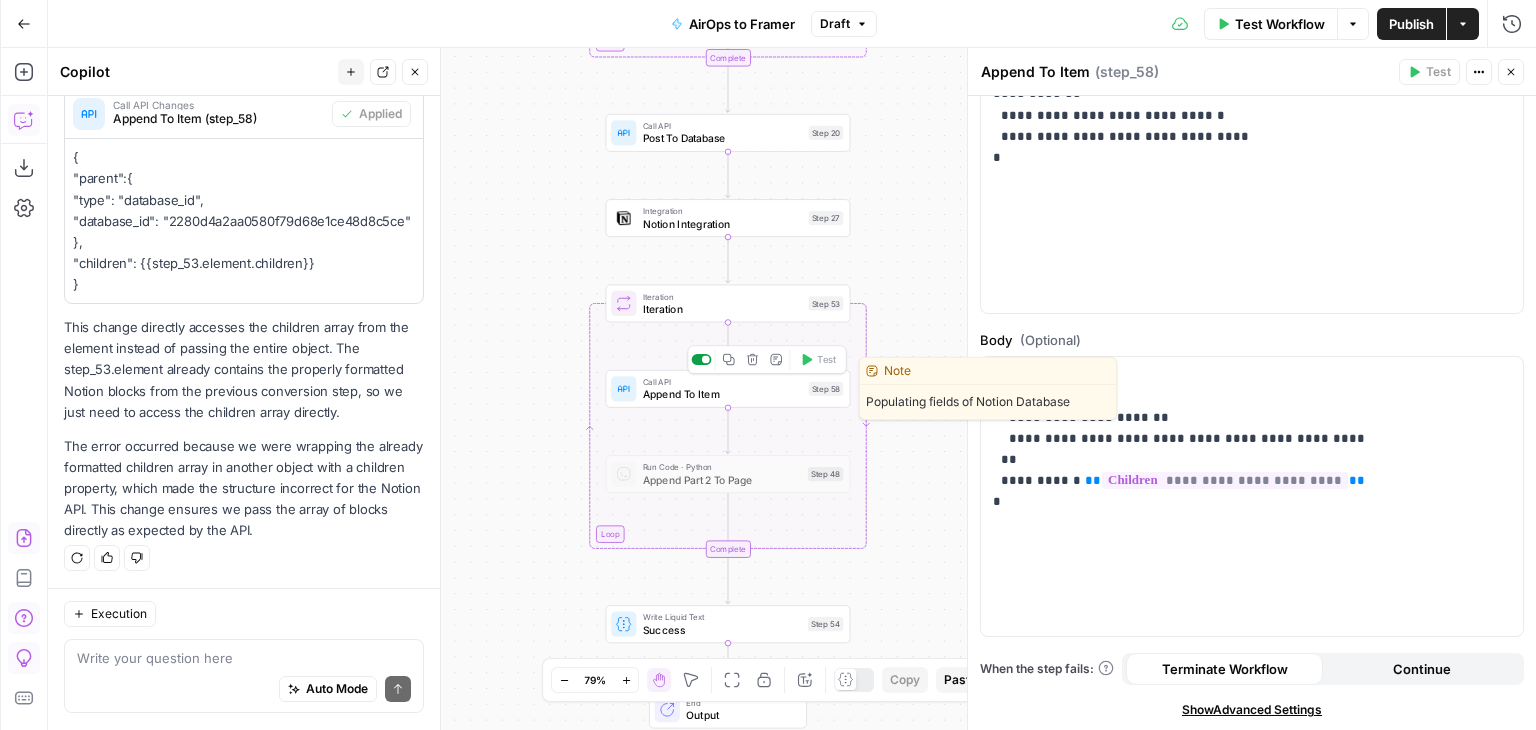 click at bounding box center (706, 360) 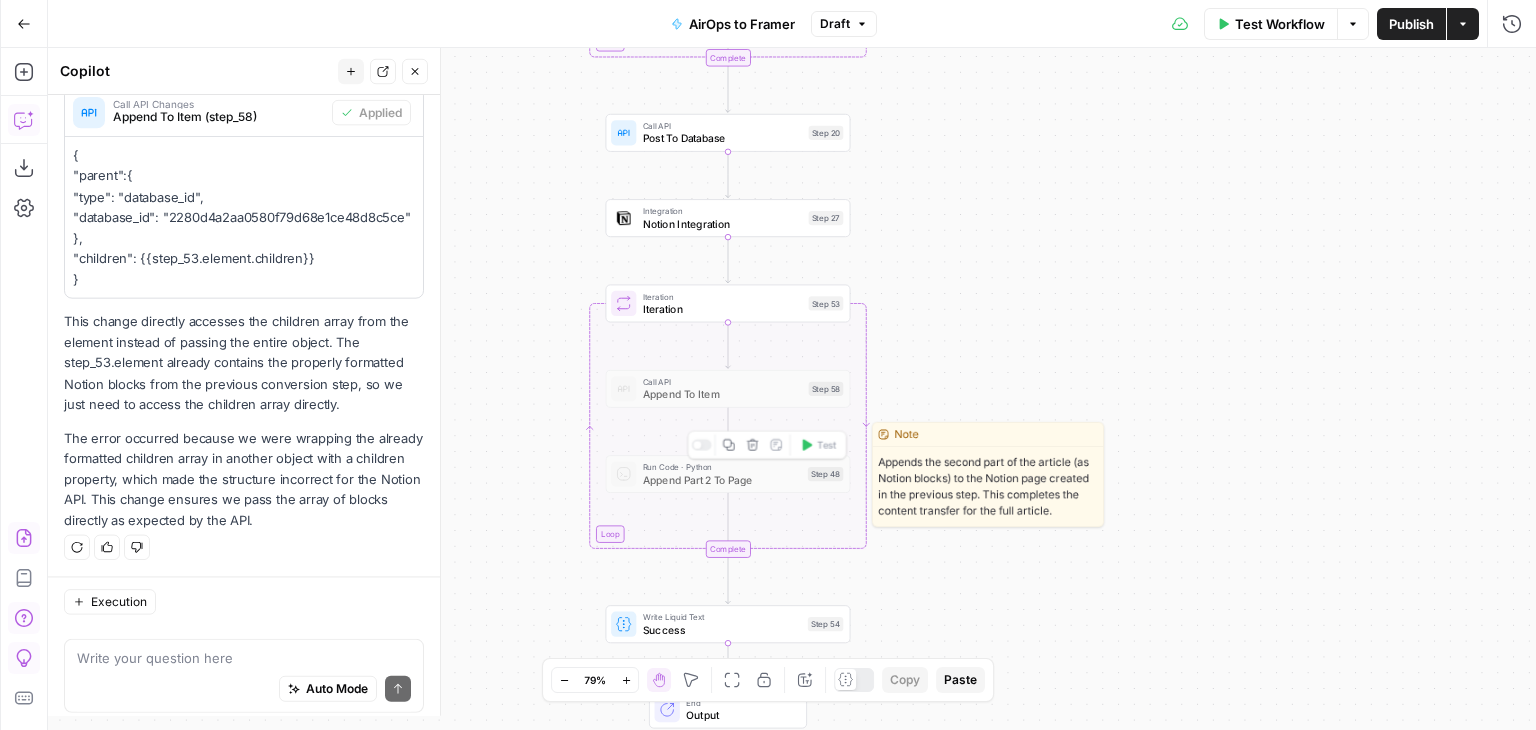 scroll, scrollTop: 510, scrollLeft: 0, axis: vertical 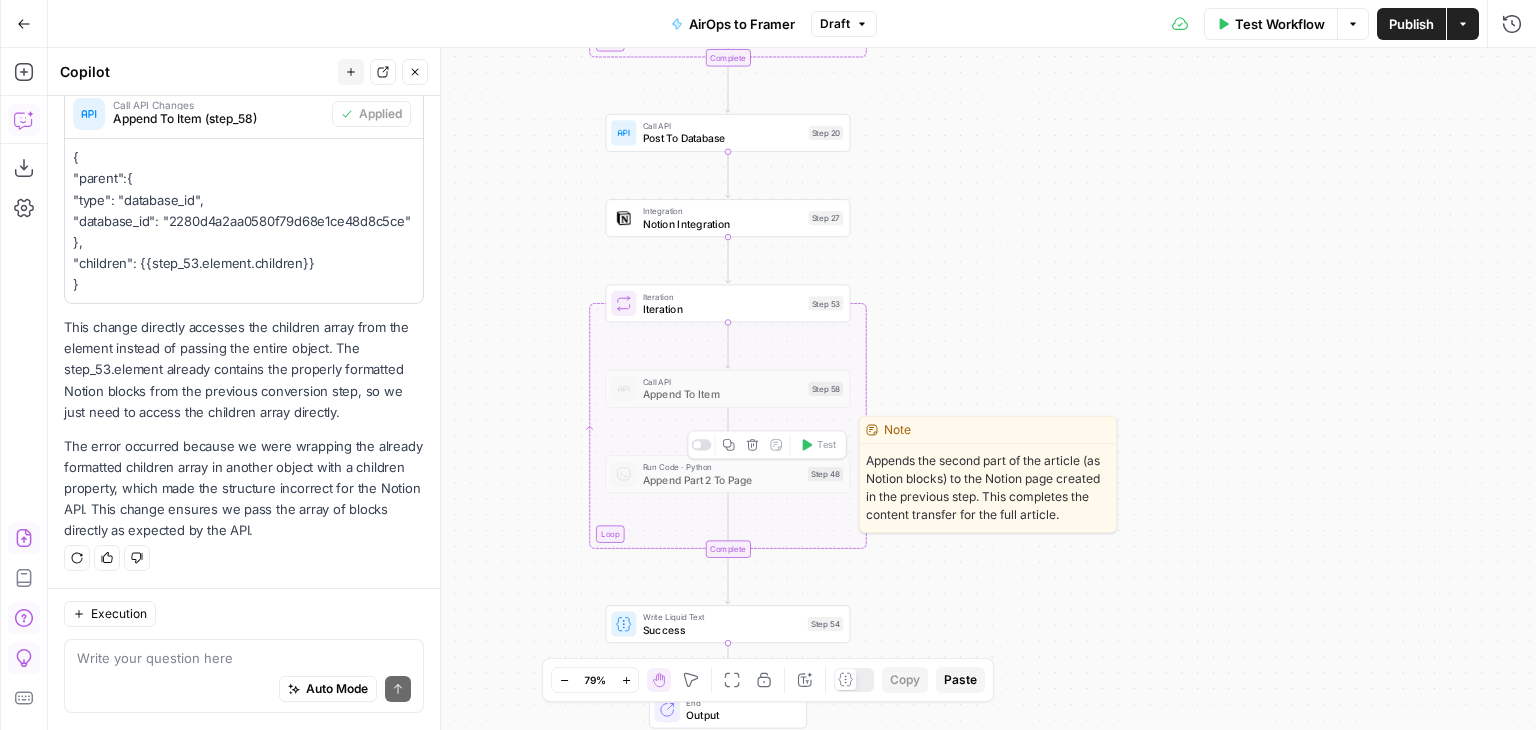 click at bounding box center [702, 444] 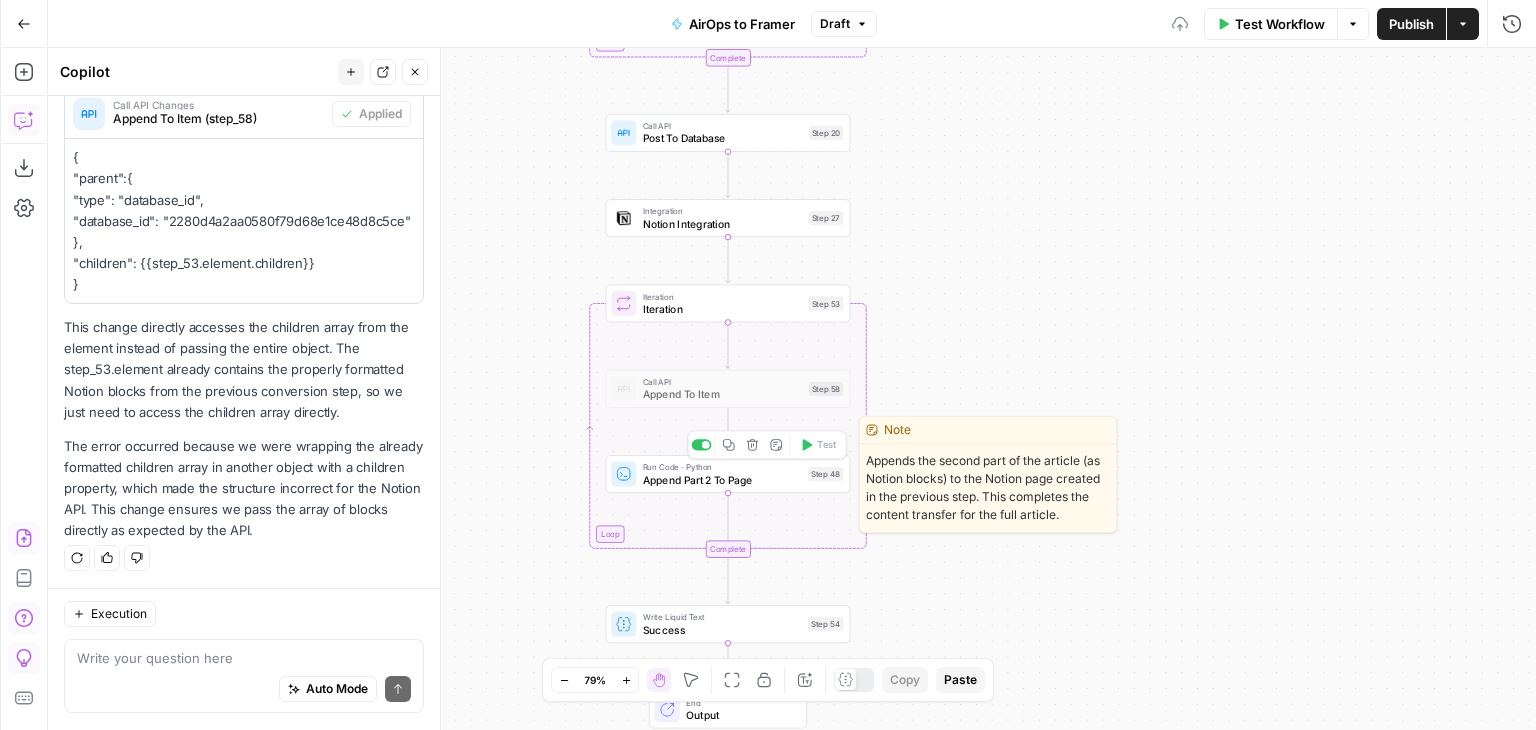 click on "Run Code · Python Append Part 2 To Page Step 48 Copy step Delete step Edit Note Test" at bounding box center [728, 474] 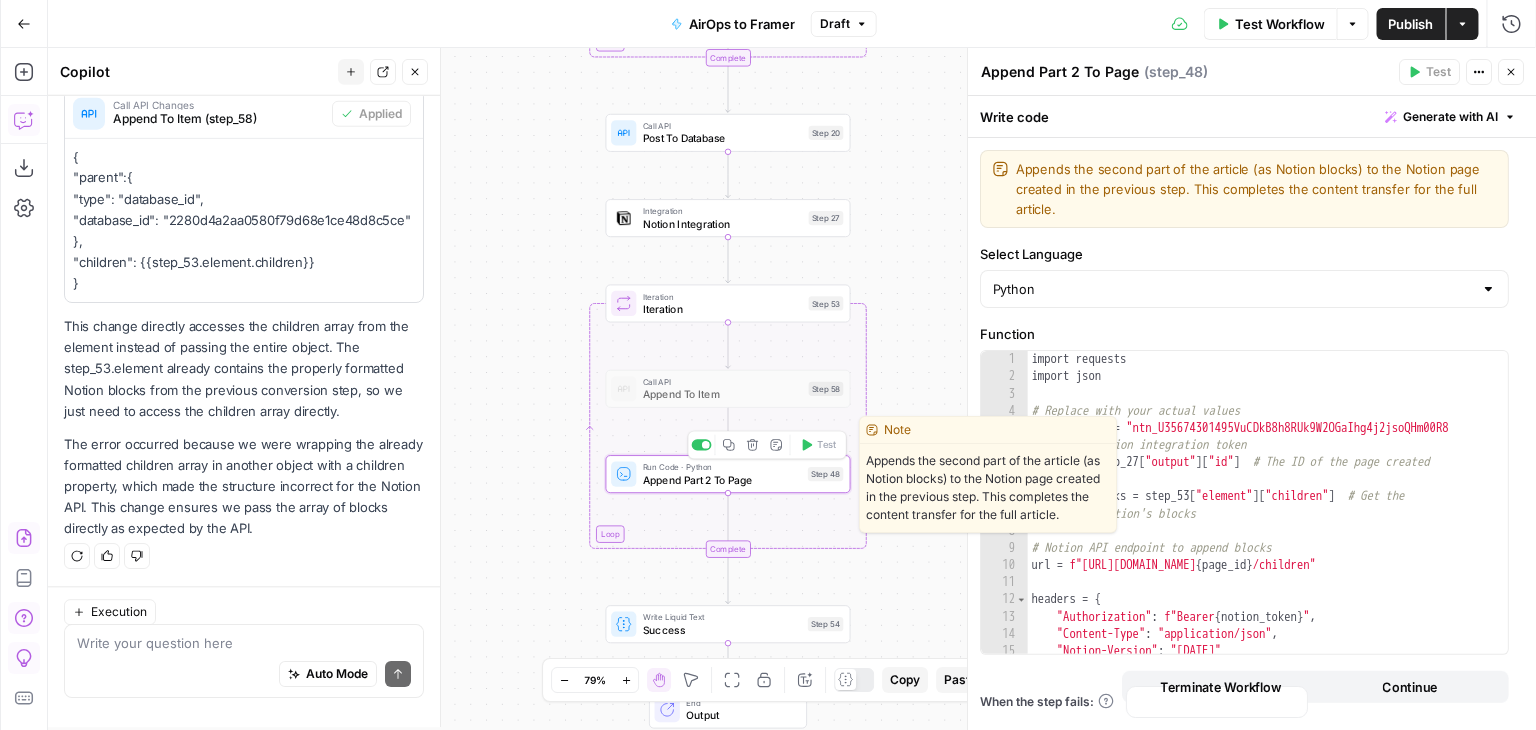 scroll, scrollTop: 510, scrollLeft: 0, axis: vertical 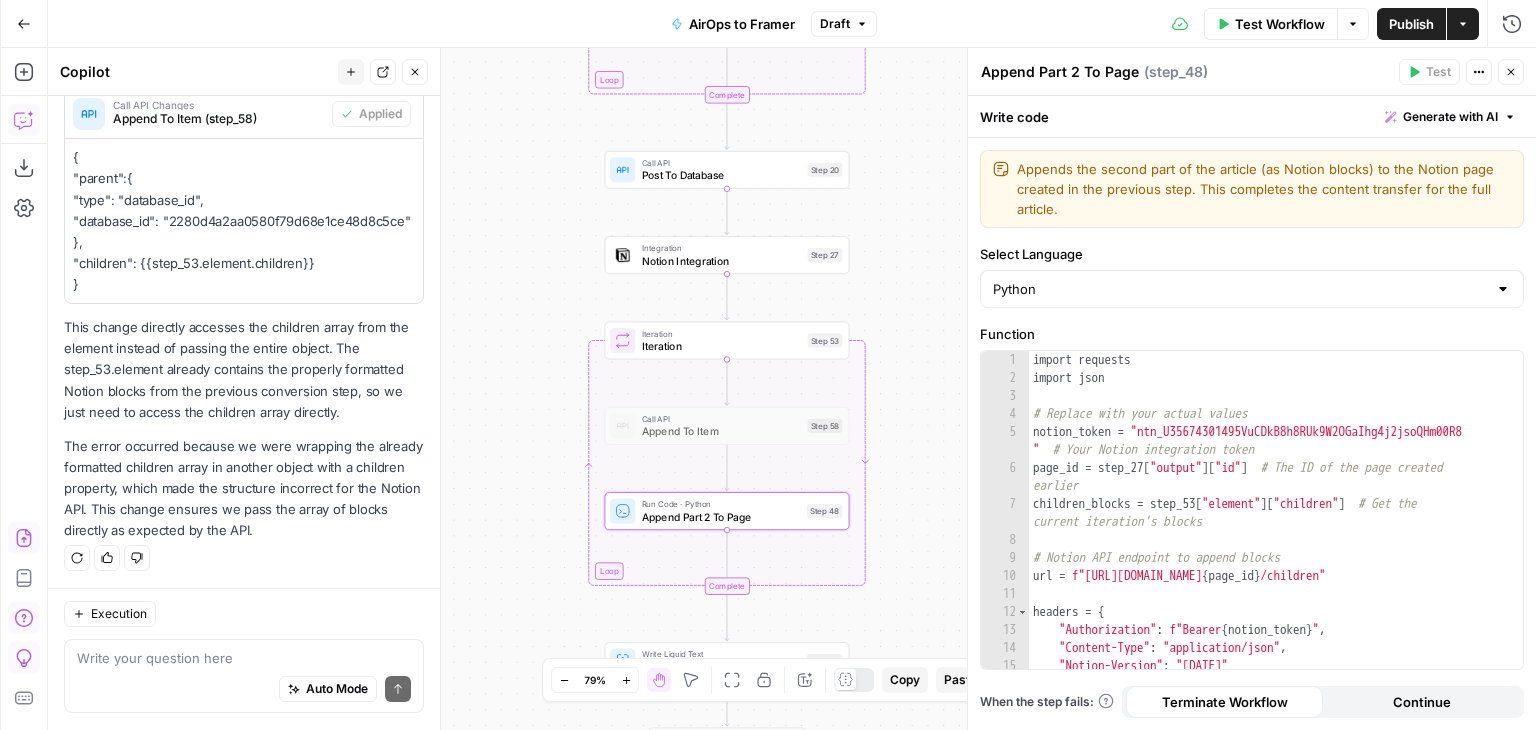 drag, startPoint x: 535, startPoint y: 196, endPoint x: 534, endPoint y: 233, distance: 37.01351 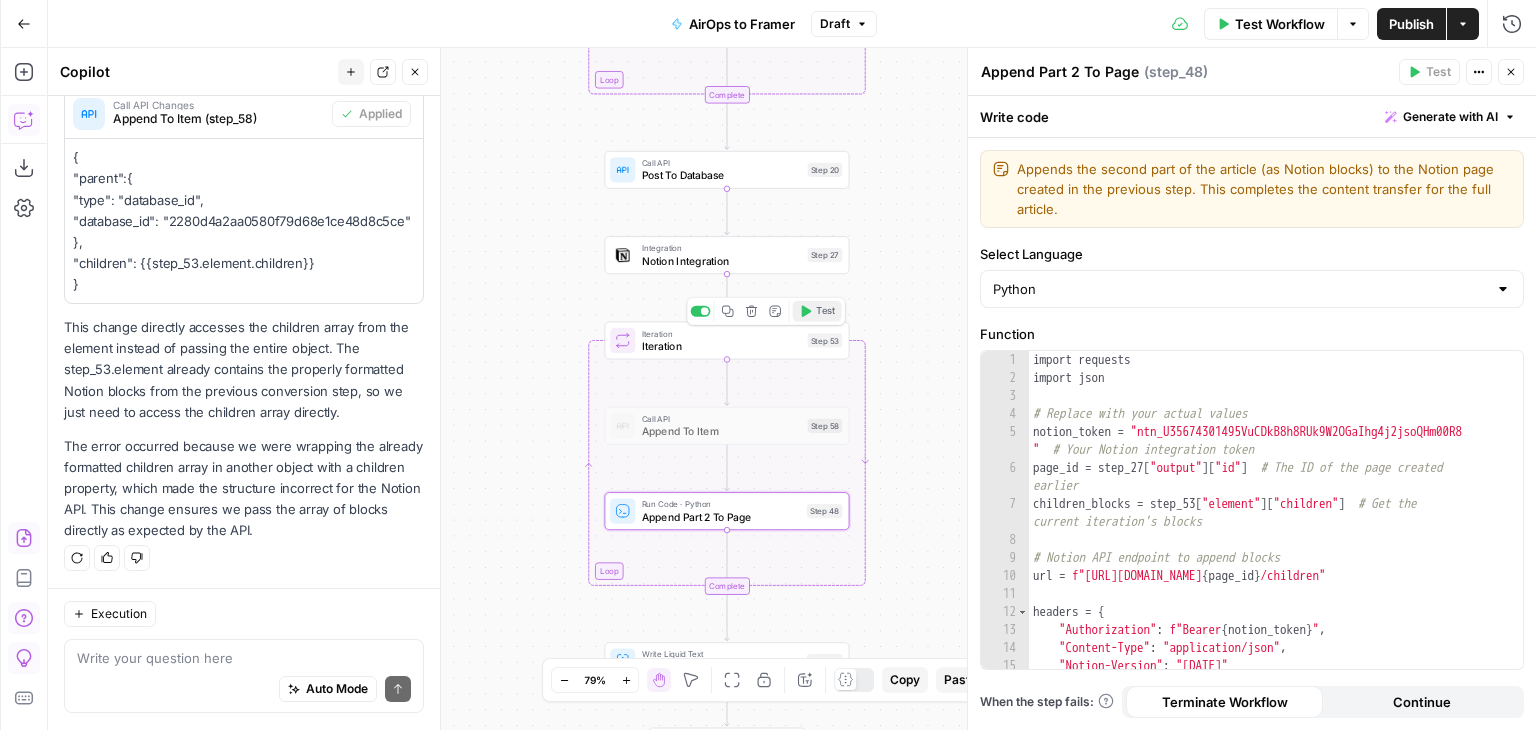 click on "Test" at bounding box center [825, 311] 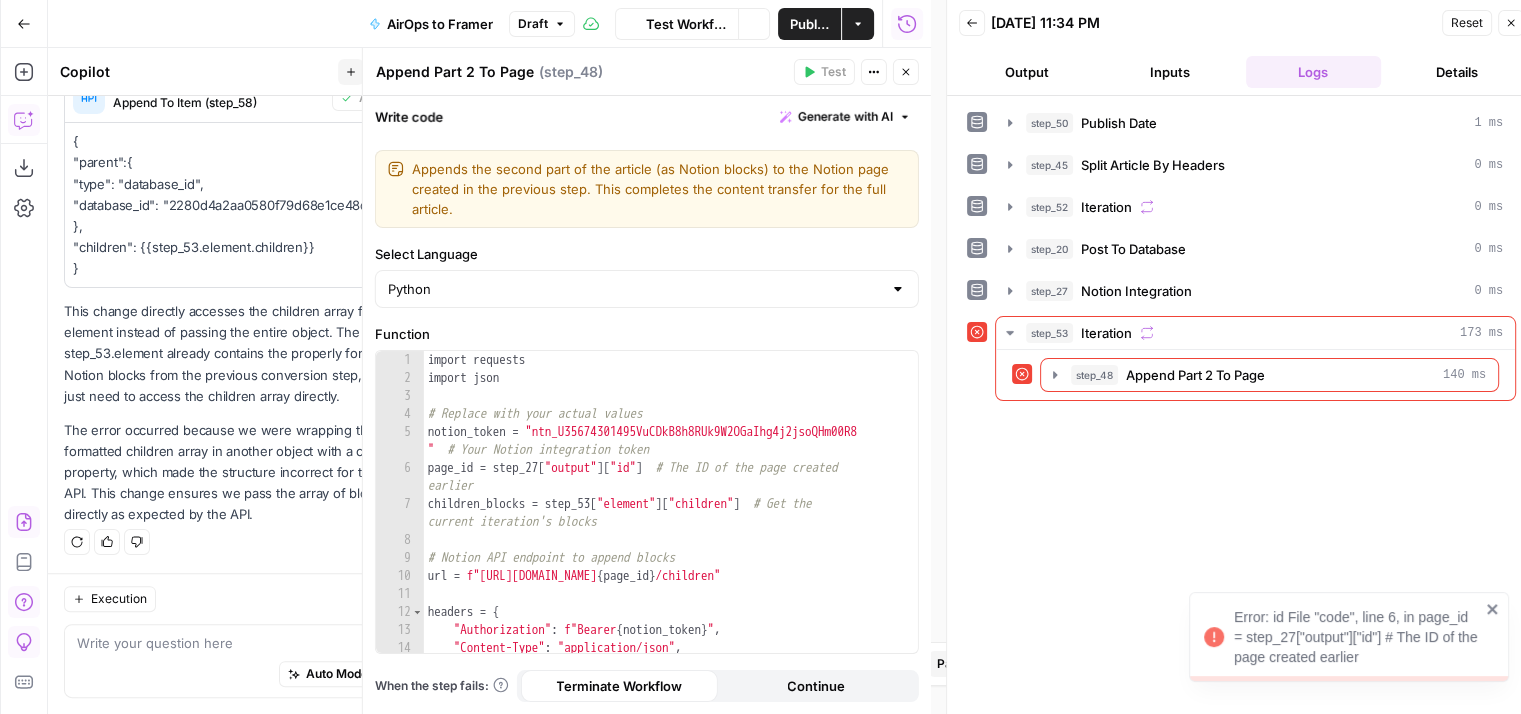 scroll, scrollTop: 339, scrollLeft: 0, axis: vertical 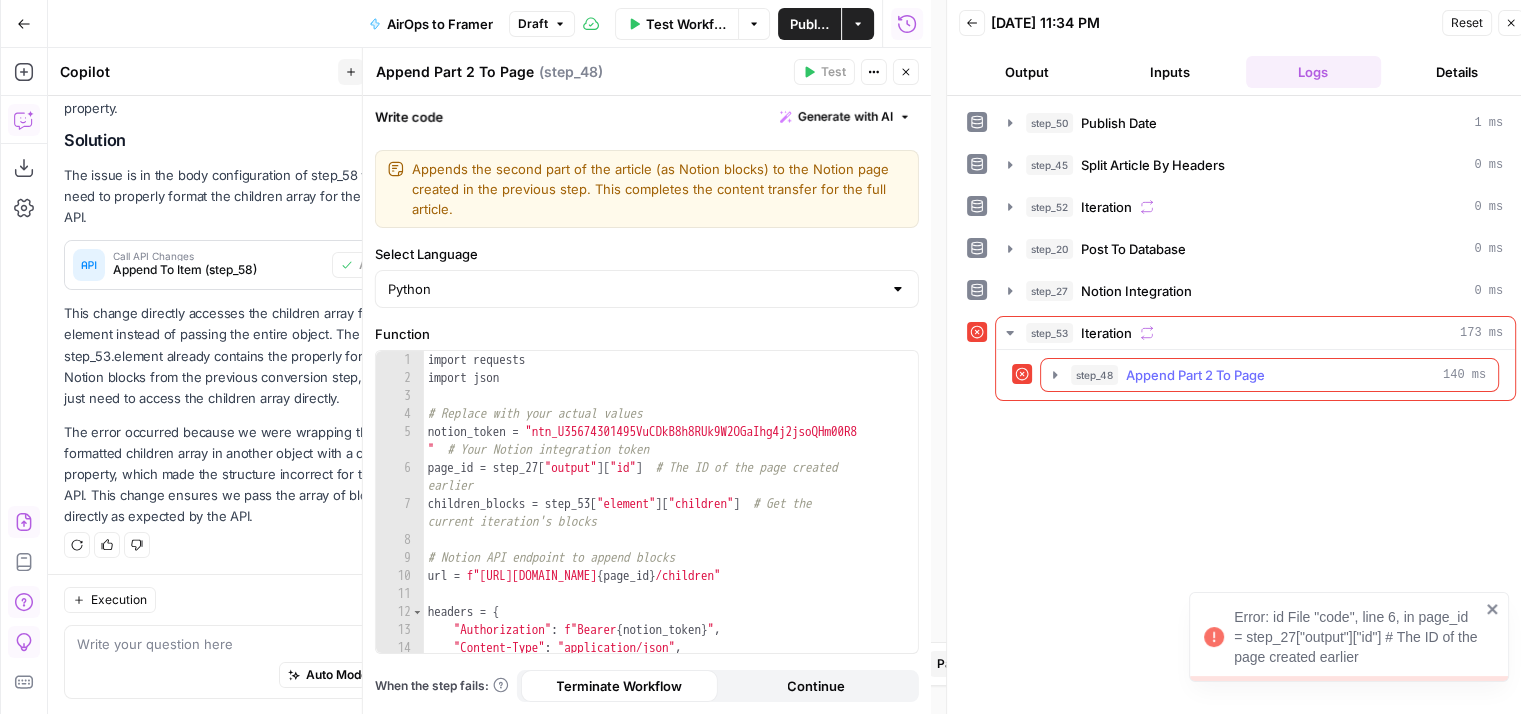 click on "step_48" at bounding box center [1094, 375] 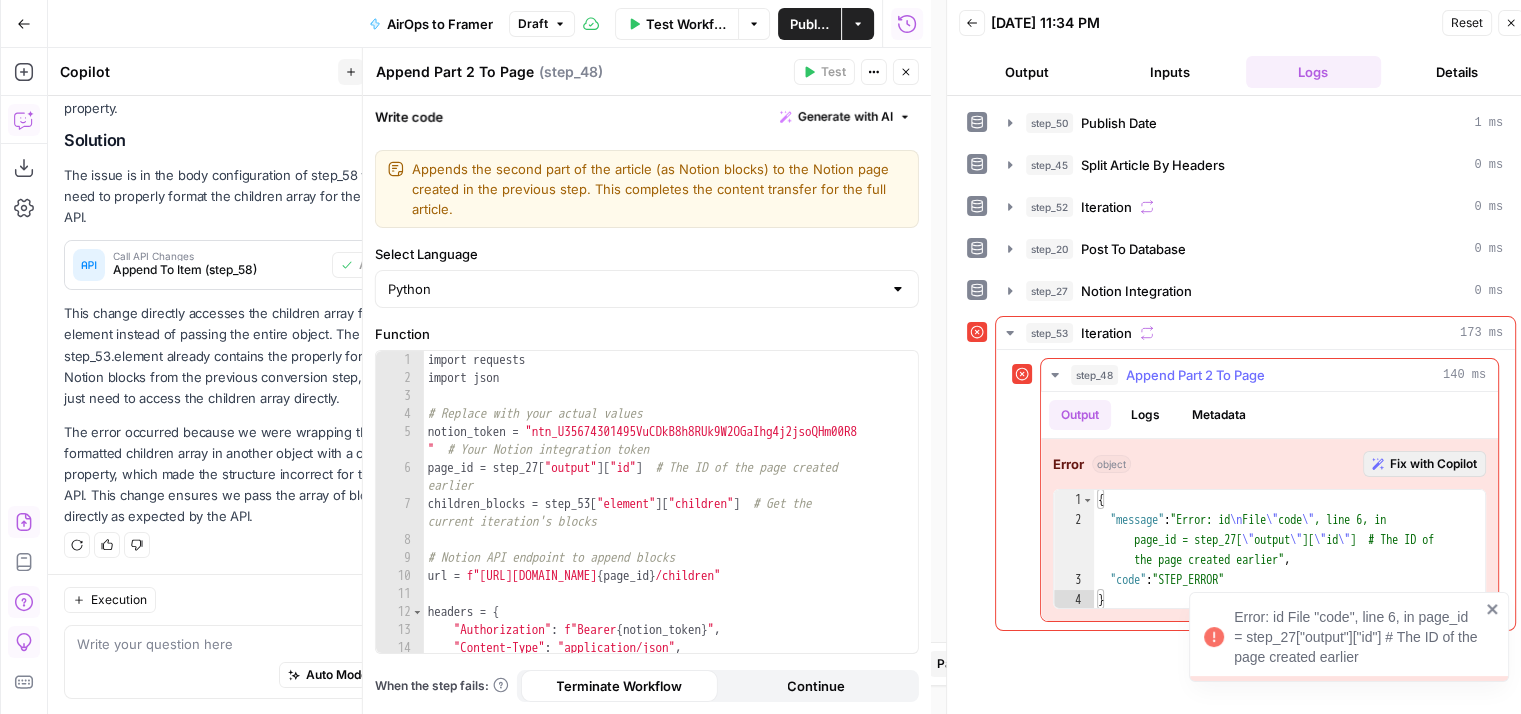 click on "Fix with Copilot" at bounding box center (1433, 464) 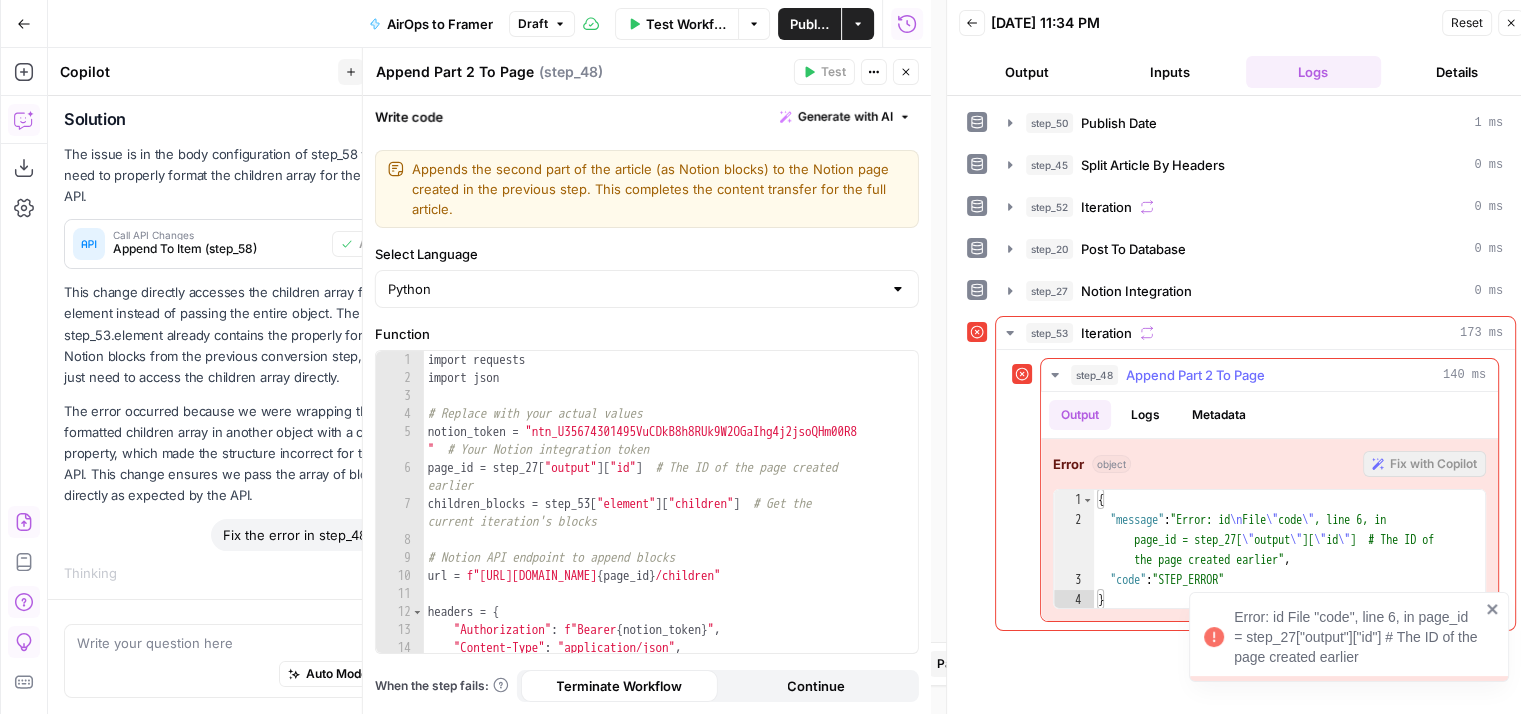 scroll, scrollTop: 326, scrollLeft: 0, axis: vertical 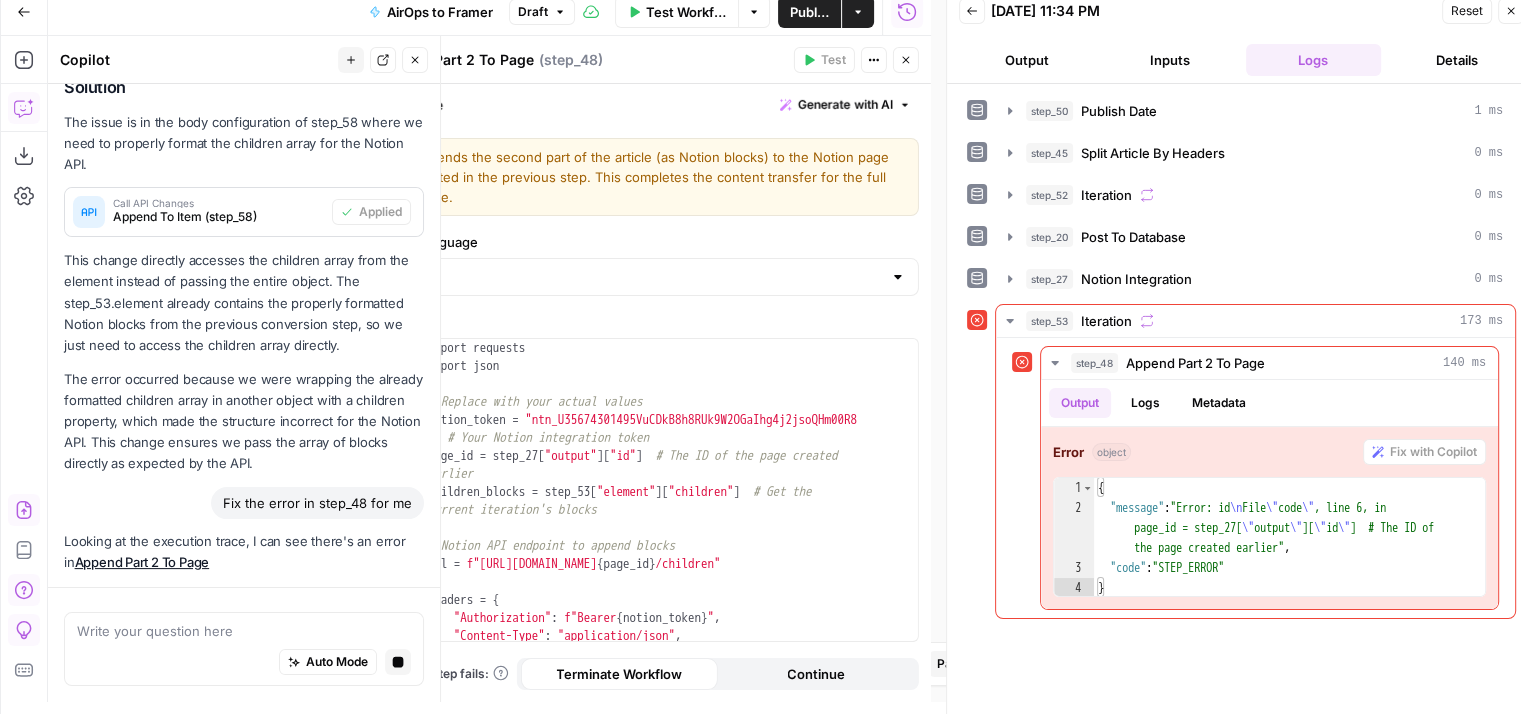 click on "The error occurred because we were wrapping the already formatted children array in another object with a children property, which made the structure incorrect for the Notion API. This change ensures we pass the array of blocks directly as expected by the API." at bounding box center [244, 422] 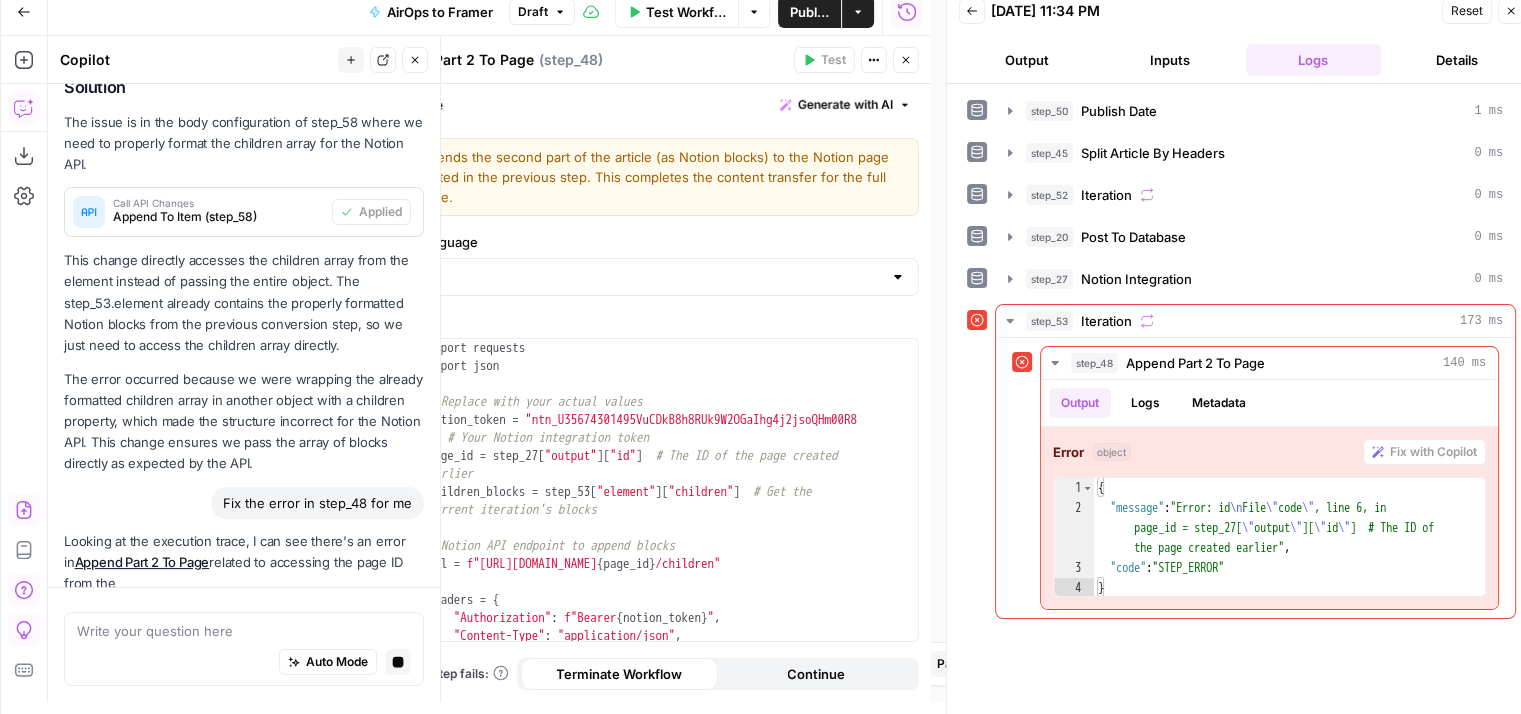scroll, scrollTop: 369, scrollLeft: 0, axis: vertical 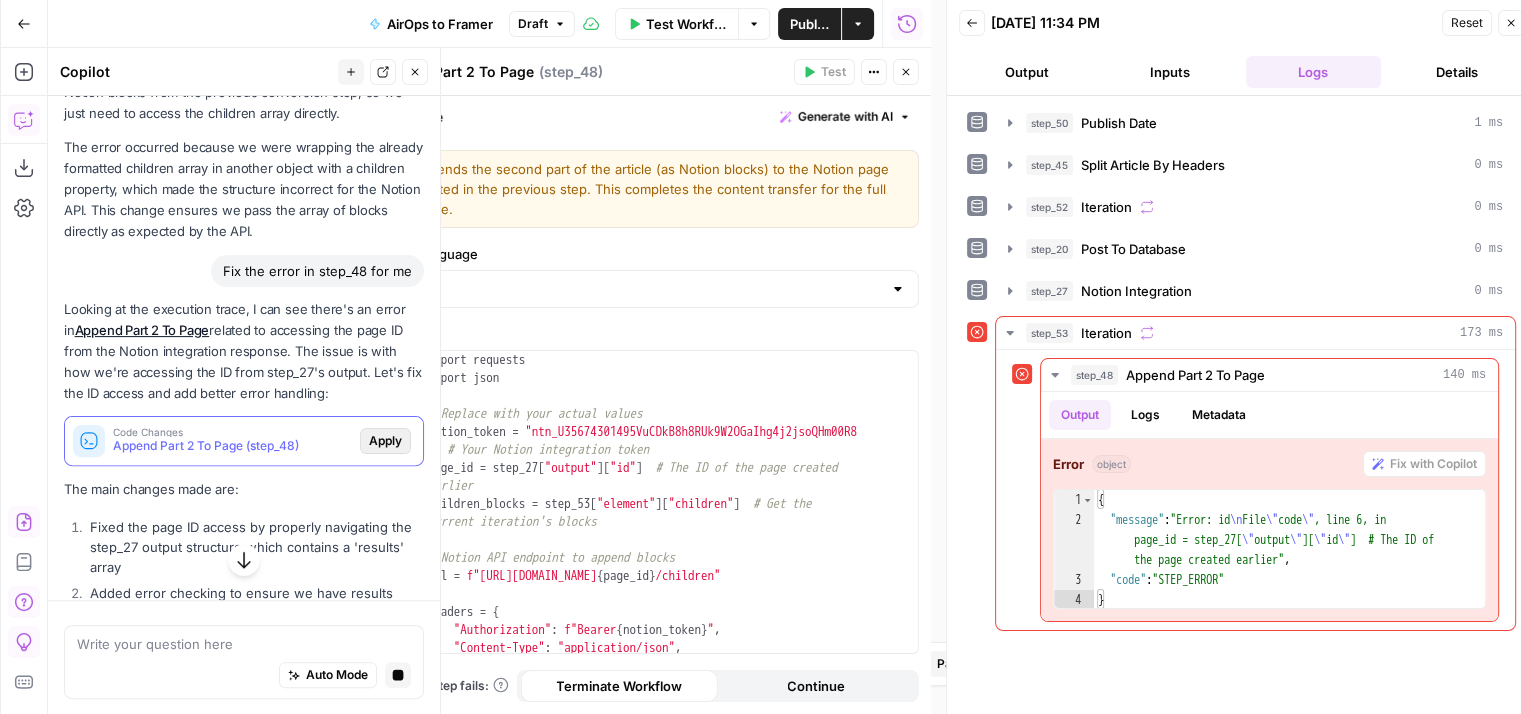 click on "Apply" at bounding box center [385, 441] 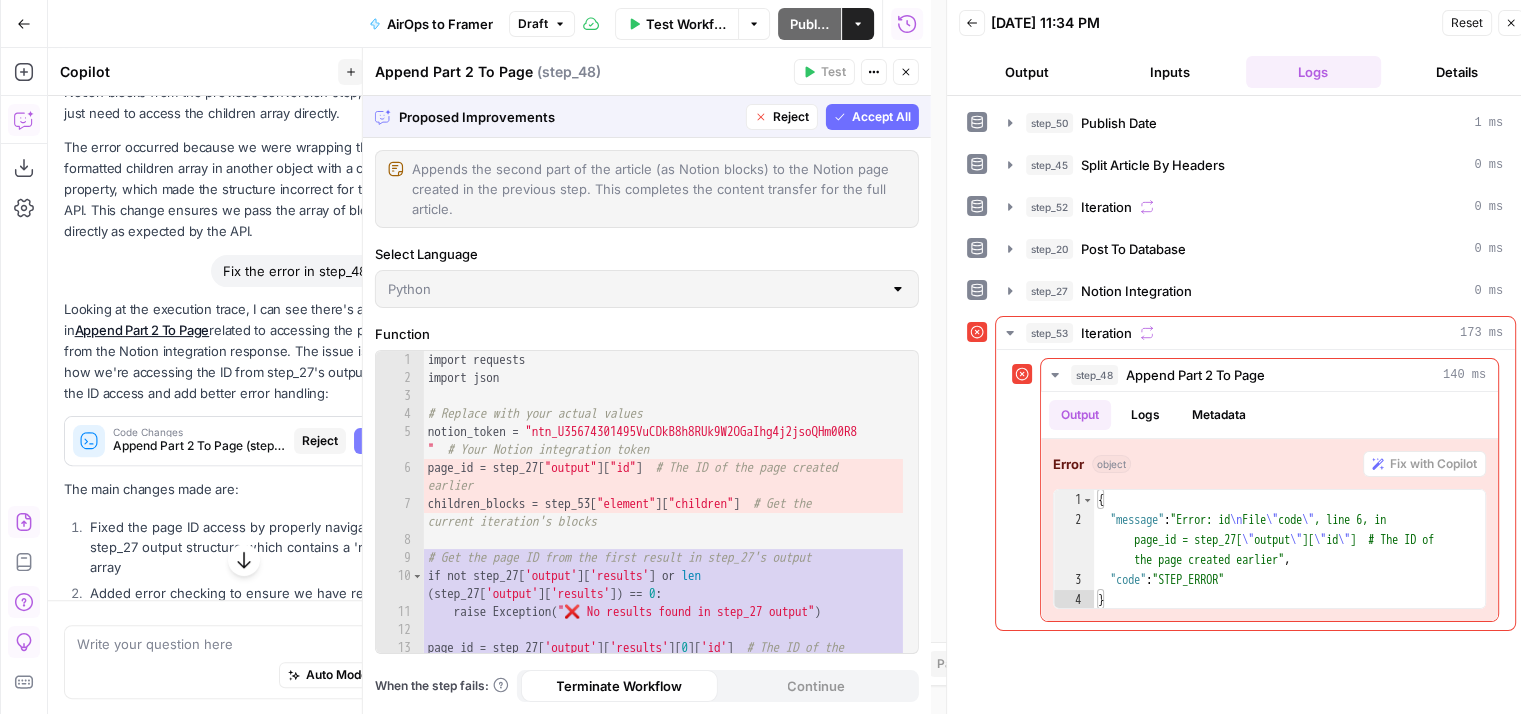 click on "Accept All" at bounding box center (881, 117) 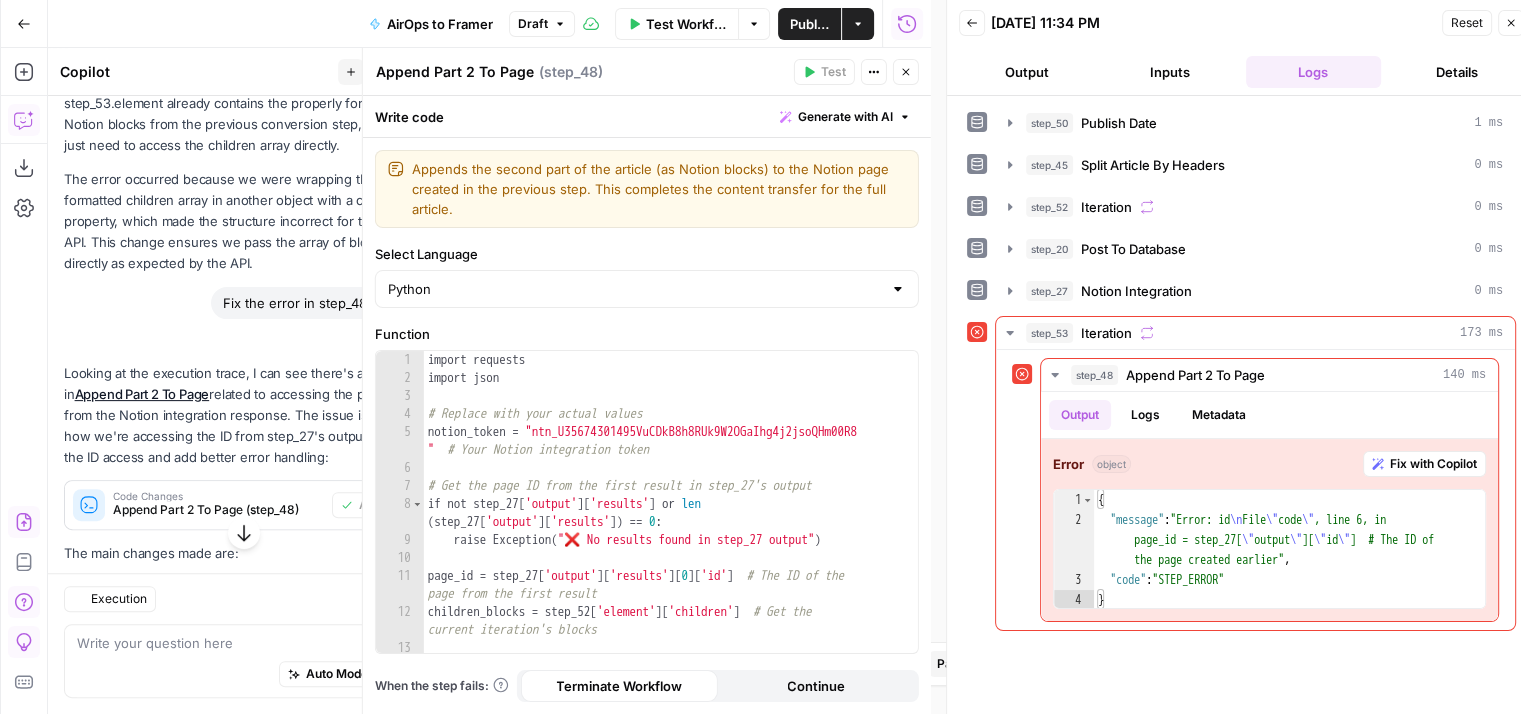 scroll, scrollTop: 624, scrollLeft: 0, axis: vertical 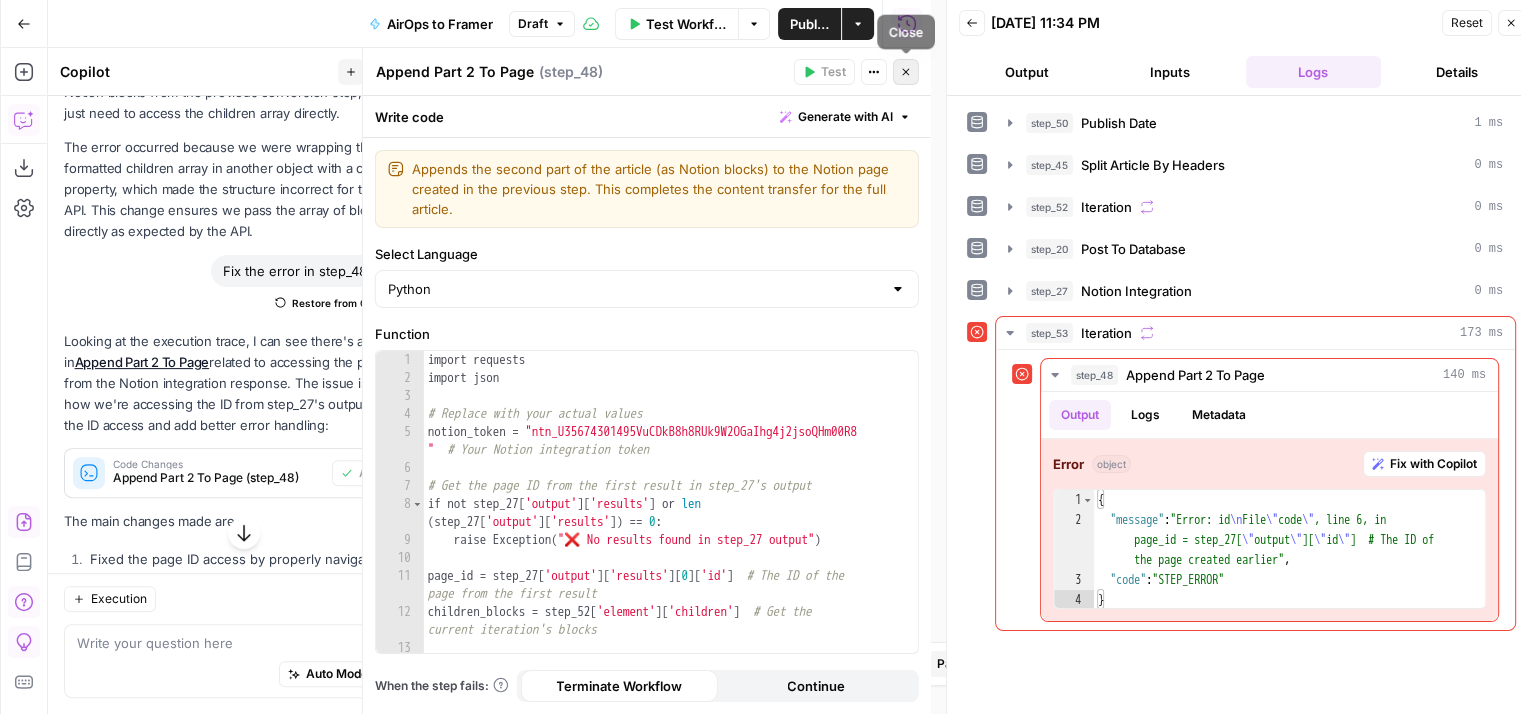 click 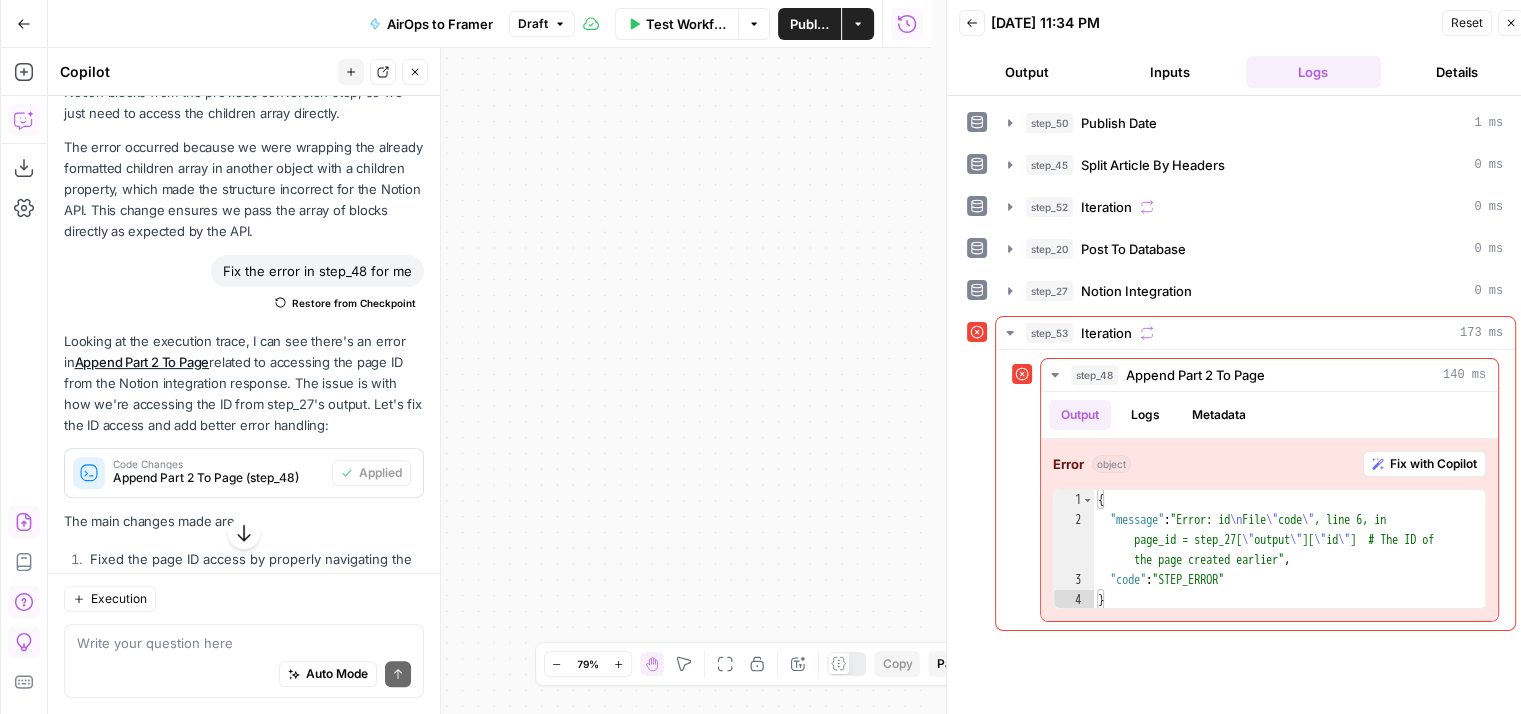 click on "Workflow Set Inputs Inputs Run Code · Python Publish Date Step 50 Run Code · Python Split Article By Headers Step 45 Loop Iteration Iteration Step 52 Run Code · JavaScript Convert Parts To Blocks Step 33 Complete Call API Post To Database Step 20 Integration Notion Integration Step 27 Loop Error Iteration Iteration Step 53 Call API Append To Item Step 58 Error Run Code · Python Append Part 2 To Page Step 48 Complete Write Liquid Text Success Step 54 End Output" at bounding box center (489, 381) 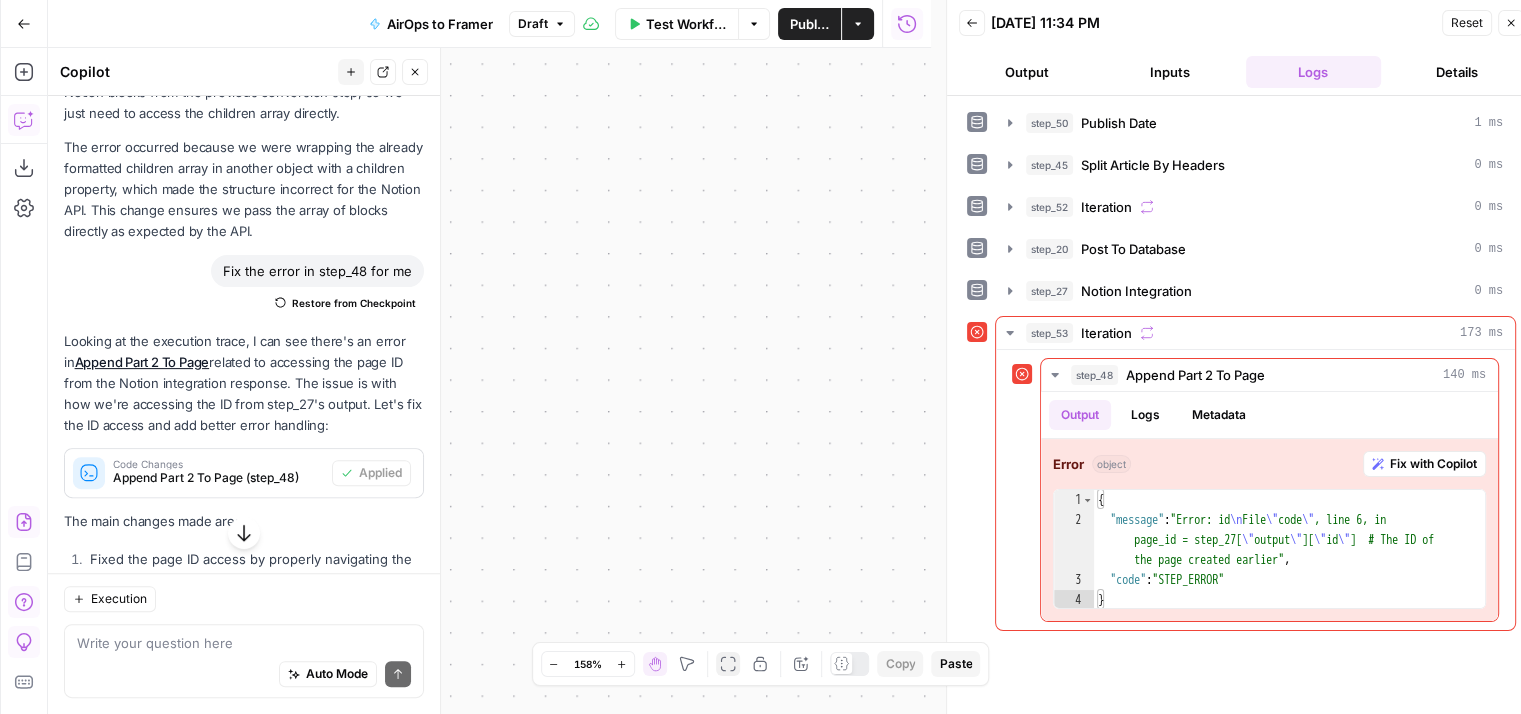 click on "Fit to View" at bounding box center (728, 664) 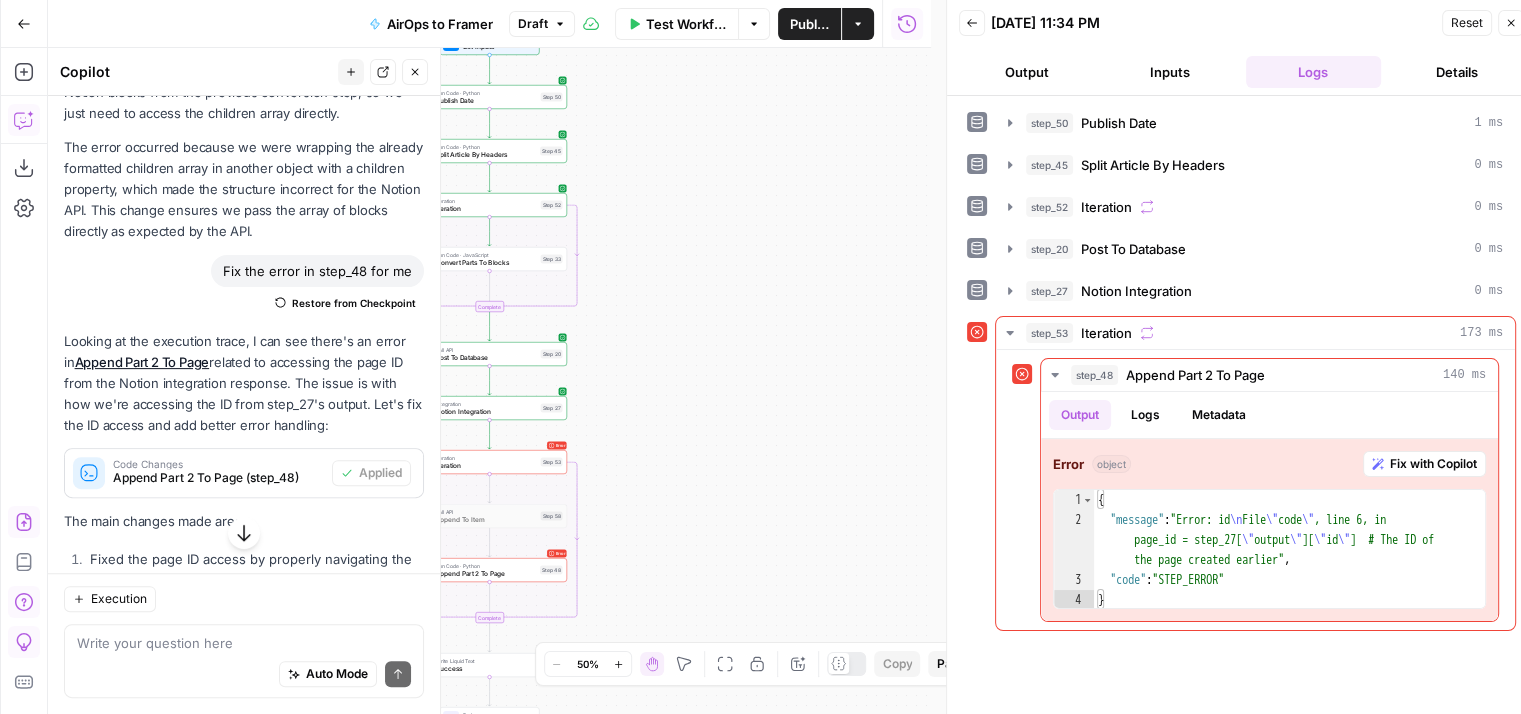 drag, startPoint x: 680, startPoint y: 475, endPoint x: 868, endPoint y: 329, distance: 238.03362 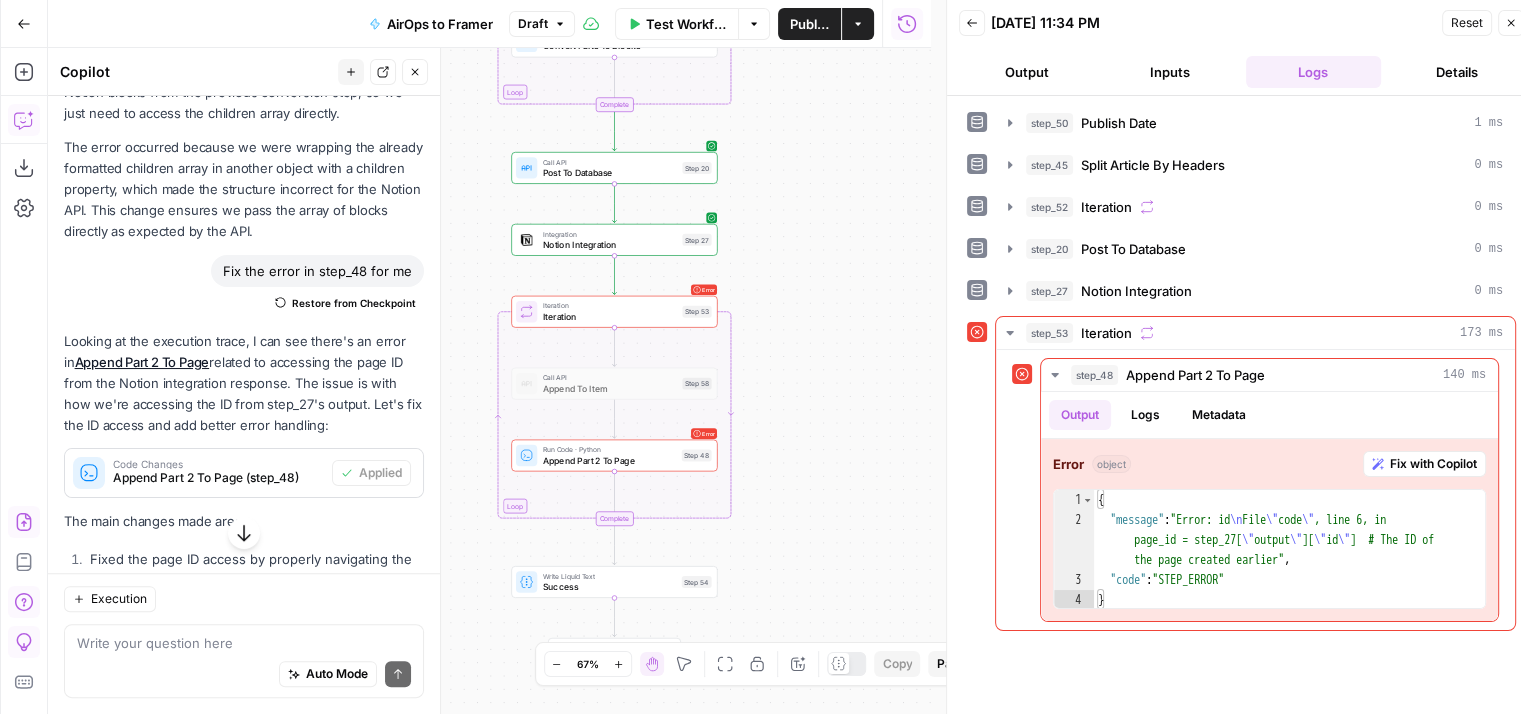 drag, startPoint x: 868, startPoint y: 329, endPoint x: 901, endPoint y: 317, distance: 35.1141 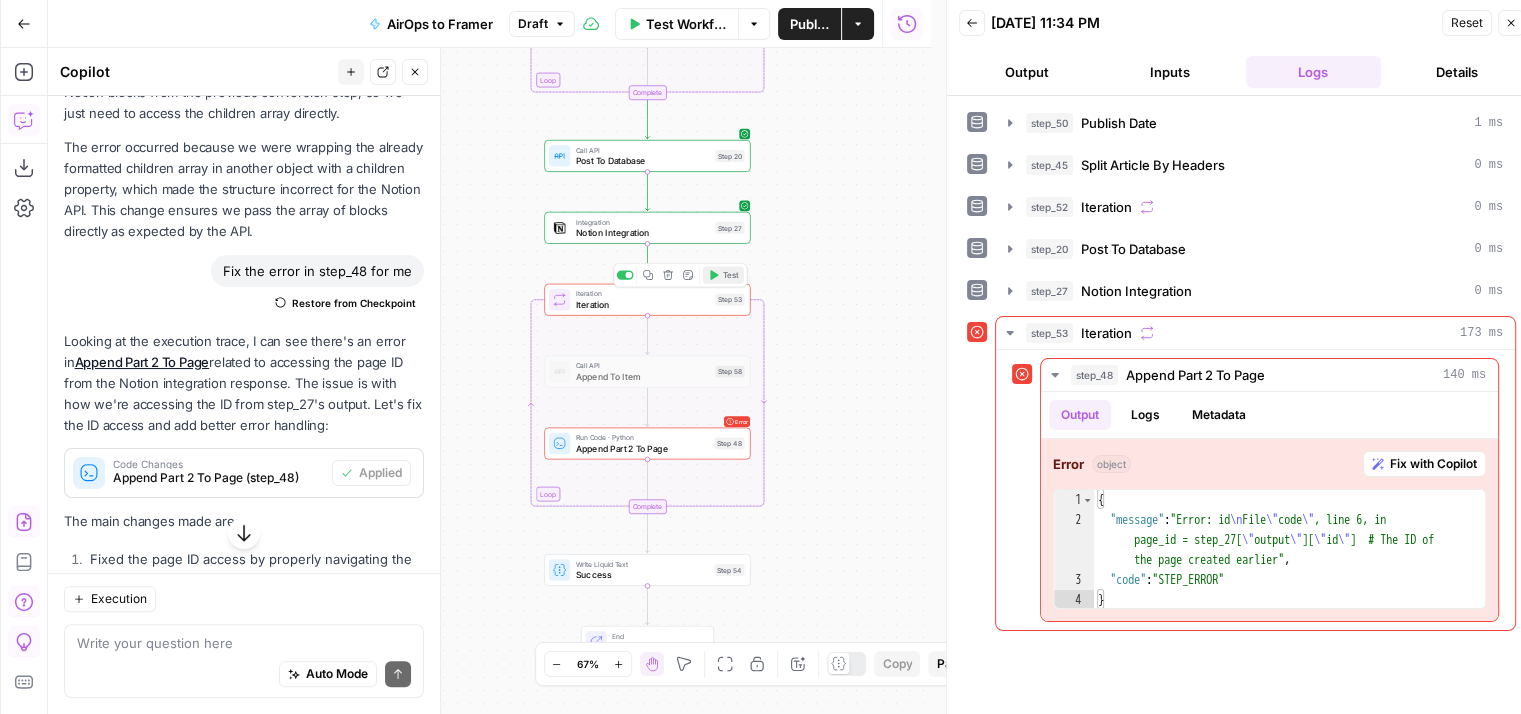 click on "Test" at bounding box center (731, 275) 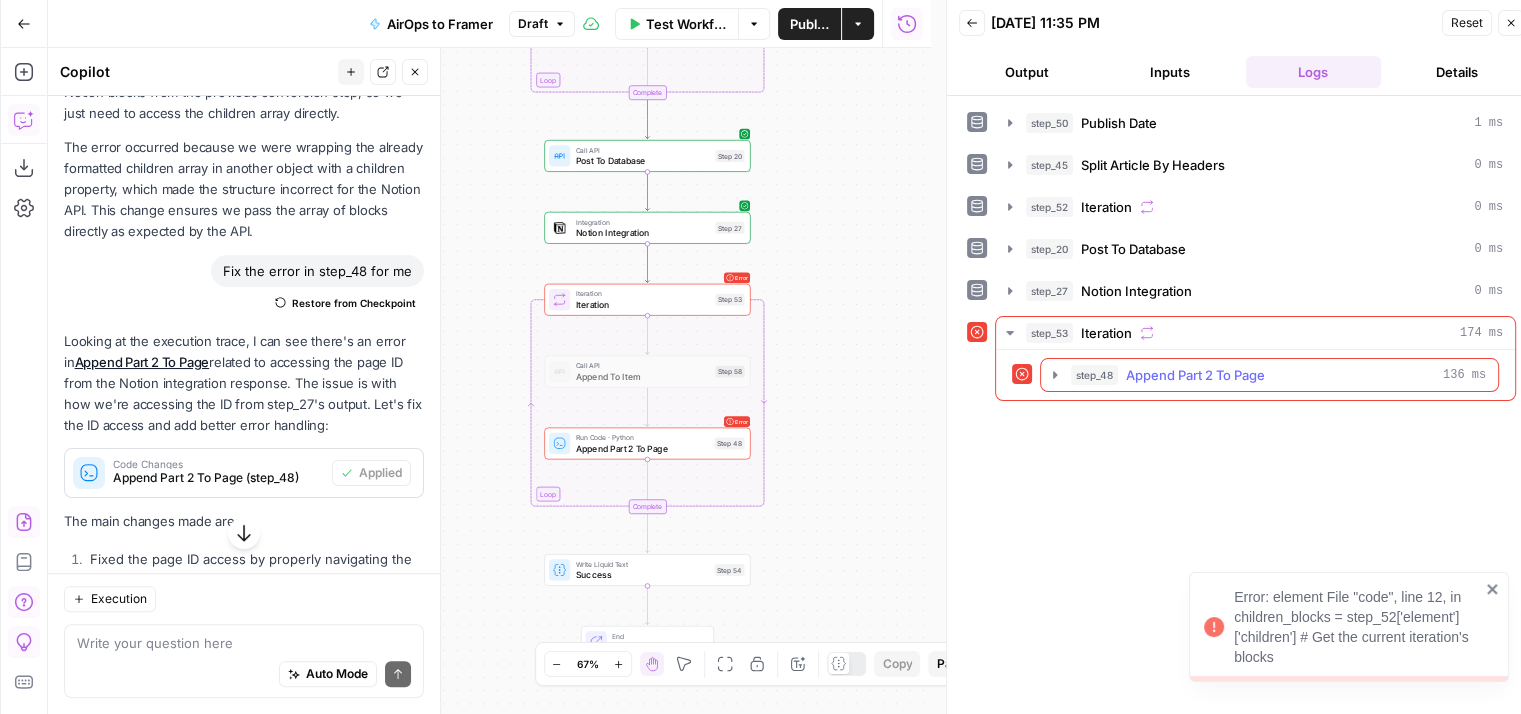 click on "Append Part 2 To Page" at bounding box center [1195, 375] 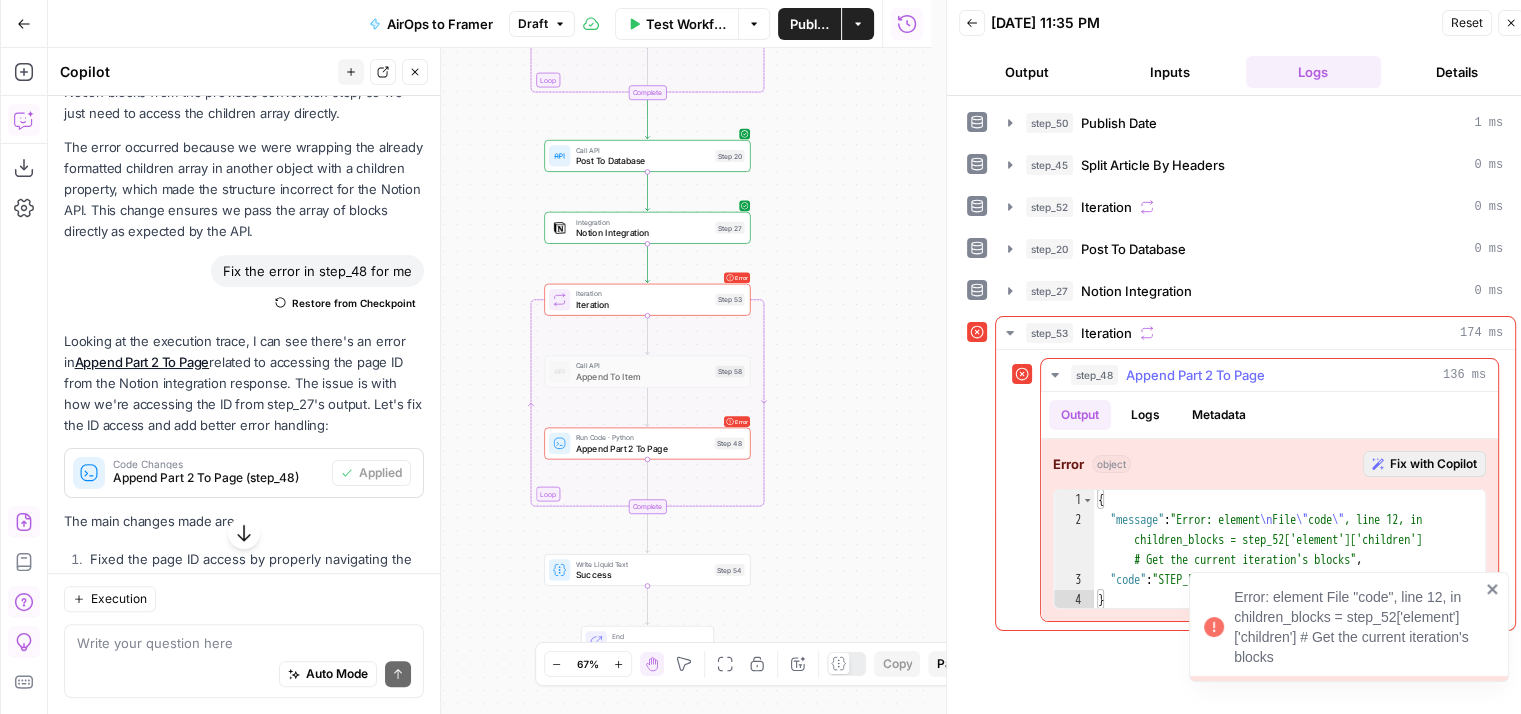 click on "Fix with Copilot" at bounding box center [1433, 464] 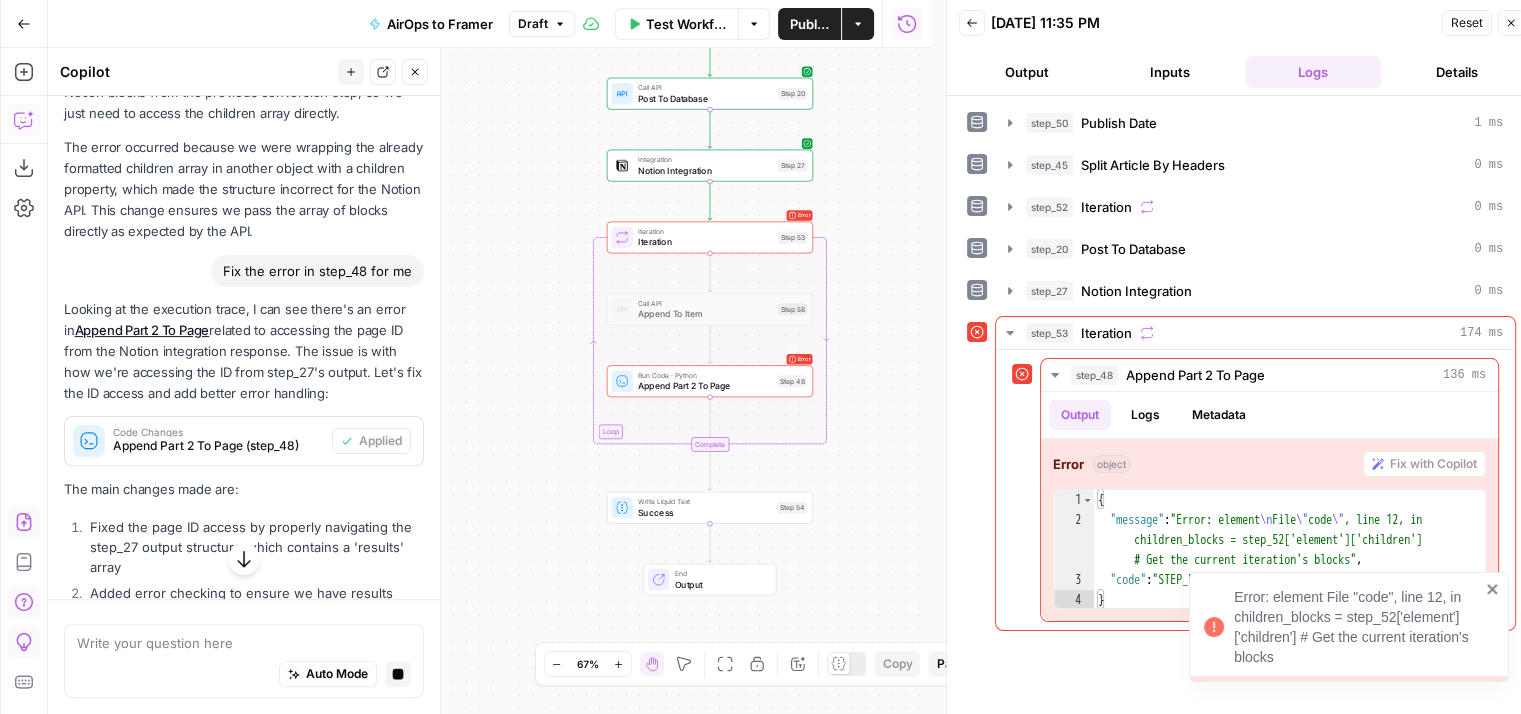 scroll, scrollTop: 880, scrollLeft: 0, axis: vertical 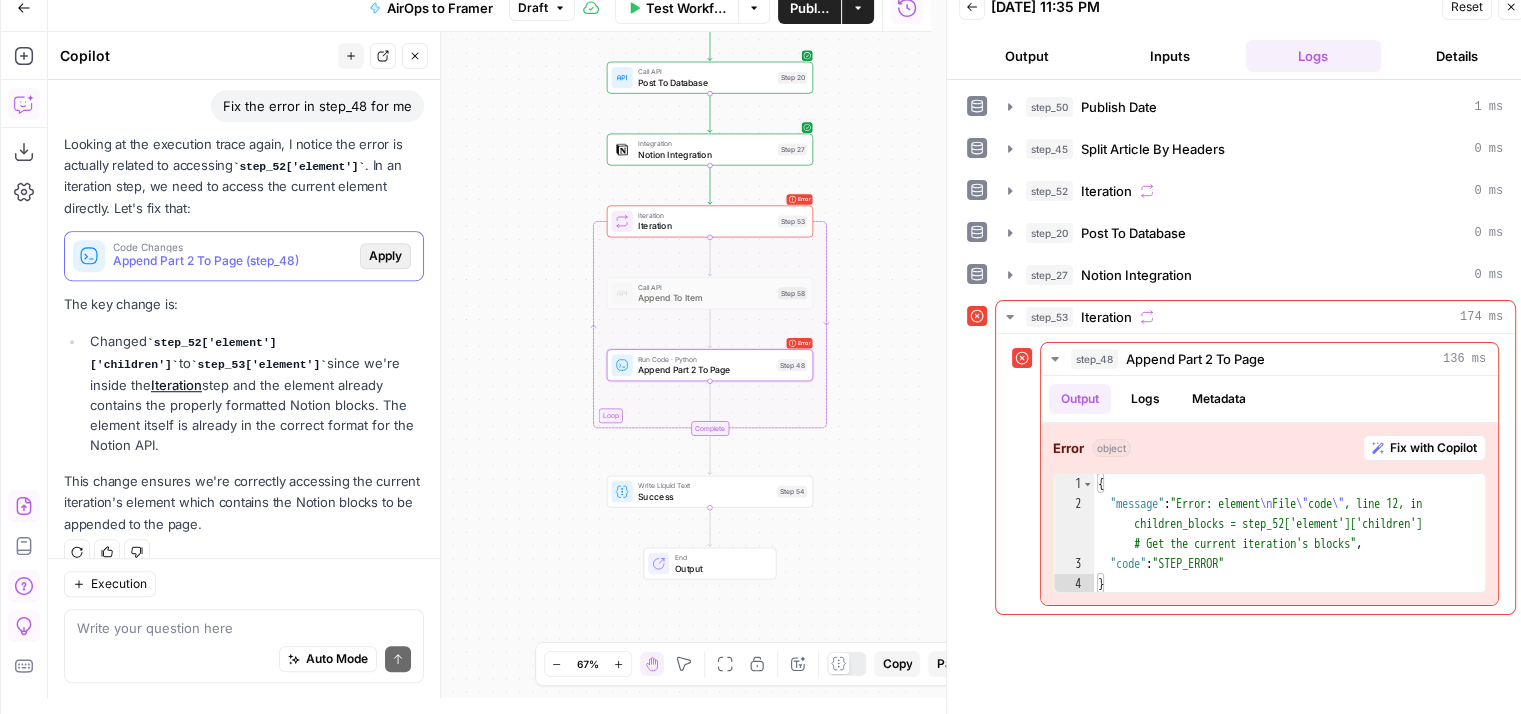 click on "Apply" at bounding box center [385, 256] 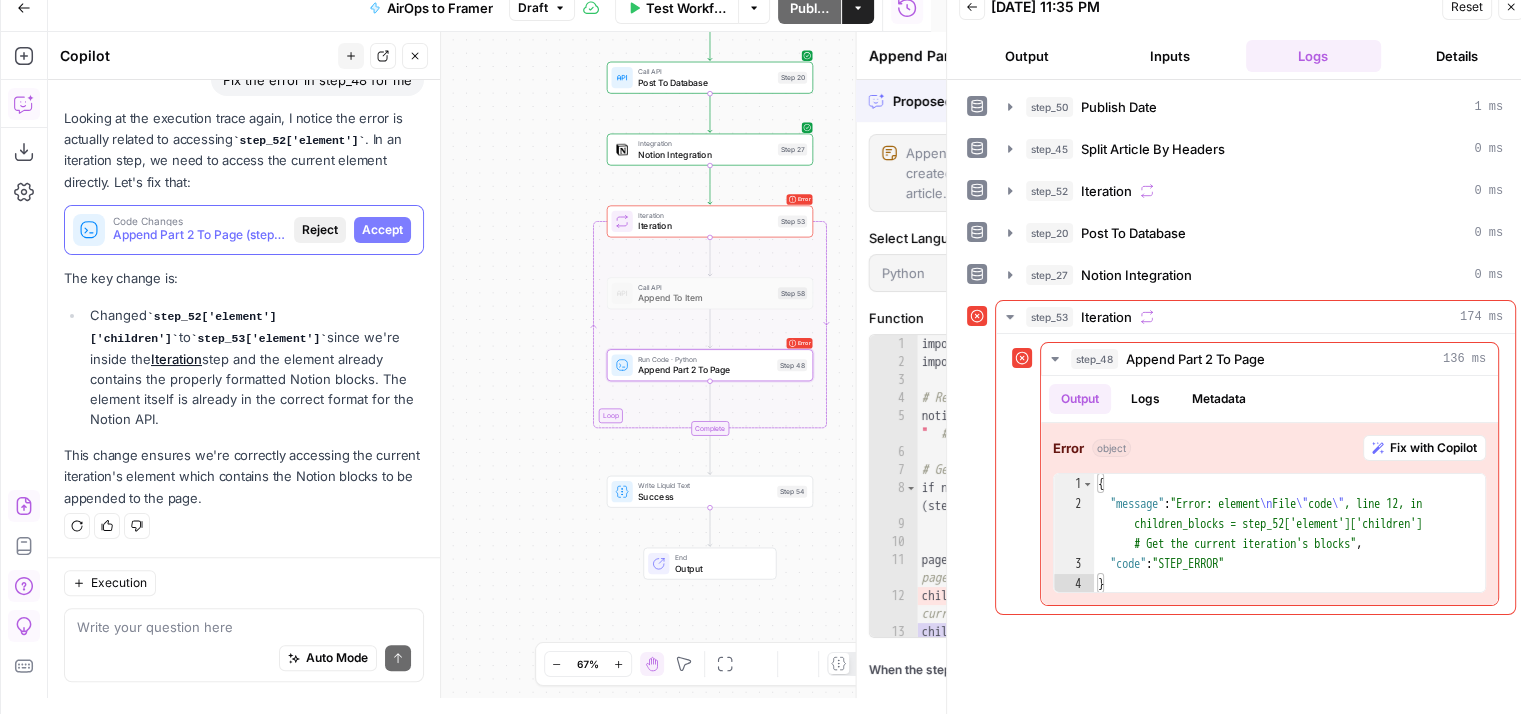 scroll, scrollTop: 1295, scrollLeft: 0, axis: vertical 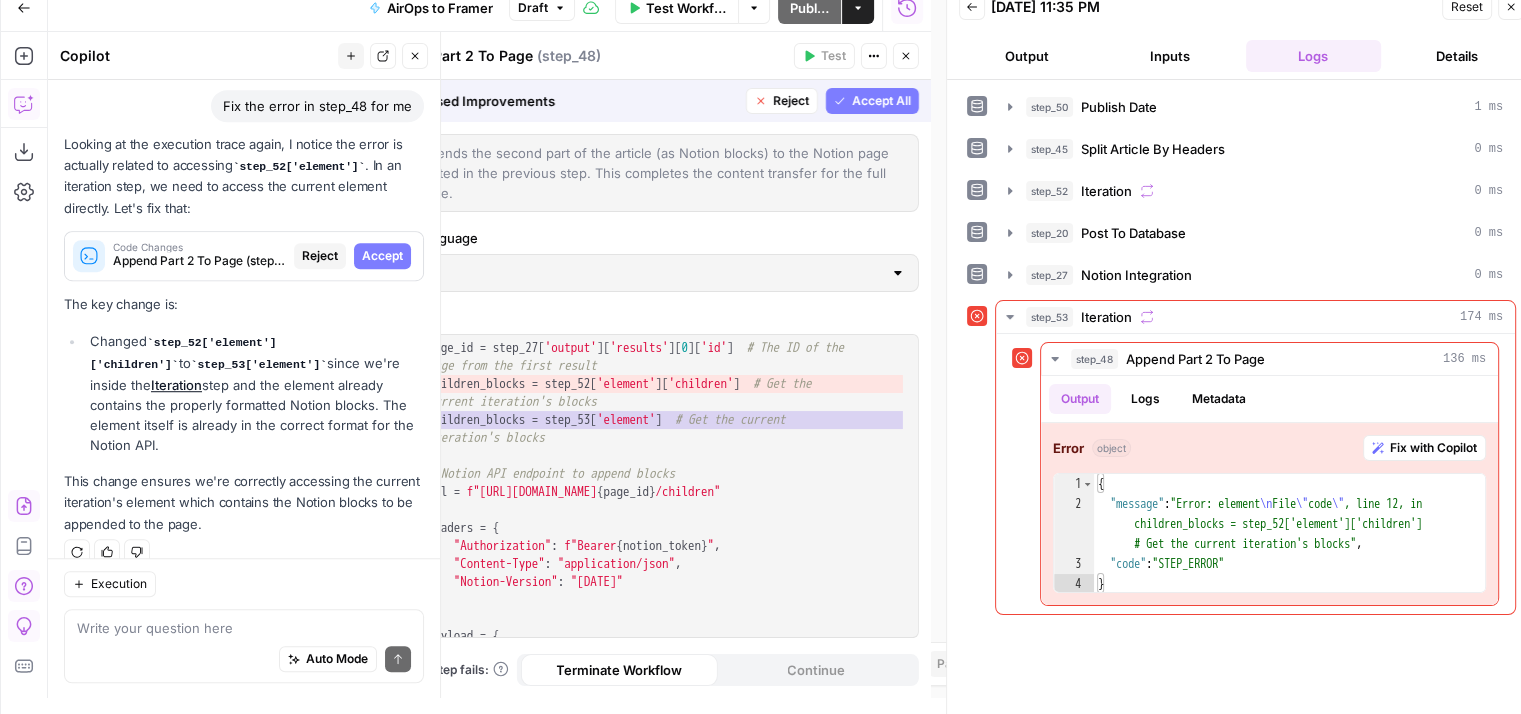 click on "Changed  step_52['element']['children']  to  step_53['element']  since we're inside the  Iteration  step and the element already contains the properly formatted Notion blocks. The element itself is already in the correct format for the Notion API." at bounding box center (254, 393) 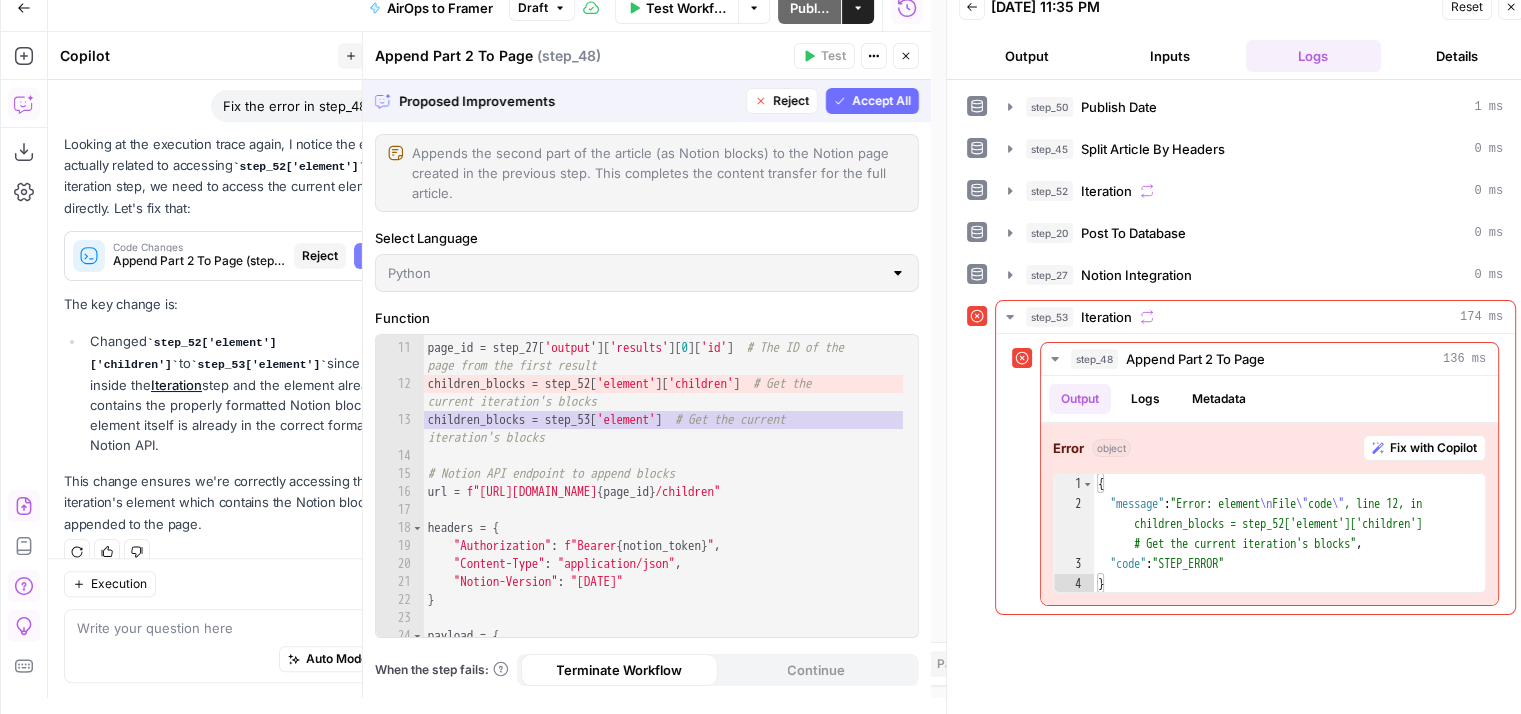 click on "Accept All" at bounding box center (881, 101) 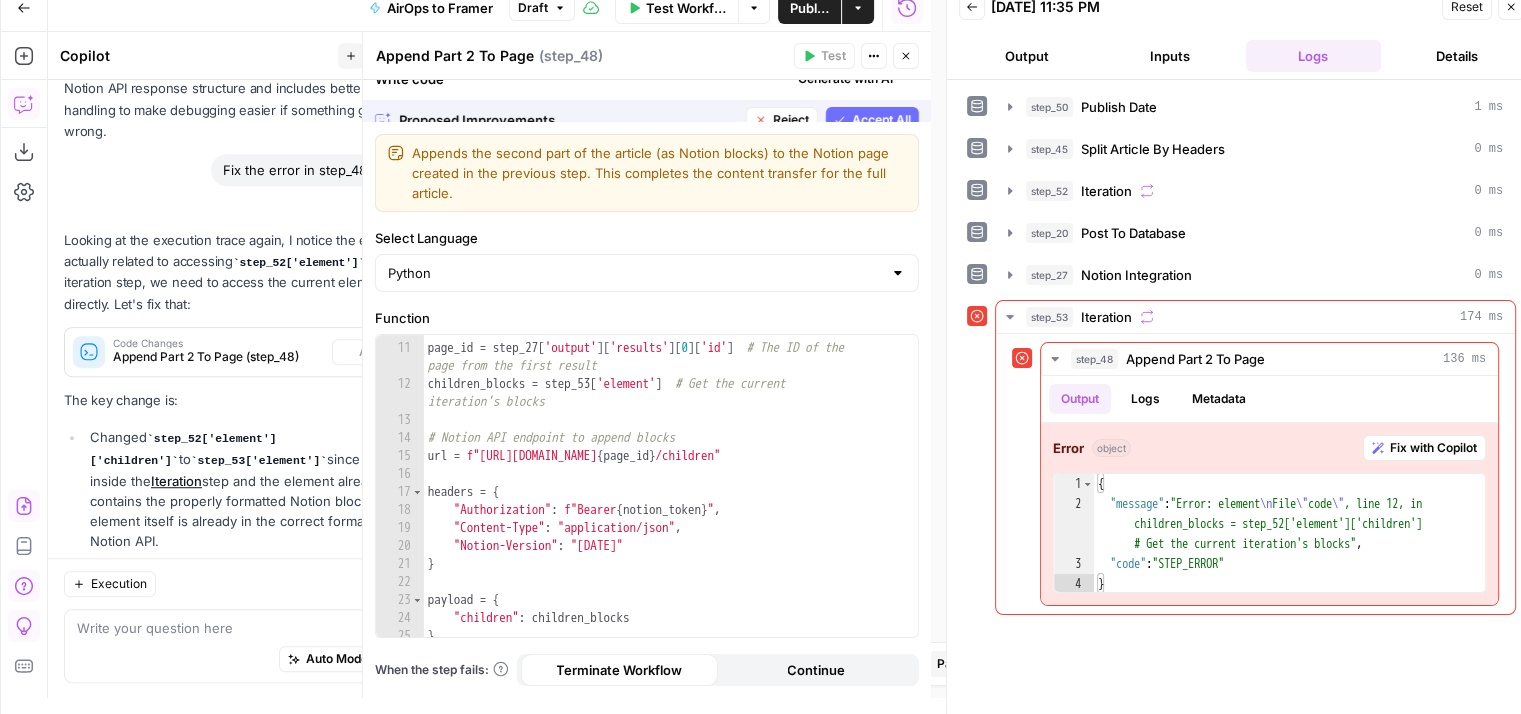 scroll, scrollTop: 1391, scrollLeft: 0, axis: vertical 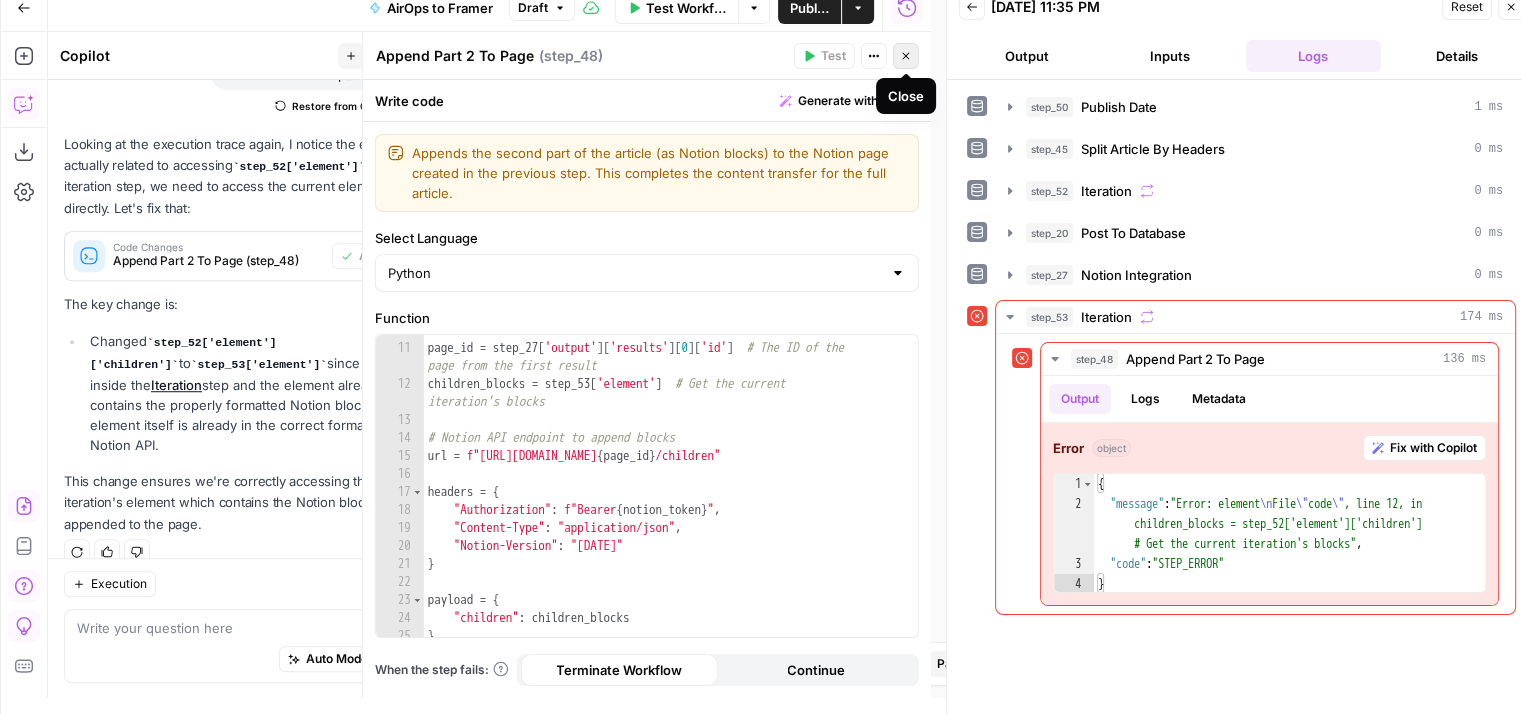 click 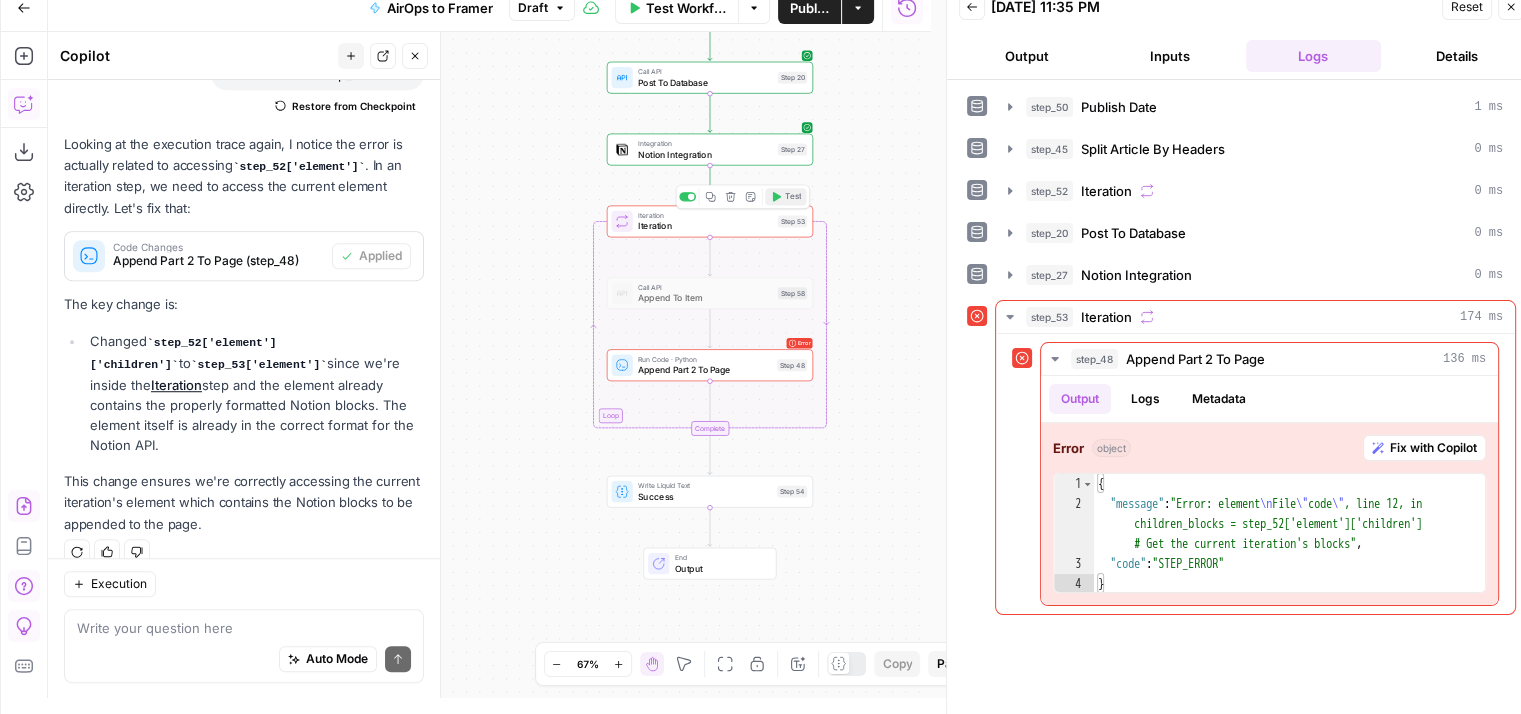 click 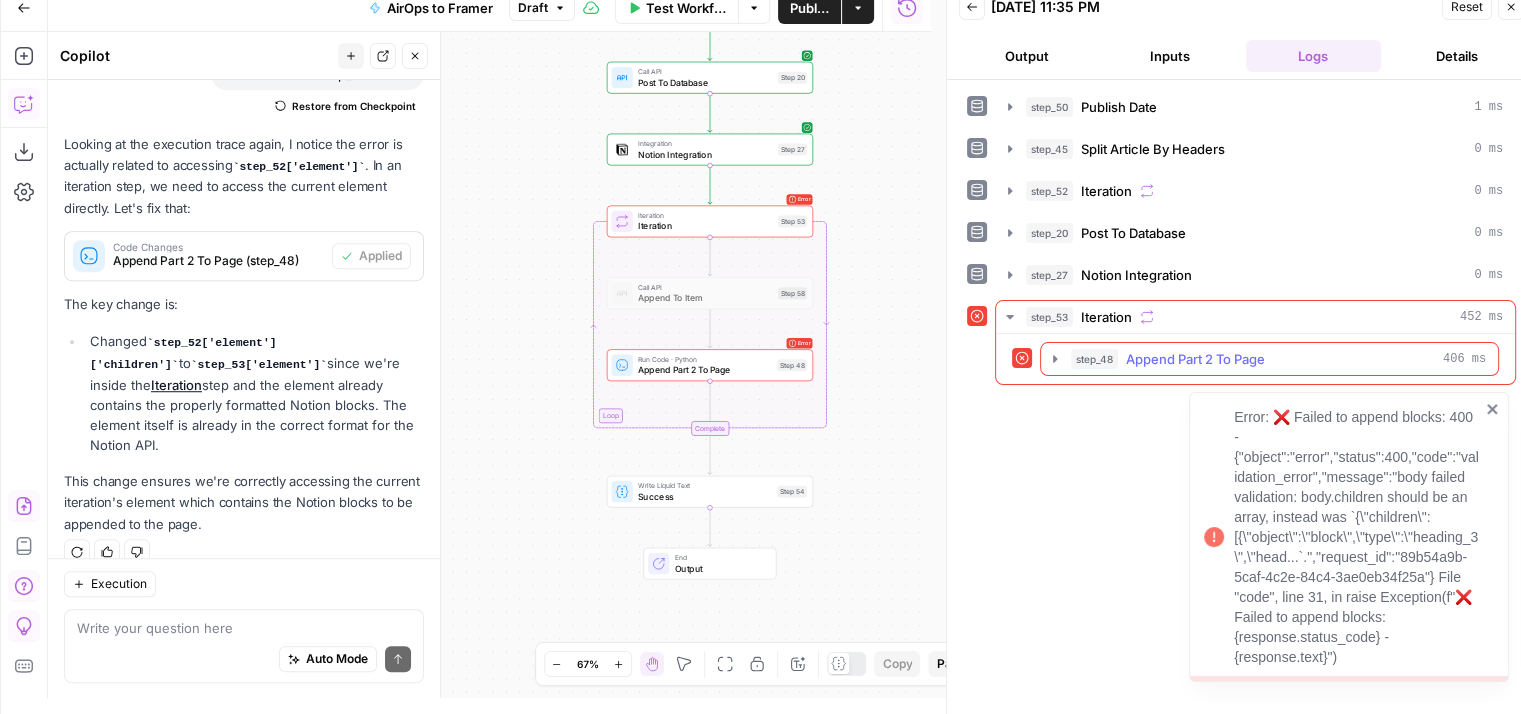 click on "step_48 Append Part 2 To Page 406 ms" at bounding box center [1269, 359] 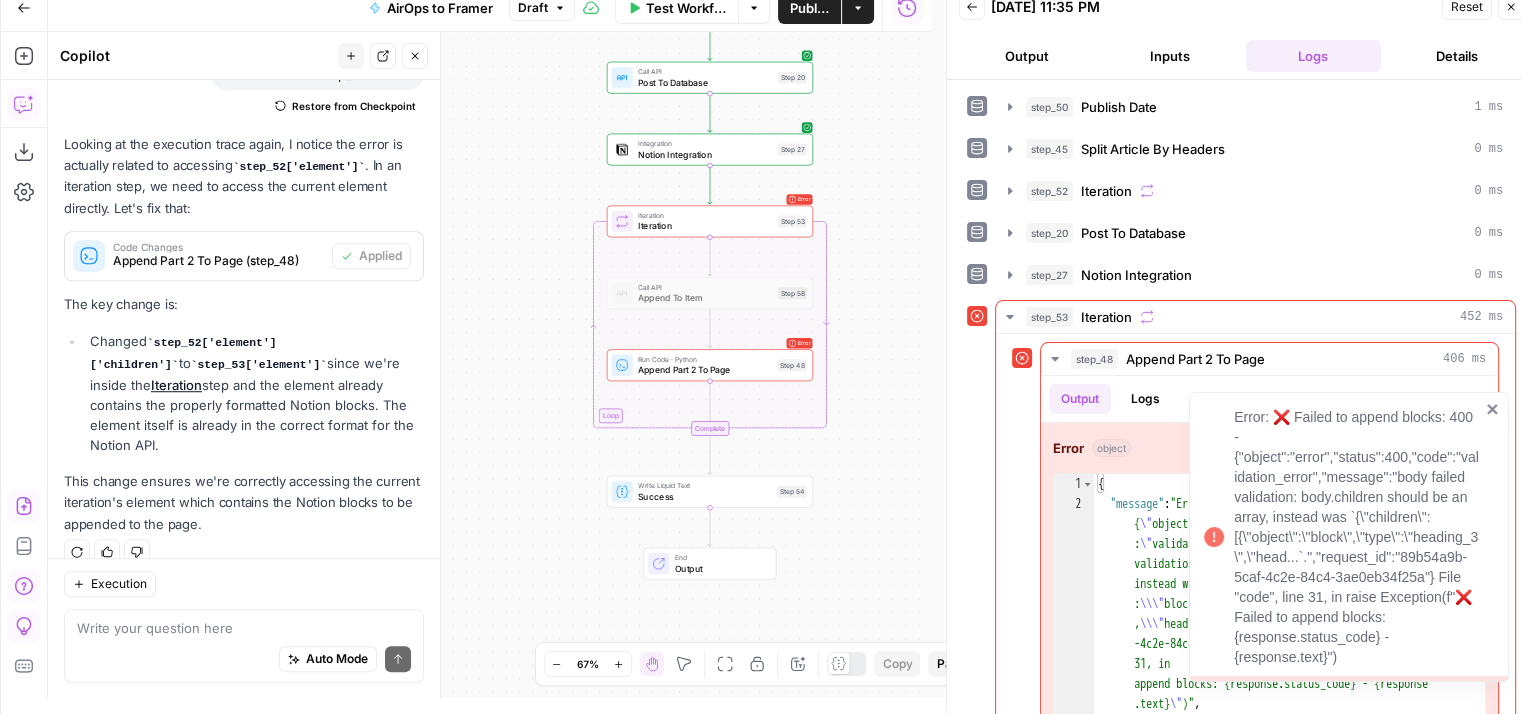 click 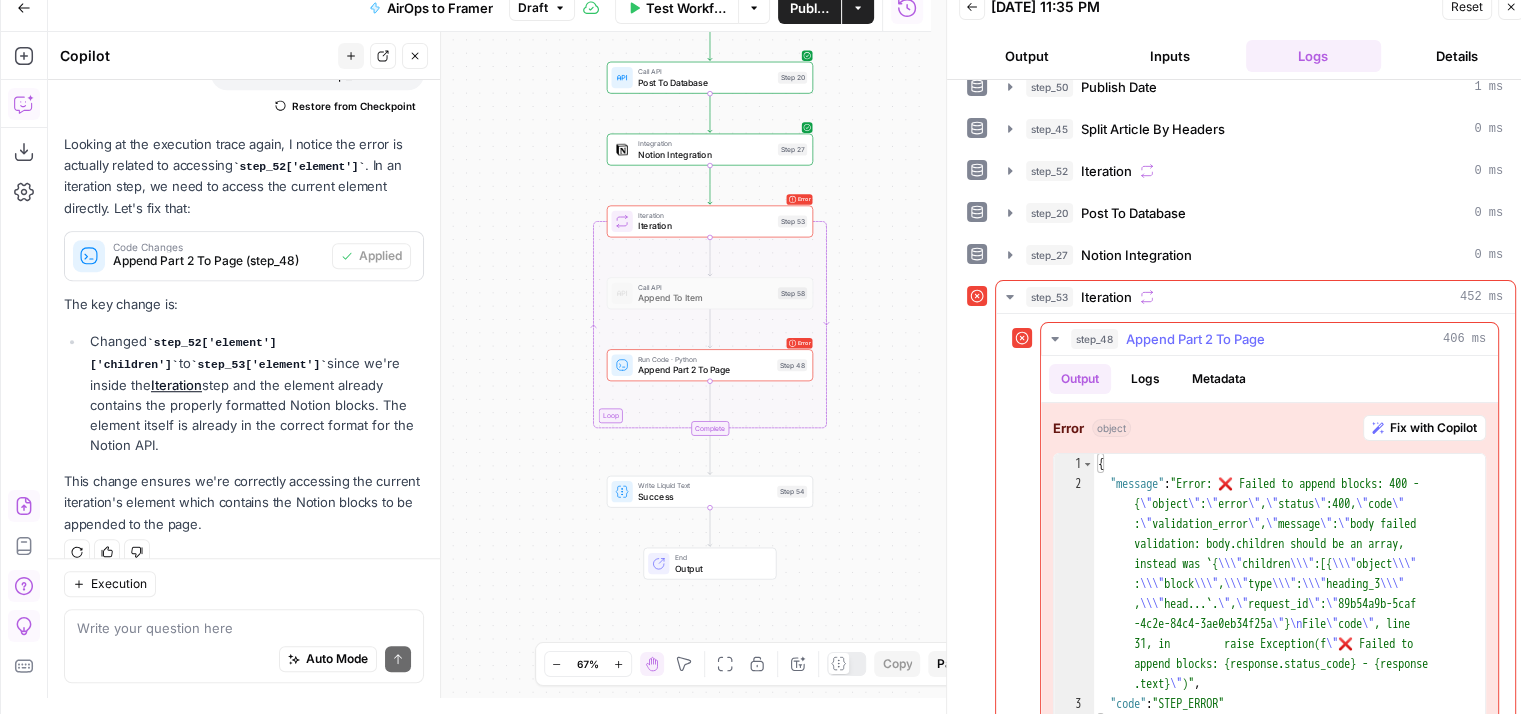 scroll, scrollTop: 66, scrollLeft: 0, axis: vertical 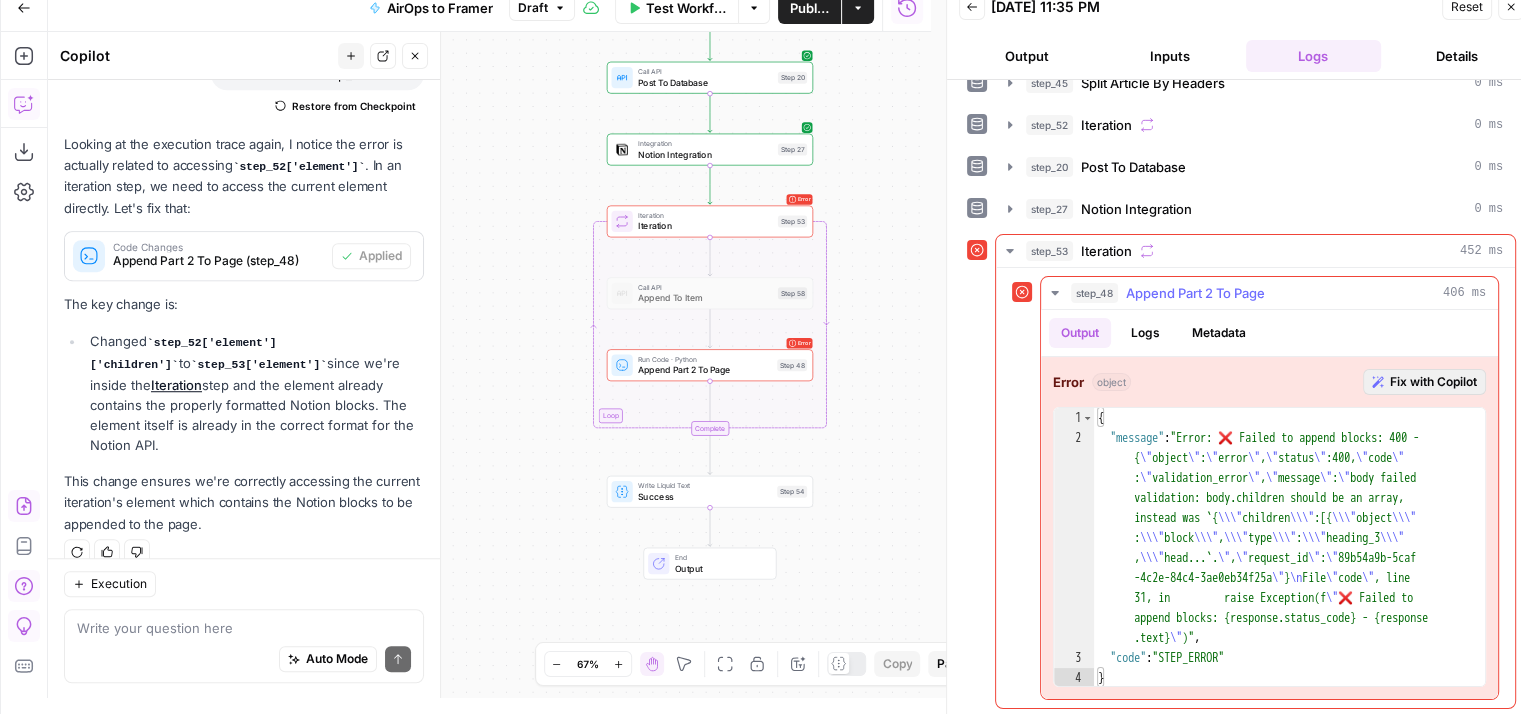 click on "Fix with Copilot" at bounding box center [1433, 382] 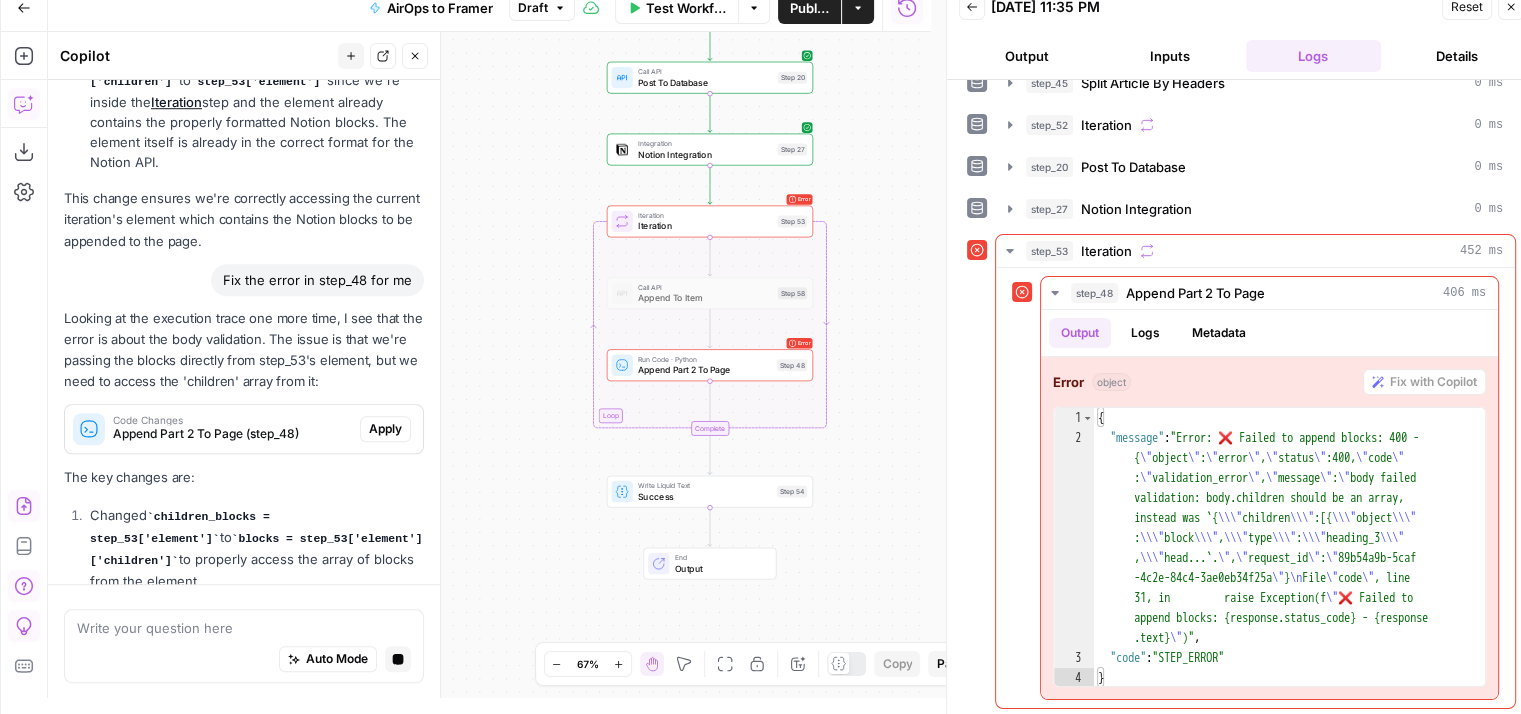 scroll, scrollTop: 1624, scrollLeft: 0, axis: vertical 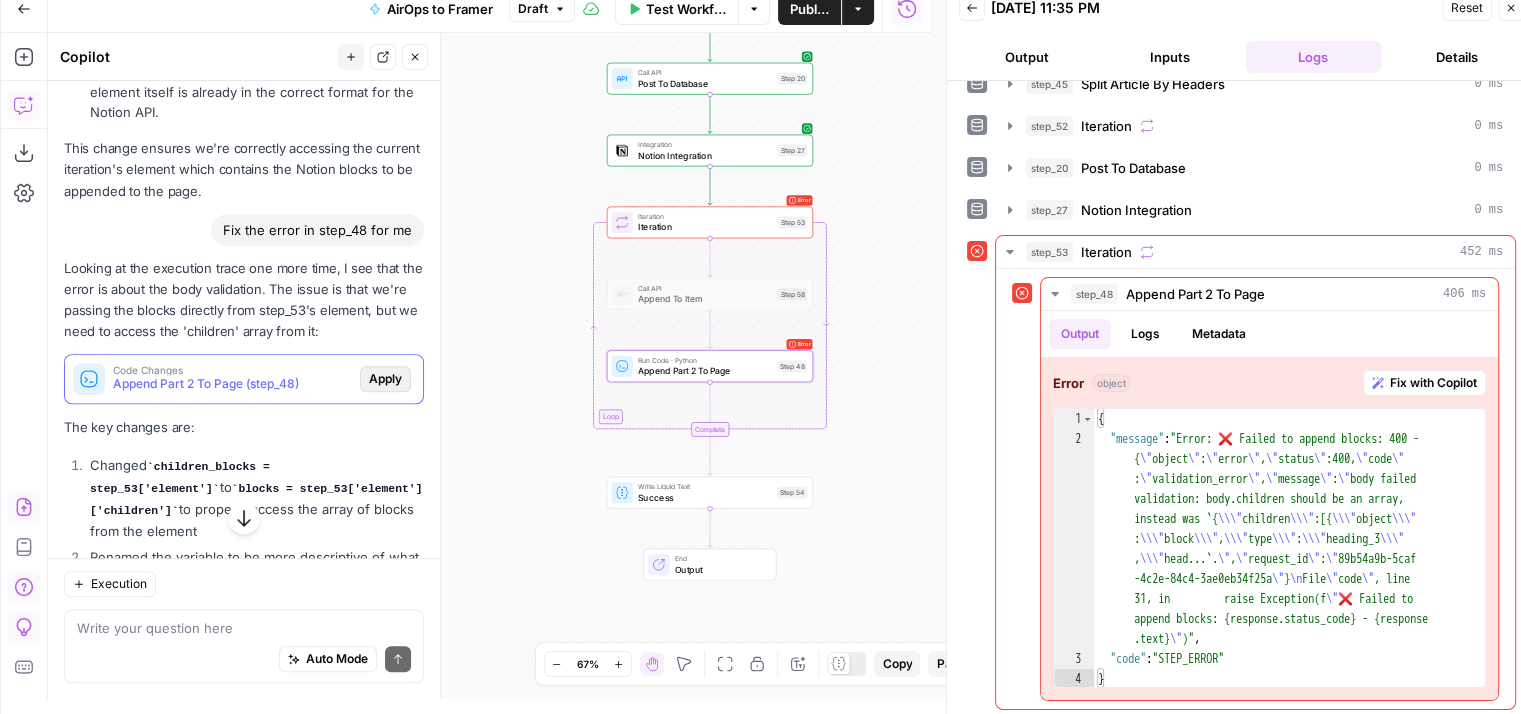 click on "Apply" at bounding box center [385, 379] 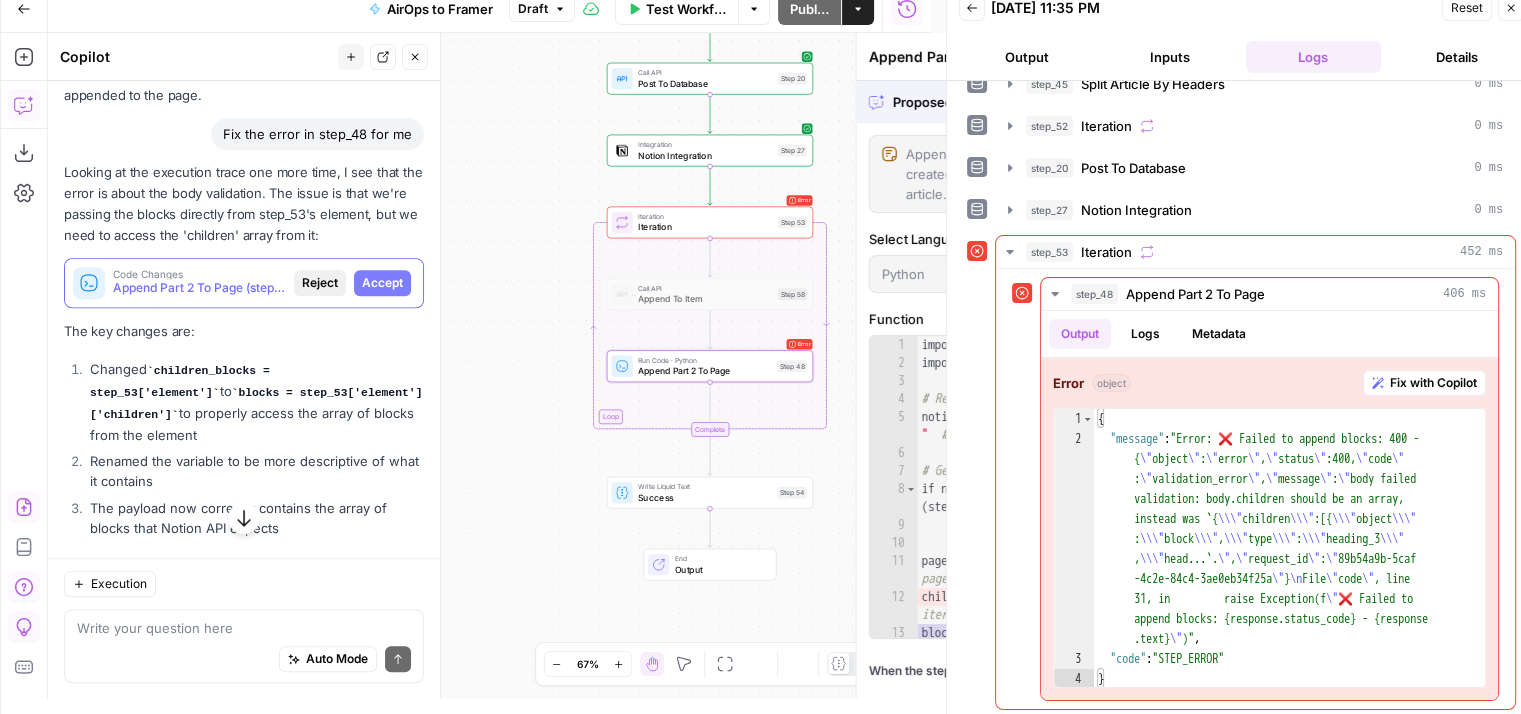 scroll, scrollTop: 1629, scrollLeft: 0, axis: vertical 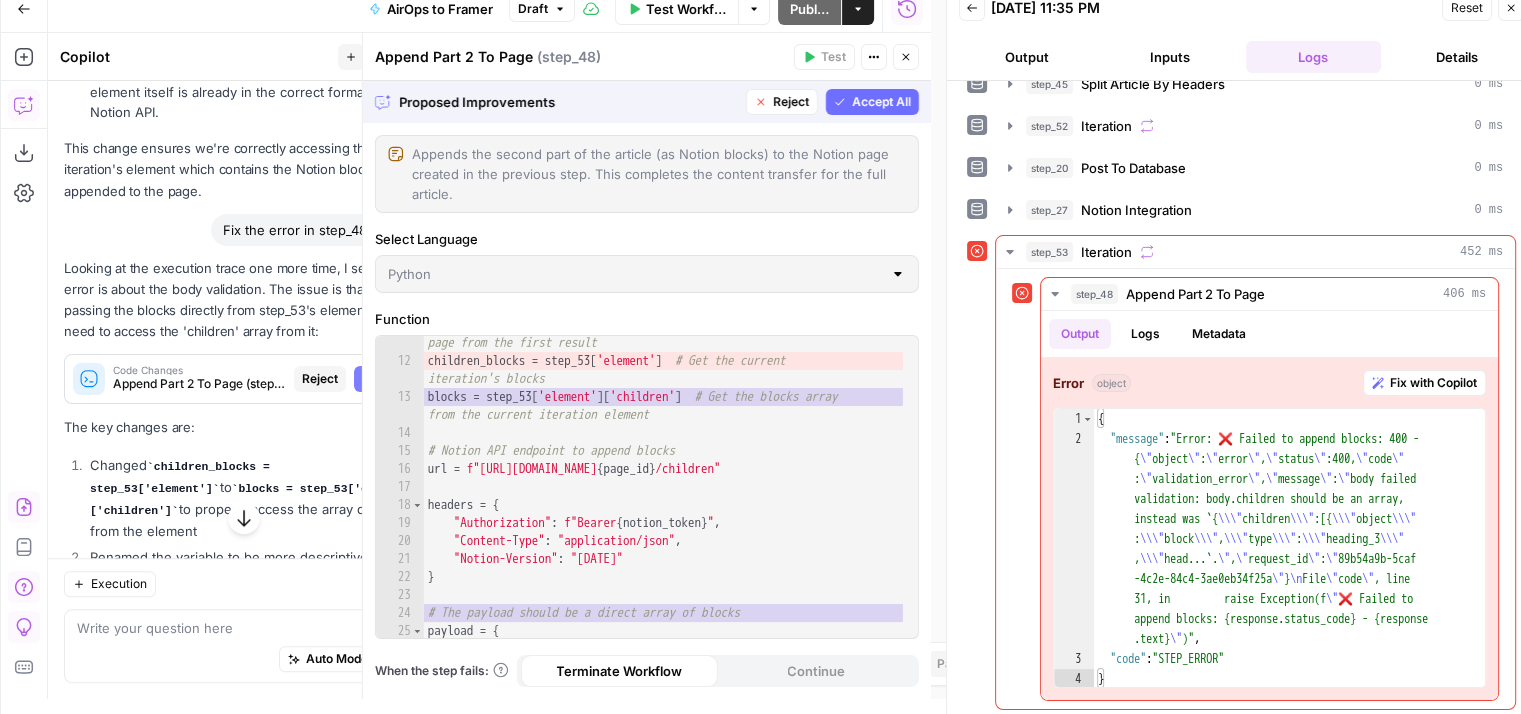 click on "Accept All" at bounding box center (881, 102) 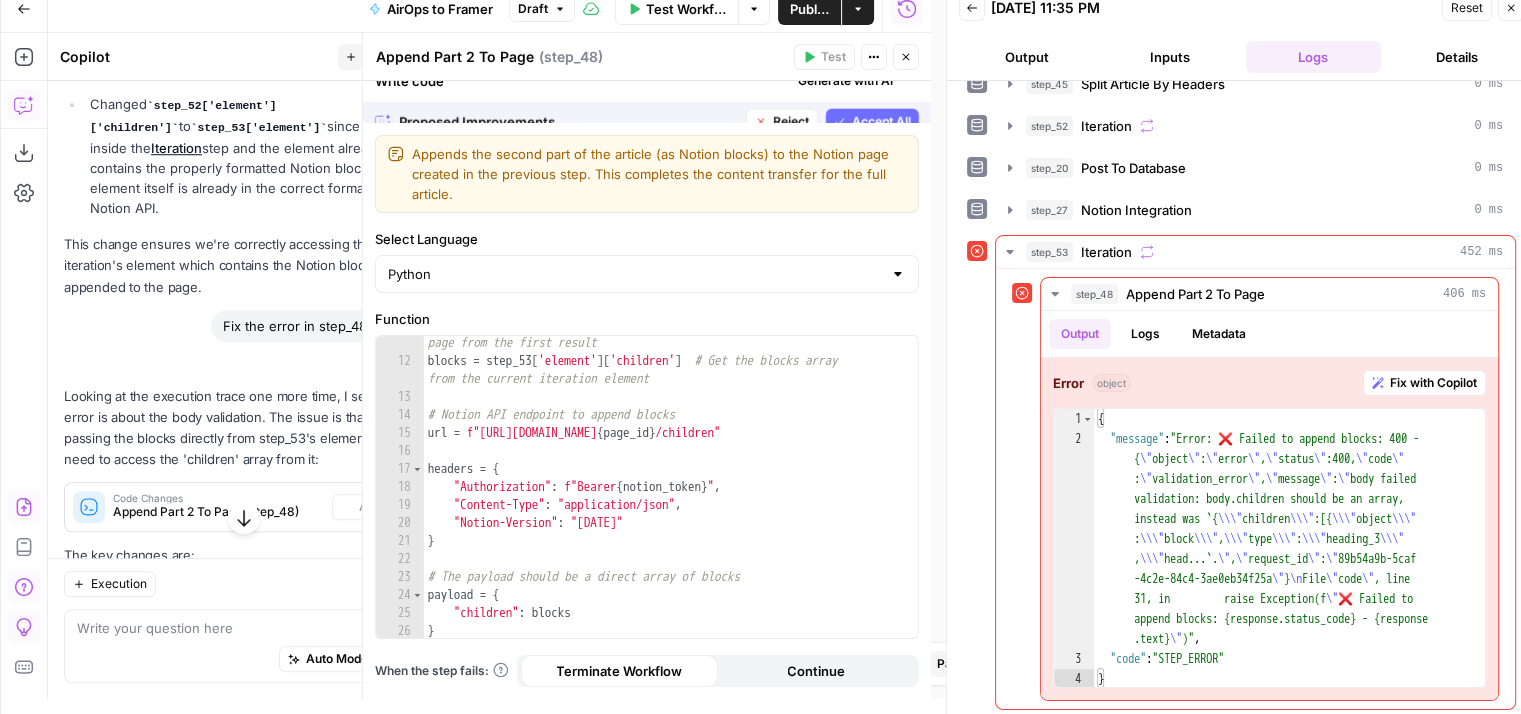 scroll, scrollTop: 1725, scrollLeft: 0, axis: vertical 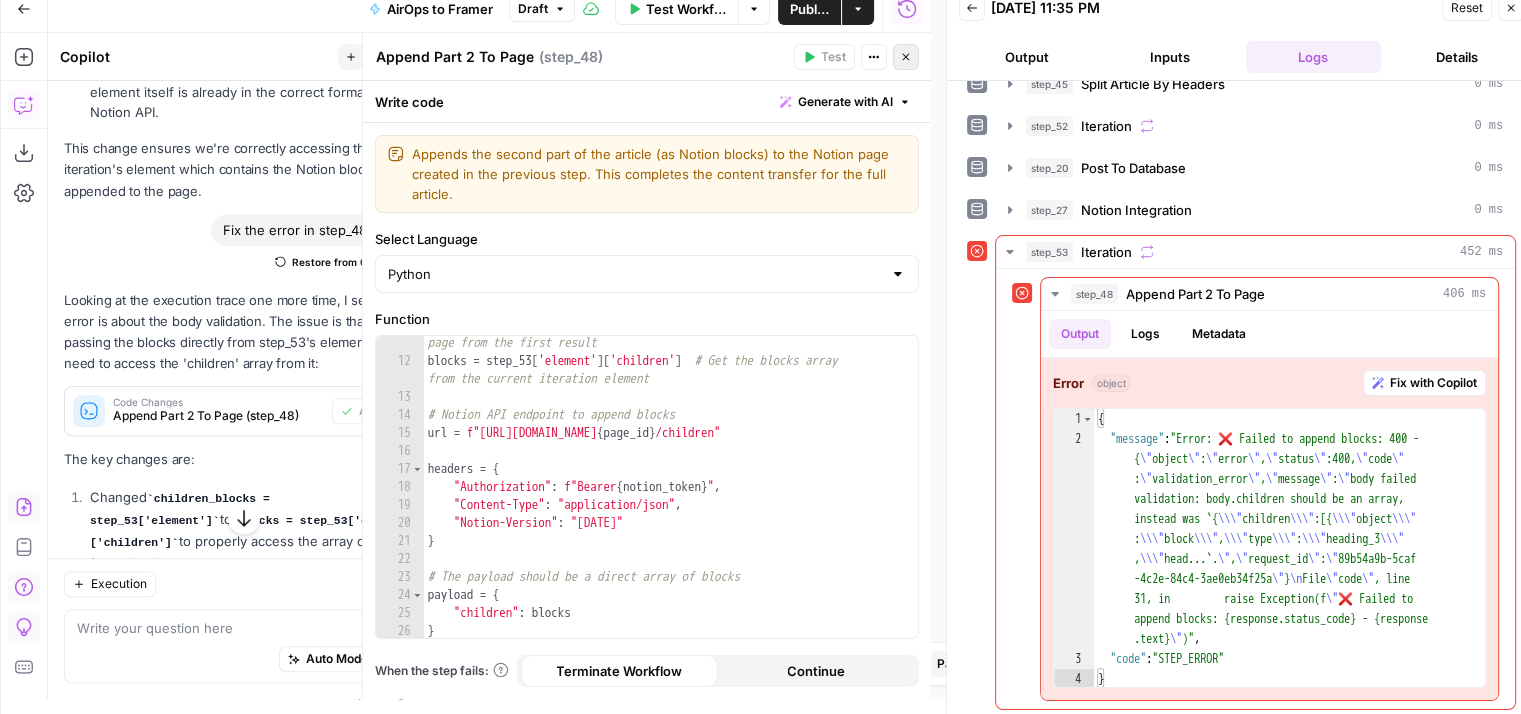 click 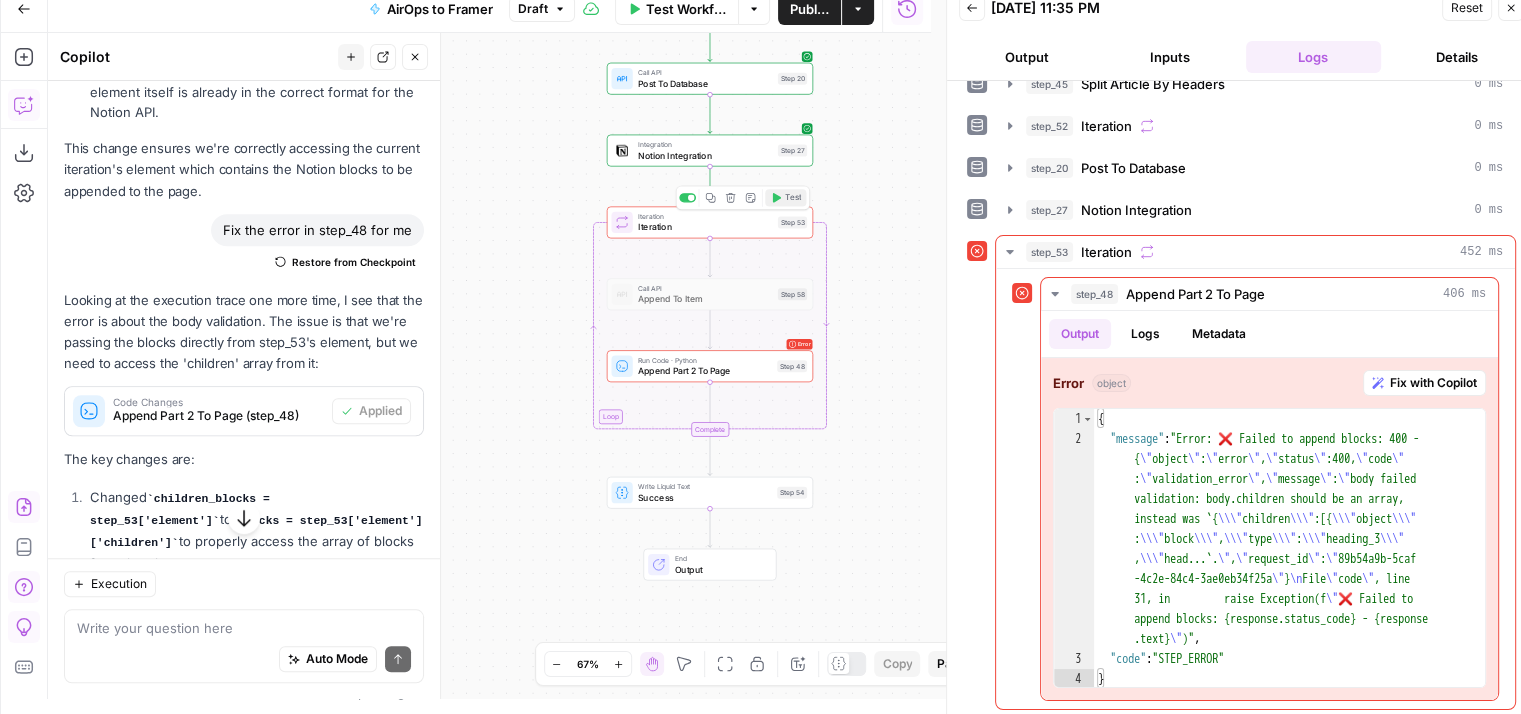 click on "Test" at bounding box center (793, 198) 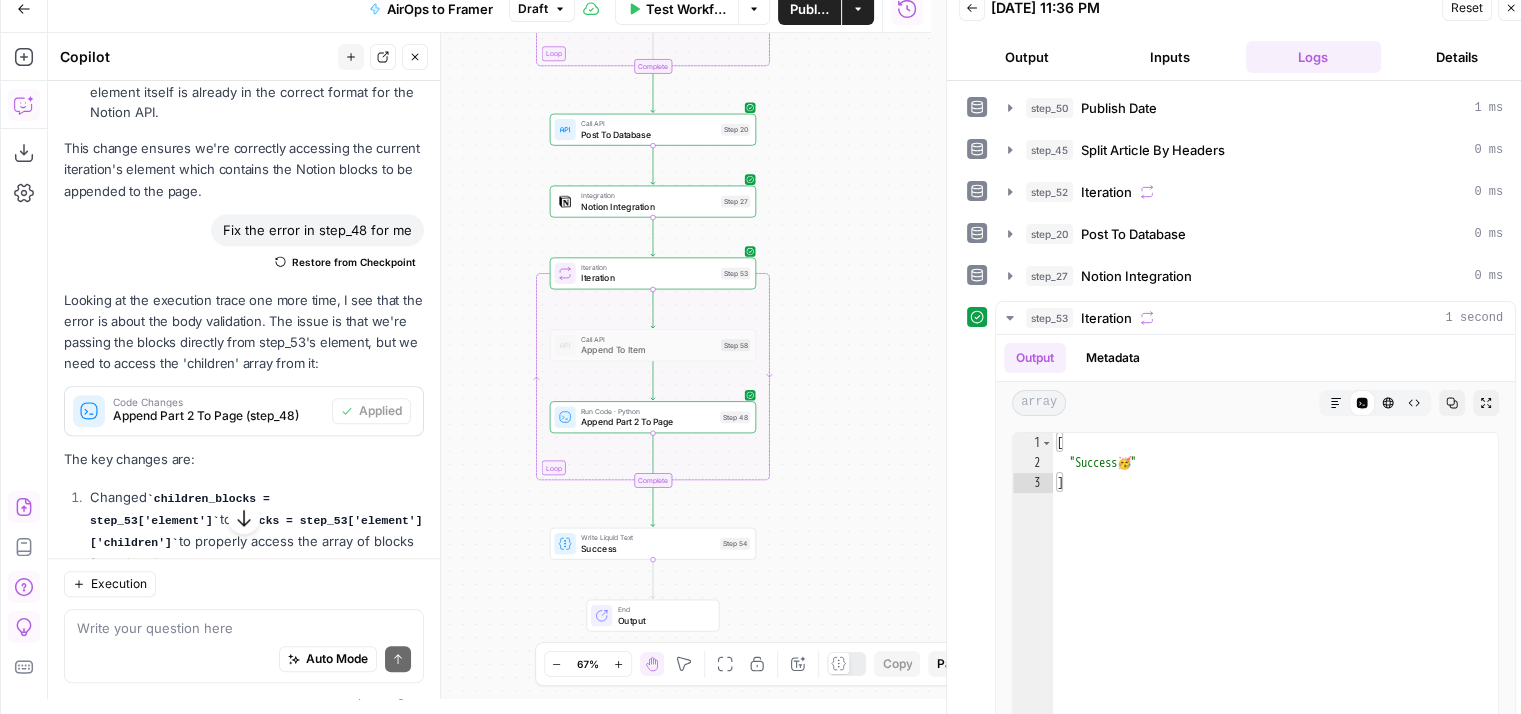 drag, startPoint x: 905, startPoint y: 368, endPoint x: 853, endPoint y: 485, distance: 128.03516 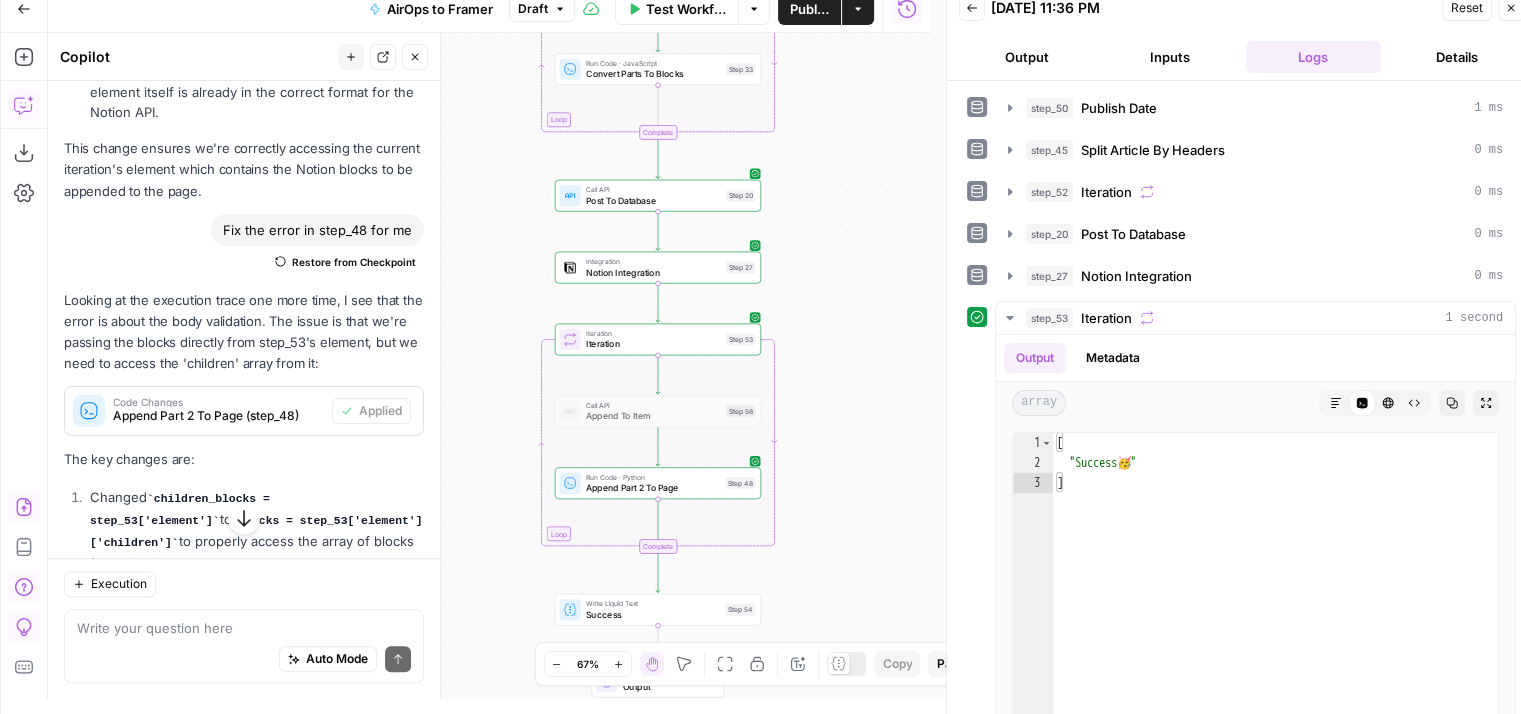 click on "Workflow Set Inputs Inputs Run Code · Python Publish Date Step 50 Run Code · Python Split Article By Headers Step 45 Loop Iteration Iteration Step 52 Run Code · JavaScript Convert Parts To Blocks Step 33 Complete Call API Post To Database Step 20 Integration Notion Integration Step 27 Loop Iteration Iteration Step 53 Call API Append To Item Step 58 Run Code · Python Append Part 2 To Page Step 48 Complete Write Liquid Text Success Step 54 End Output" at bounding box center (489, 366) 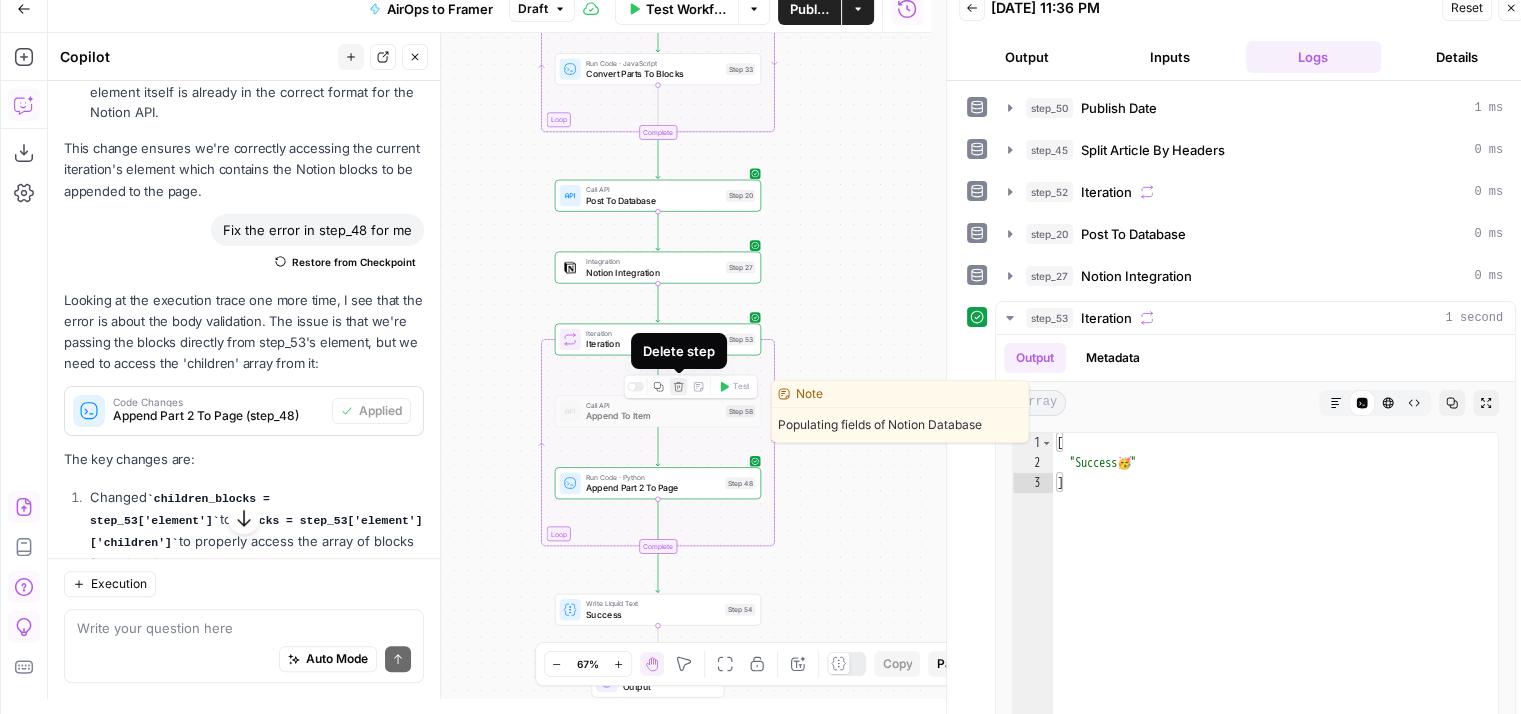 click 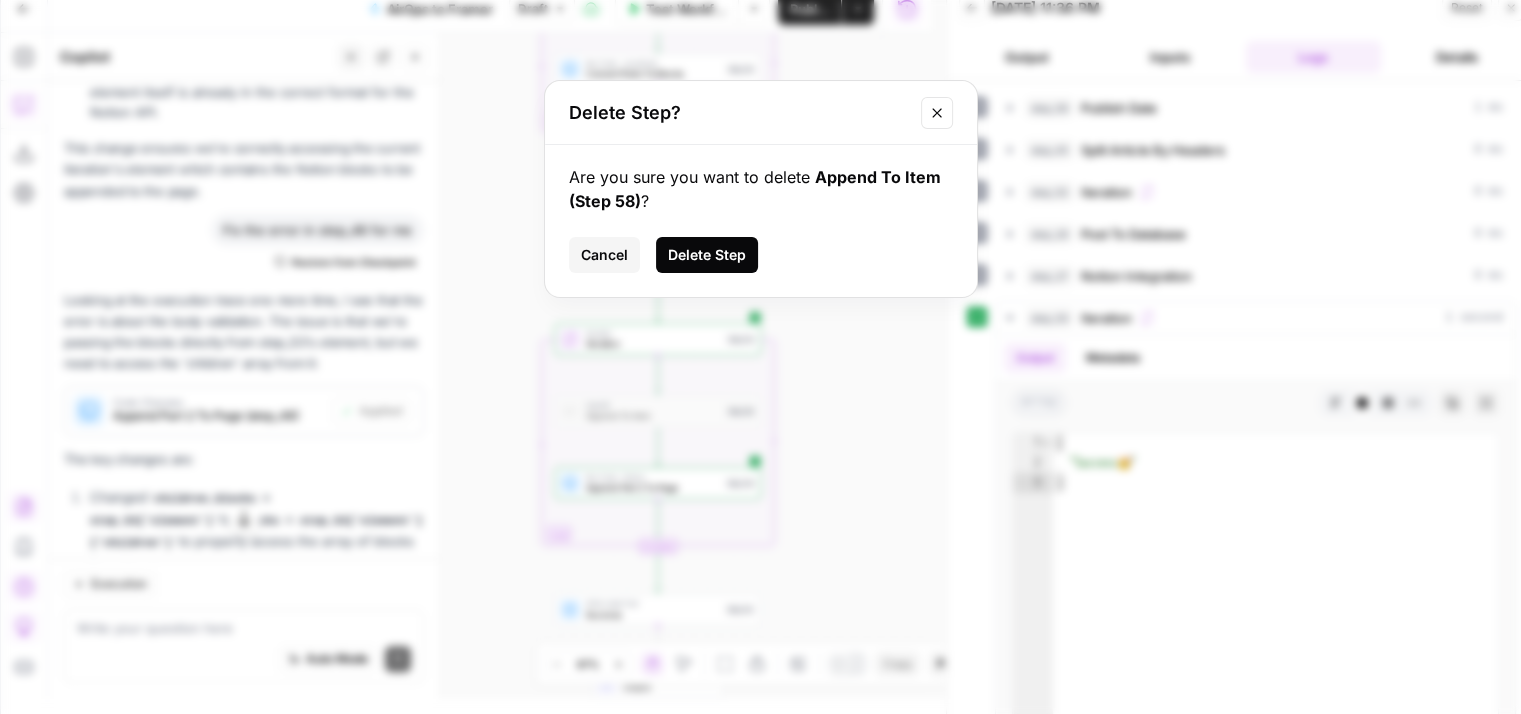 click on "Delete Step" at bounding box center [707, 255] 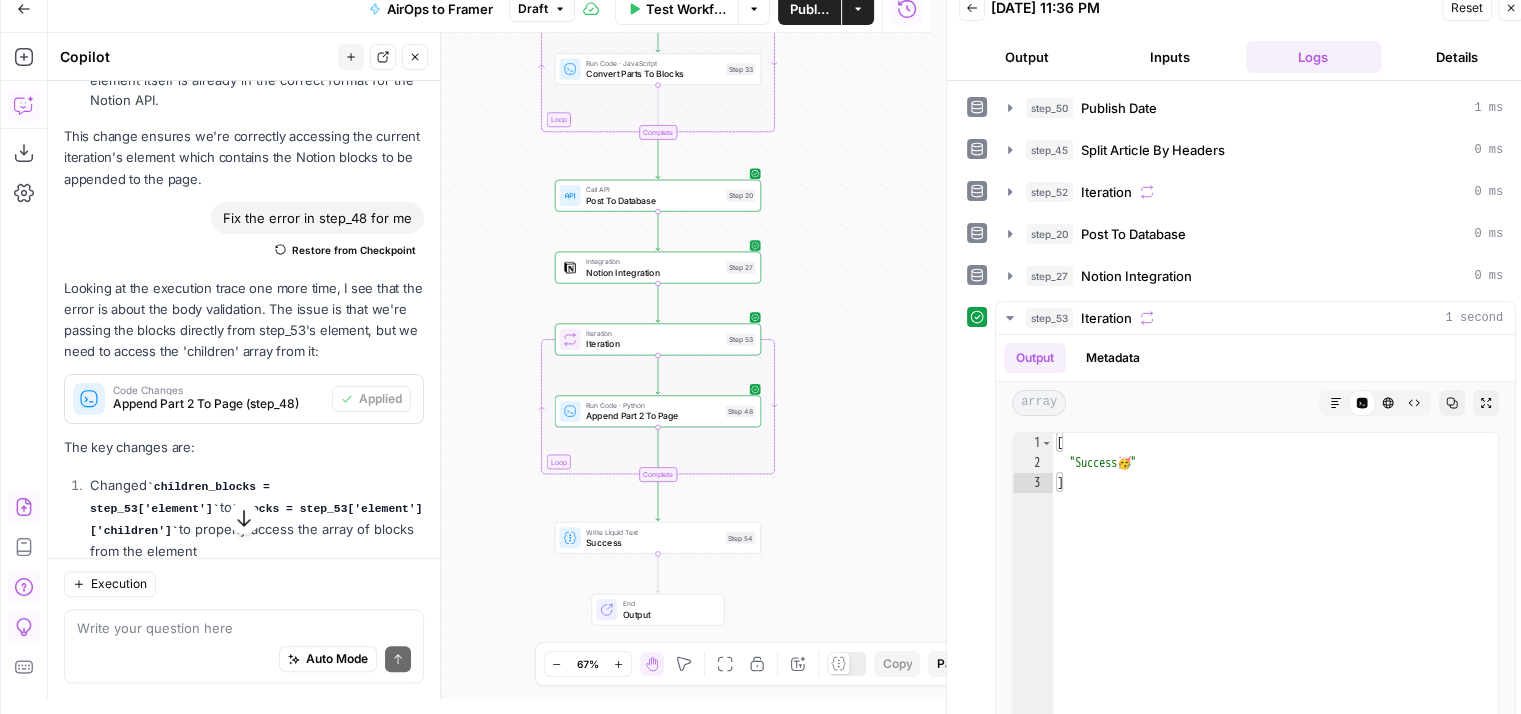 scroll, scrollTop: 1713, scrollLeft: 0, axis: vertical 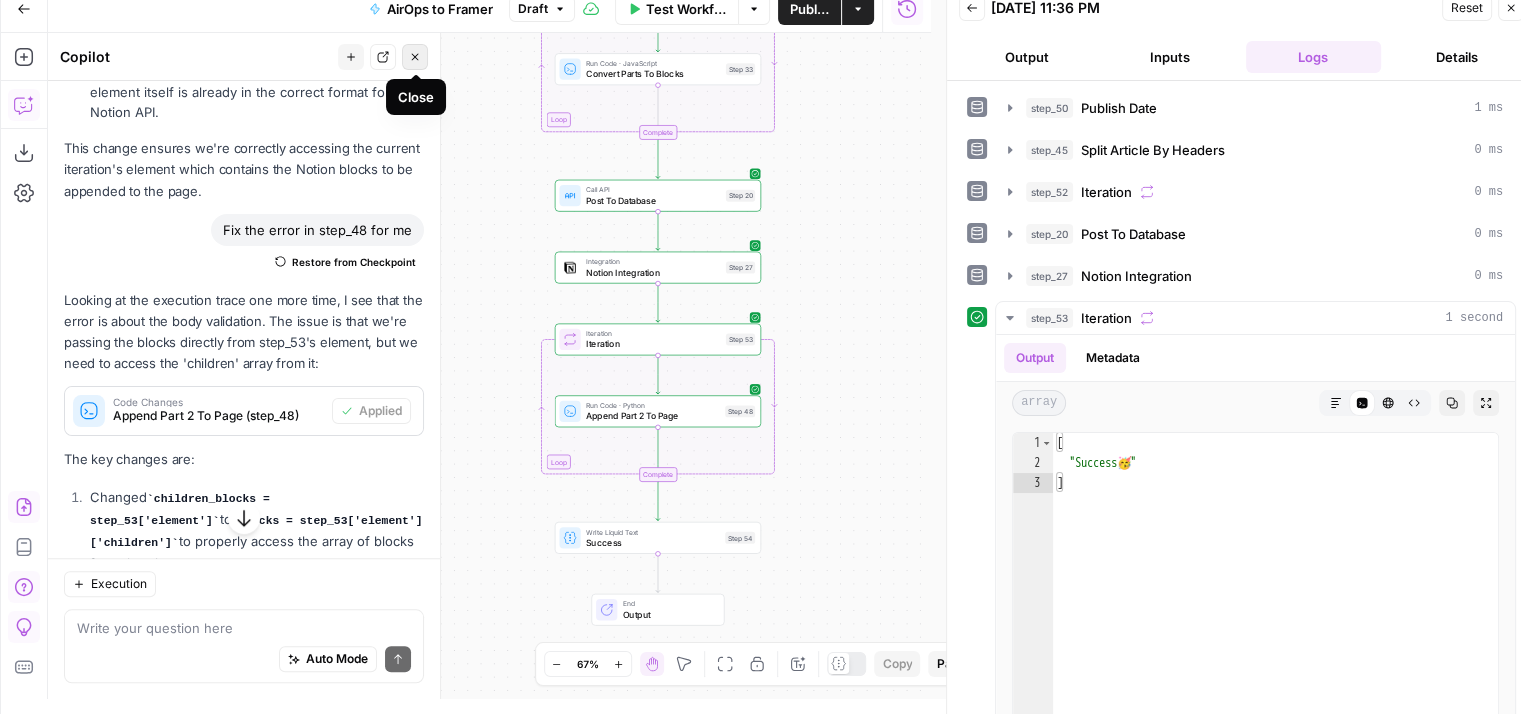 click 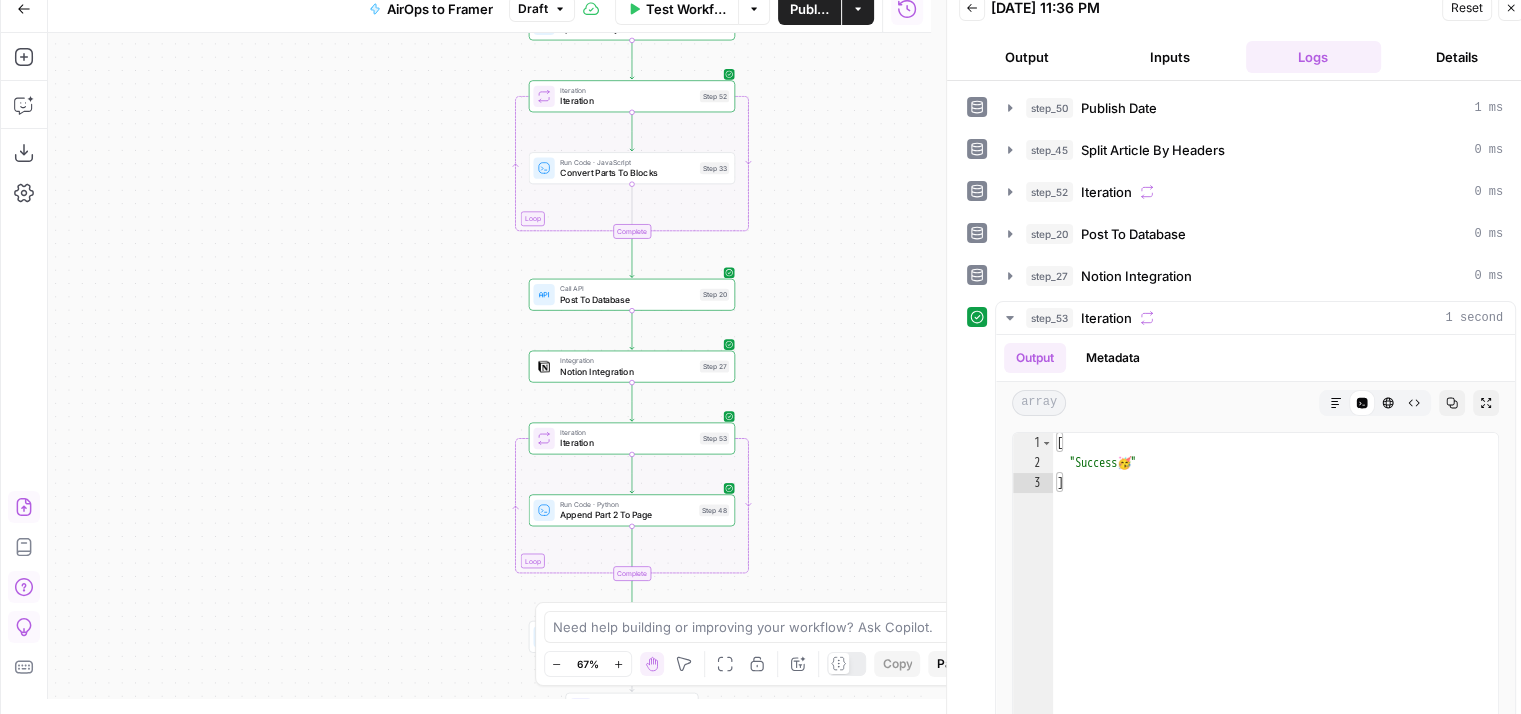 drag, startPoint x: 464, startPoint y: 173, endPoint x: 435, endPoint y: 293, distance: 123.454445 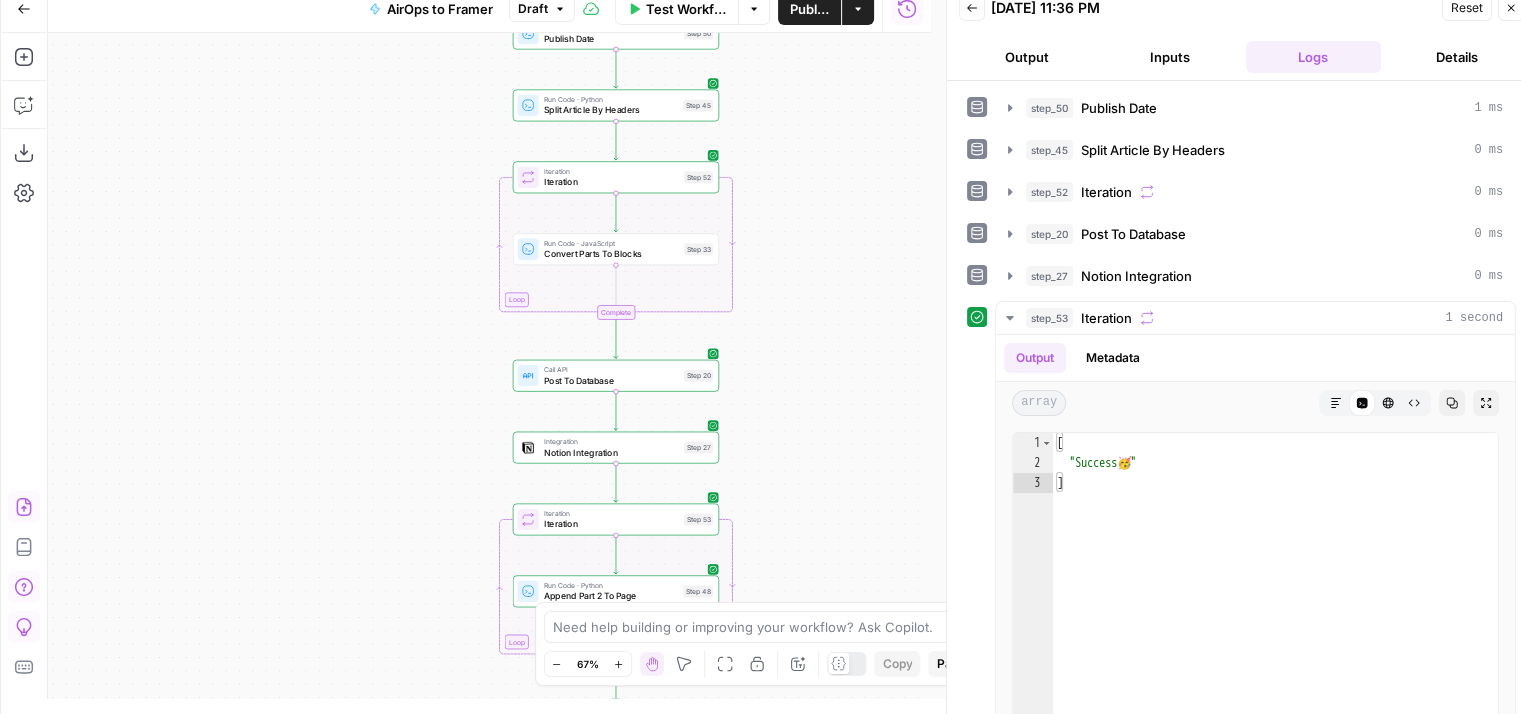 drag, startPoint x: 435, startPoint y: 293, endPoint x: 422, endPoint y: 350, distance: 58.463665 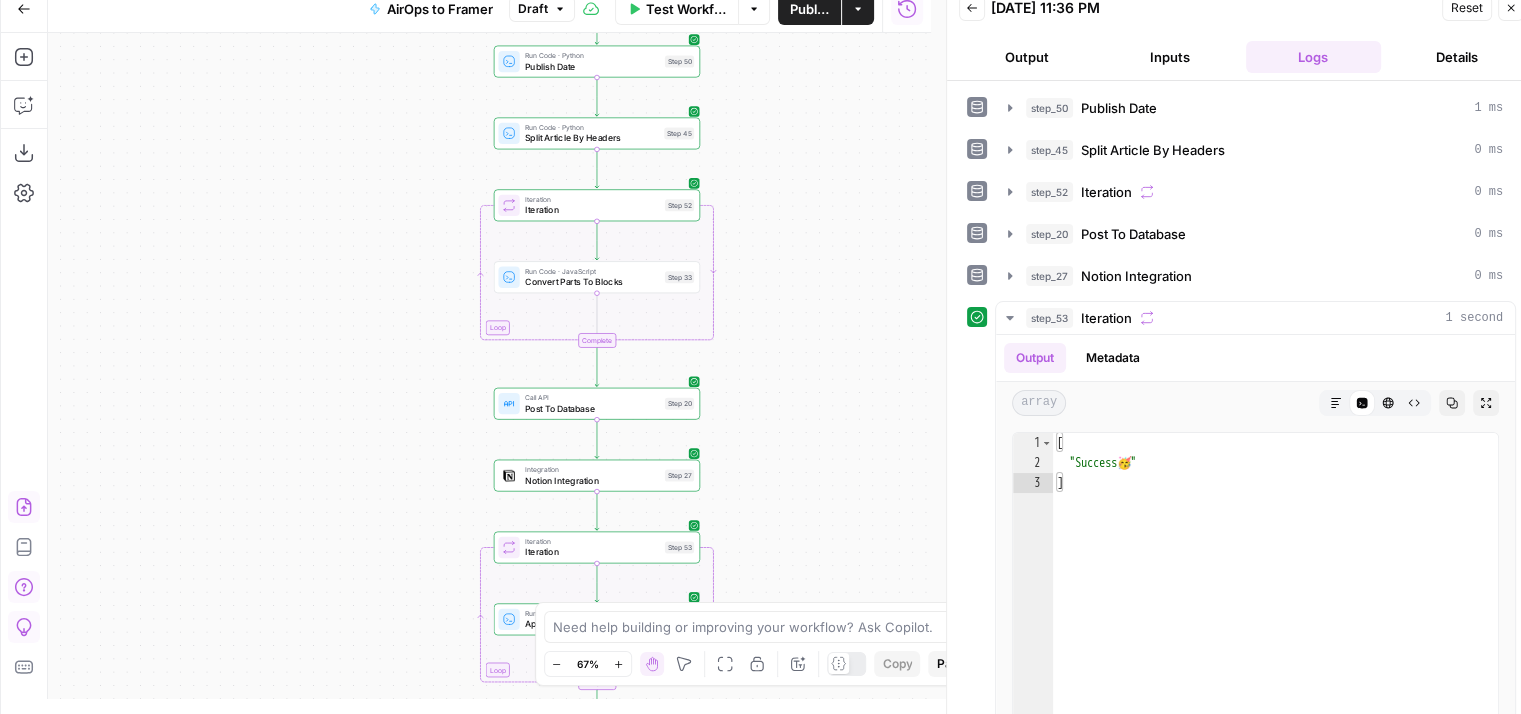 drag, startPoint x: 422, startPoint y: 350, endPoint x: 400, endPoint y: 377, distance: 34.828148 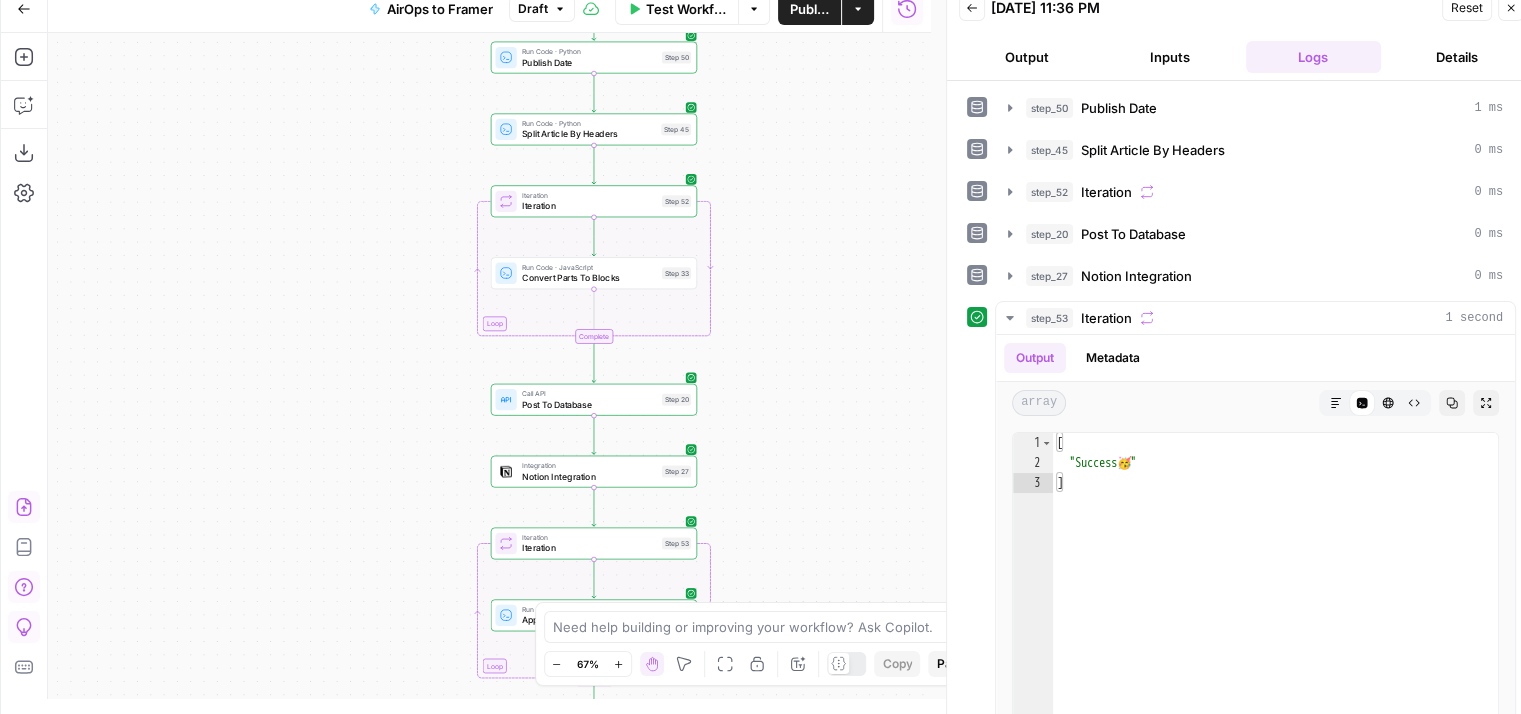 drag, startPoint x: 400, startPoint y: 377, endPoint x: 343, endPoint y: 523, distance: 156.73225 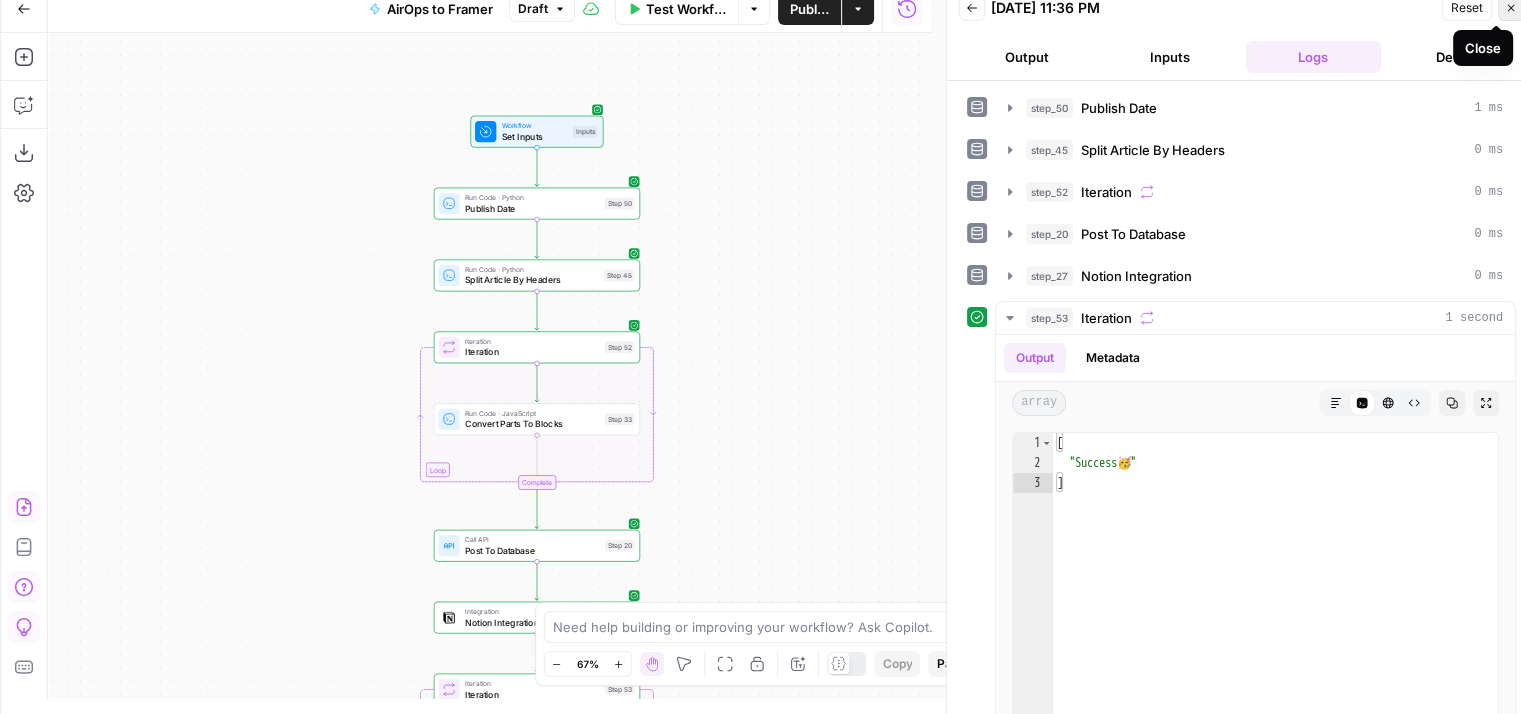 click 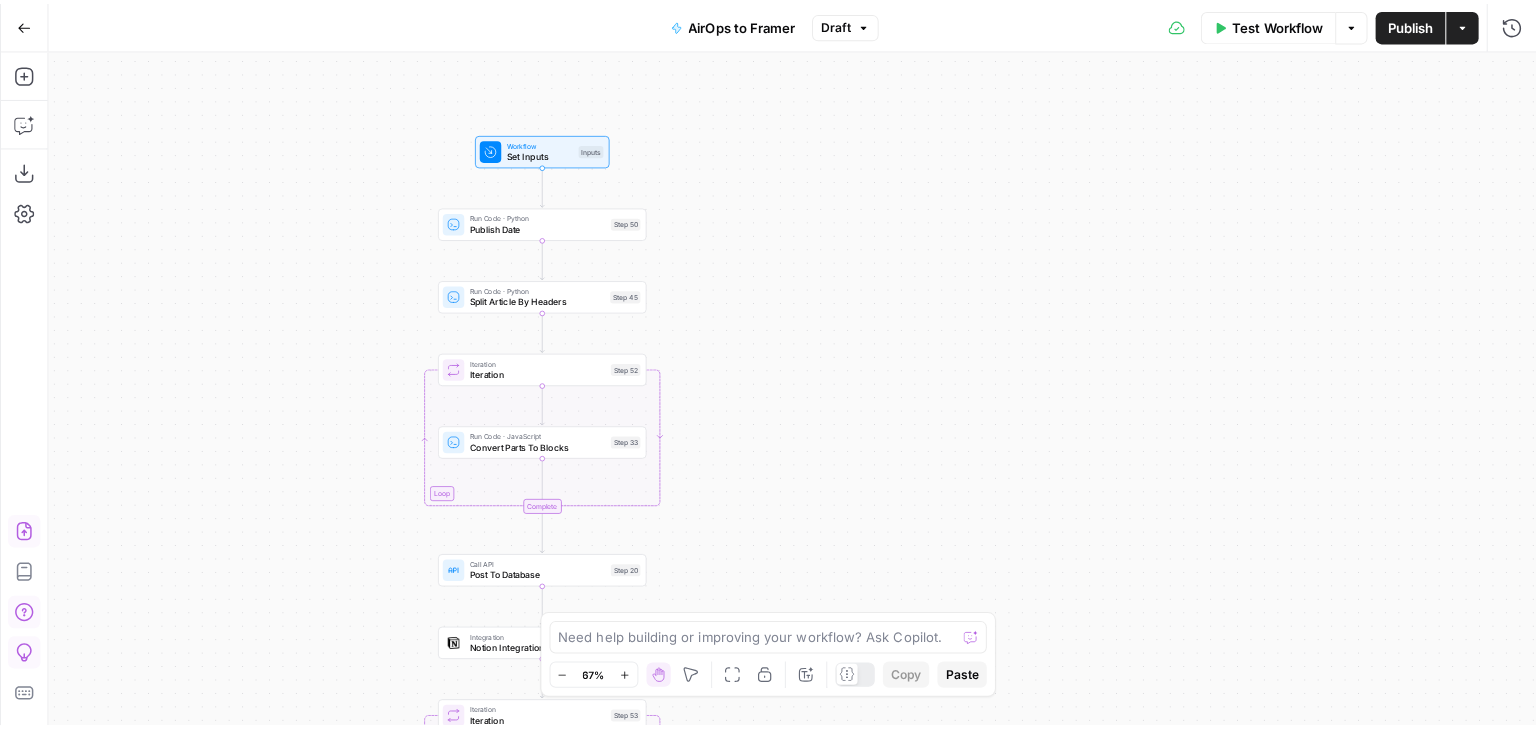 scroll, scrollTop: 0, scrollLeft: 0, axis: both 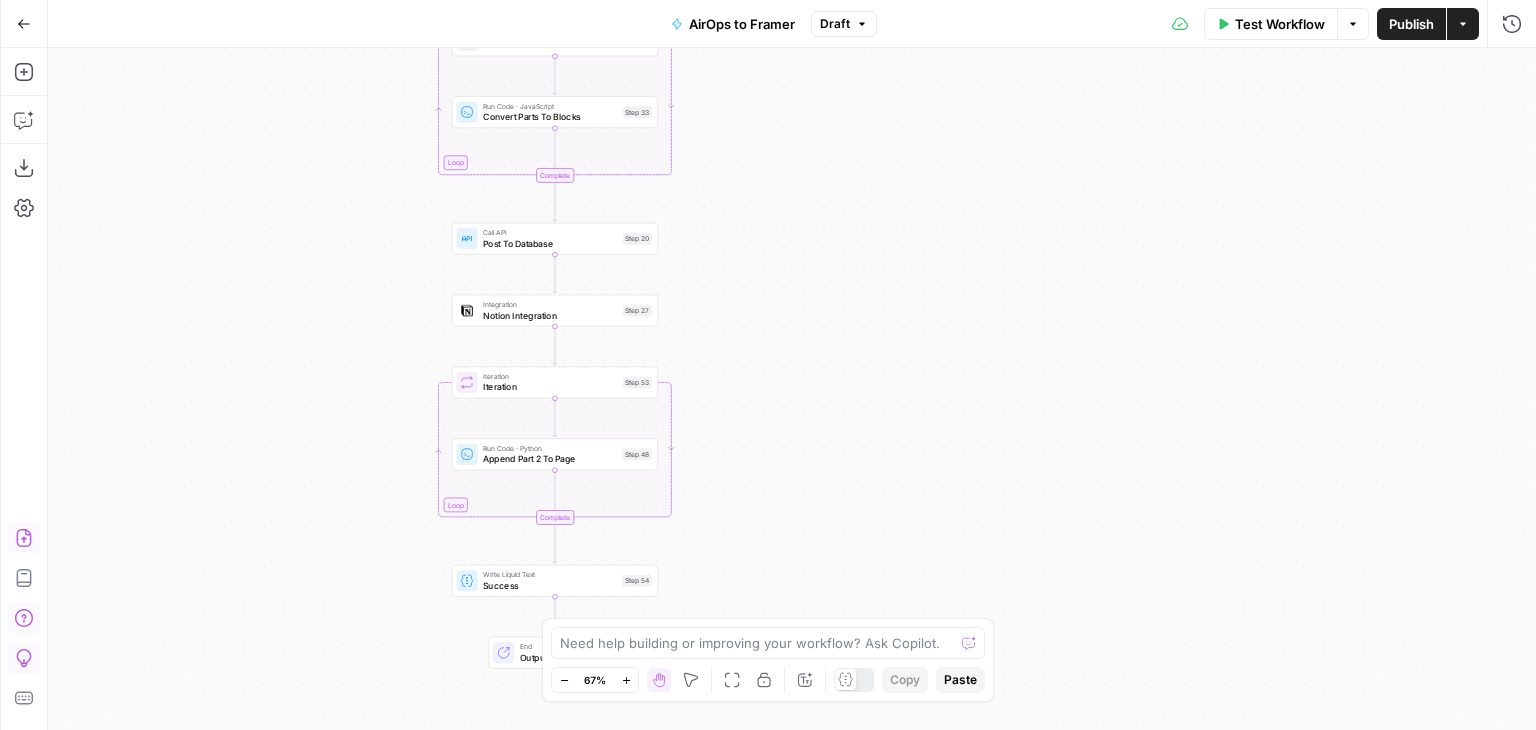 drag, startPoint x: 360, startPoint y: 371, endPoint x: 379, endPoint y: 49, distance: 322.56006 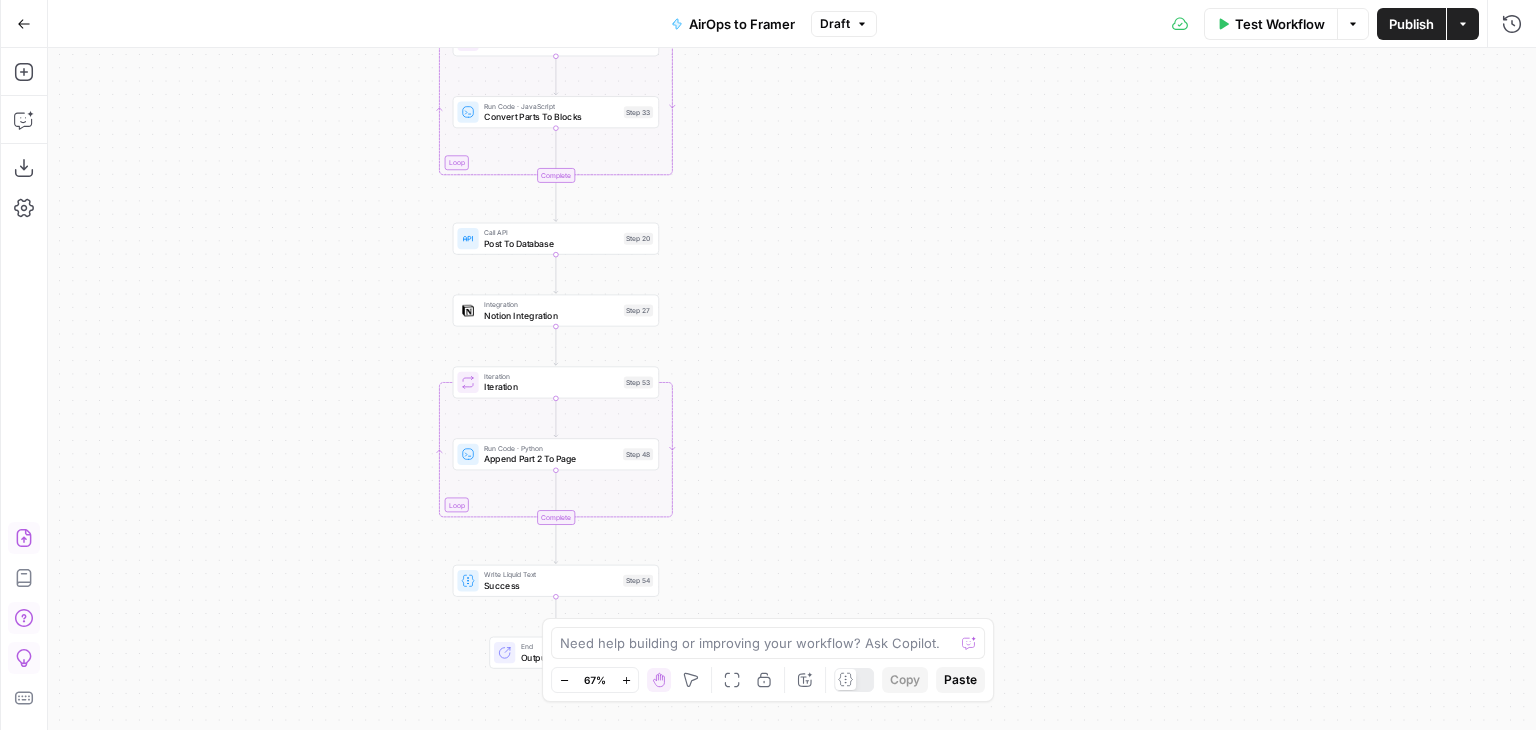 drag, startPoint x: 376, startPoint y: 367, endPoint x: 376, endPoint y: 289, distance: 78 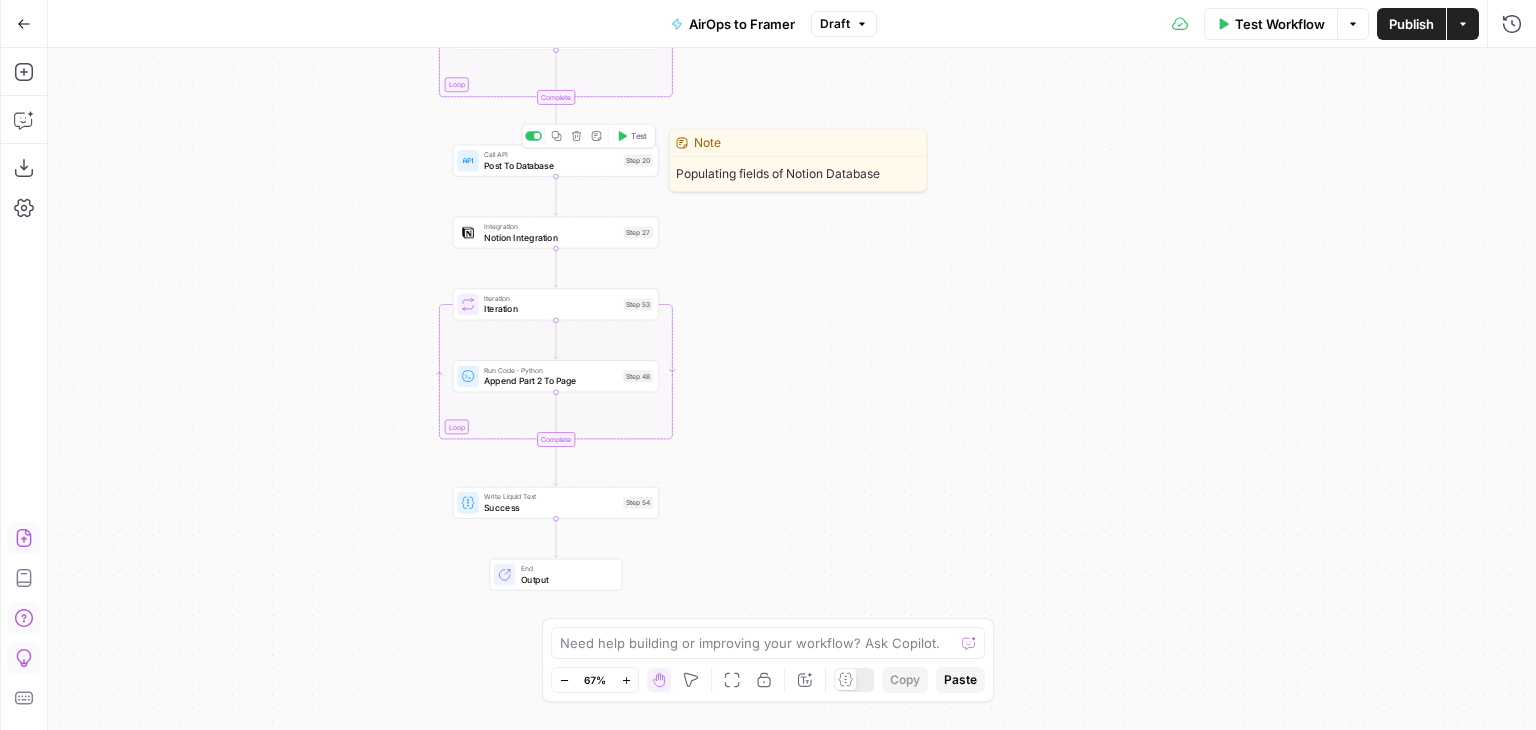 click on "Call API Post To Database Step 20 Copy step Delete step Edit Note Test" at bounding box center [556, 161] 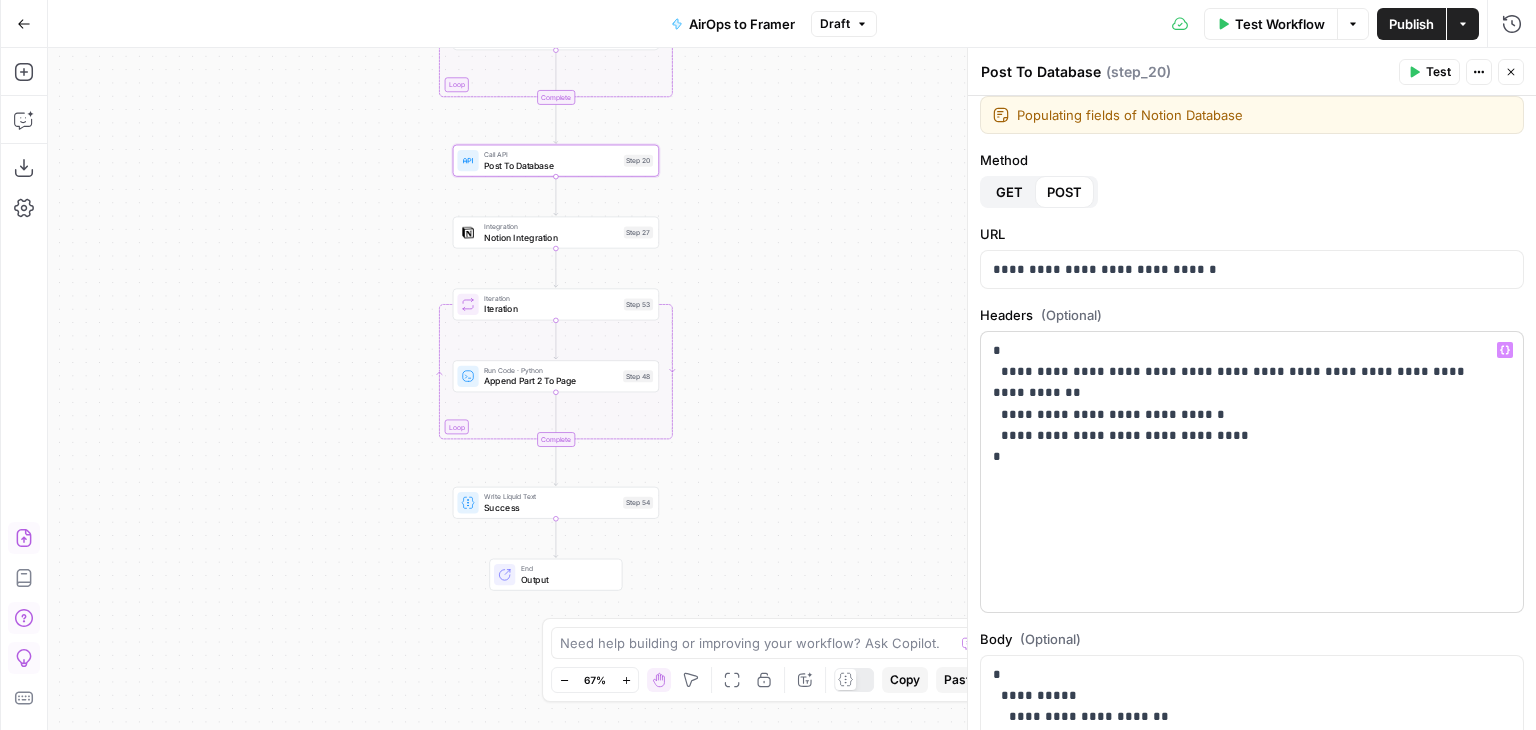 scroll, scrollTop: 311, scrollLeft: 0, axis: vertical 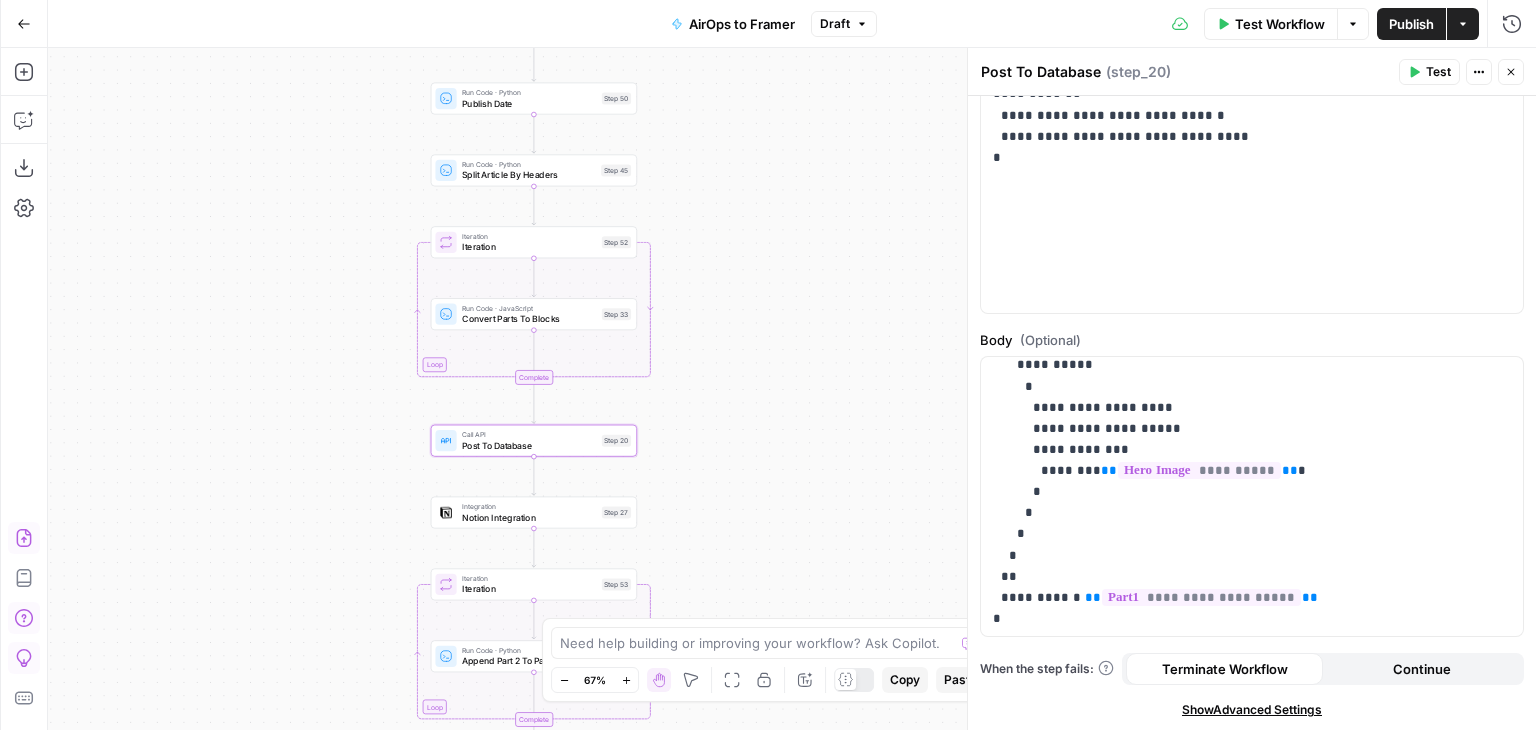 drag, startPoint x: 819, startPoint y: 161, endPoint x: 797, endPoint y: 440, distance: 279.86603 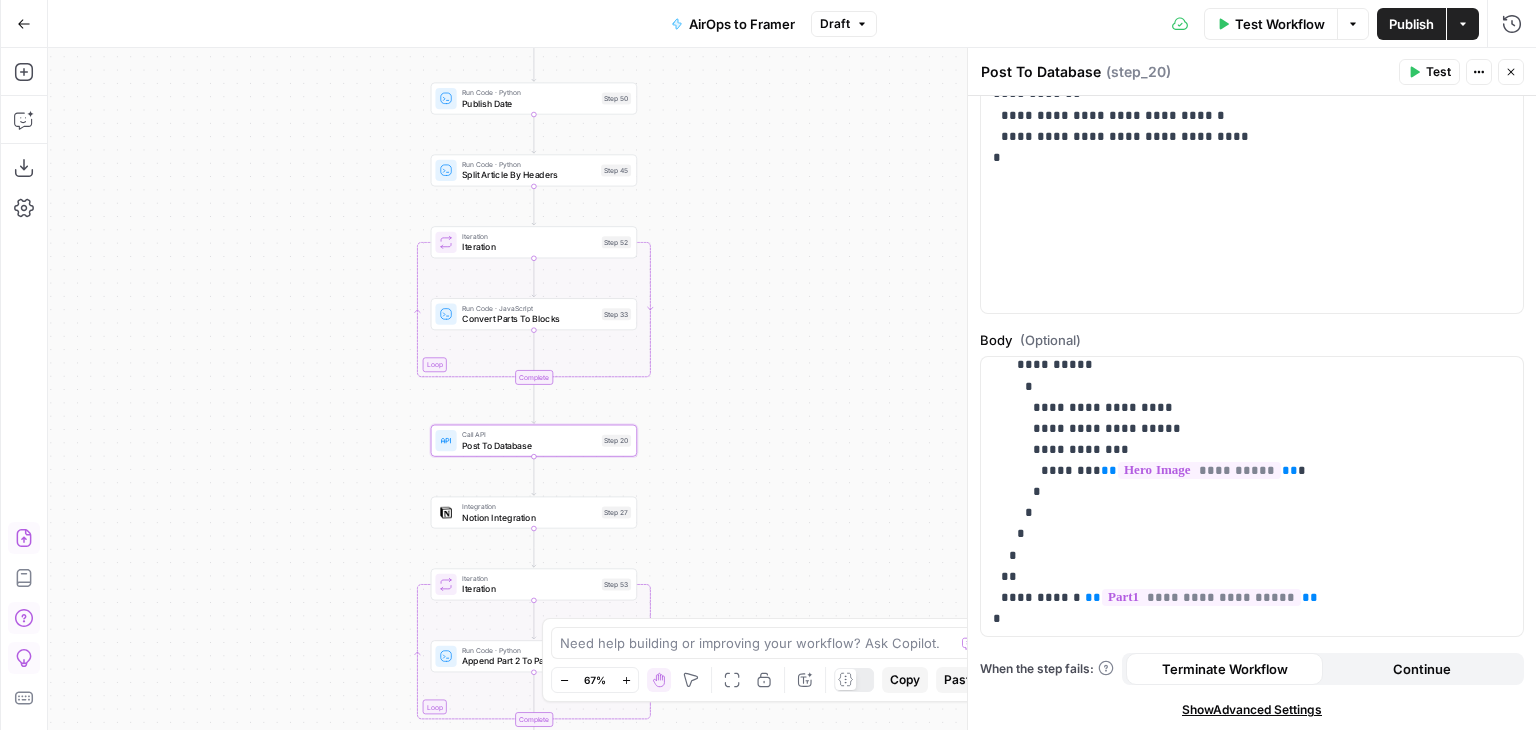 click on "Workflow Set Inputs Inputs Run Code · Python Publish Date Step 50 Run Code · Python Split Article By Headers Step 45 Loop Iteration Iteration Step 52 Run Code · JavaScript Convert Parts To Blocks Step 33 Complete Call API Post To Database Step 20 Integration Notion Integration Step 27 Loop Iteration Iteration Step 53 Run Code · Python Append Part 2 To Page Step 48 Complete Write Liquid Text Success Step 54 End Output" at bounding box center (792, 389) 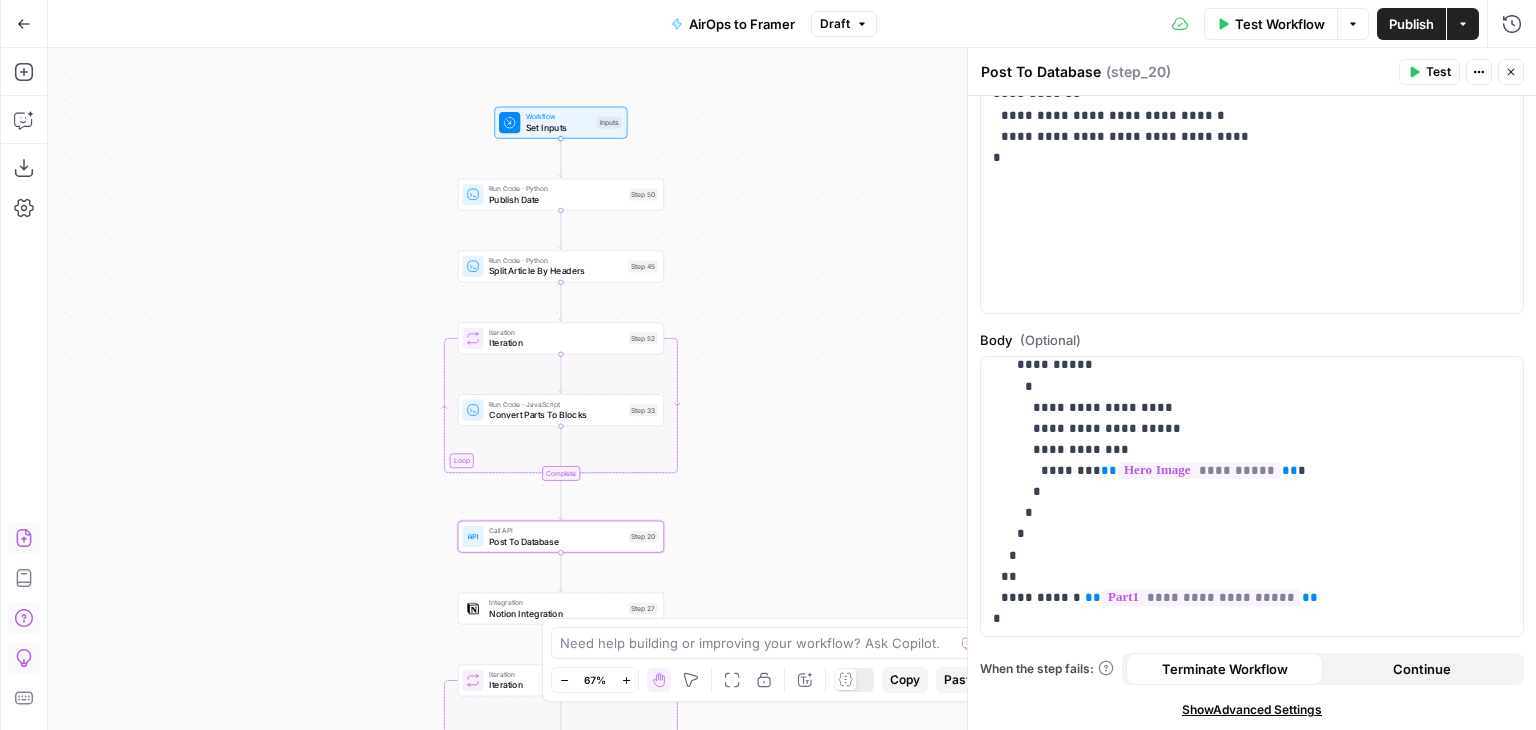 drag, startPoint x: 828, startPoint y: 325, endPoint x: 856, endPoint y: 434, distance: 112.53888 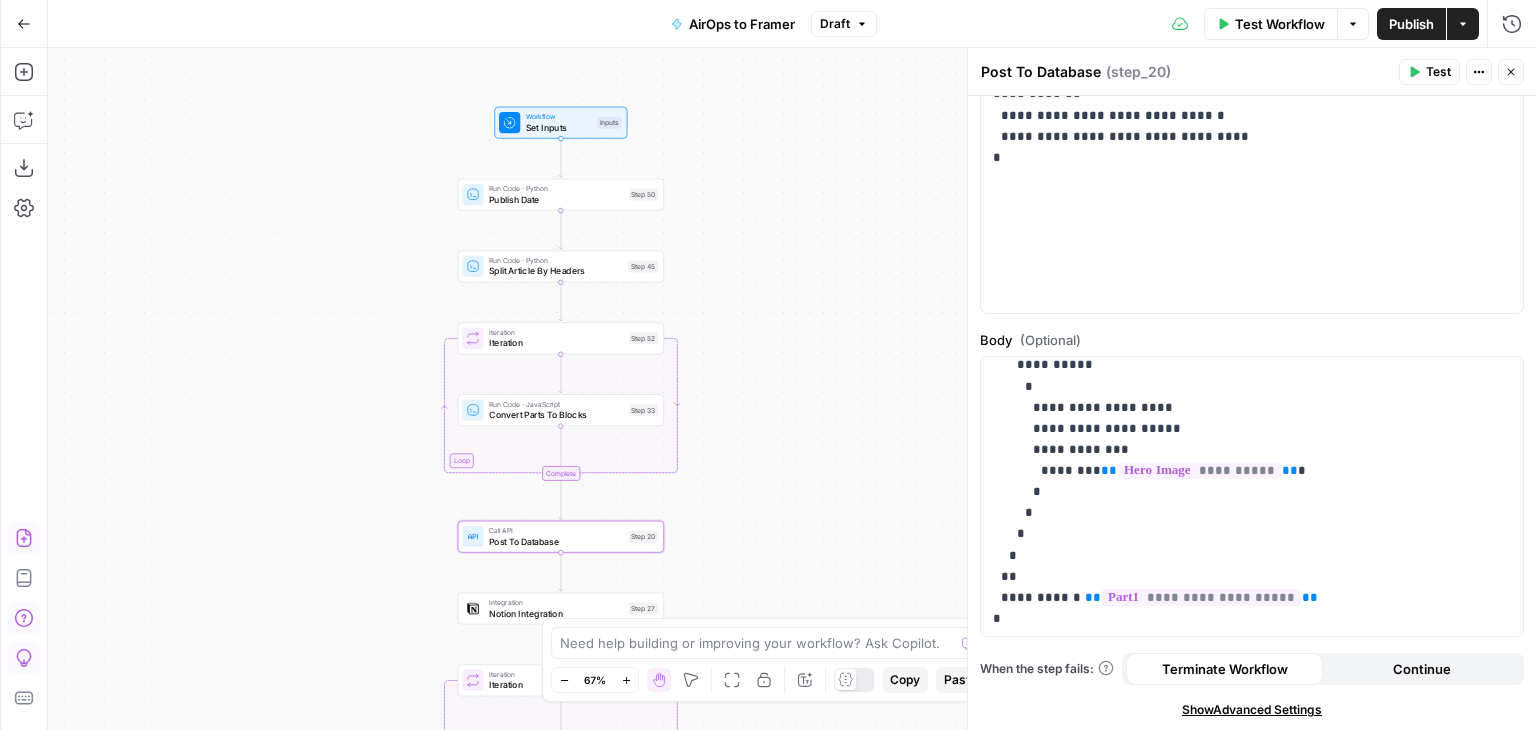 click on "Workflow Set Inputs Inputs Run Code · Python Publish Date Step 50 Run Code · Python Split Article By Headers Step 45 Loop Iteration Iteration Step 52 Run Code · JavaScript Convert Parts To Blocks Step 33 Complete Call API Post To Database Step 20 Integration Notion Integration Step 27 Loop Iteration Iteration Step 53 Run Code · Python Append Part 2 To Page Step 48 Complete Write Liquid Text Success Step 54 End Output" at bounding box center [792, 389] 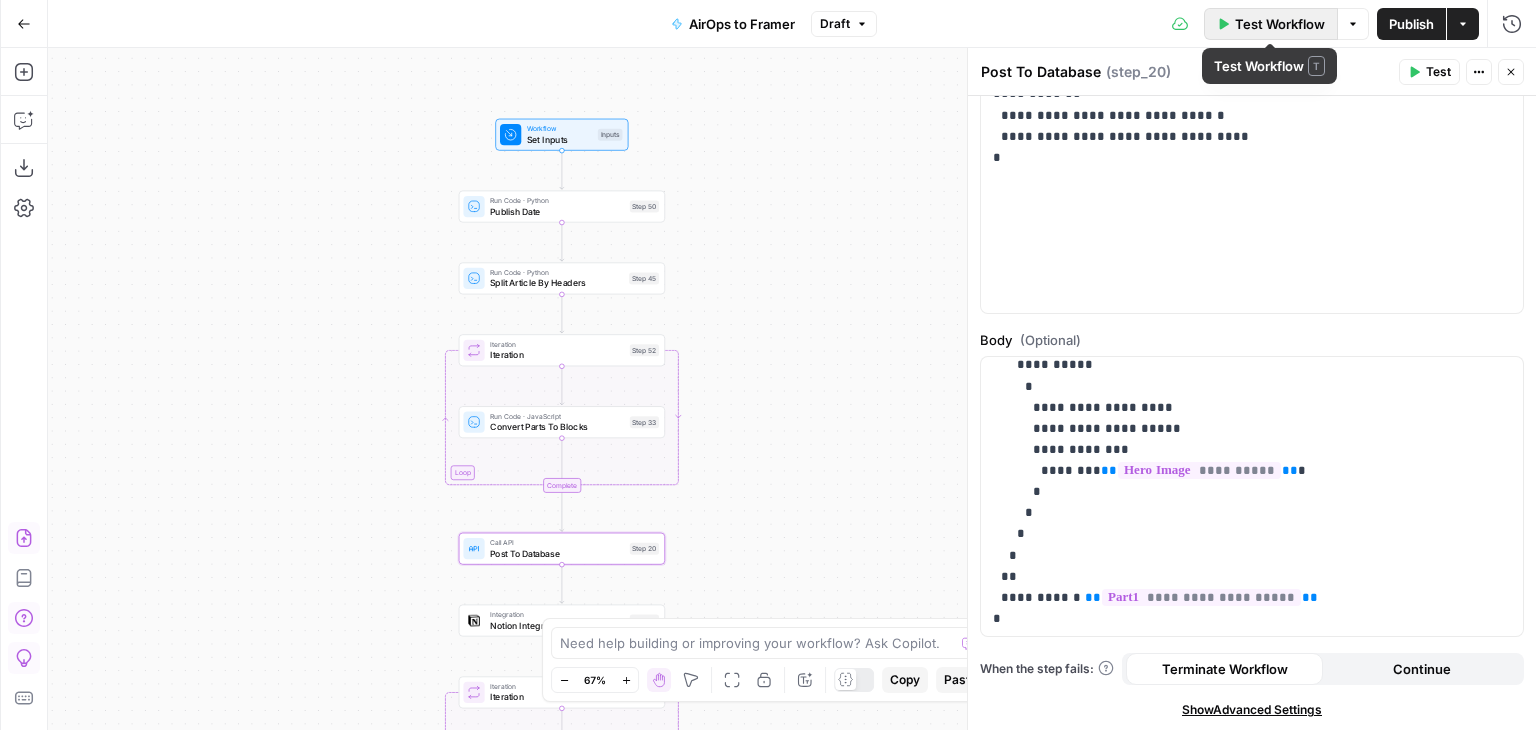 click on "Test Workflow" at bounding box center [1280, 24] 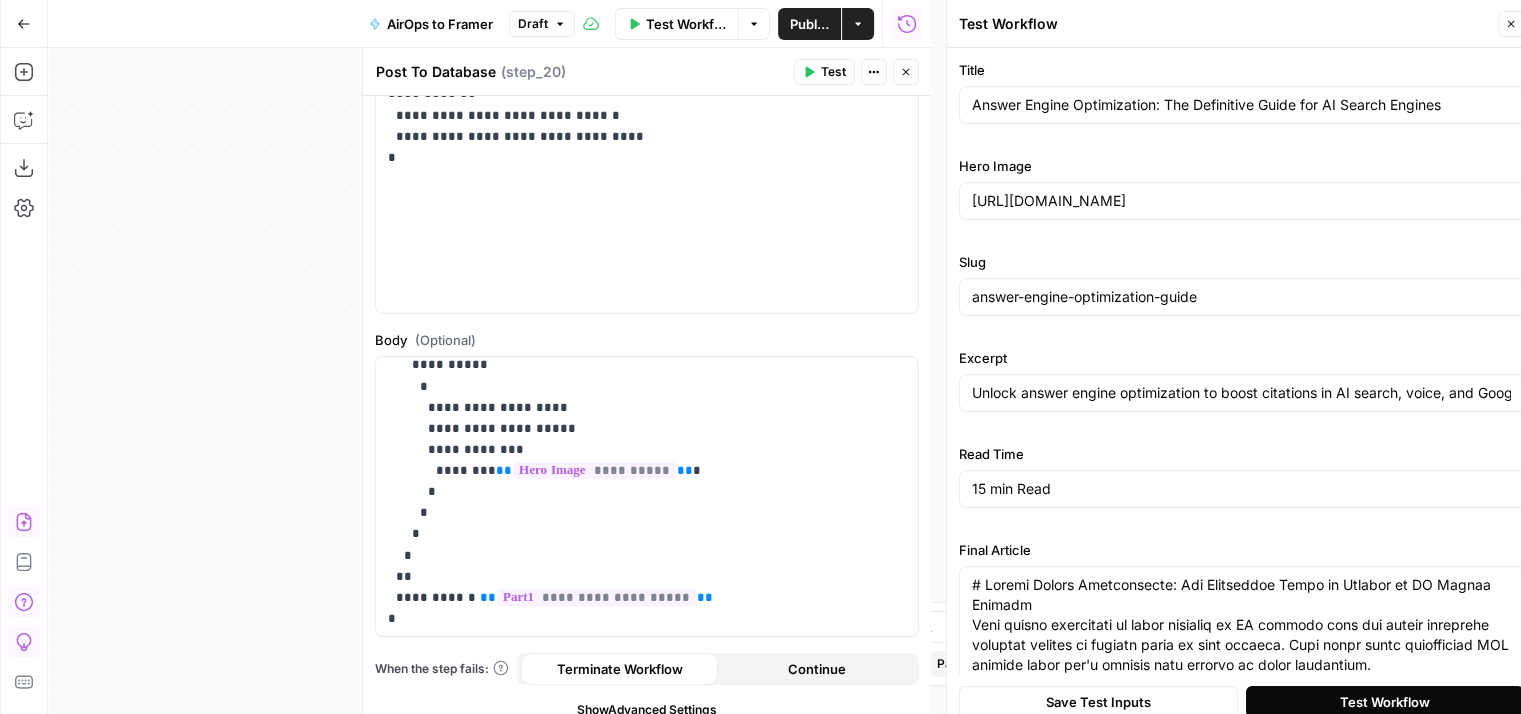 click on "Test Workflow" at bounding box center [1385, 702] 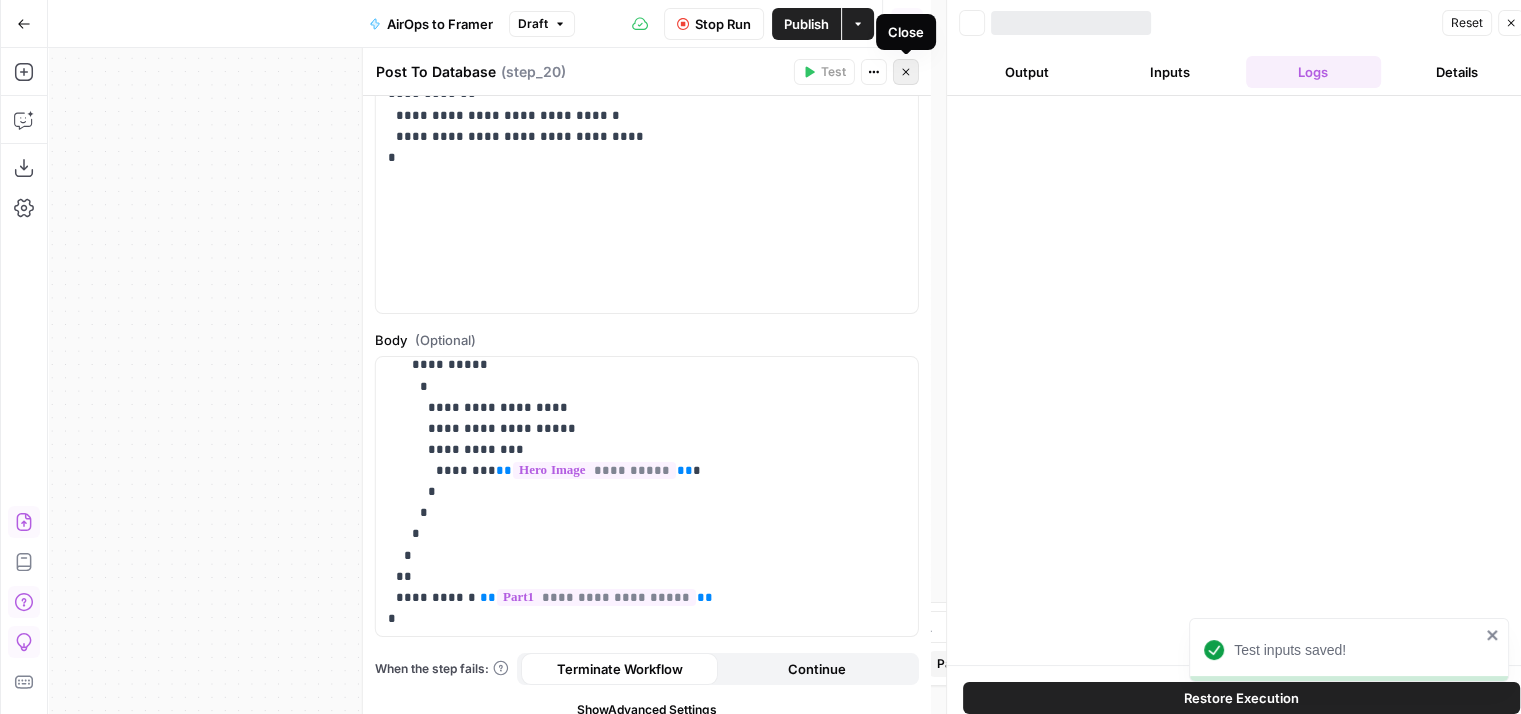 click on "Close" at bounding box center (906, 72) 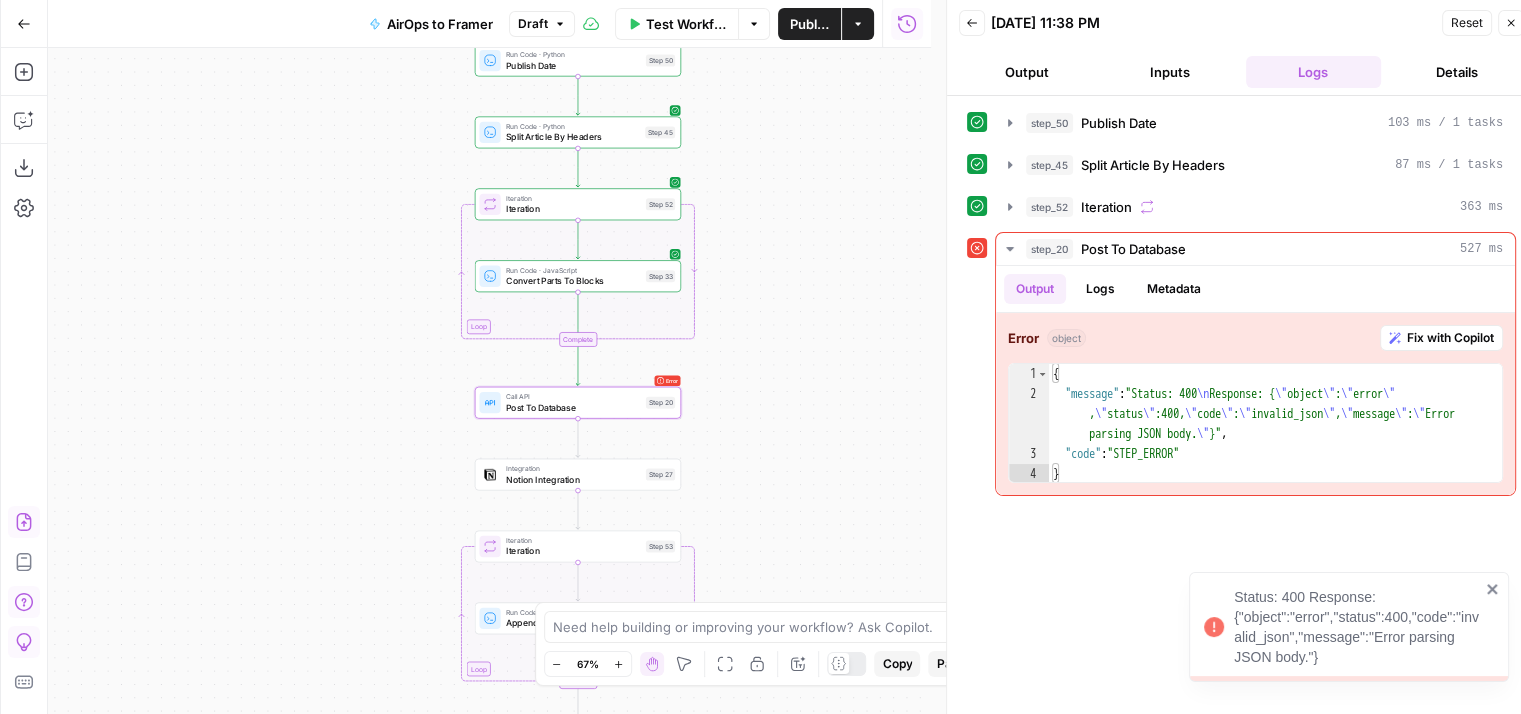 drag, startPoint x: 772, startPoint y: 472, endPoint x: 788, endPoint y: 325, distance: 147.86818 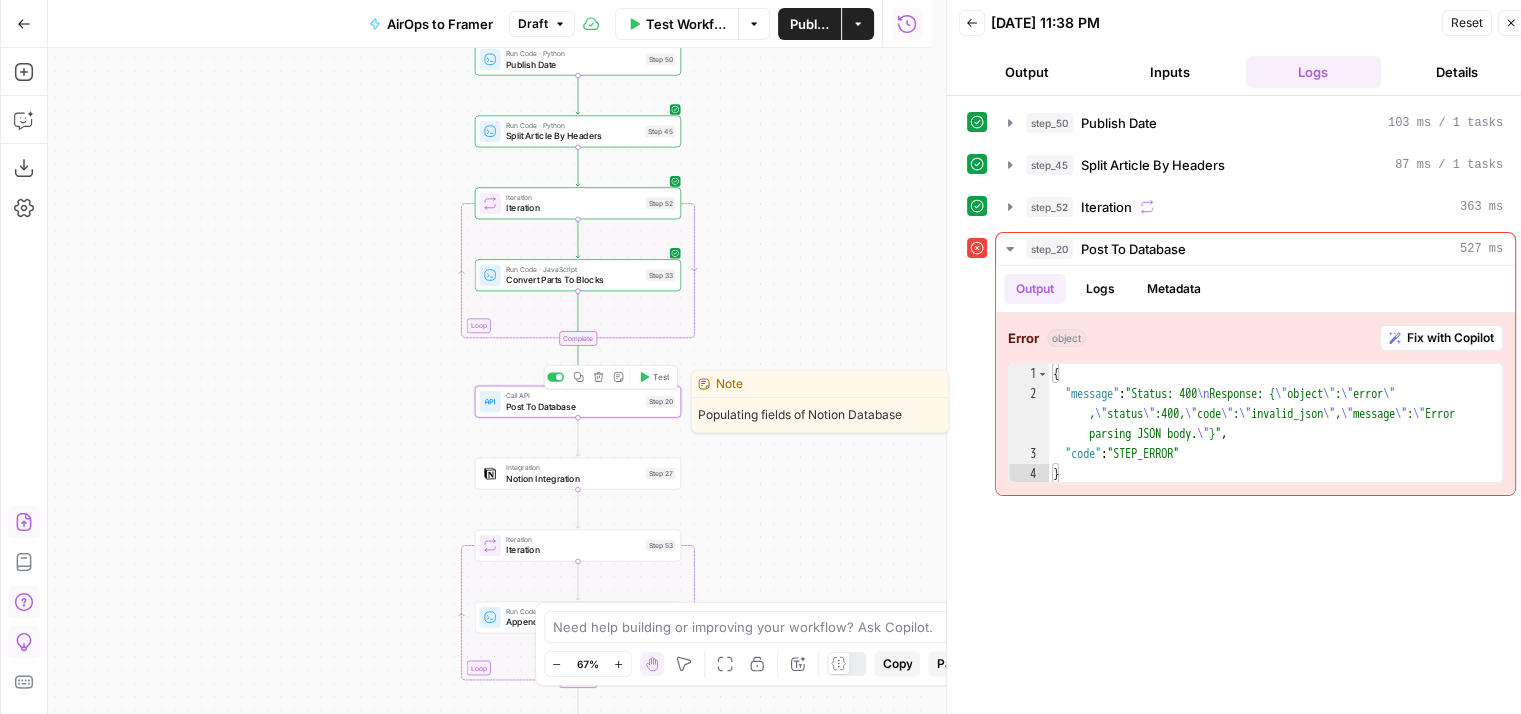 click on "Call API Post To Database Step 20 Copy step Delete step Edit Note Test" at bounding box center [578, 402] 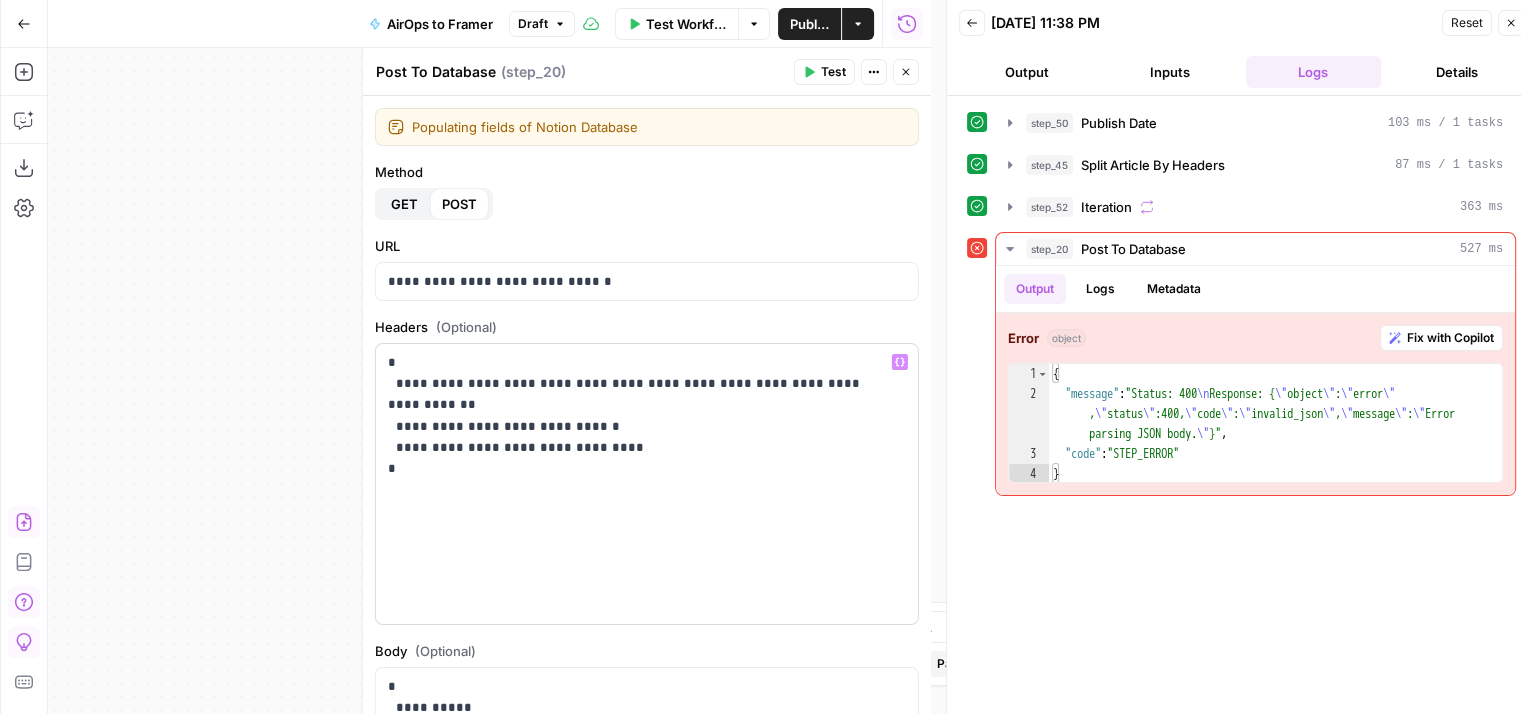 scroll, scrollTop: 326, scrollLeft: 0, axis: vertical 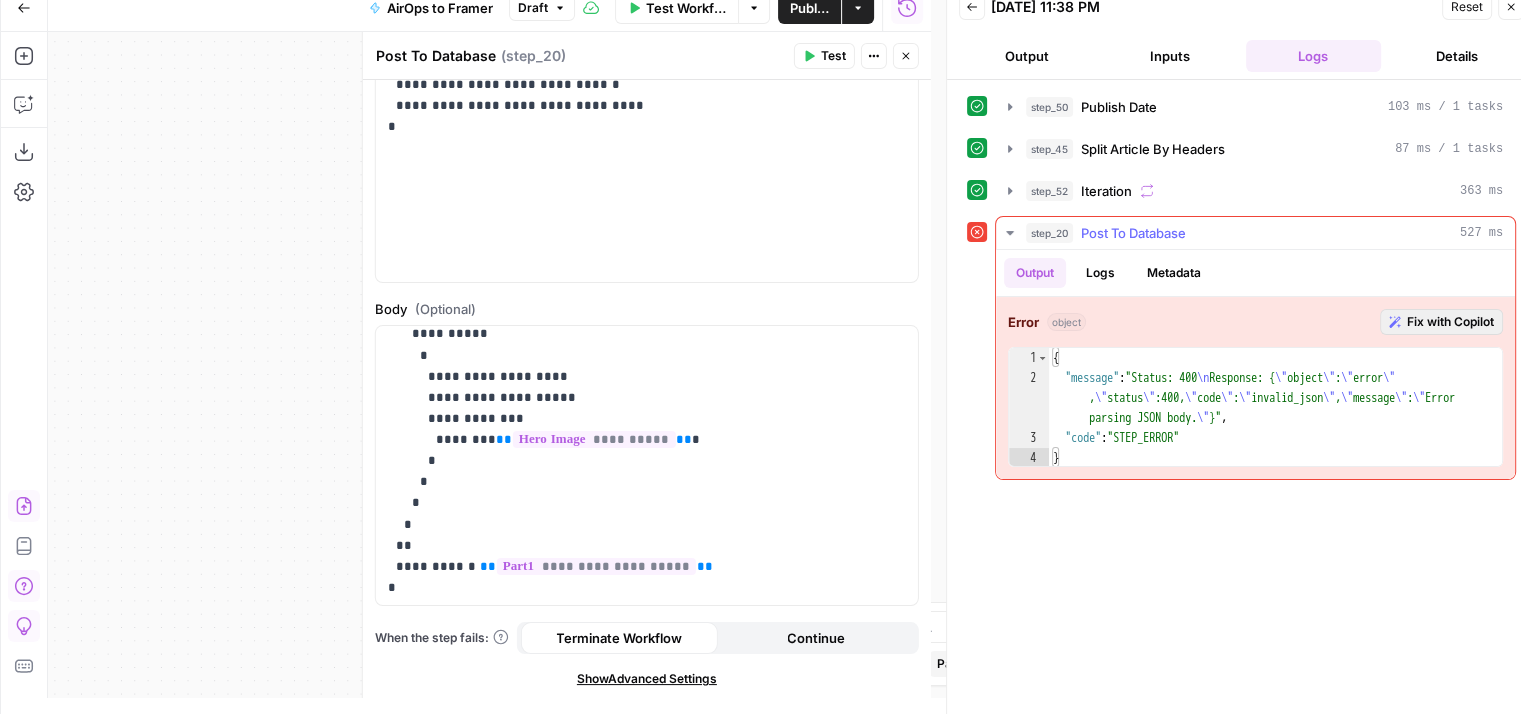 click on "Fix with Copilot" at bounding box center (1450, 322) 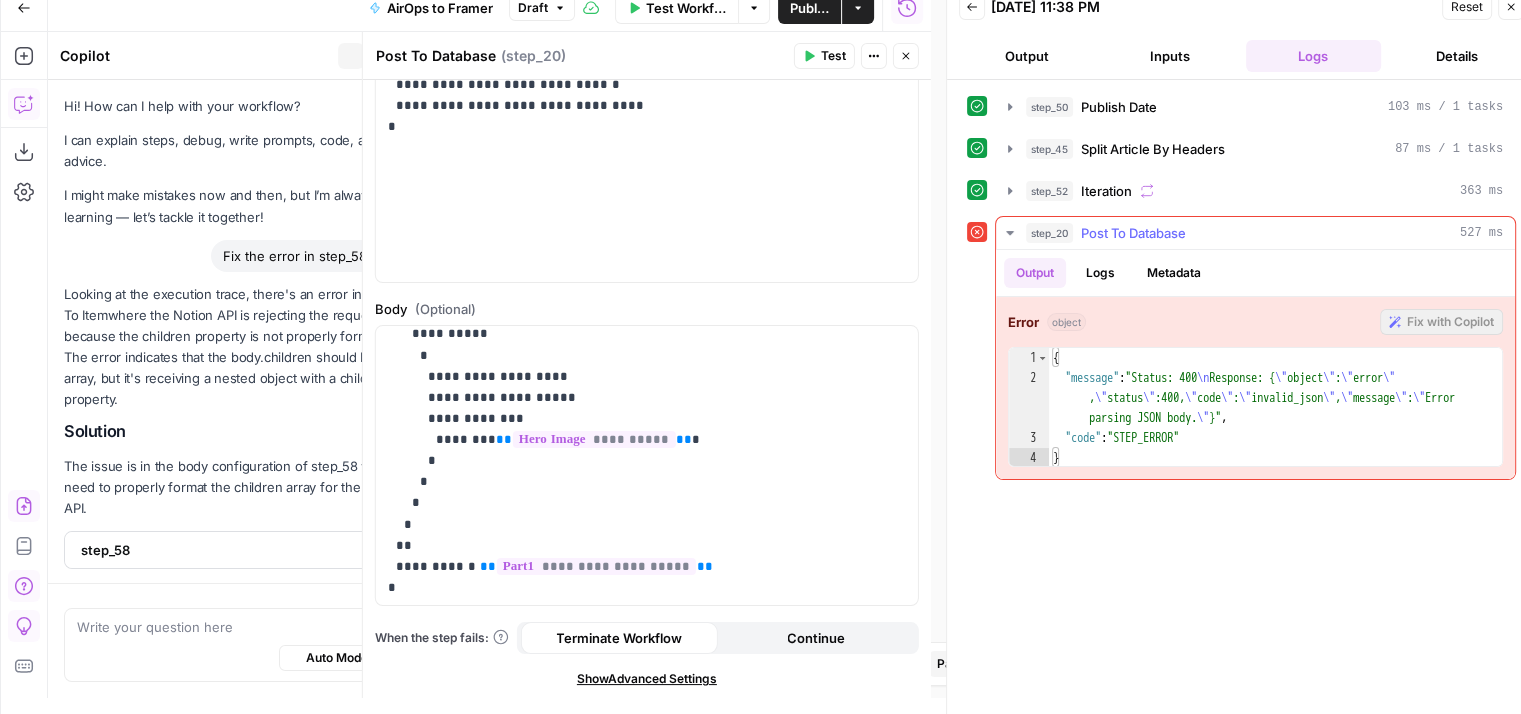 scroll, scrollTop: 1787, scrollLeft: 0, axis: vertical 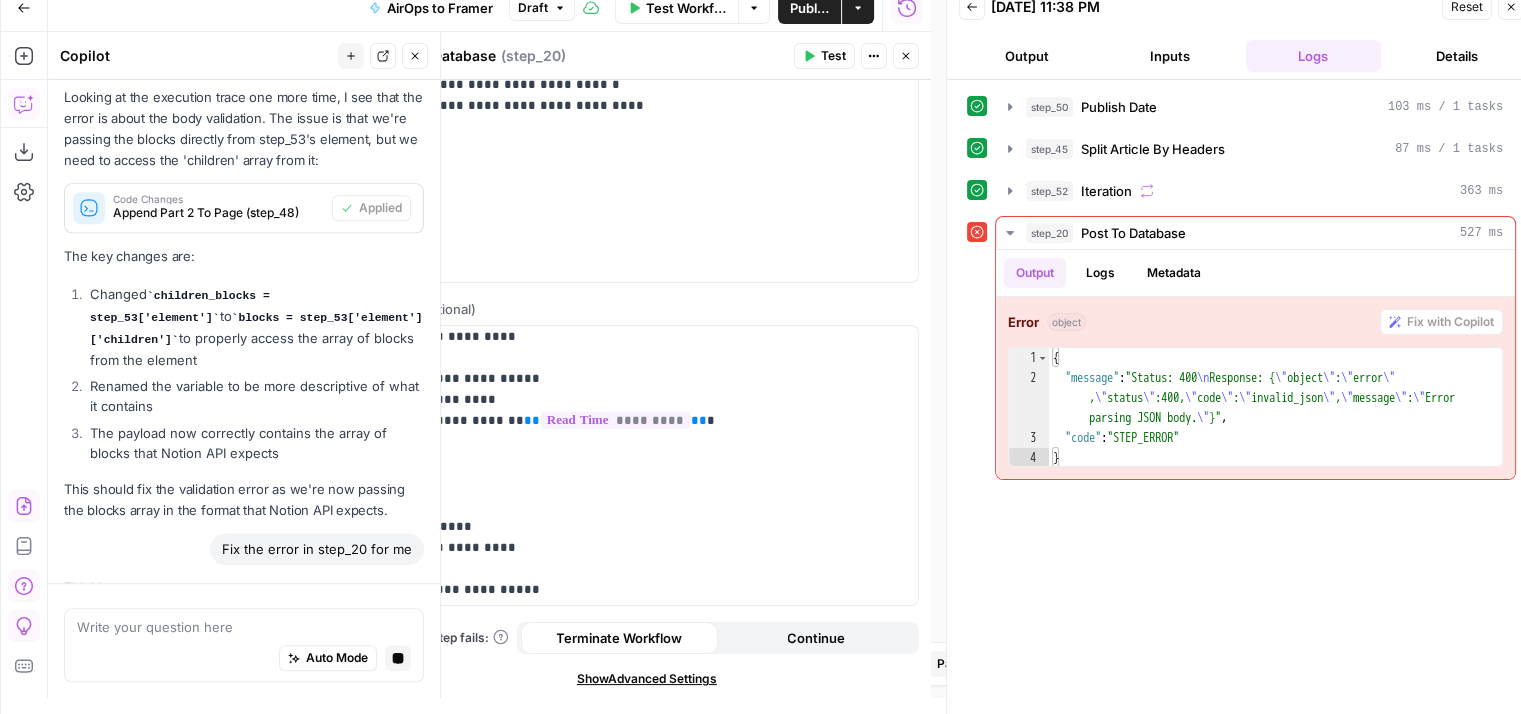 click on "This should fix the validation error as we're now passing the blocks array in the format that Notion API expects." at bounding box center [244, 500] 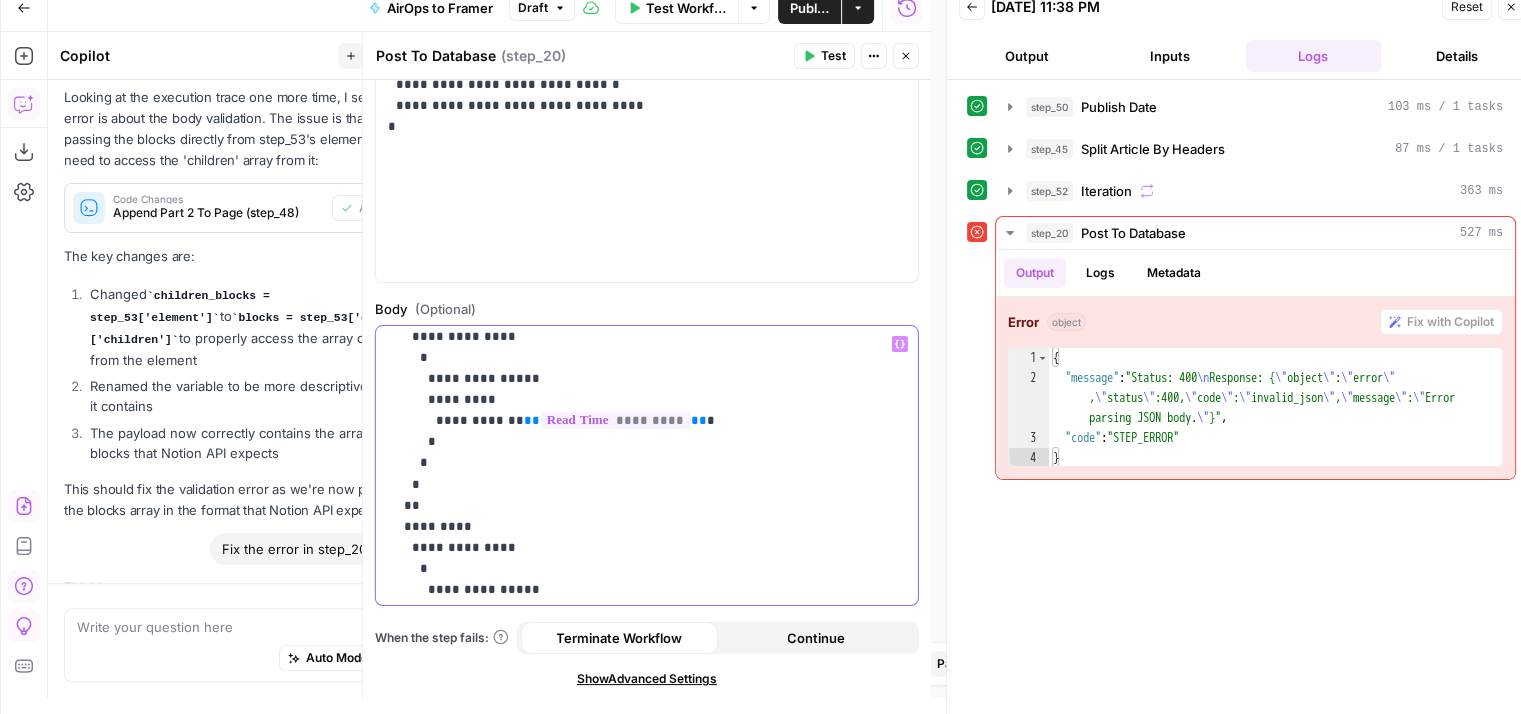 click on "**********" at bounding box center (632, 611) 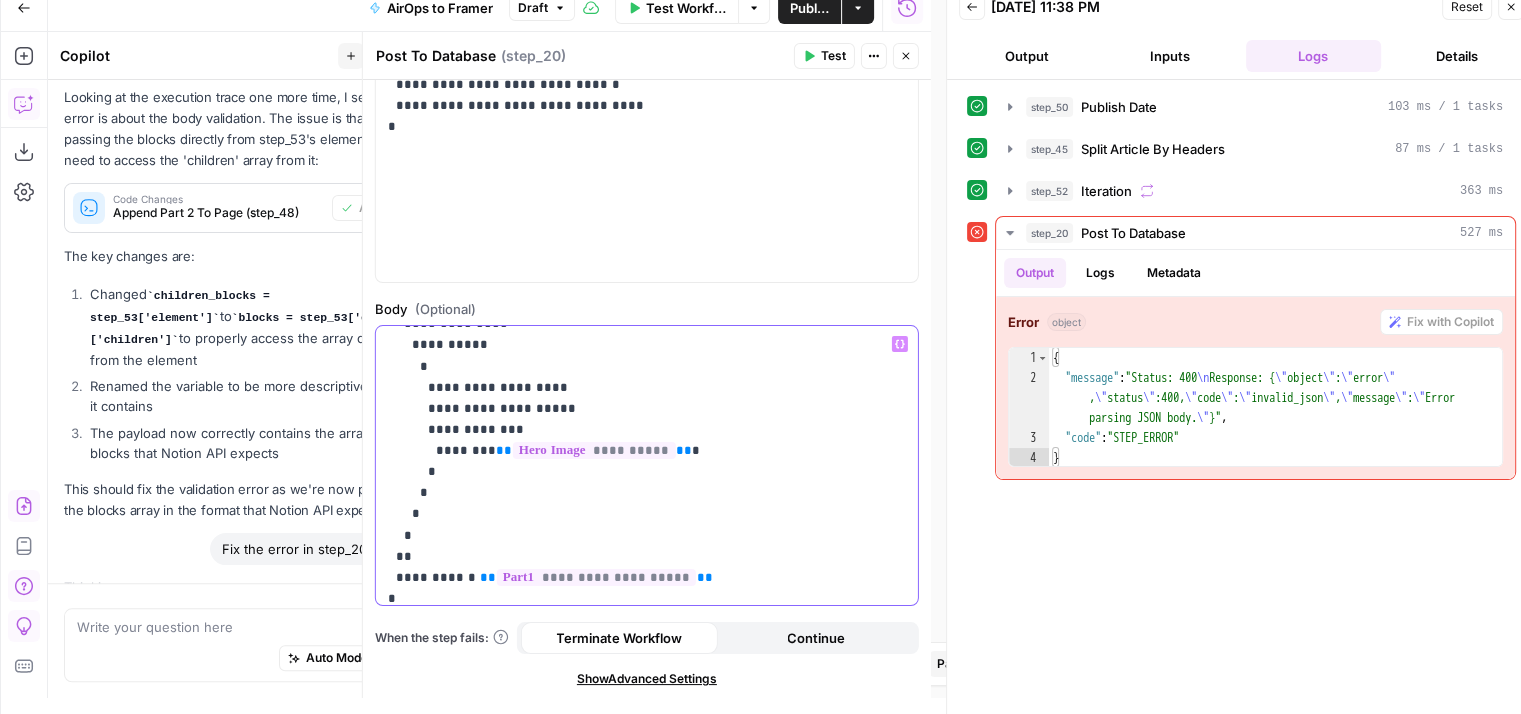 scroll, scrollTop: 983, scrollLeft: 0, axis: vertical 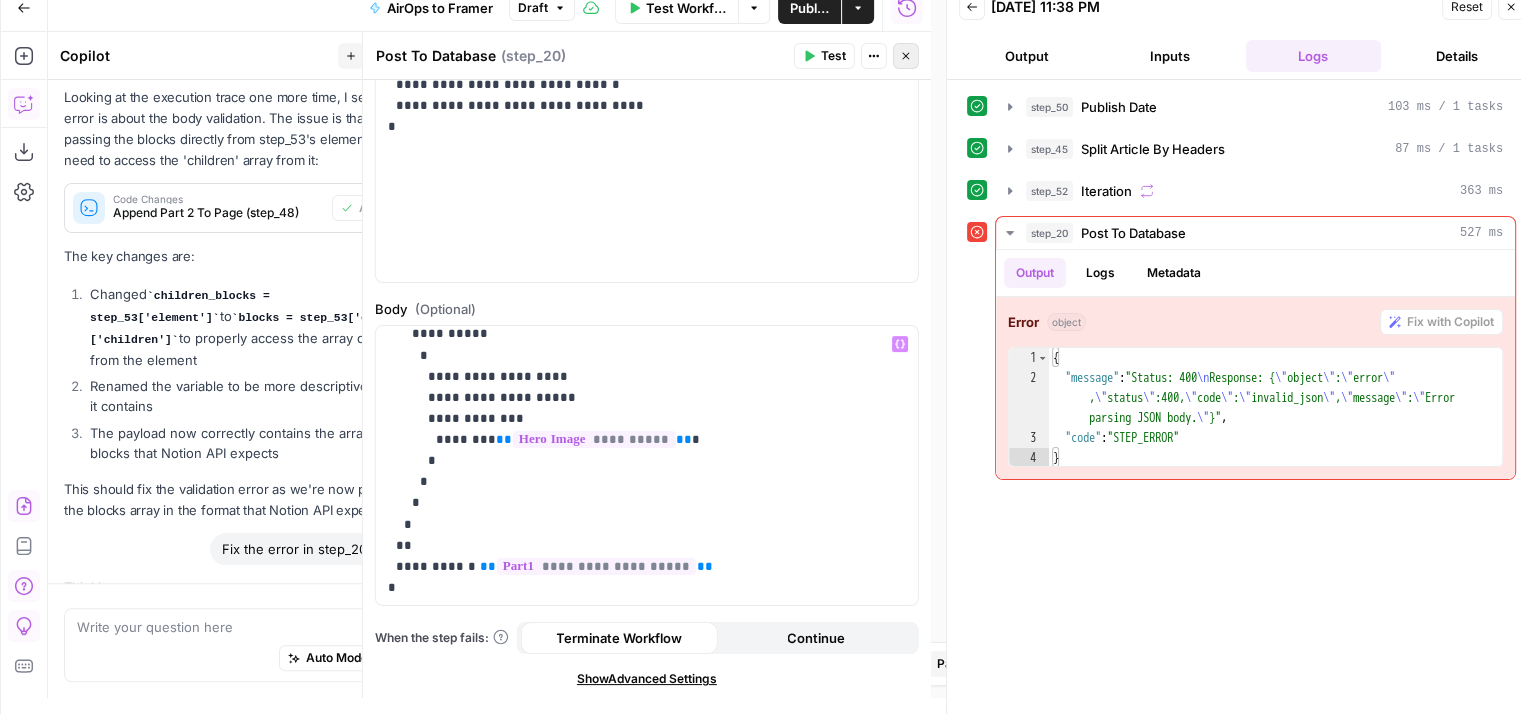 click 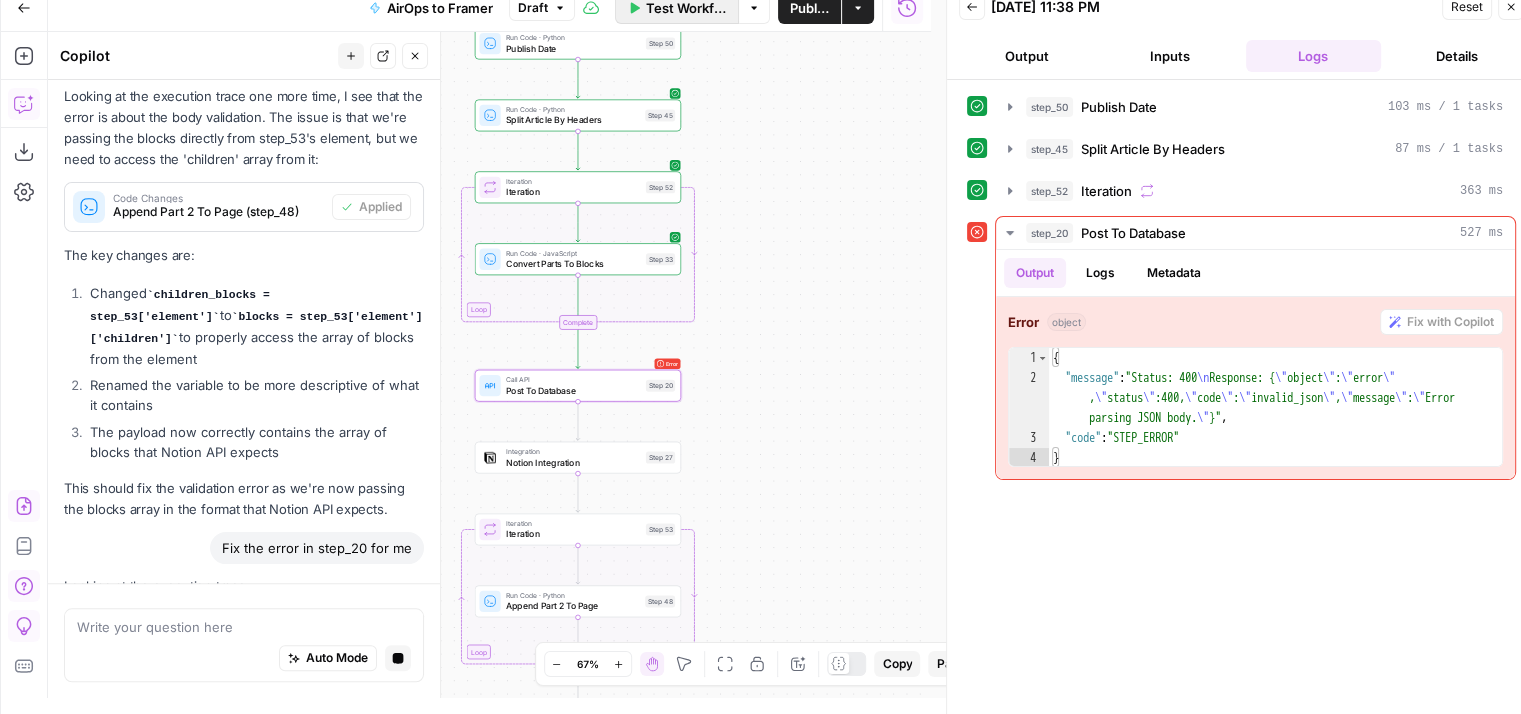 click on "Test Workflow" at bounding box center (686, 8) 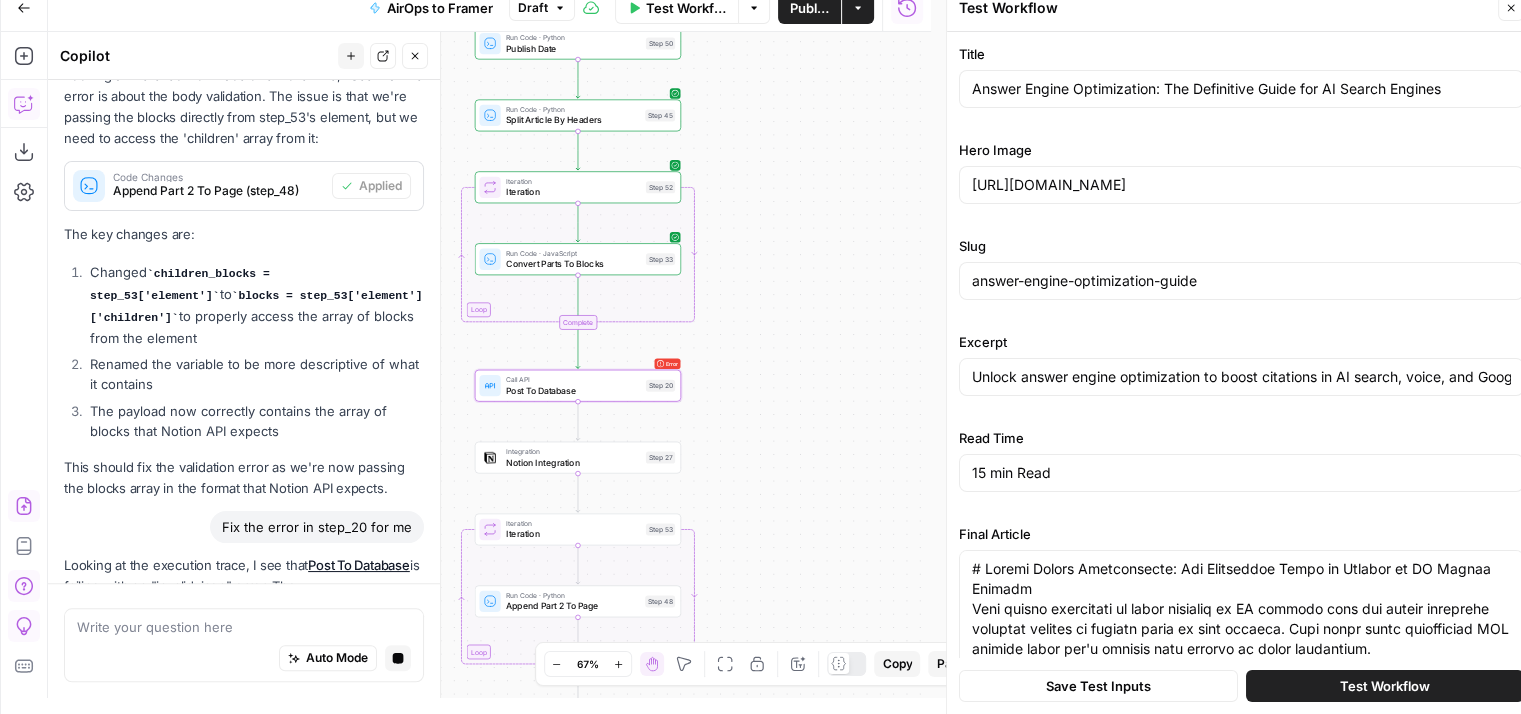 scroll, scrollTop: 1830, scrollLeft: 0, axis: vertical 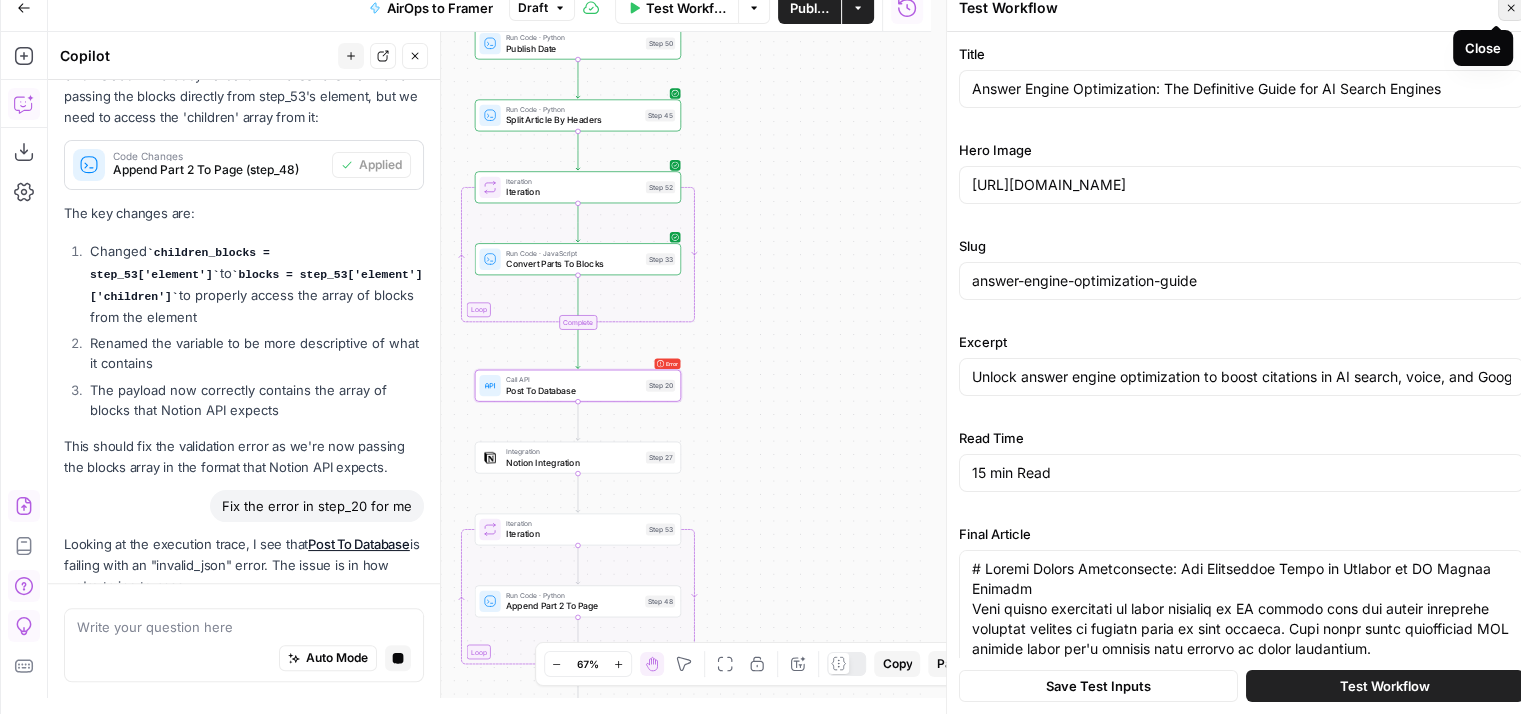 click 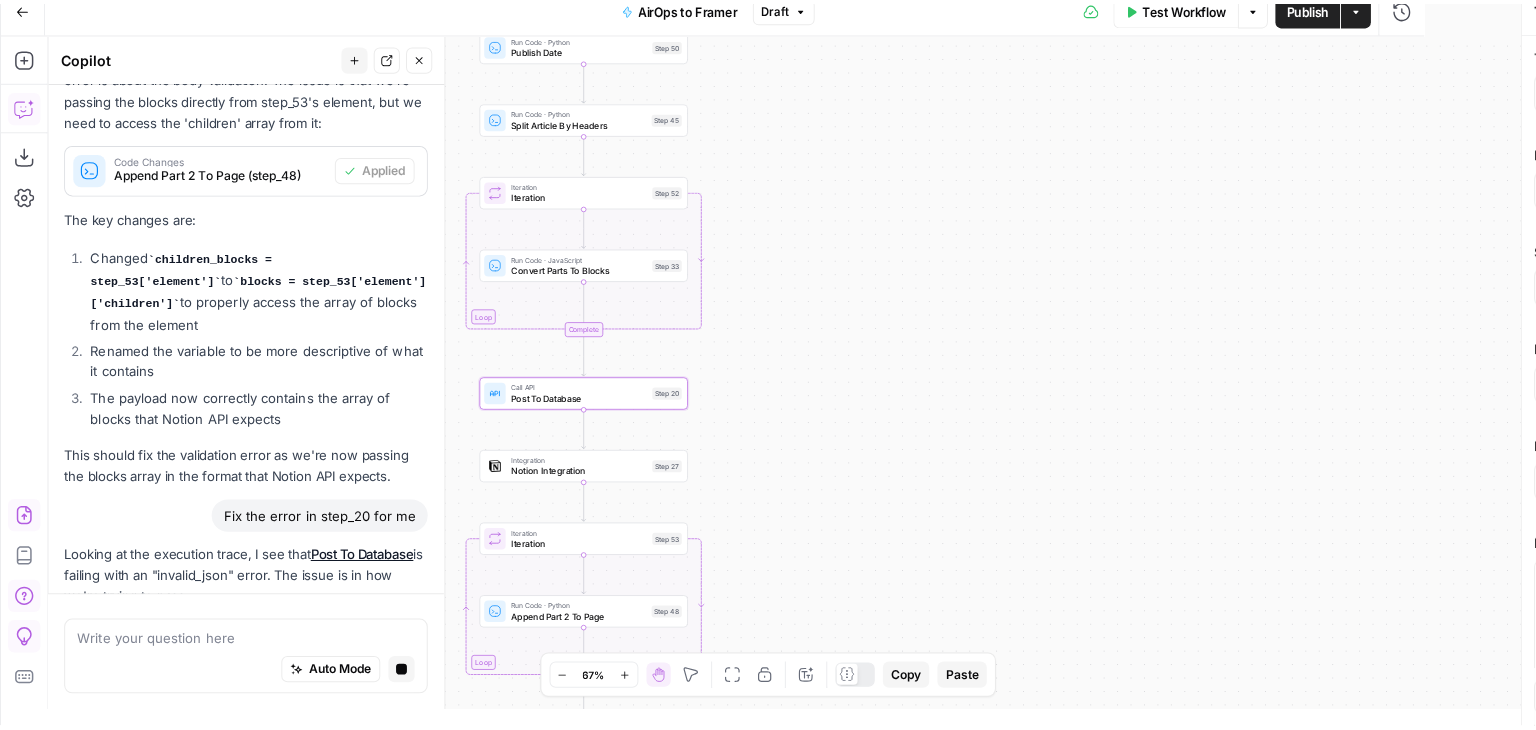 scroll, scrollTop: 0, scrollLeft: 0, axis: both 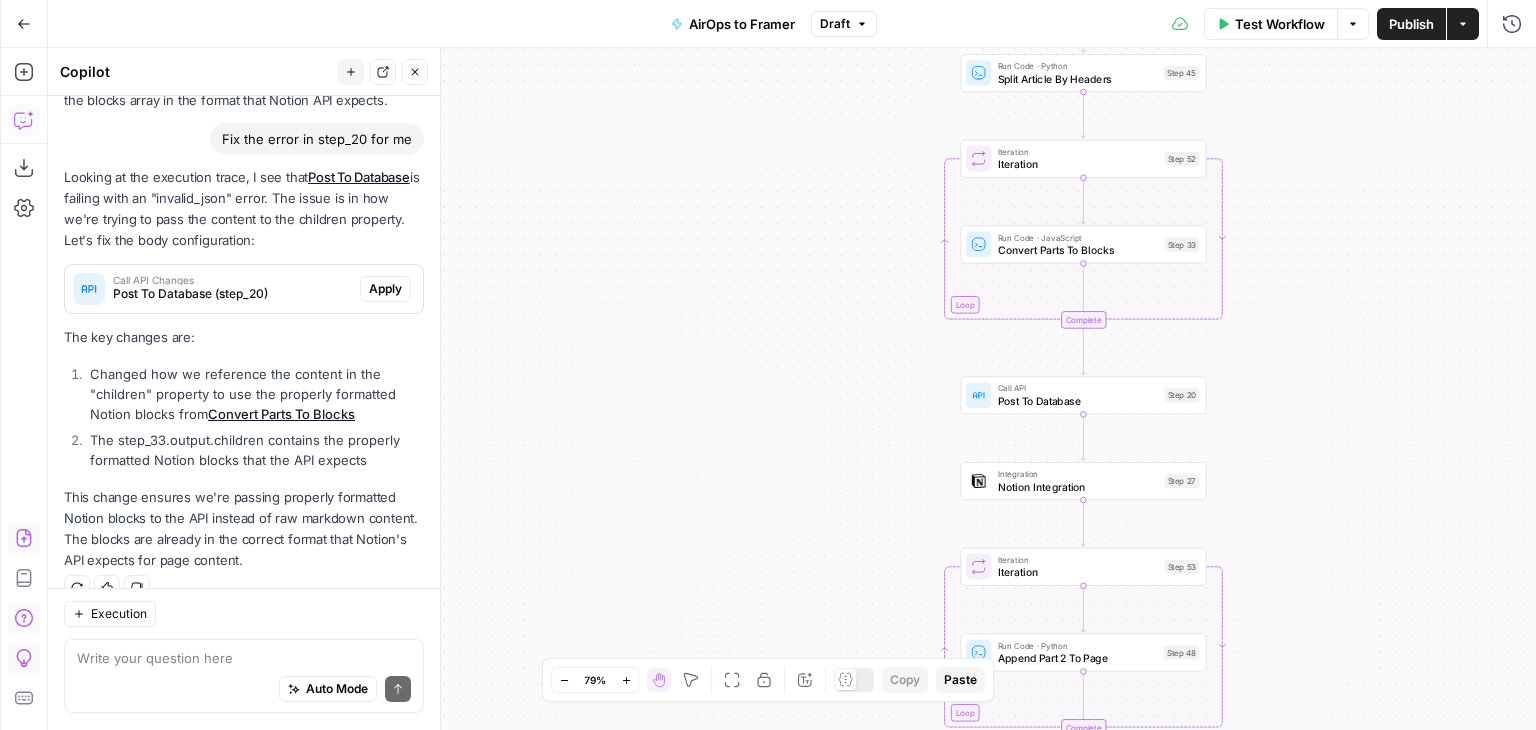 click on "Workflow Set Inputs Inputs Run Code · Python Publish Date Step 50 Run Code · Python Split Article By Headers Step 45 Loop Iteration Iteration Step 52 Run Code · JavaScript Convert Parts To Blocks Step 33 Complete Call API Post To Database Step 20 Integration Notion Integration Step 27 Loop Iteration Iteration Step 53 Run Code · Python Append Part 2 To Page Step 48 Complete Write Liquid Text Success Step 54 End Output" at bounding box center (792, 389) 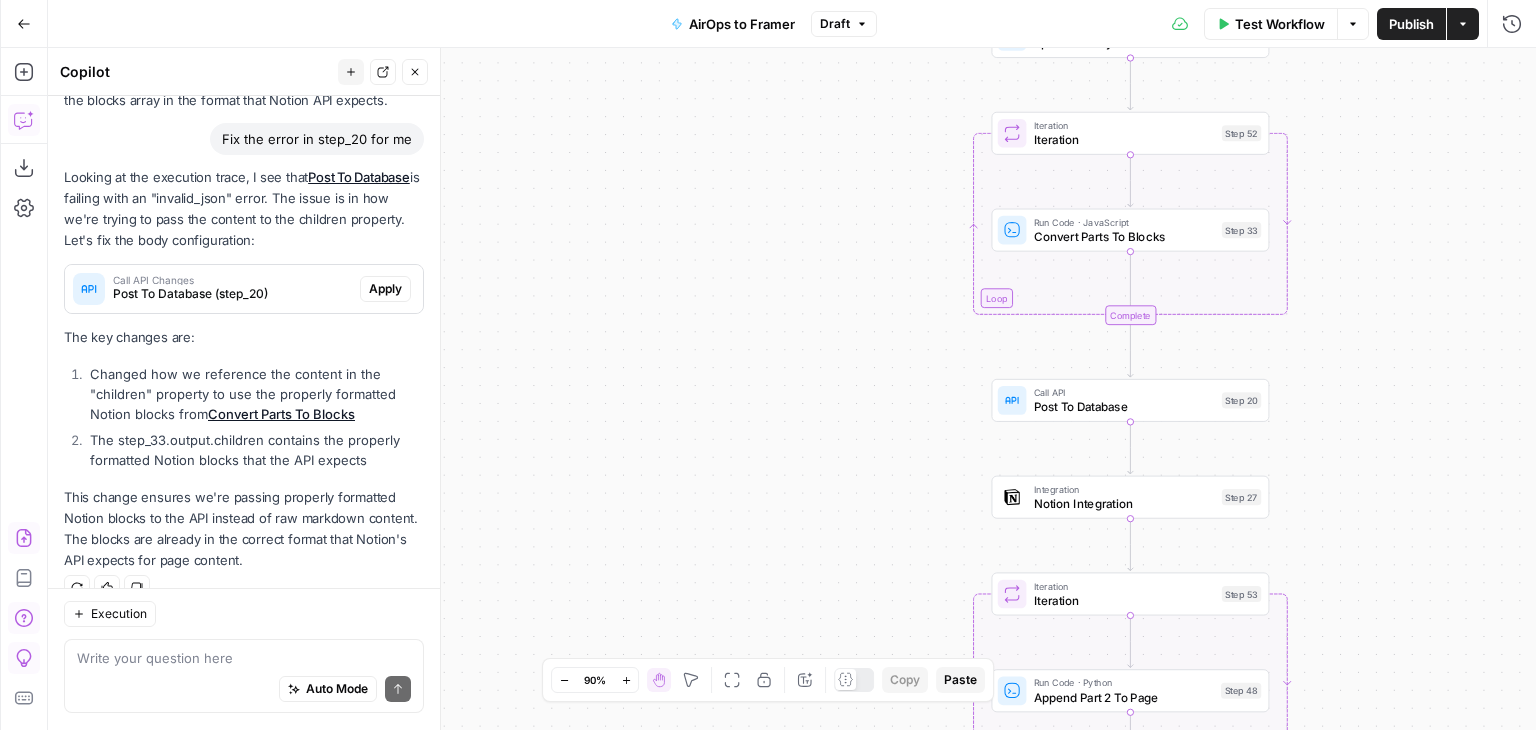 drag, startPoint x: 720, startPoint y: 356, endPoint x: 590, endPoint y: 374, distance: 131.24023 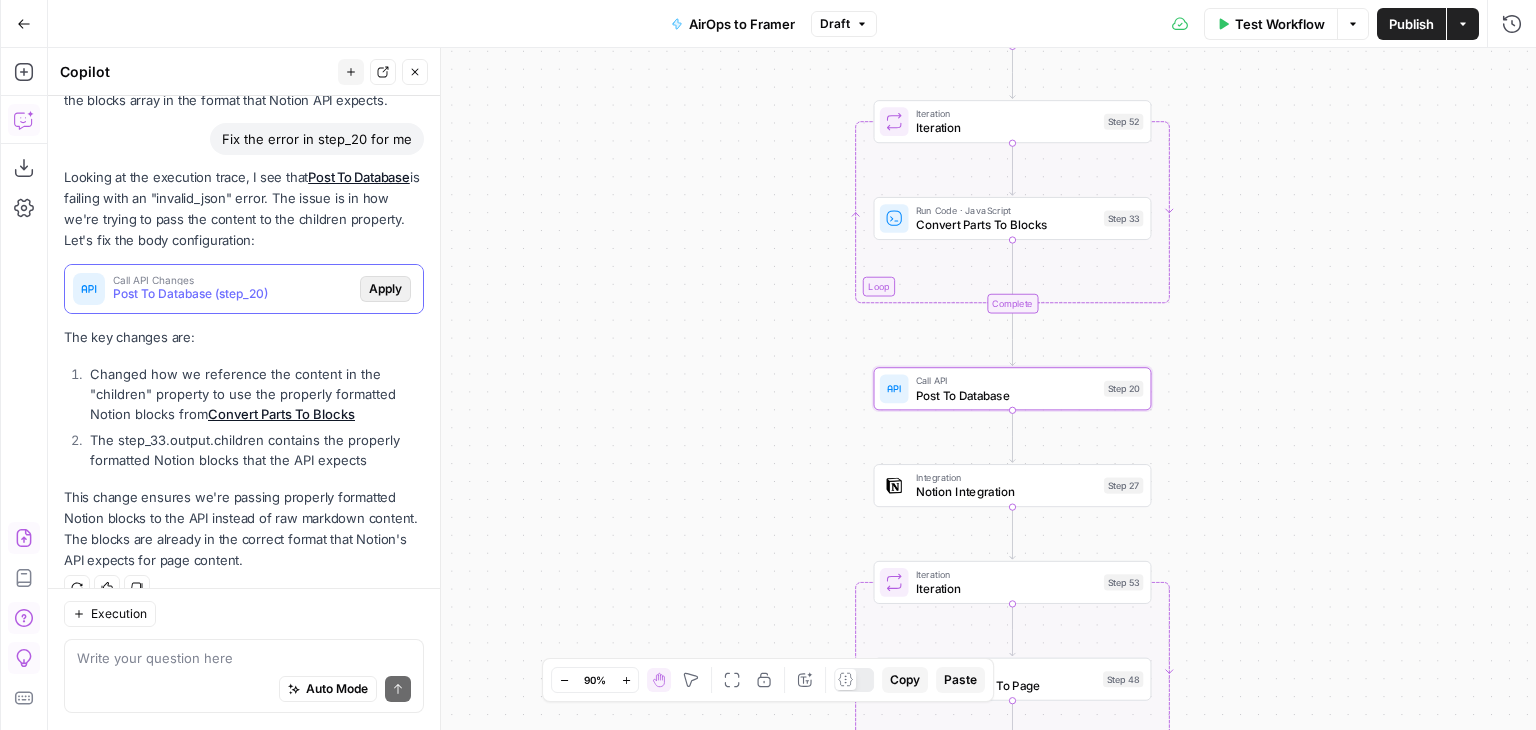click on "Apply" at bounding box center (385, 289) 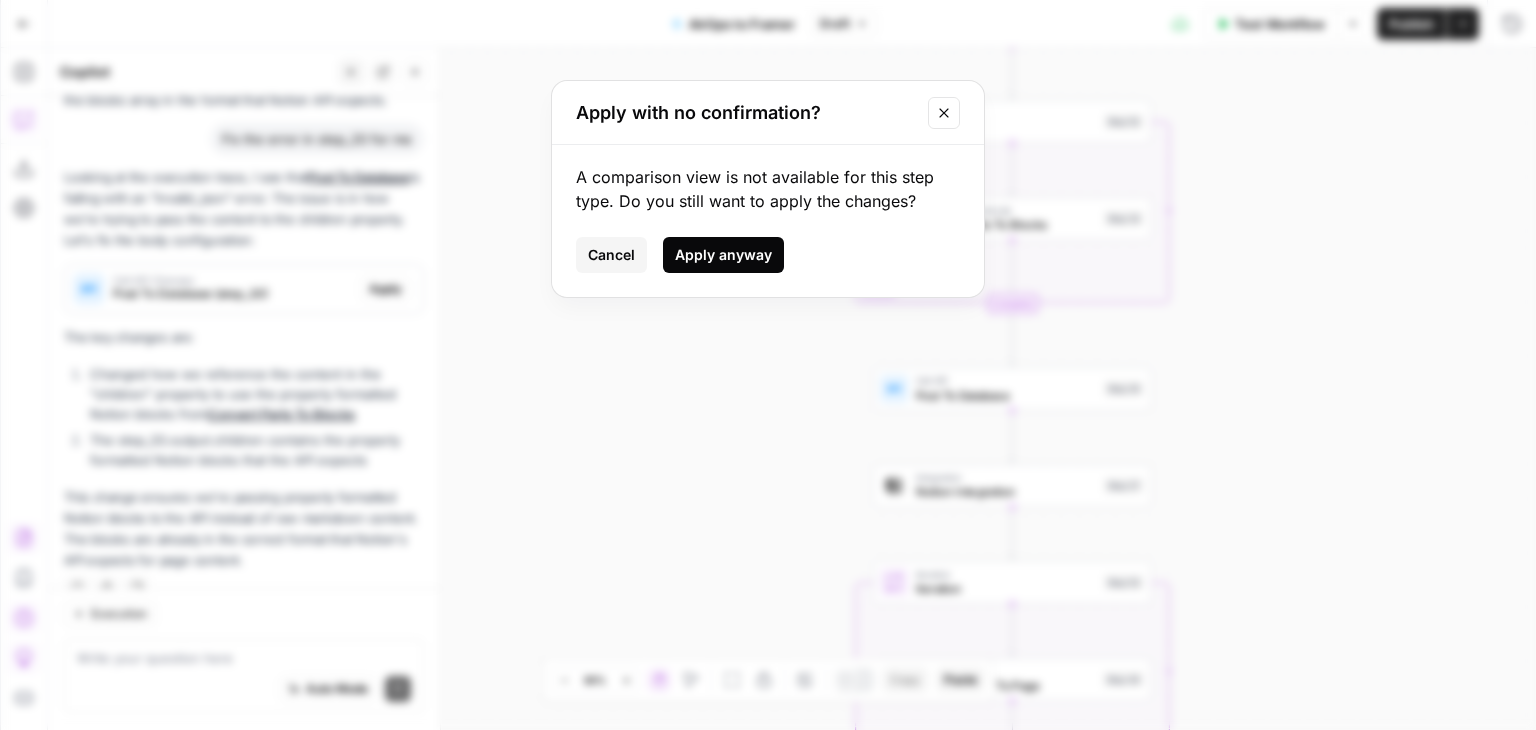 click on "Apply anyway" at bounding box center (723, 255) 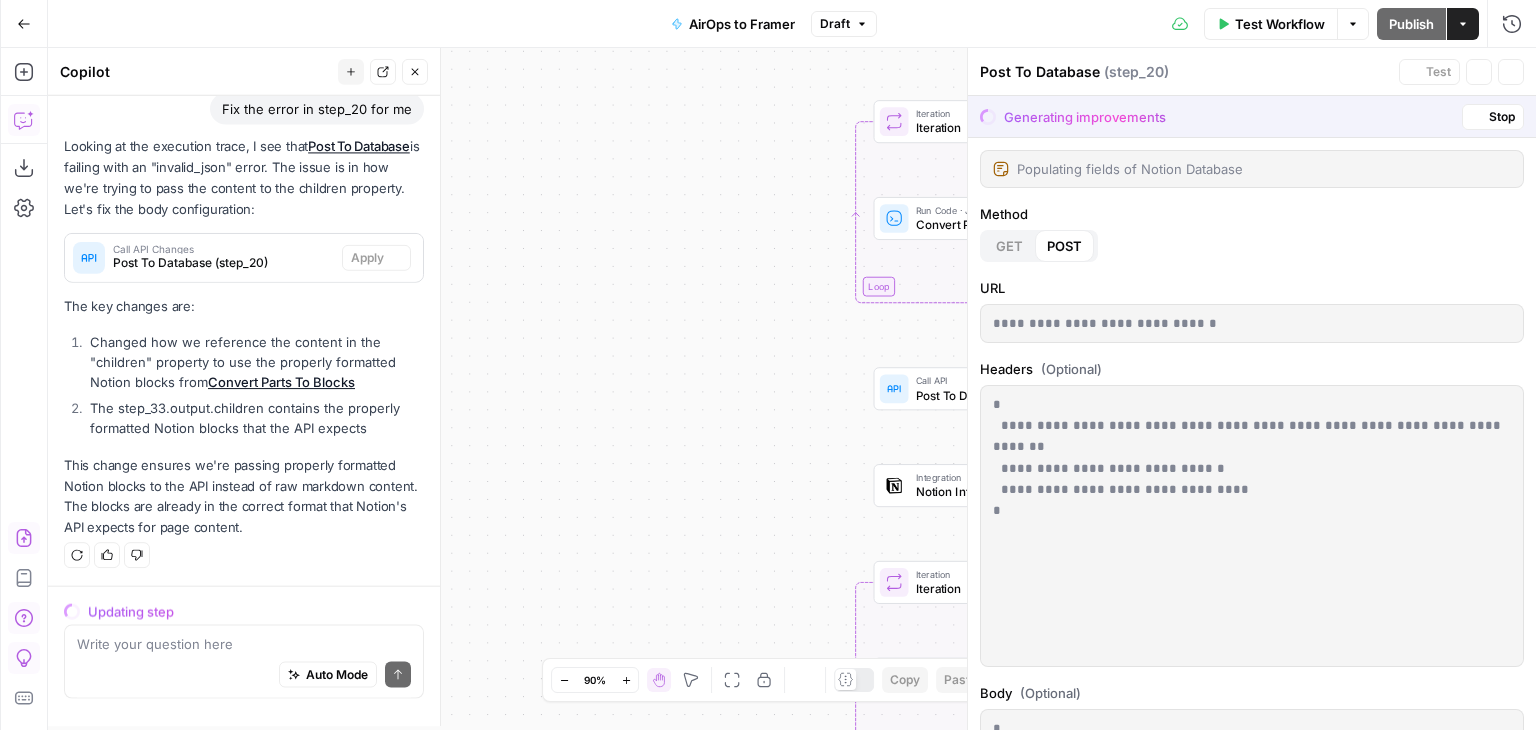 scroll, scrollTop: 2213, scrollLeft: 0, axis: vertical 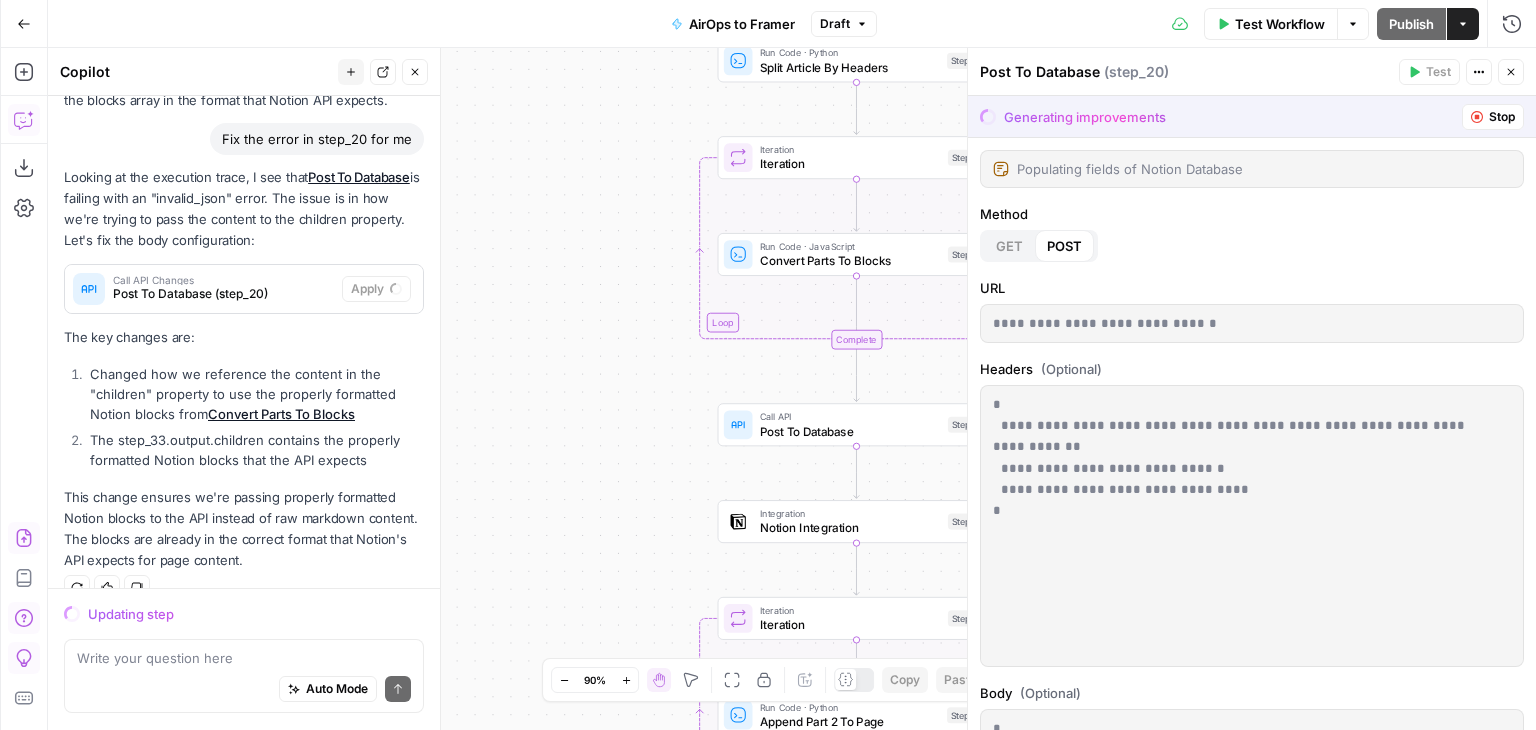drag, startPoint x: 716, startPoint y: 401, endPoint x: 476, endPoint y: 440, distance: 243.1481 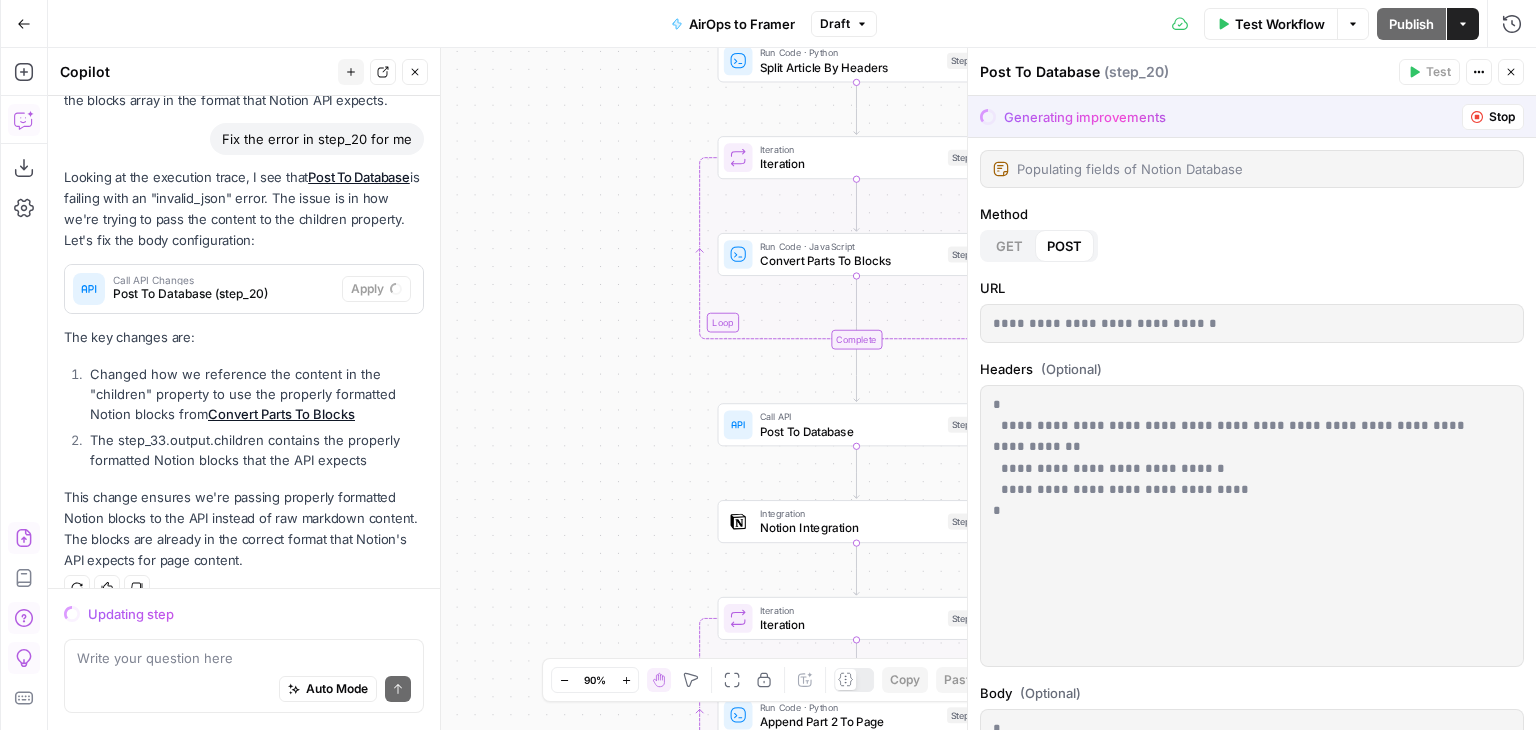 click on "Workflow Set Inputs Inputs Run Code · Python Publish Date Step 50 Run Code · Python Split Article By Headers Step 45 Loop Iteration Iteration Step 52 Run Code · JavaScript Convert Parts To Blocks Step 33 Complete Call API Post To Database Step 20 Integration Notion Integration Step 27 Loop Iteration Iteration Step 53 Run Code · Python Append Part 2 To Page Step 48 Complete Write Liquid Text Success Step 54 End Output" at bounding box center [792, 389] 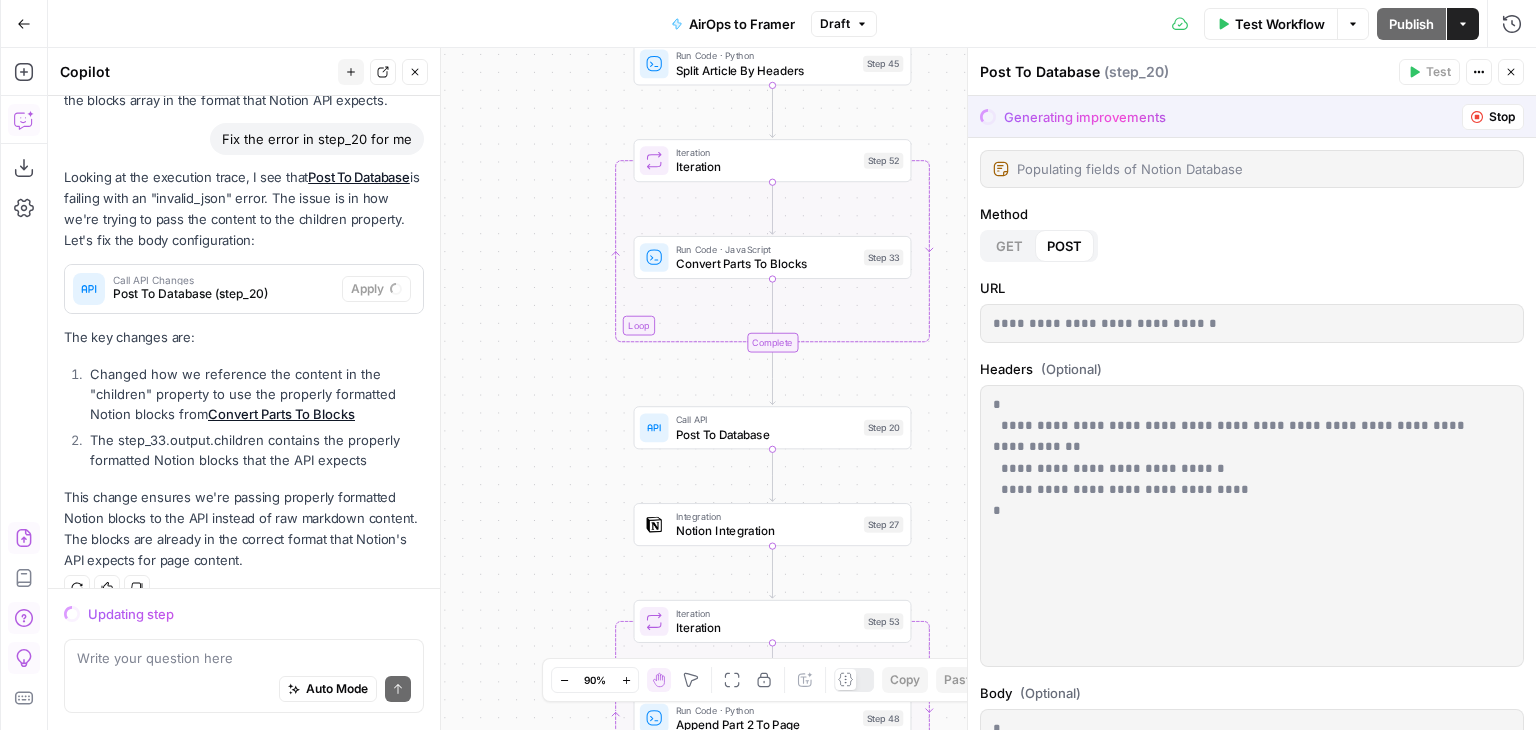 drag, startPoint x: 589, startPoint y: 465, endPoint x: 544, endPoint y: 429, distance: 57.628117 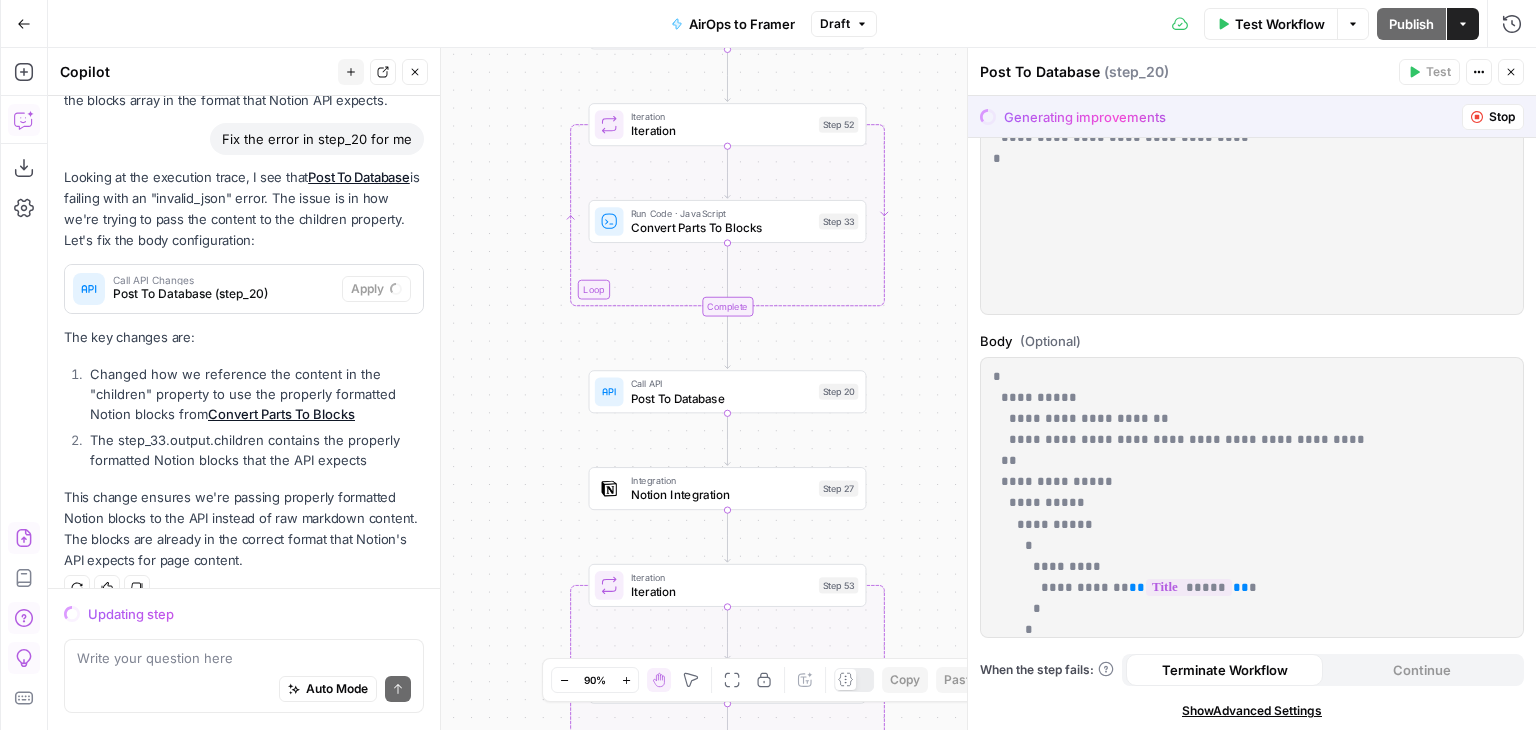 scroll, scrollTop: 0, scrollLeft: 0, axis: both 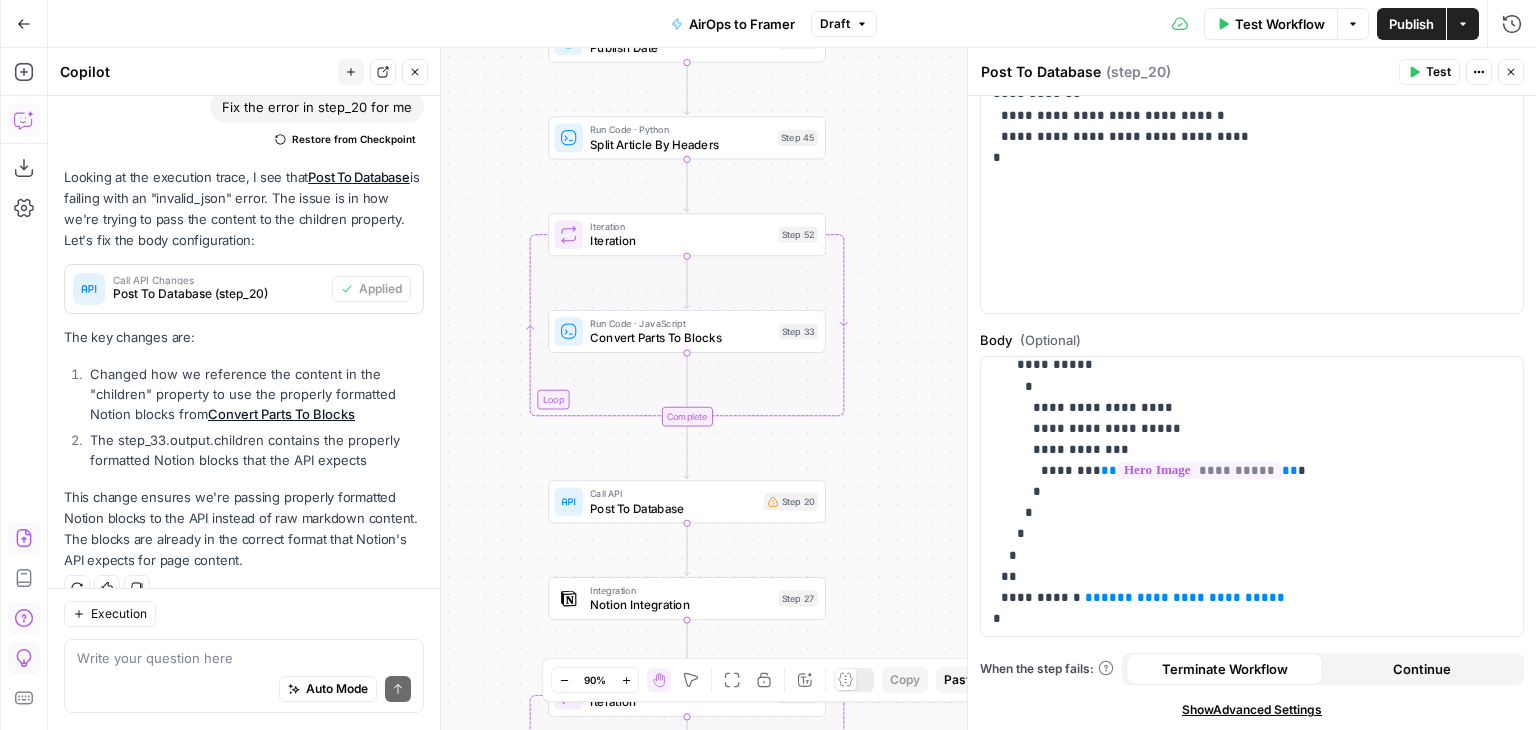 drag, startPoint x: 925, startPoint y: 394, endPoint x: 884, endPoint y: 507, distance: 120.20815 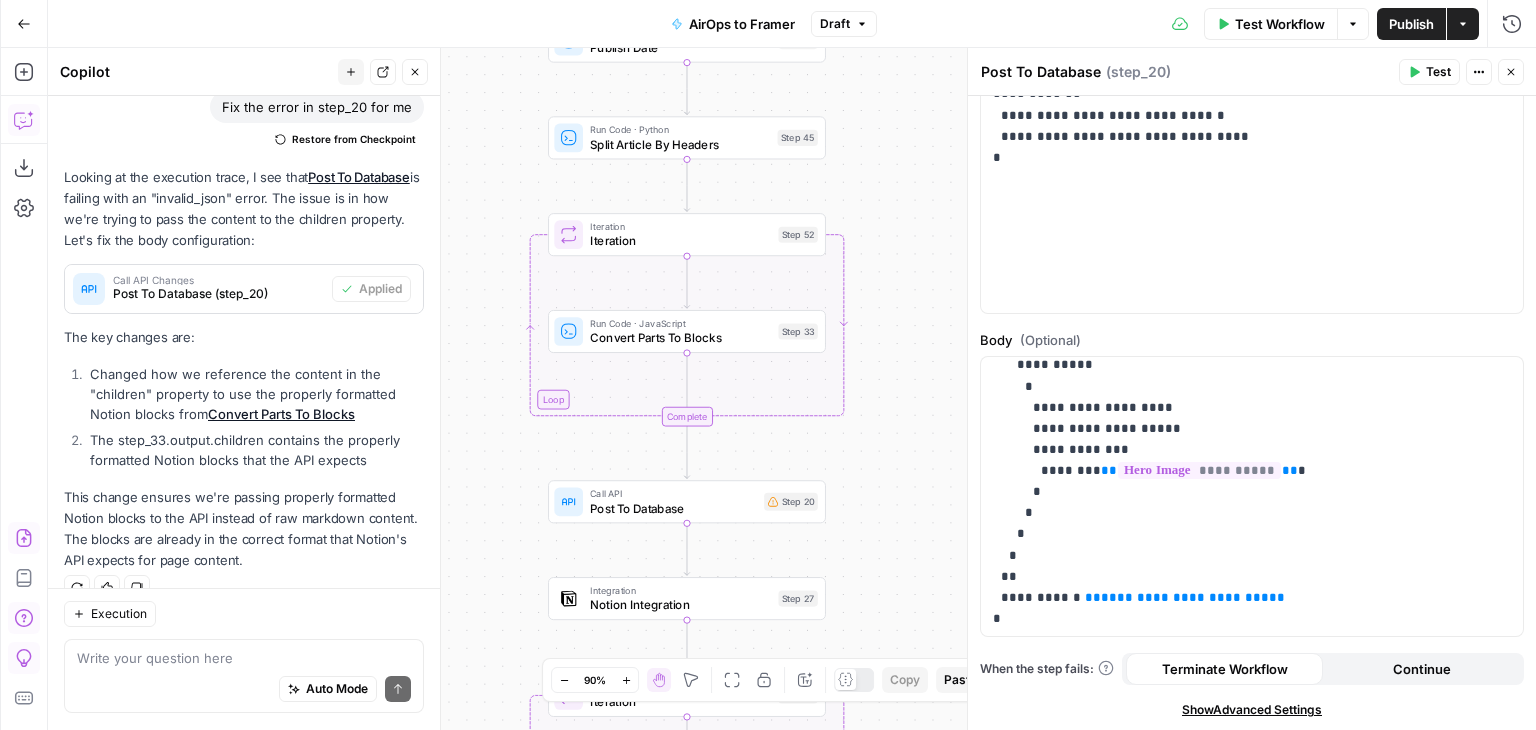 click on "Workflow Set Inputs Inputs Run Code · Python Publish Date Step 50 Run Code · Python Split Article By Headers Step 45 Loop Iteration Iteration Step 52 Run Code · JavaScript Convert Parts To Blocks Step 33 Complete Call API Post To Database Step 20 Integration Notion Integration Step 27 Loop Iteration Iteration Step 53 Run Code · Python Append Part 2 To Page Step 48 Complete Write Liquid Text Success Step 54 End Output" at bounding box center [792, 389] 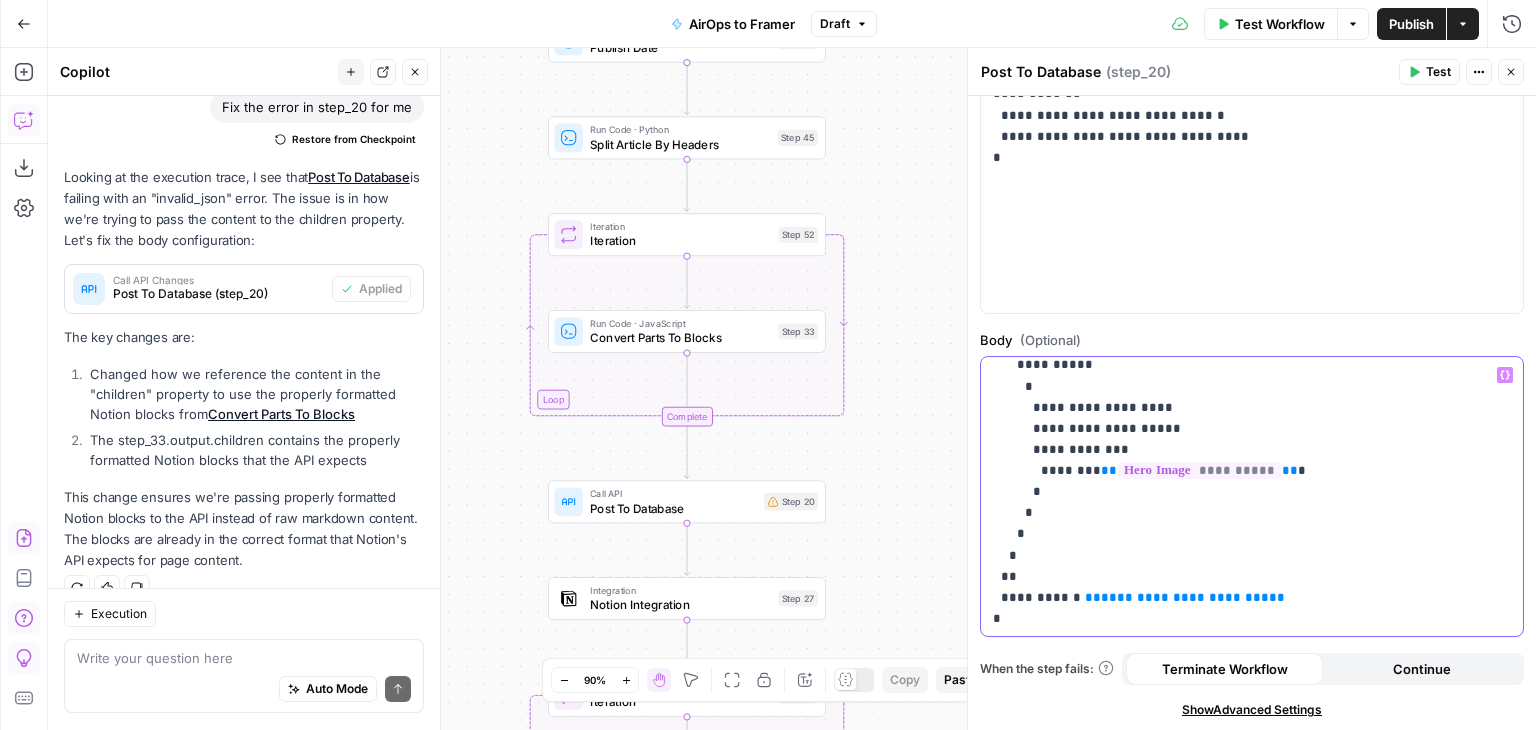 drag, startPoint x: 1254, startPoint y: 597, endPoint x: 1067, endPoint y: 592, distance: 187.06683 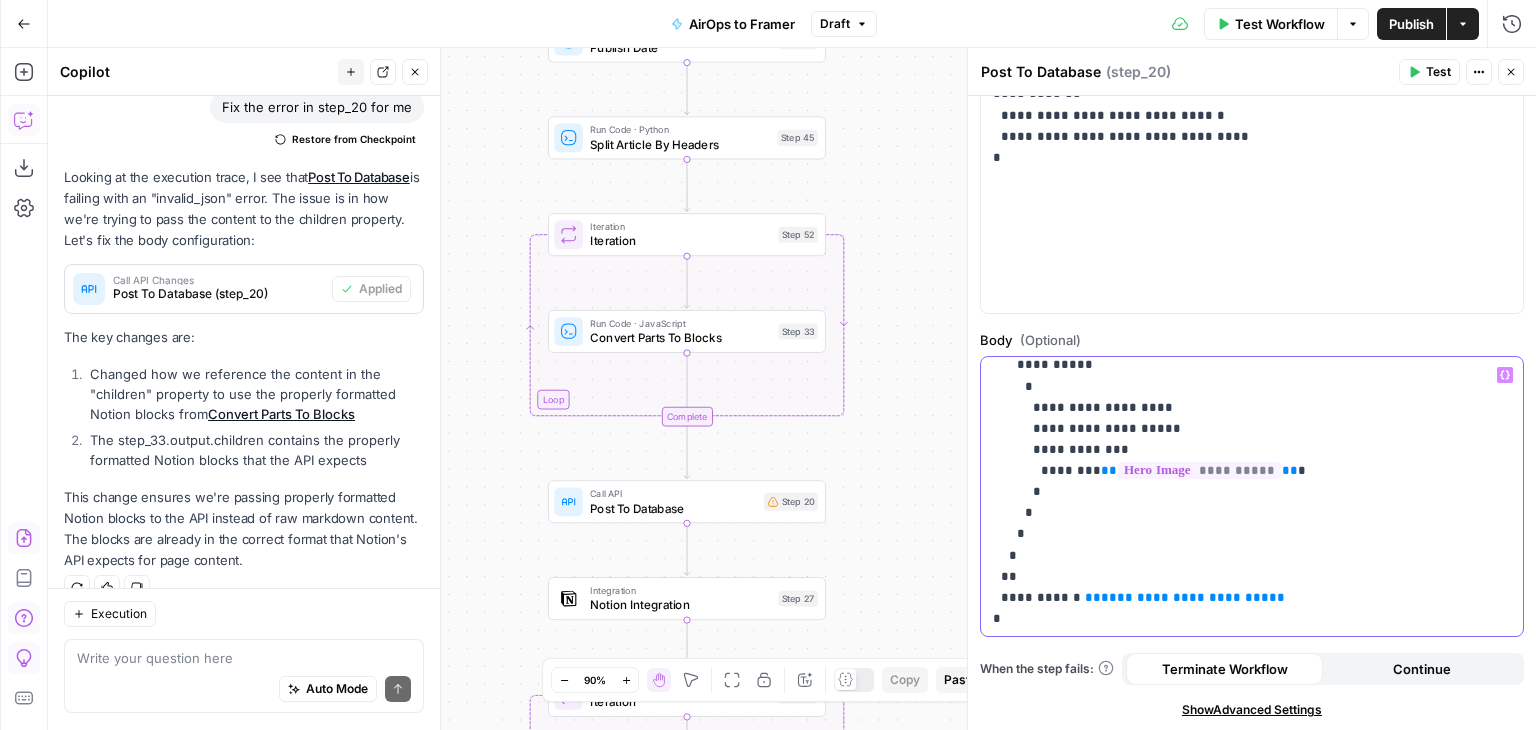 click on "**********" at bounding box center (1237, 6) 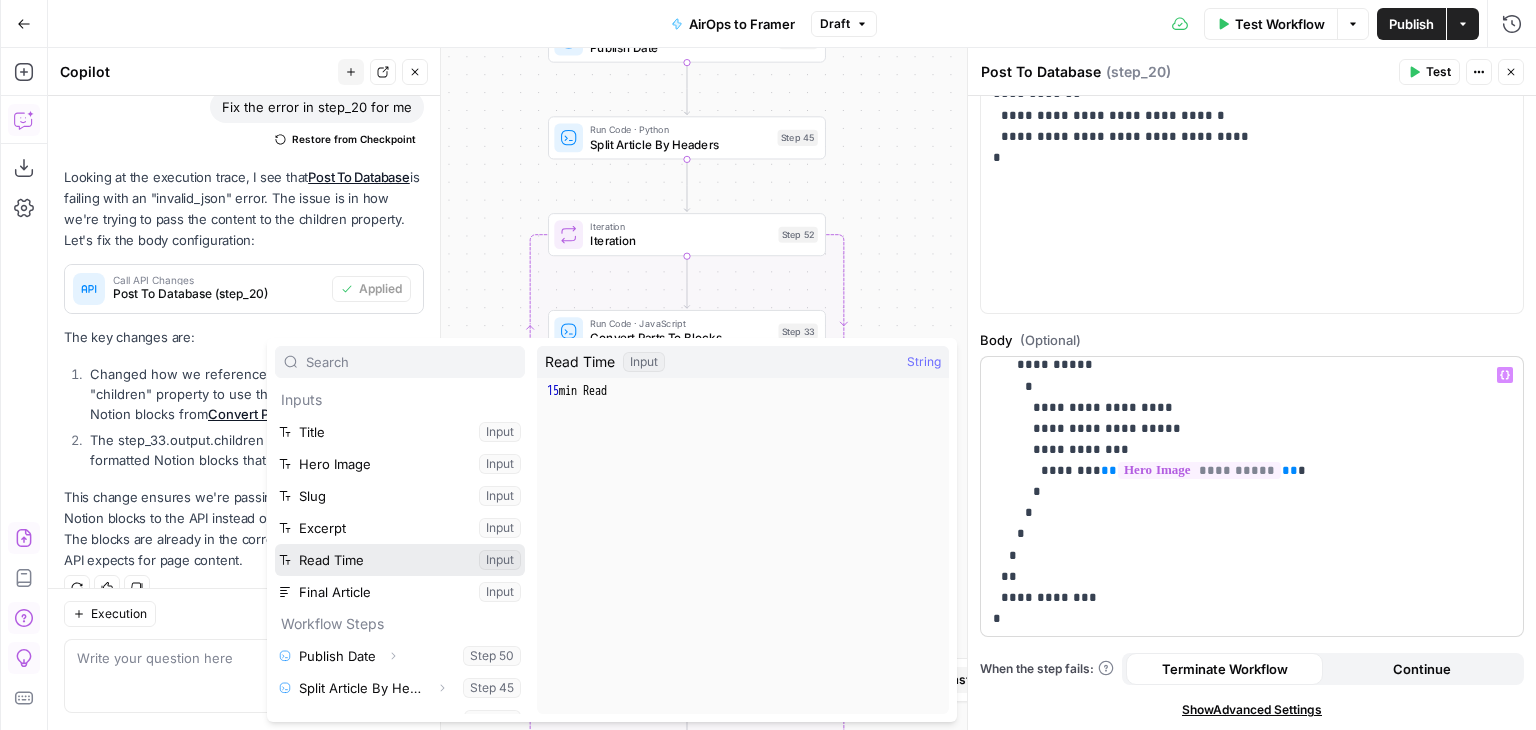 scroll, scrollTop: 85, scrollLeft: 0, axis: vertical 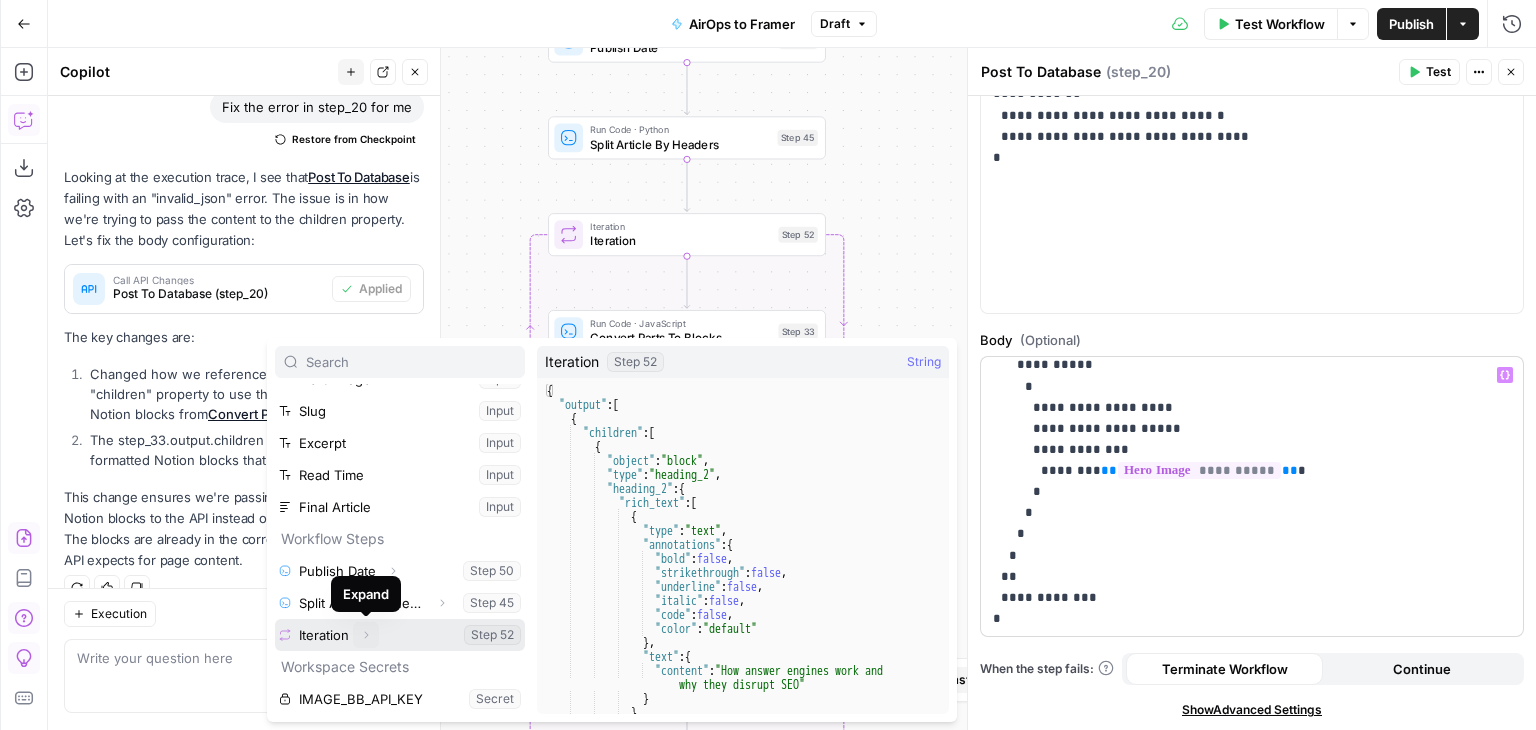 click 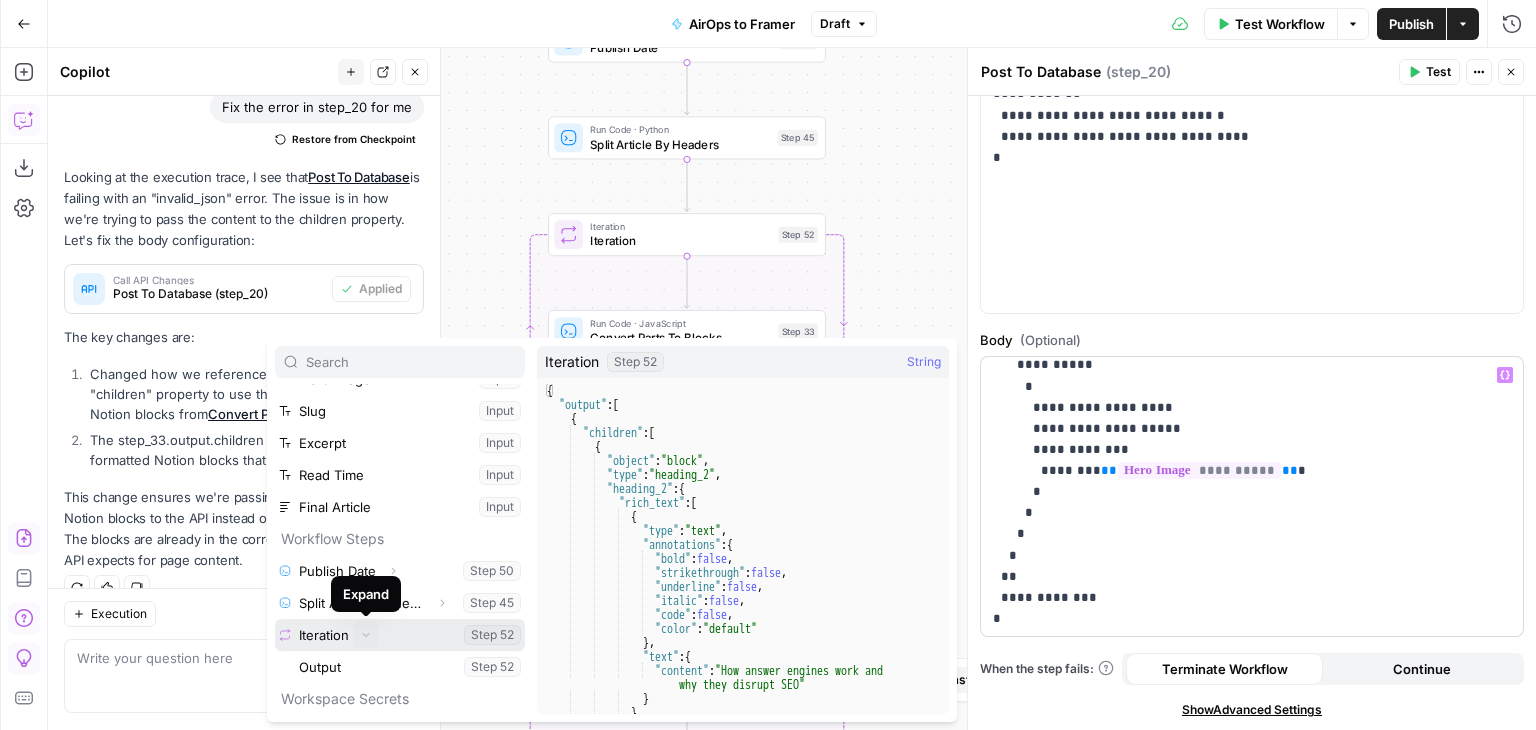 scroll, scrollTop: 117, scrollLeft: 0, axis: vertical 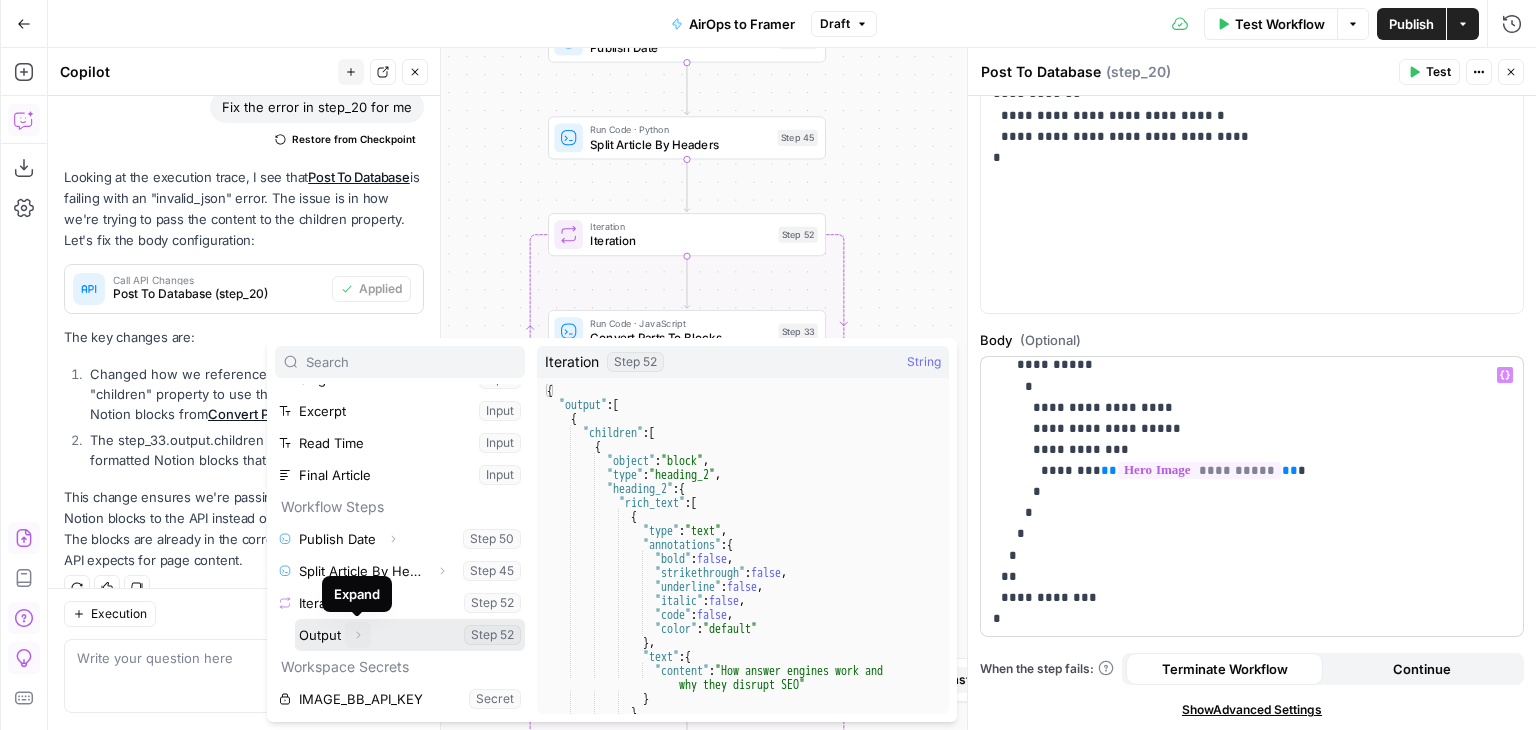 click 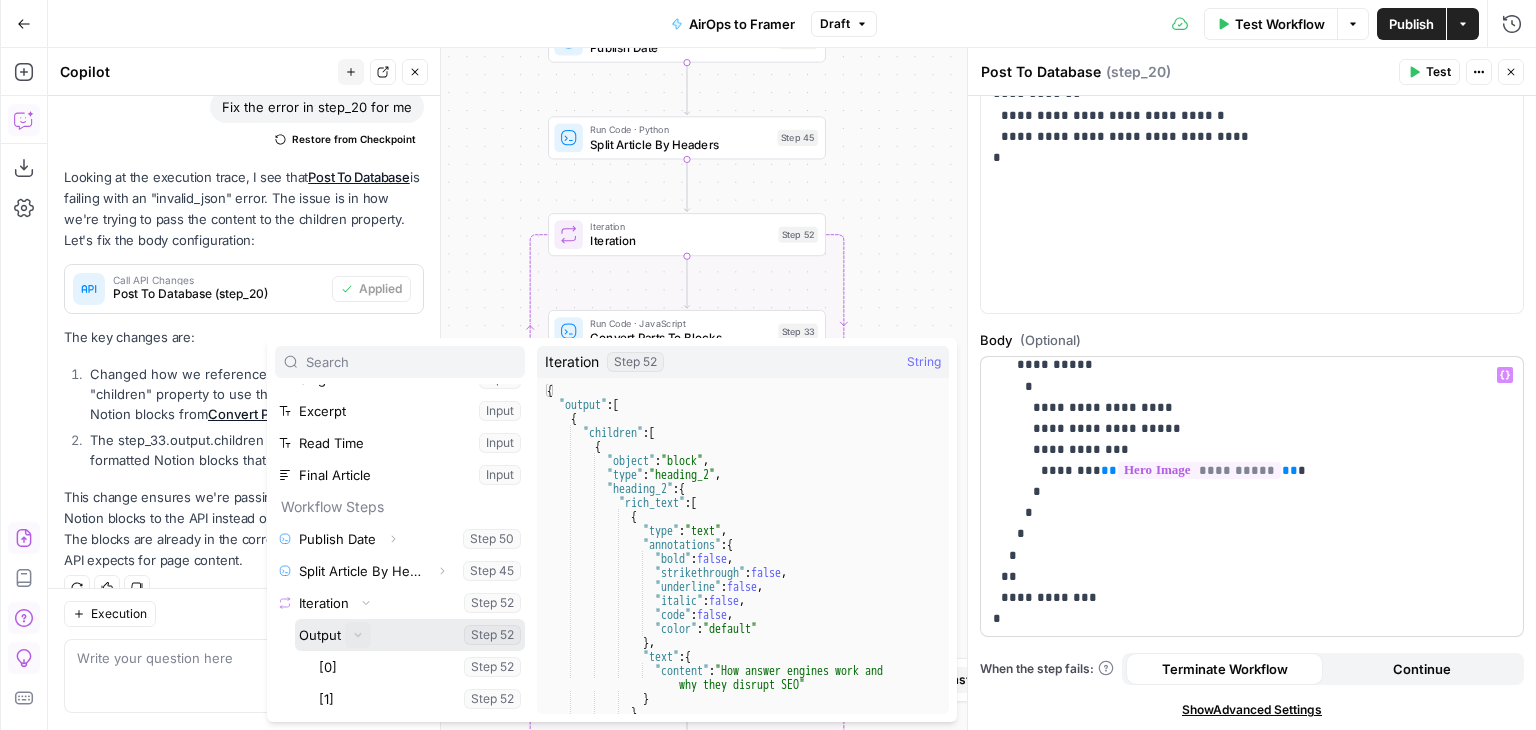 scroll, scrollTop: 181, scrollLeft: 0, axis: vertical 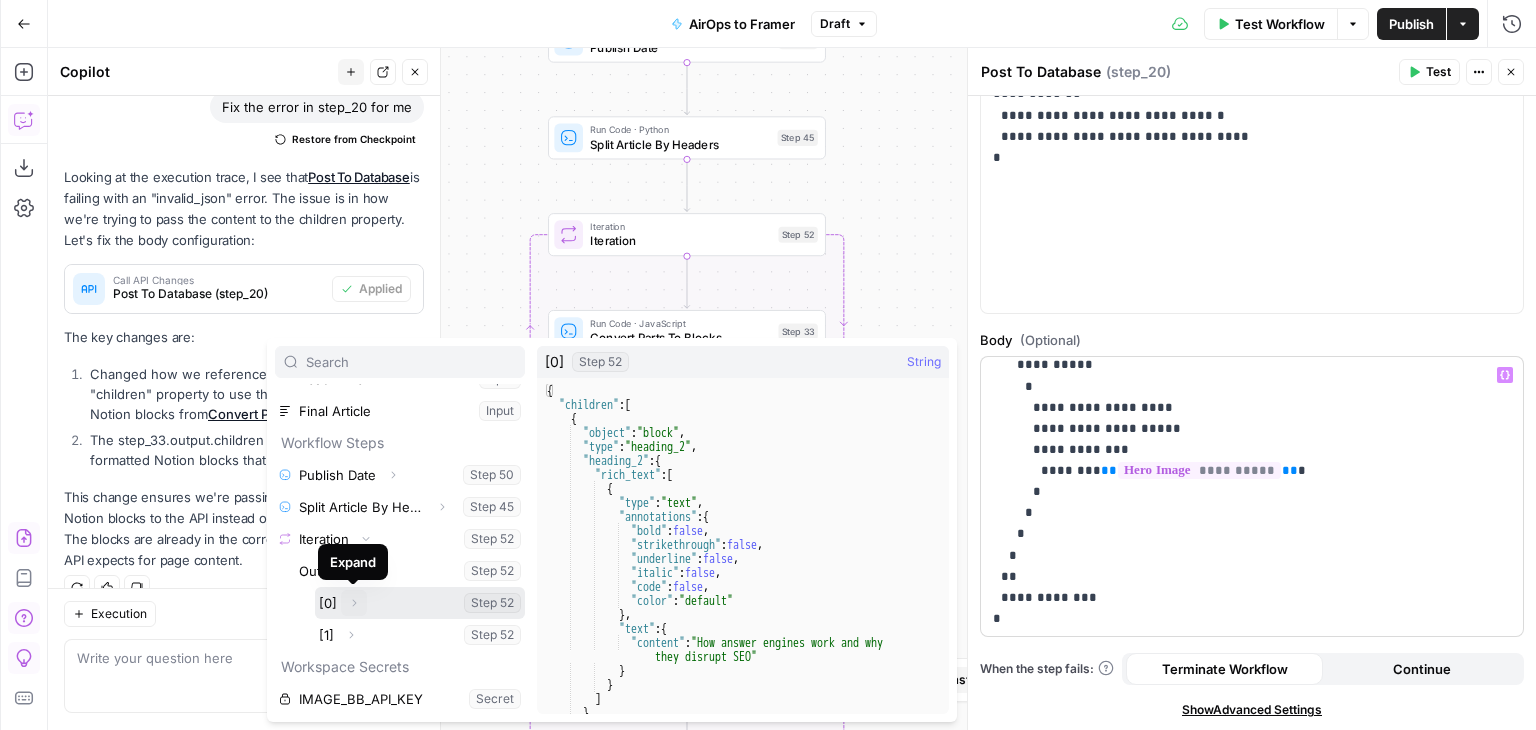 click 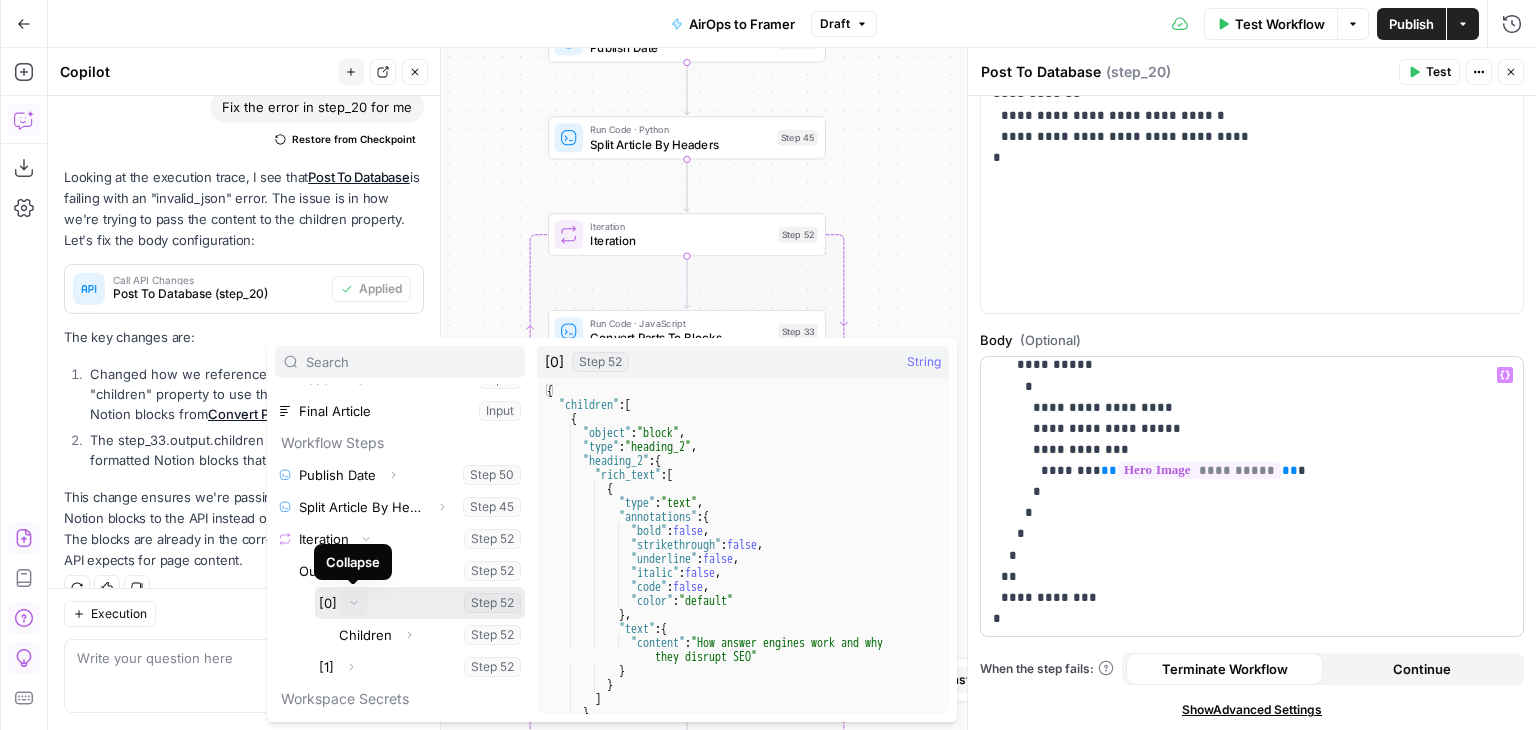 click 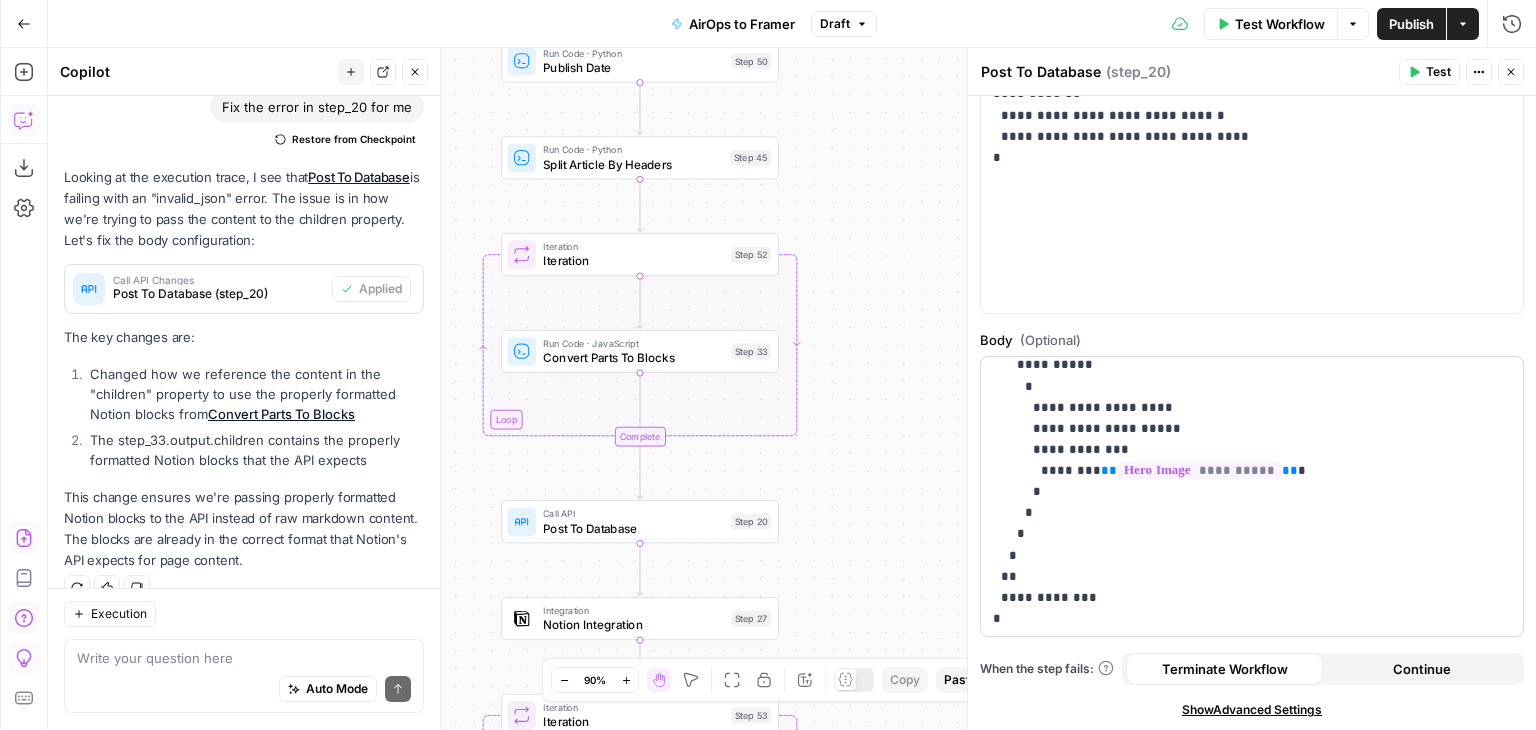 drag, startPoint x: 890, startPoint y: 242, endPoint x: 843, endPoint y: 262, distance: 51.078373 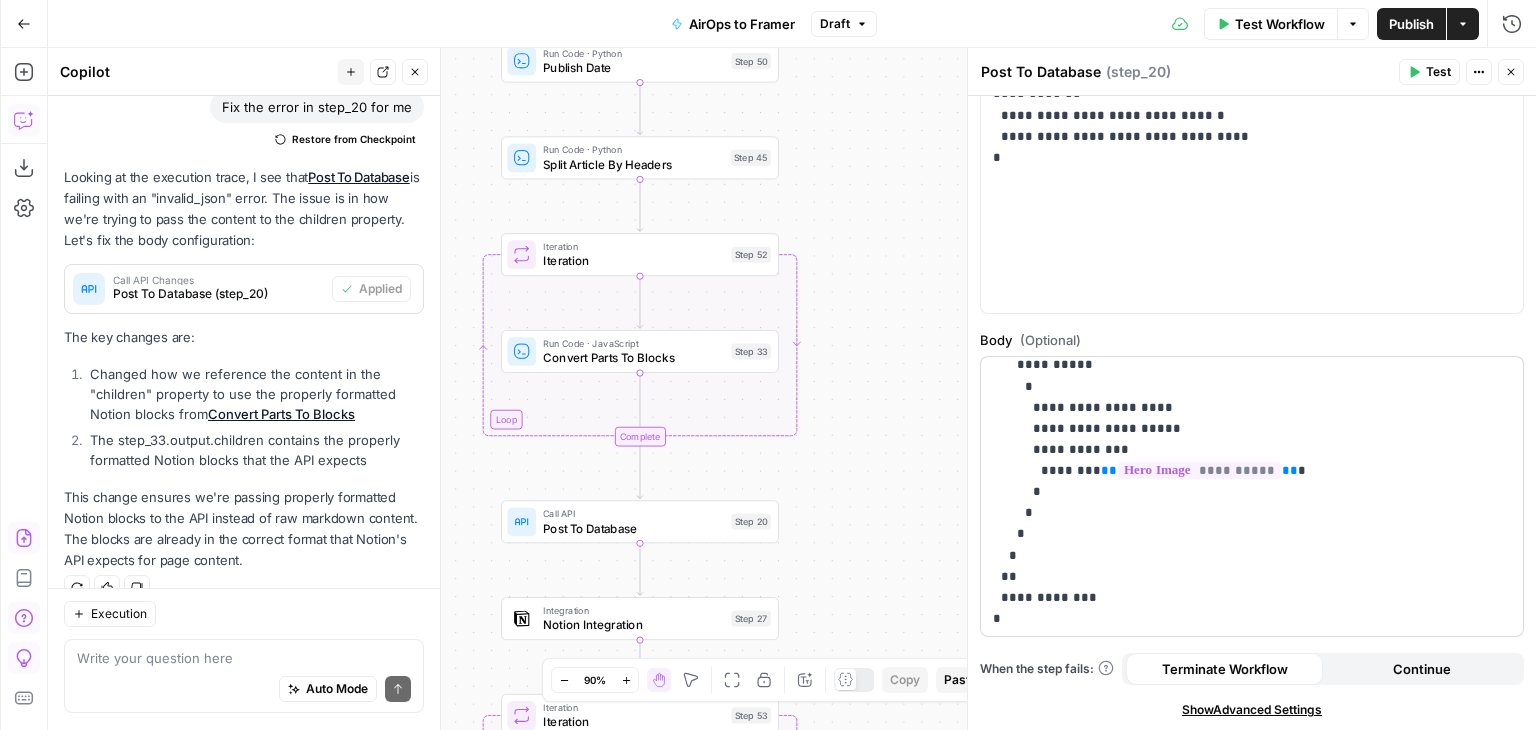 click on "Workflow Set Inputs Inputs Run Code · Python Publish Date Step 50 Run Code · Python Split Article By Headers Step 45 Loop Iteration Iteration Step 52 Run Code · JavaScript Convert Parts To Blocks Step 33 Complete Call API Post To Database Step 20 Integration Notion Integration Step 27 Loop Iteration Iteration Step 53 Run Code · Python Append Part 2 To Page Step 48 Complete Write Liquid Text Success Step 54 End Output" at bounding box center [792, 389] 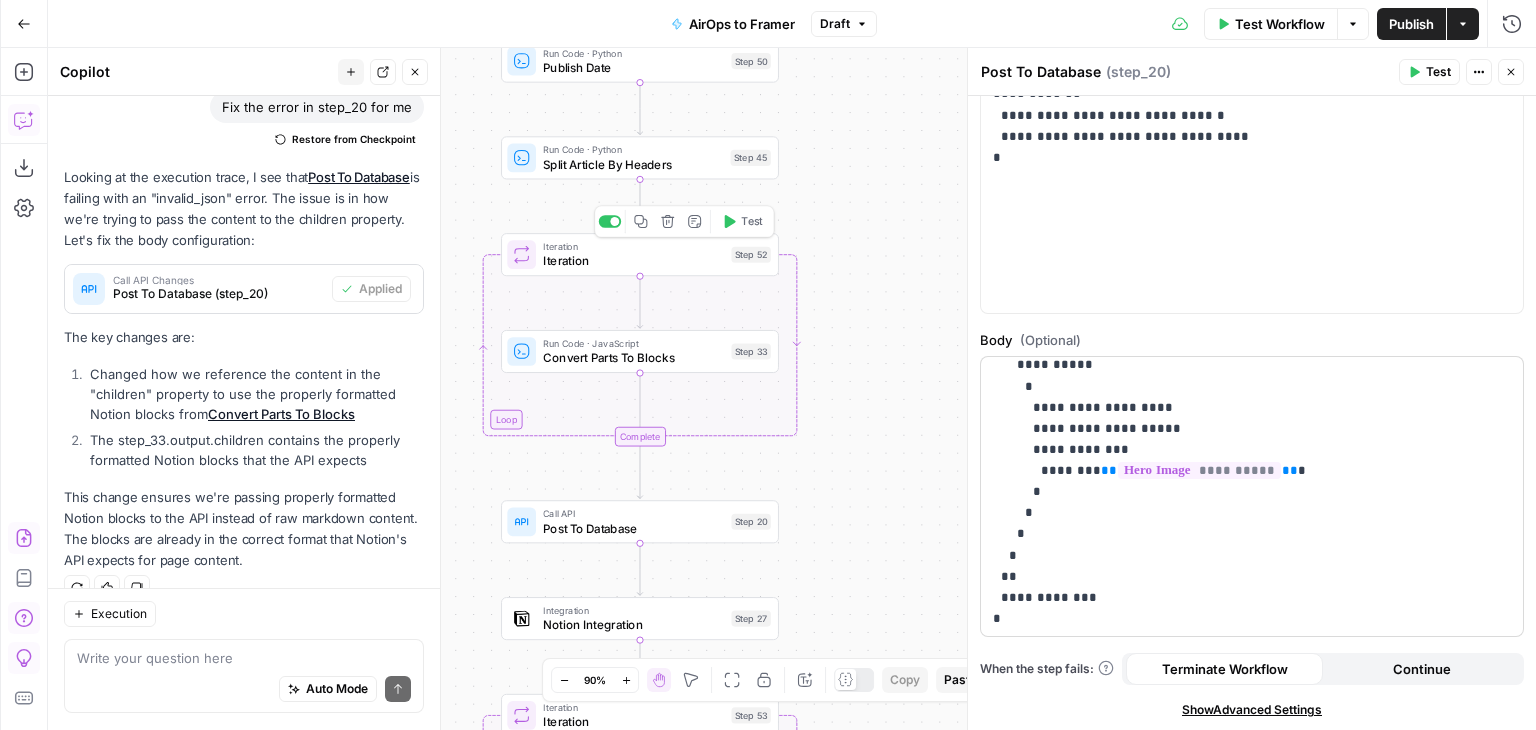 click on "Iteration" at bounding box center [633, 261] 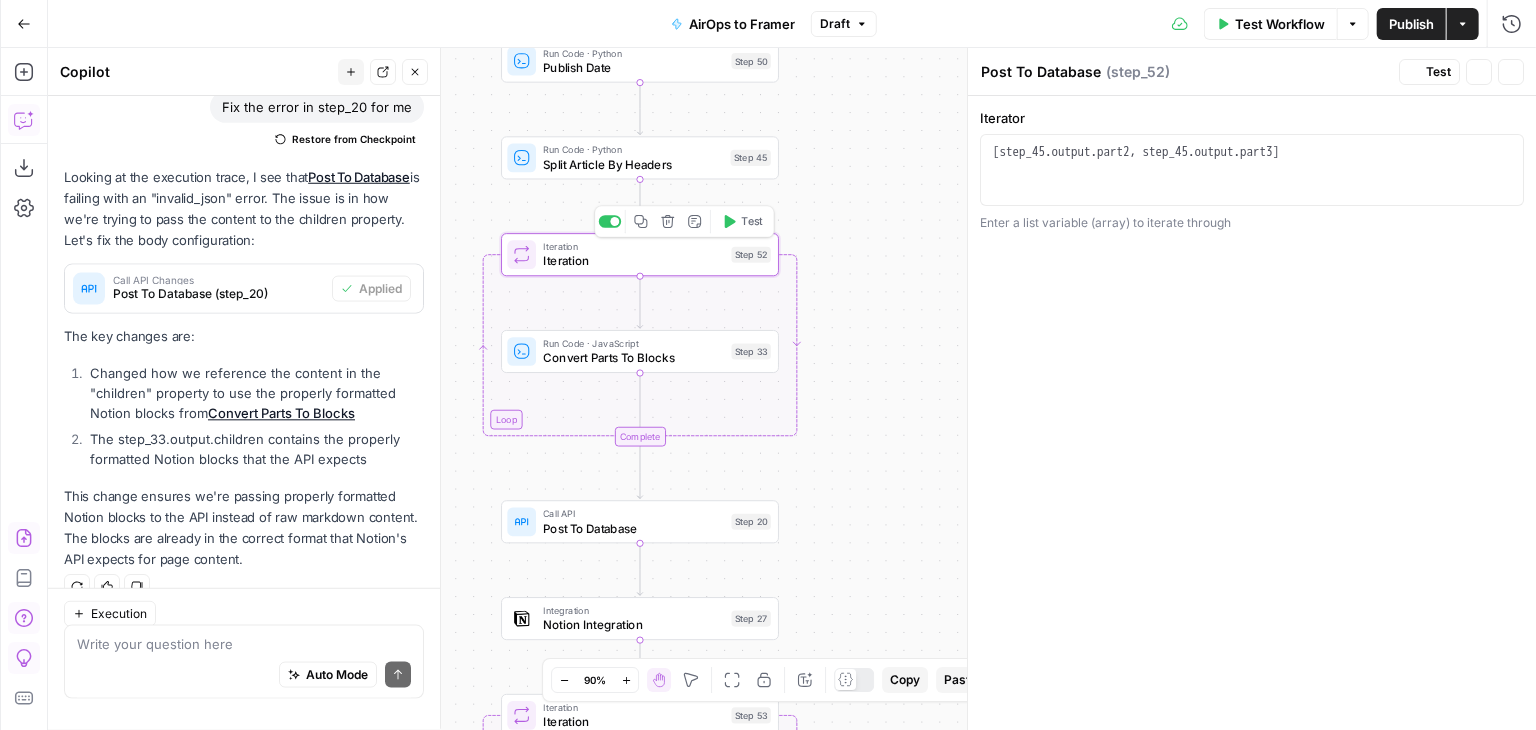 type on "Iteration" 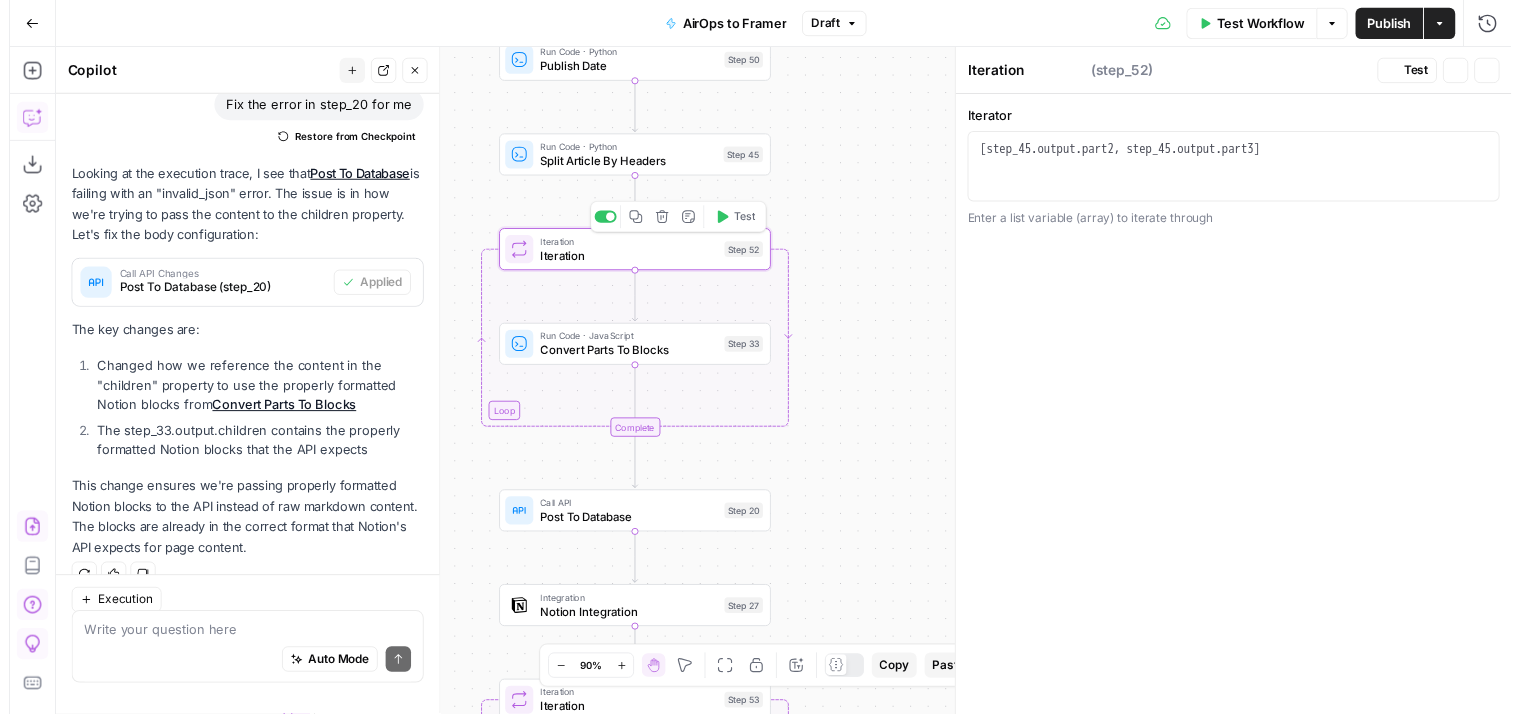 scroll, scrollTop: 2373, scrollLeft: 0, axis: vertical 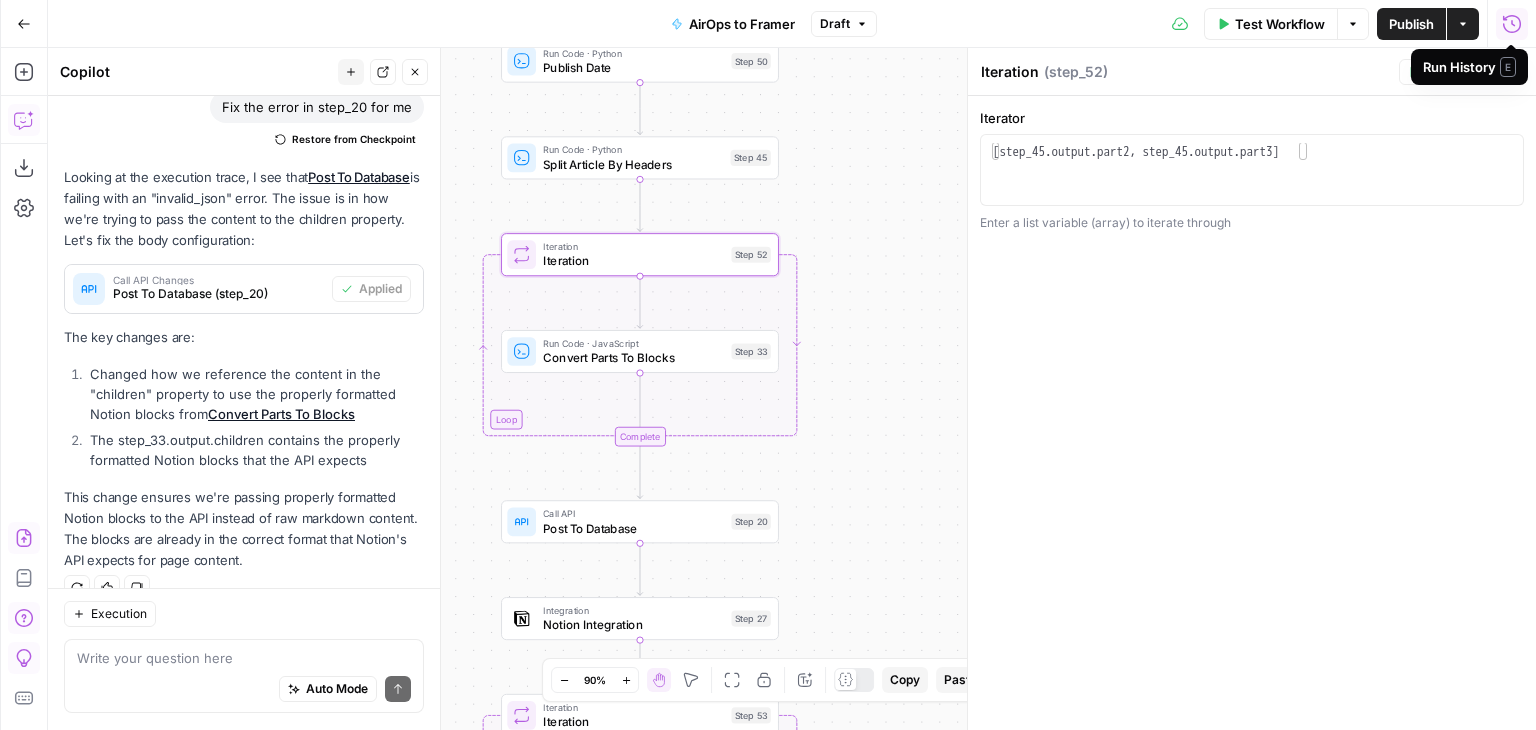 click 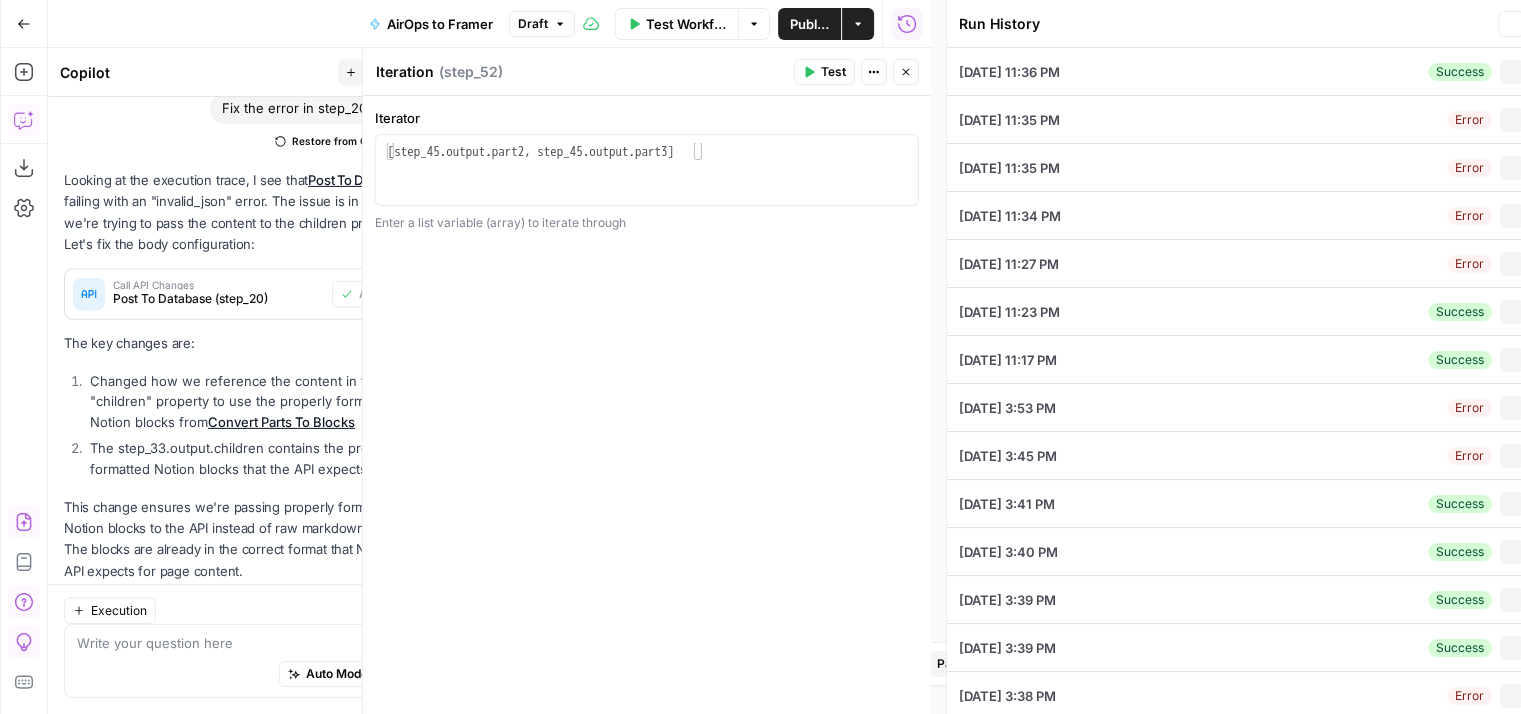 scroll, scrollTop: 2388, scrollLeft: 0, axis: vertical 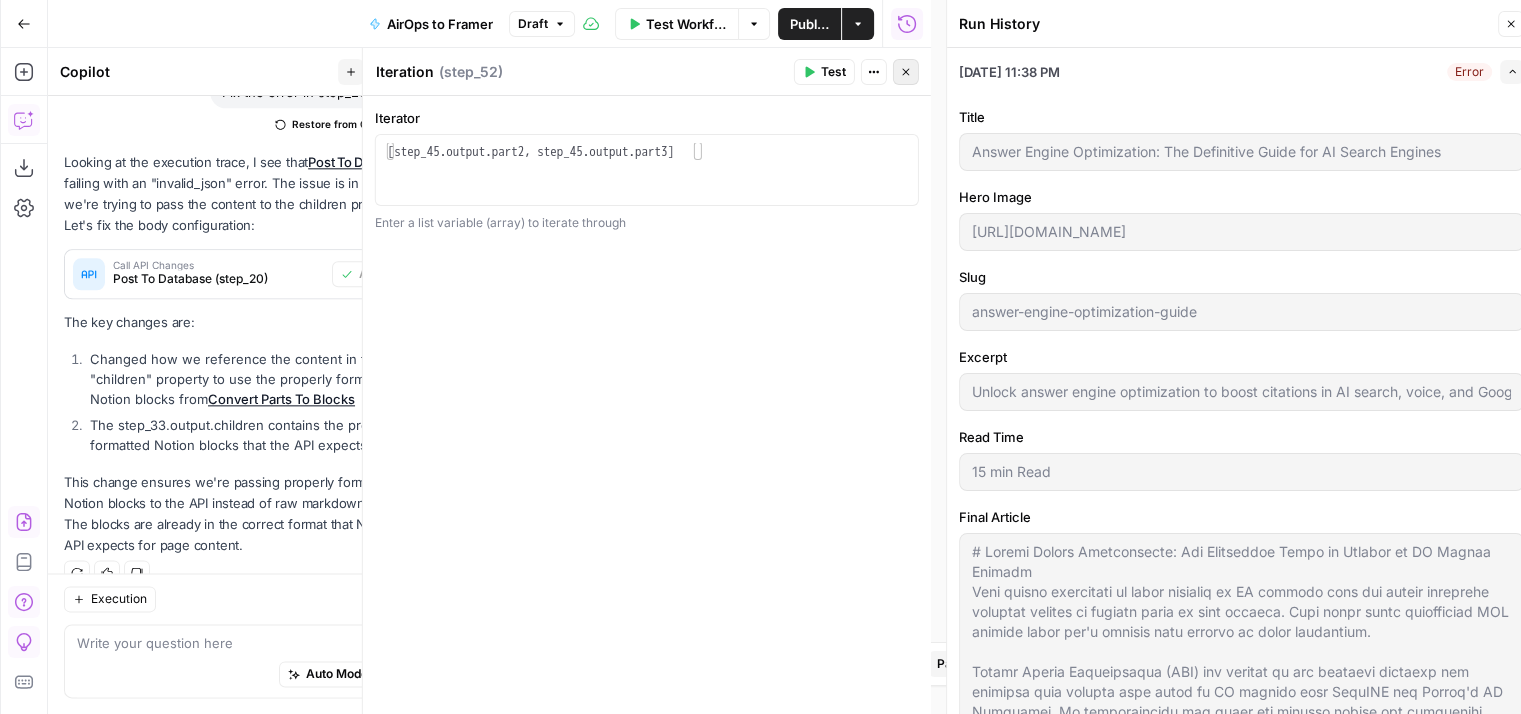 click on "Close" at bounding box center [906, 72] 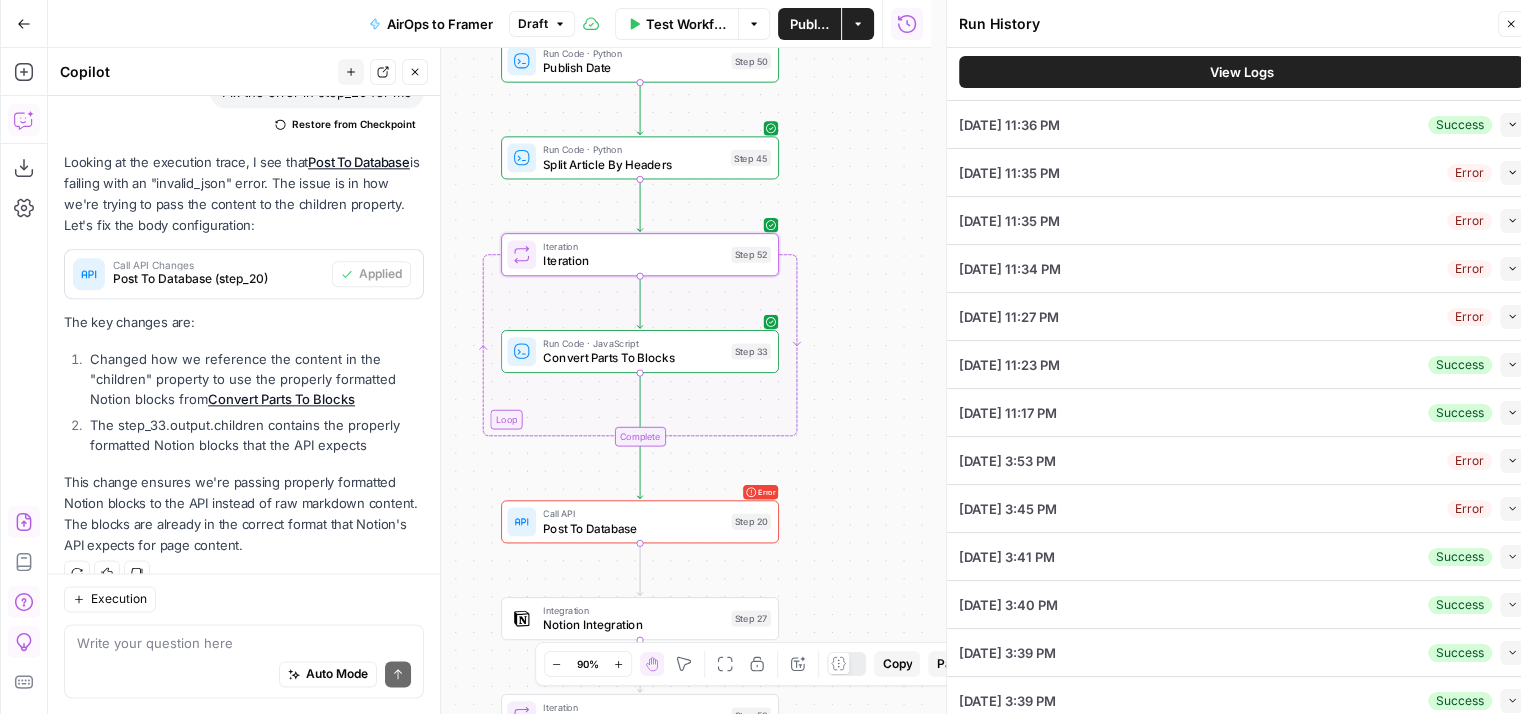 scroll, scrollTop: 1192, scrollLeft: 0, axis: vertical 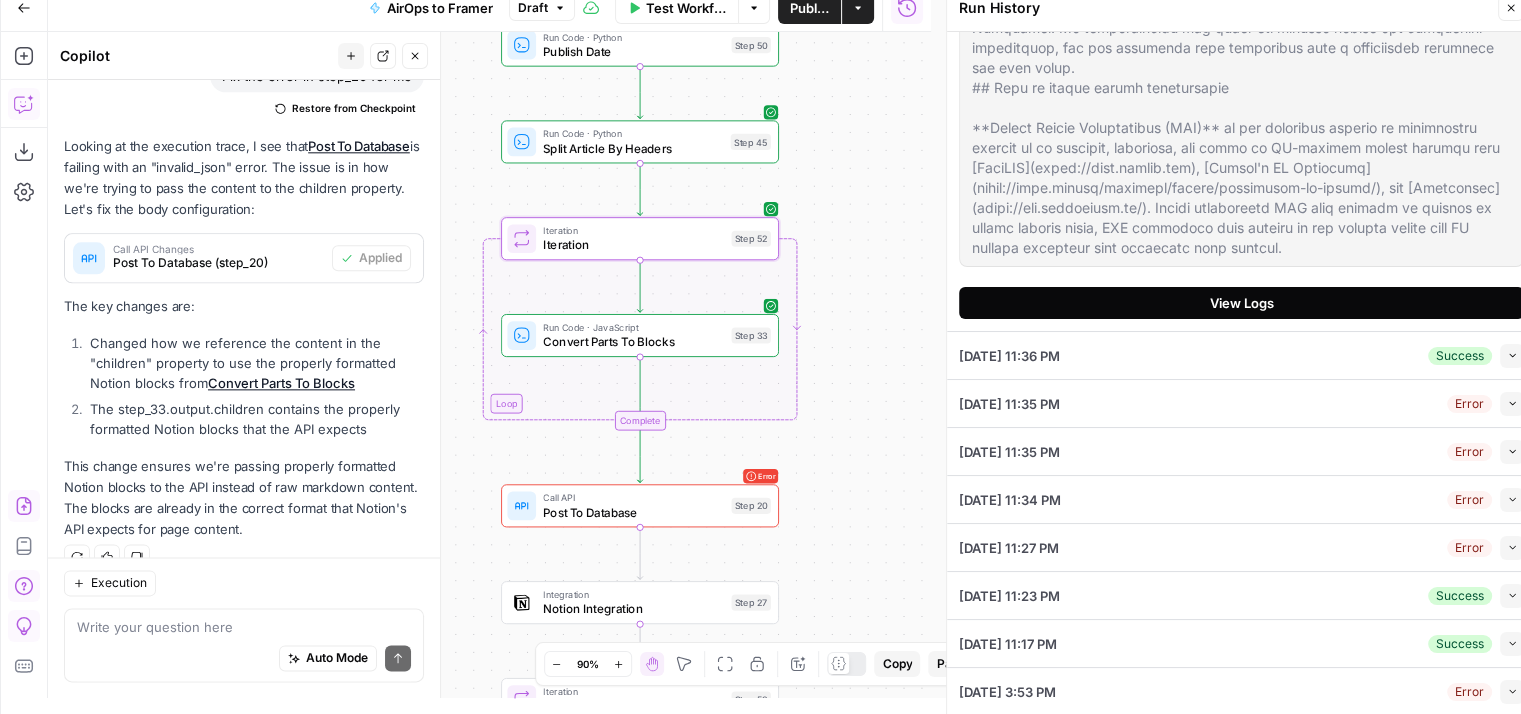 click on "View Logs" at bounding box center [1242, 303] 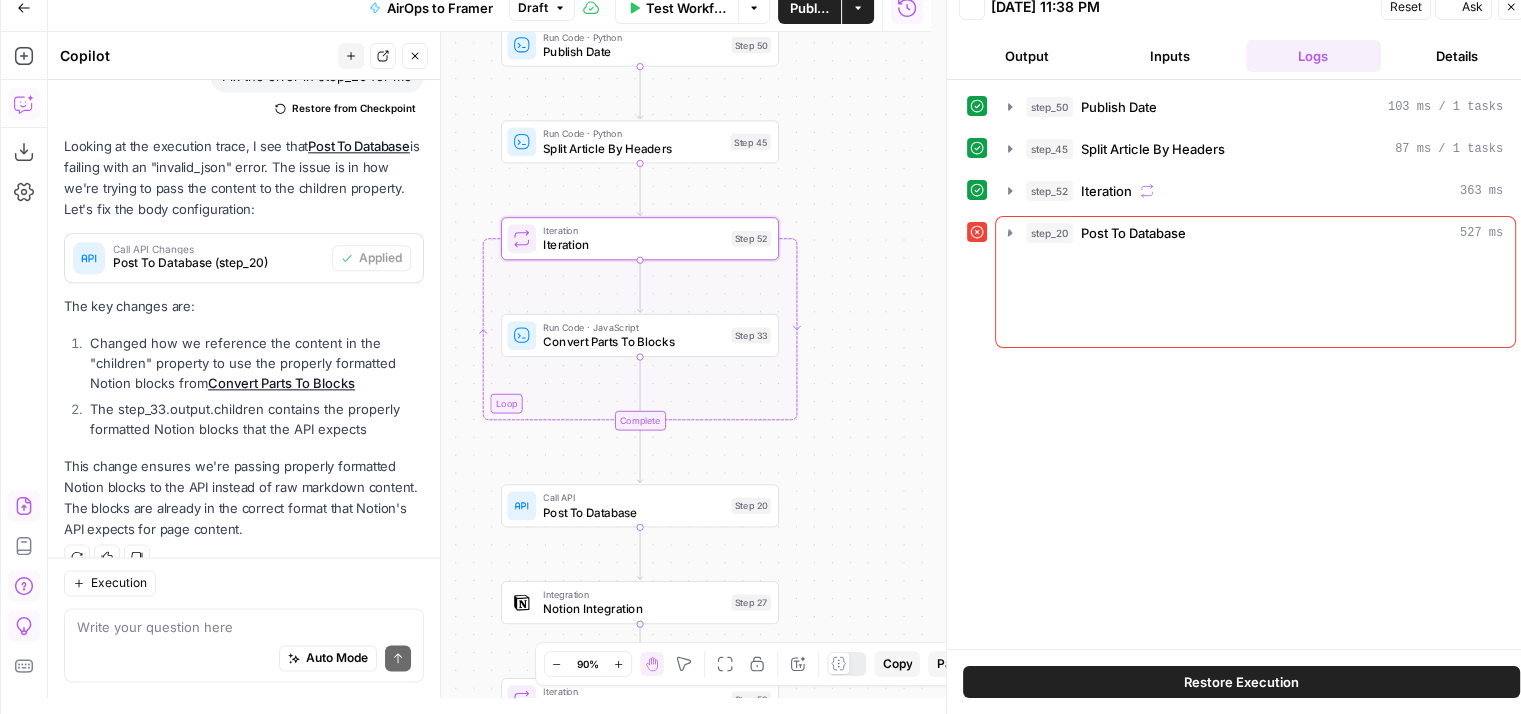 scroll, scrollTop: 0, scrollLeft: 0, axis: both 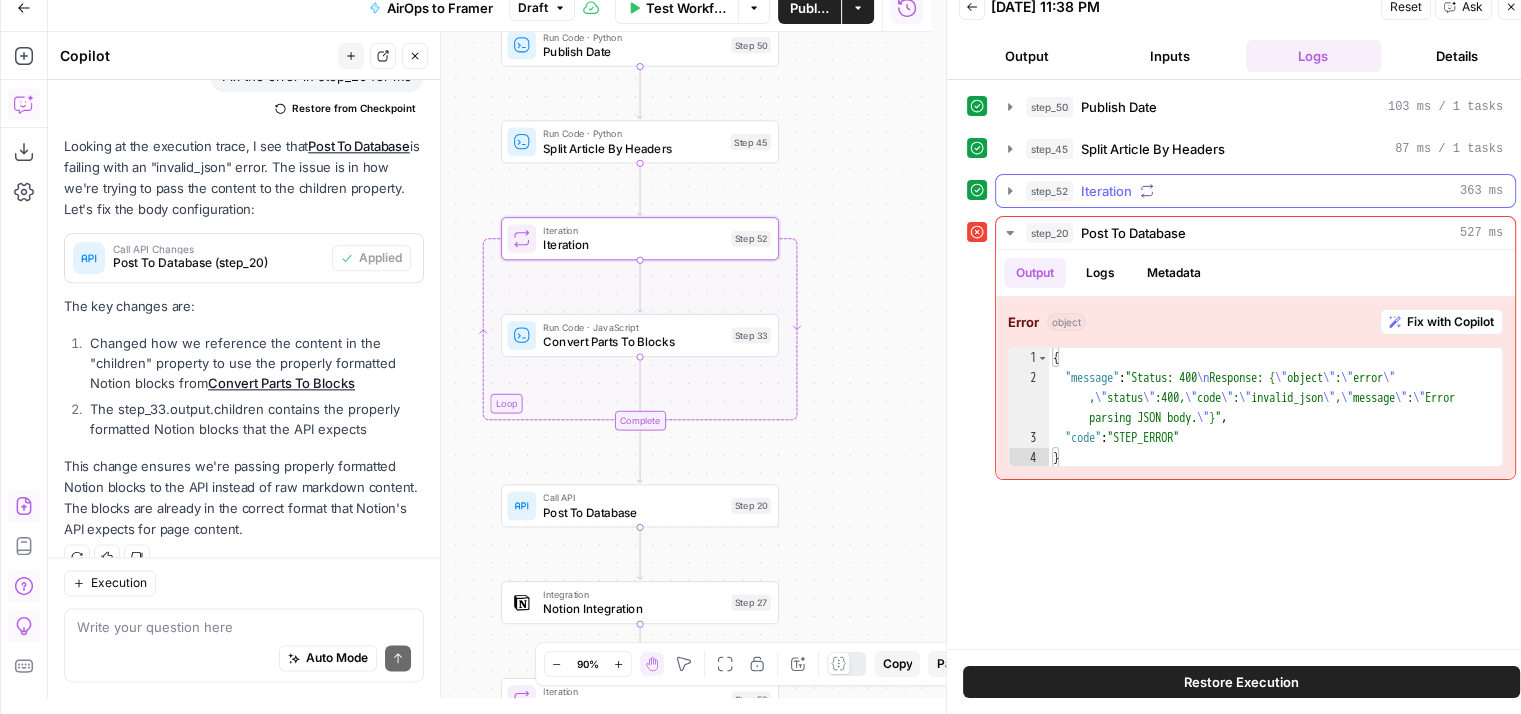 click on "step_52 Iteration 363 ms" at bounding box center [1255, 191] 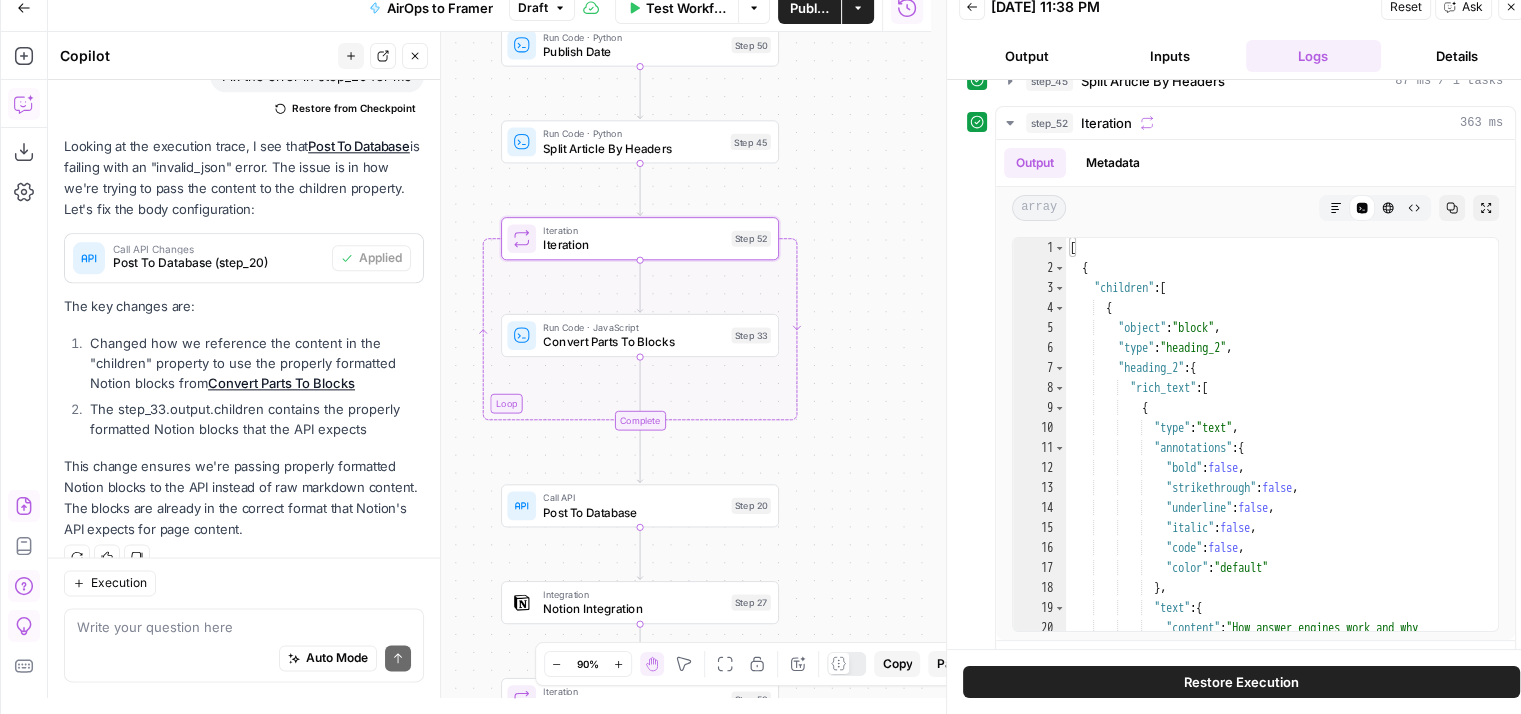 scroll, scrollTop: 65, scrollLeft: 0, axis: vertical 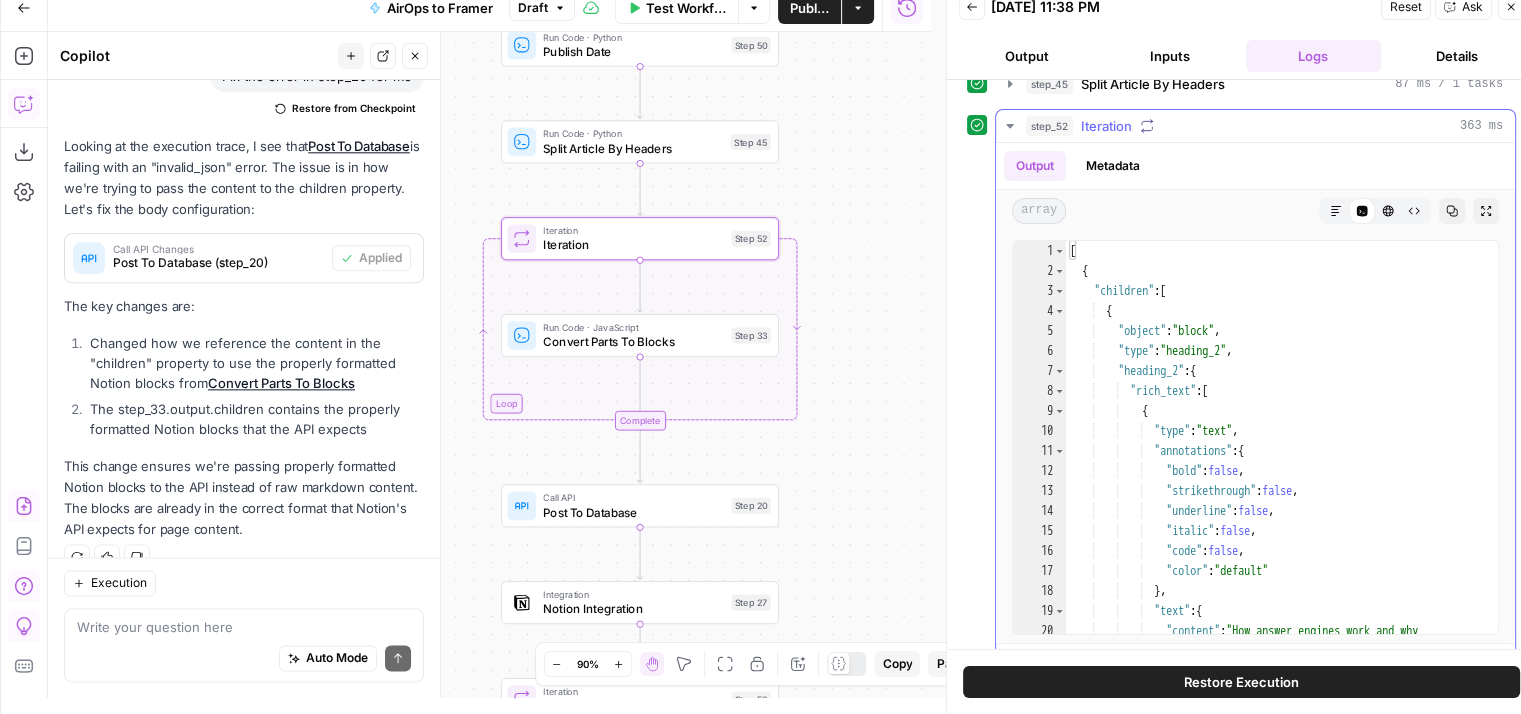 click on "step_52" at bounding box center (1049, 126) 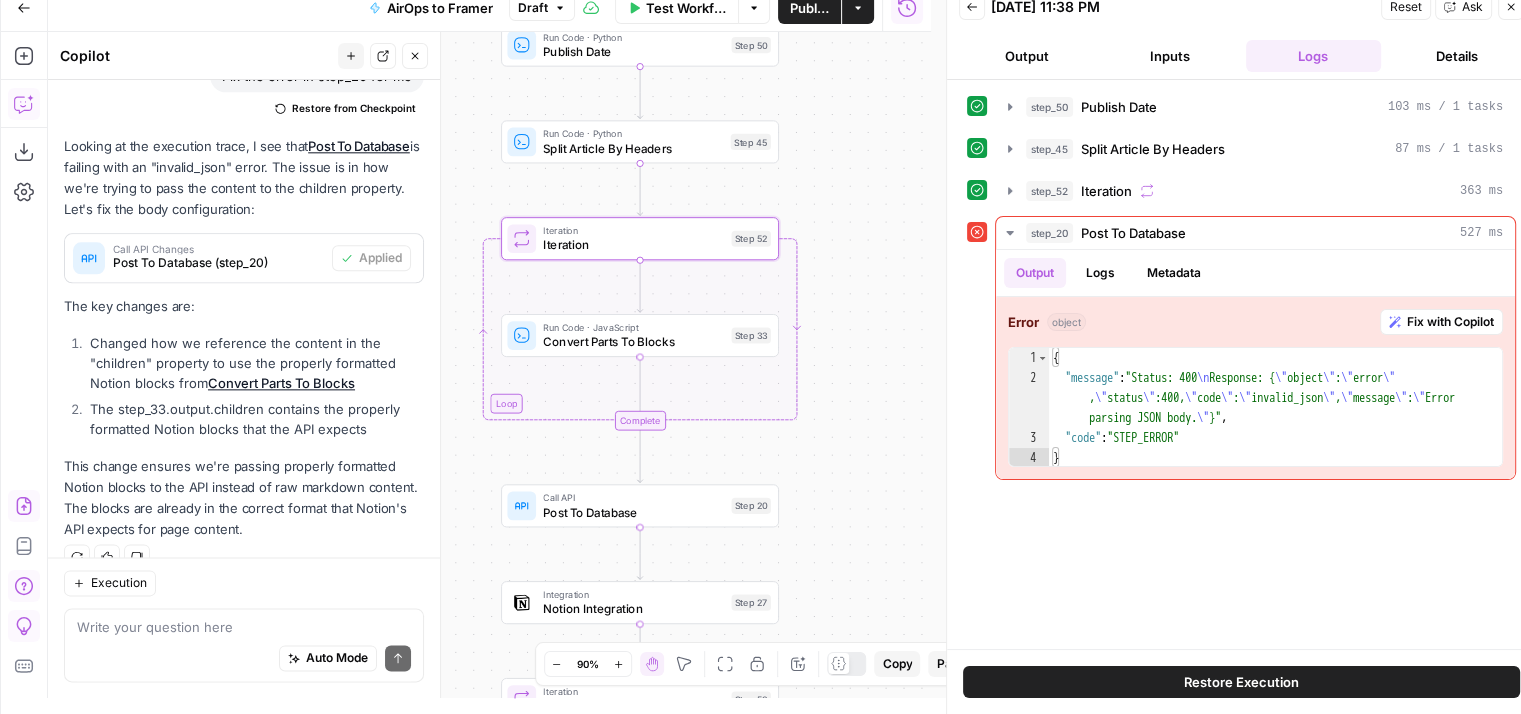 scroll, scrollTop: 0, scrollLeft: 0, axis: both 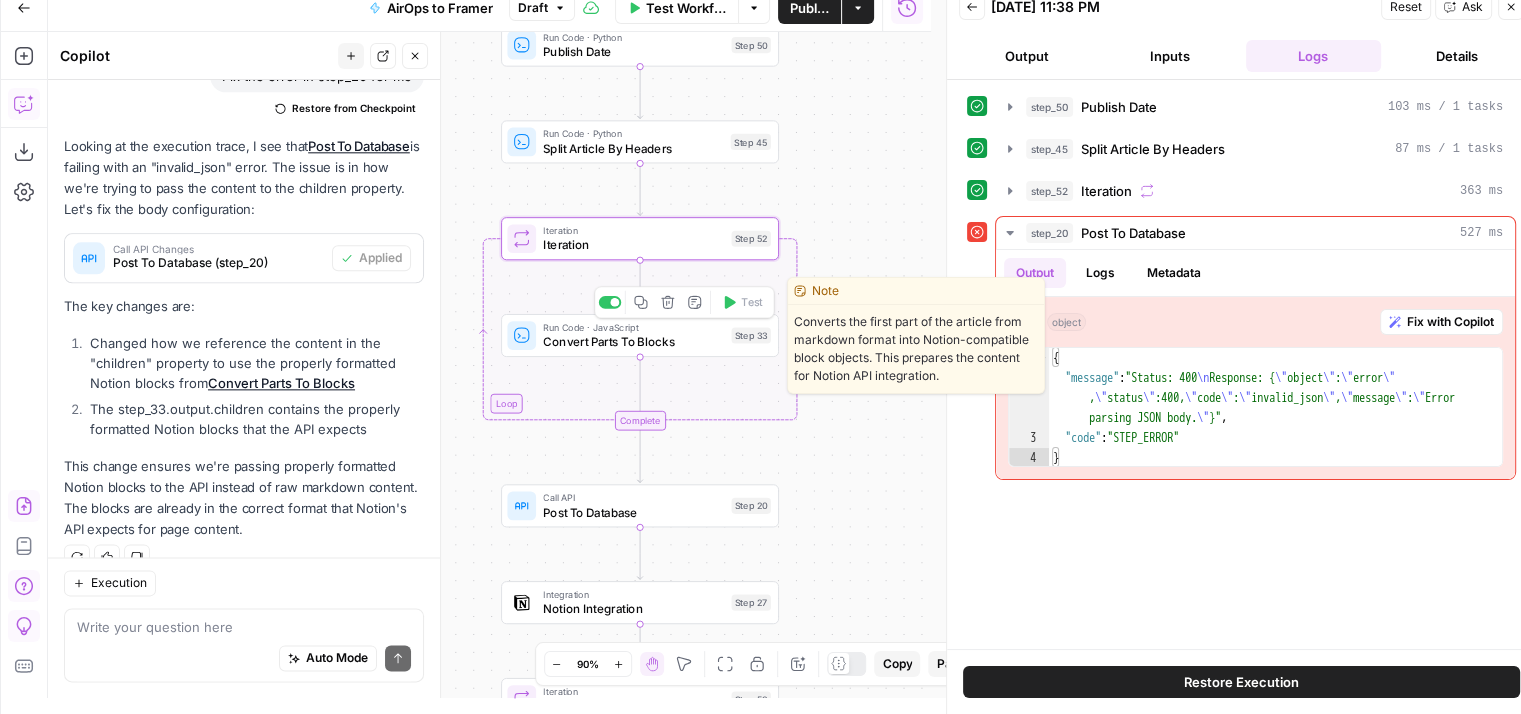click on "Convert Parts To Blocks" at bounding box center [633, 342] 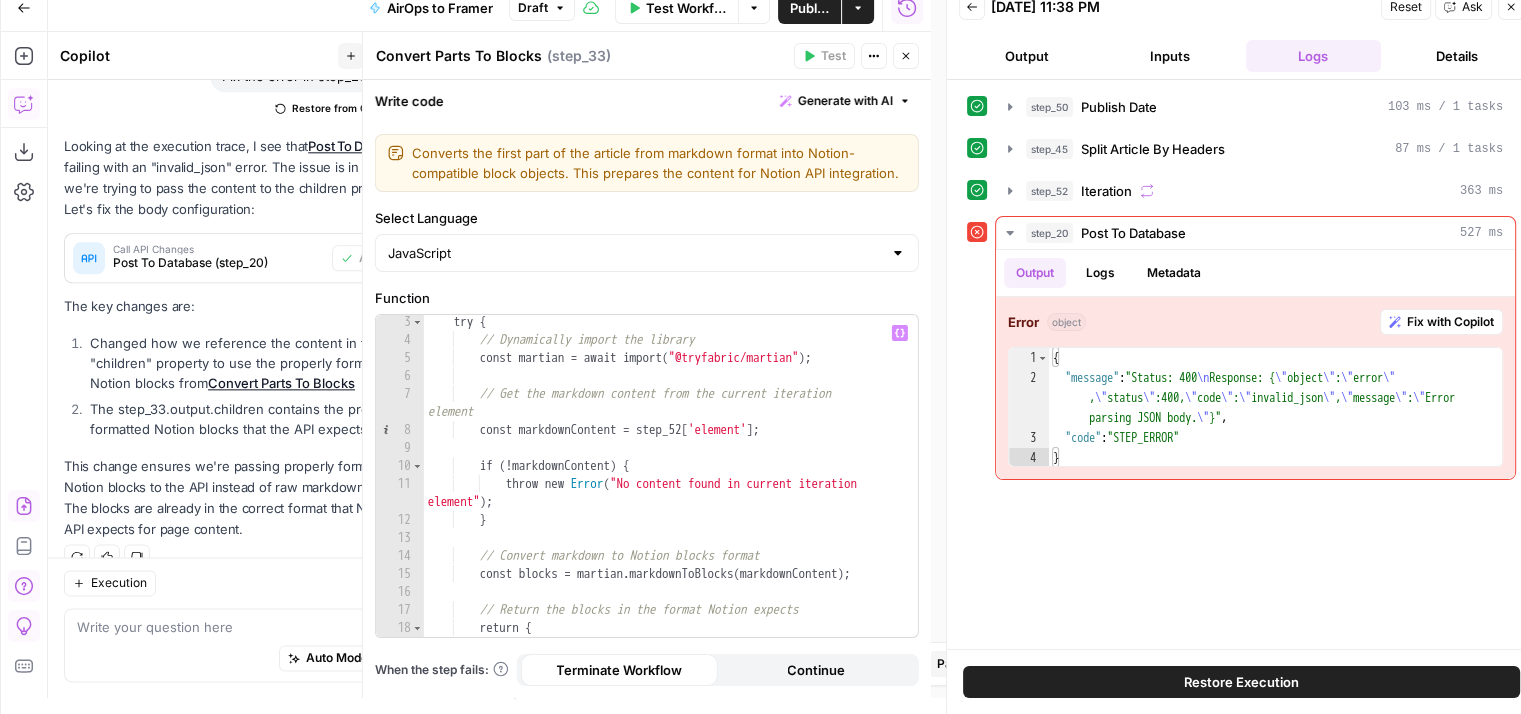 scroll, scrollTop: 0, scrollLeft: 0, axis: both 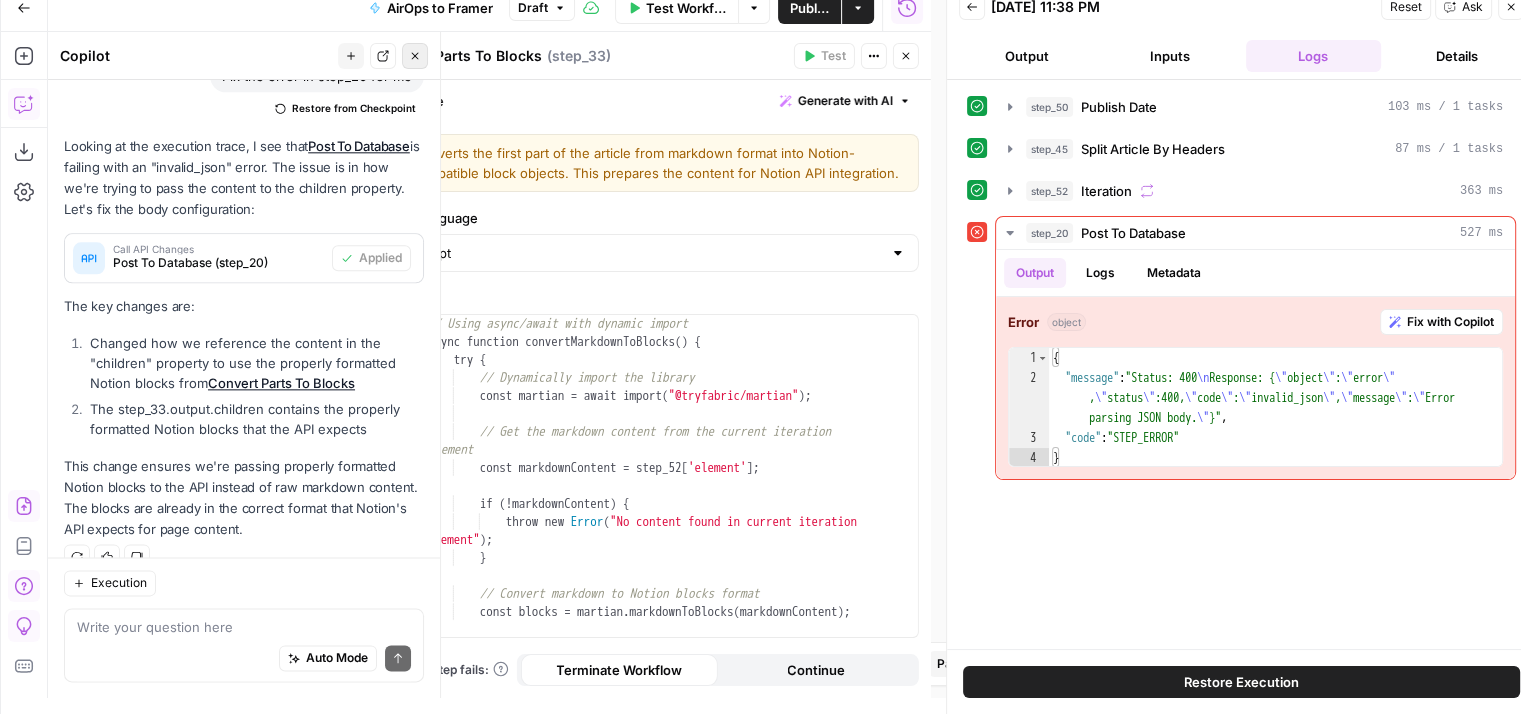 click 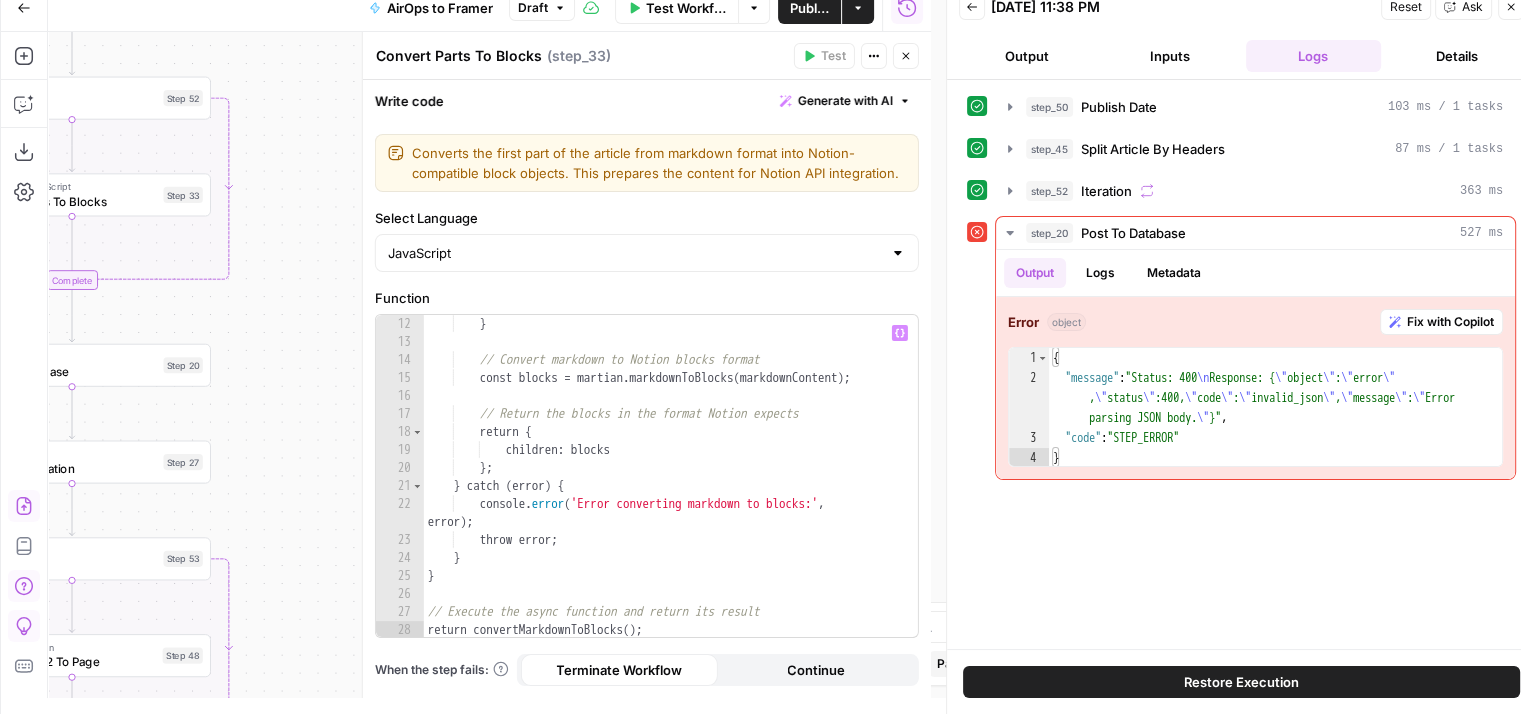 scroll, scrollTop: 234, scrollLeft: 0, axis: vertical 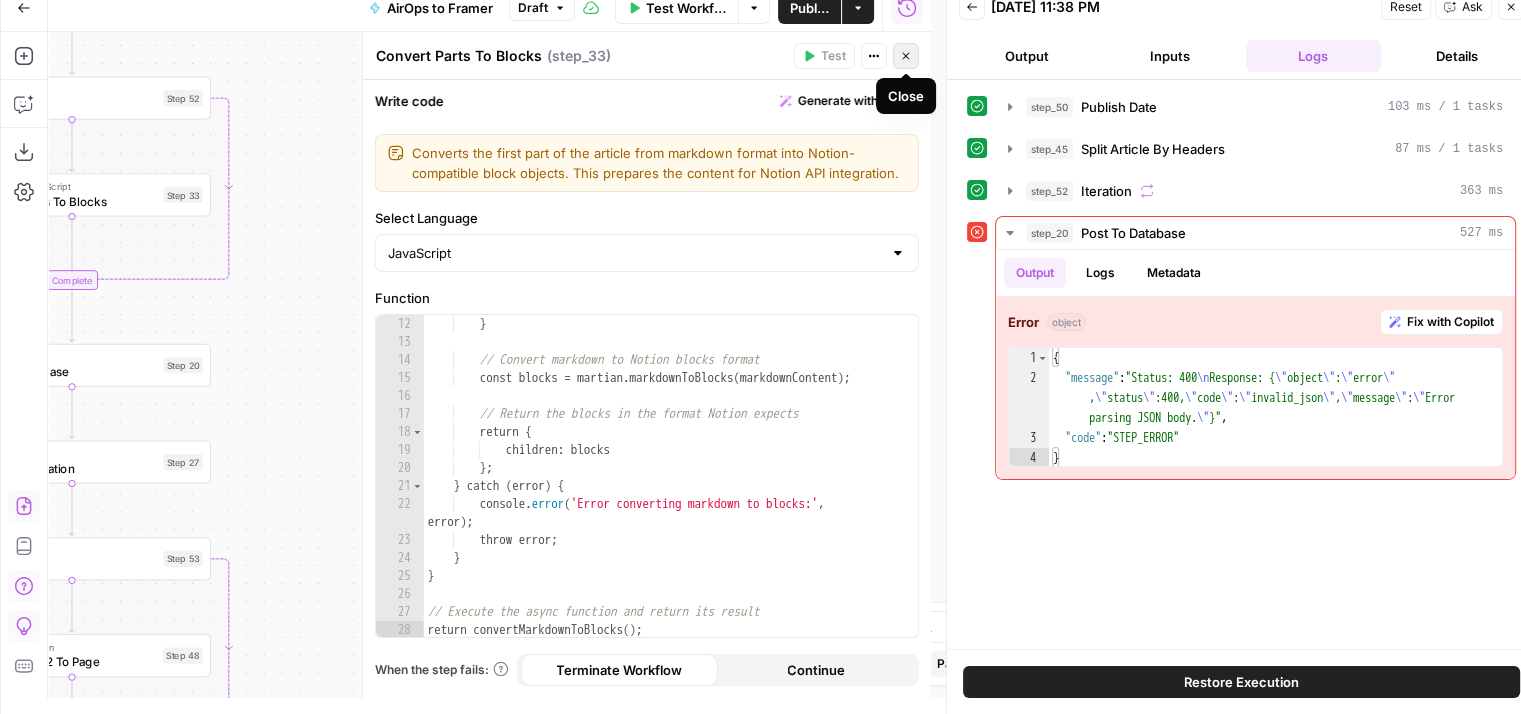 click on "Close" at bounding box center (906, 56) 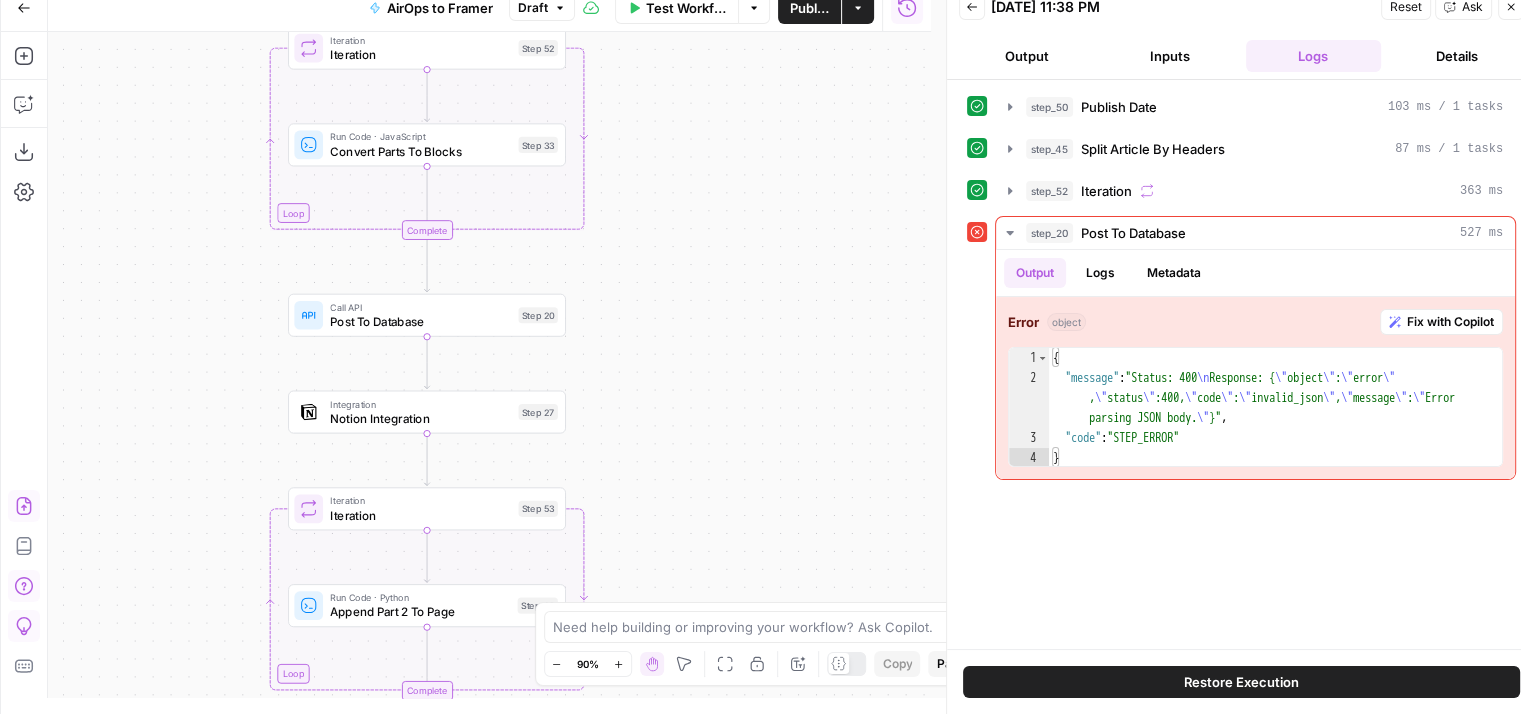 drag, startPoint x: 400, startPoint y: 431, endPoint x: 760, endPoint y: 386, distance: 362.8016 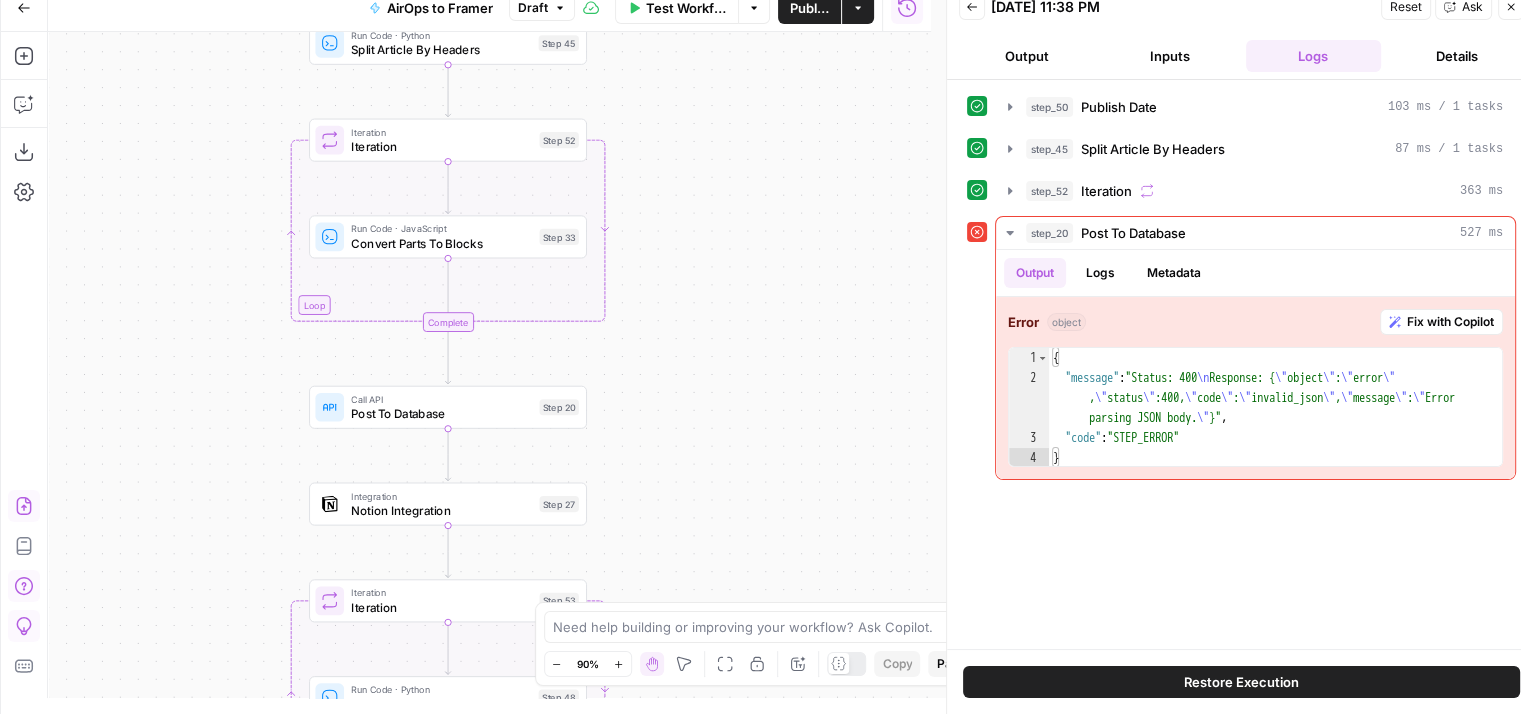drag, startPoint x: 760, startPoint y: 386, endPoint x: 796, endPoint y: 526, distance: 144.55449 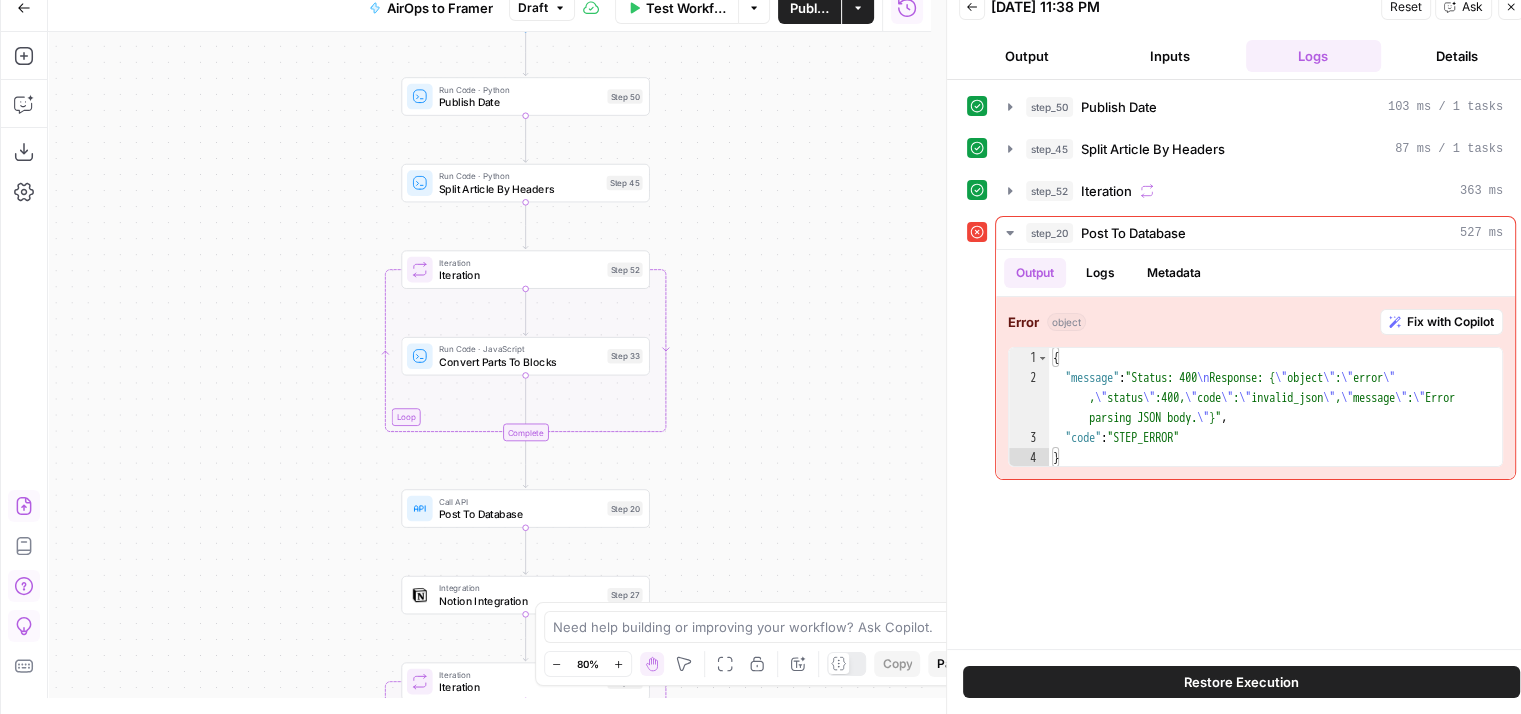 drag, startPoint x: 785, startPoint y: 387, endPoint x: 867, endPoint y: 489, distance: 130.87398 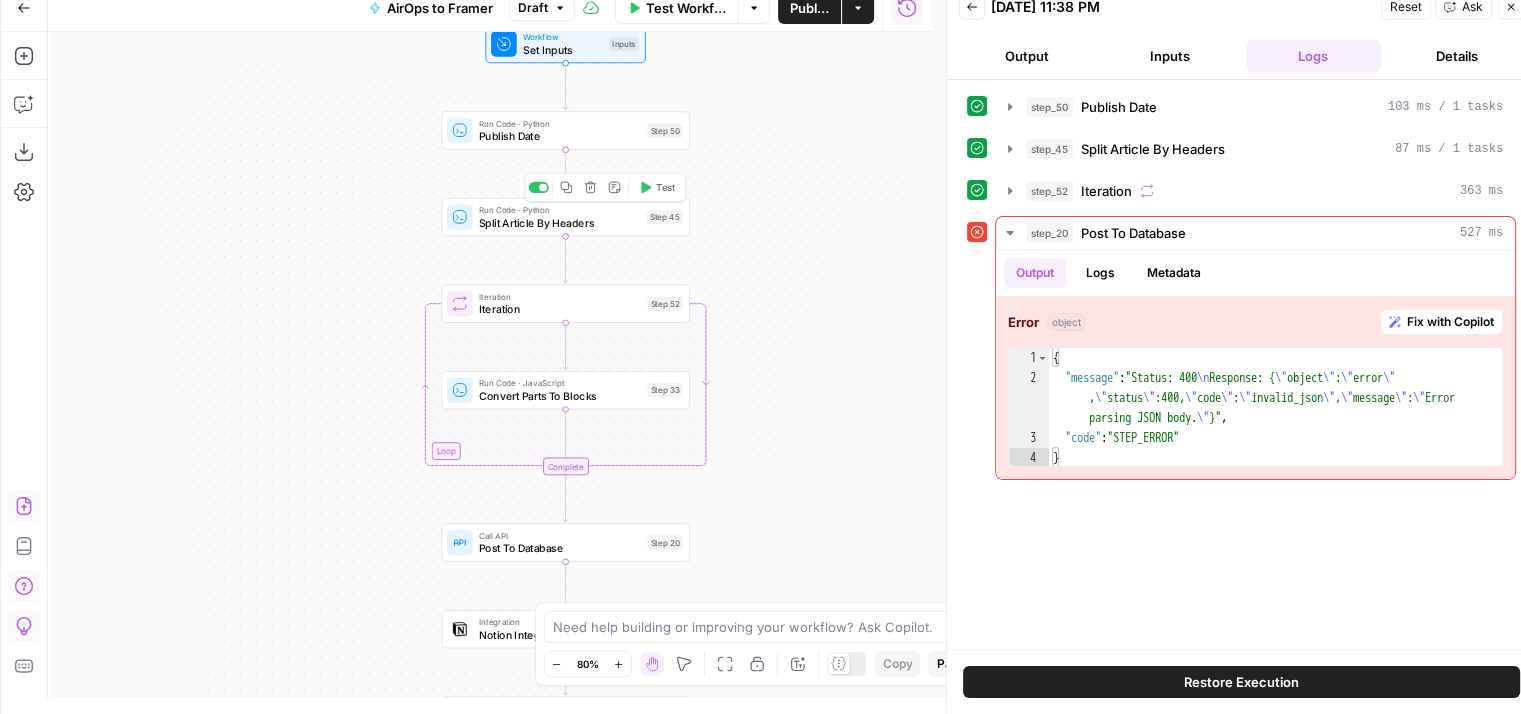 click on "Step 45" at bounding box center (665, 217) 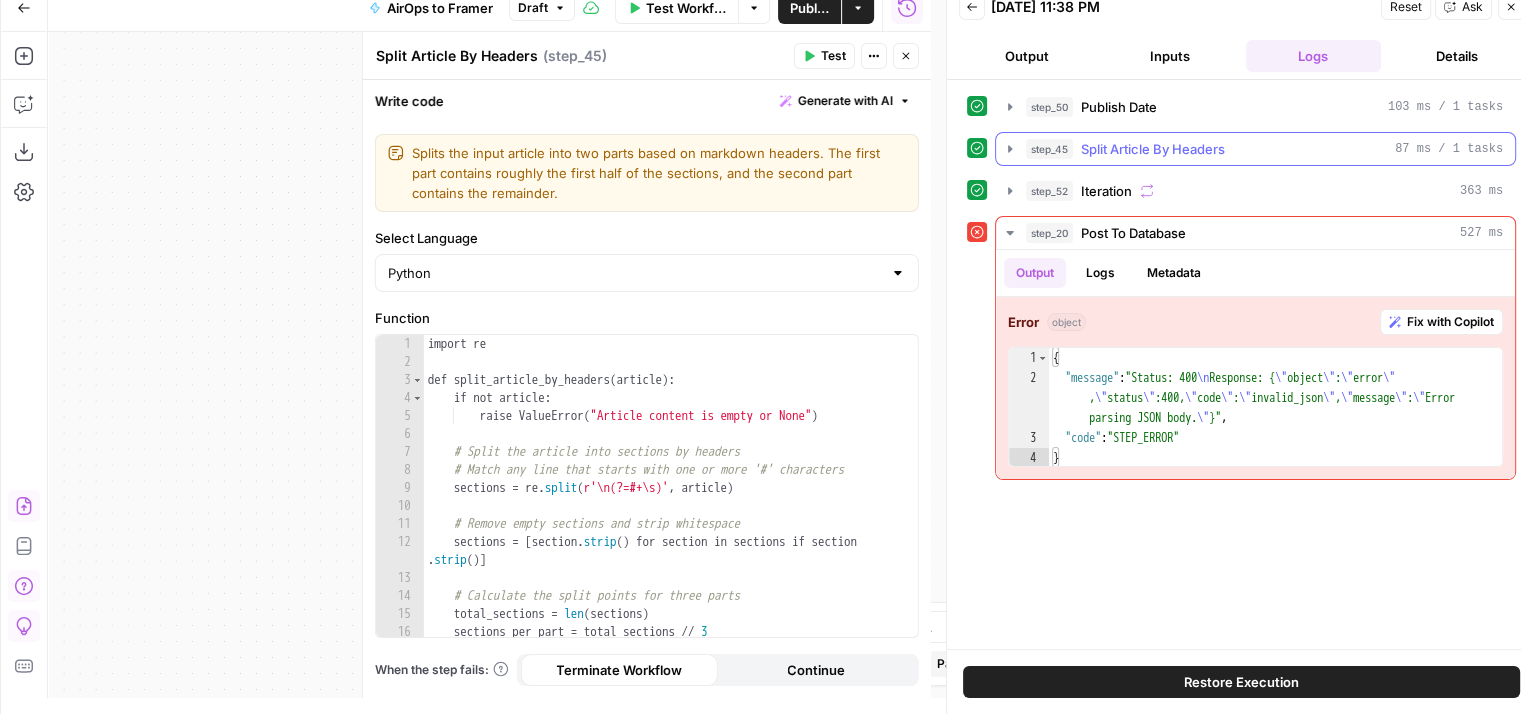 click on "step_45 Split Article By Headers 87 ms / 1 tasks" at bounding box center (1255, 149) 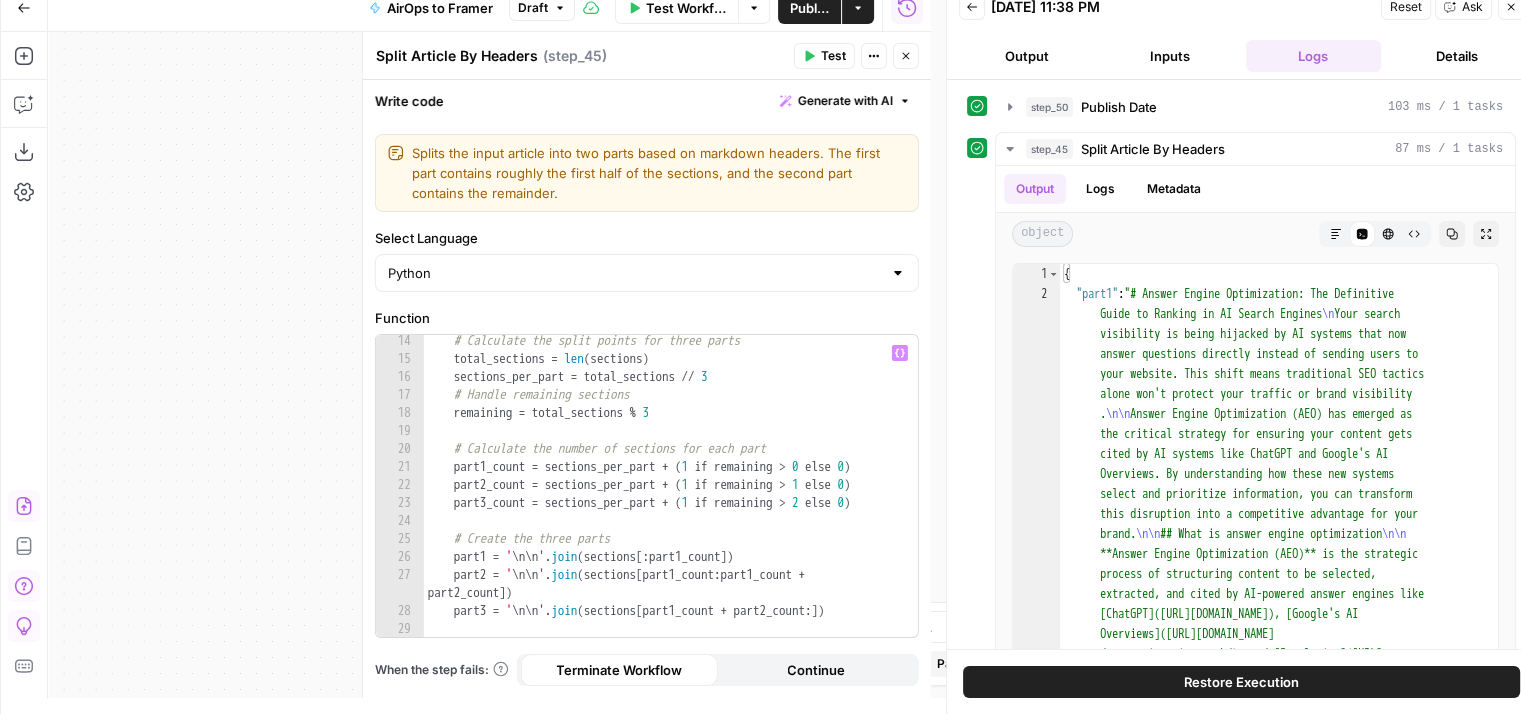 scroll, scrollTop: 255, scrollLeft: 0, axis: vertical 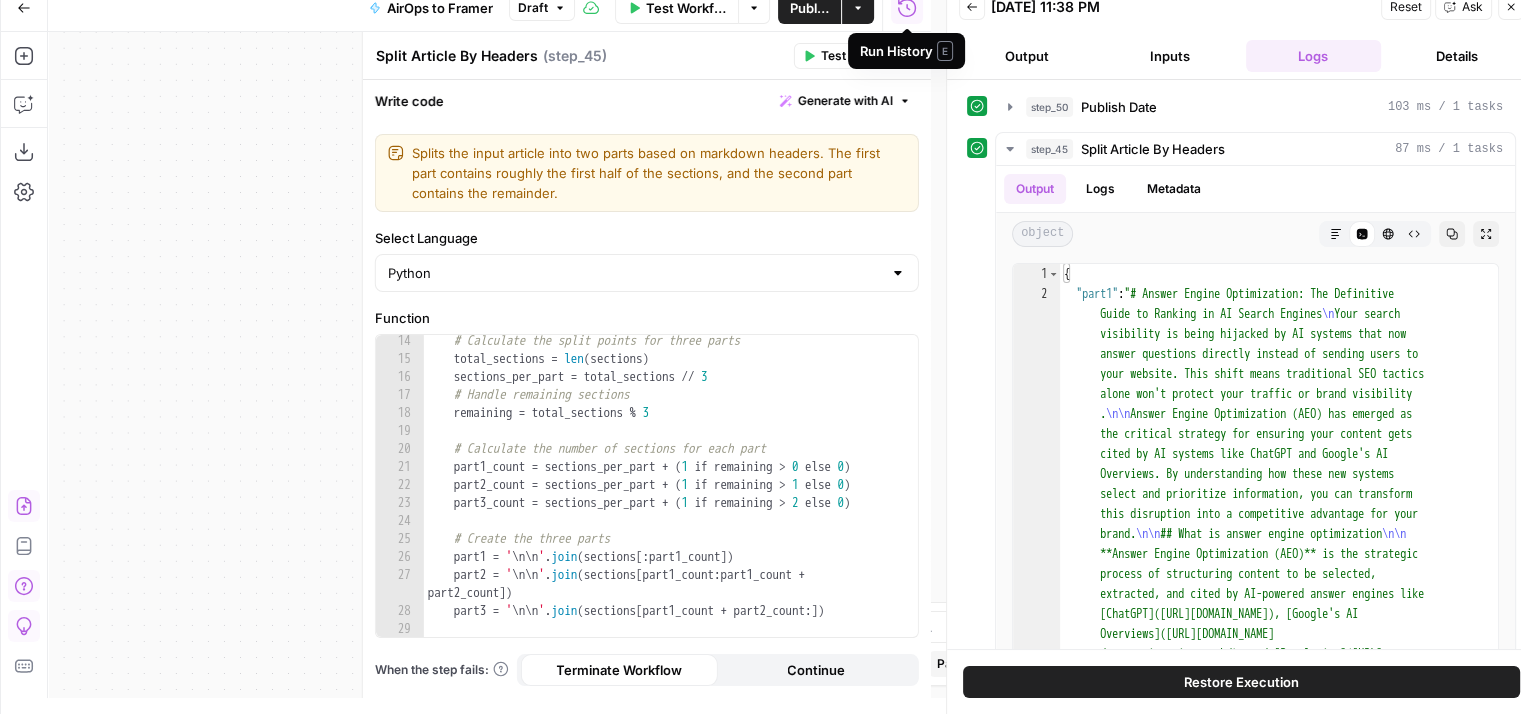 click on "Run History E" at bounding box center [906, 51] 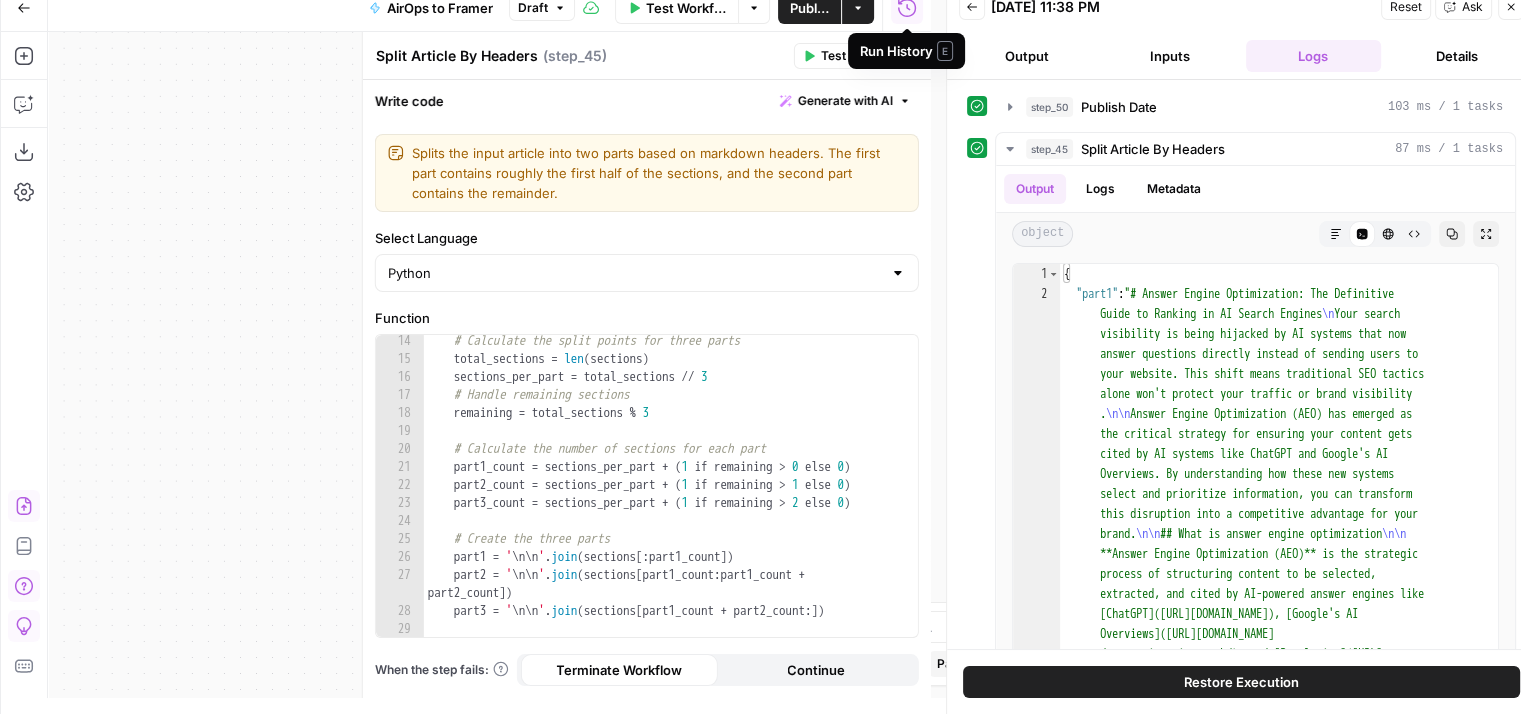 click on "Split Article By Headers Split Article By Headers  ( step_45 ) Test Actions Close" at bounding box center (647, 56) 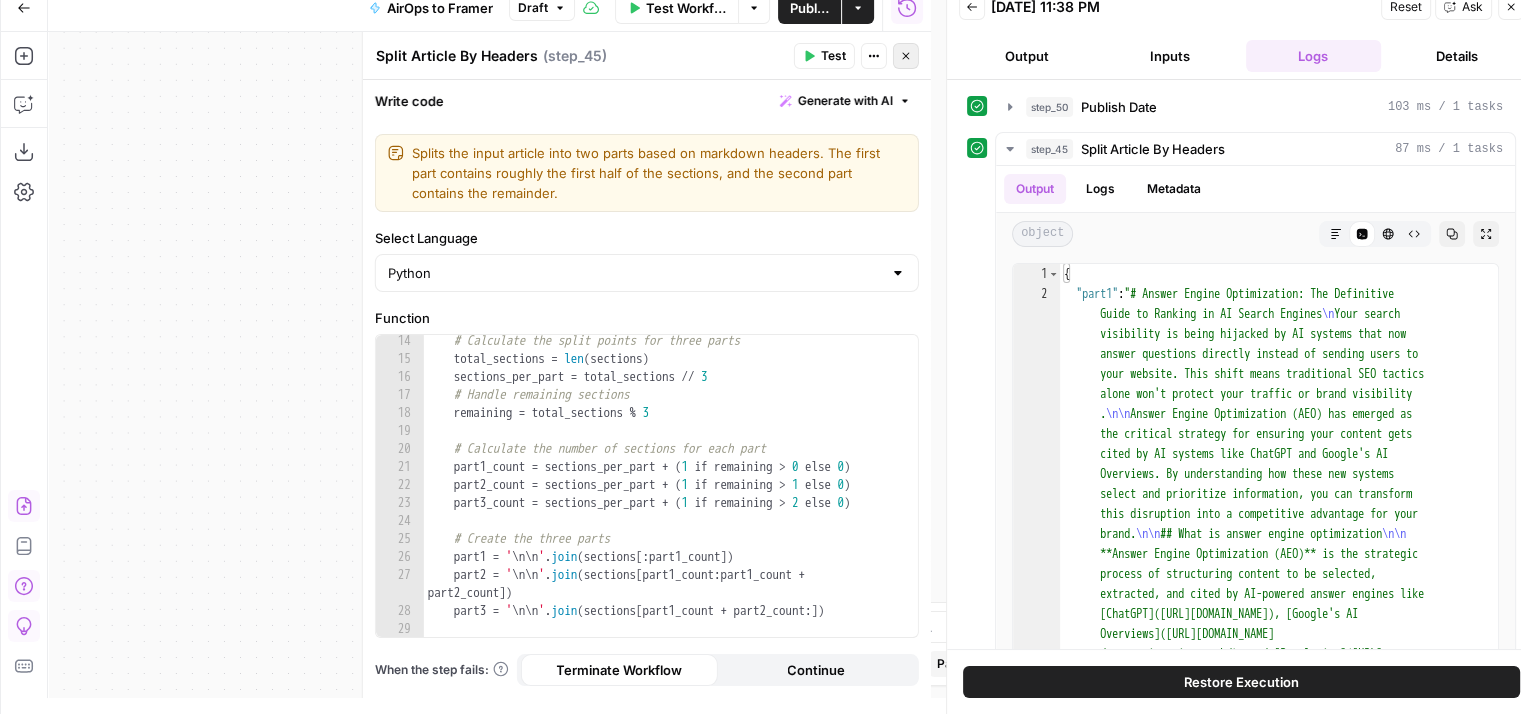 click on "Close" at bounding box center (906, 56) 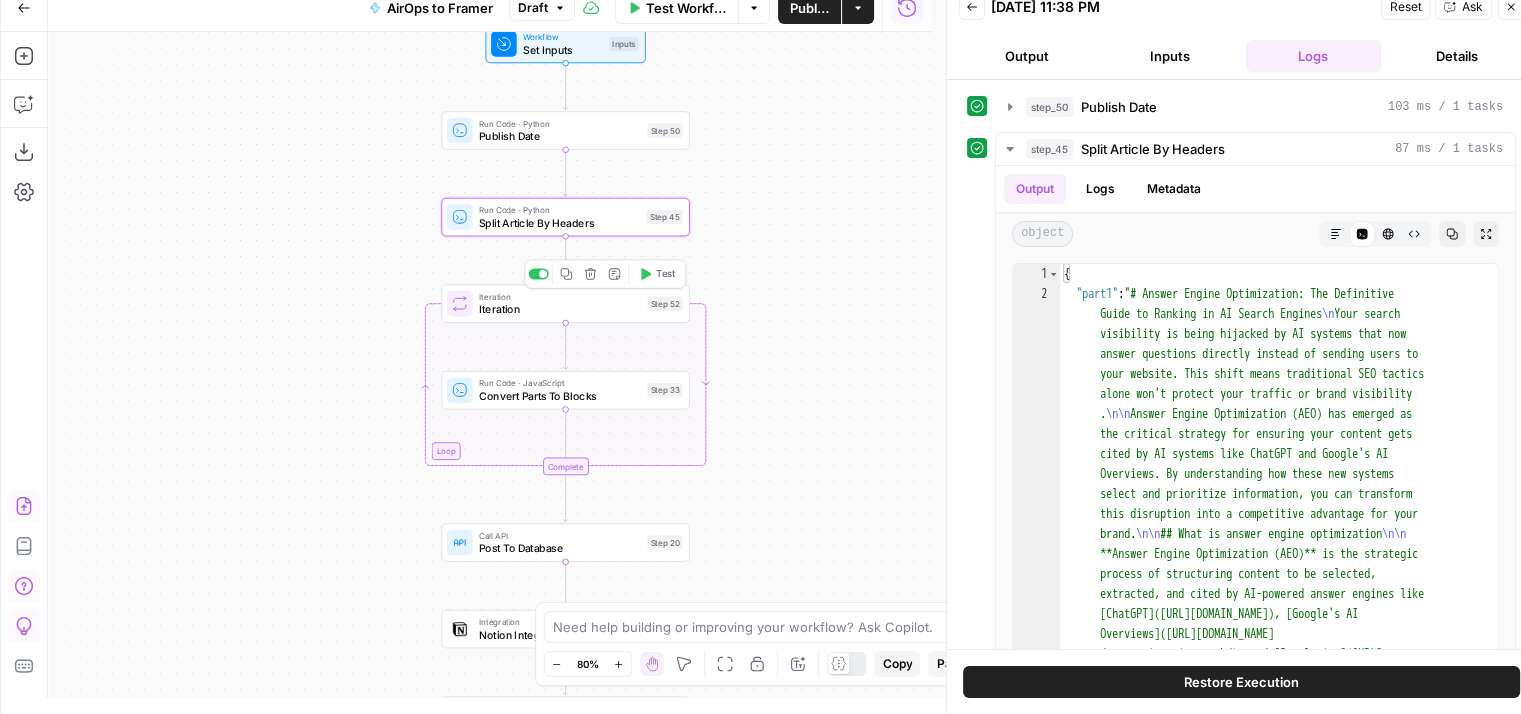 click on "Iteration" at bounding box center (560, 309) 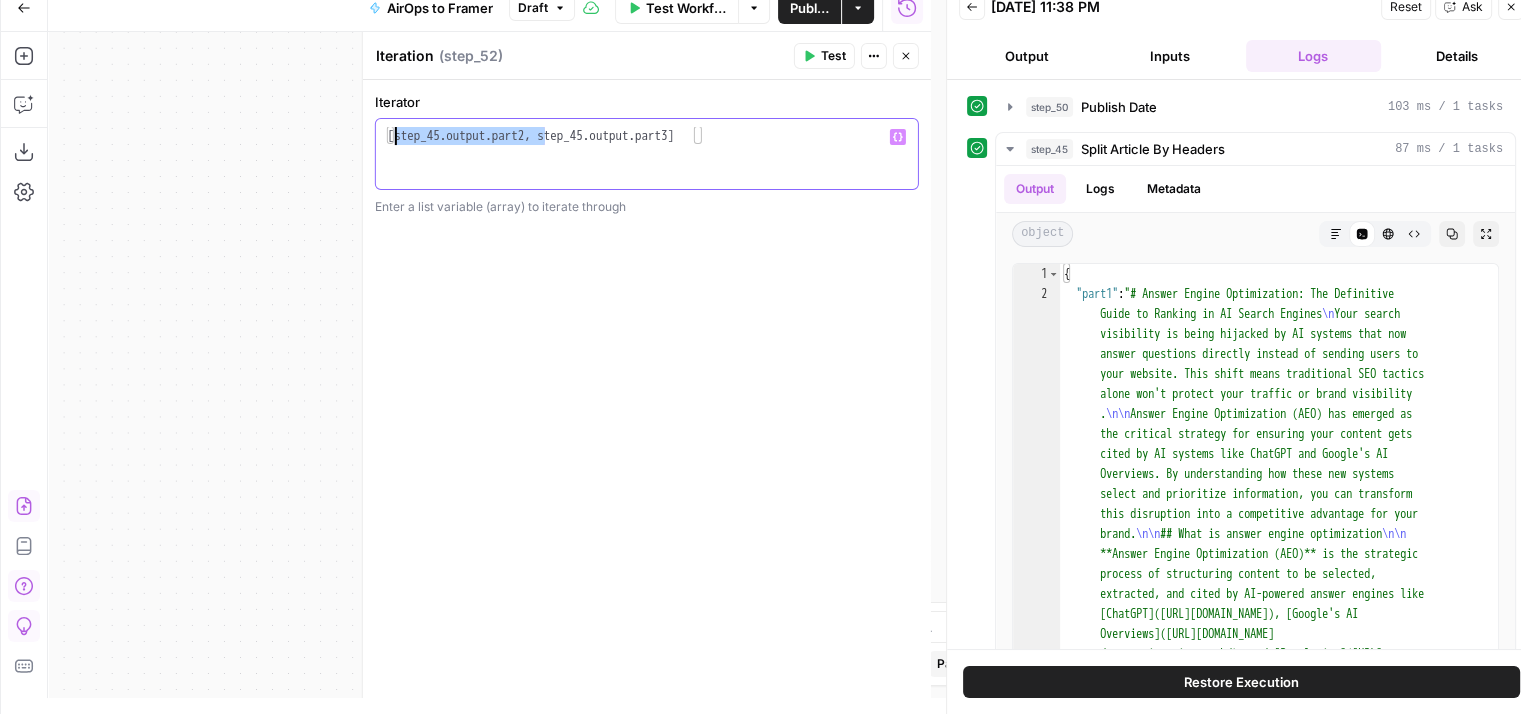 drag, startPoint x: 542, startPoint y: 137, endPoint x: 394, endPoint y: 136, distance: 148.00337 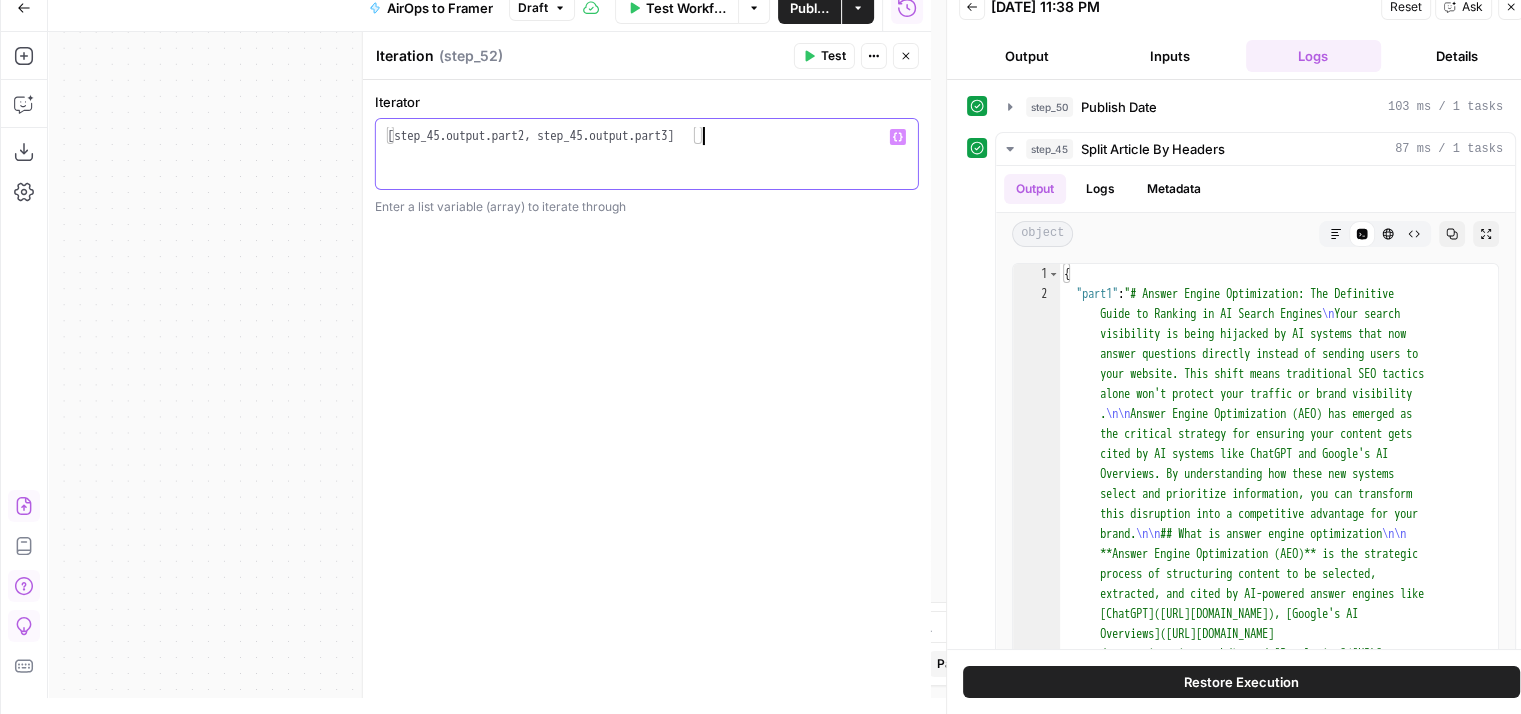 click on "[ step_45 . output . part2 ,   step_45 . output . part3 ]" at bounding box center [647, 172] 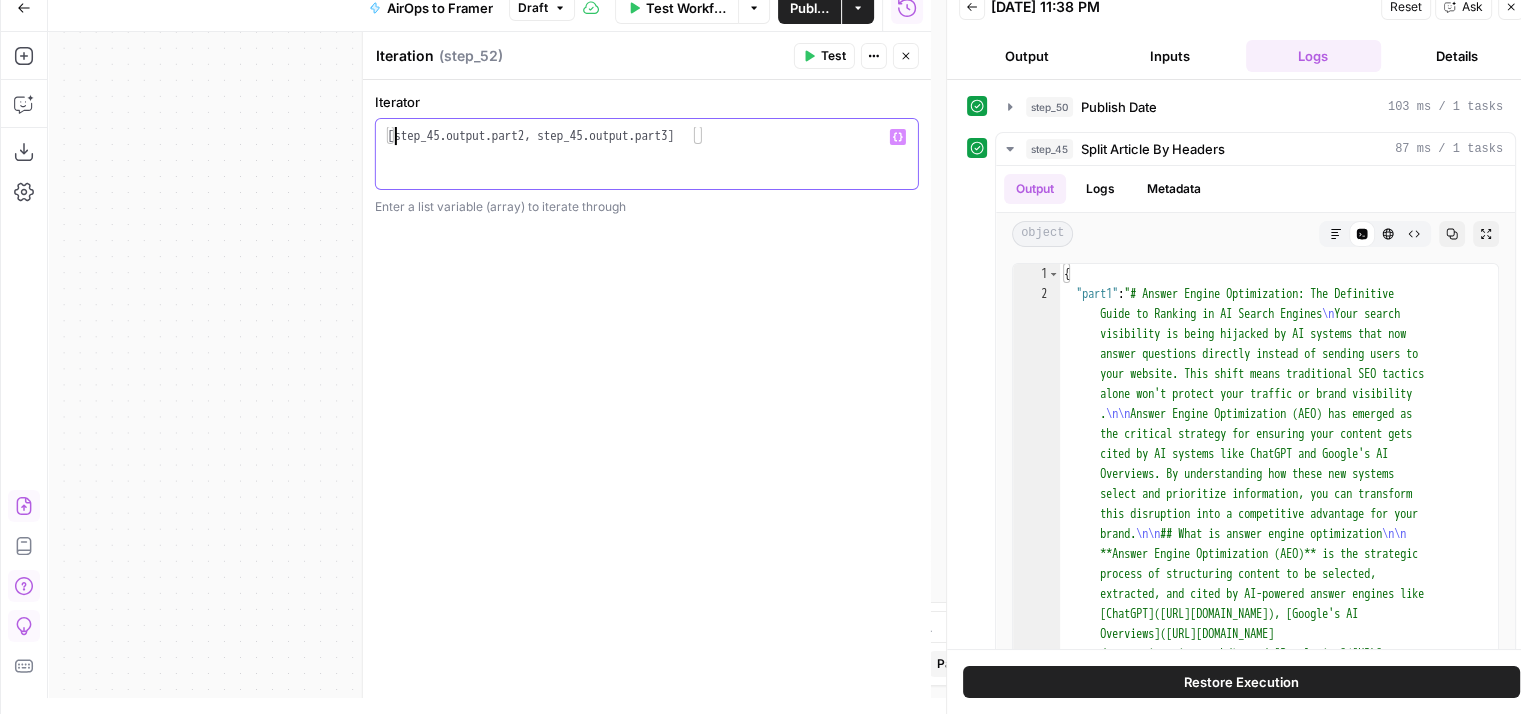 click on "[ step_45 . output . part2 ,   step_45 . output . part3 ]" at bounding box center (647, 172) 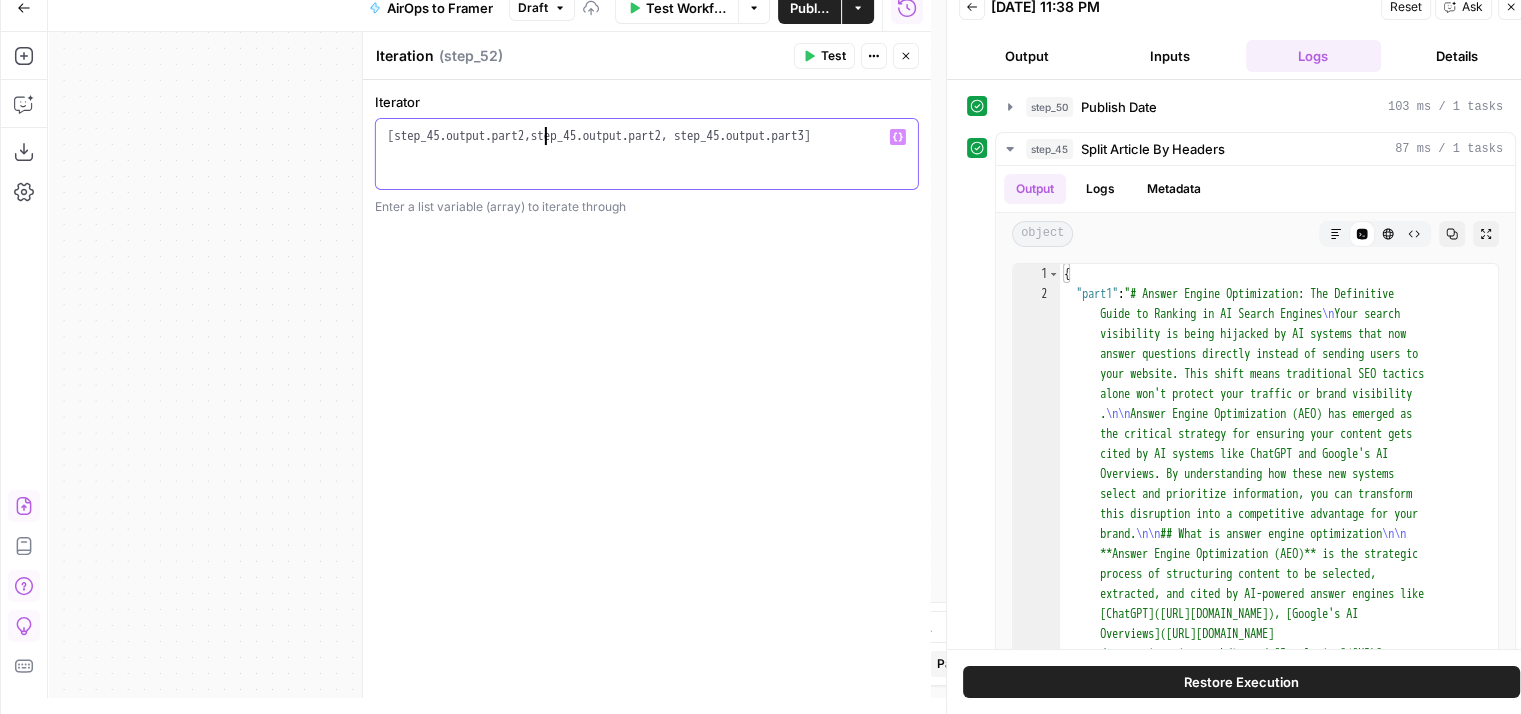 scroll, scrollTop: 8, scrollLeft: 12, axis: both 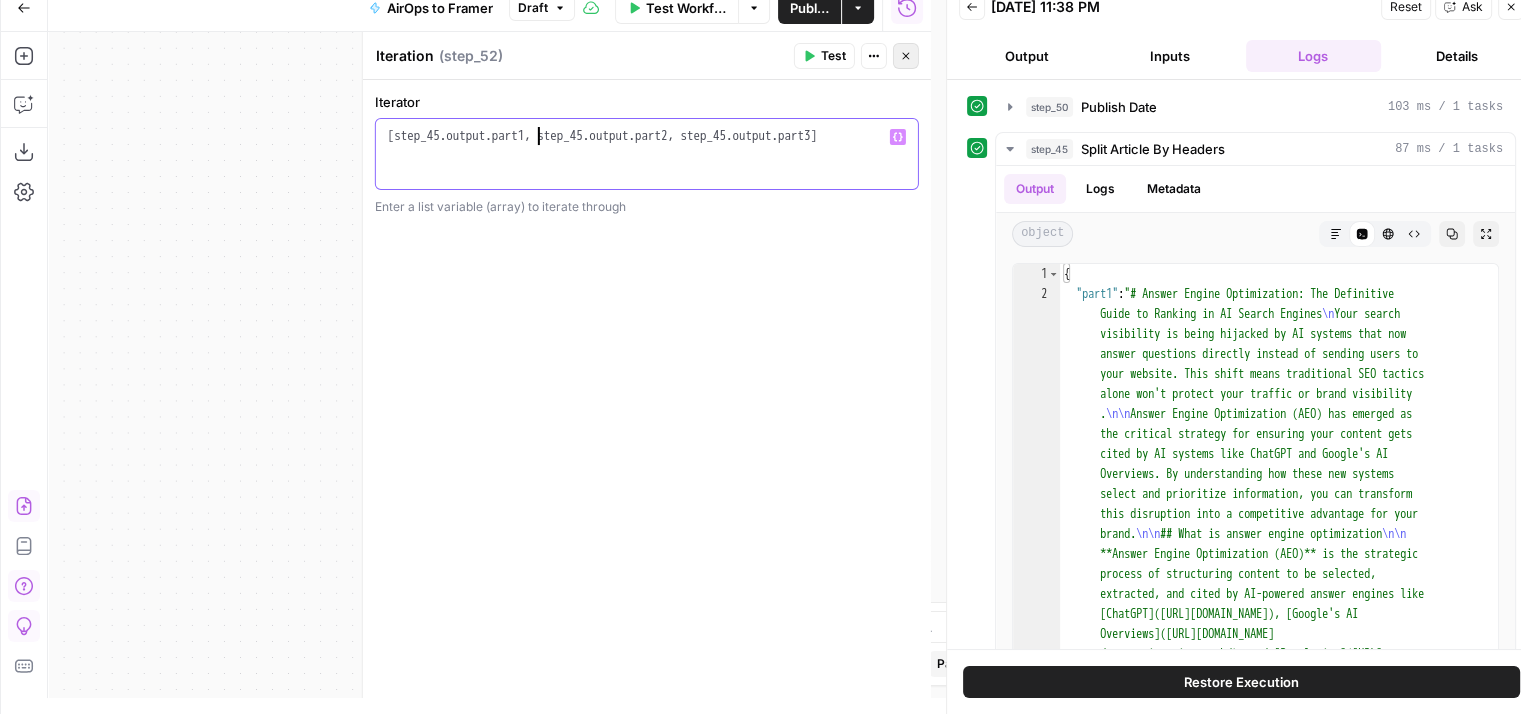 type on "**********" 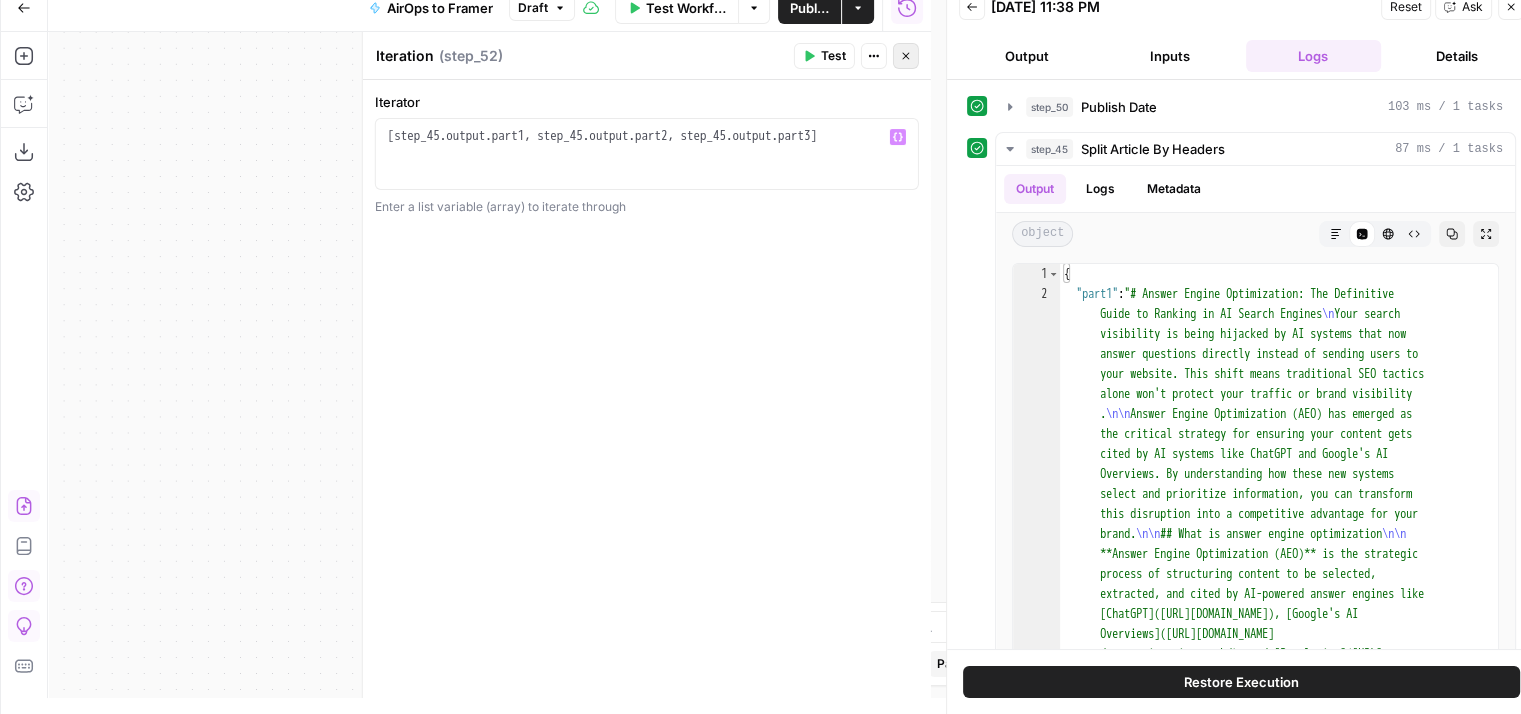 click 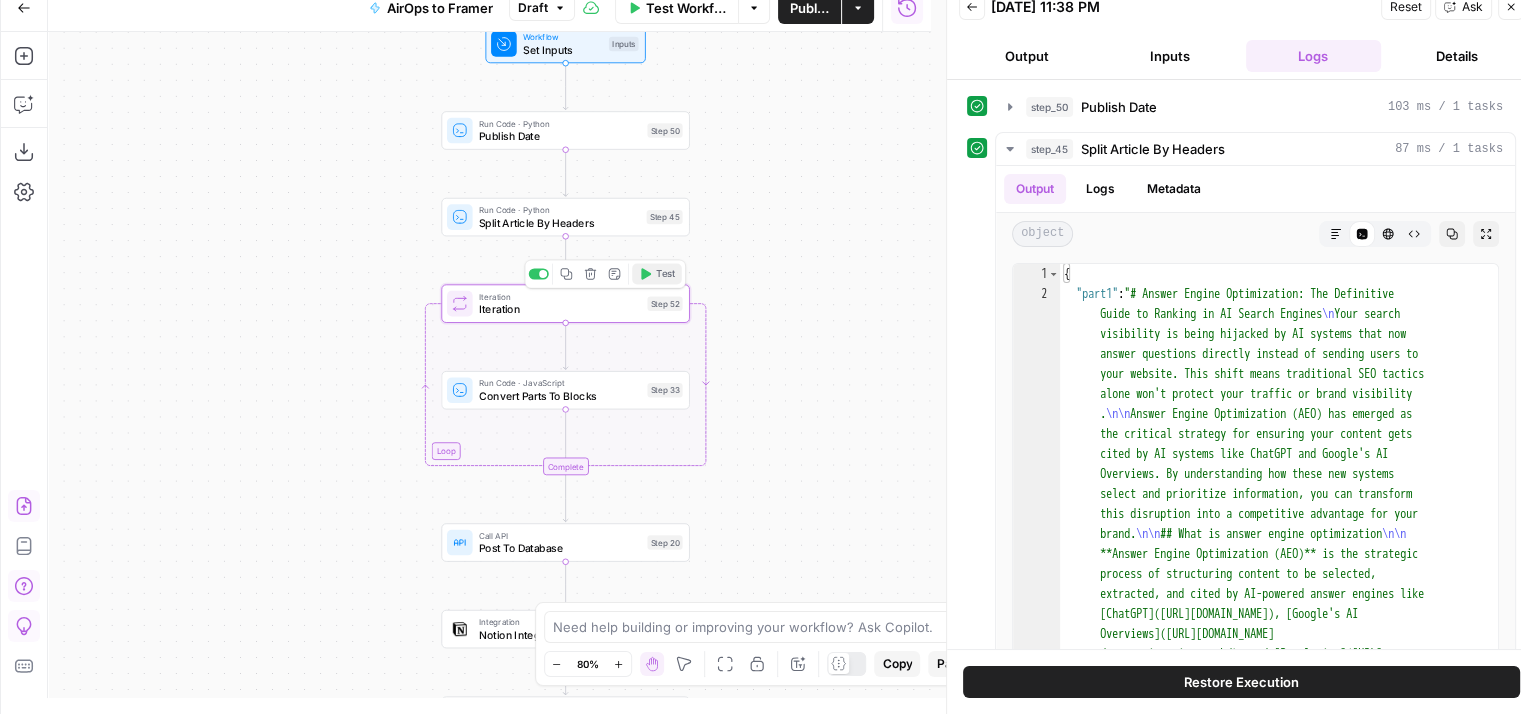 click on "Test" at bounding box center (665, 274) 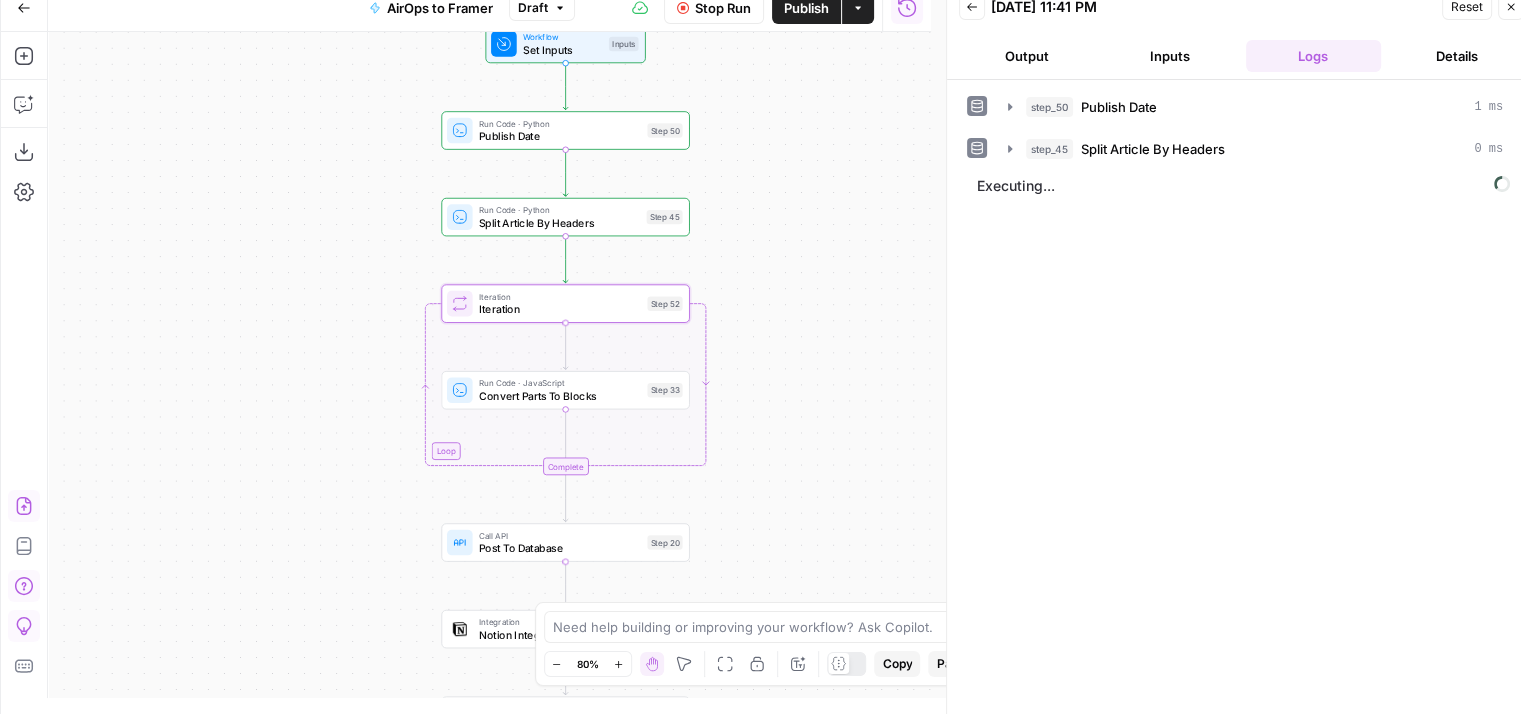 drag, startPoint x: 757, startPoint y: 542, endPoint x: 708, endPoint y: 493, distance: 69.29646 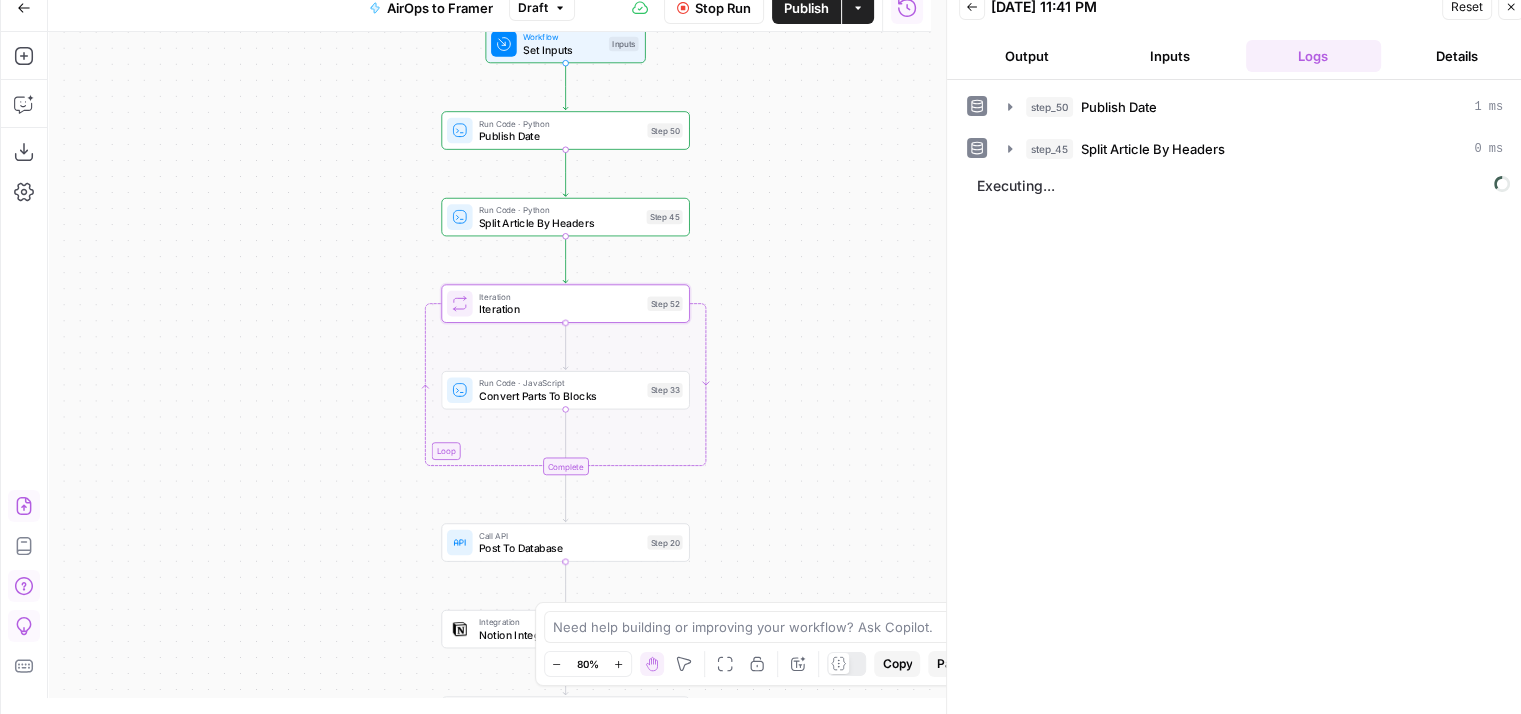 click on "Workflow Set Inputs Inputs Run Code · Python Publish Date Step 50 Run Code · Python Split Article By Headers Step 45 Loop Iteration Iteration Step 52 Run Code · JavaScript Convert Parts To Blocks Step 33 Complete Call API Post To Database Step 20 Integration Notion Integration Step 27 Loop Iteration Iteration Step 53 Run Code · Python Append Part 2 To Page Step 48 Complete Write Liquid Text Success Step 54 End Output" at bounding box center (489, 365) 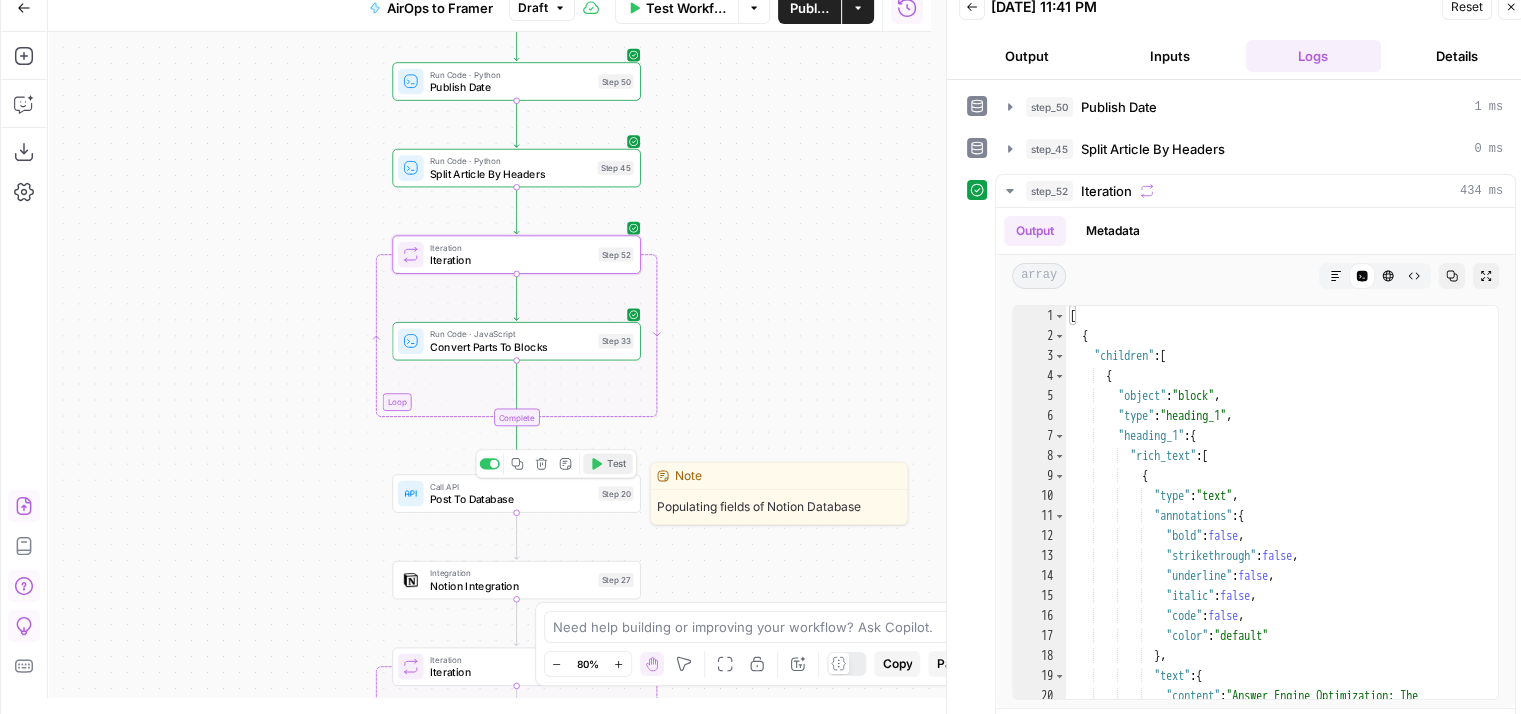 click on "Test" at bounding box center [616, 464] 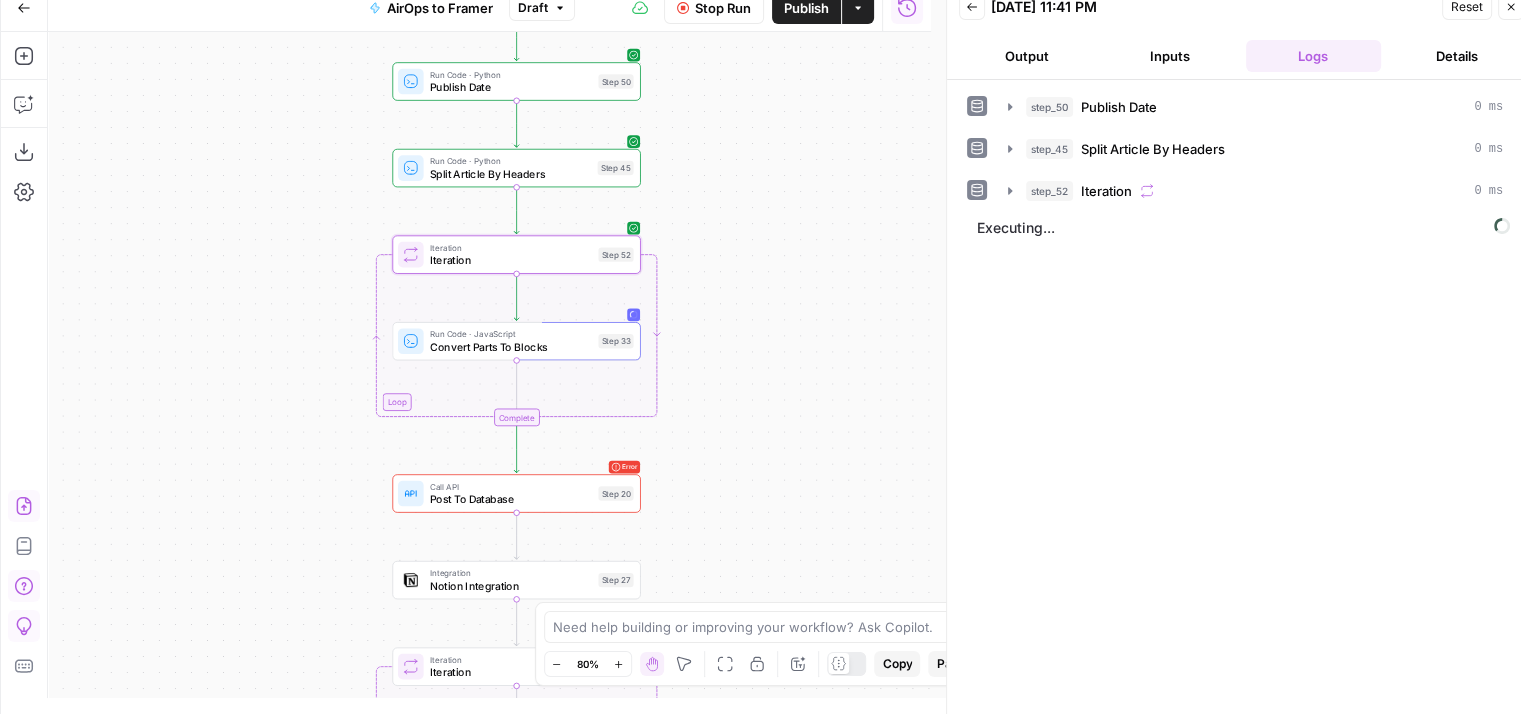 drag, startPoint x: 762, startPoint y: 366, endPoint x: 743, endPoint y: 197, distance: 170.0647 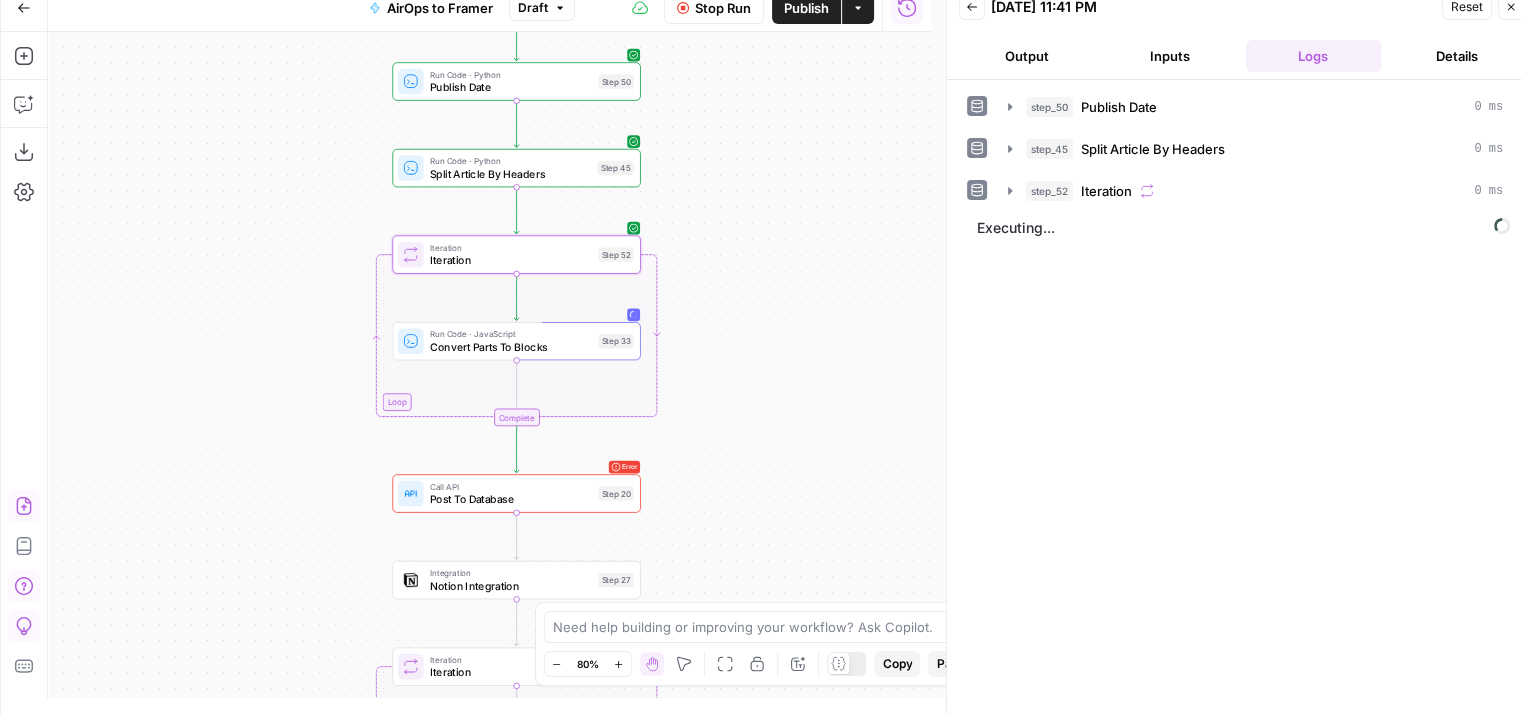 click on "Workflow Set Inputs Inputs Run Code · Python Publish Date Step 50 Run Code · Python Split Article By Headers Step 45 Loop Iteration Iteration Step 52 Run Code · JavaScript Convert Parts To Blocks Step 33 Complete Error Call API Post To Database Step 20 Integration Notion Integration Step 27 Loop Iteration Iteration Step 53 Run Code · Python Append Part 2 To Page Step 48 Complete Write Liquid Text Success Step 54 End Output" at bounding box center [489, 365] 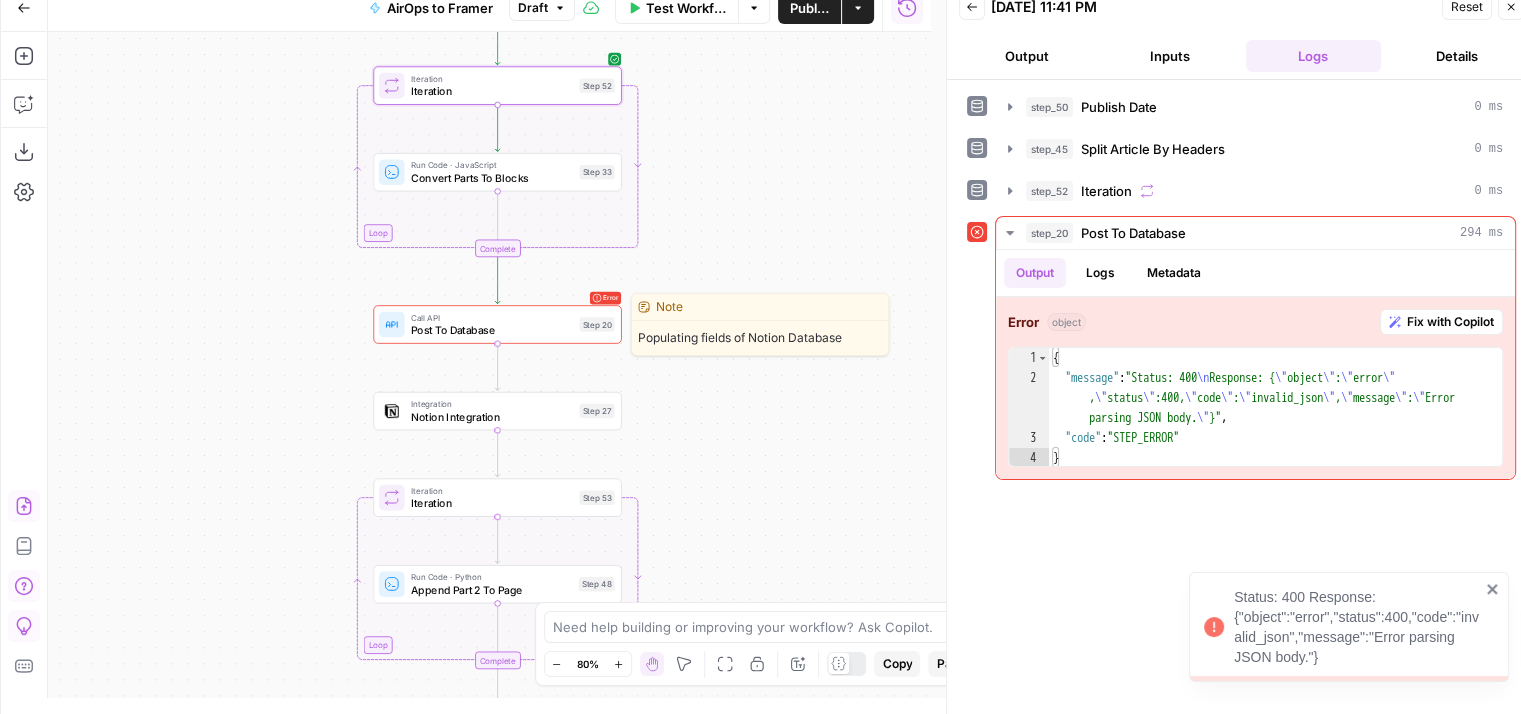 click on "Error Call API Post To Database Step 20 Copy step Delete step Edit Note Test" at bounding box center [497, 324] 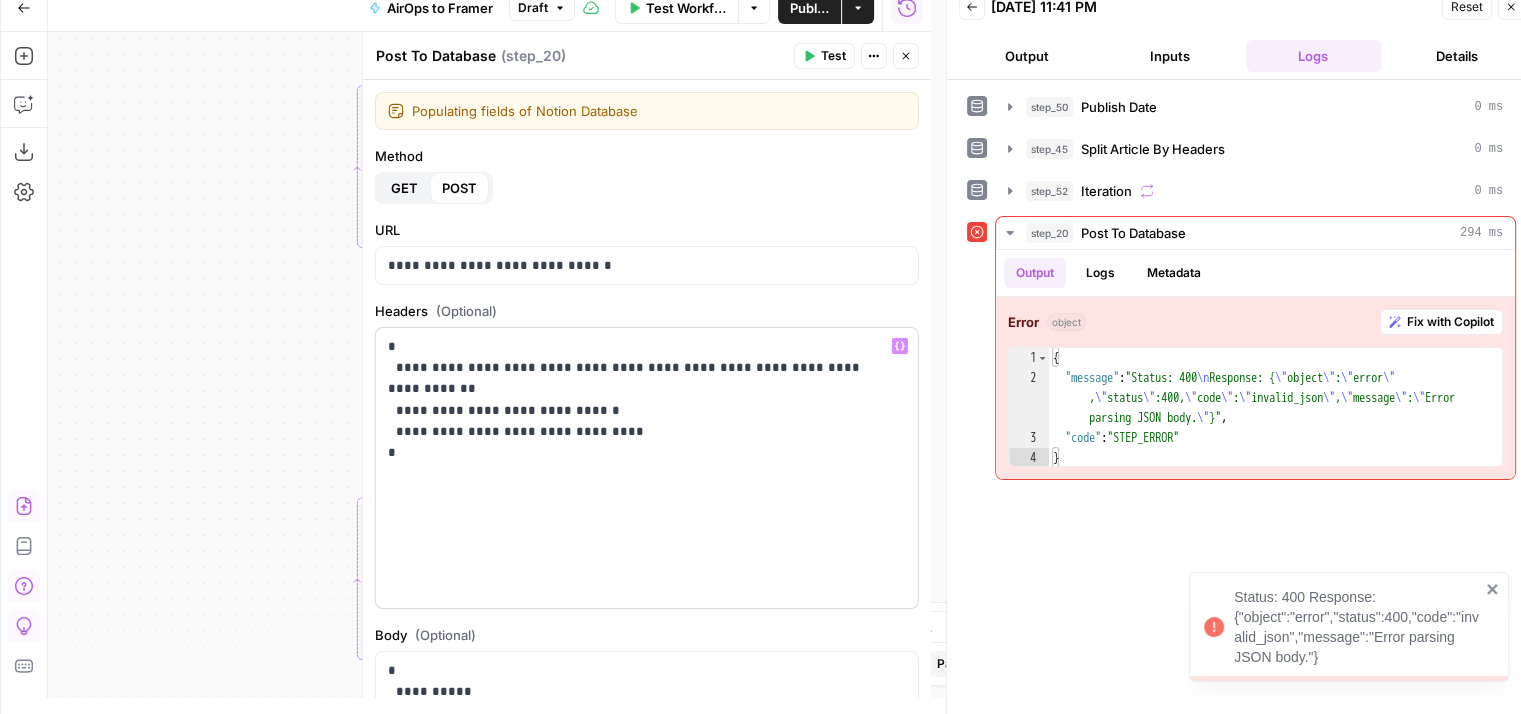 scroll, scrollTop: 326, scrollLeft: 0, axis: vertical 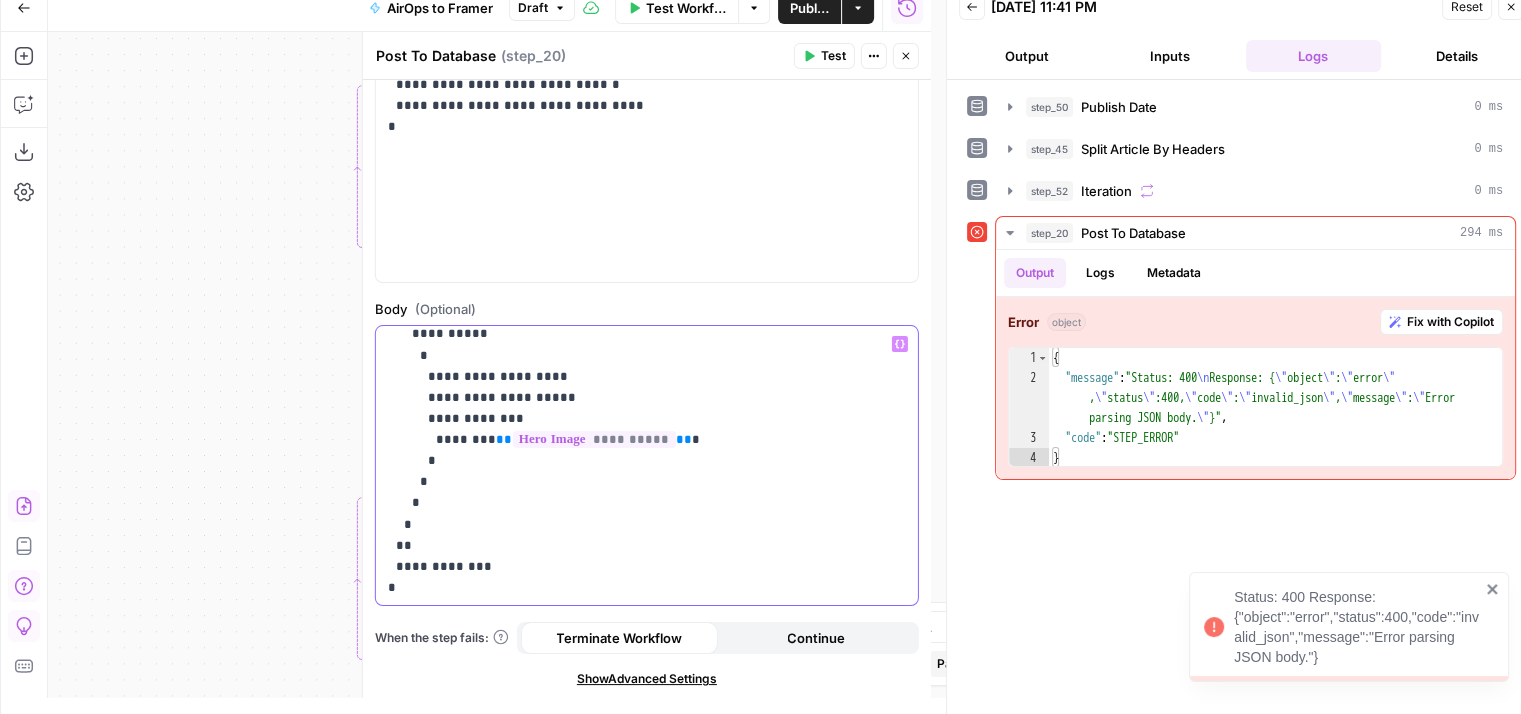click on "**********" at bounding box center (632, -25) 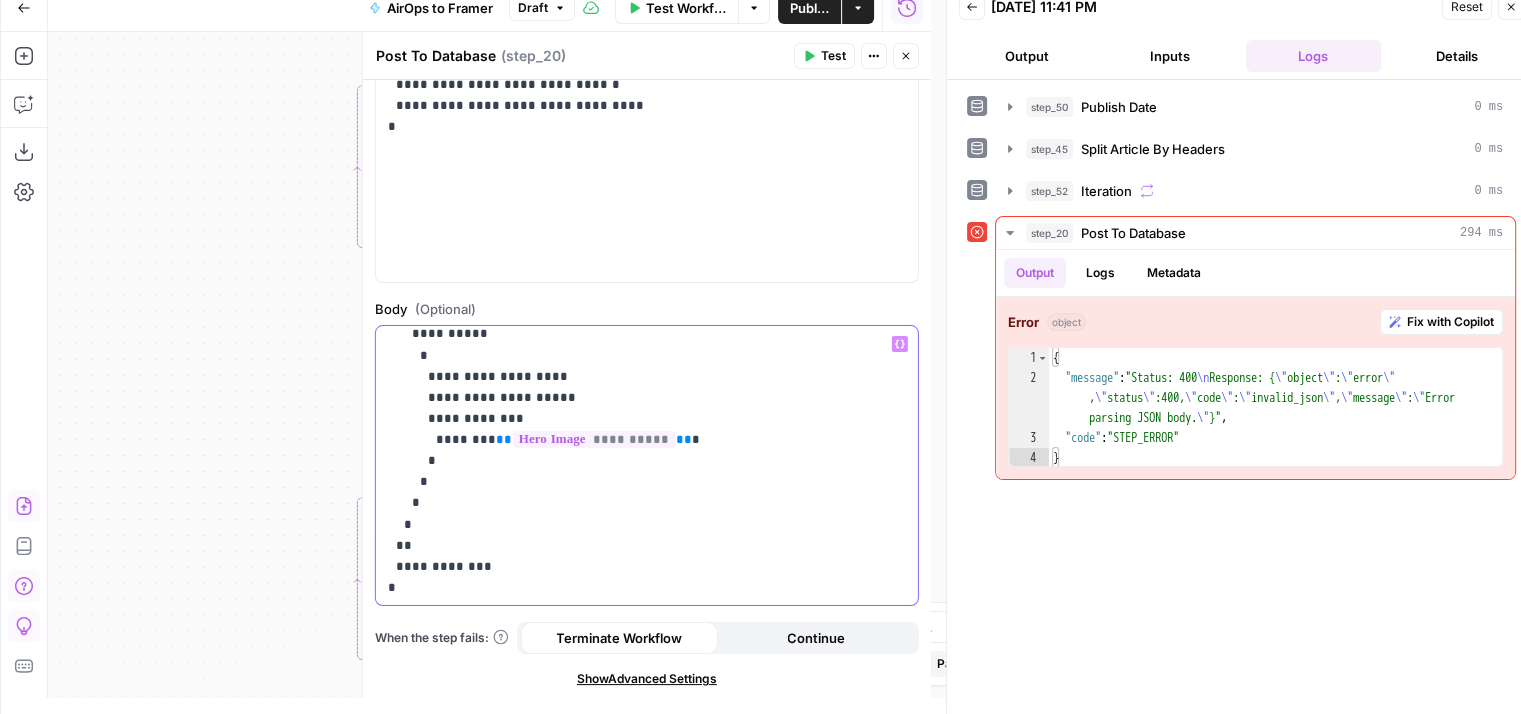 type 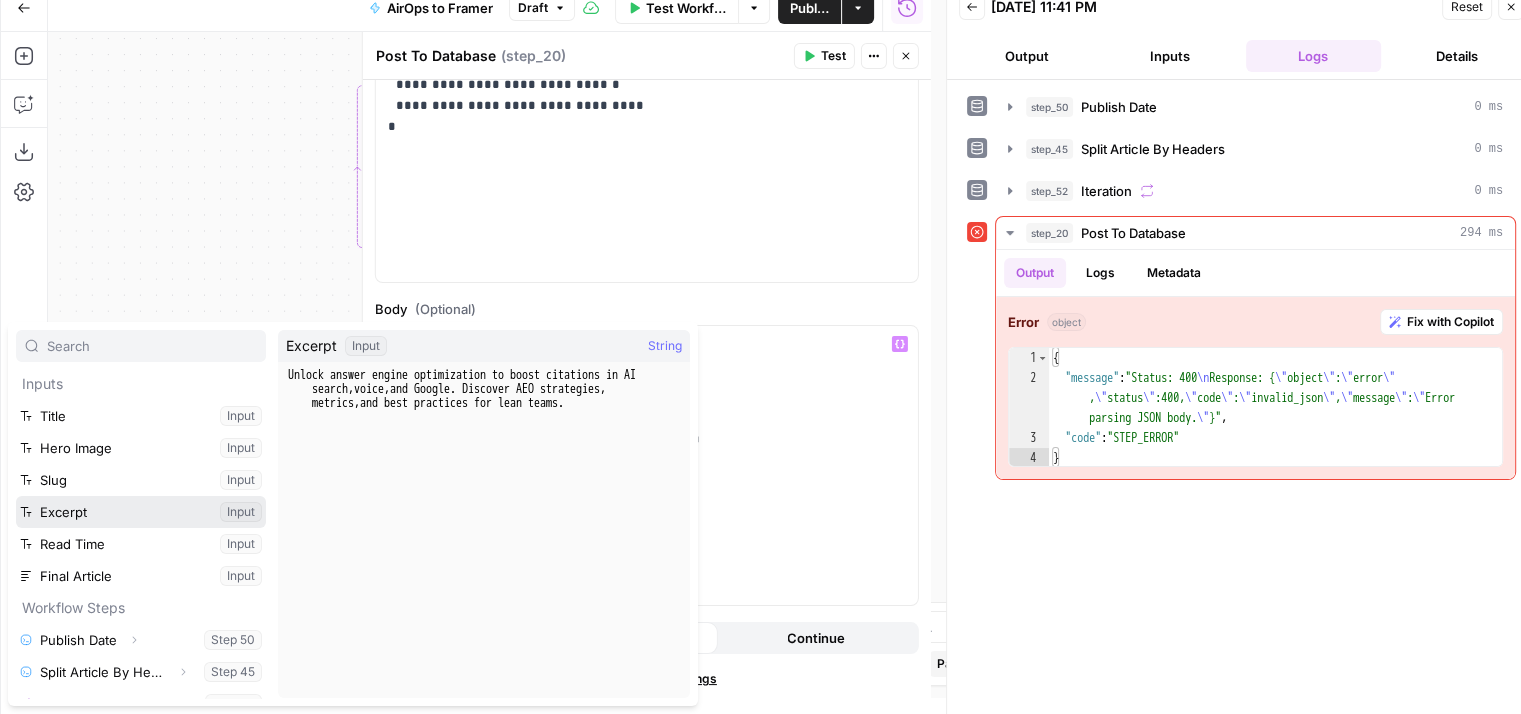 scroll, scrollTop: 85, scrollLeft: 0, axis: vertical 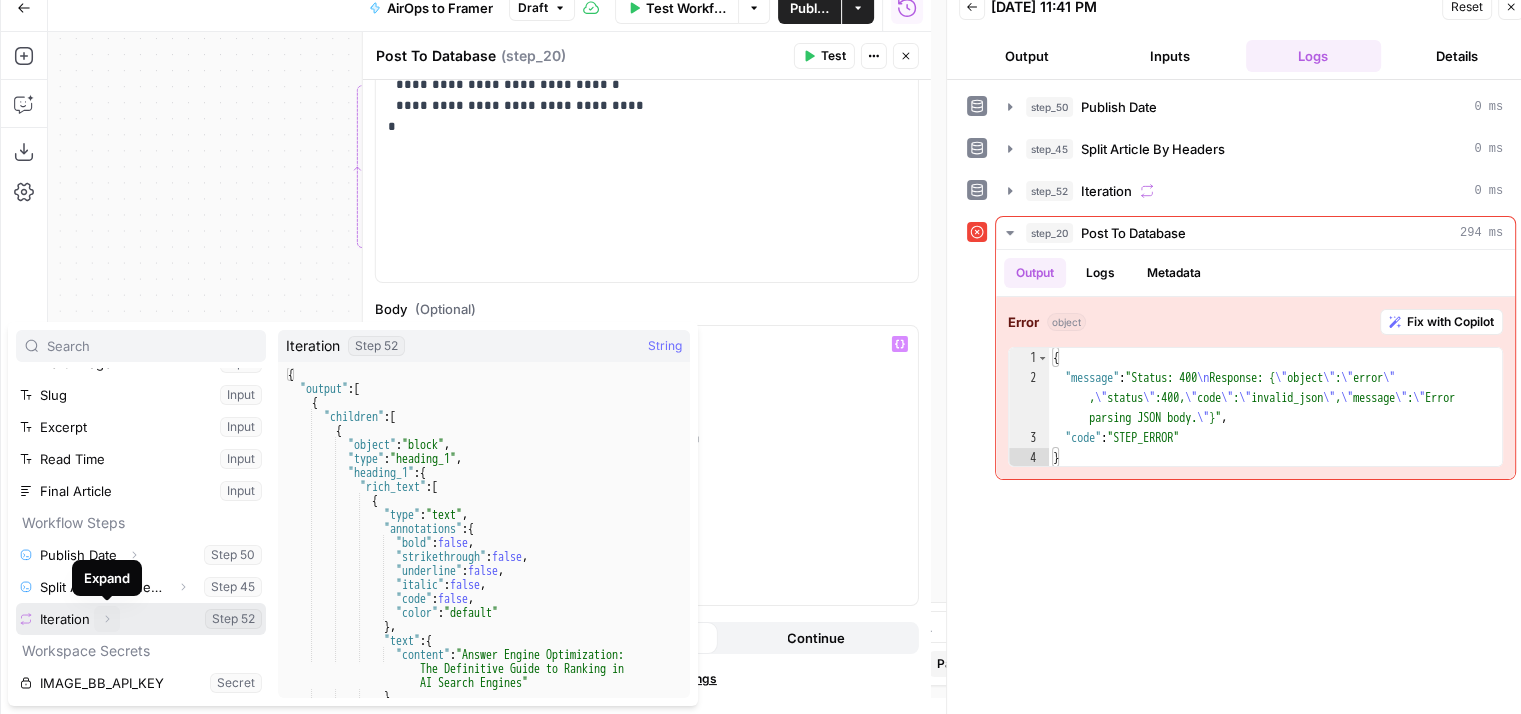 click 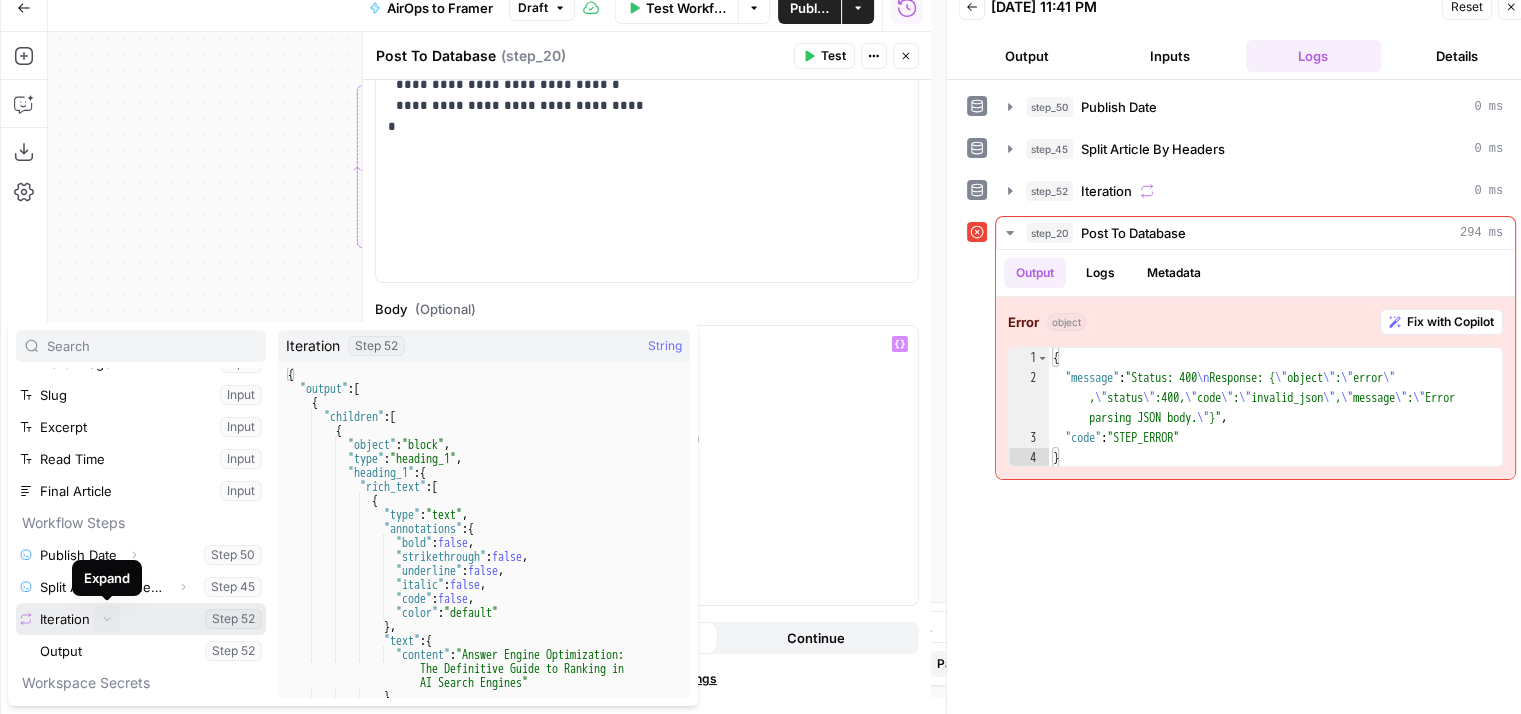 scroll, scrollTop: 117, scrollLeft: 0, axis: vertical 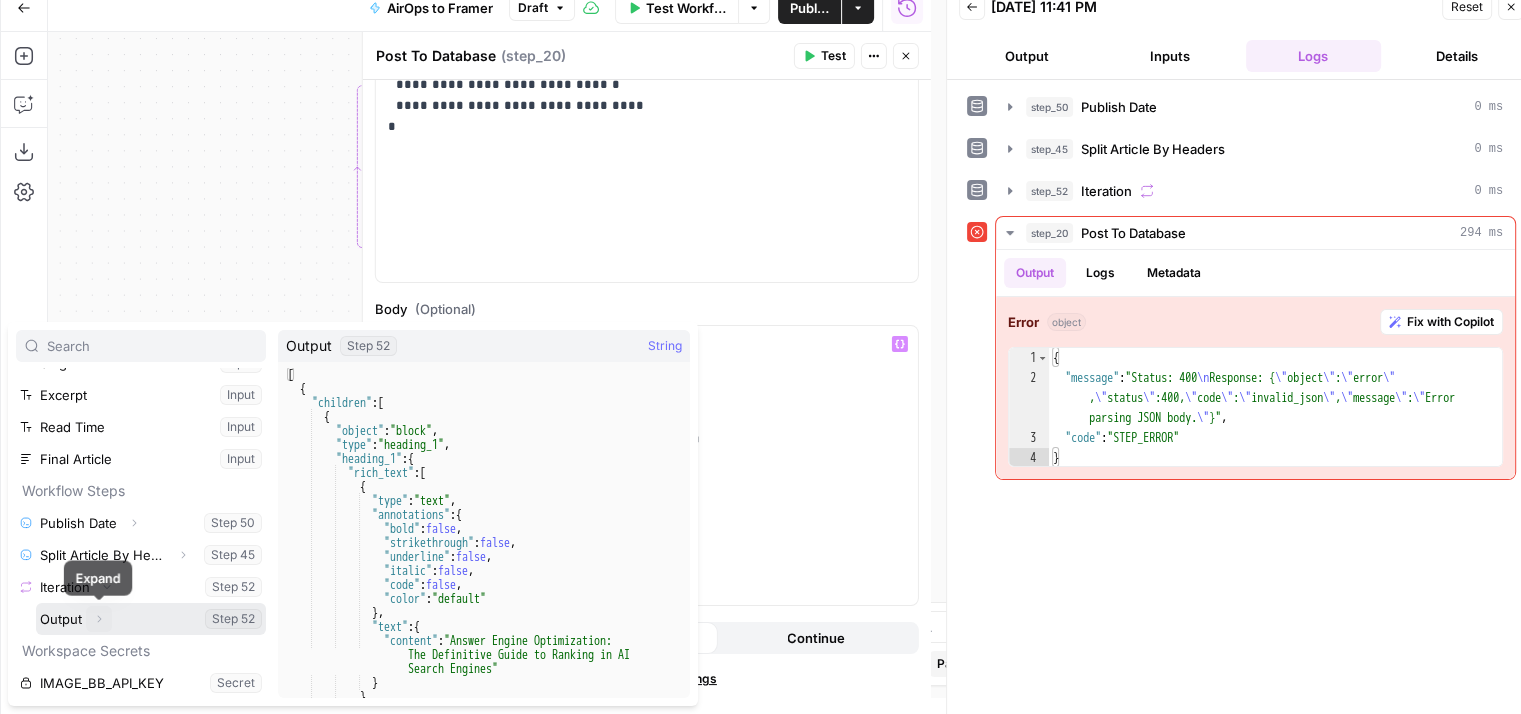 click 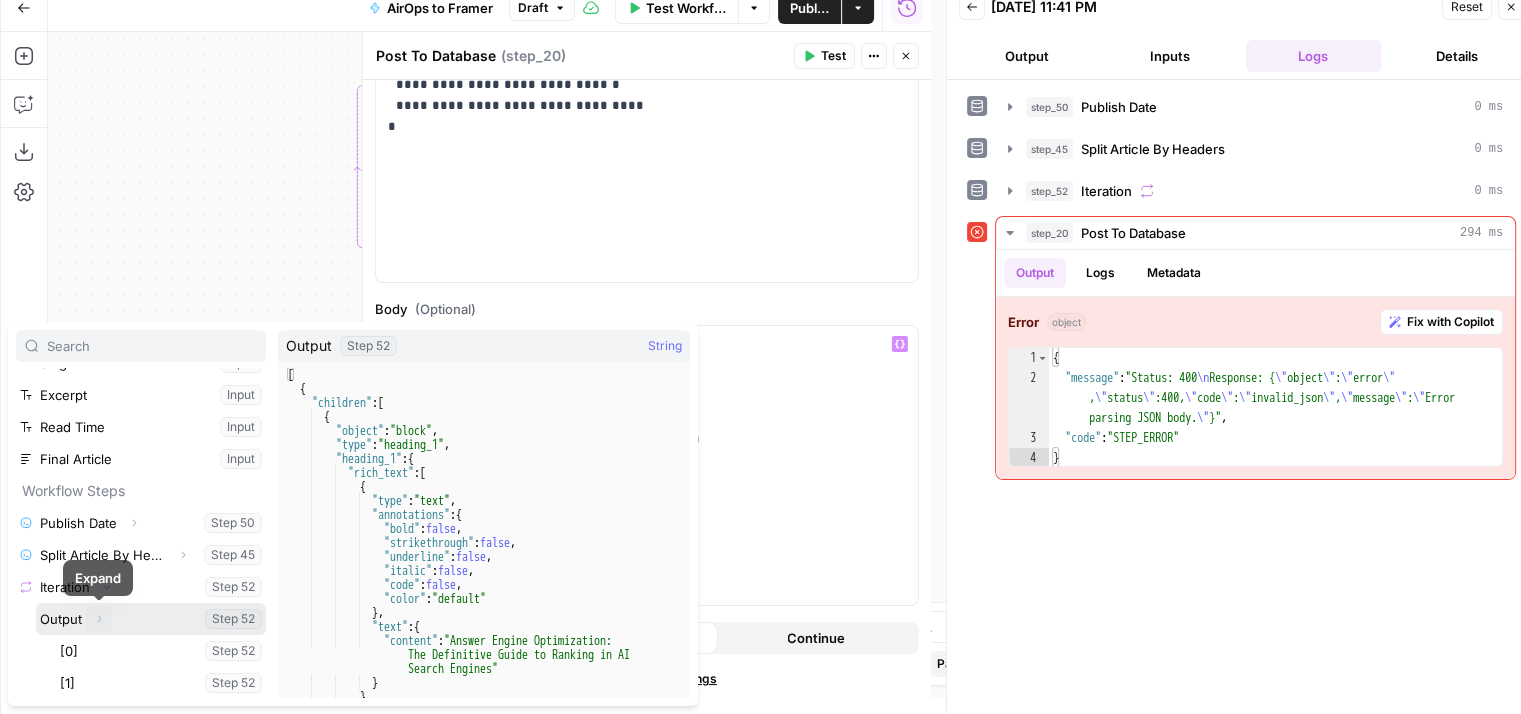 scroll, scrollTop: 213, scrollLeft: 0, axis: vertical 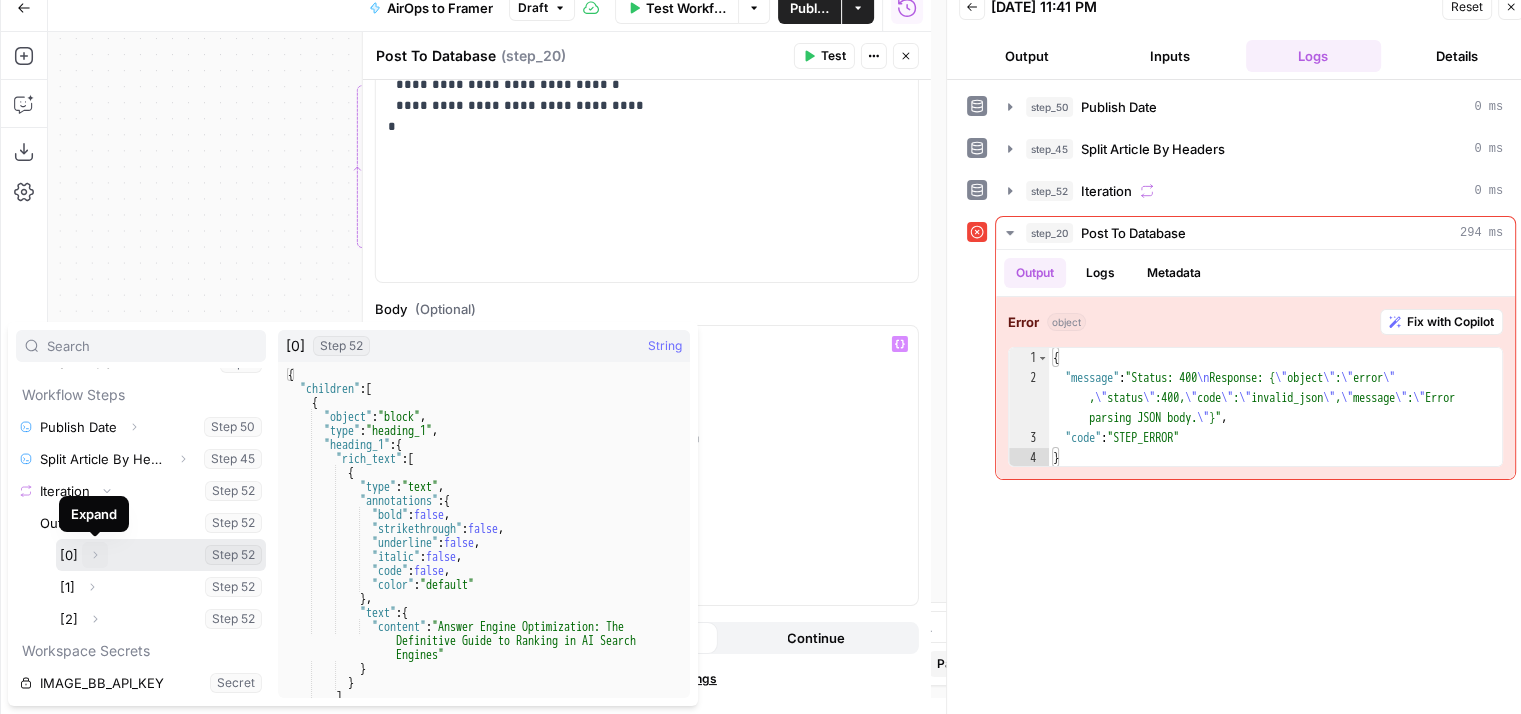 click 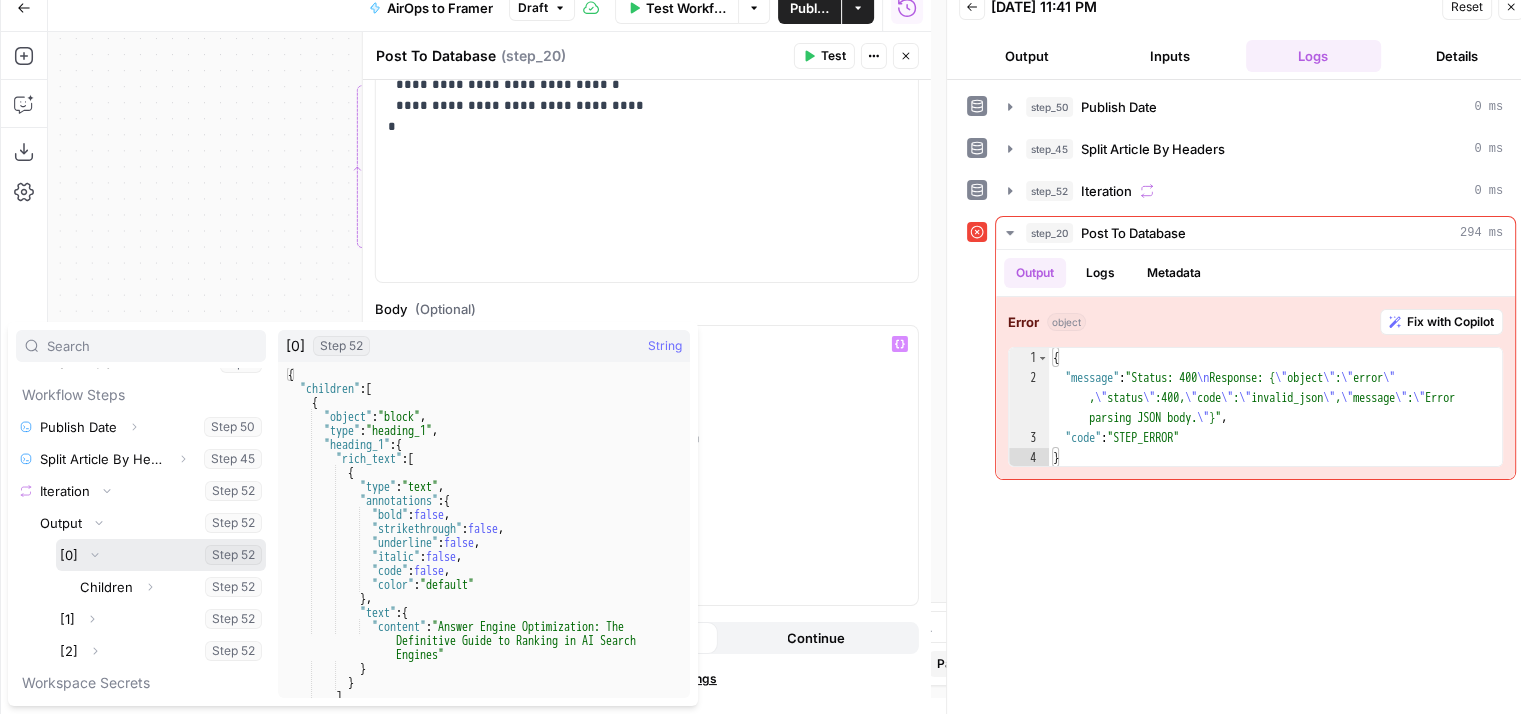 click at bounding box center (161, 555) 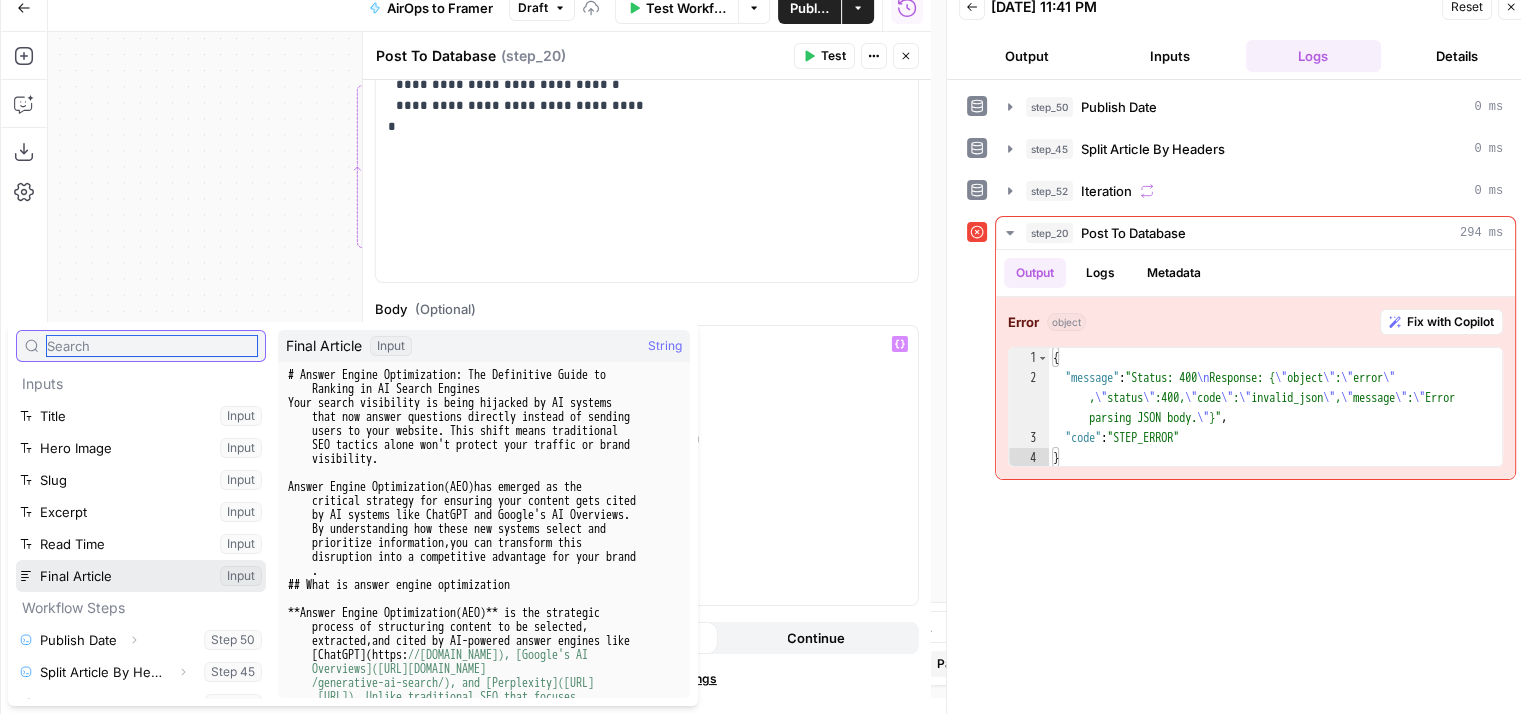 scroll, scrollTop: 85, scrollLeft: 0, axis: vertical 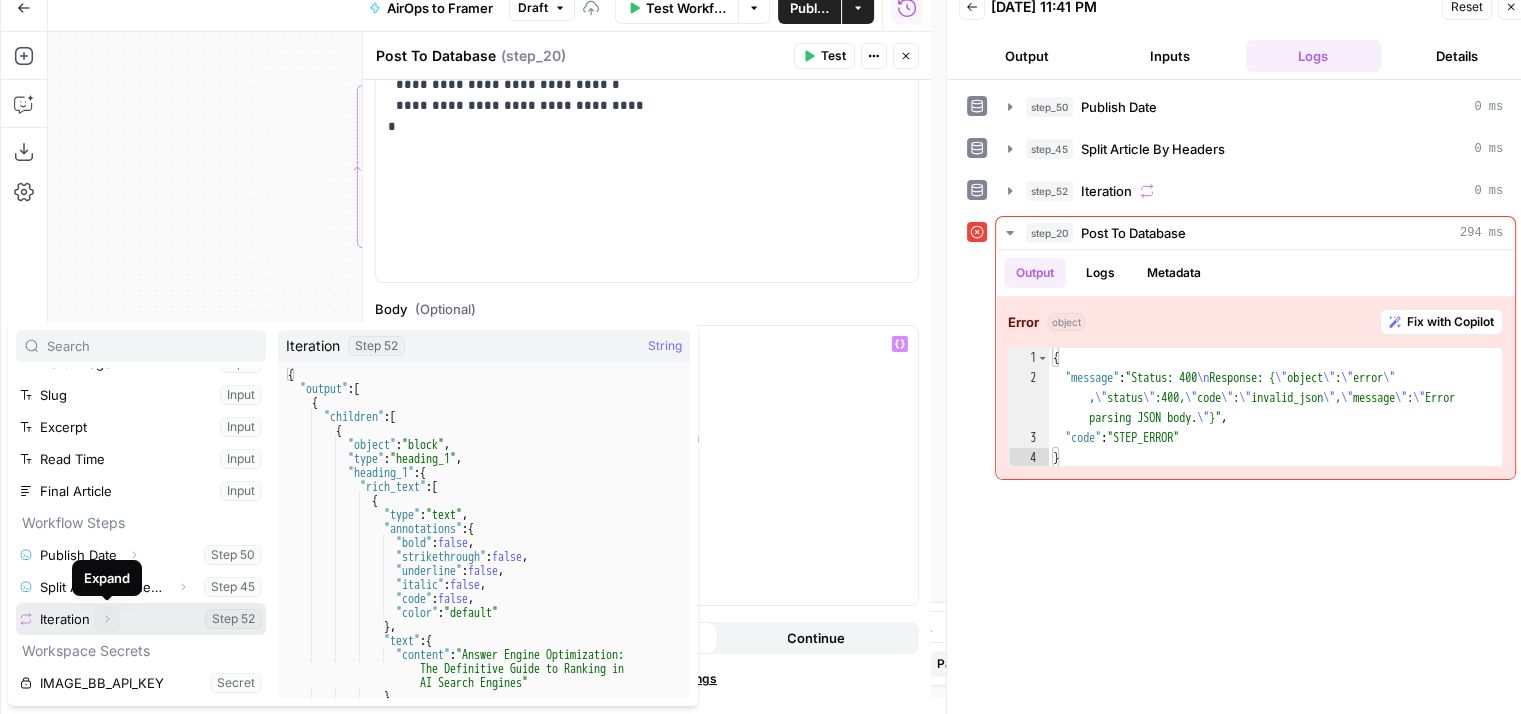 click 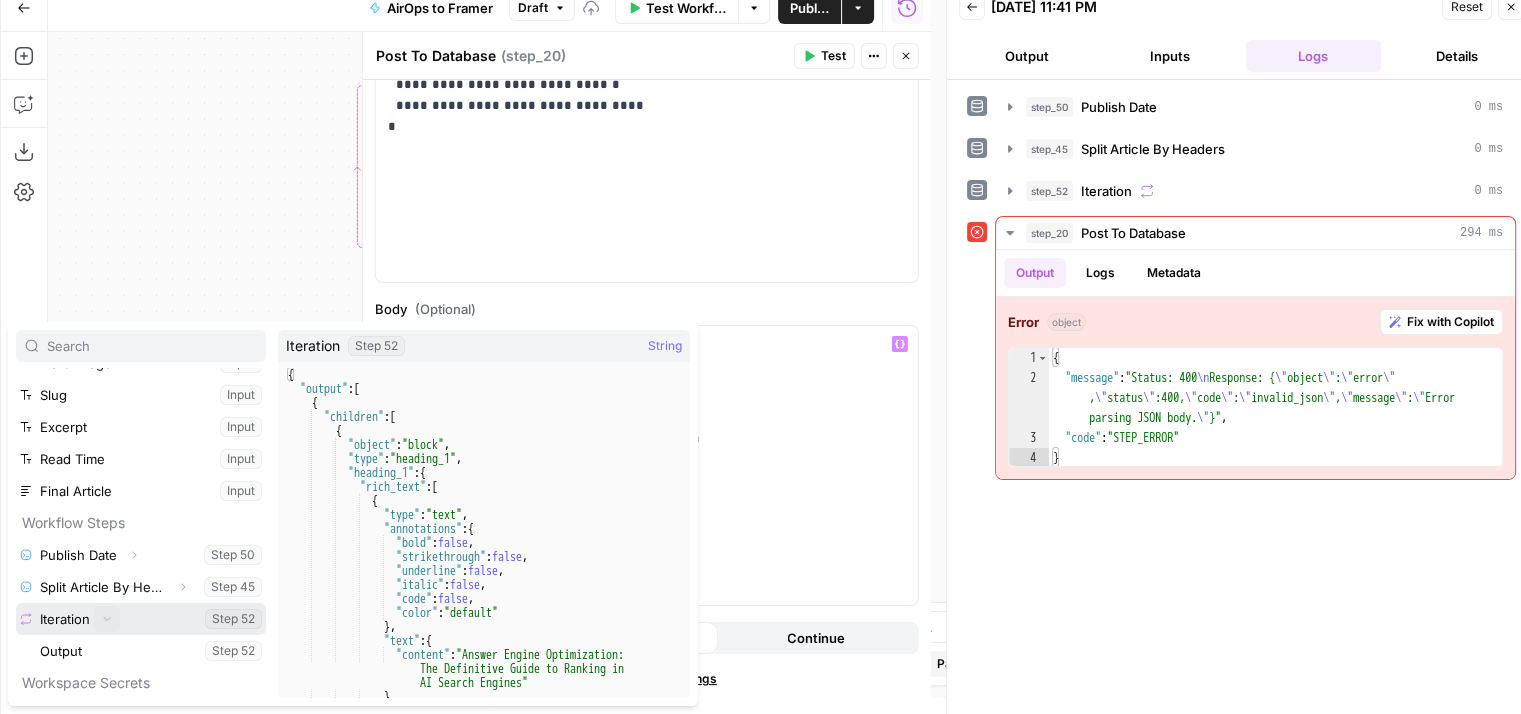 scroll, scrollTop: 117, scrollLeft: 0, axis: vertical 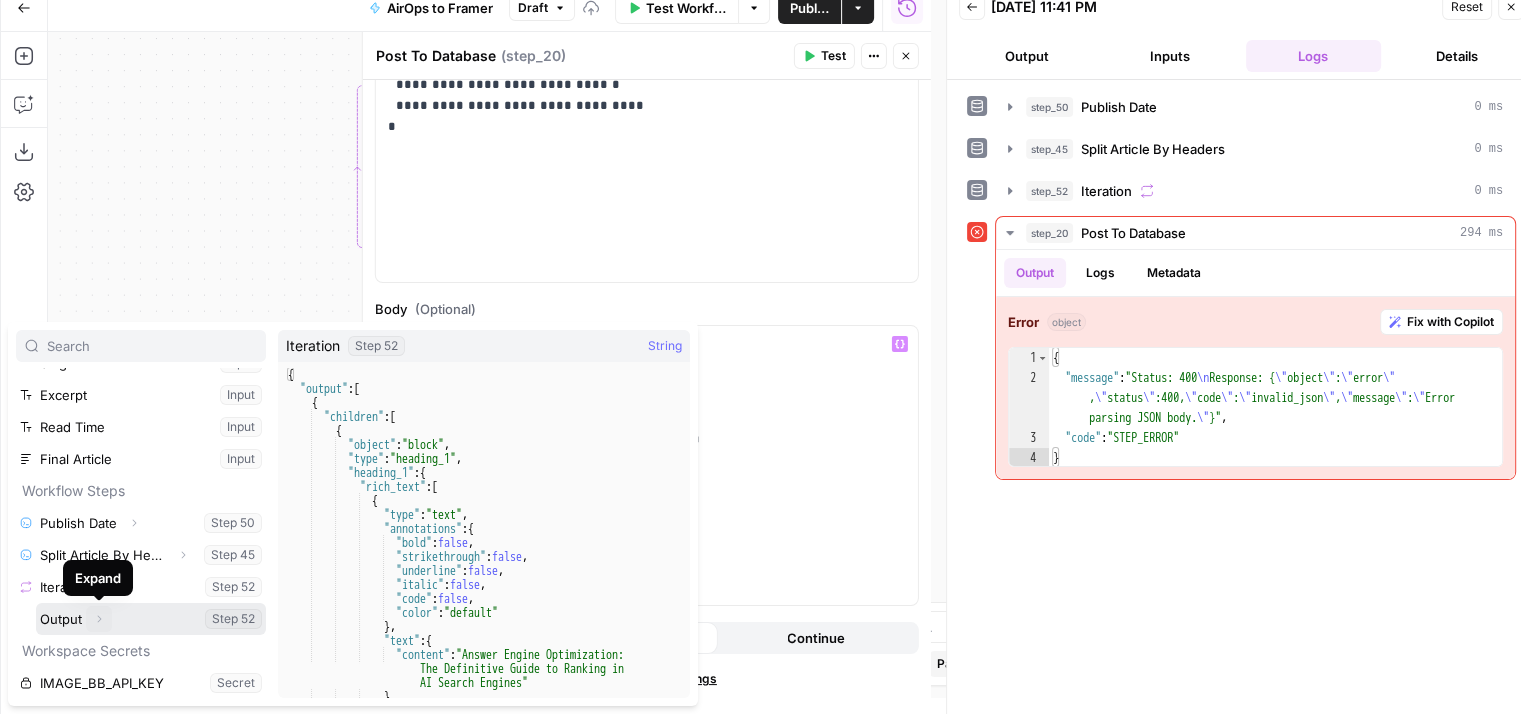 click 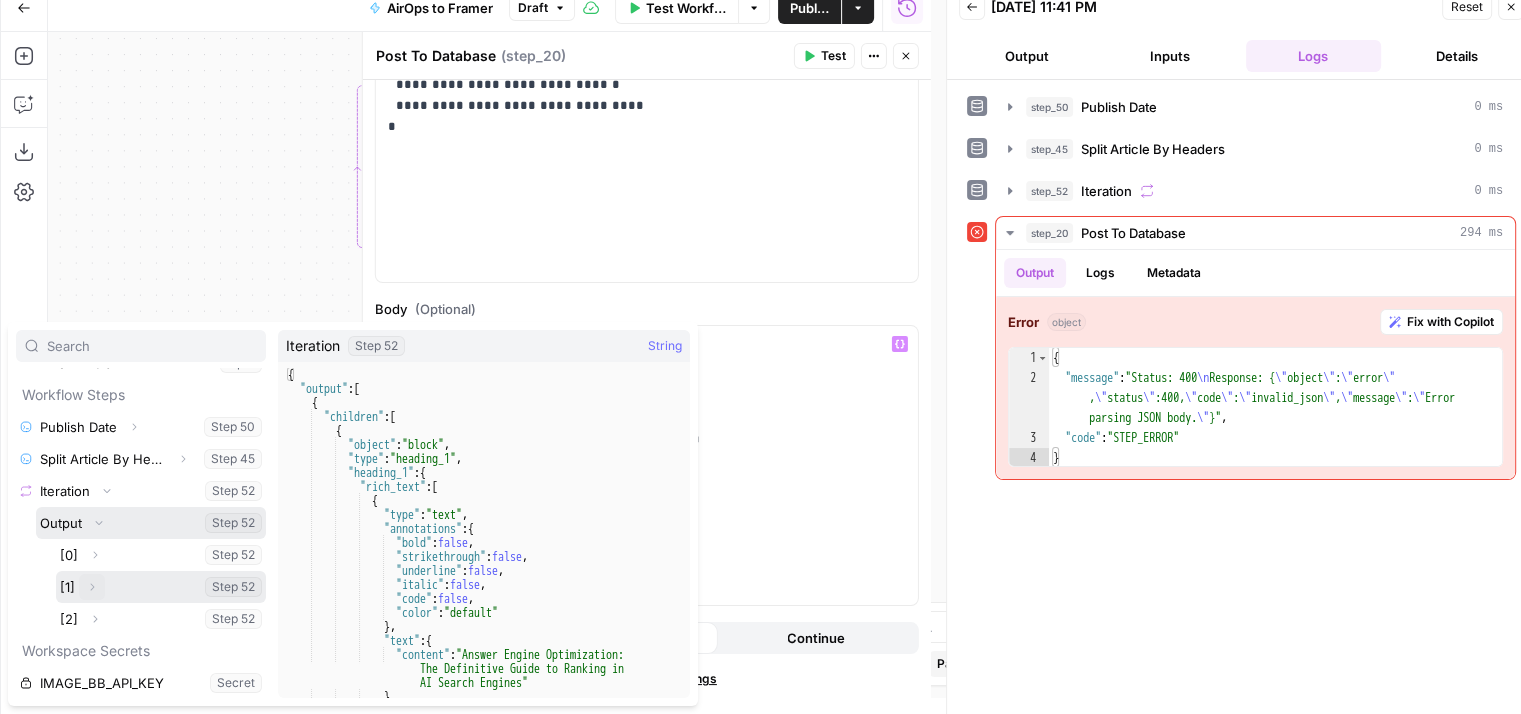 scroll, scrollTop: 212, scrollLeft: 0, axis: vertical 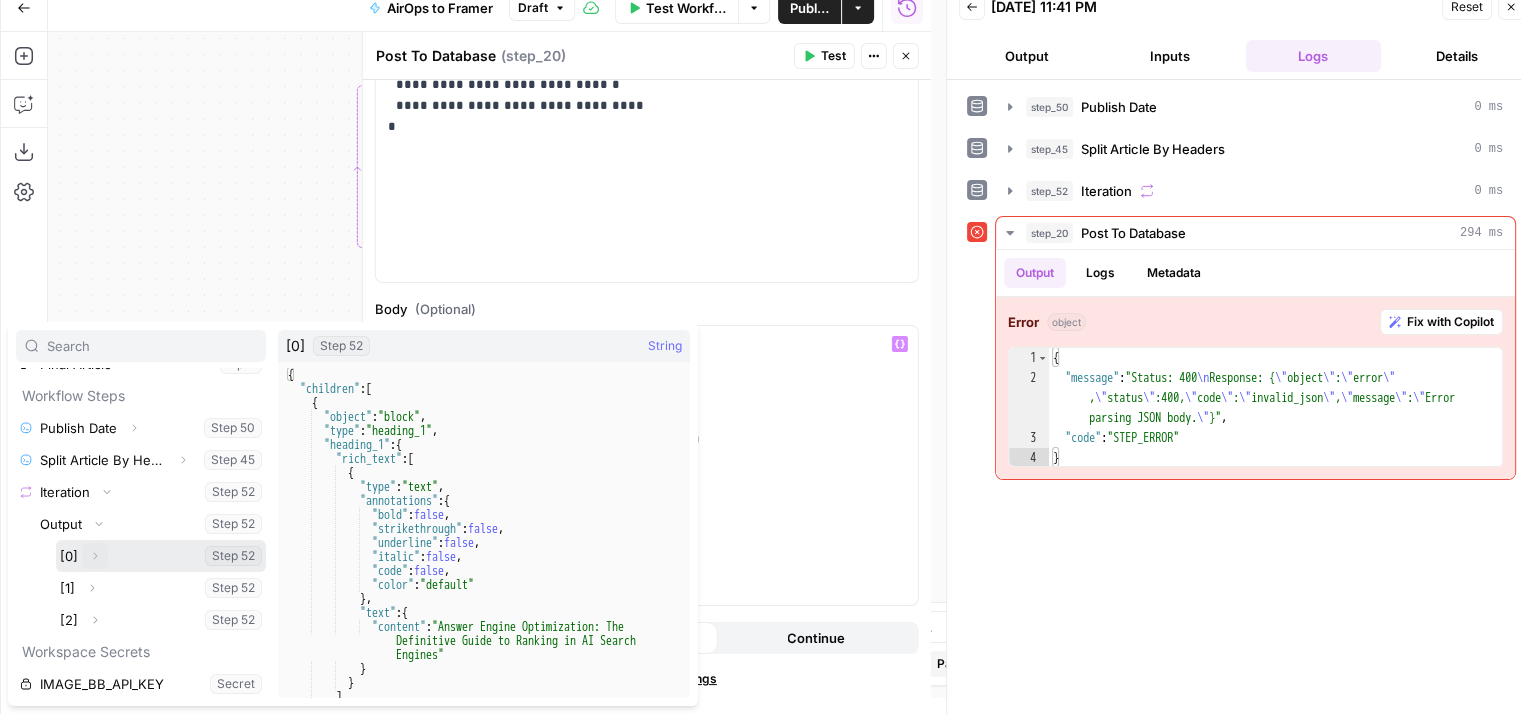 click 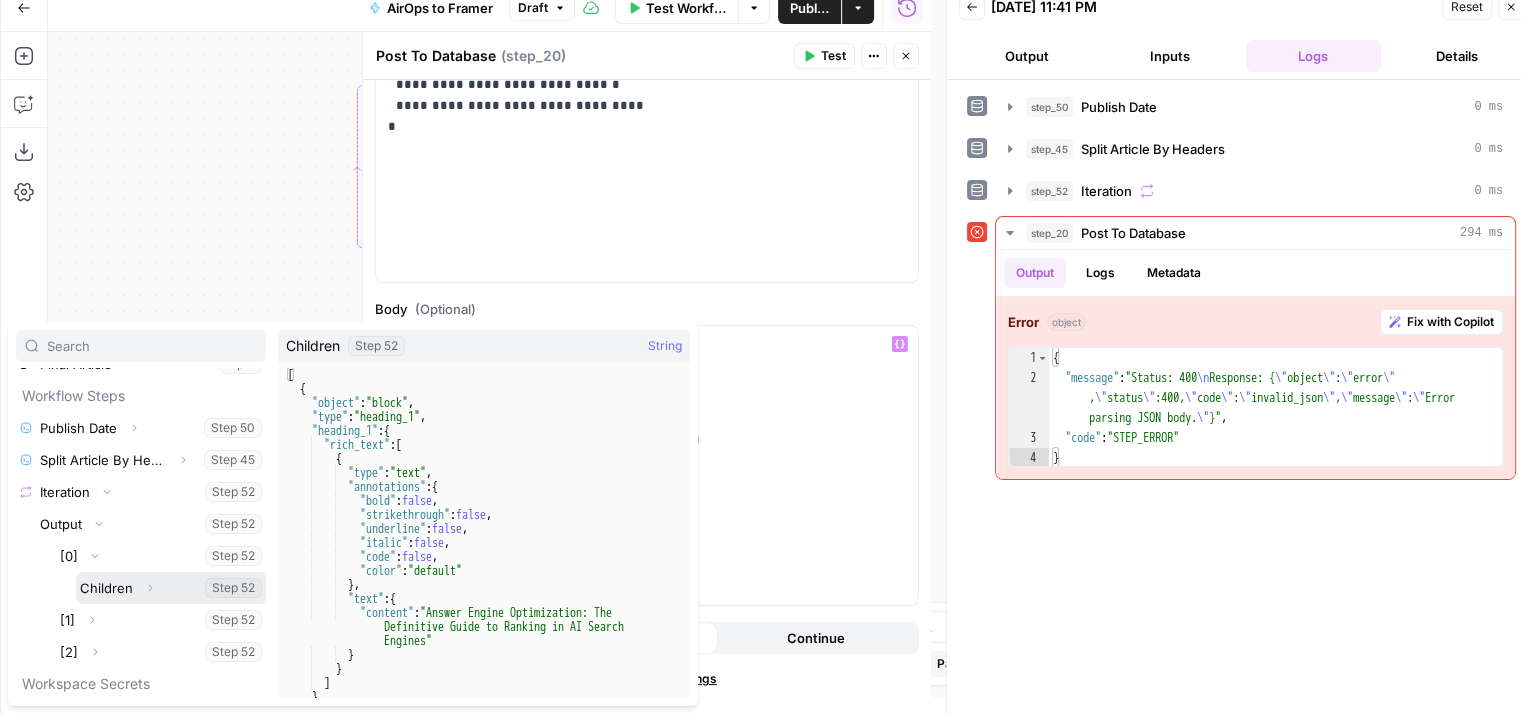 click at bounding box center (171, 588) 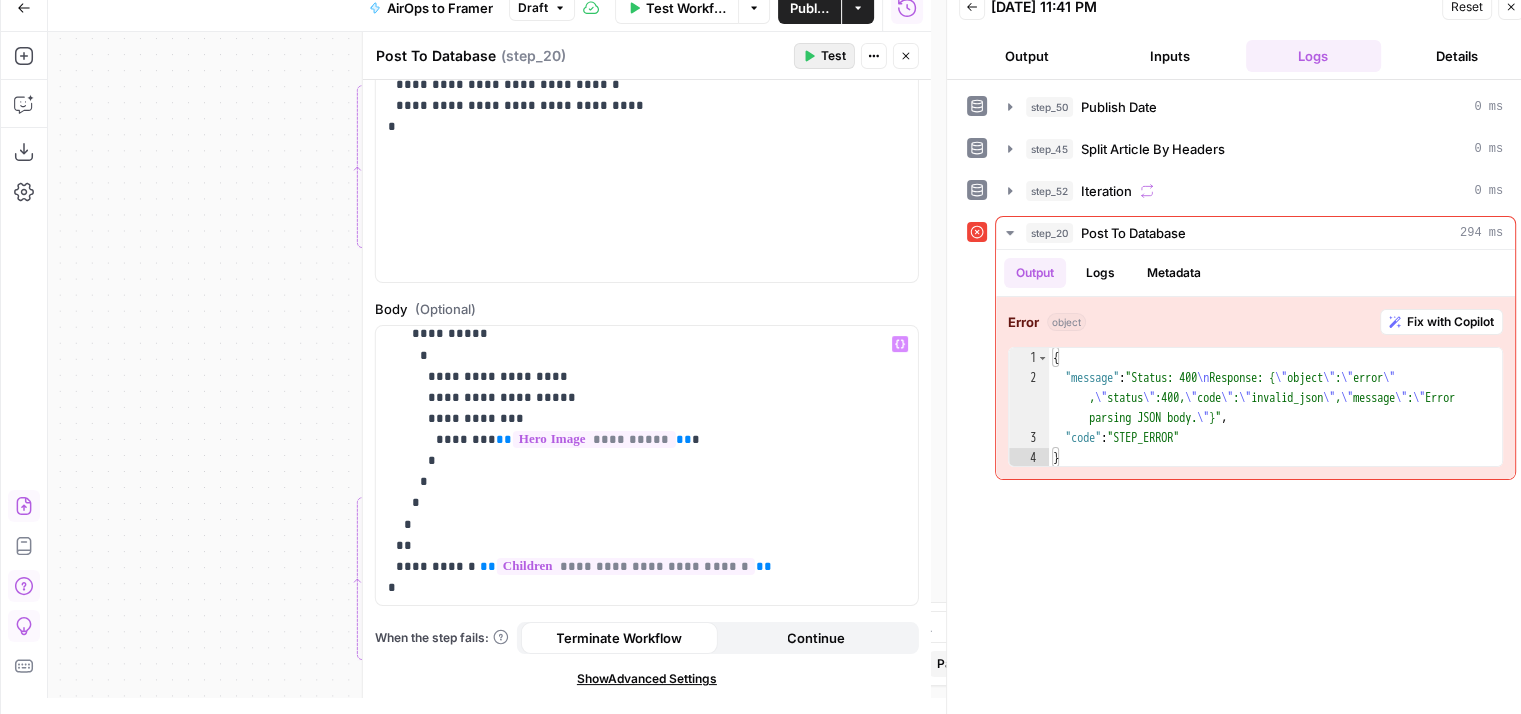 click on "Test" at bounding box center [833, 56] 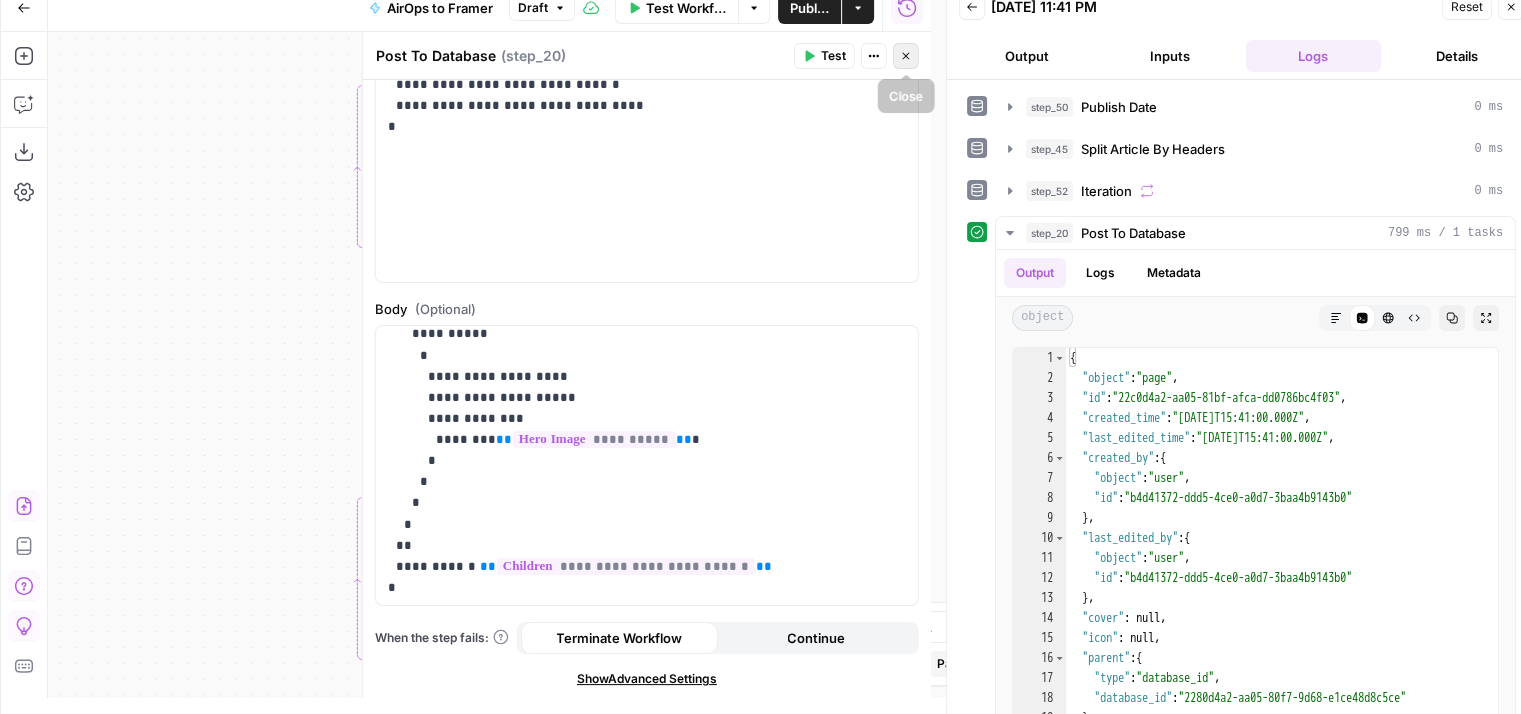 click 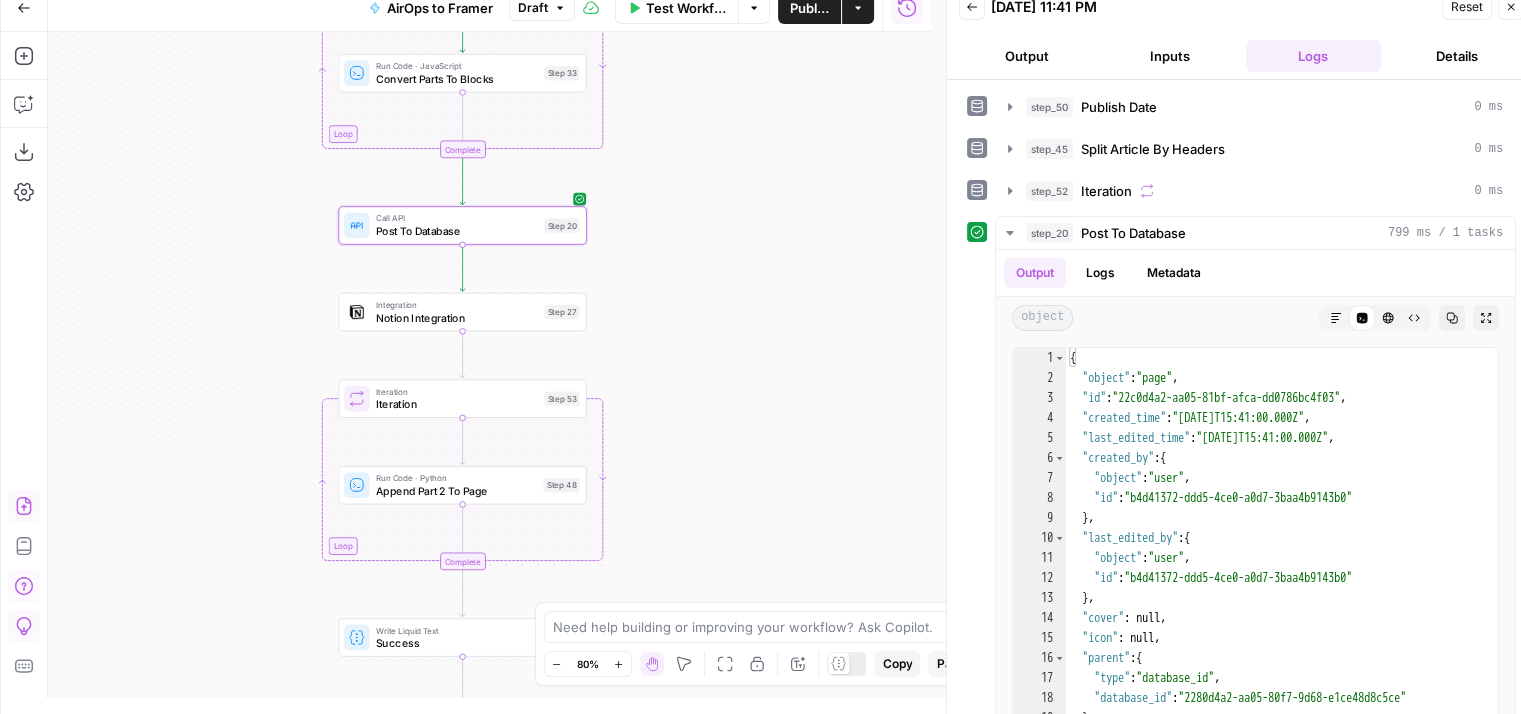 drag, startPoint x: 785, startPoint y: 422, endPoint x: 750, endPoint y: 322, distance: 105.9481 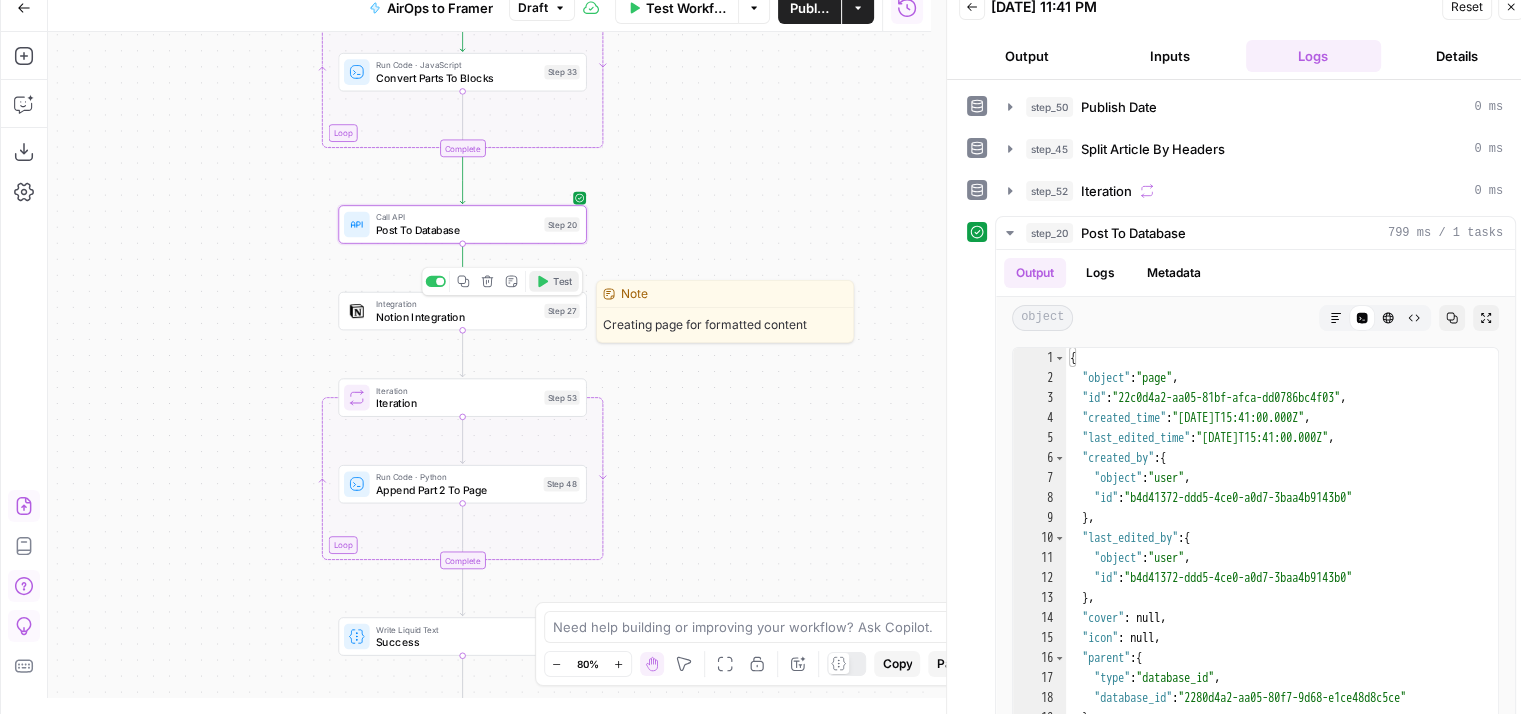 click on "Test" at bounding box center (562, 281) 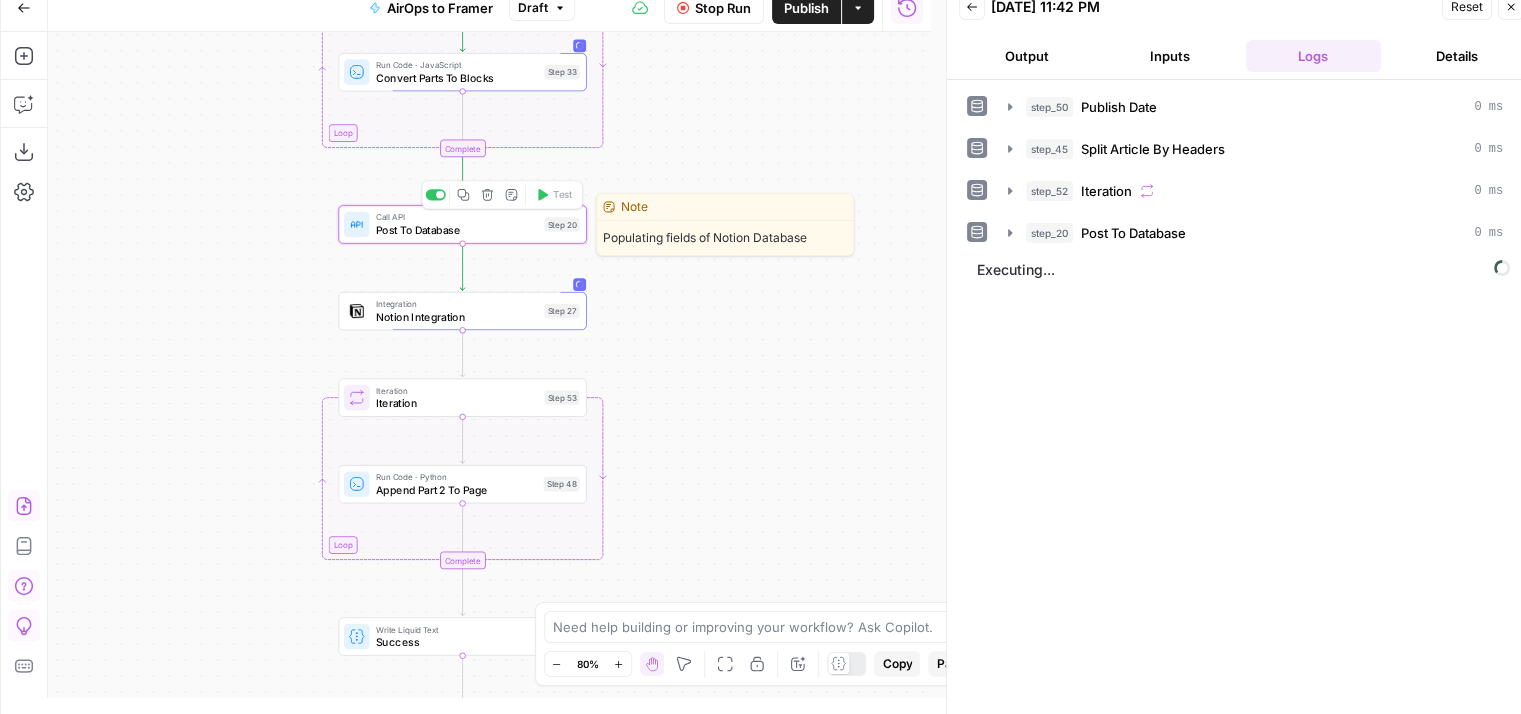 click on "Call API Post To Database Step 20 Copy step Delete step Edit Note Test" at bounding box center (462, 224) 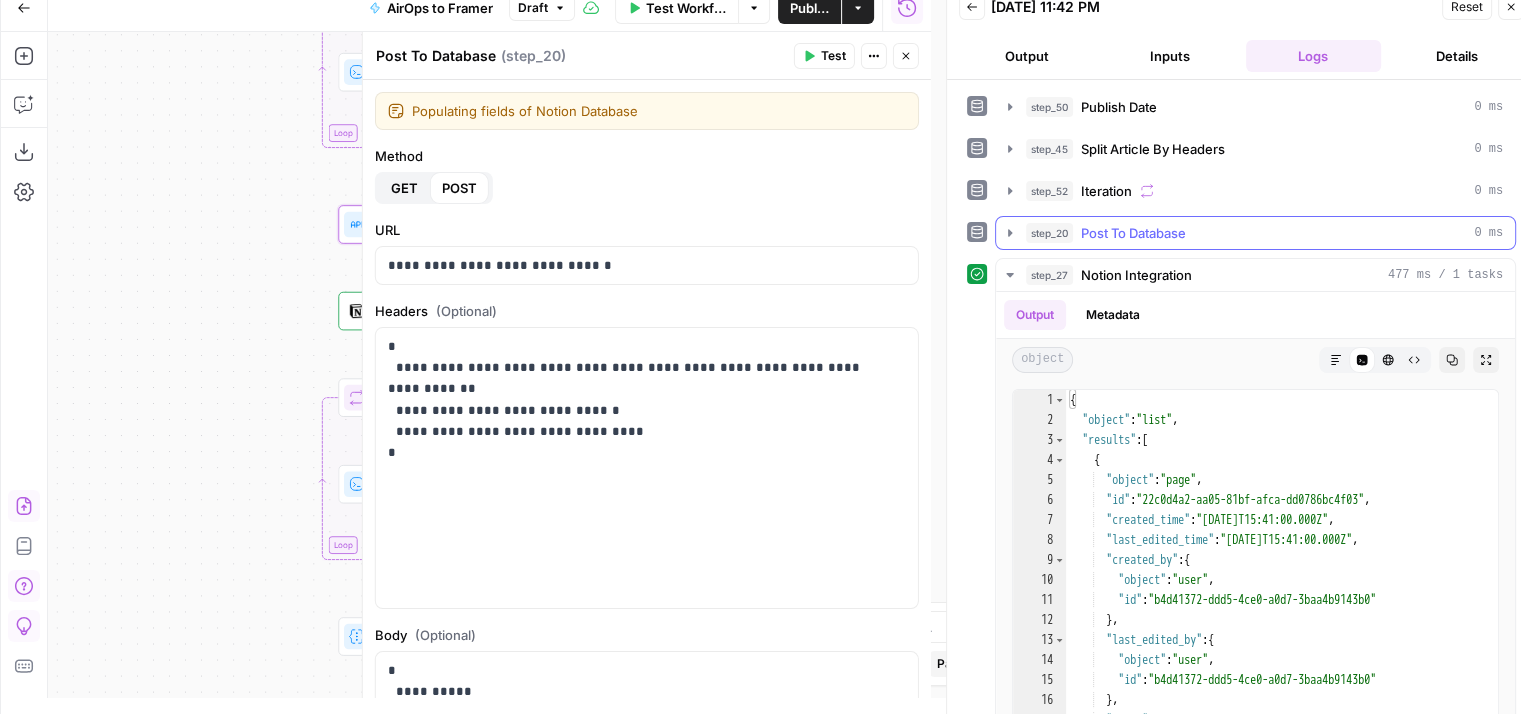 click on "Post To Database" at bounding box center [1133, 233] 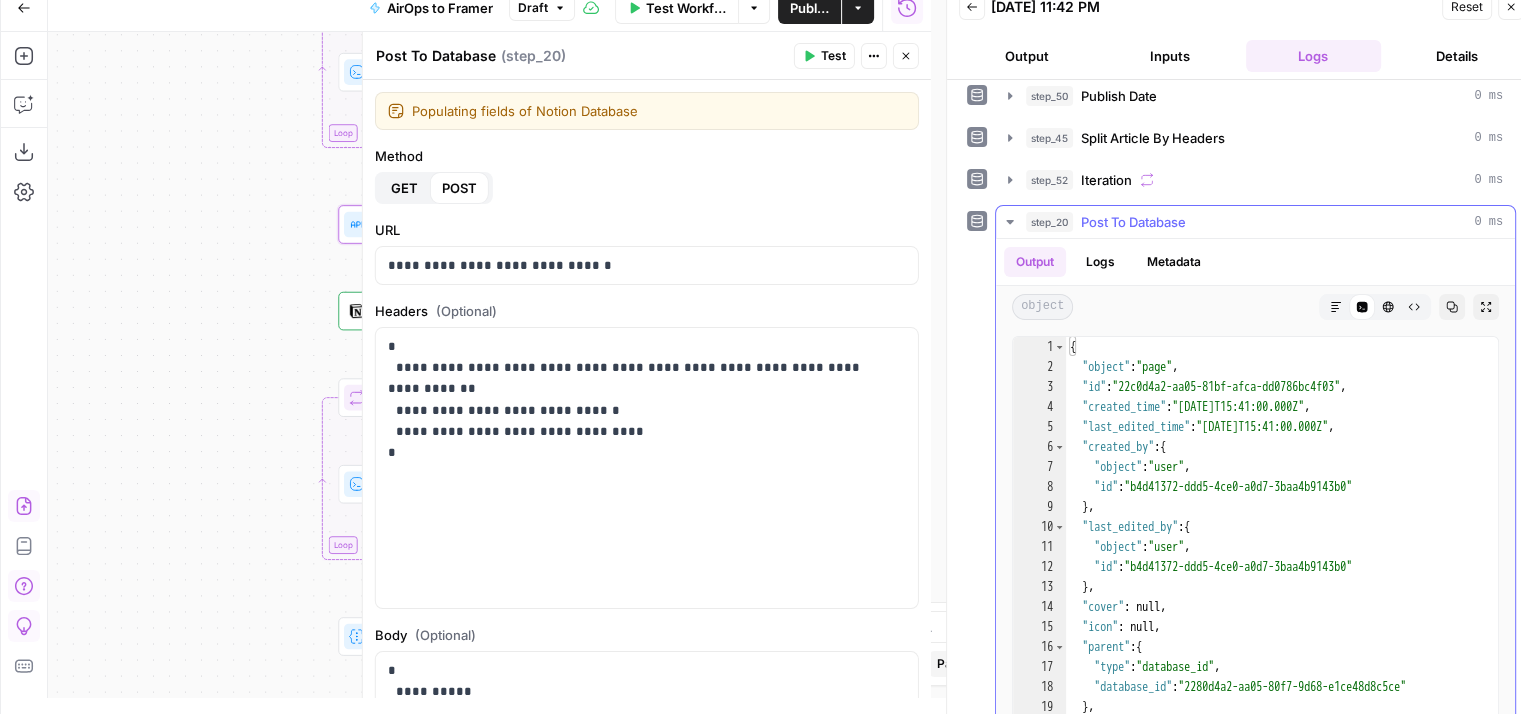 scroll, scrollTop: 0, scrollLeft: 0, axis: both 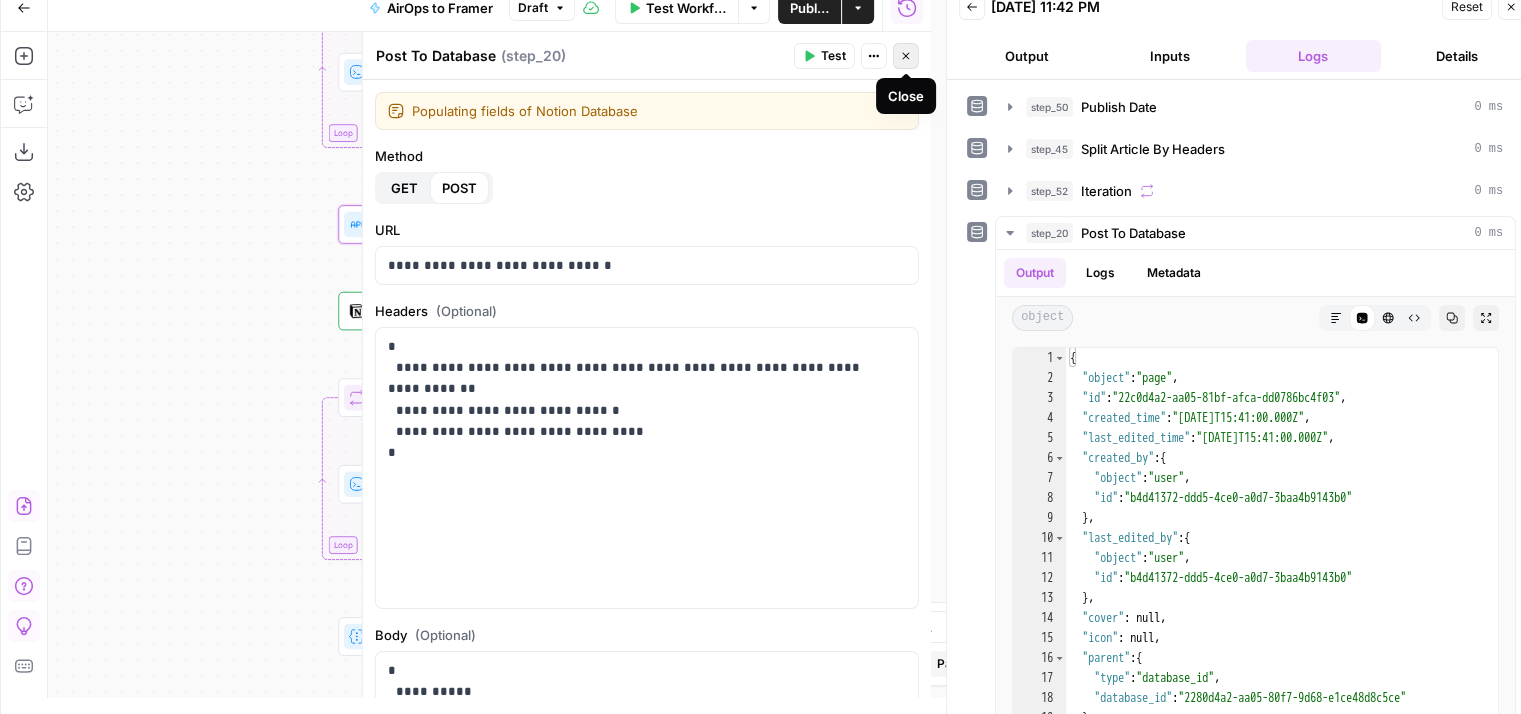 click on "Close" at bounding box center [906, 56] 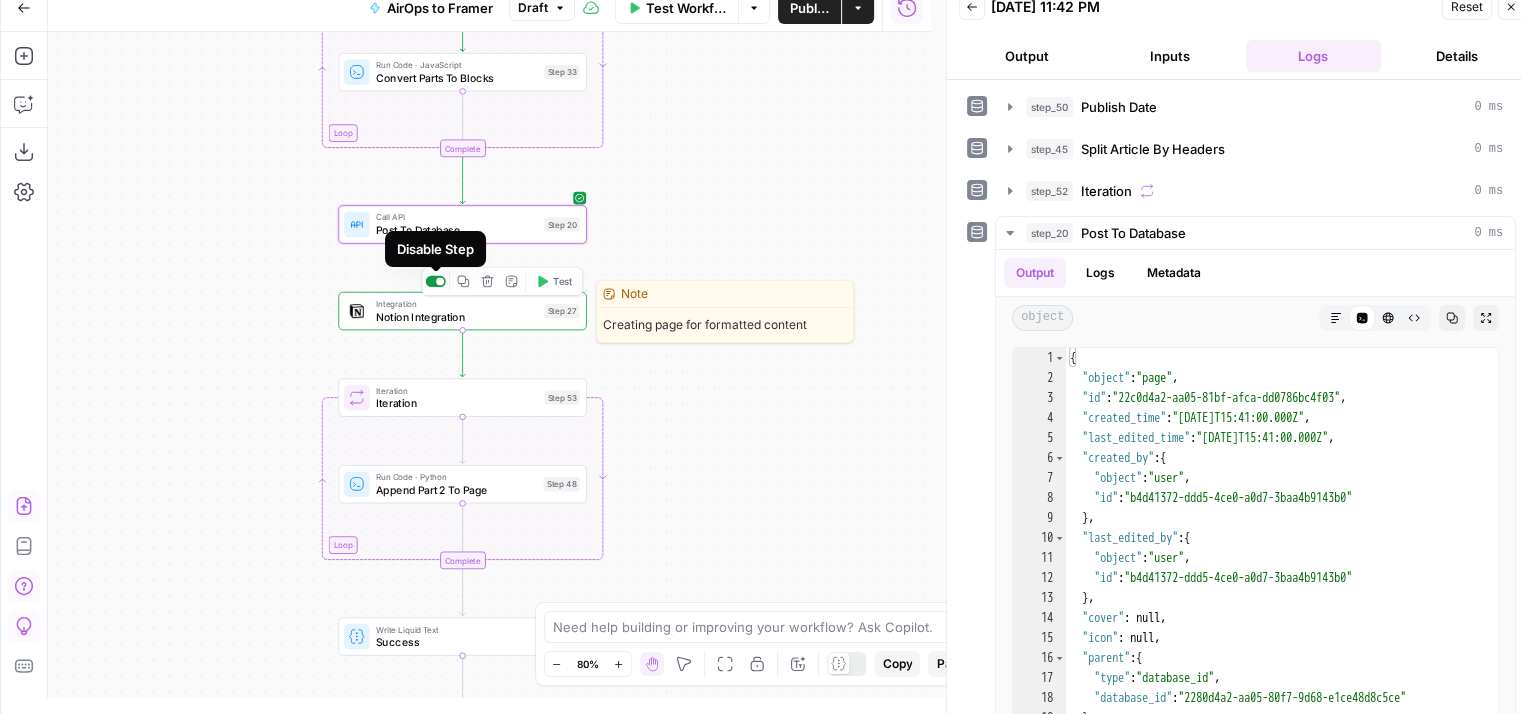 click at bounding box center (436, 281) 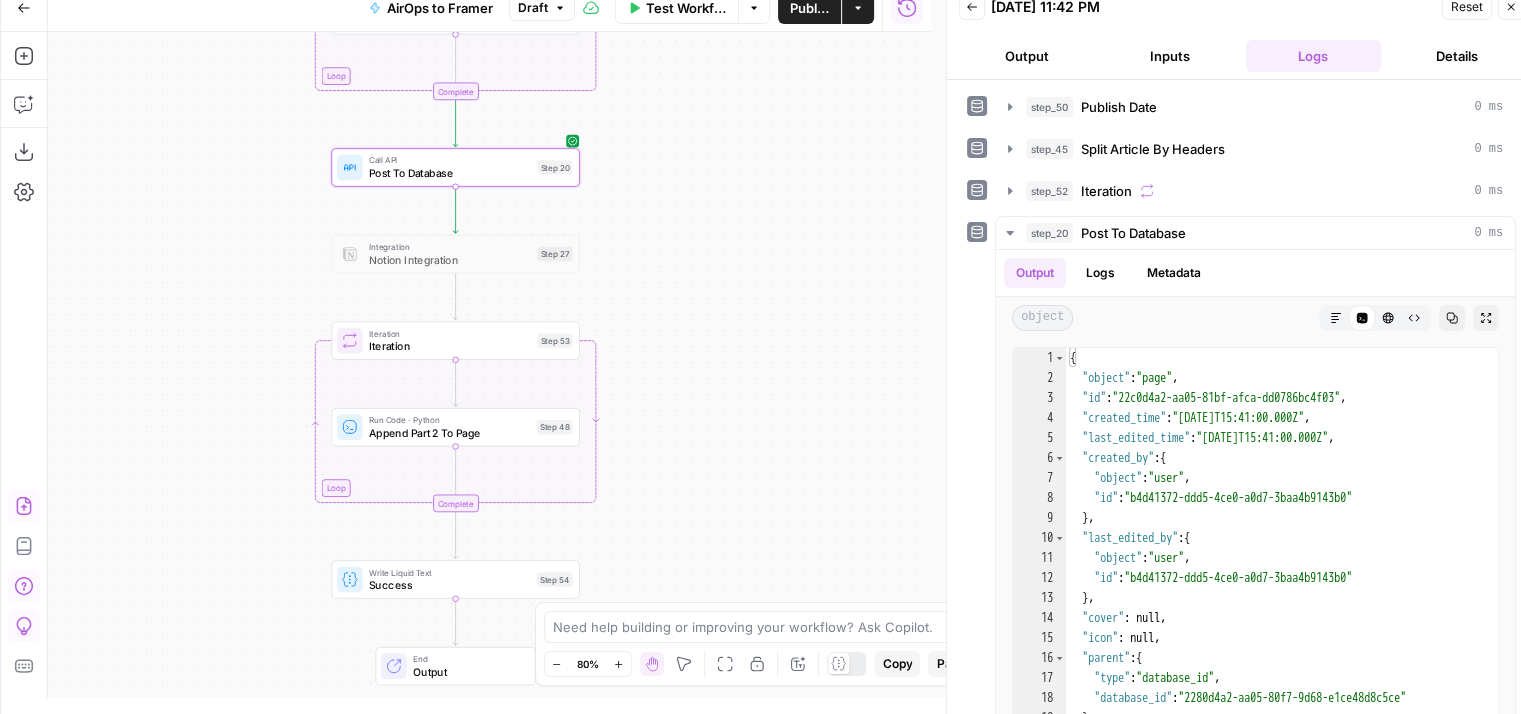 drag, startPoint x: 228, startPoint y: 491, endPoint x: 215, endPoint y: 473, distance: 22.203604 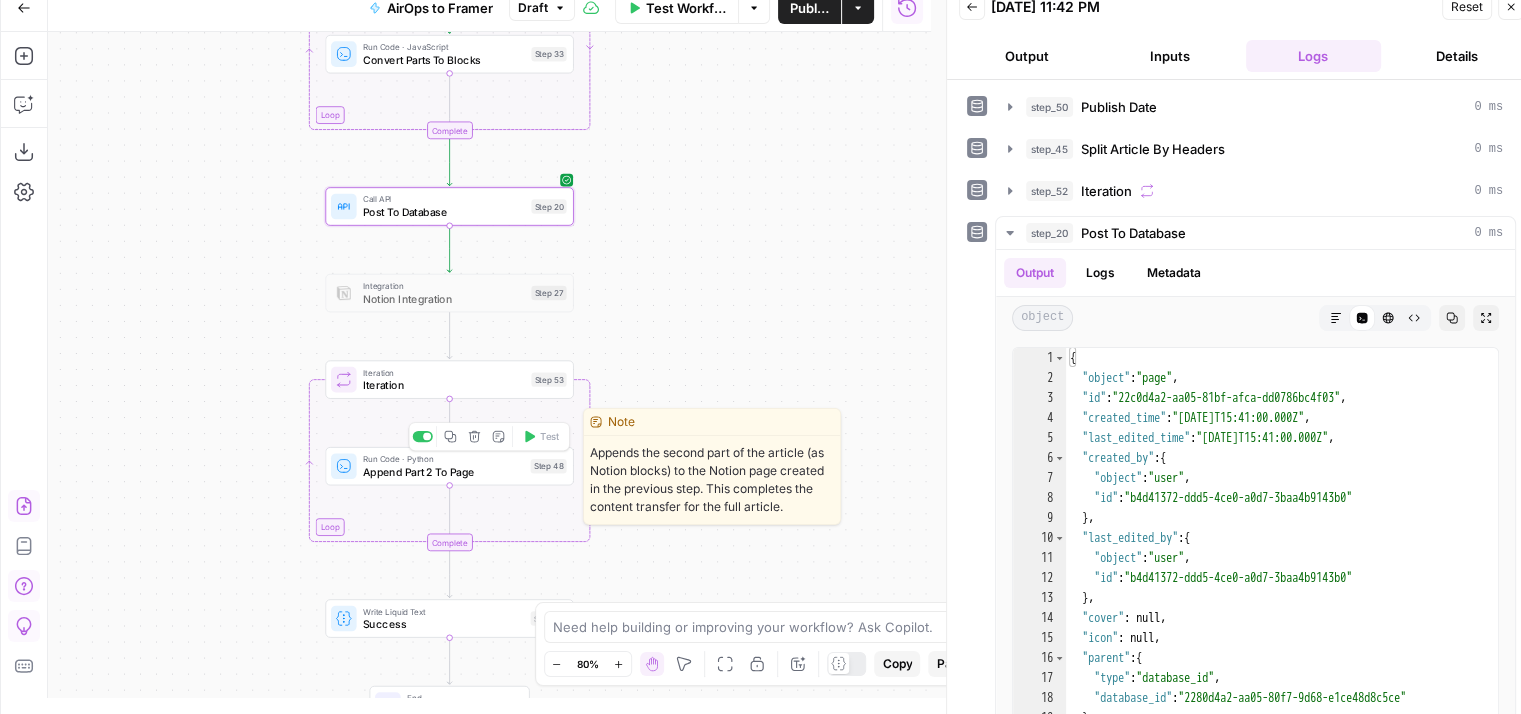 click on "Append Part 2 To Page" at bounding box center [443, 472] 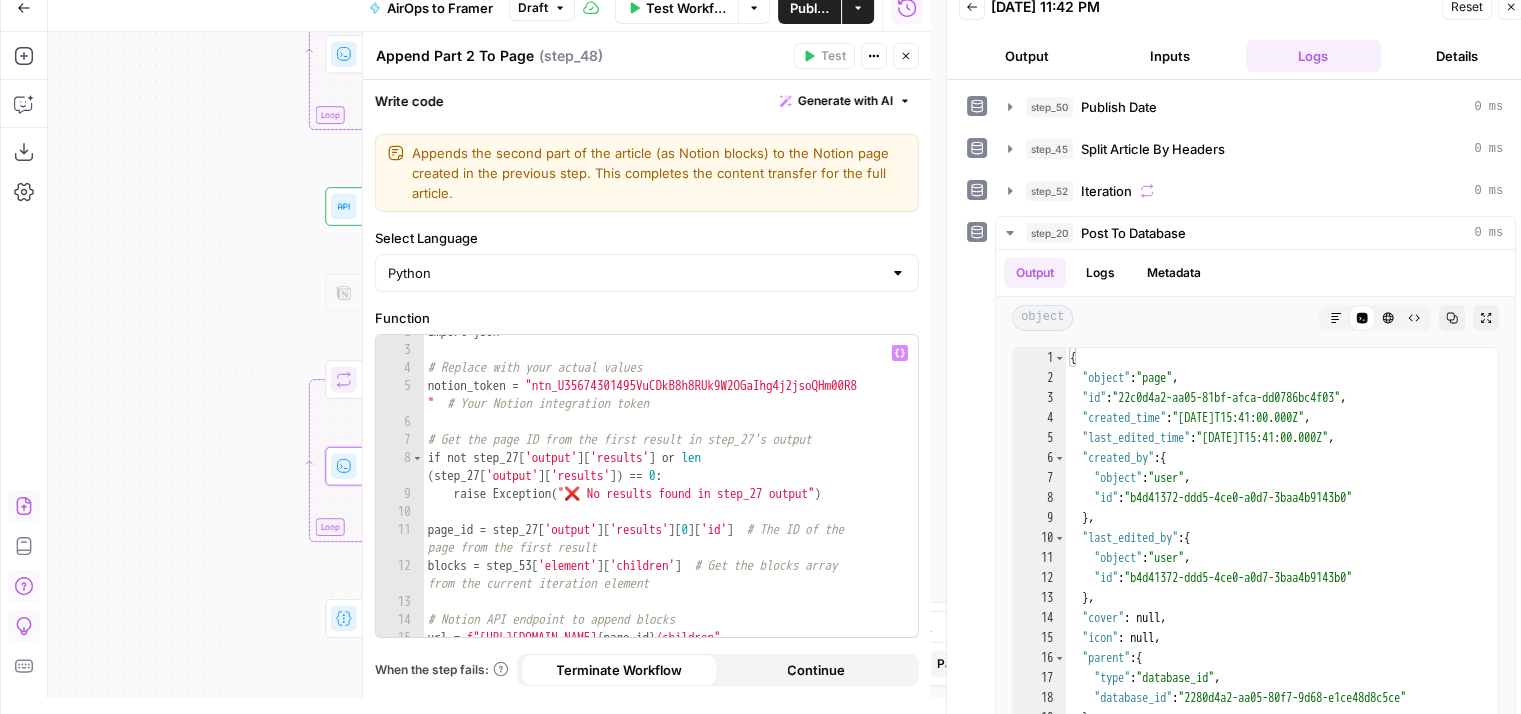 scroll, scrollTop: 0, scrollLeft: 0, axis: both 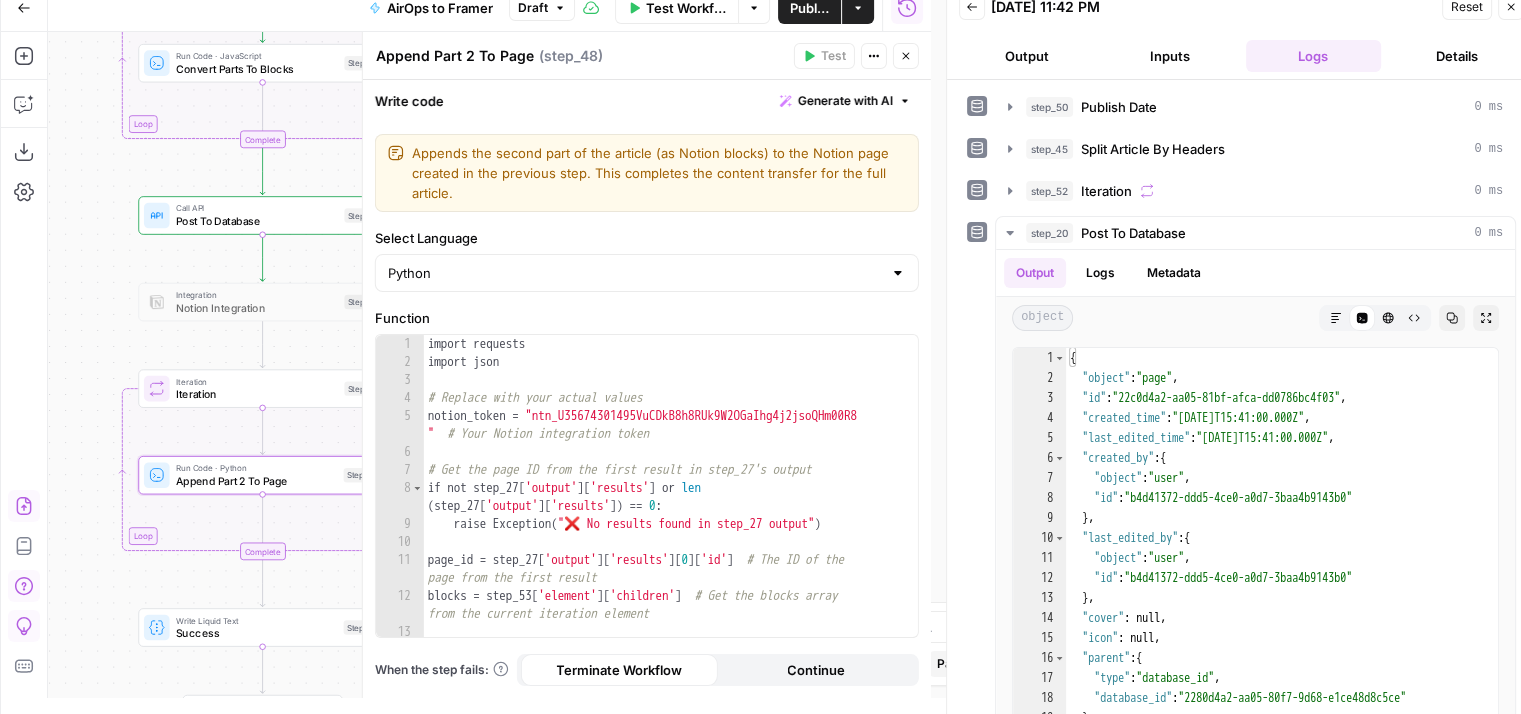 drag, startPoint x: 278, startPoint y: 264, endPoint x: 91, endPoint y: 273, distance: 187.21645 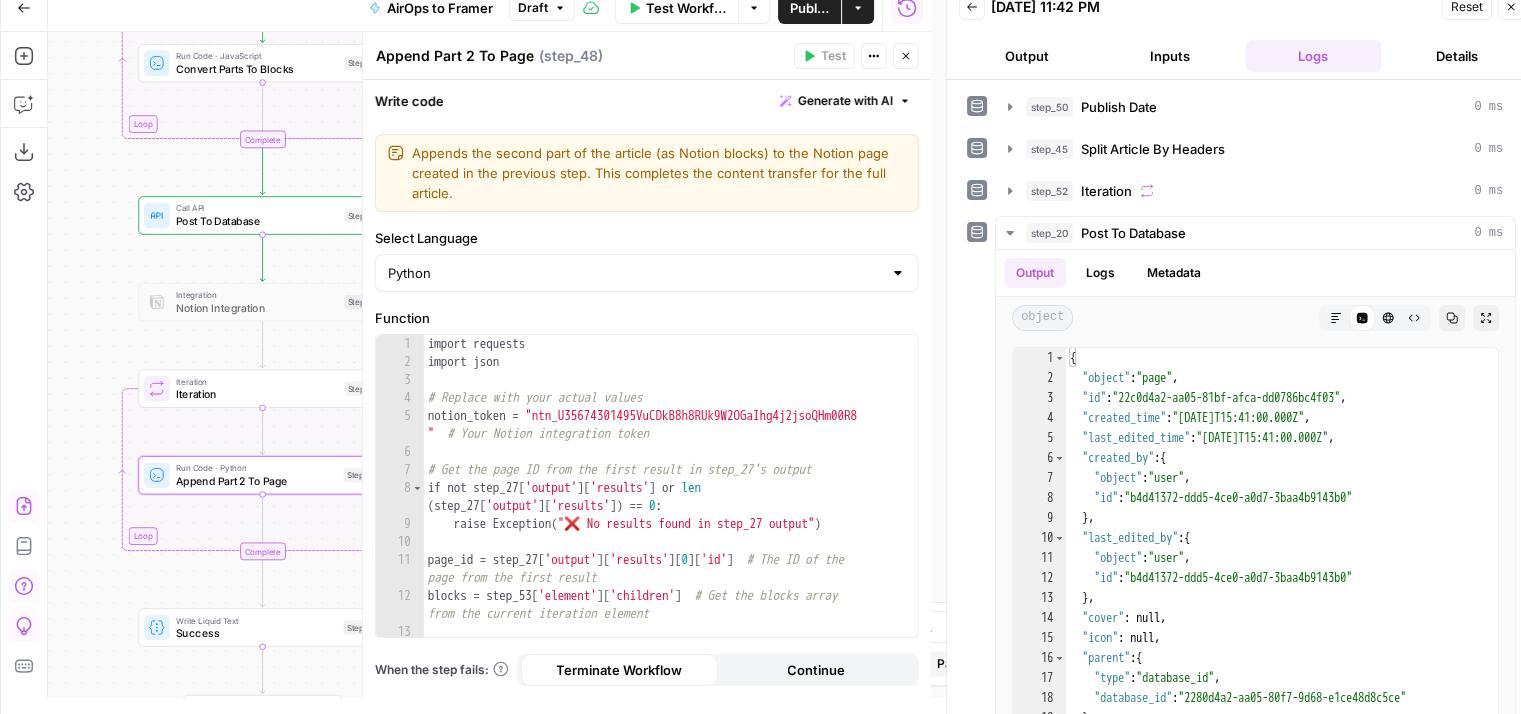 click on "Workflow Set Inputs Inputs Run Code · Python Publish Date Step 50 Run Code · Python Split Article By Headers Step 45 Loop Iteration Iteration Step 52 Run Code · JavaScript Convert Parts To Blocks Step 33 Complete Call API Post To Database Step 20 Integration Notion Integration Step 27 Loop Iteration Iteration Step 53 Run Code · Python Append Part 2 To Page Step 48 Complete Write Liquid Text Success Step 54 End Output" at bounding box center [489, 365] 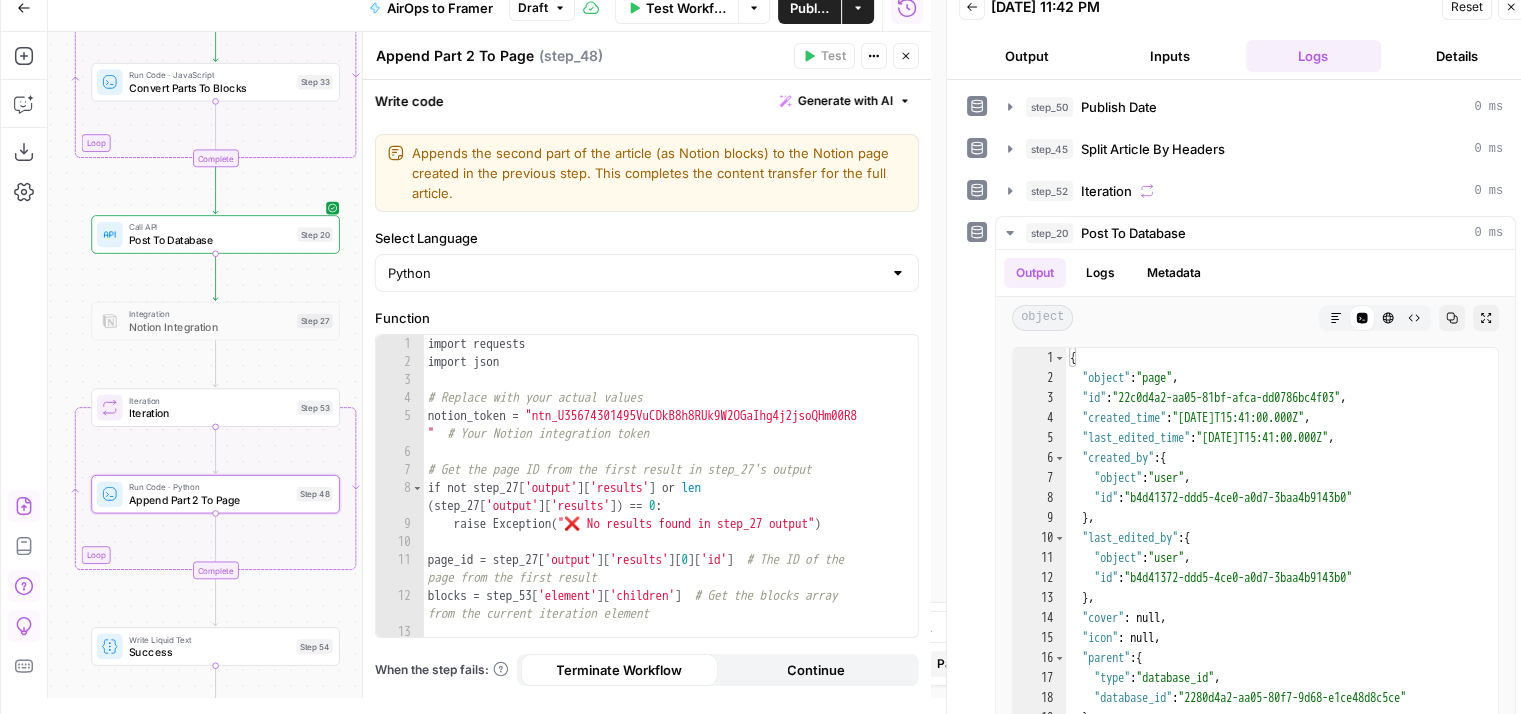 drag, startPoint x: 128, startPoint y: 299, endPoint x: 81, endPoint y: 318, distance: 50.695168 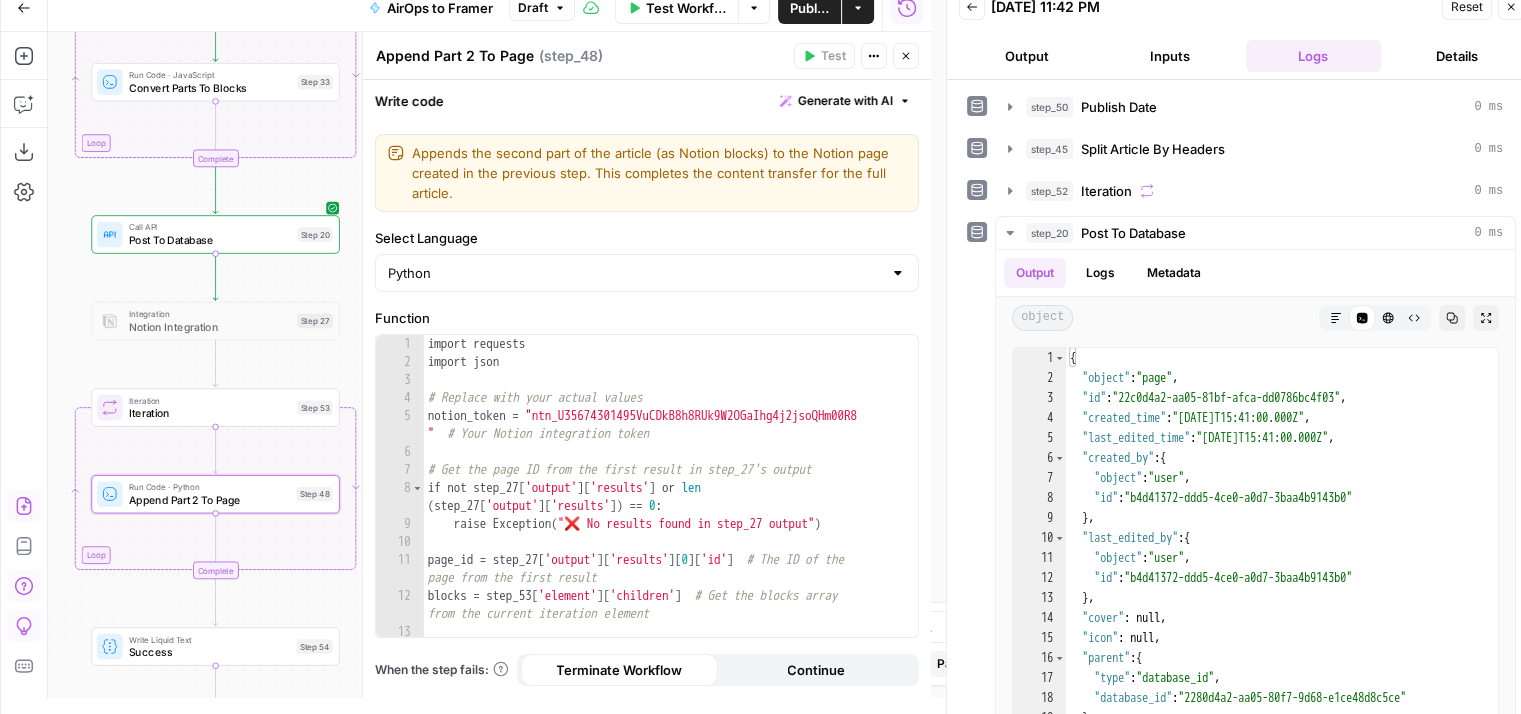 click on "Workflow Set Inputs Inputs Run Code · Python Publish Date Step 50 Run Code · Python Split Article By Headers Step 45 Loop Iteration Iteration Step 52 Run Code · JavaScript Convert Parts To Blocks Step 33 Complete Call API Post To Database Step 20 Integration Notion Integration Step 27 Loop Iteration Iteration Step 53 Run Code · Python Append Part 2 To Page Step 48 Complete Write Liquid Text Success Step 54 End Output" at bounding box center (489, 365) 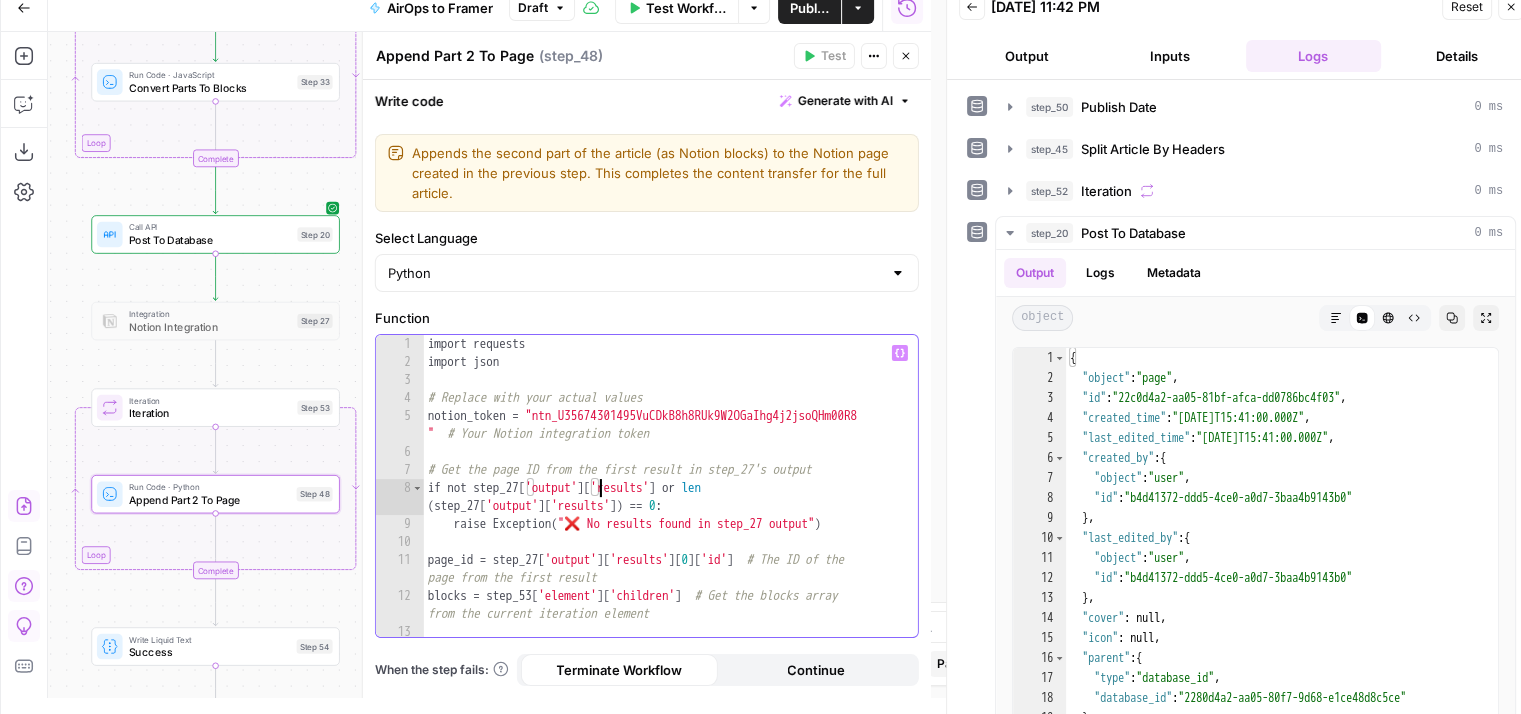 click on "import   requests import   json # Replace with your actual values notion_token   =   "ntn_U35674301495VuCDkB8h8RUk9W2OGaIhg4j2jsoQHm00R8 "    # Your Notion integration token # Get the page ID from the first result in step_27's output if   not   step_27 [ 'output' ] [ 'results' ]   or   len ( step_27 [ 'output' ] [ 'results' ])   ==   0 :      raise   Exception ( "❌ No results found in step_27 output" ) page_id   =   step_27 [ 'output' ] [ 'results' ] [ 0 ] [ 'id' ]    # The ID of the  page from the first result blocks   =   step_53 [ 'element' ] [ 'children' ]    # Get the blocks array  from the current iteration element # Notion API endpoint to append blocks" at bounding box center [664, 505] 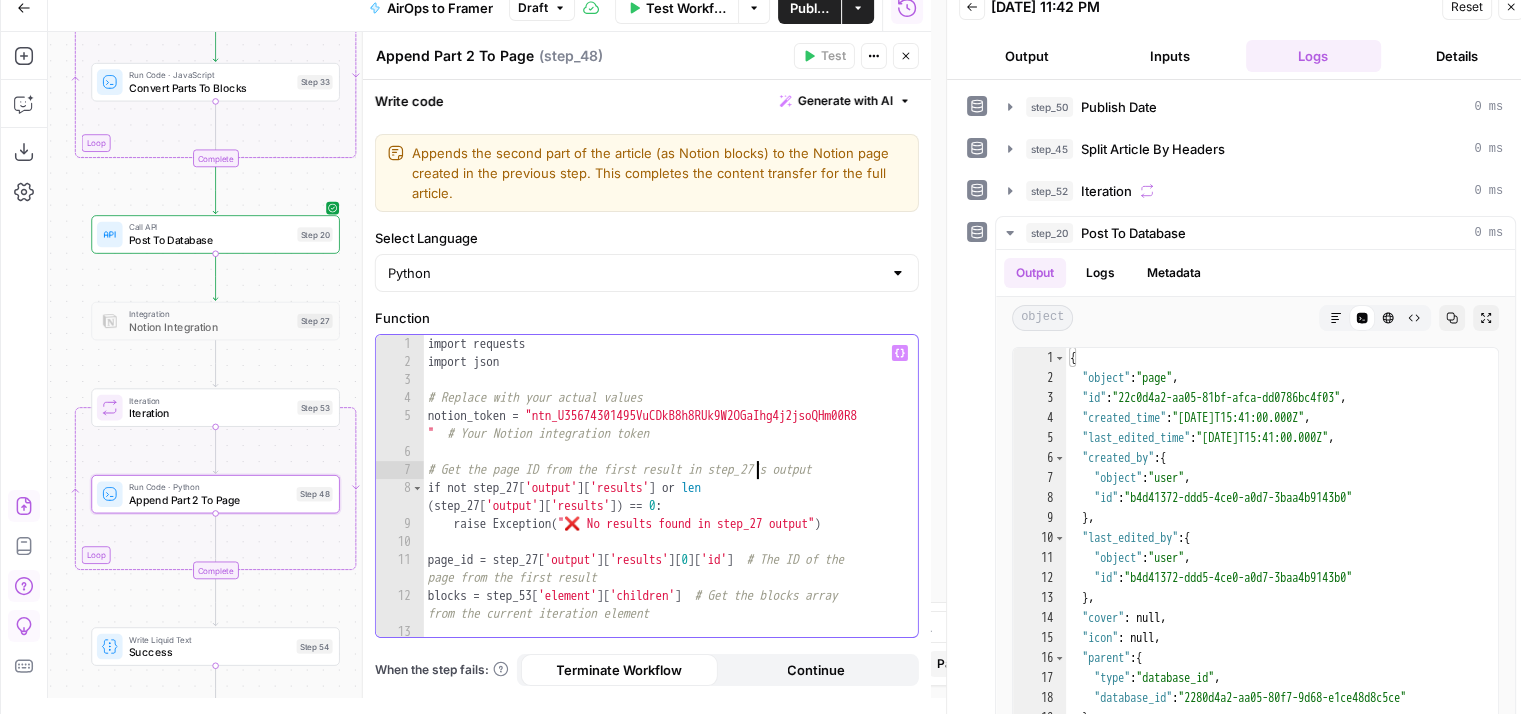 click on "import   requests import   json # Replace with your actual values notion_token   =   "ntn_U35674301495VuCDkB8h8RUk9W2OGaIhg4j2jsoQHm00R8 "    # Your Notion integration token # Get the page ID from the first result in step_27's output if   not   step_27 [ 'output' ] [ 'results' ]   or   len ( step_27 [ 'output' ] [ 'results' ])   ==   0 :      raise   Exception ( "❌ No results found in step_27 output" ) page_id   =   step_27 [ 'output' ] [ 'results' ] [ 0 ] [ 'id' ]    # The ID of the  page from the first result blocks   =   step_53 [ 'element' ] [ 'children' ]    # Get the blocks array  from the current iteration element # Notion API endpoint to append blocks" at bounding box center [664, 505] 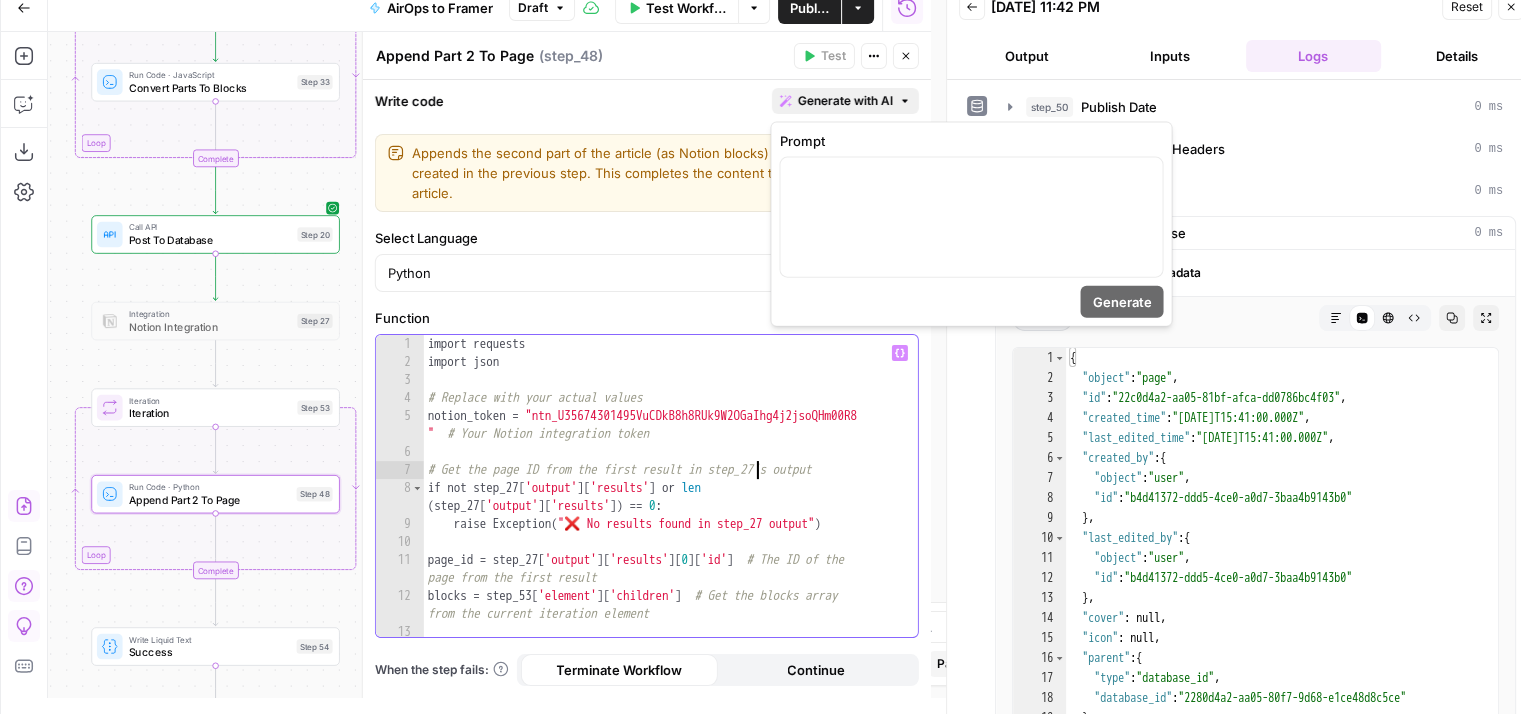 click on "Generate with AI" at bounding box center [845, 101] 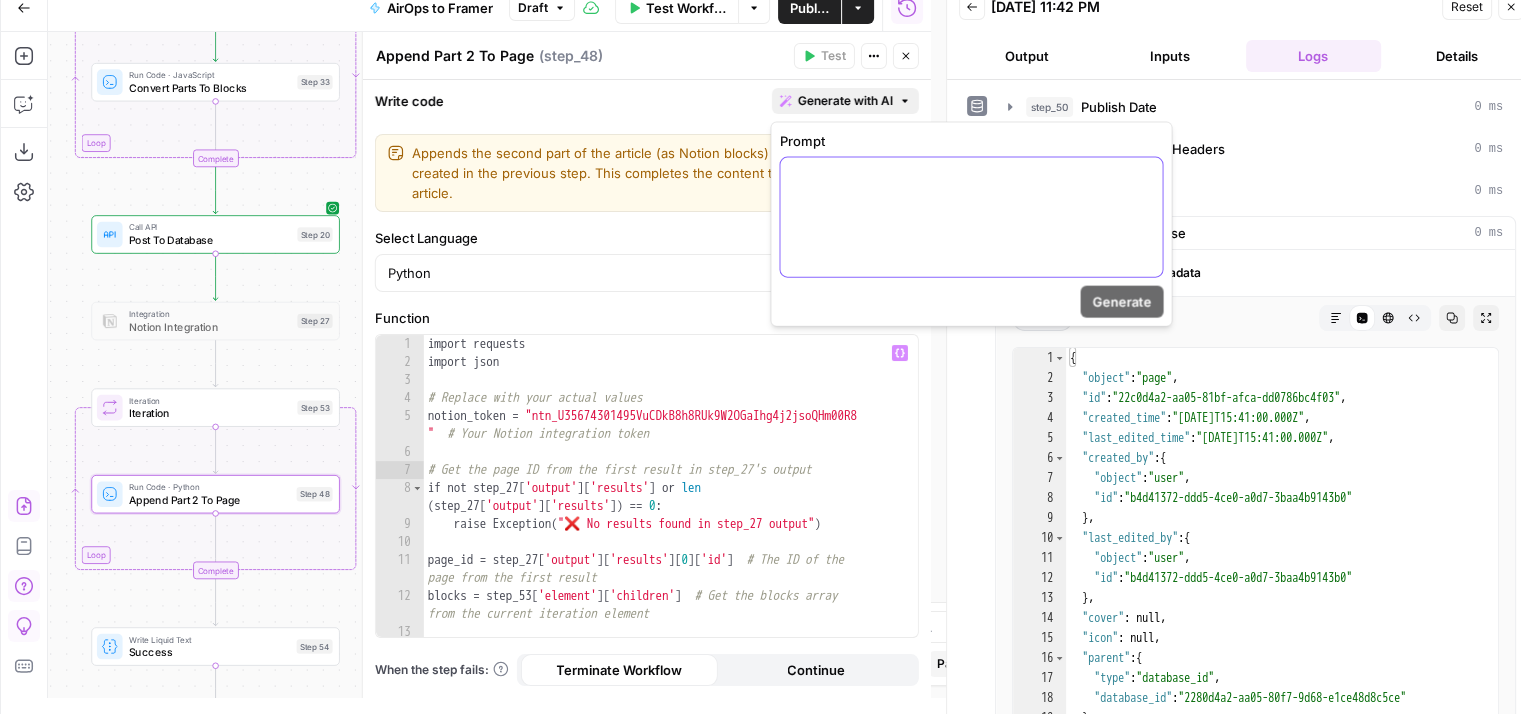 click at bounding box center (971, 217) 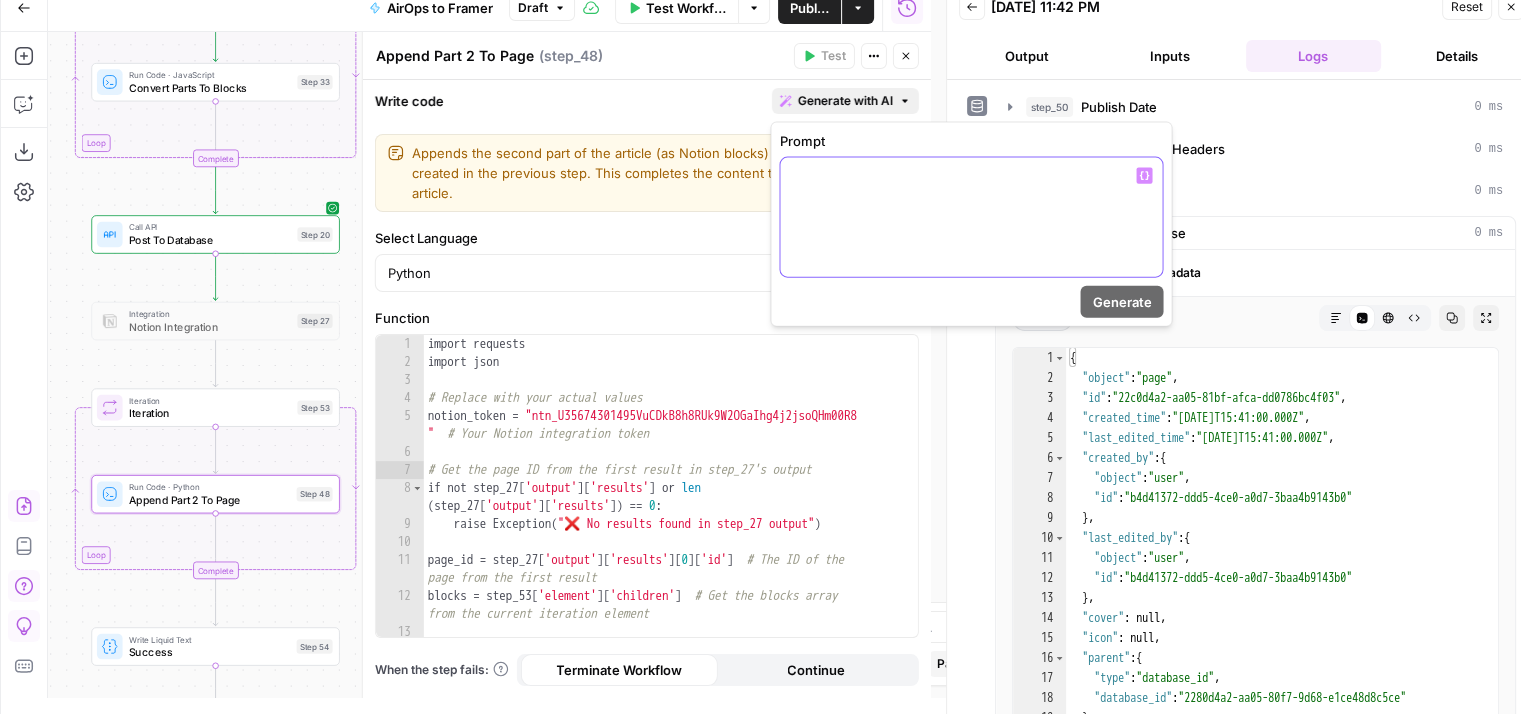 type 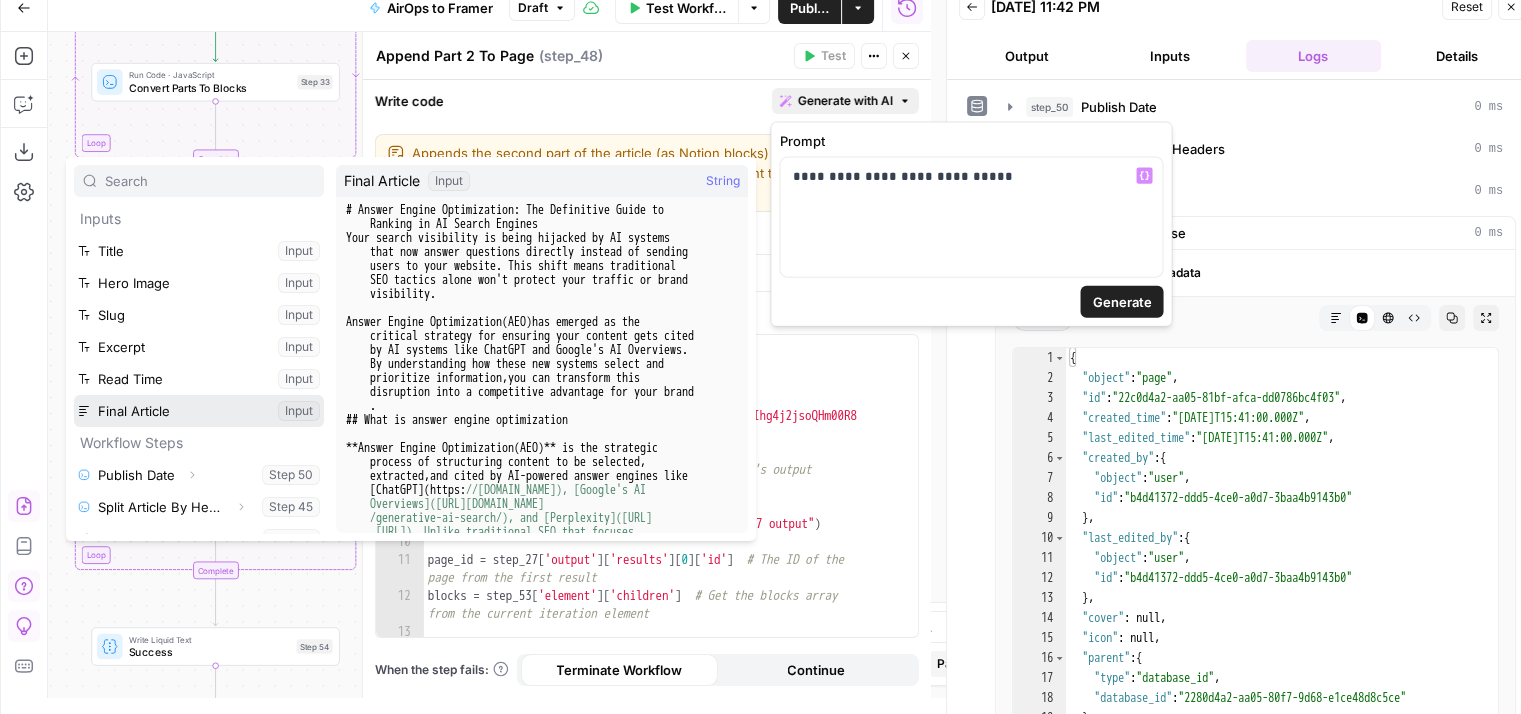 scroll, scrollTop: 149, scrollLeft: 0, axis: vertical 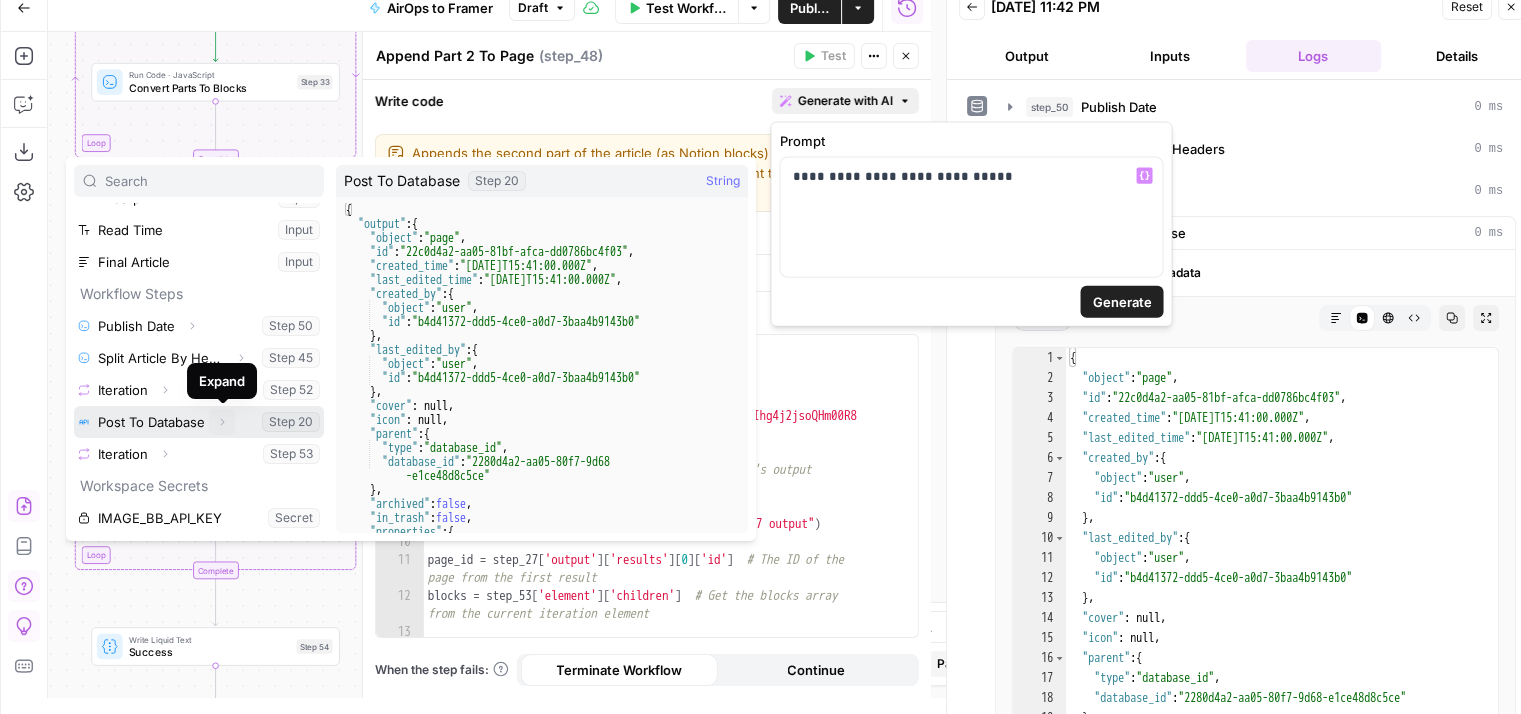 click 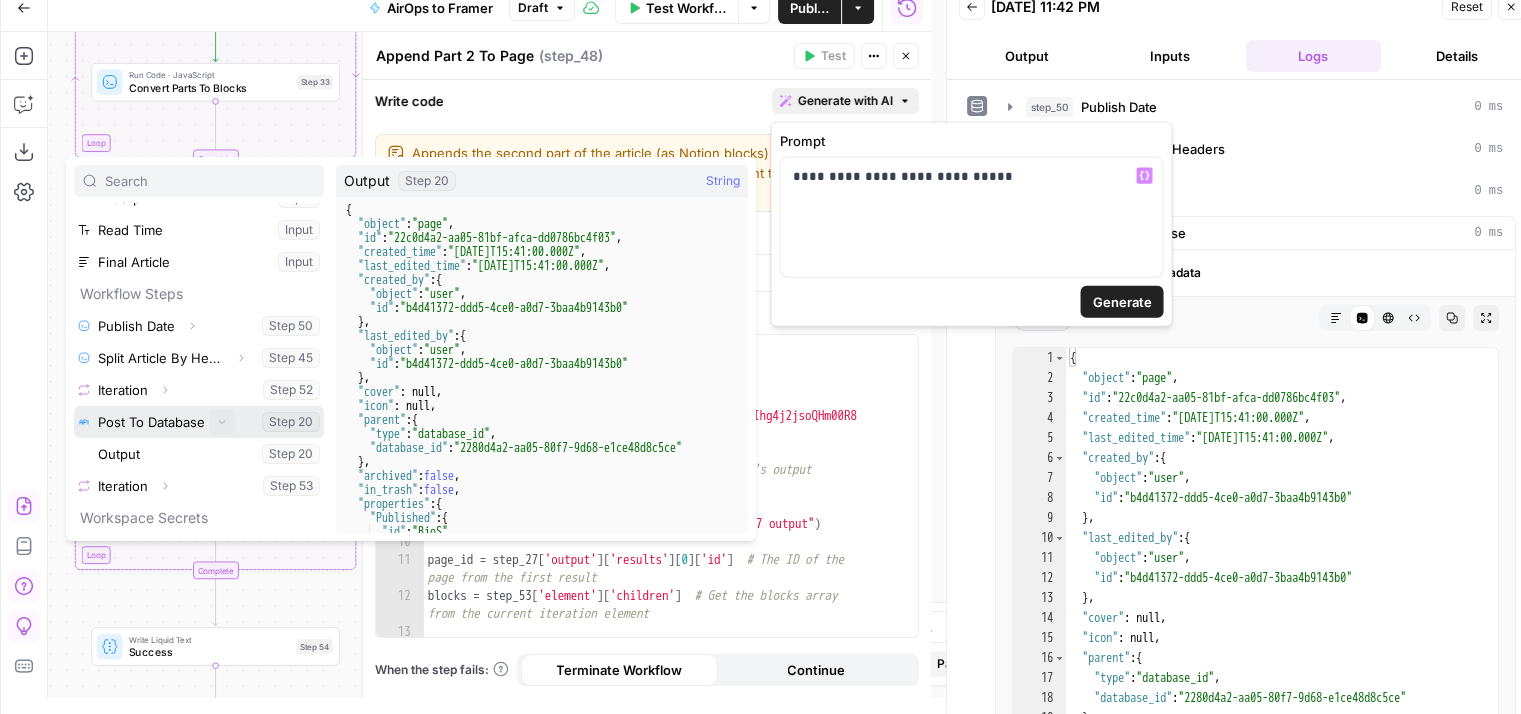 scroll, scrollTop: 181, scrollLeft: 0, axis: vertical 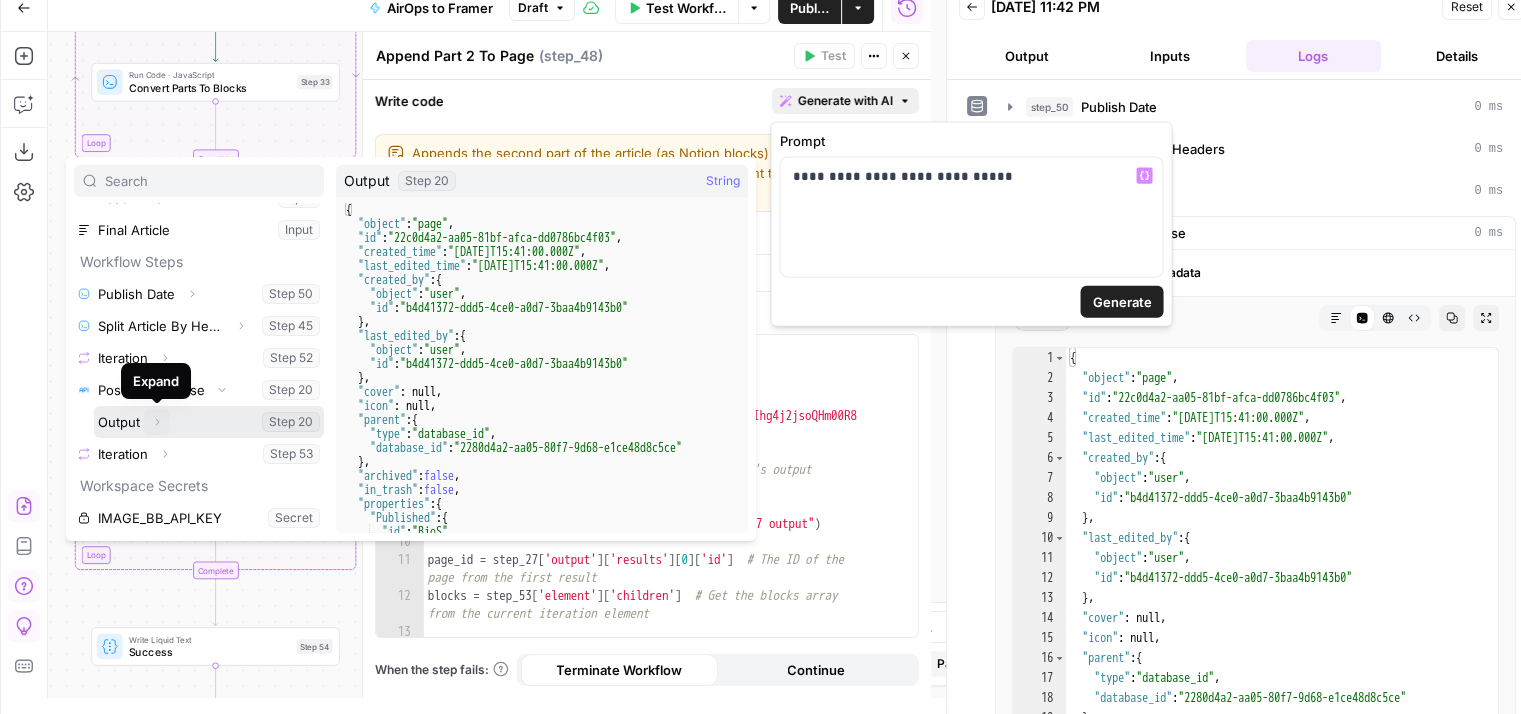 click 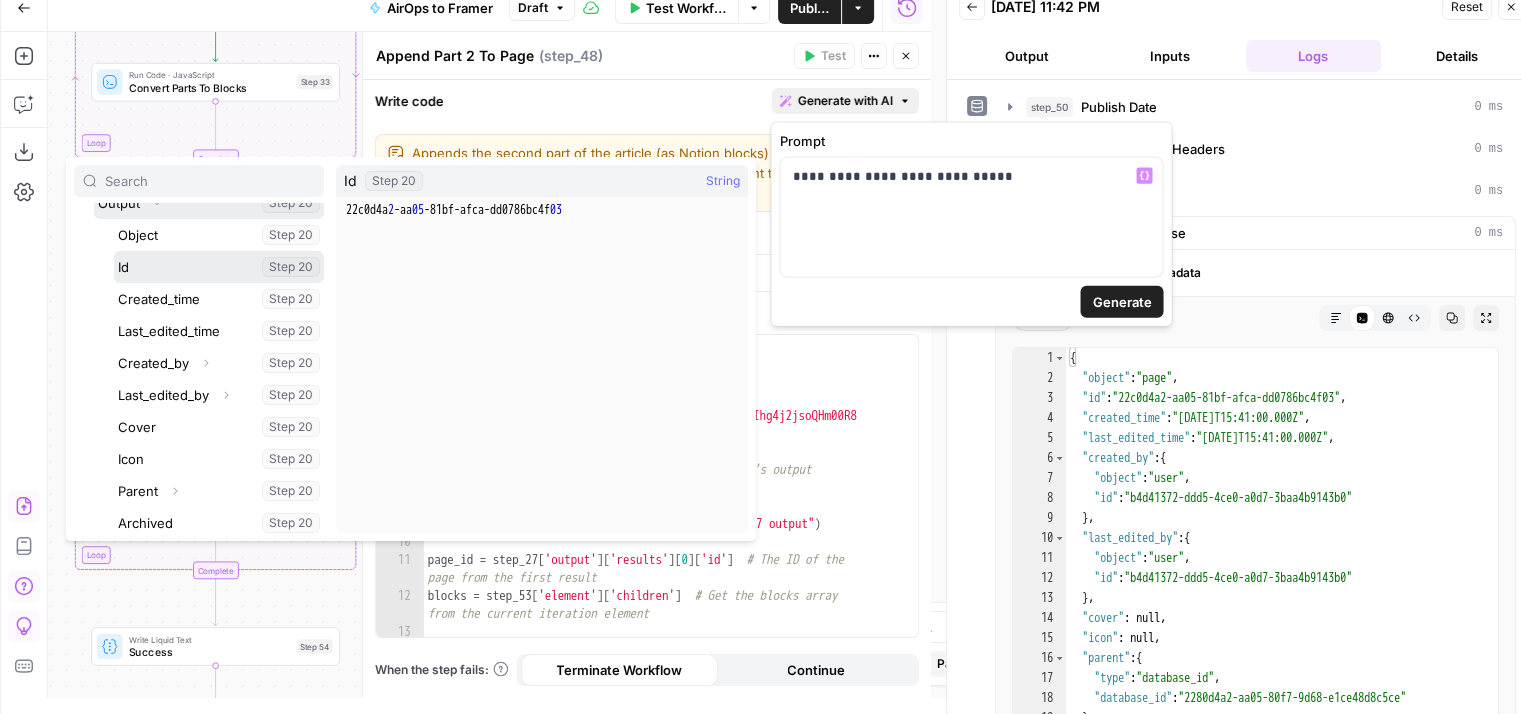 scroll, scrollTop: 401, scrollLeft: 0, axis: vertical 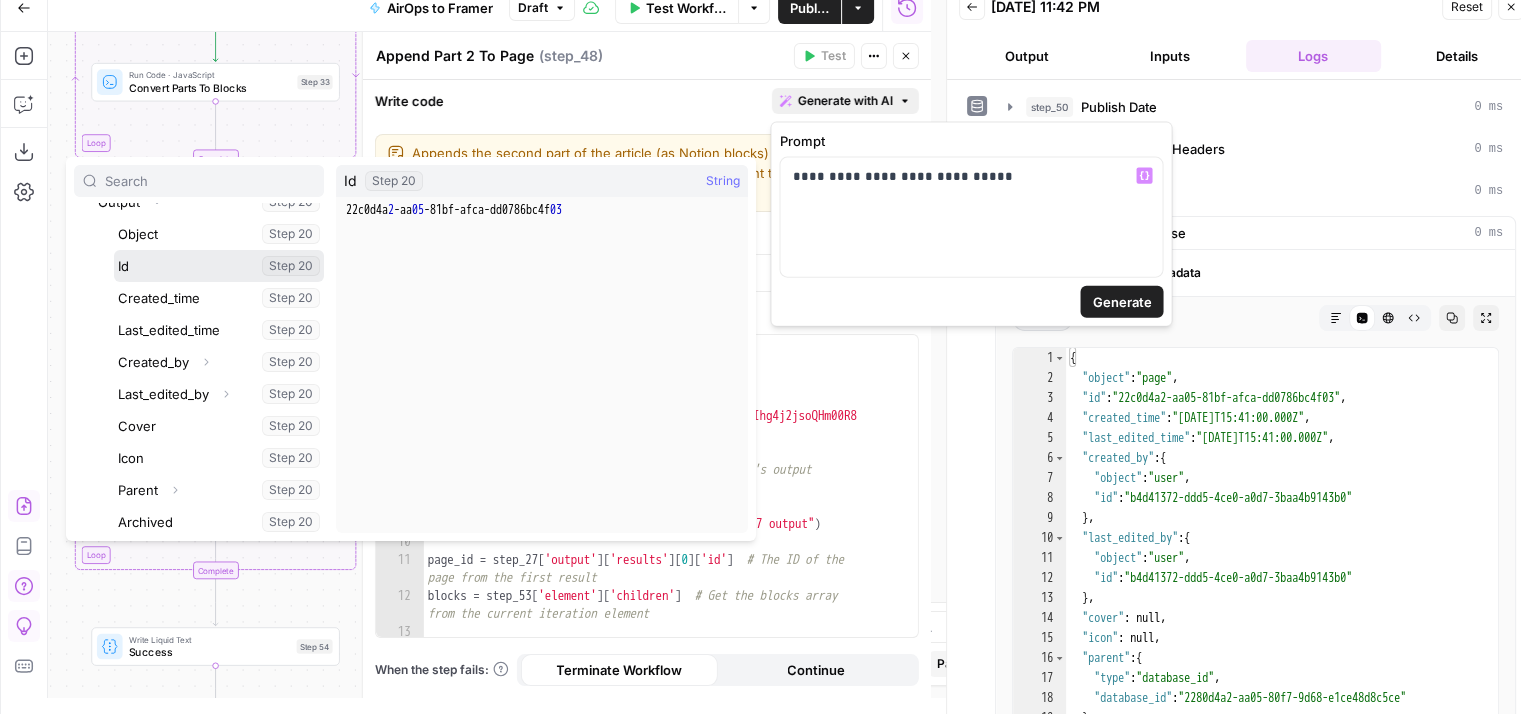 click at bounding box center [219, 266] 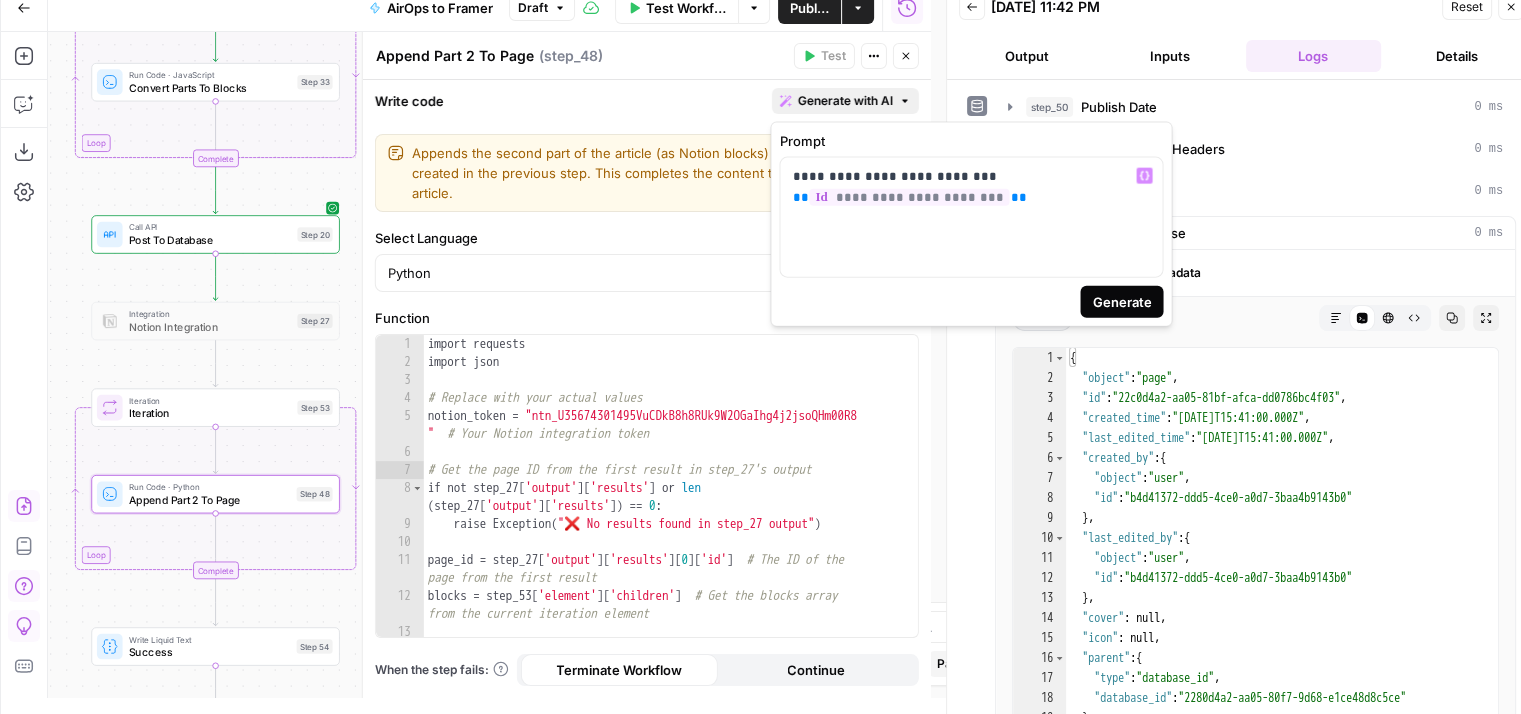 click on "Generate" at bounding box center [1121, 302] 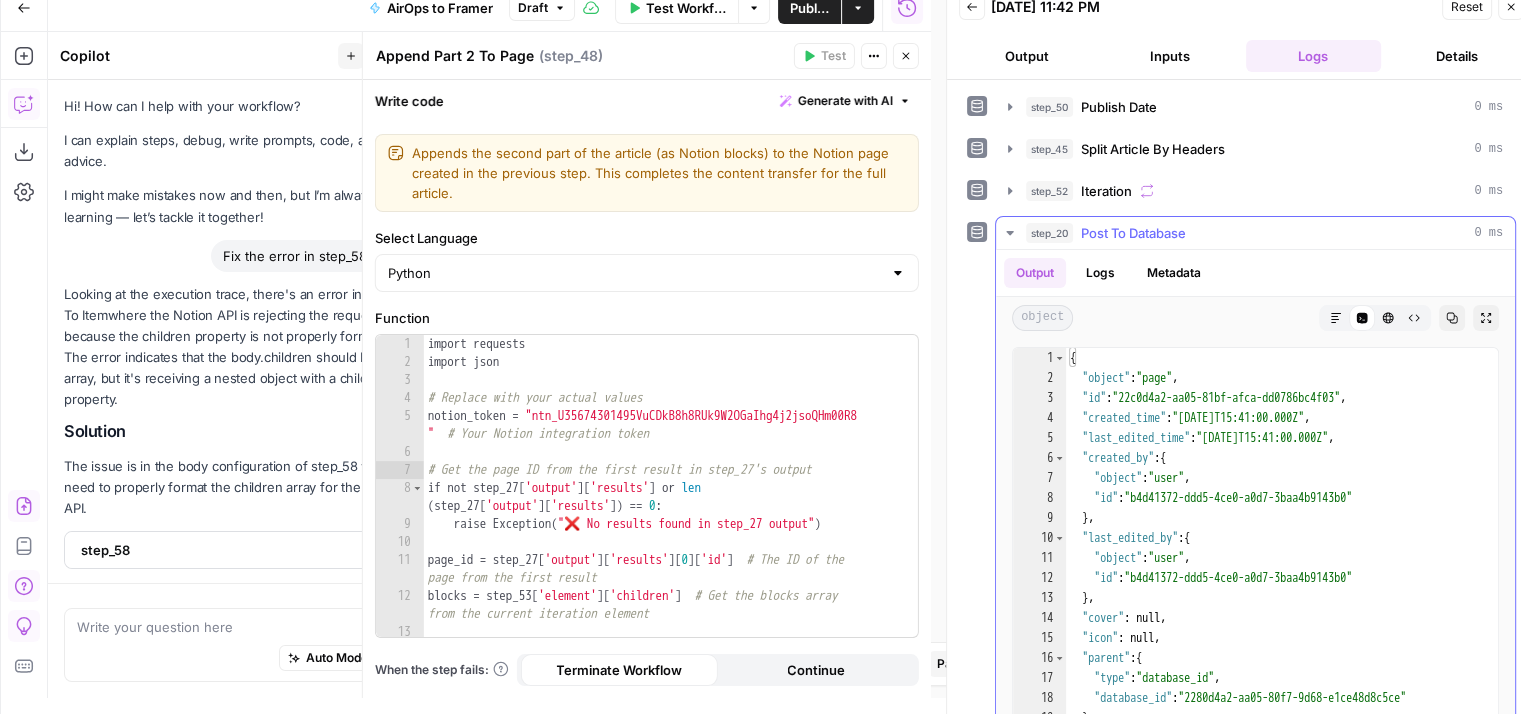 scroll, scrollTop: 2287, scrollLeft: 0, axis: vertical 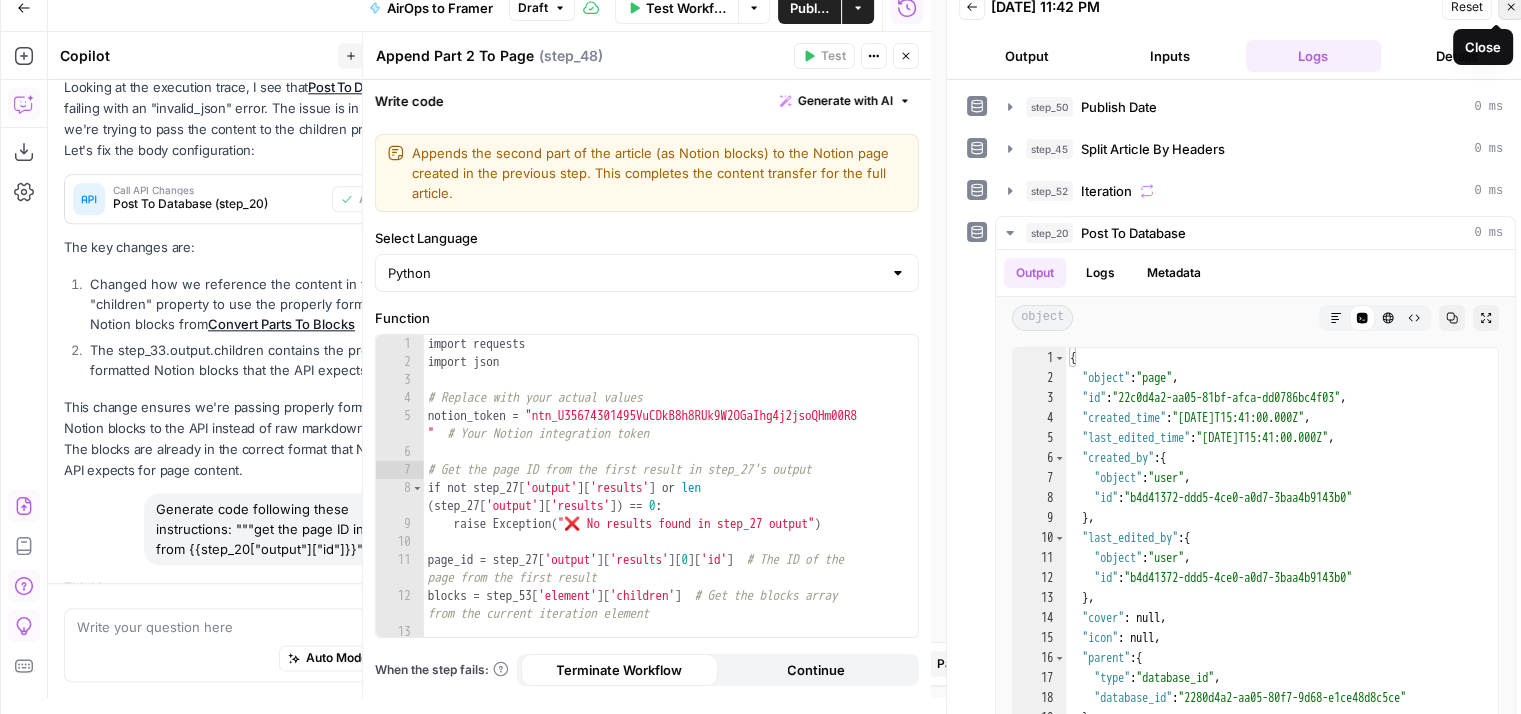 click 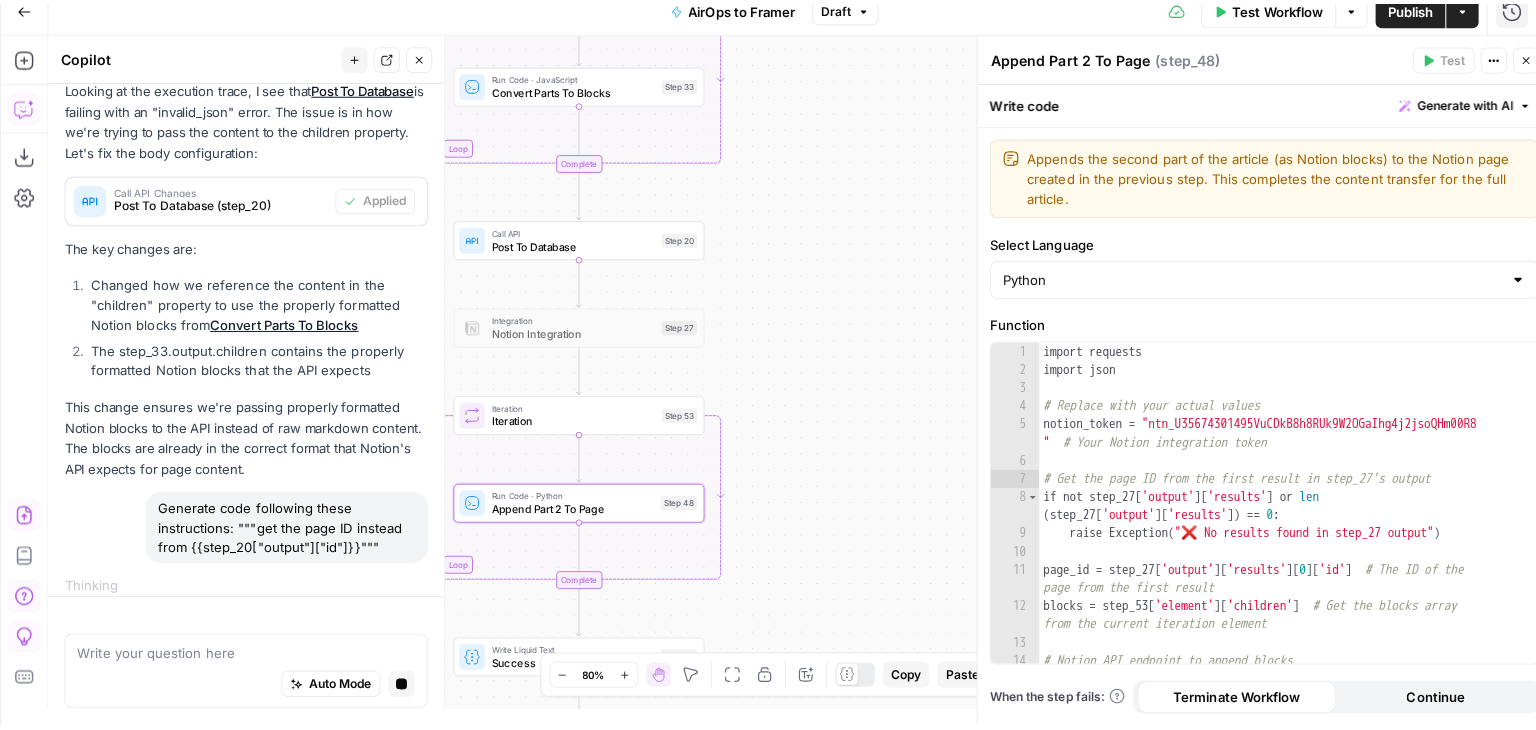 scroll, scrollTop: 0, scrollLeft: 0, axis: both 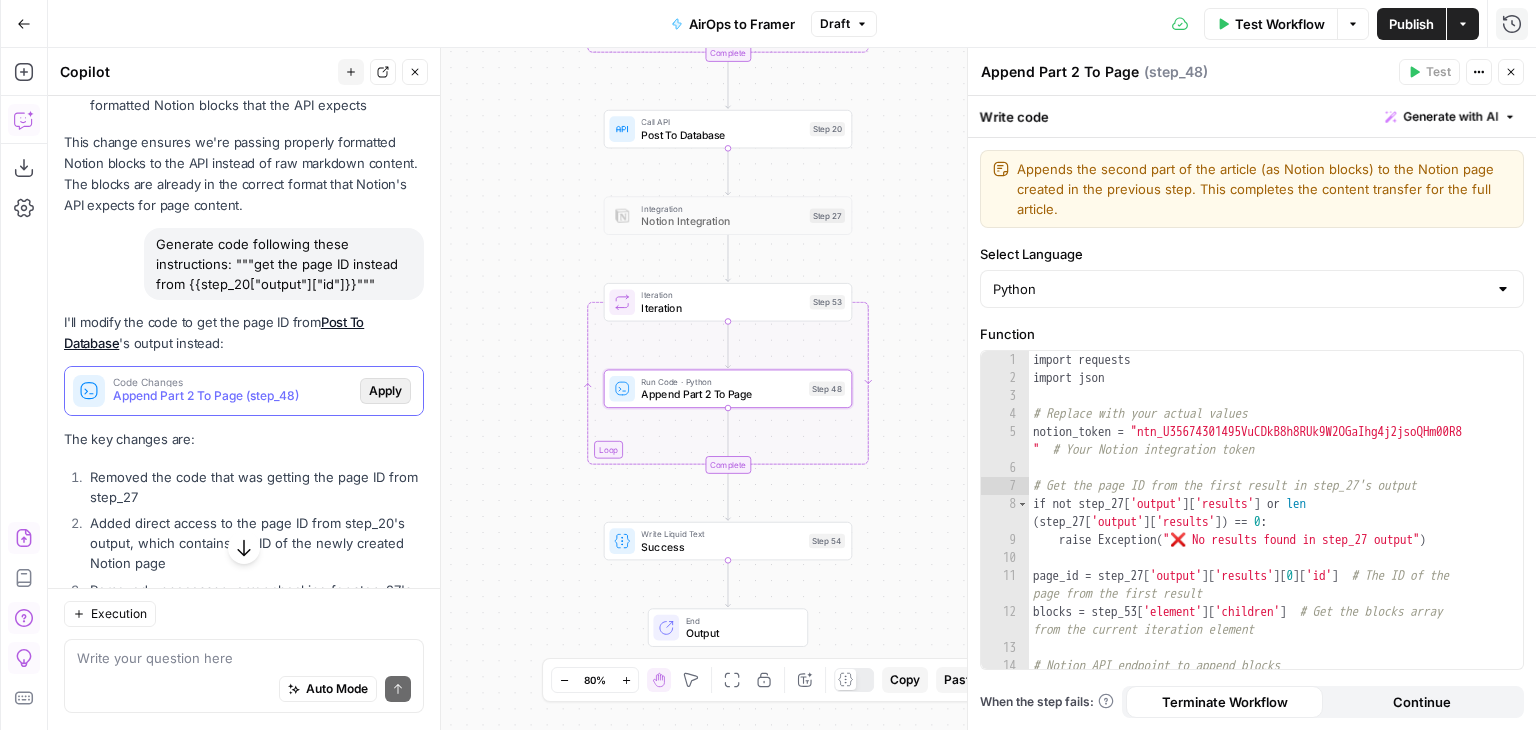 click on "Apply" at bounding box center [385, 391] 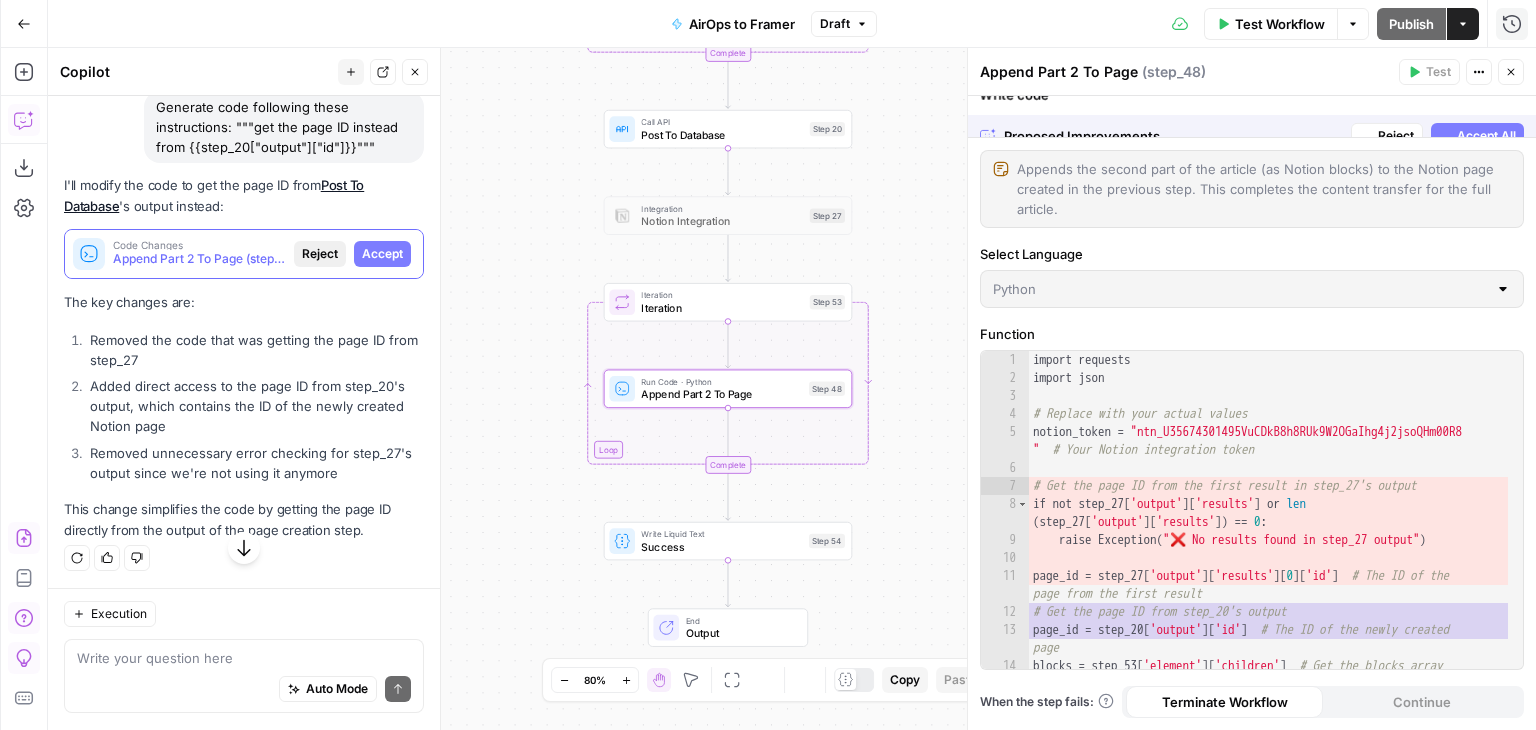 scroll, scrollTop: 2568, scrollLeft: 0, axis: vertical 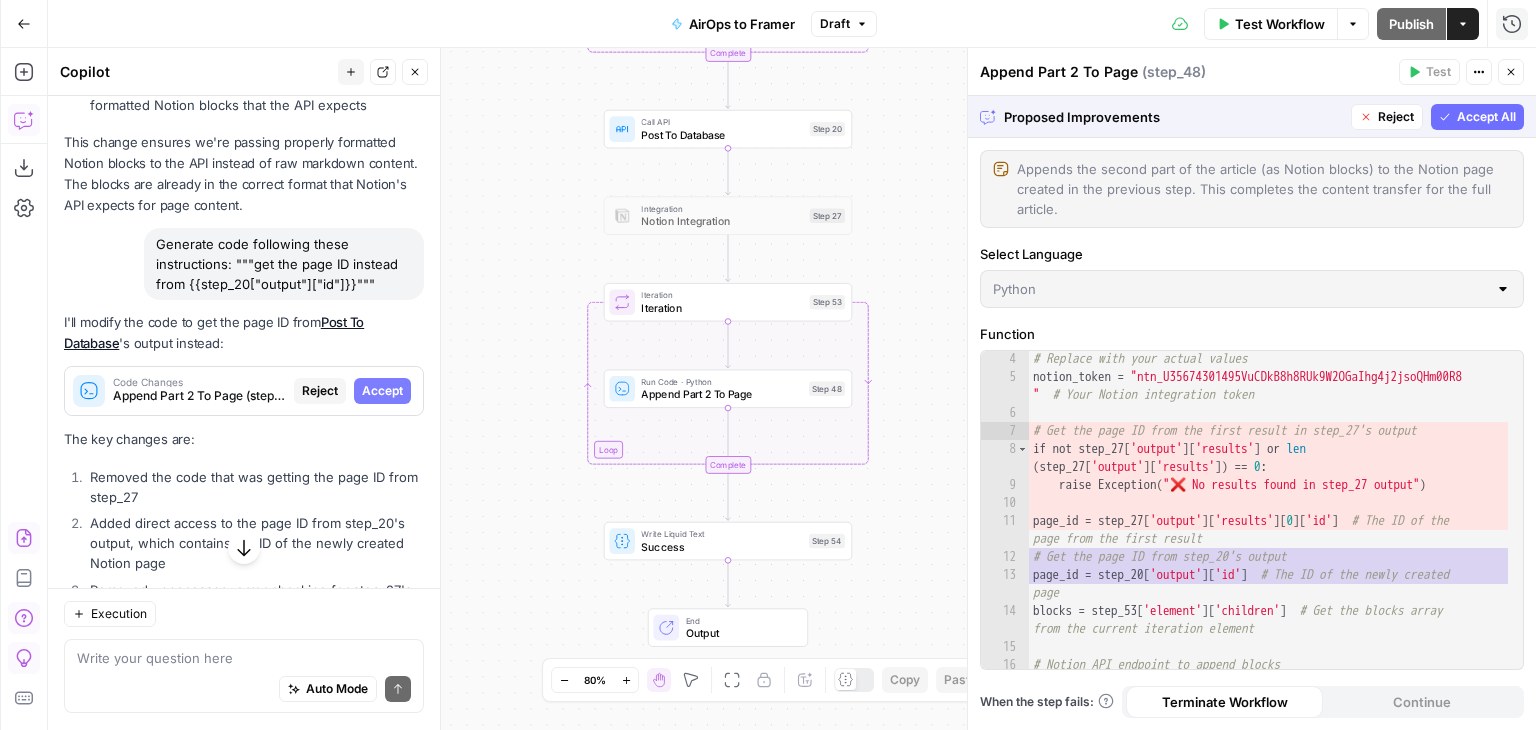 click on "Accept All" at bounding box center [1486, 117] 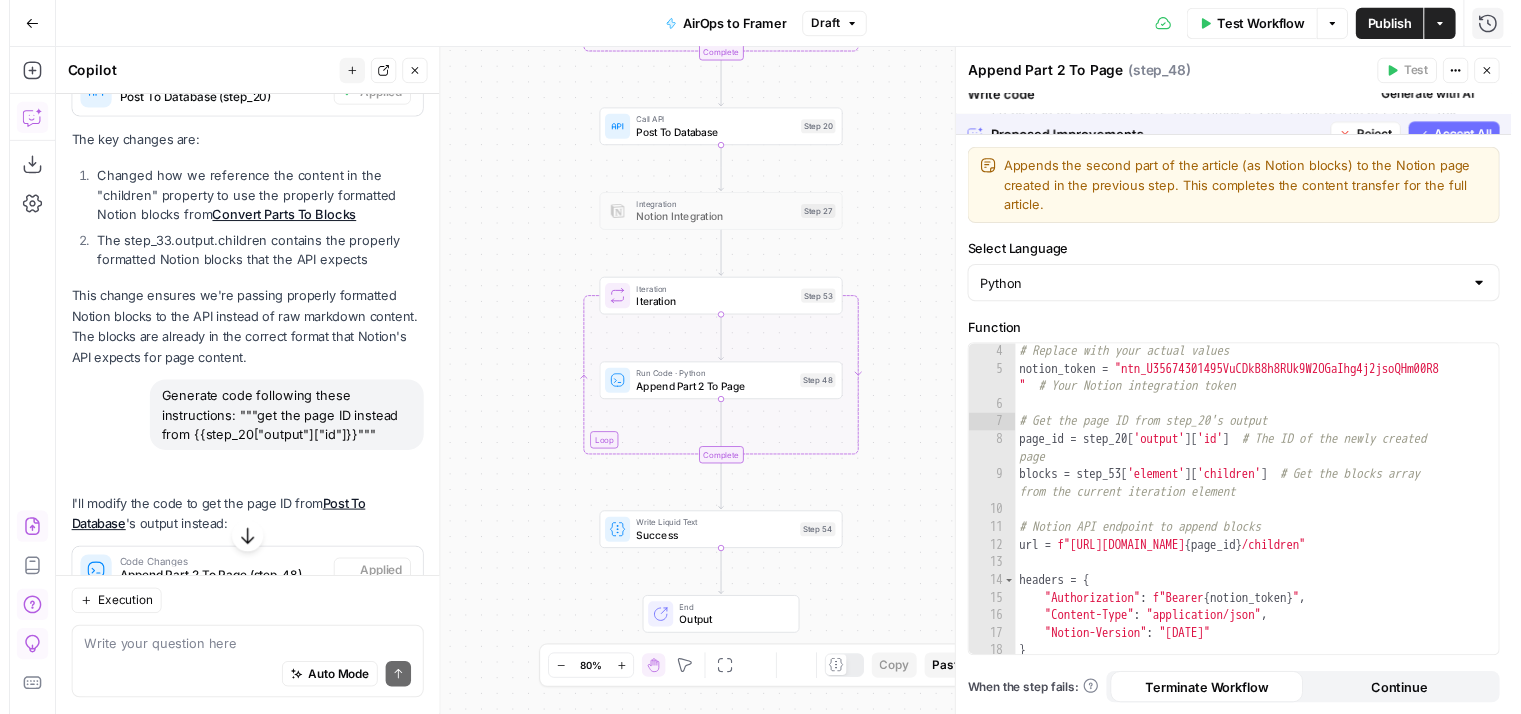 scroll, scrollTop: 2728, scrollLeft: 0, axis: vertical 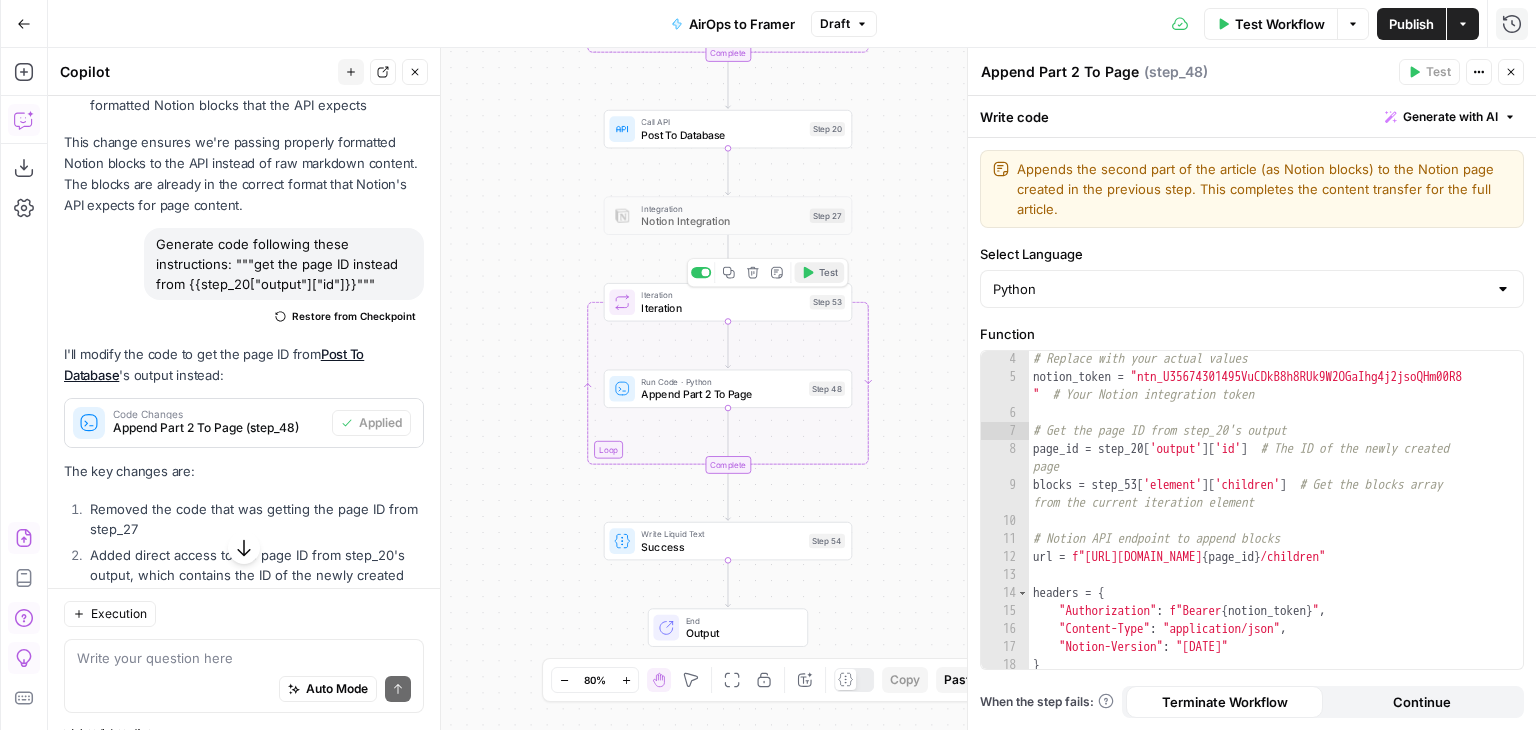 click on "Test" at bounding box center (828, 272) 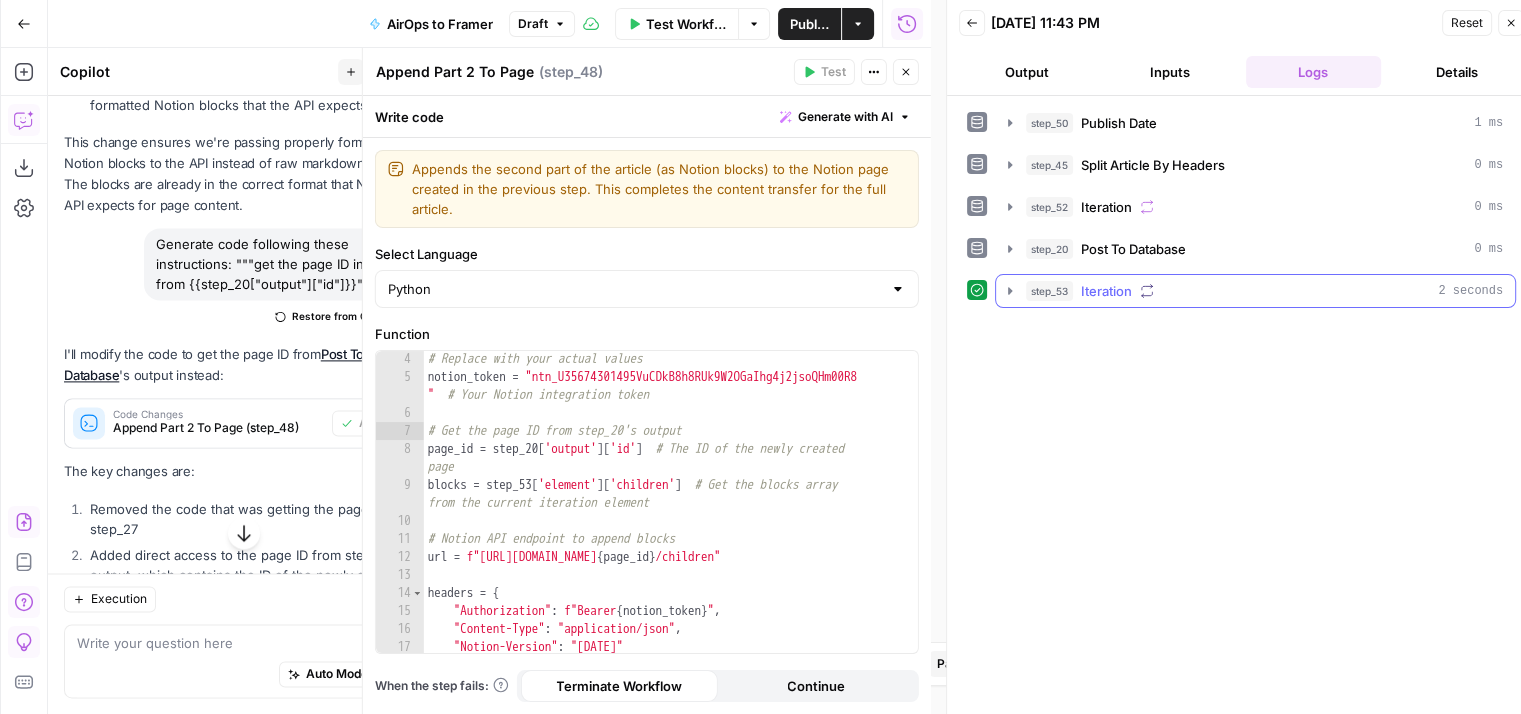 click on "step_53 Iteration 2 seconds" at bounding box center [1255, 291] 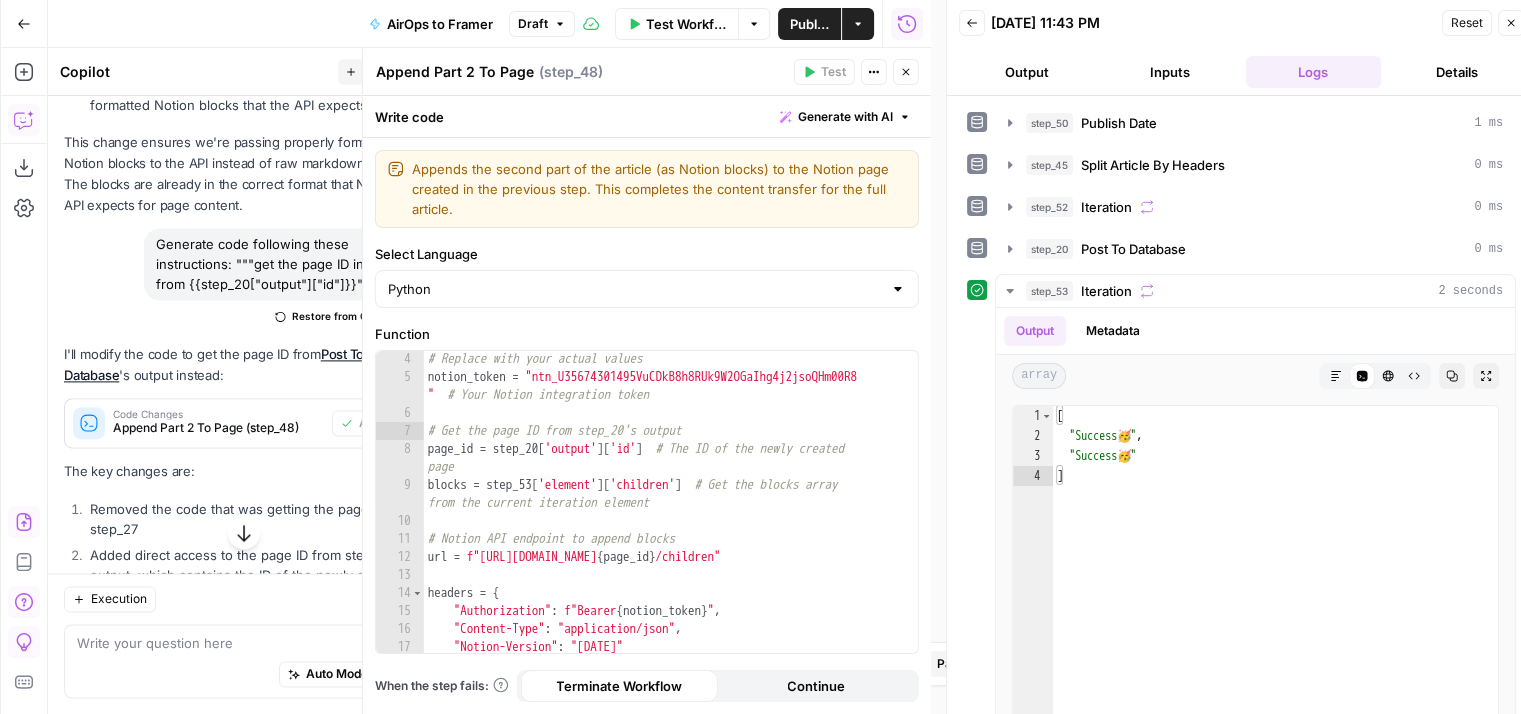 scroll, scrollTop: 177, scrollLeft: 0, axis: vertical 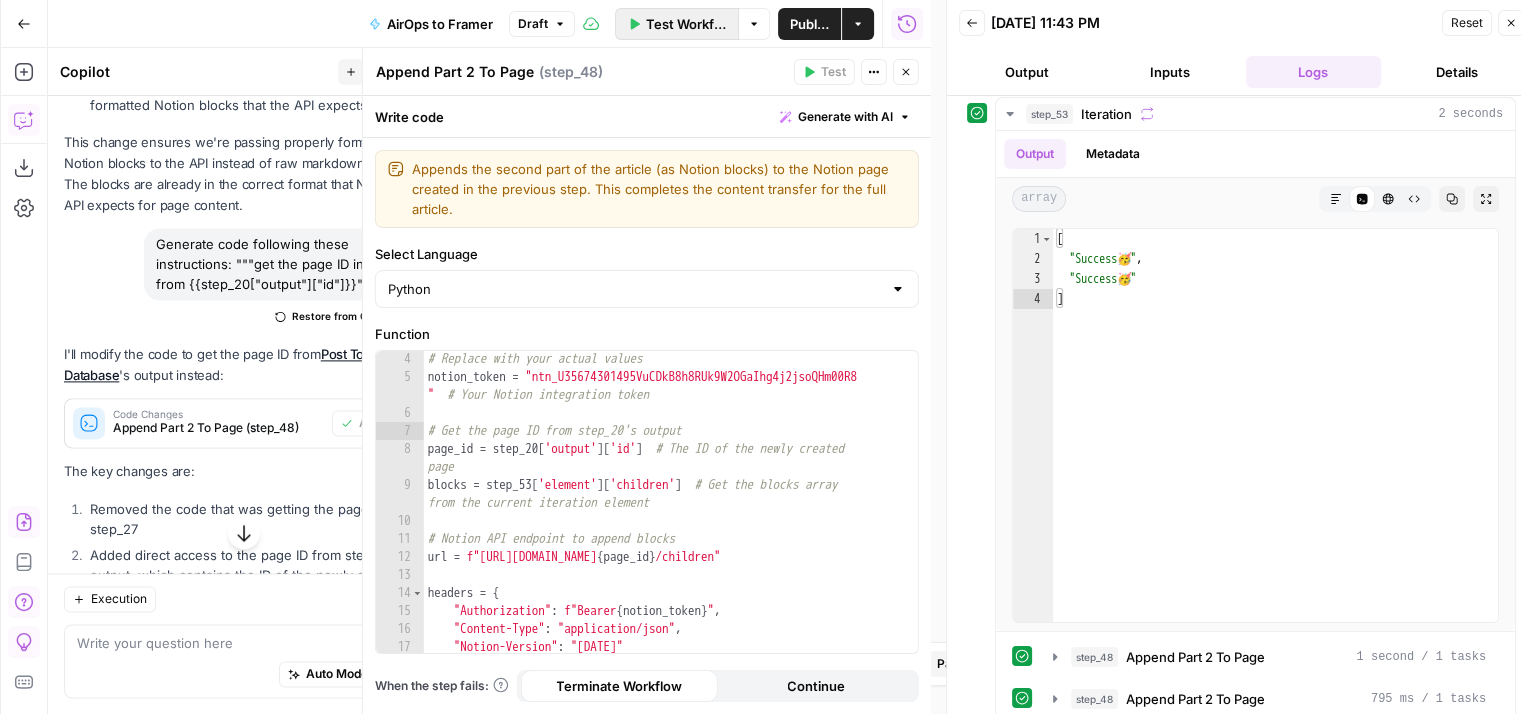 click on "Test Workflow" at bounding box center (686, 24) 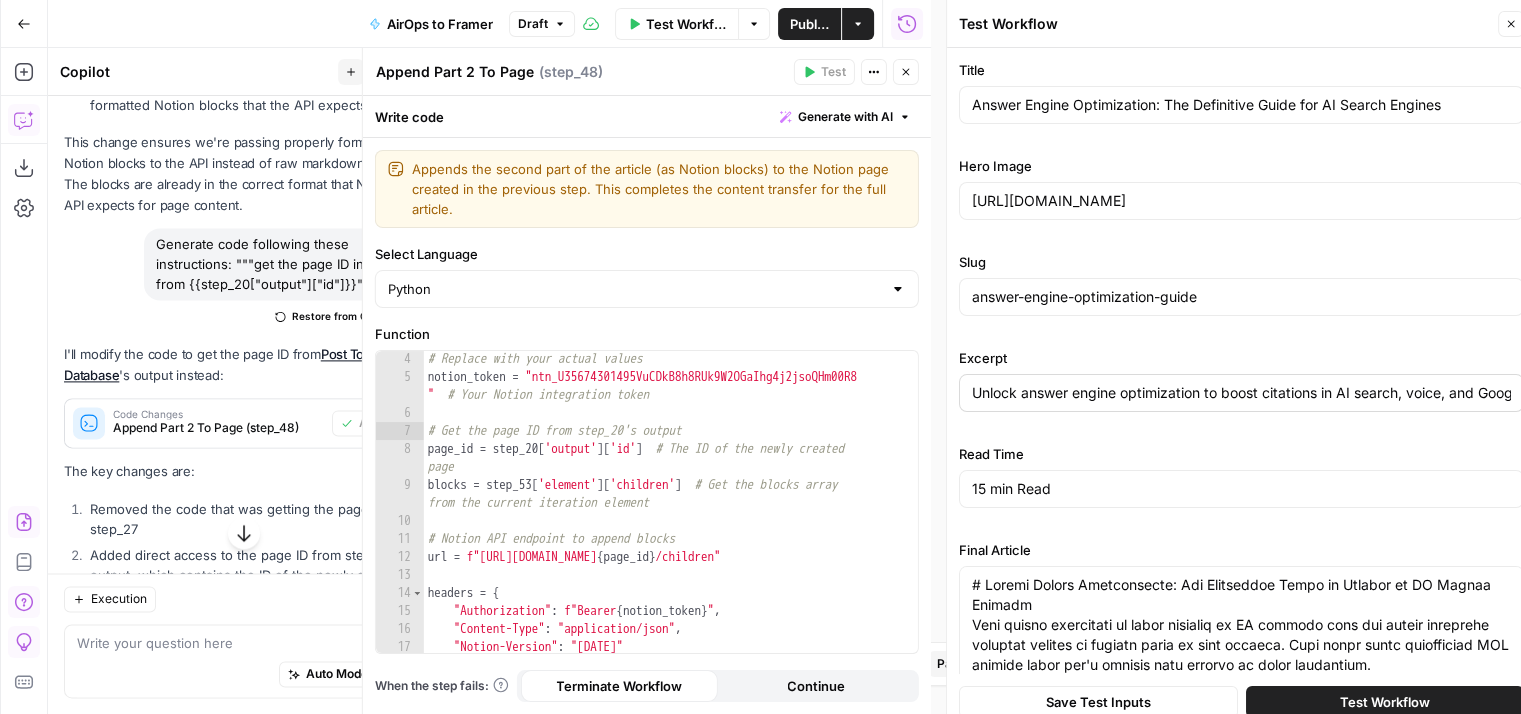 scroll, scrollTop: 328, scrollLeft: 0, axis: vertical 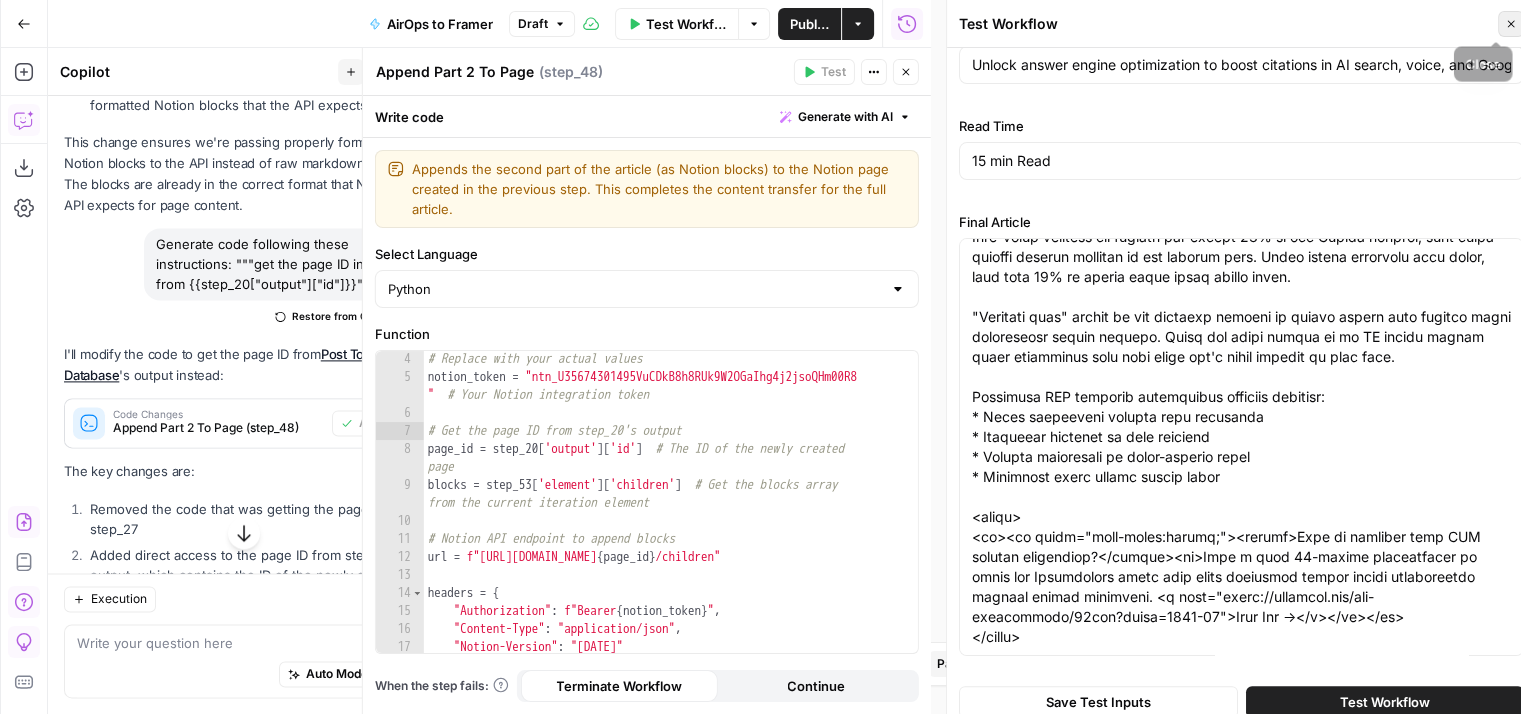 click on "Close" at bounding box center (1511, 24) 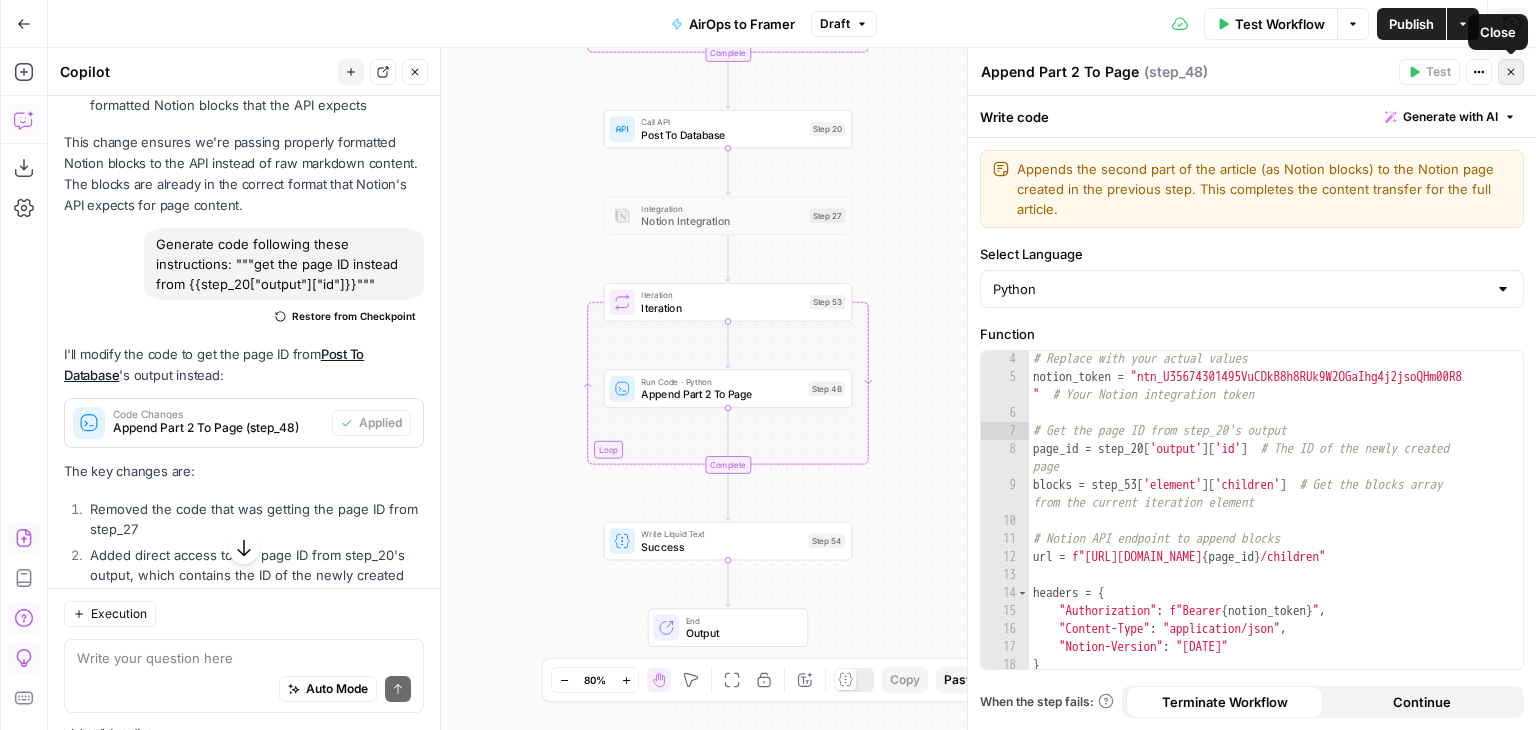 click 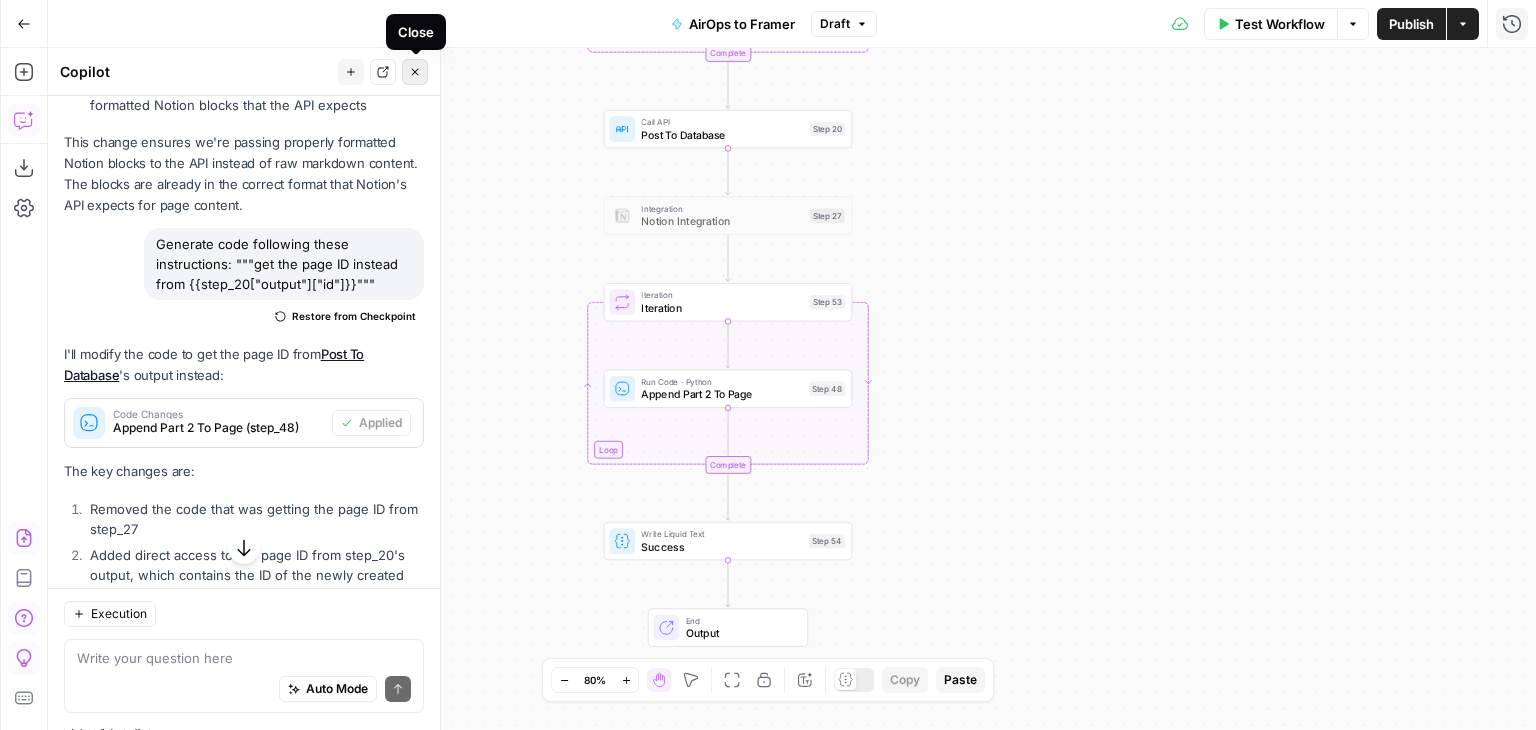 click 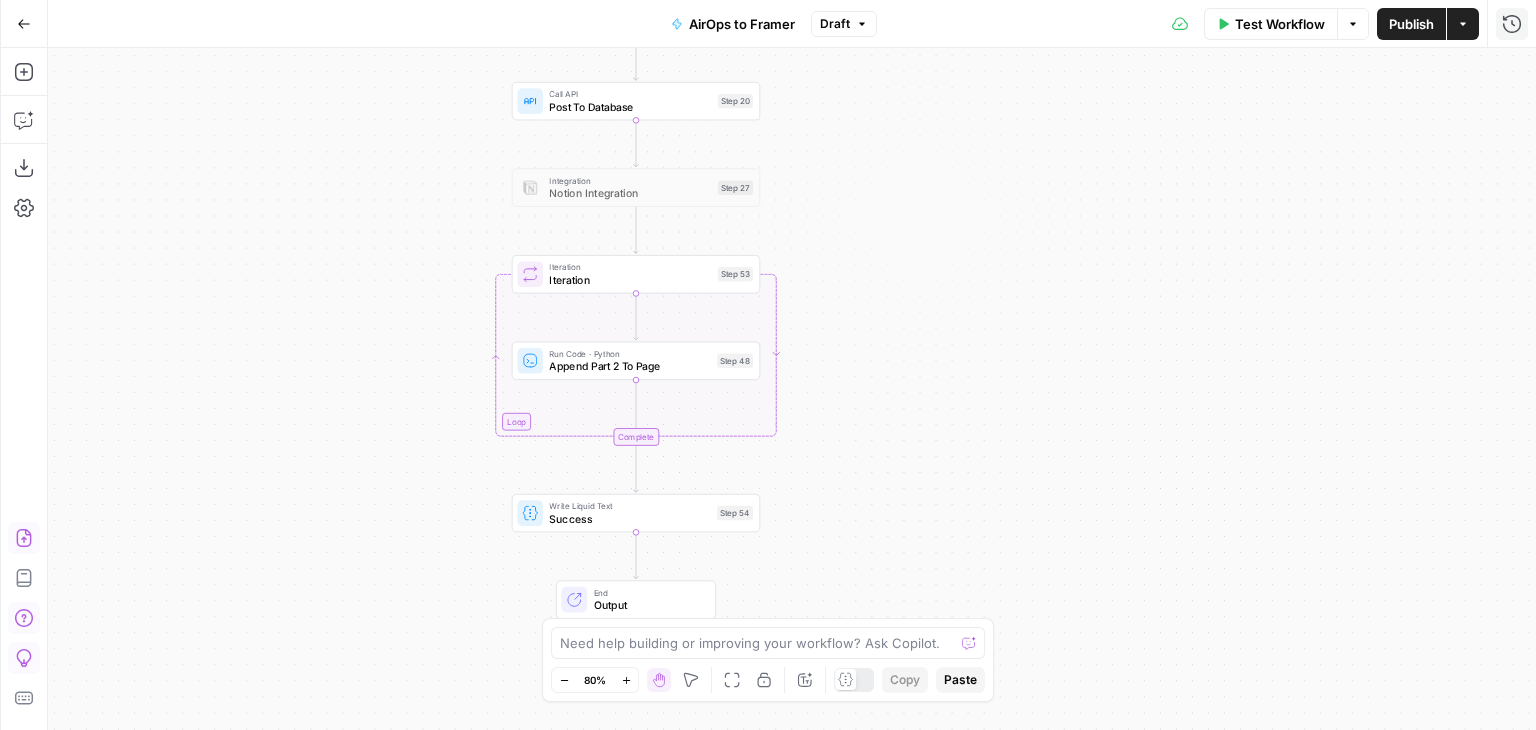 drag, startPoint x: 432, startPoint y: 418, endPoint x: 339, endPoint y: 389, distance: 97.41663 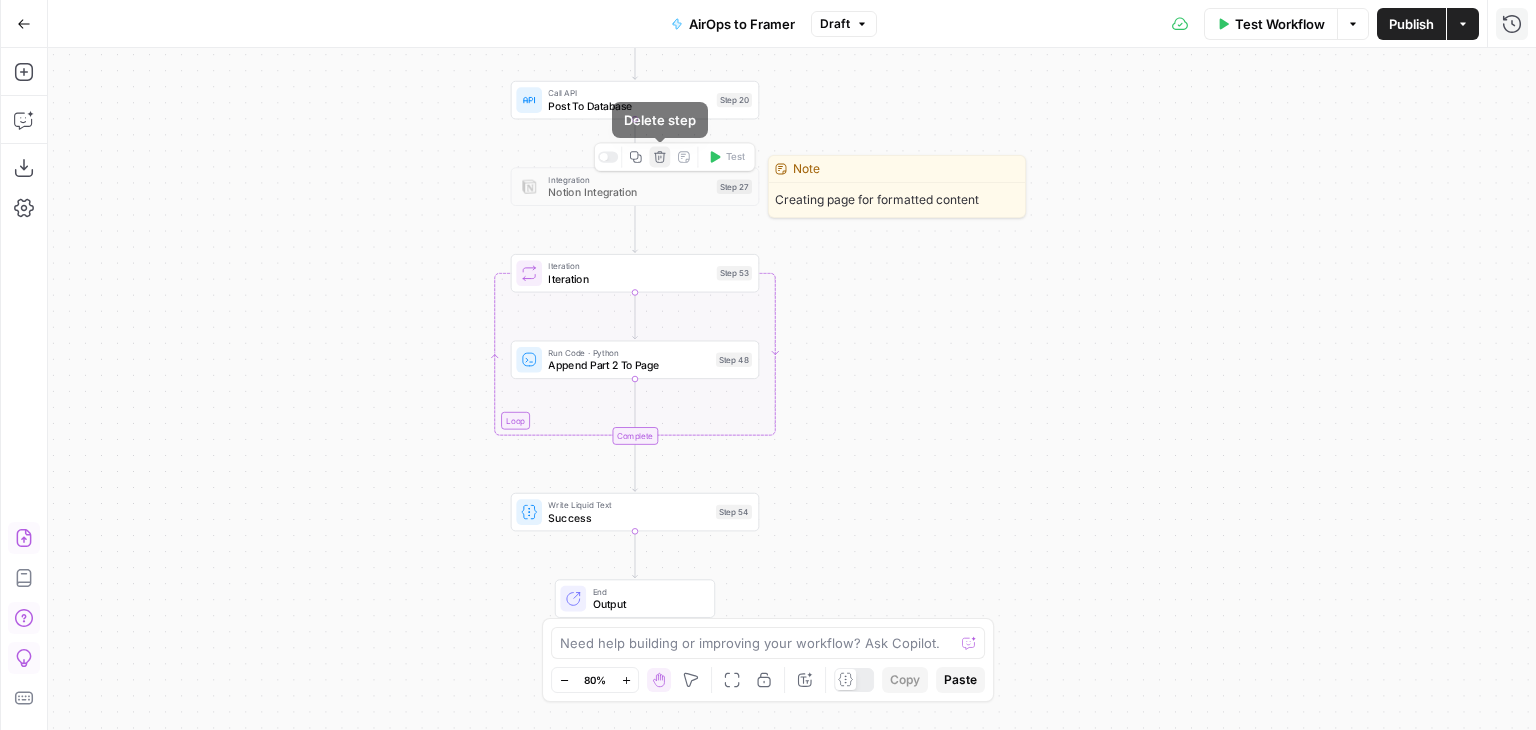 click on "Delete step" at bounding box center [659, 157] 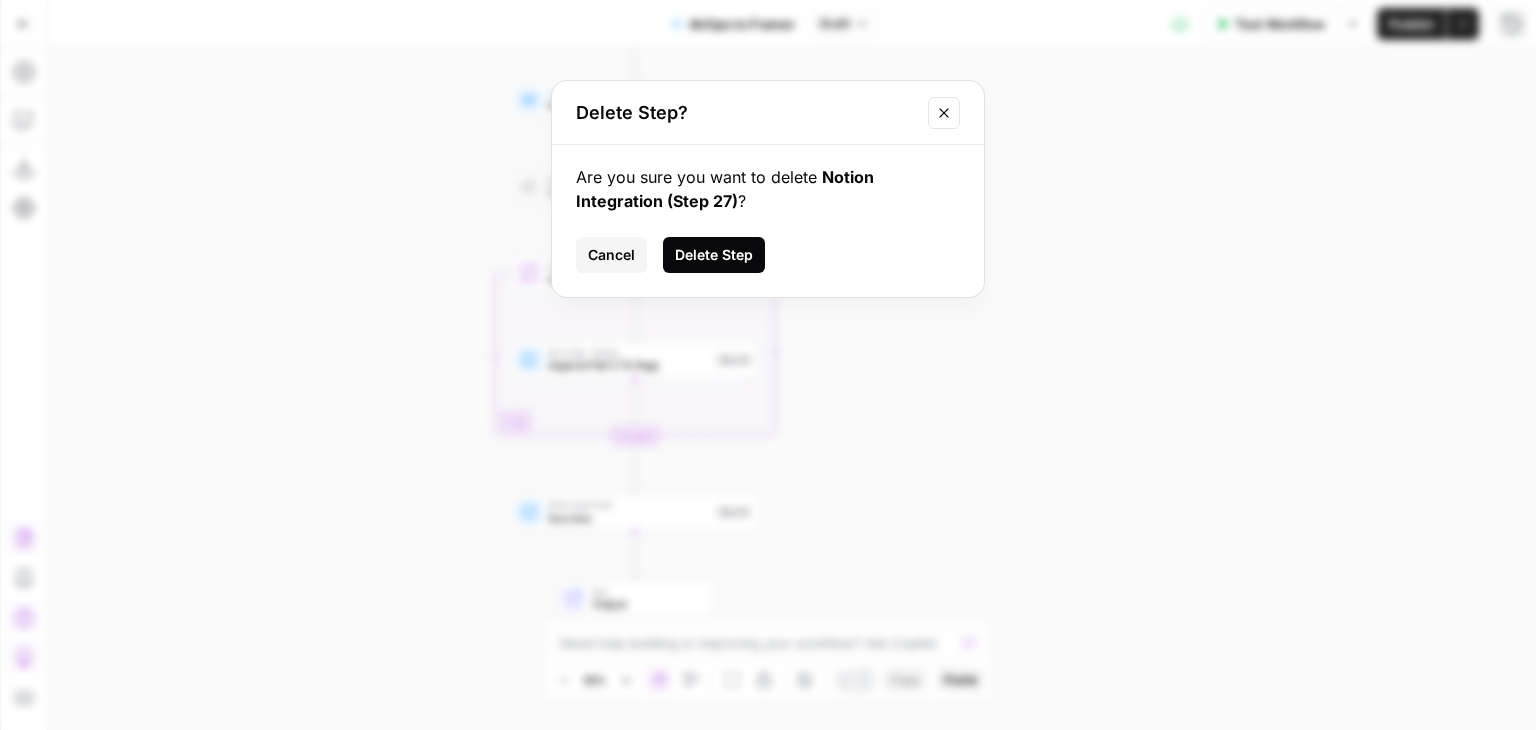 click on "Delete Step" at bounding box center (714, 255) 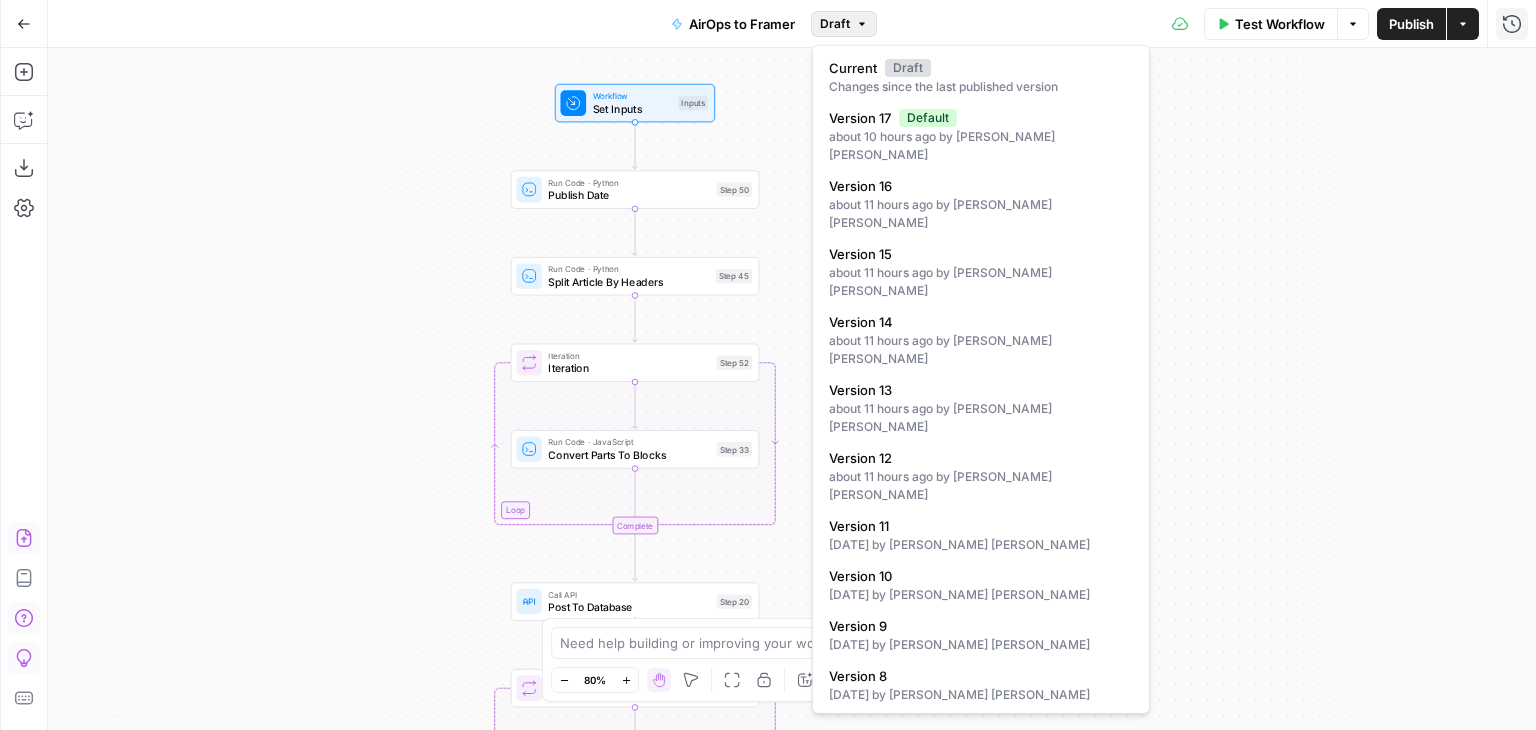 click 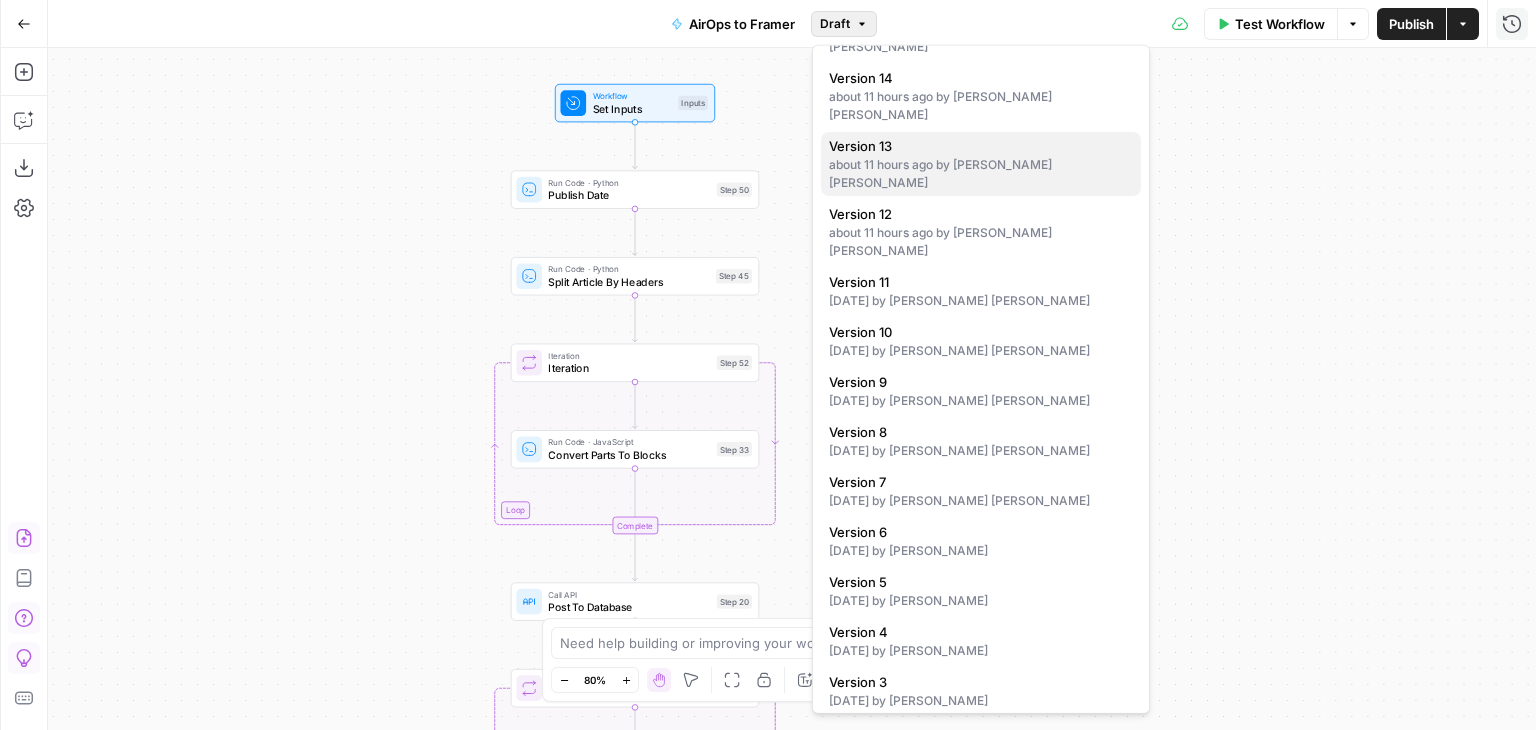 scroll, scrollTop: 0, scrollLeft: 0, axis: both 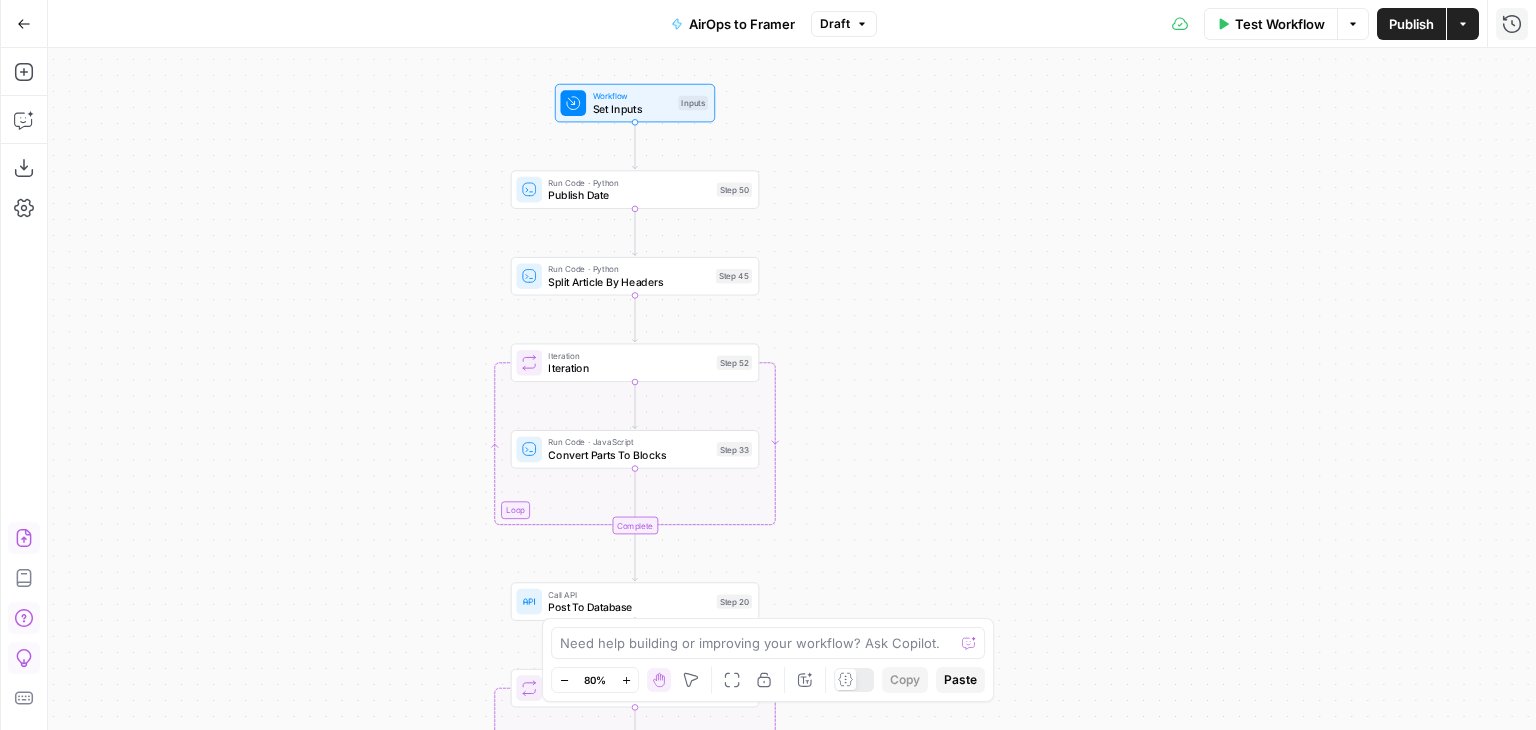click on "Workflow Set Inputs Inputs Run Code · Python Publish Date Step 50 Run Code · Python Split Article By Headers Step 45 Loop Iteration Iteration Step 52 Run Code · JavaScript Convert Parts To Blocks Step 33 Complete Call API Post To Database Step 20 Loop Iteration Iteration Step 53 Run Code · Python Append Part 2 To Page Step 48 Complete Write Liquid Text Success Step 54 End Output" at bounding box center (792, 389) 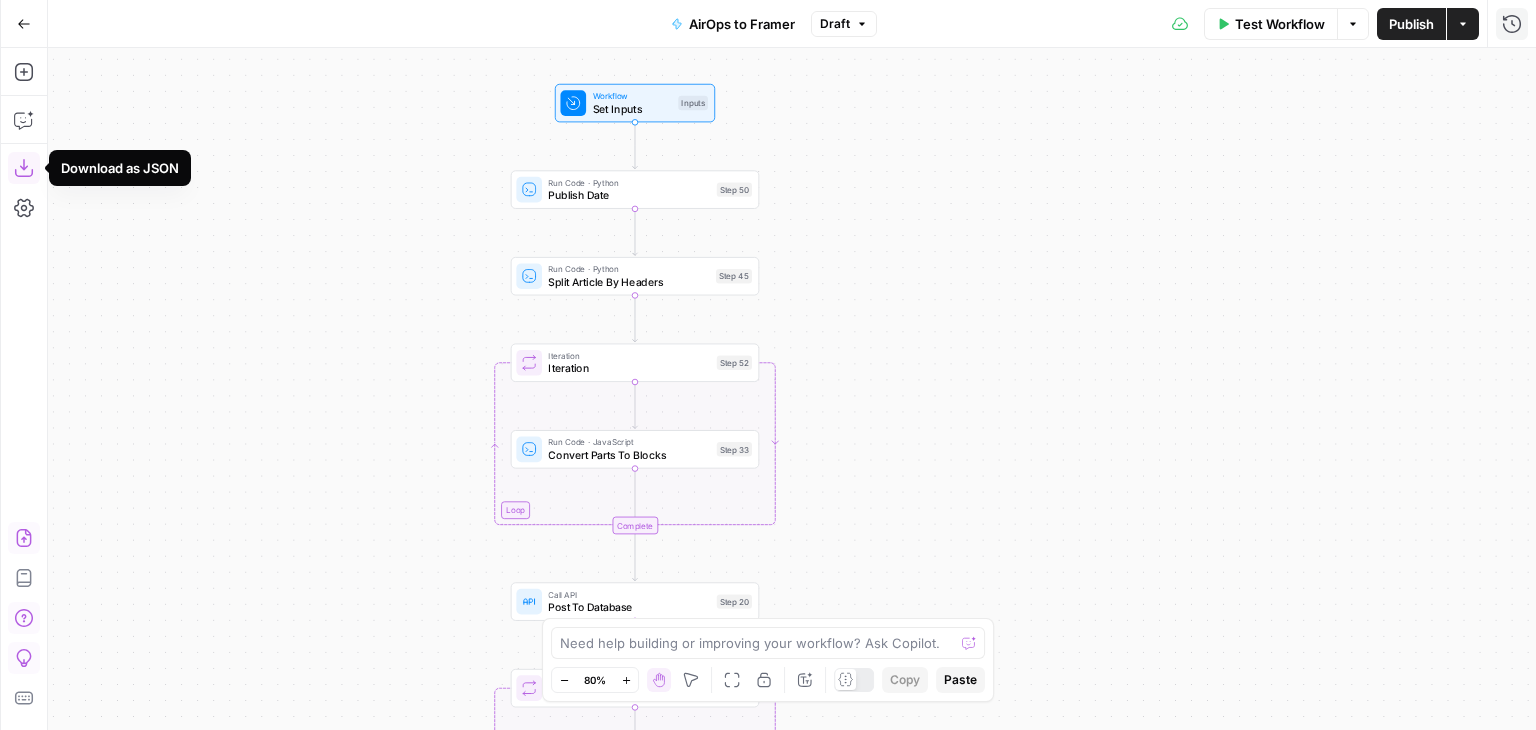 click 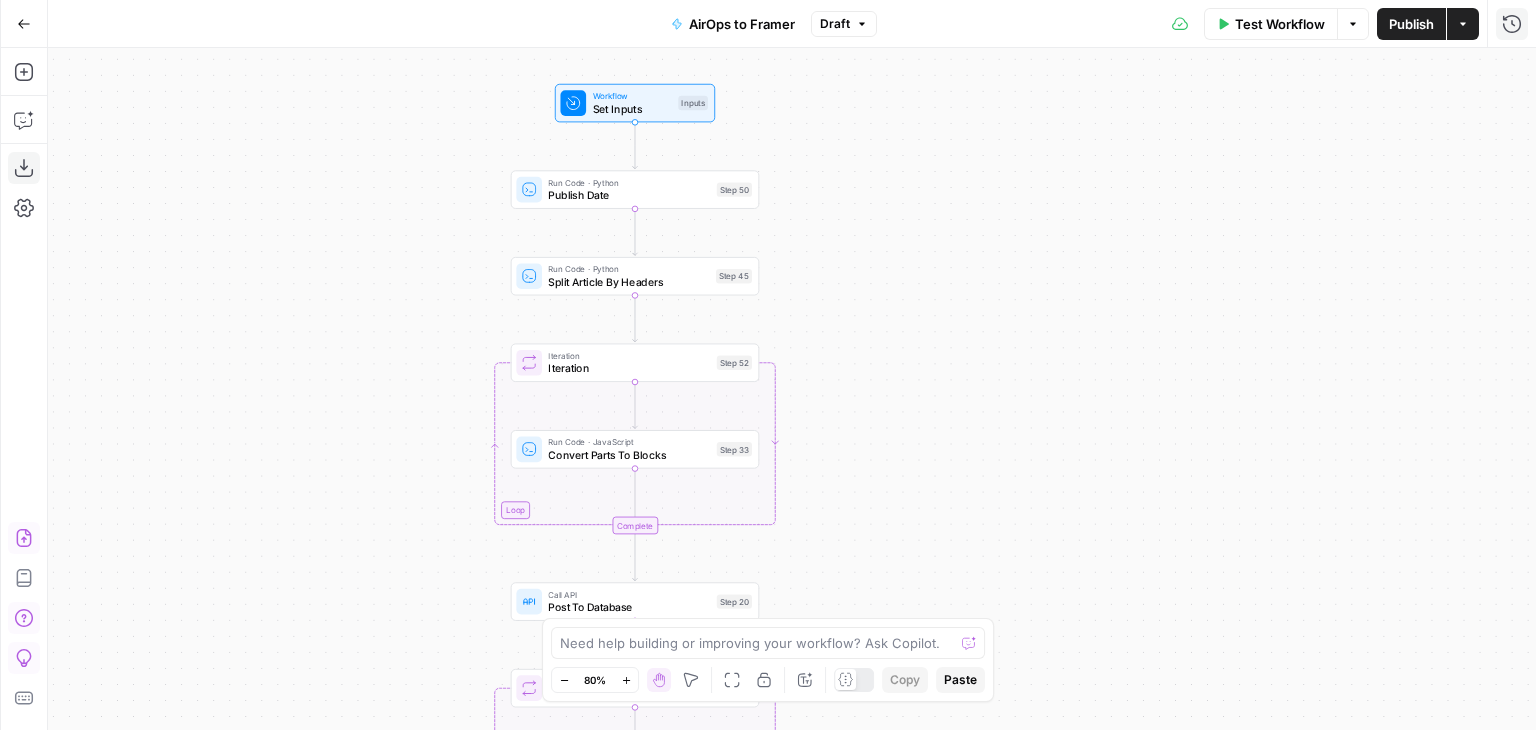 drag, startPoint x: 328, startPoint y: 152, endPoint x: 386, endPoint y: 144, distance: 58.549126 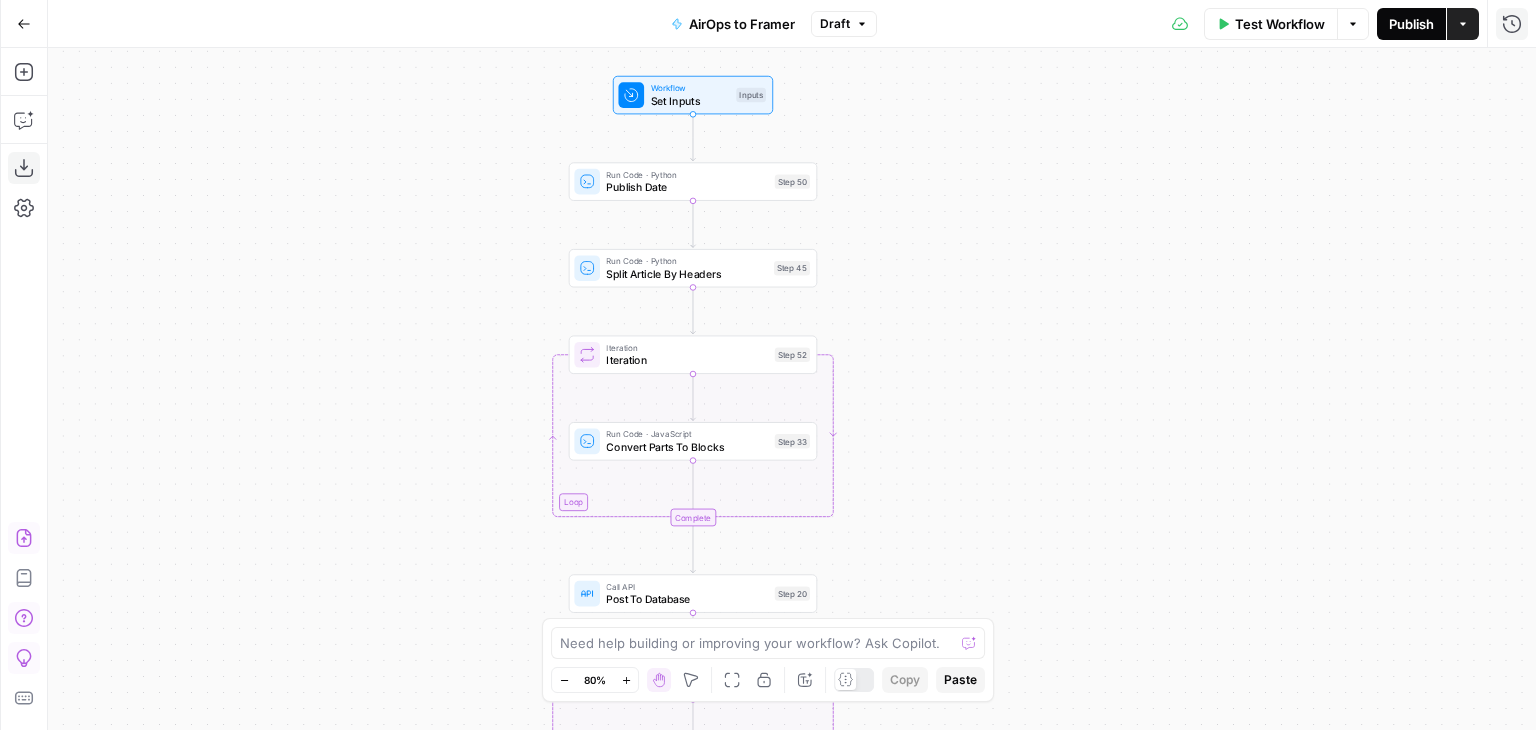 click on "Publish" at bounding box center [1411, 24] 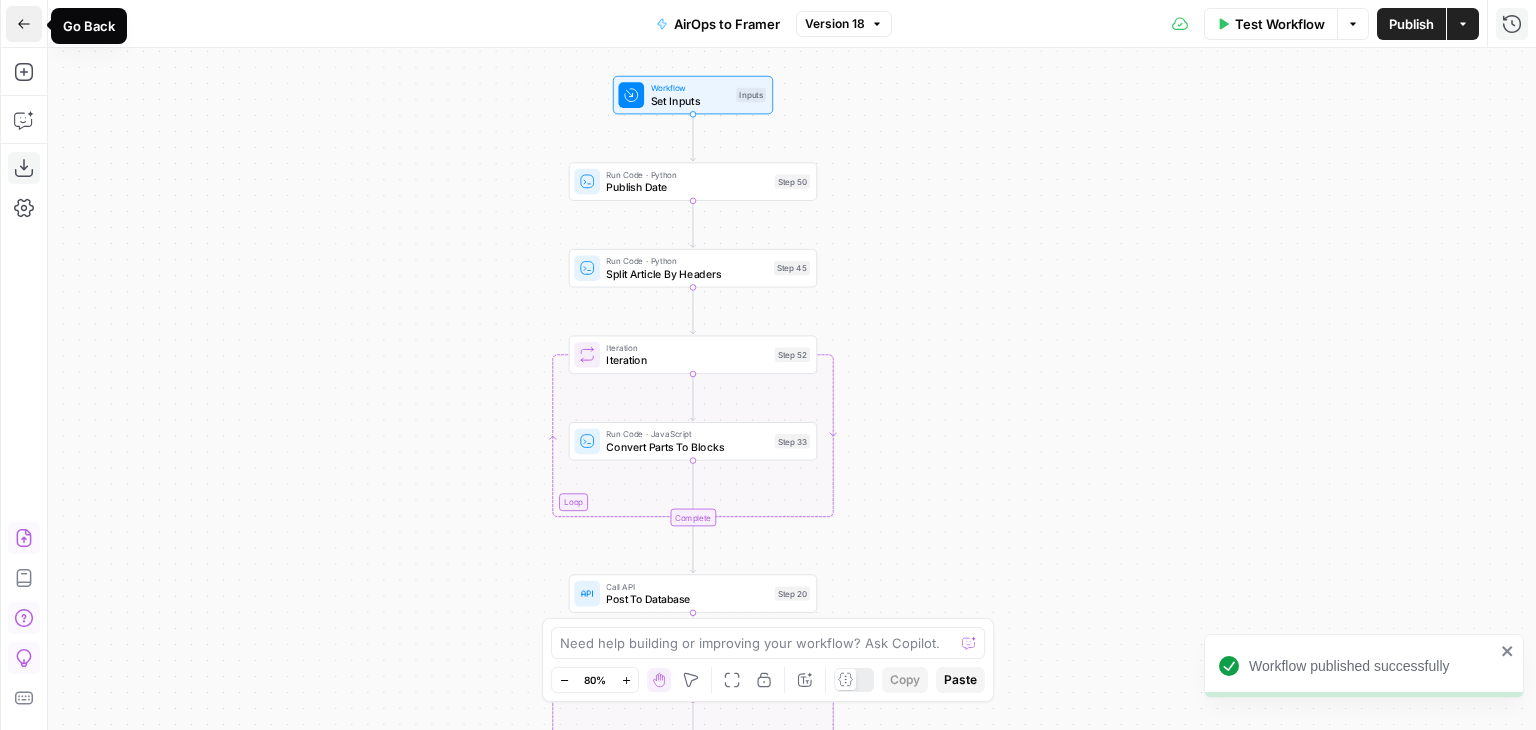 click 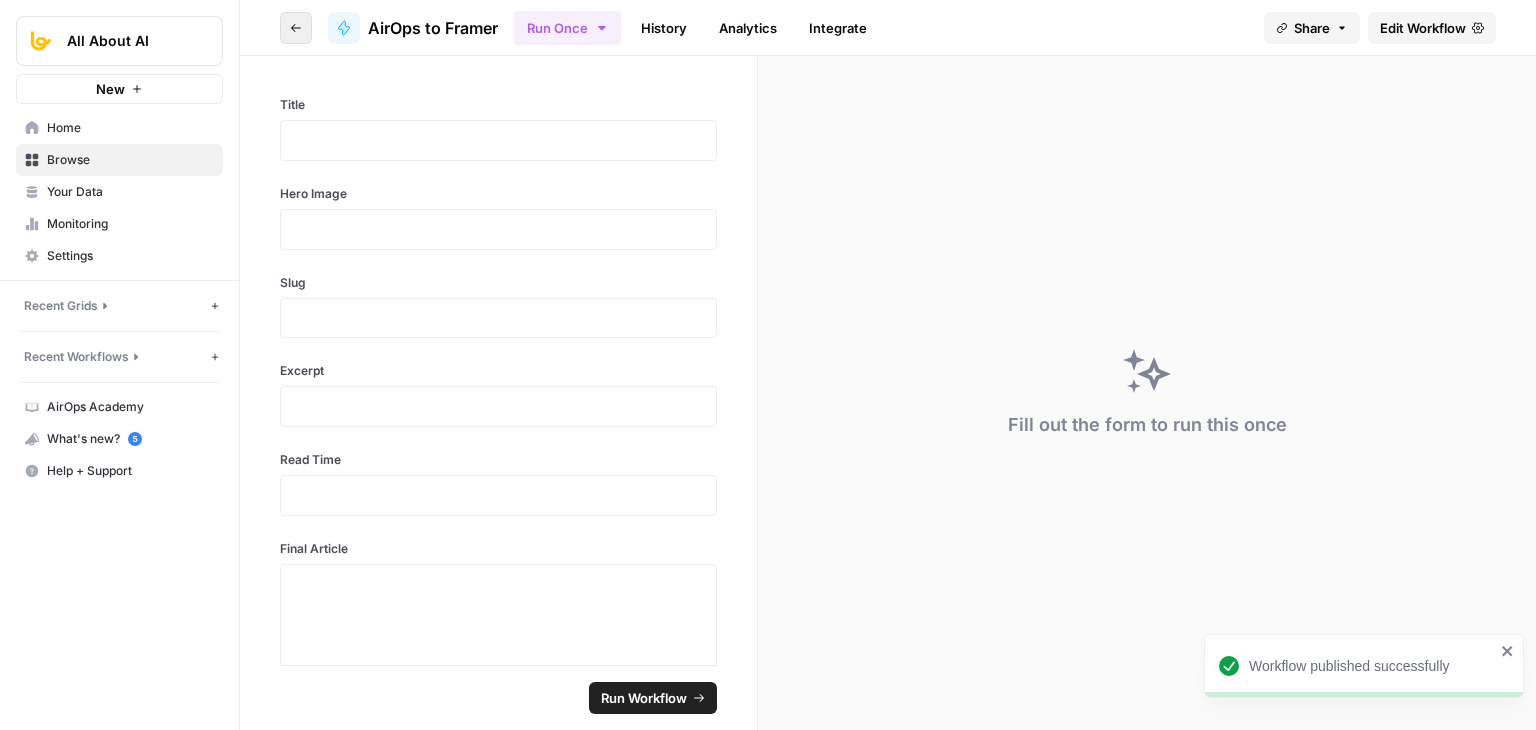 drag, startPoint x: 296, startPoint y: 45, endPoint x: 307, endPoint y: 17, distance: 30.083218 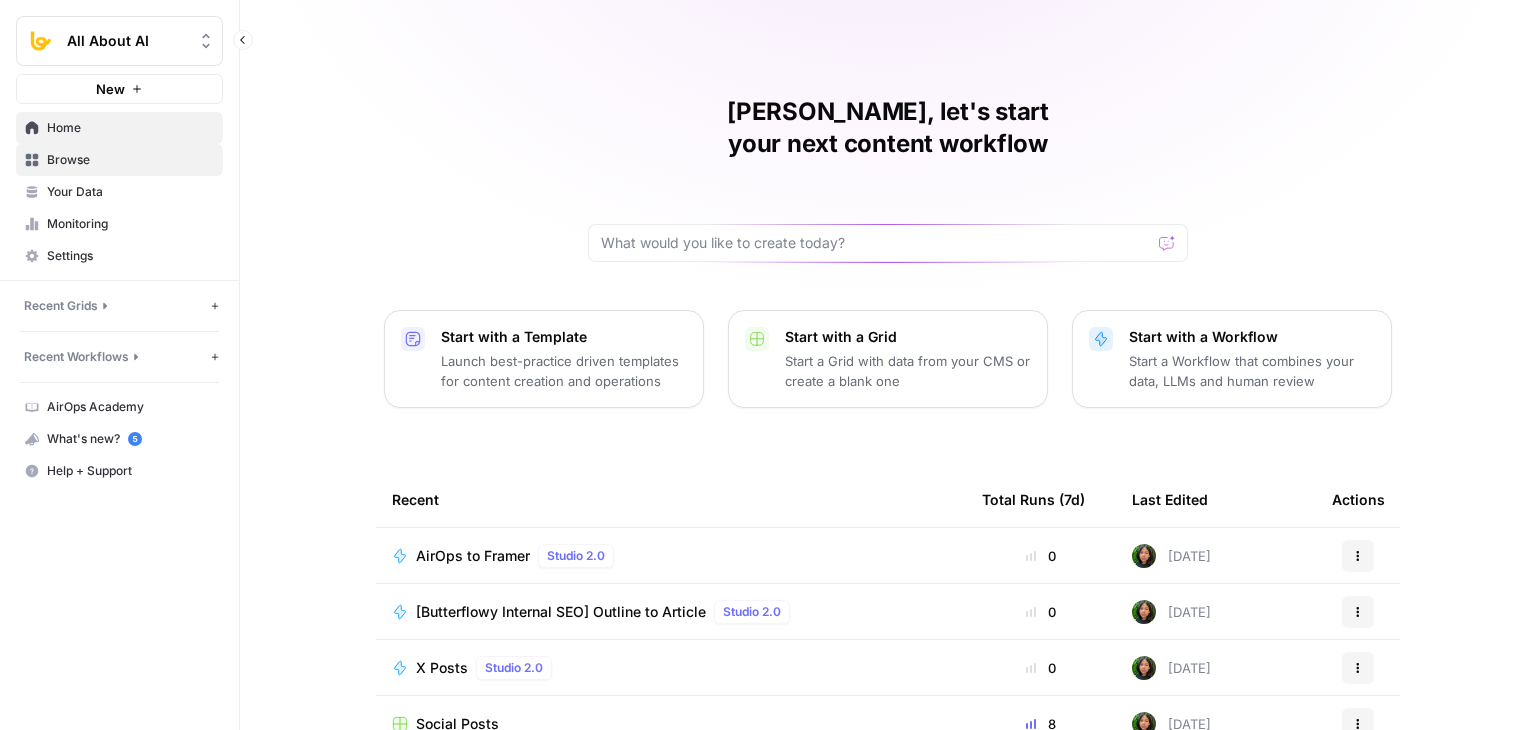 click on "Browse" at bounding box center [130, 160] 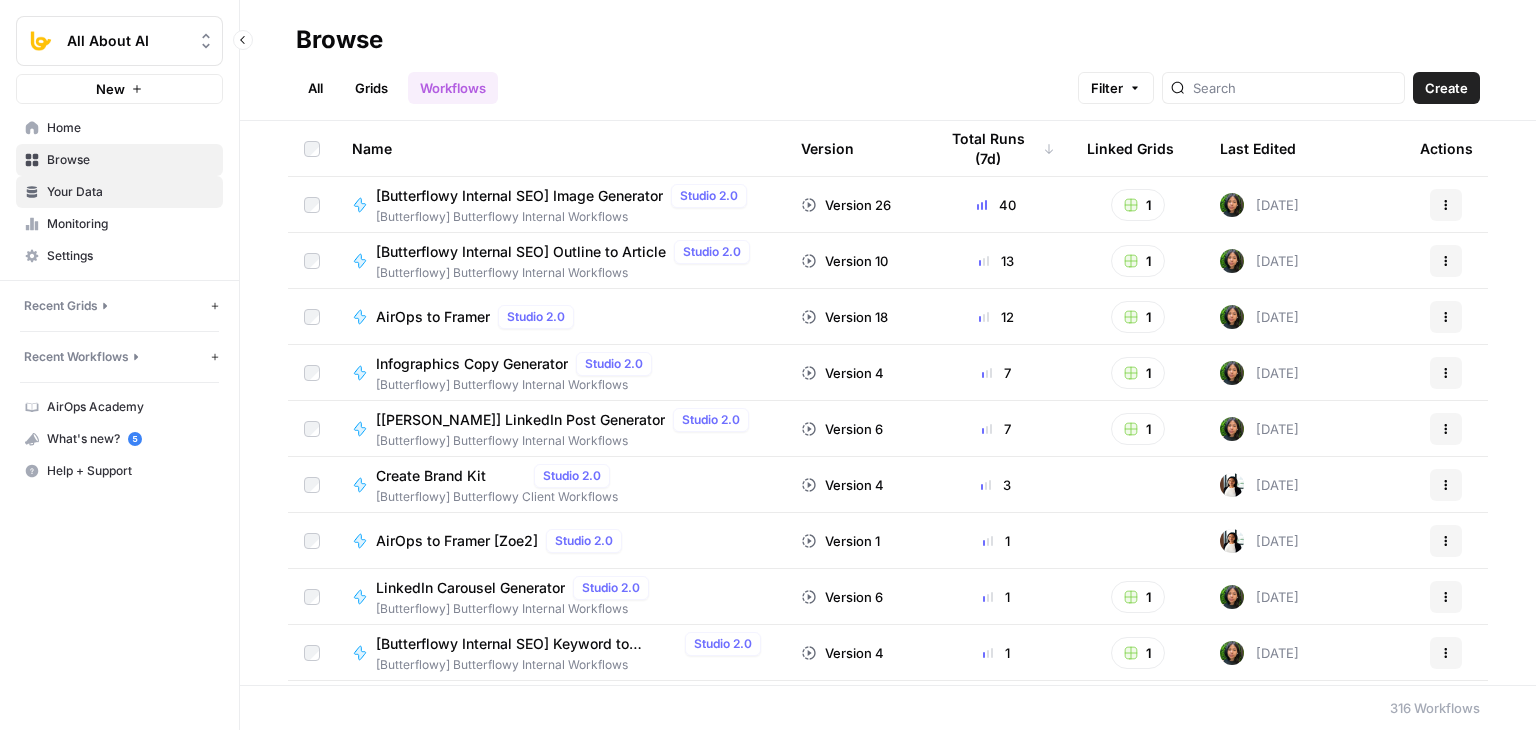 click on "Your Data" at bounding box center [130, 192] 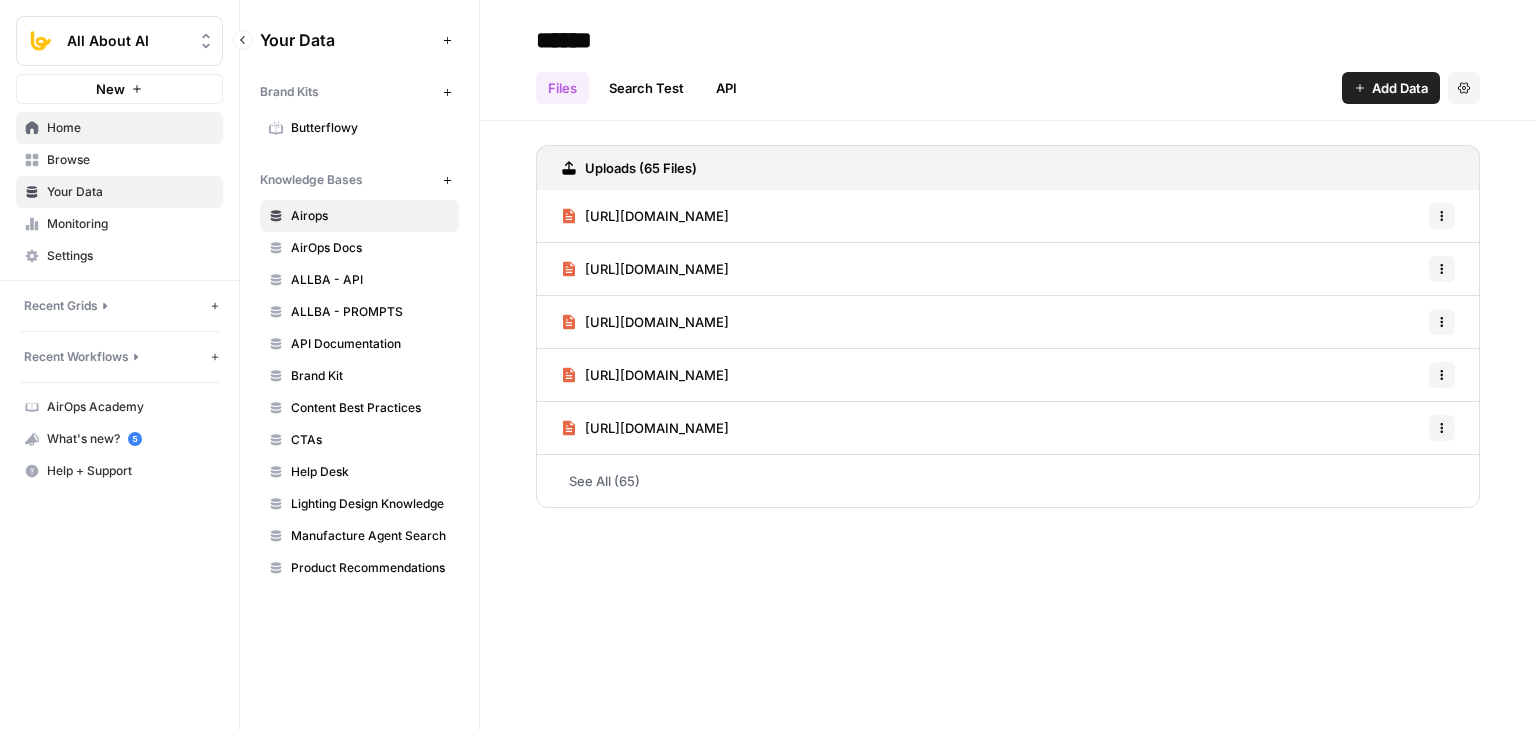 click on "Home" at bounding box center (130, 128) 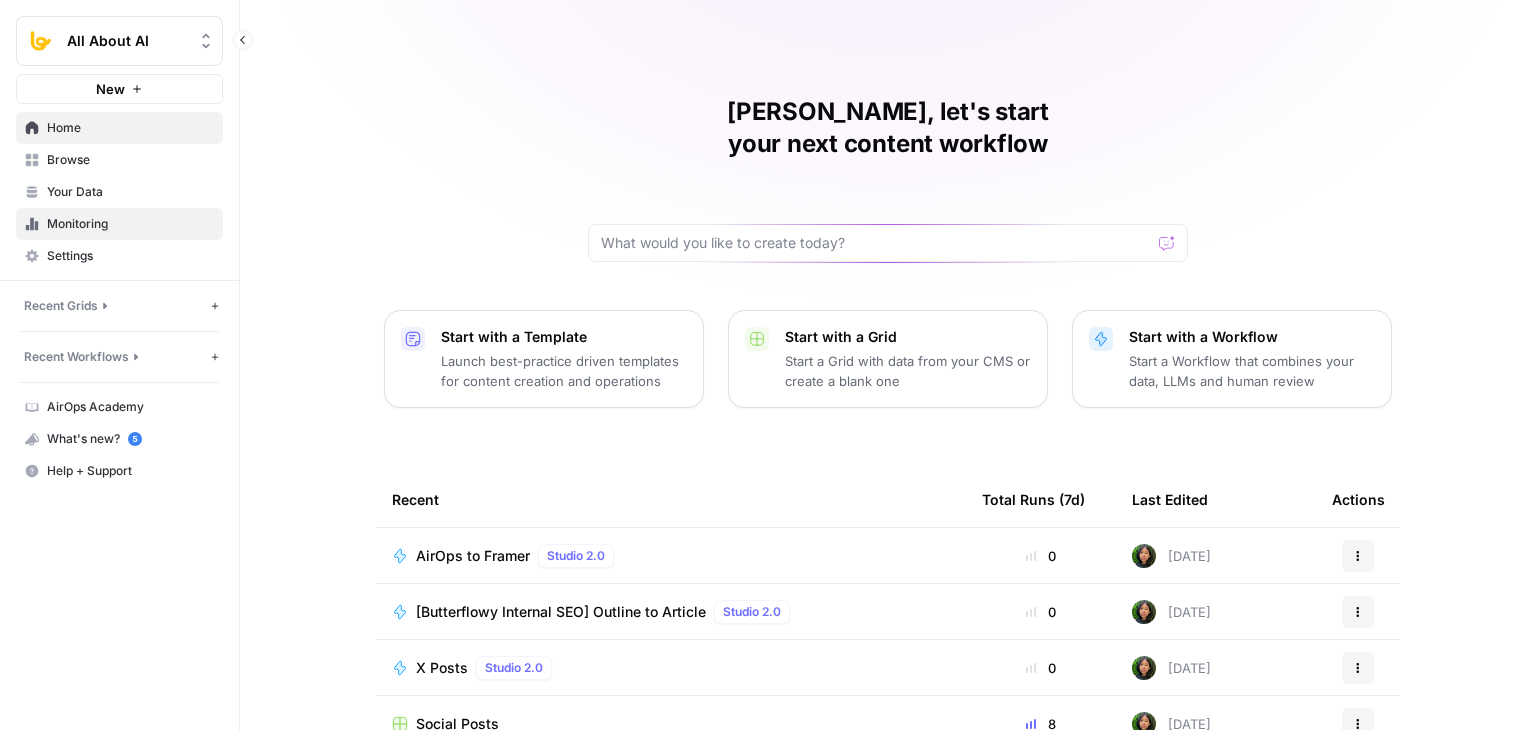click on "Monitoring" at bounding box center [130, 224] 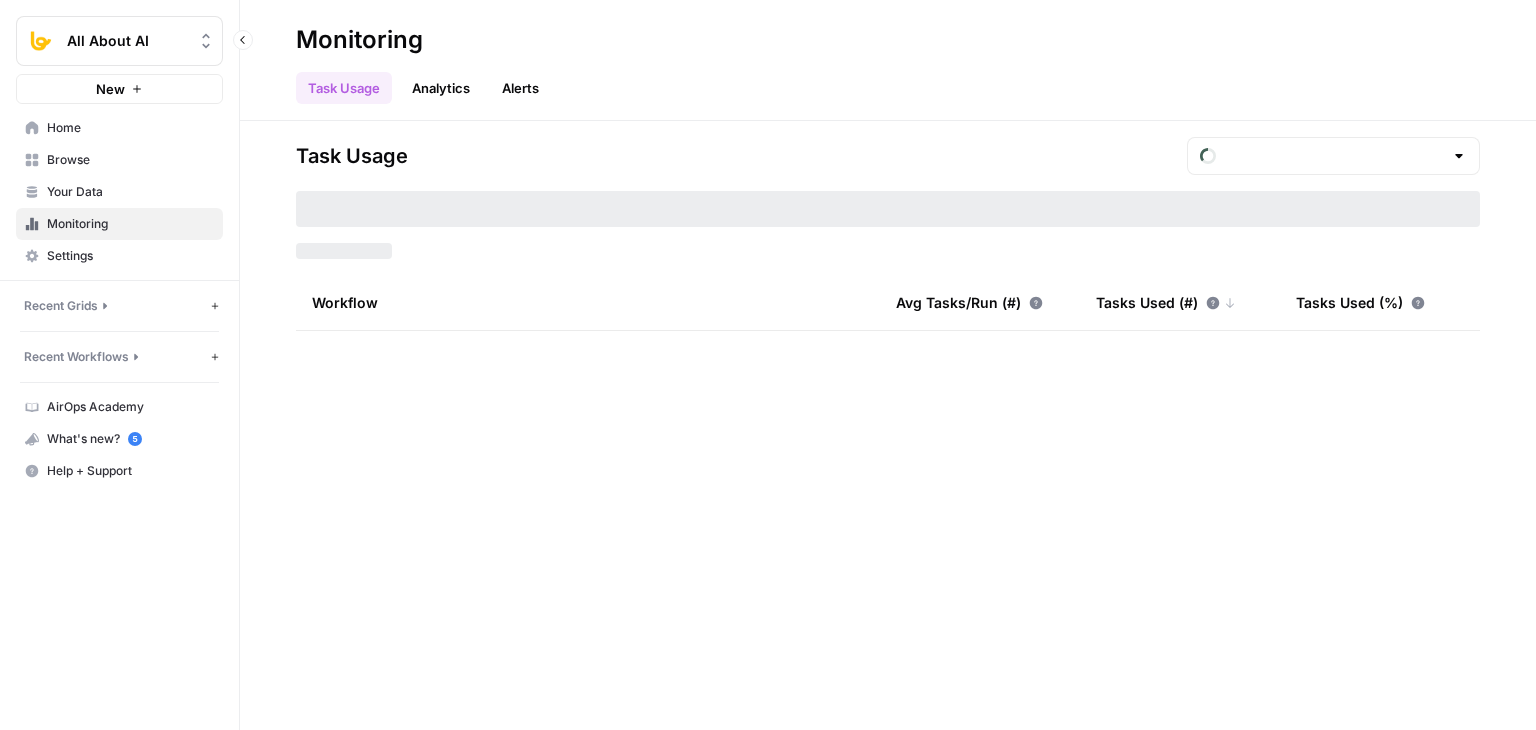 type on "July Overage" 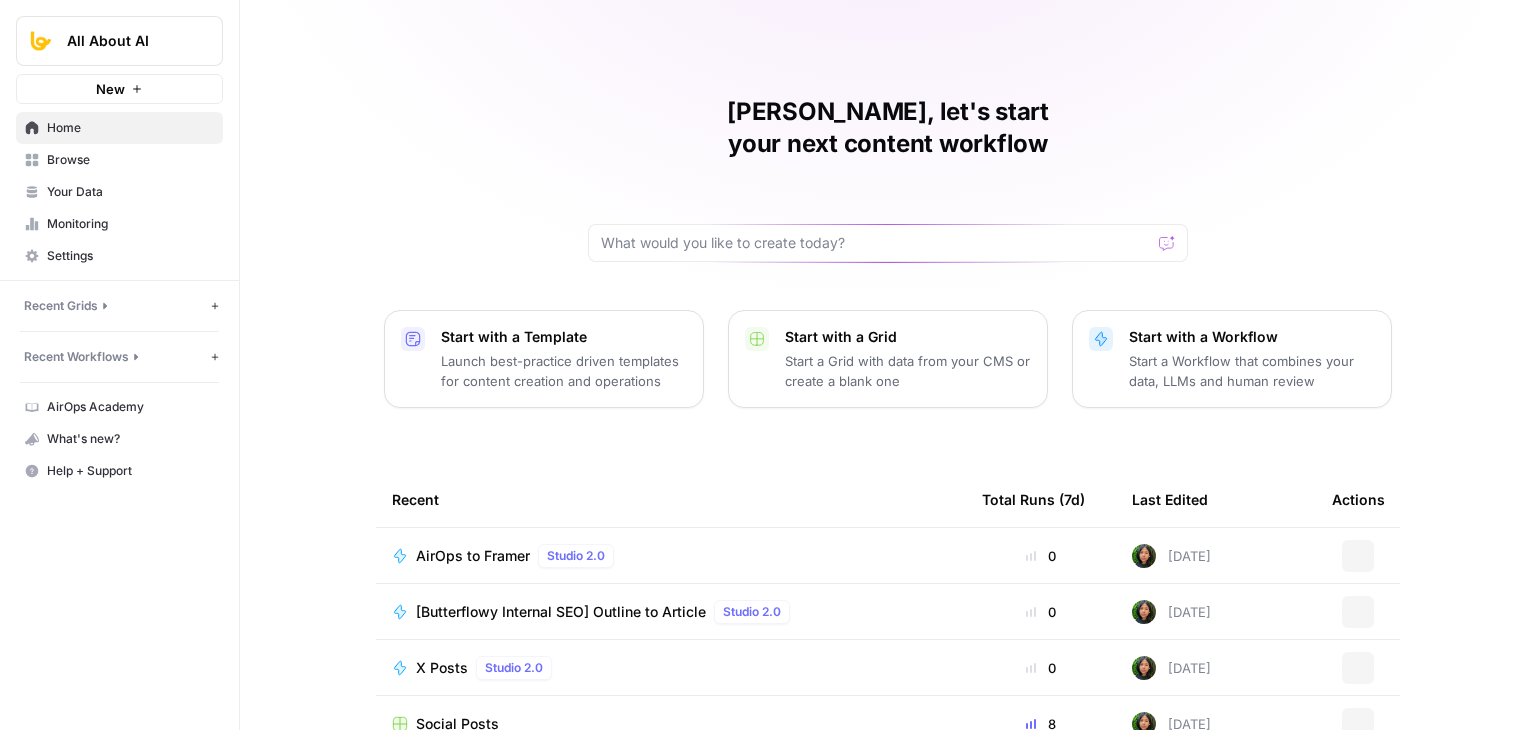 scroll, scrollTop: 0, scrollLeft: 0, axis: both 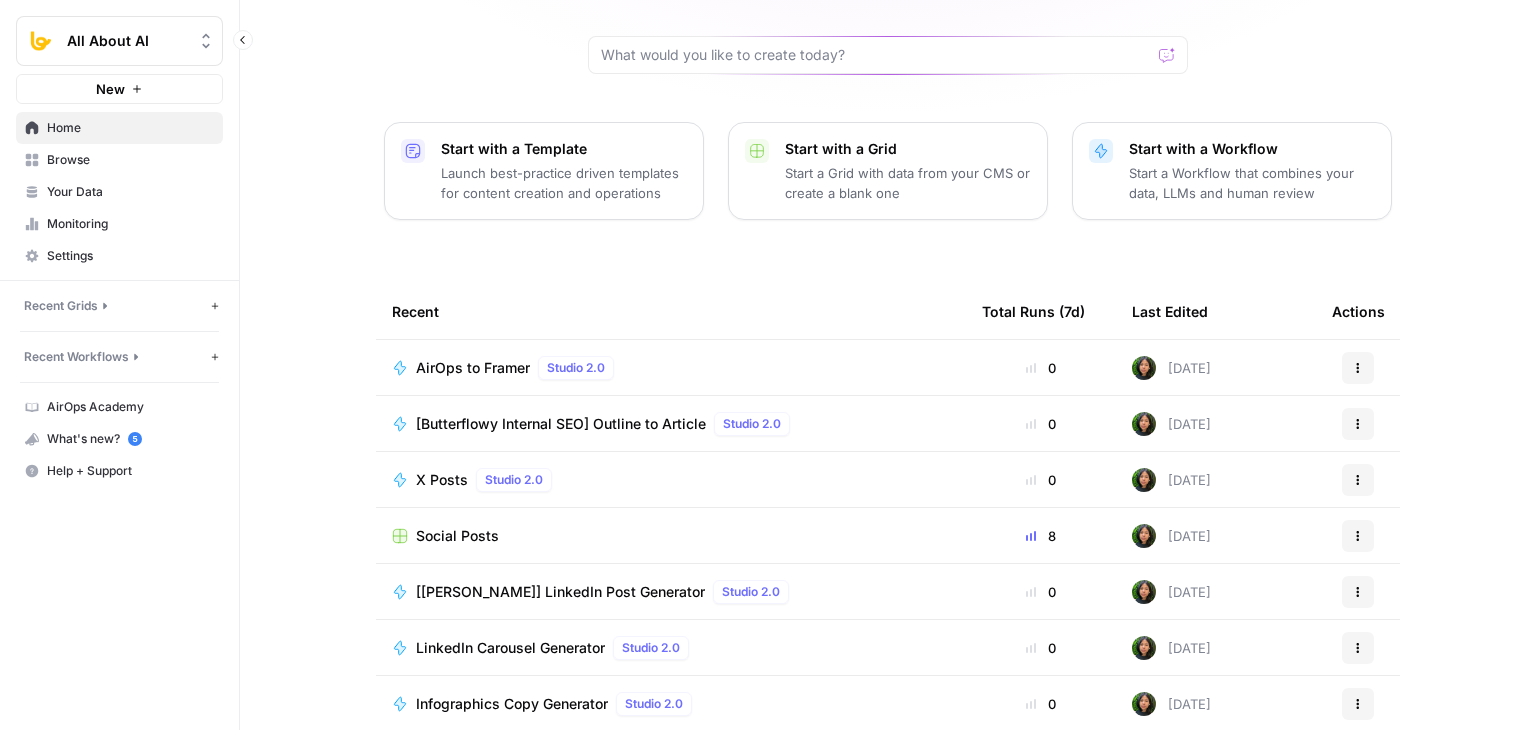 click 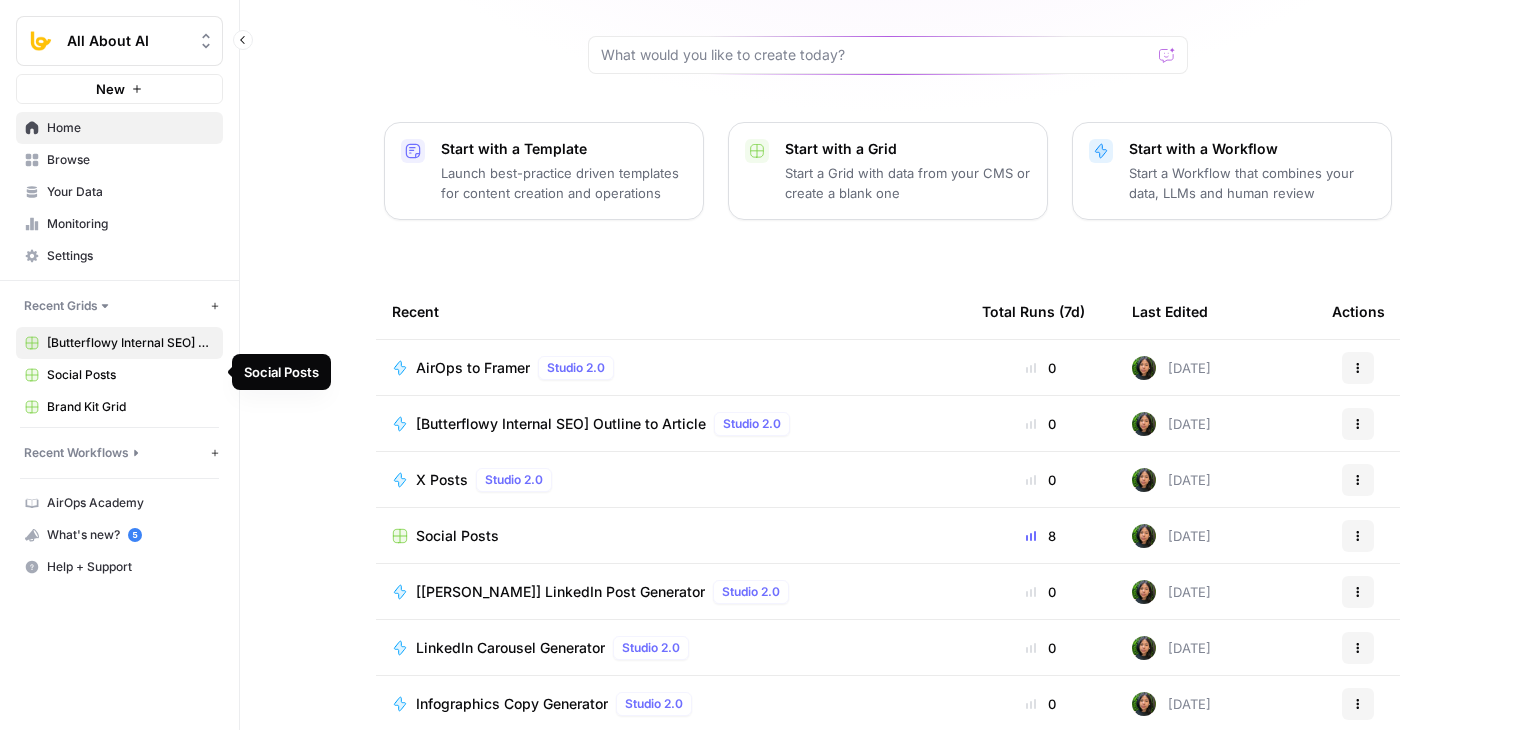 click on "[Butterflowy Internal SEO] Blogs" at bounding box center (130, 343) 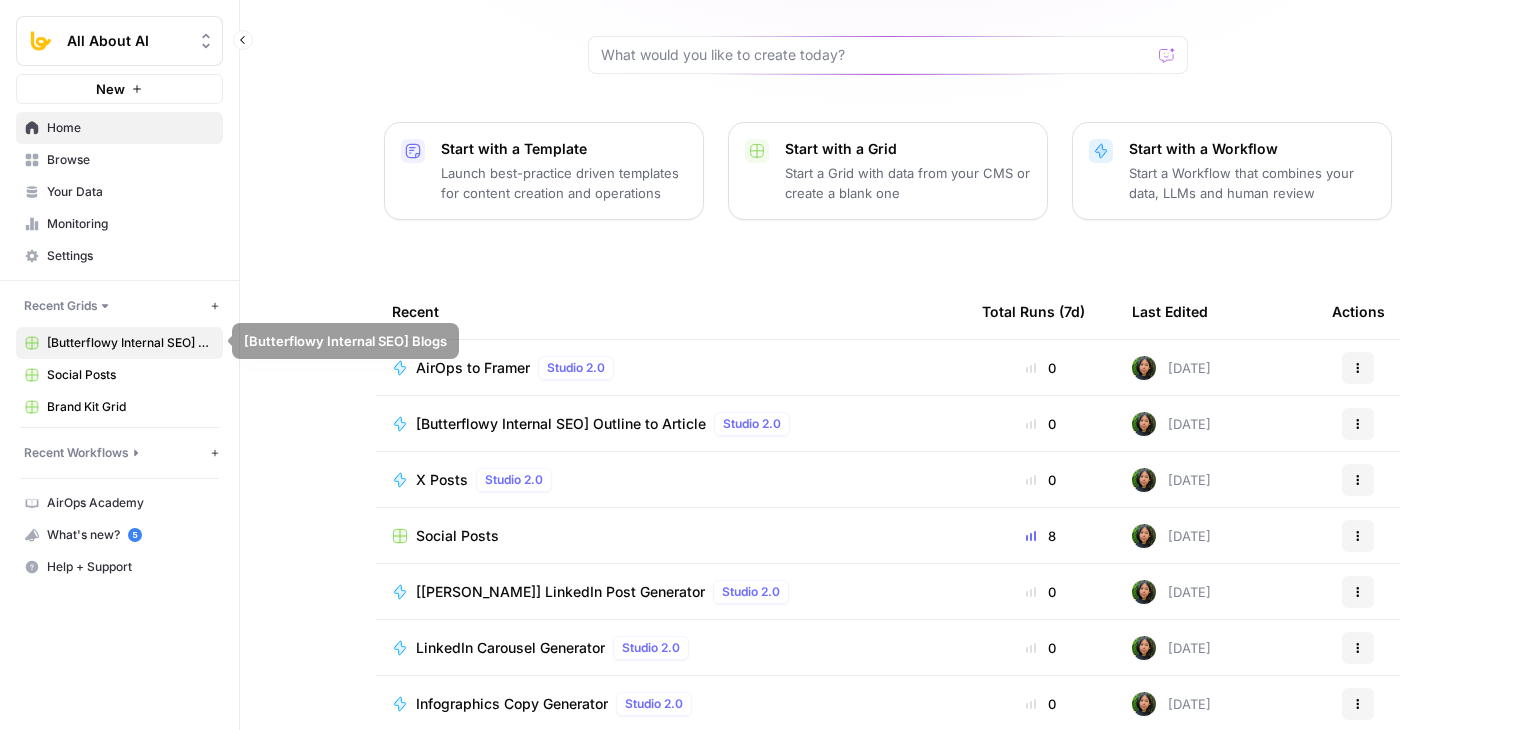 scroll, scrollTop: 0, scrollLeft: 0, axis: both 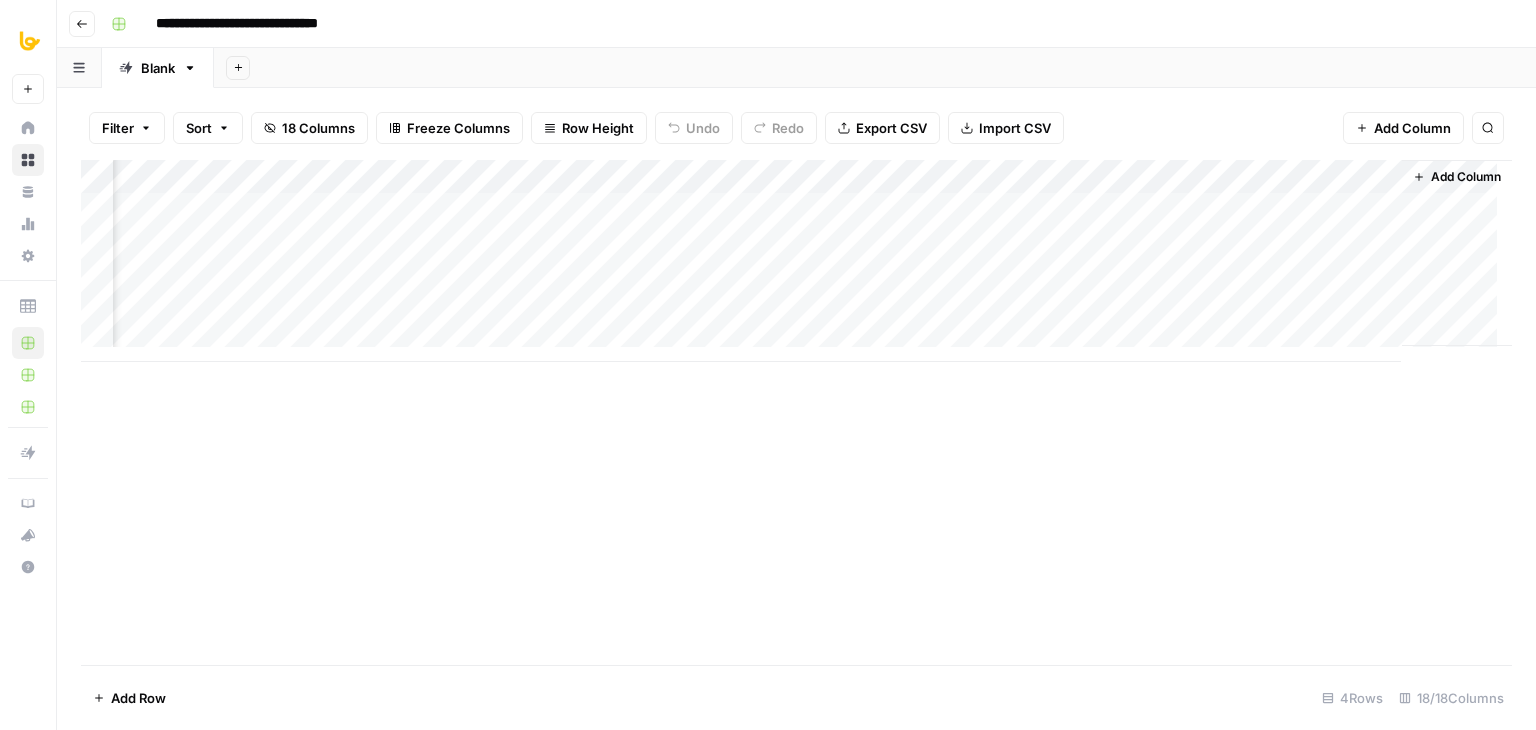 click on "Add Column" at bounding box center (796, 261) 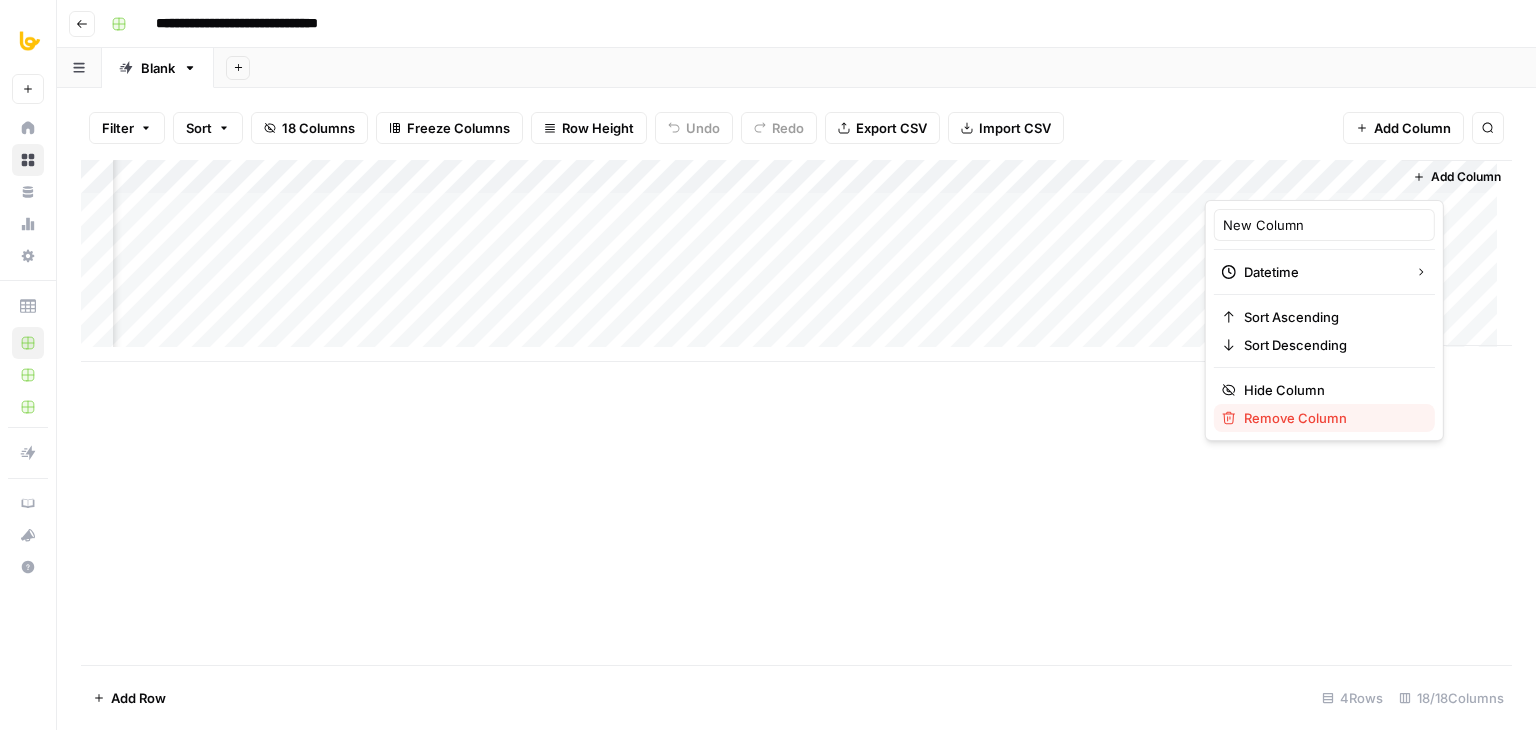 click on "Remove Column" at bounding box center (1295, 418) 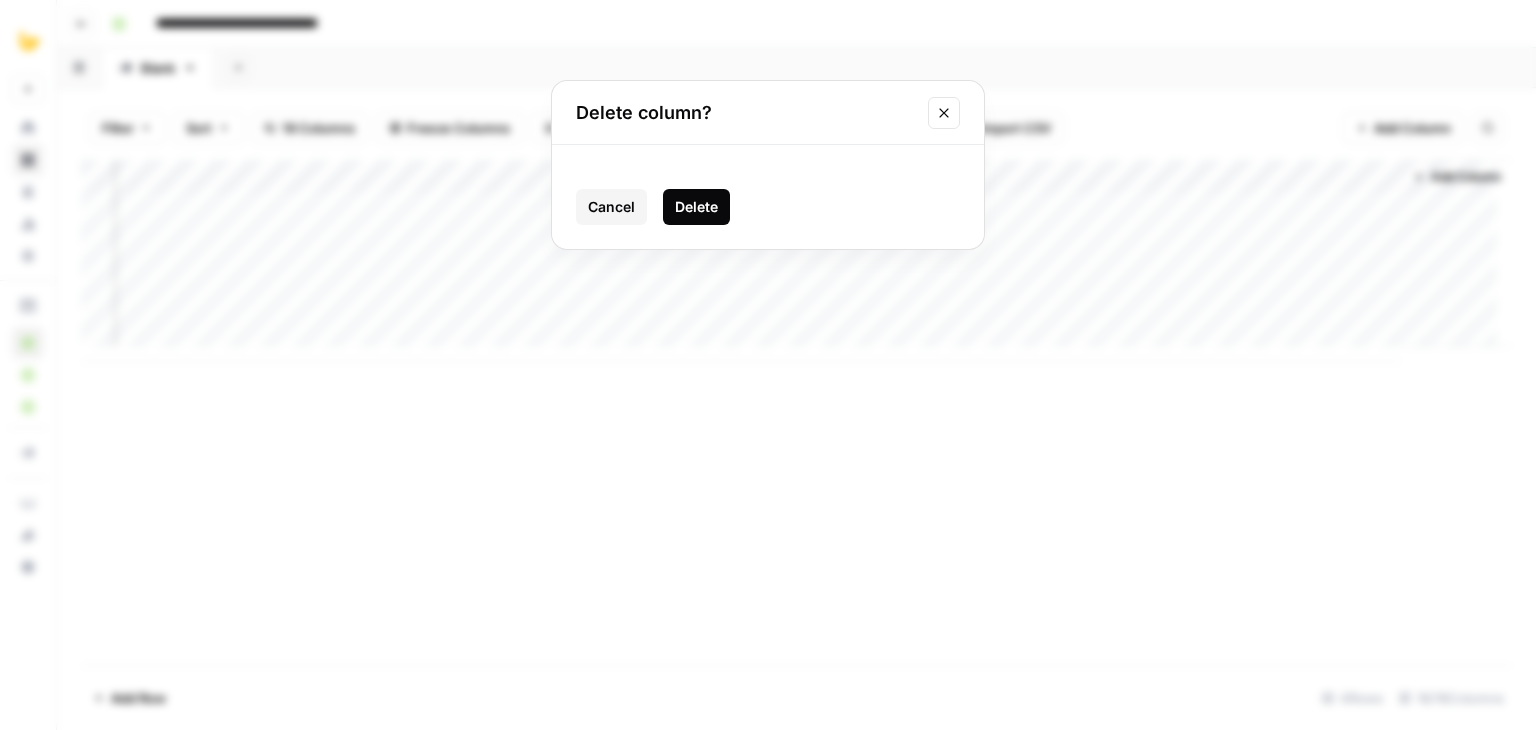 click on "Delete" at bounding box center (696, 207) 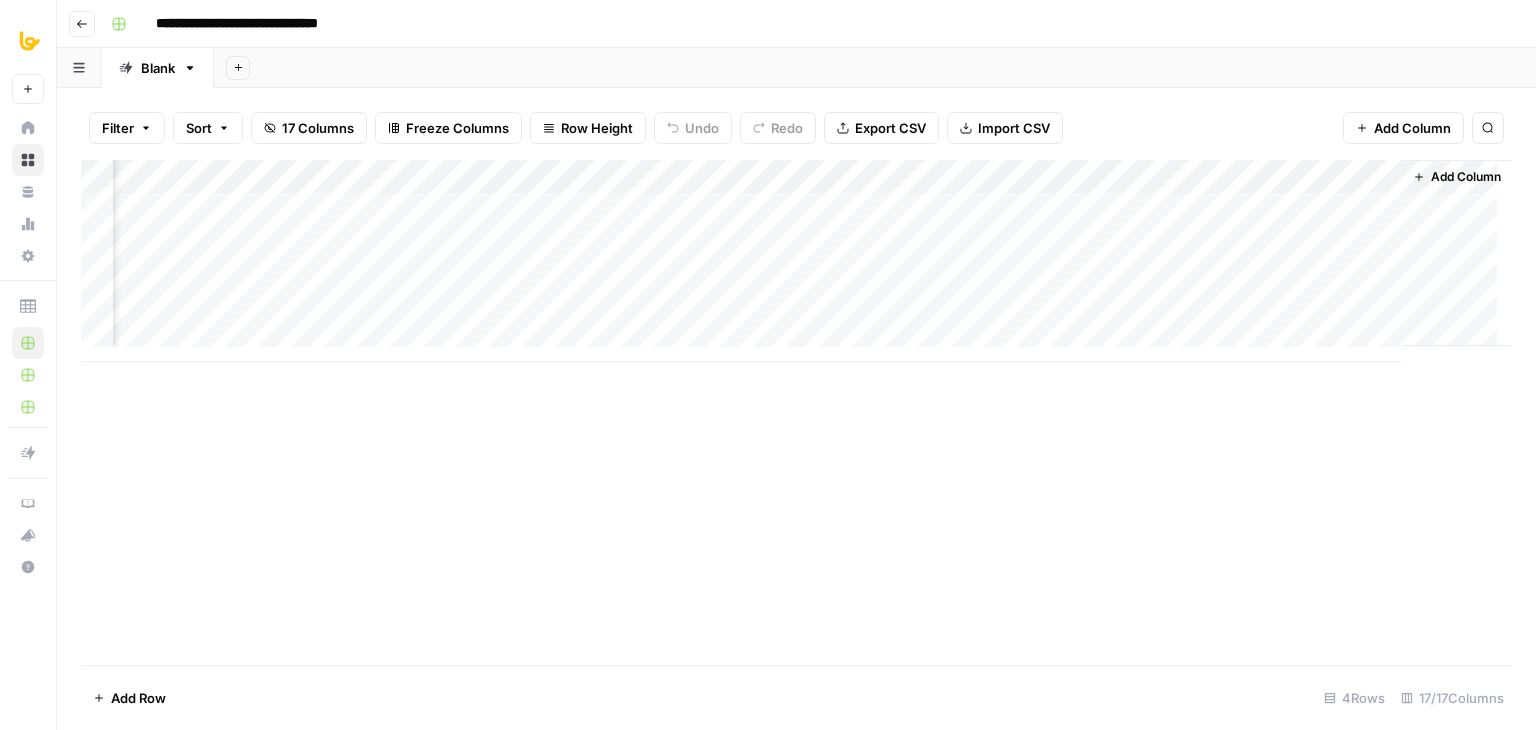 scroll, scrollTop: 0, scrollLeft: 1862, axis: horizontal 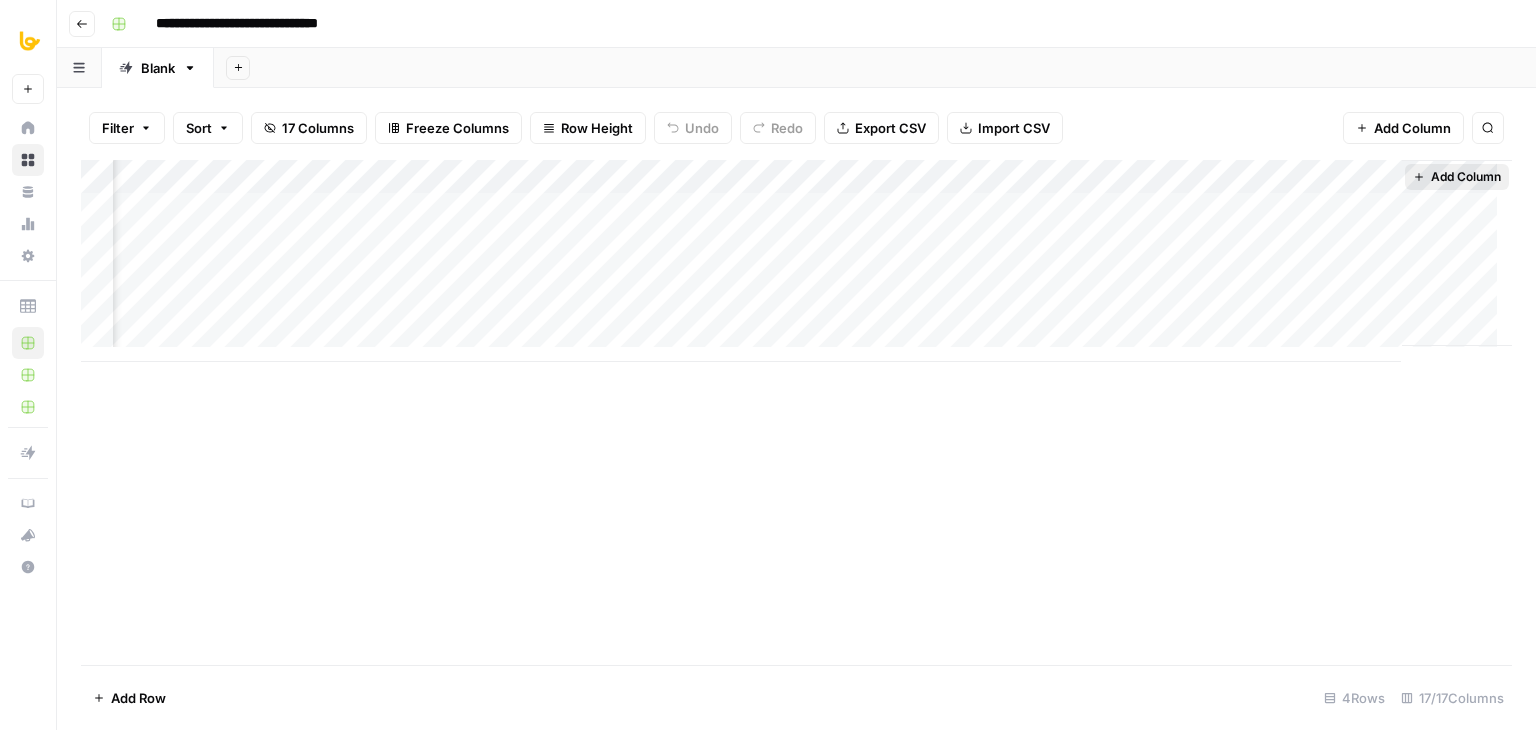 click on "Add Column" at bounding box center (1466, 177) 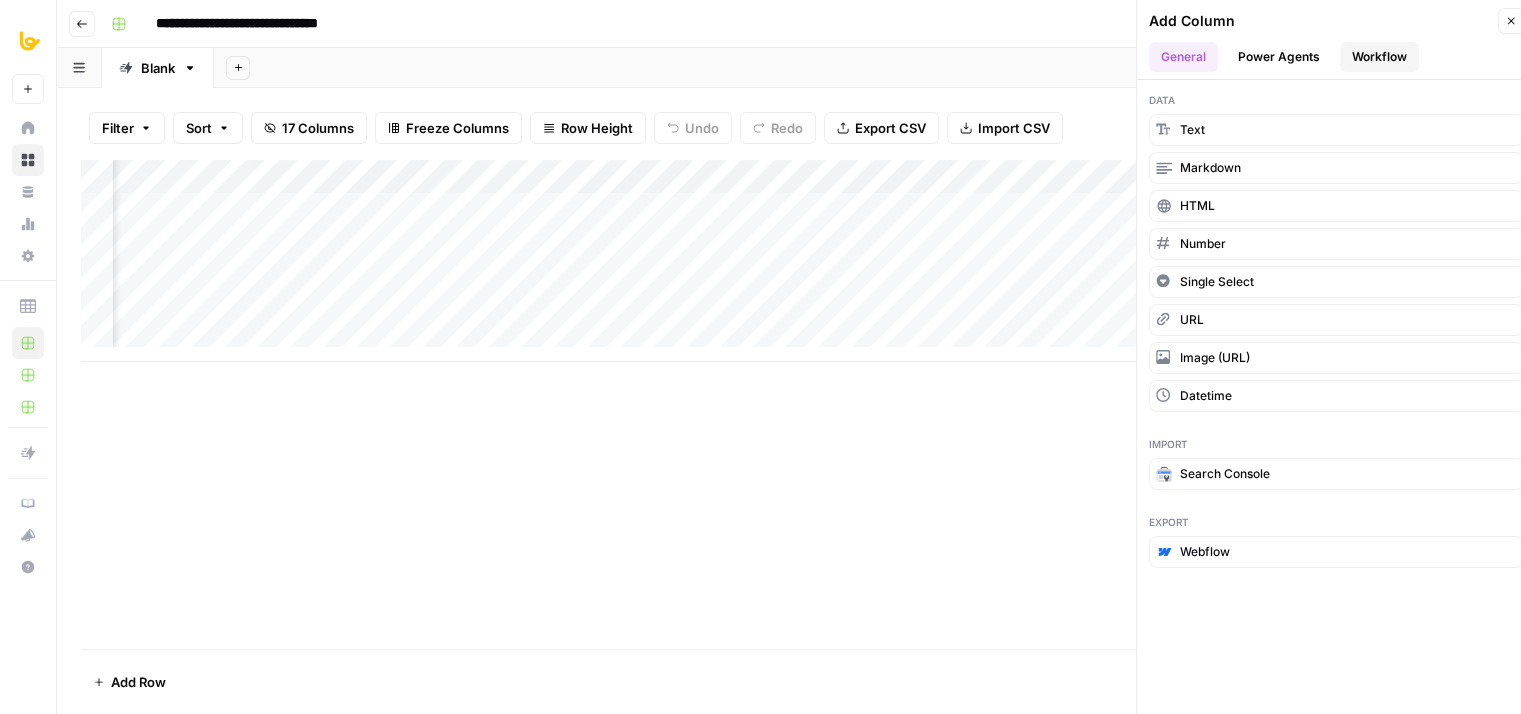 click on "Workflow" at bounding box center [1379, 57] 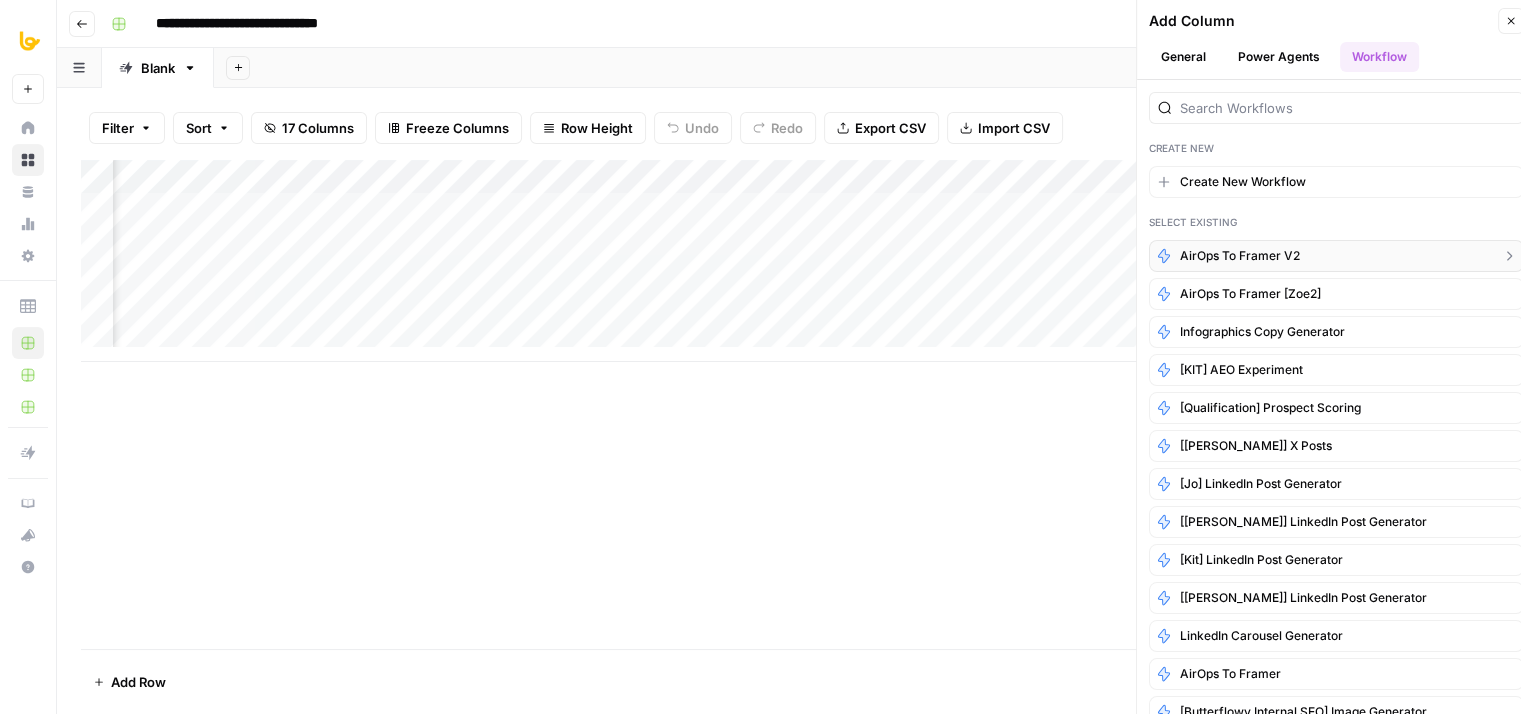 click on "AirOps to Framer V2" at bounding box center (1336, 256) 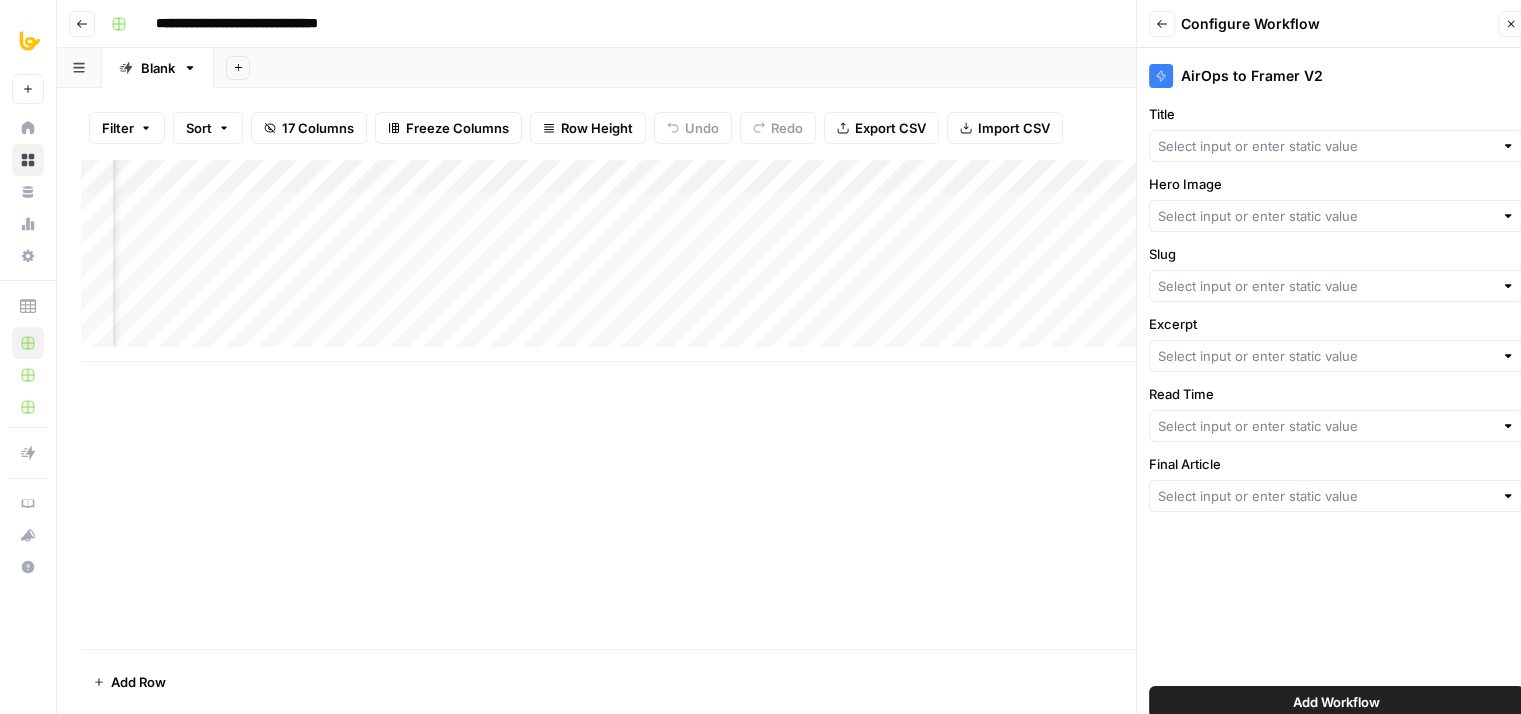 type on "Slug" 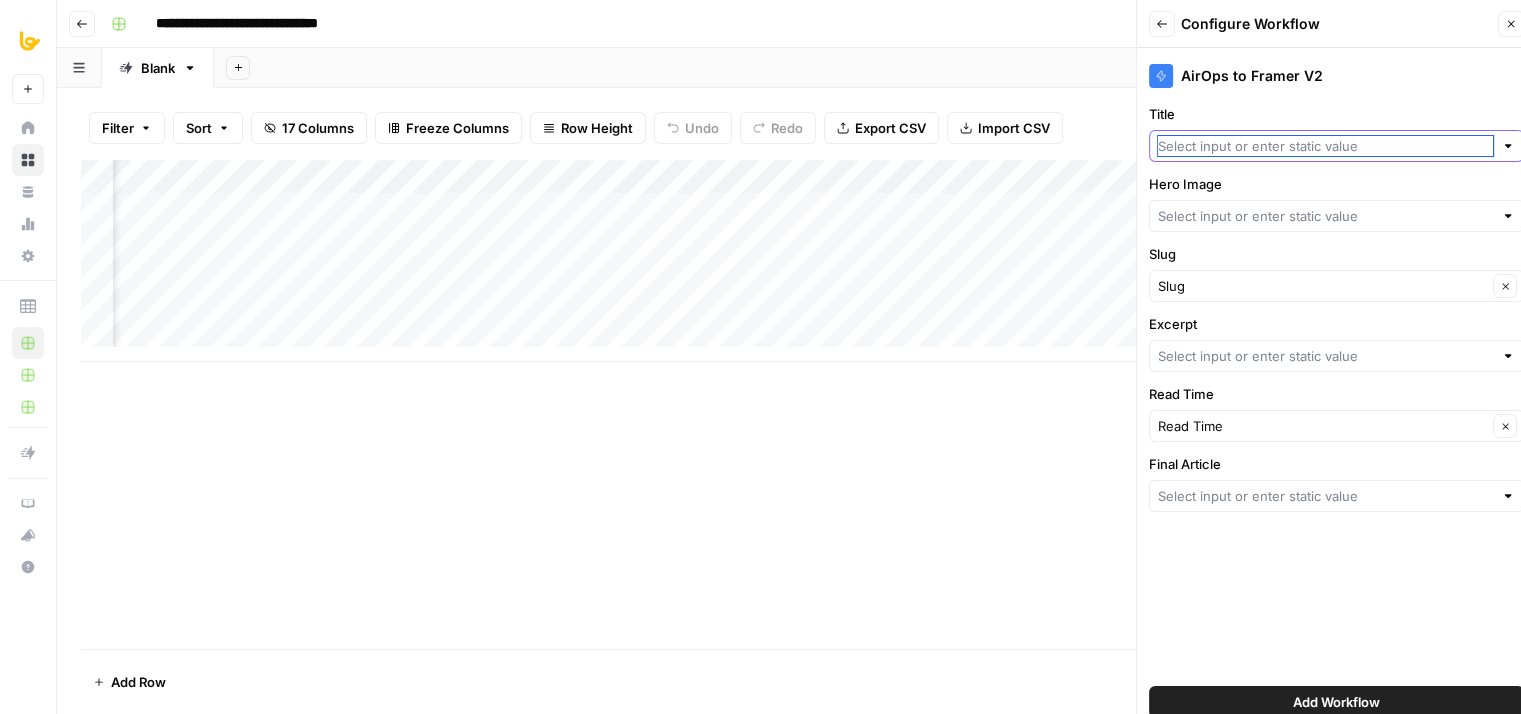 click on "Title" at bounding box center (1325, 146) 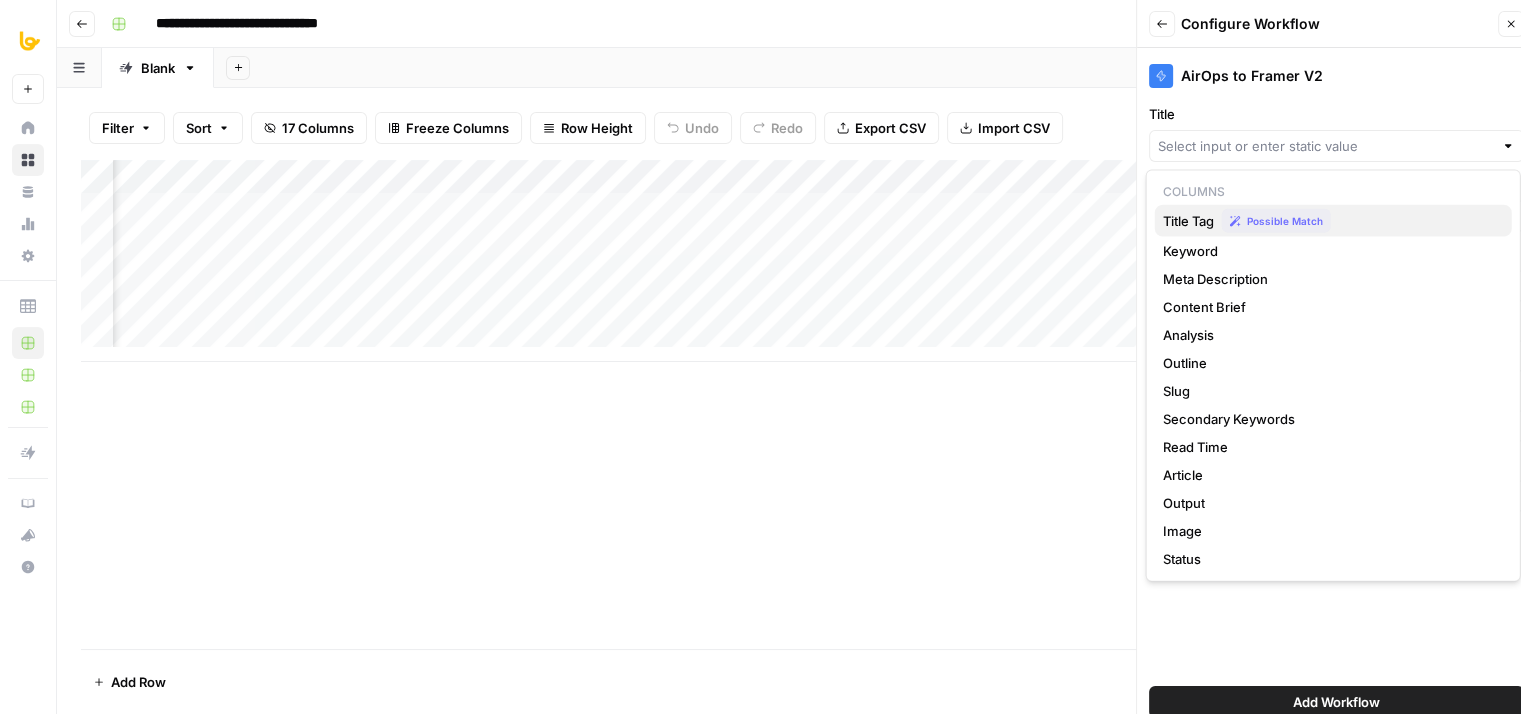 click on "Title Tag" at bounding box center (1188, 221) 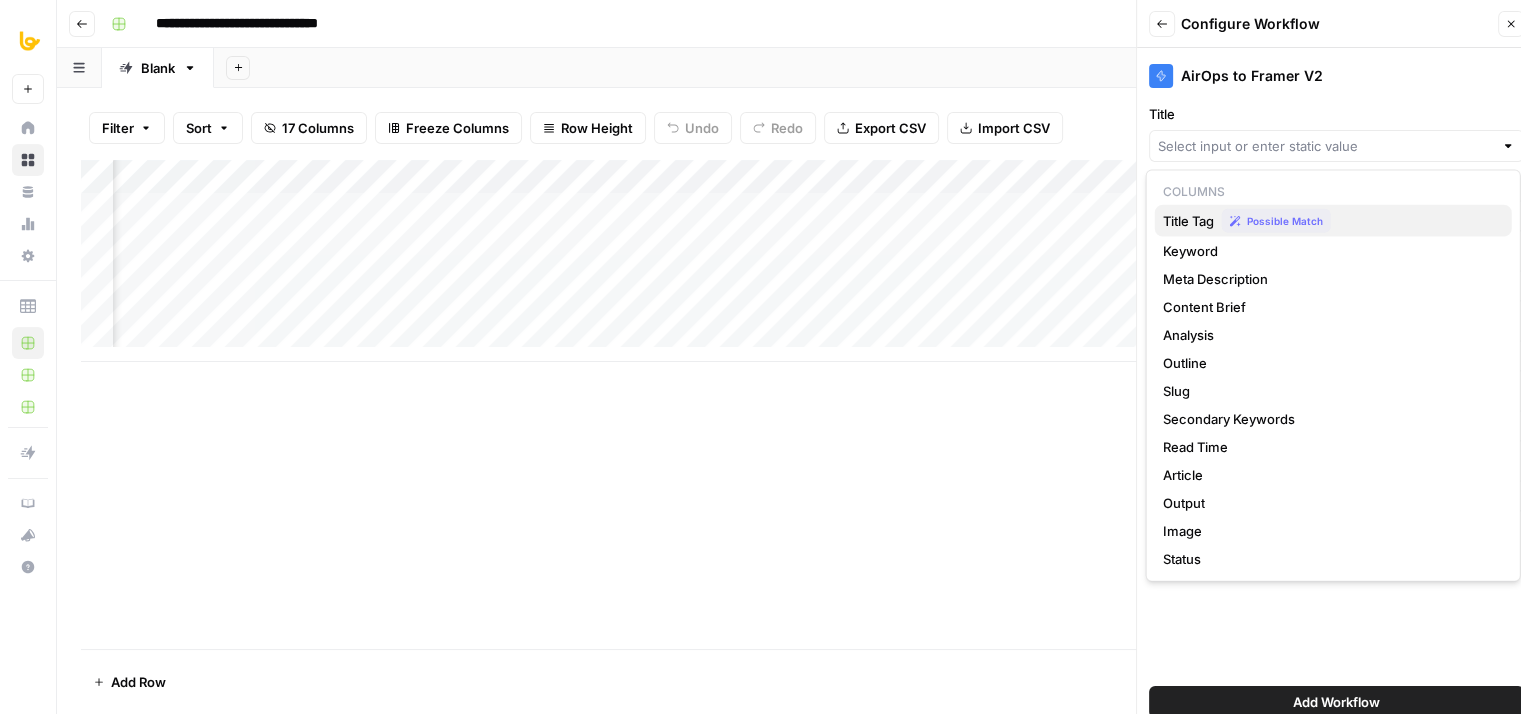 type on "Title Tag" 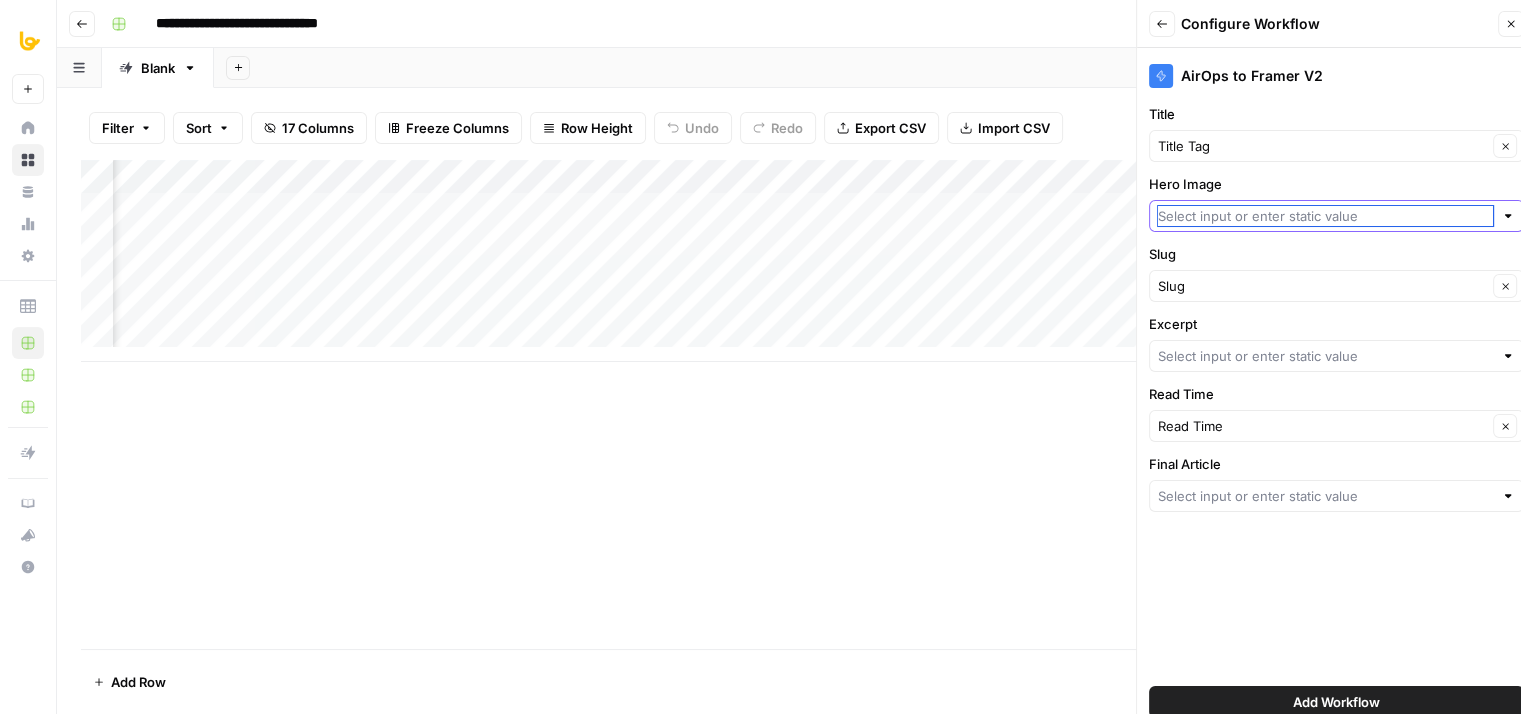 click on "Hero Image" at bounding box center (1325, 216) 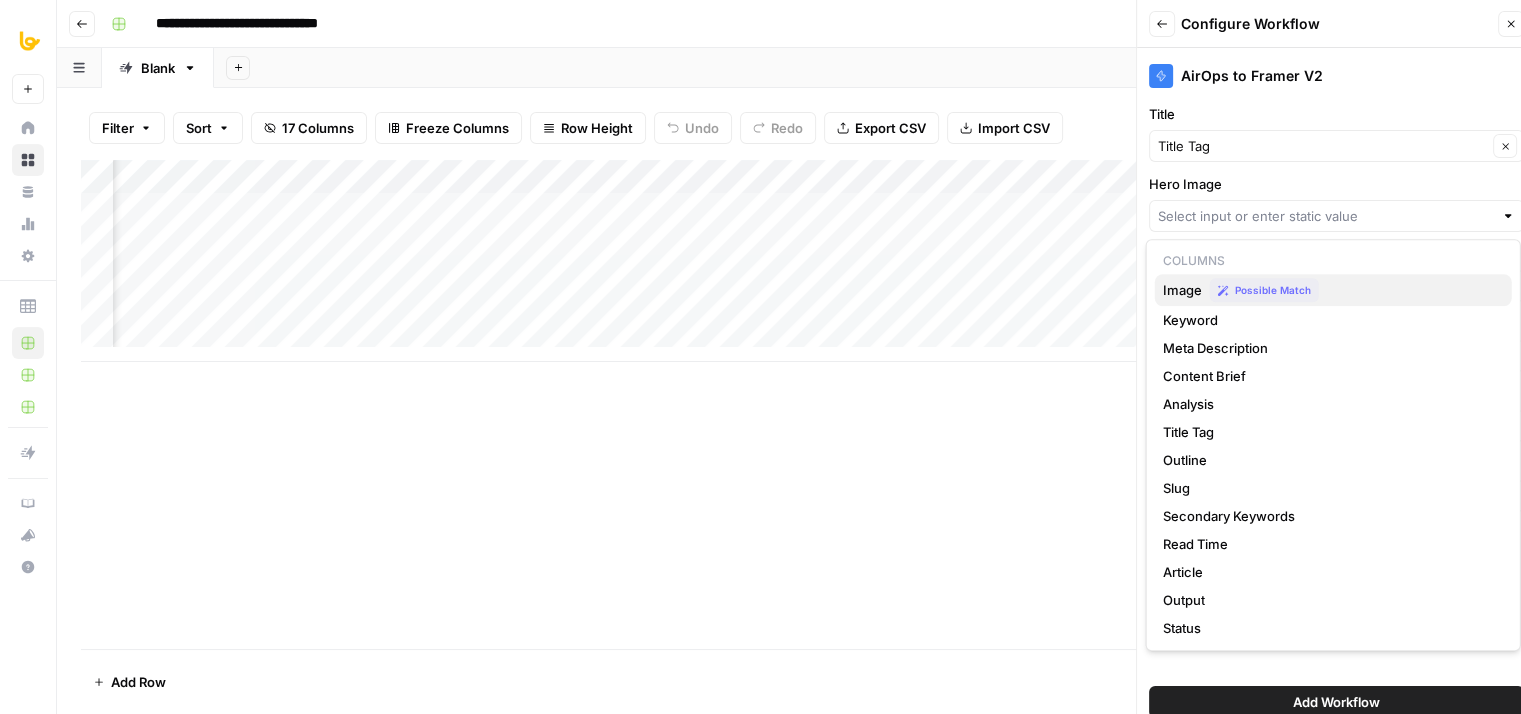 click on "Image" at bounding box center (1182, 290) 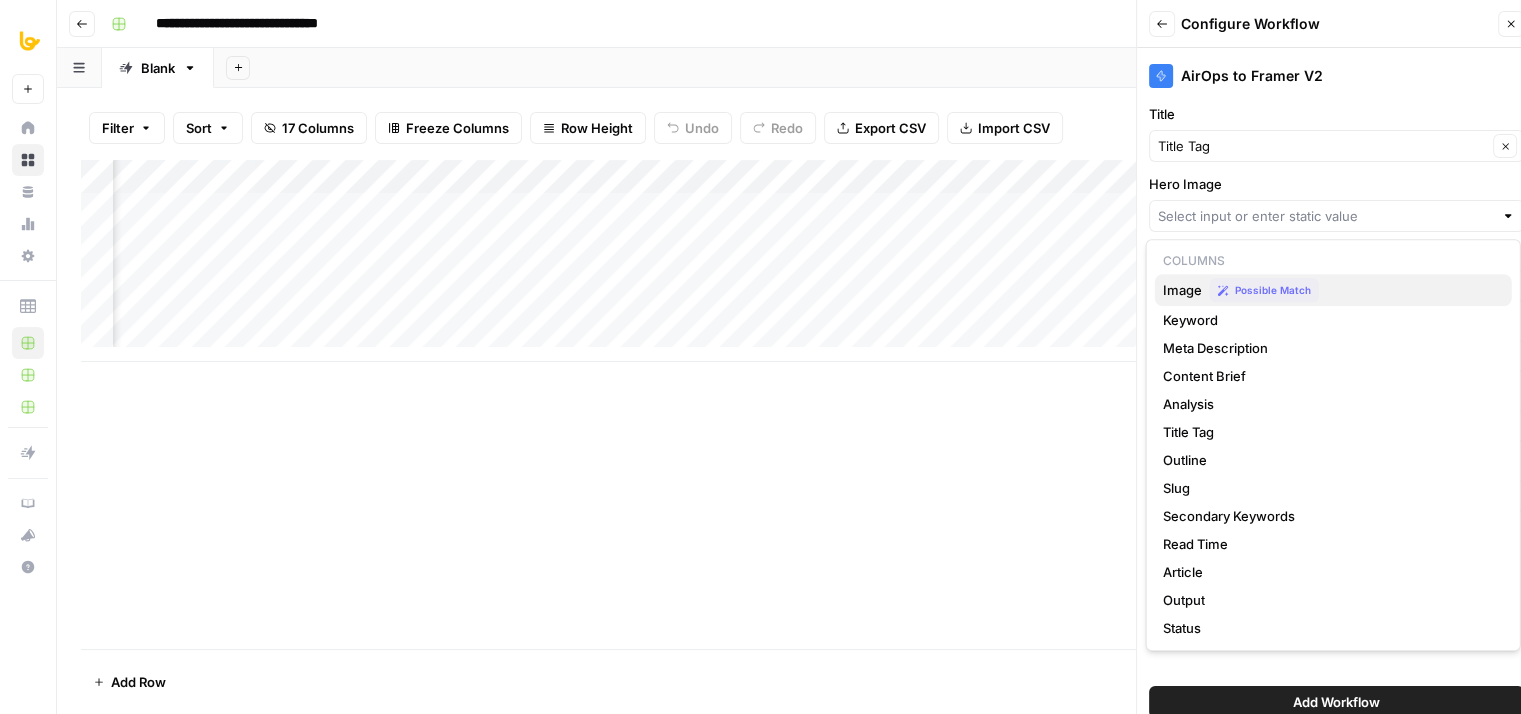 type on "Image" 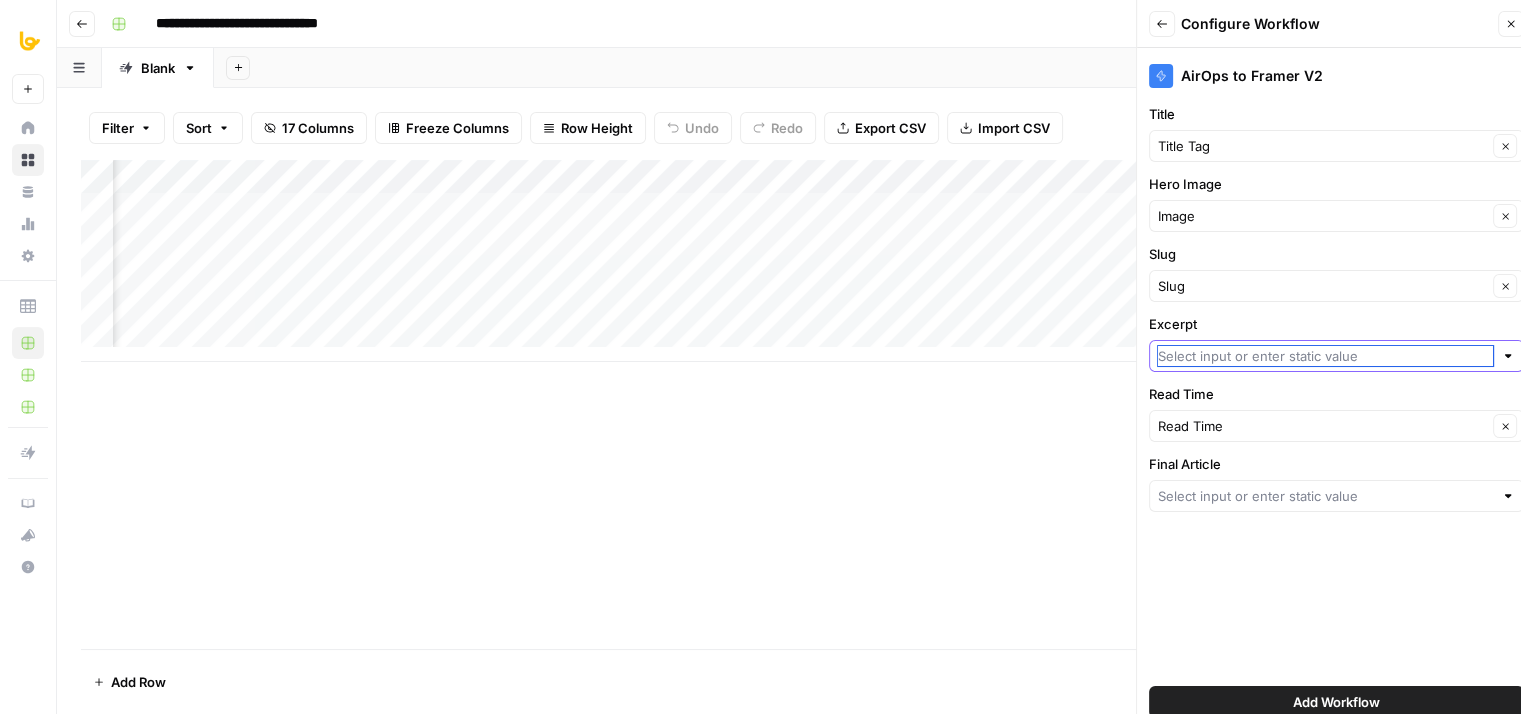 click on "Excerpt" at bounding box center [1325, 356] 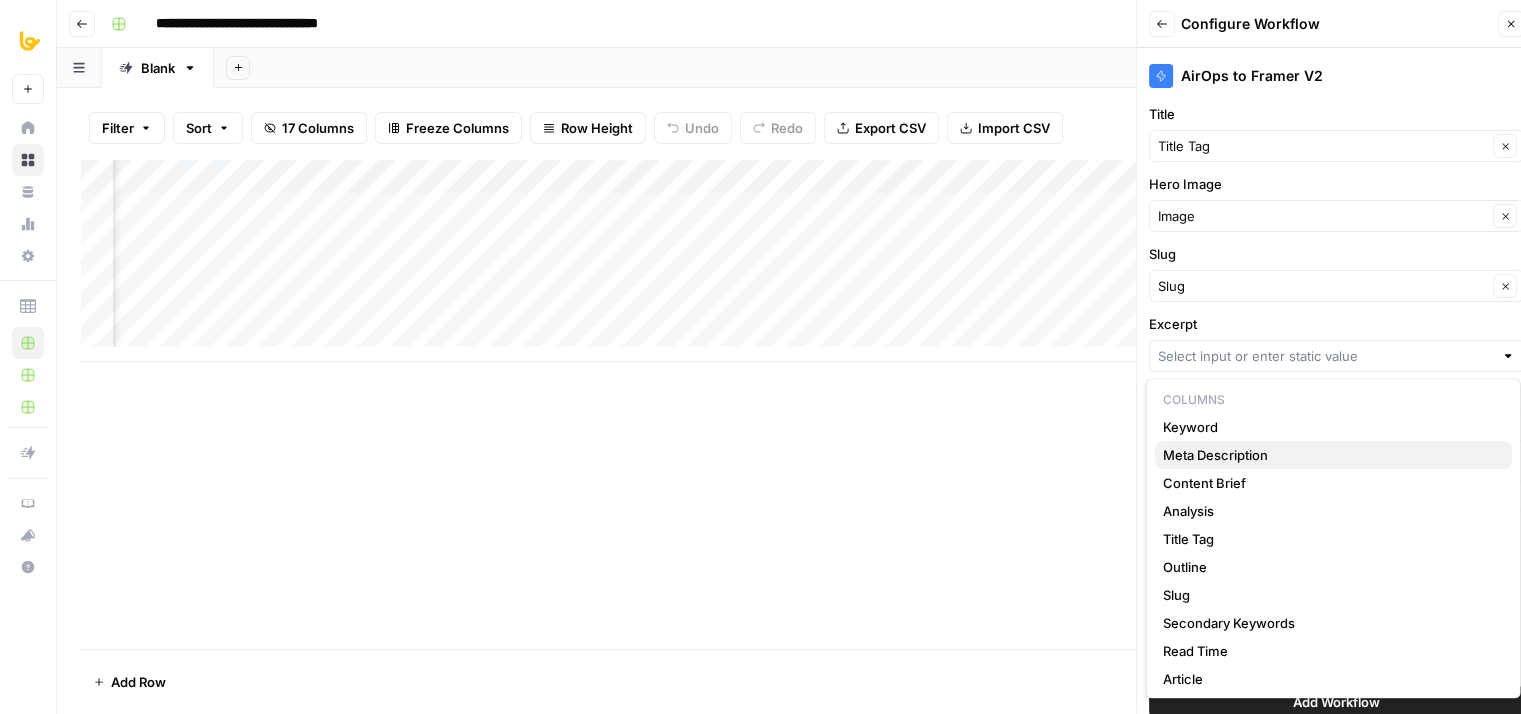 click on "Meta Description" at bounding box center (1215, 455) 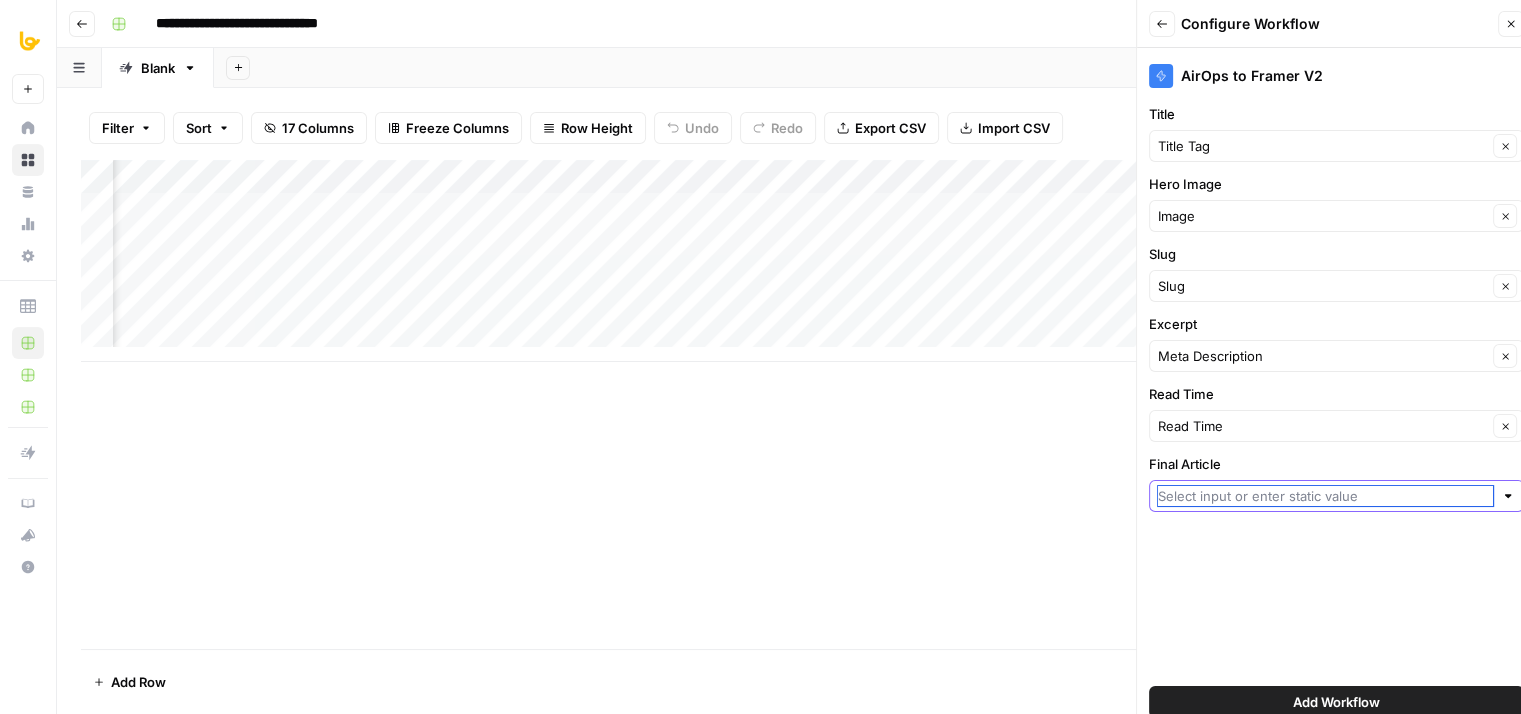 click on "Final Article" at bounding box center (1325, 496) 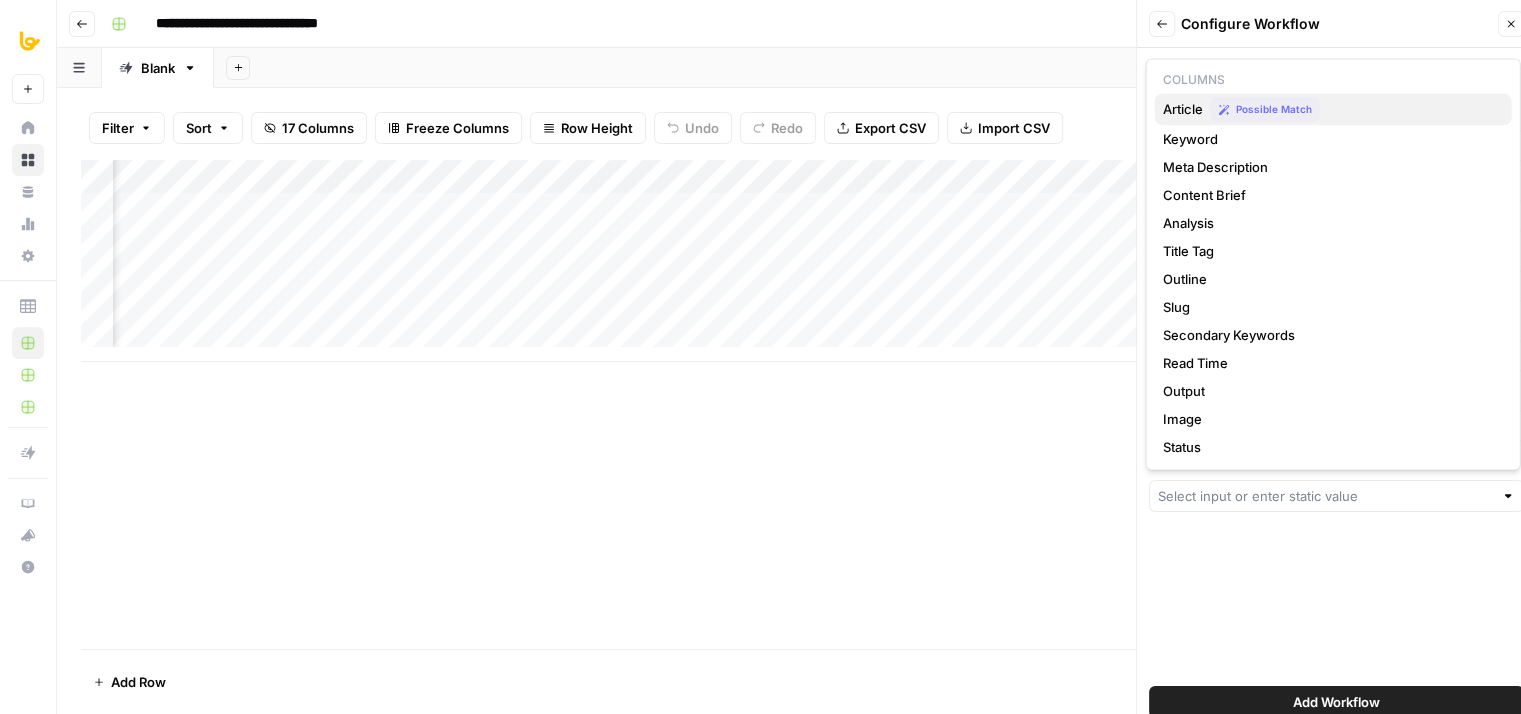click on "Article" at bounding box center (1183, 109) 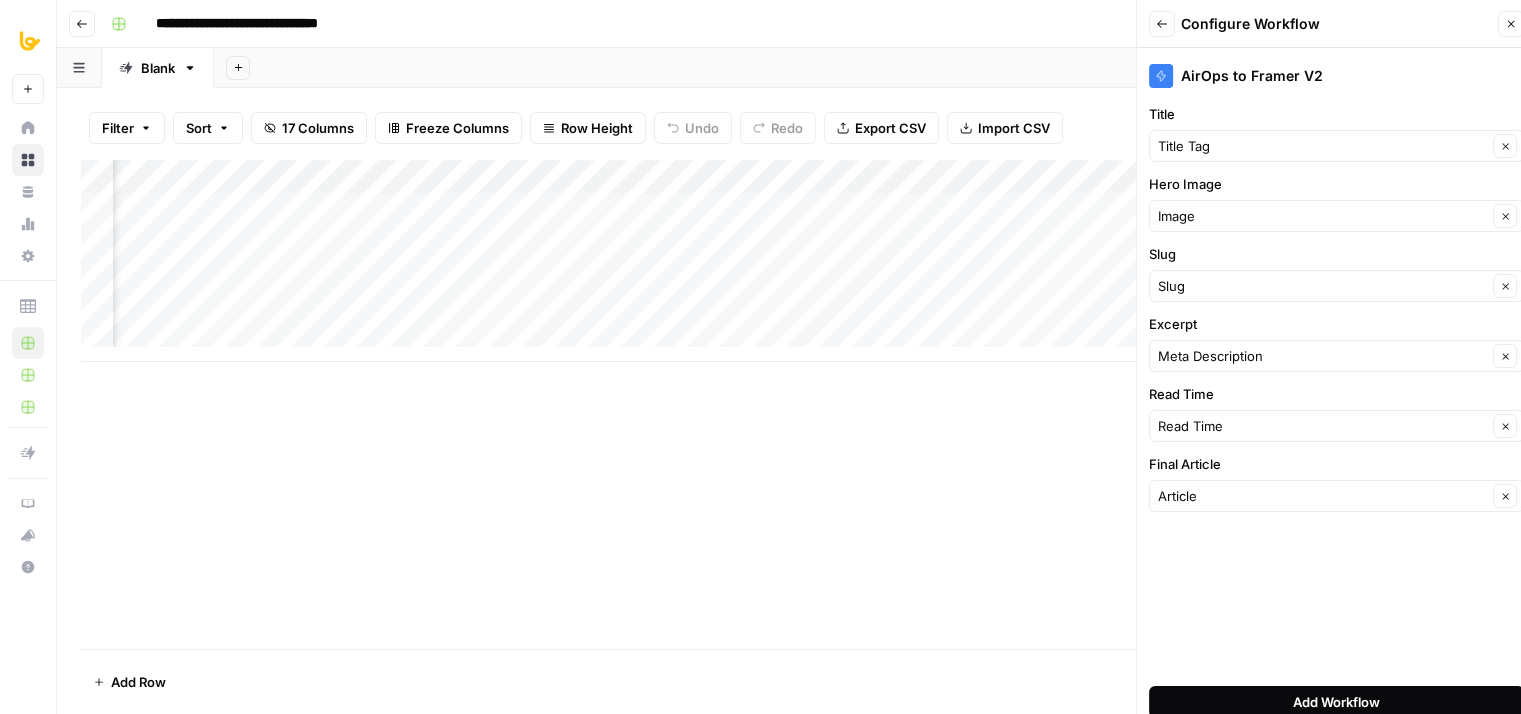 click on "Add Workflow" at bounding box center (1336, 702) 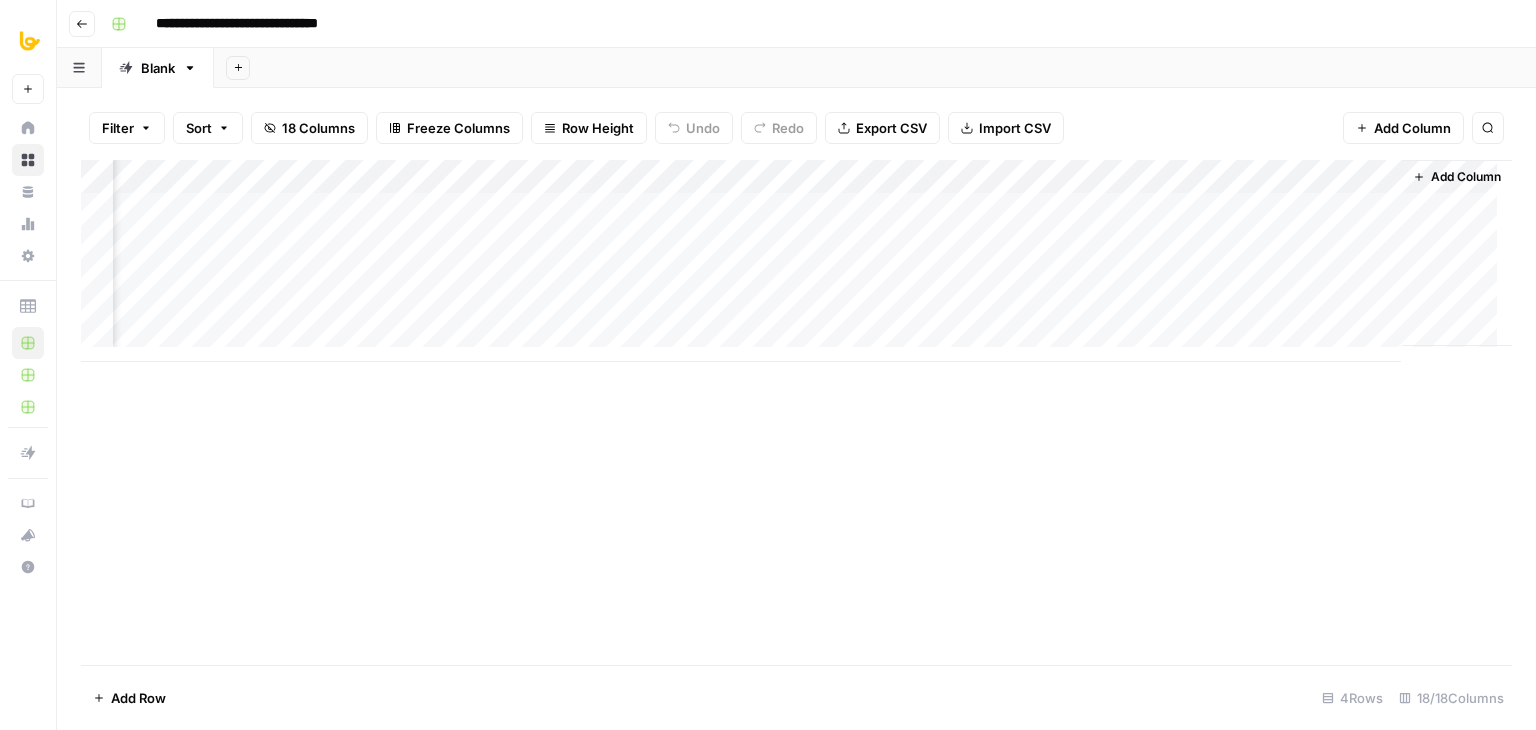 scroll, scrollTop: 0, scrollLeft: 2042, axis: horizontal 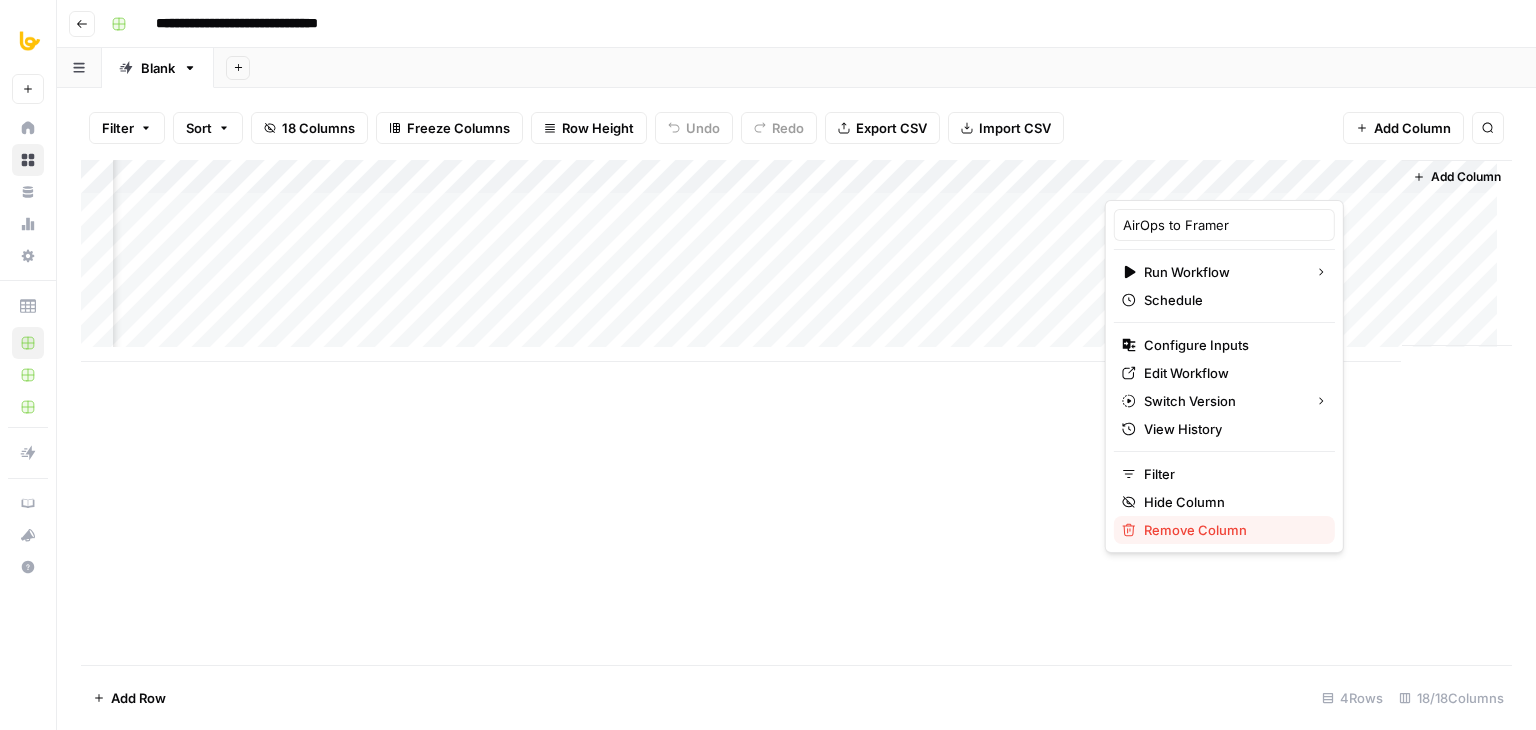 click on "Remove Column" at bounding box center (1195, 530) 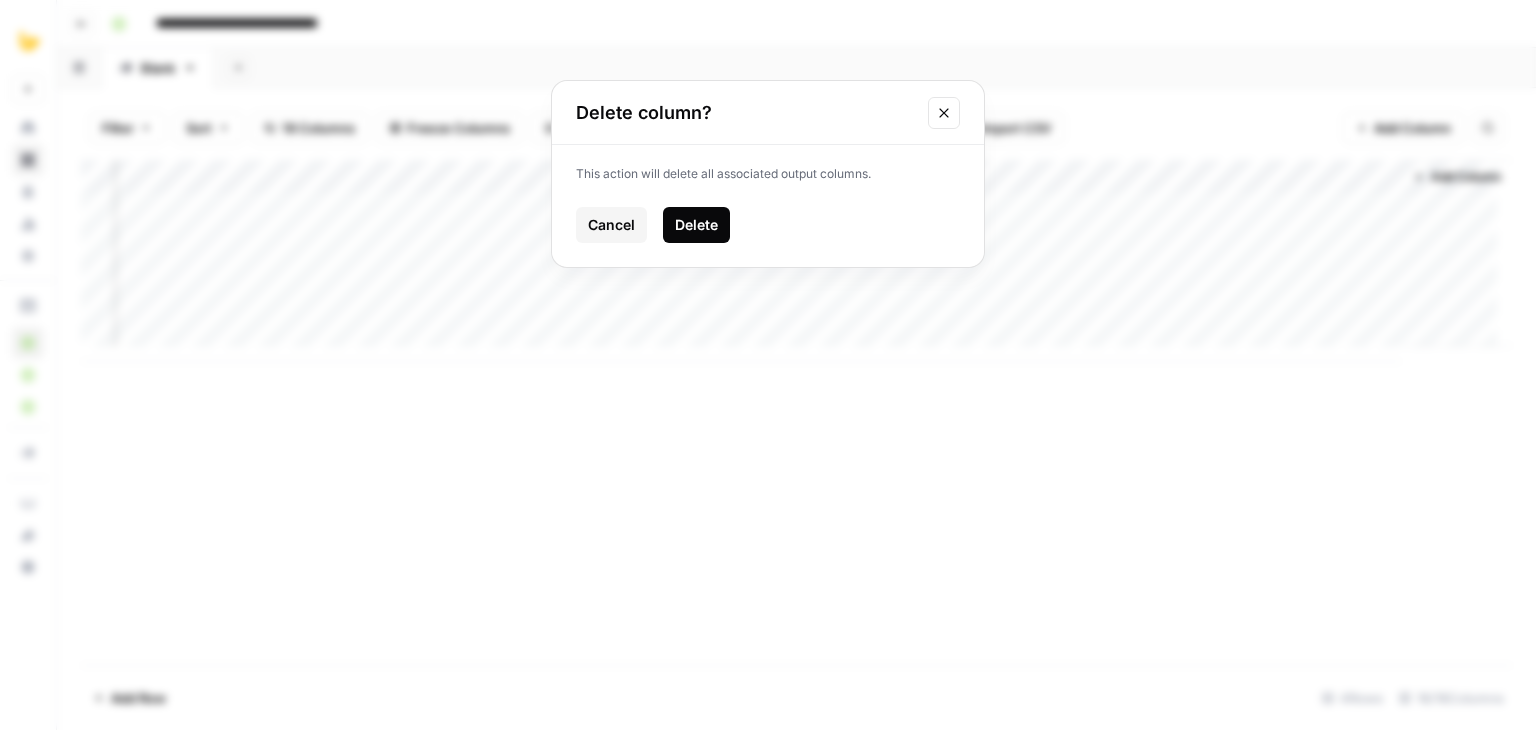 click on "Delete" at bounding box center [696, 225] 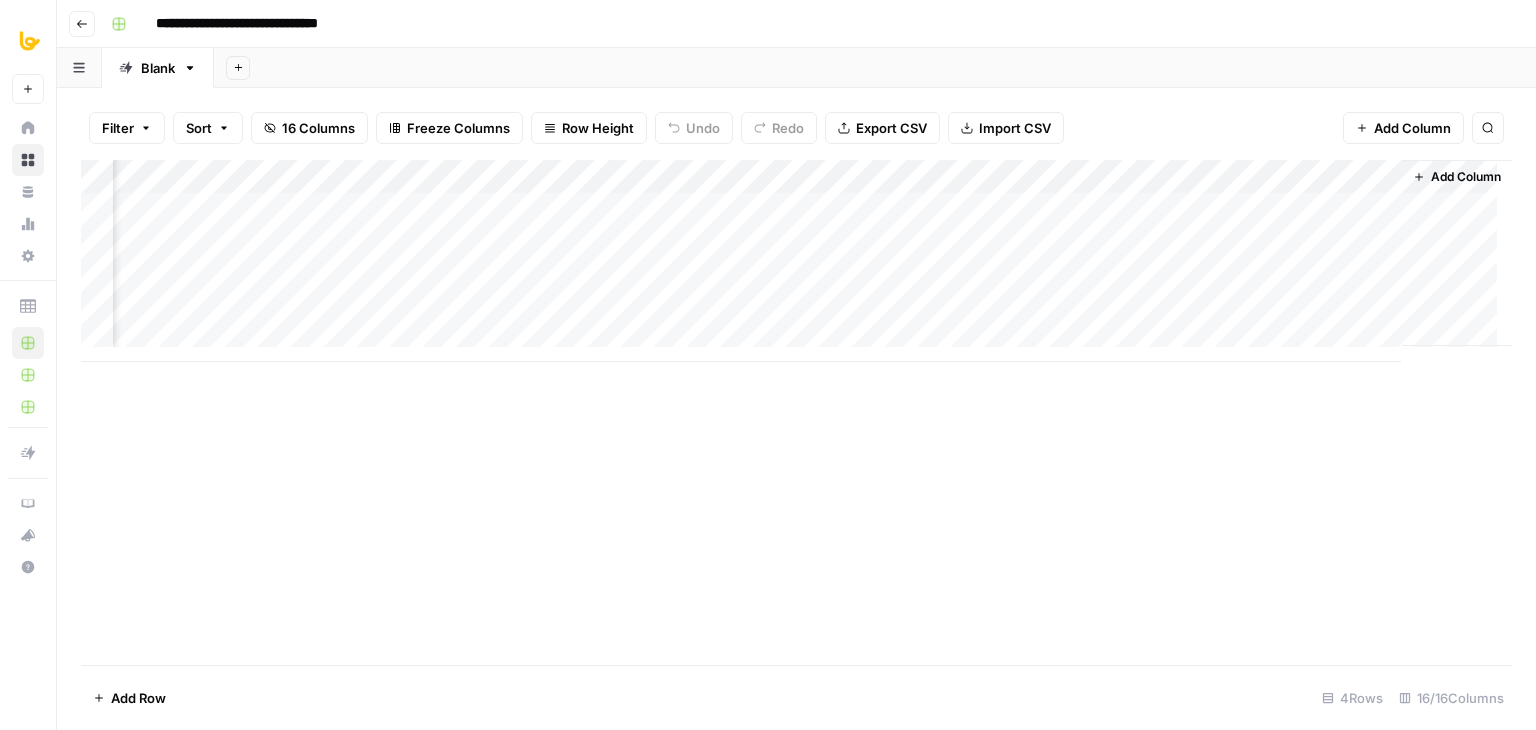scroll, scrollTop: 0, scrollLeft: 1762, axis: horizontal 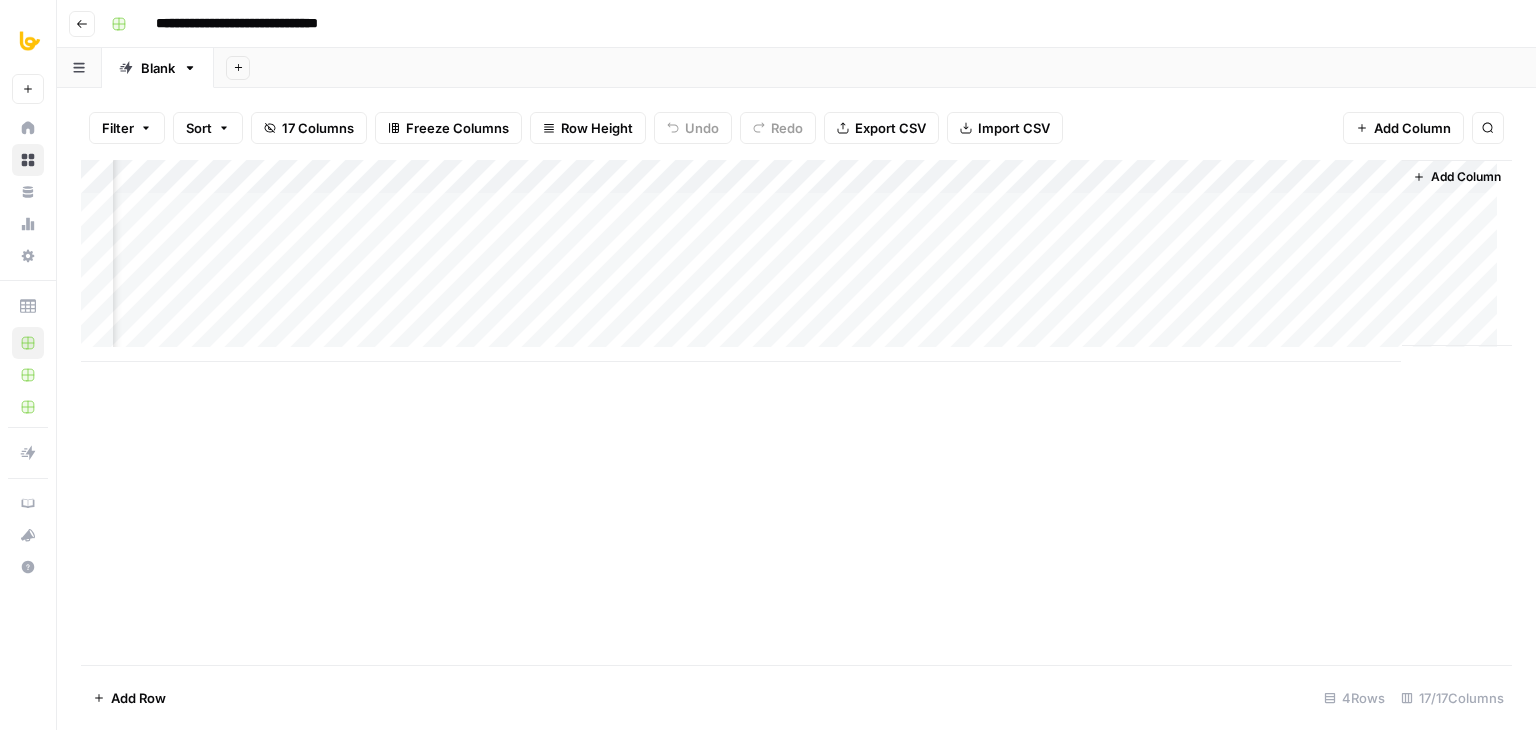 click on "Add Column" at bounding box center (796, 261) 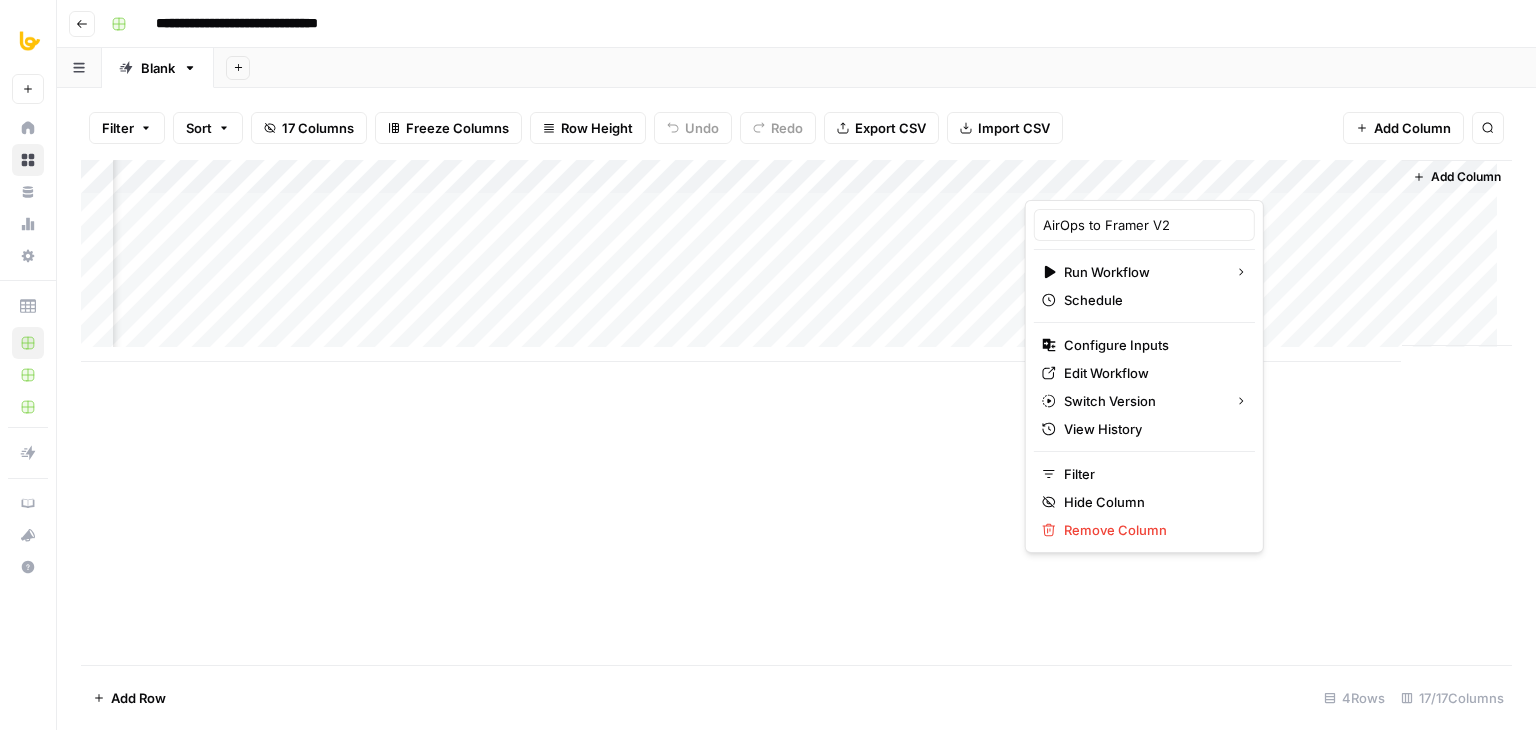 click at bounding box center [1115, 180] 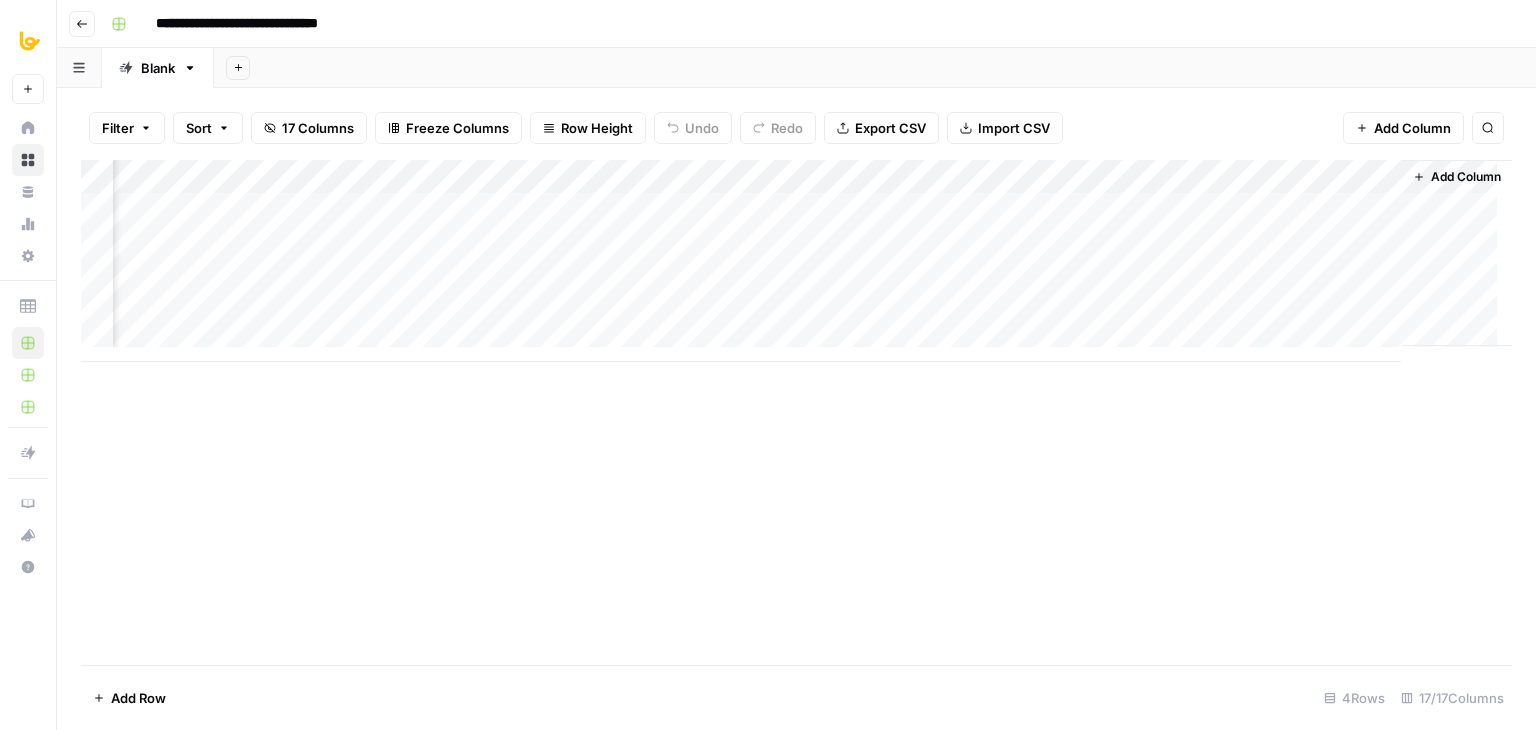 click on "Add Column" at bounding box center [796, 412] 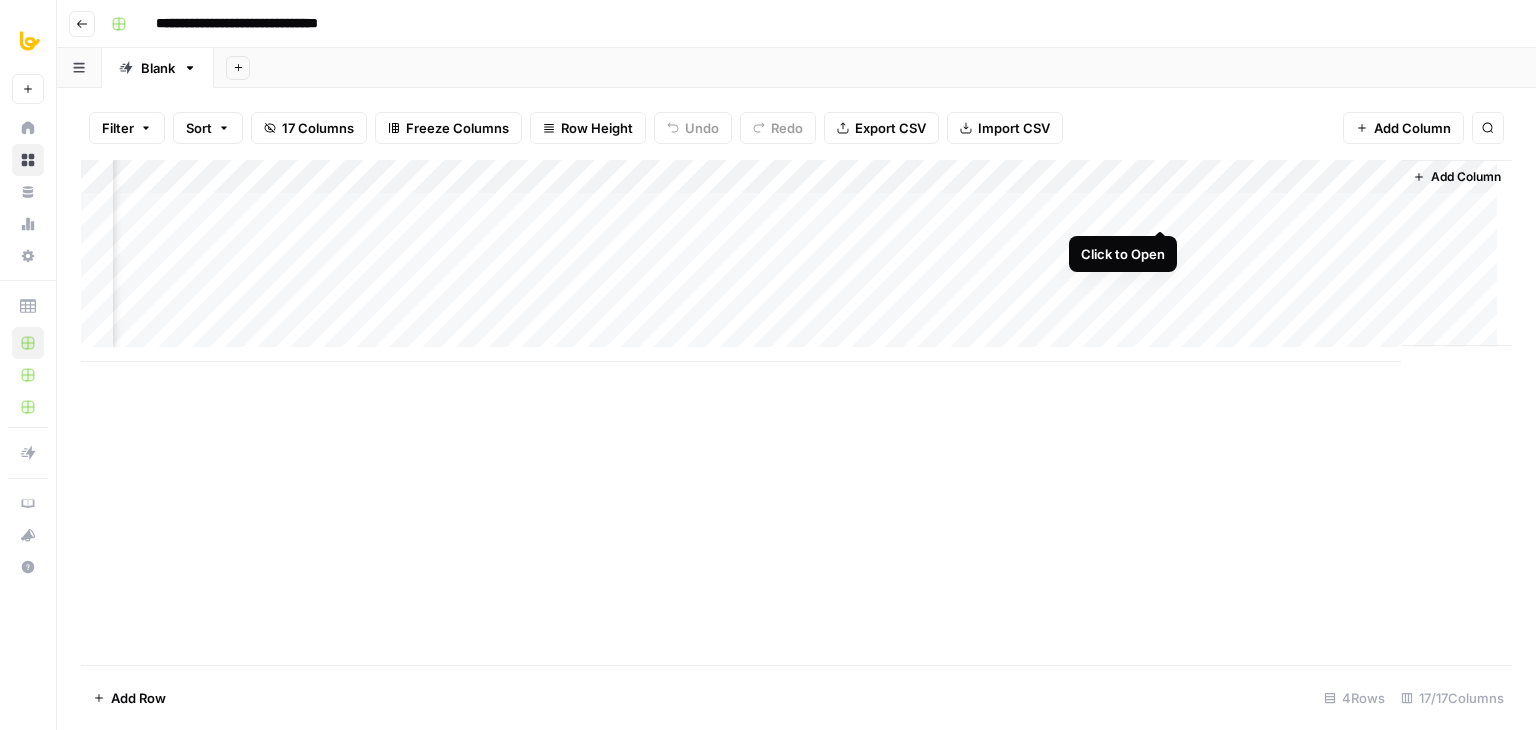 click on "Add Column" at bounding box center (796, 261) 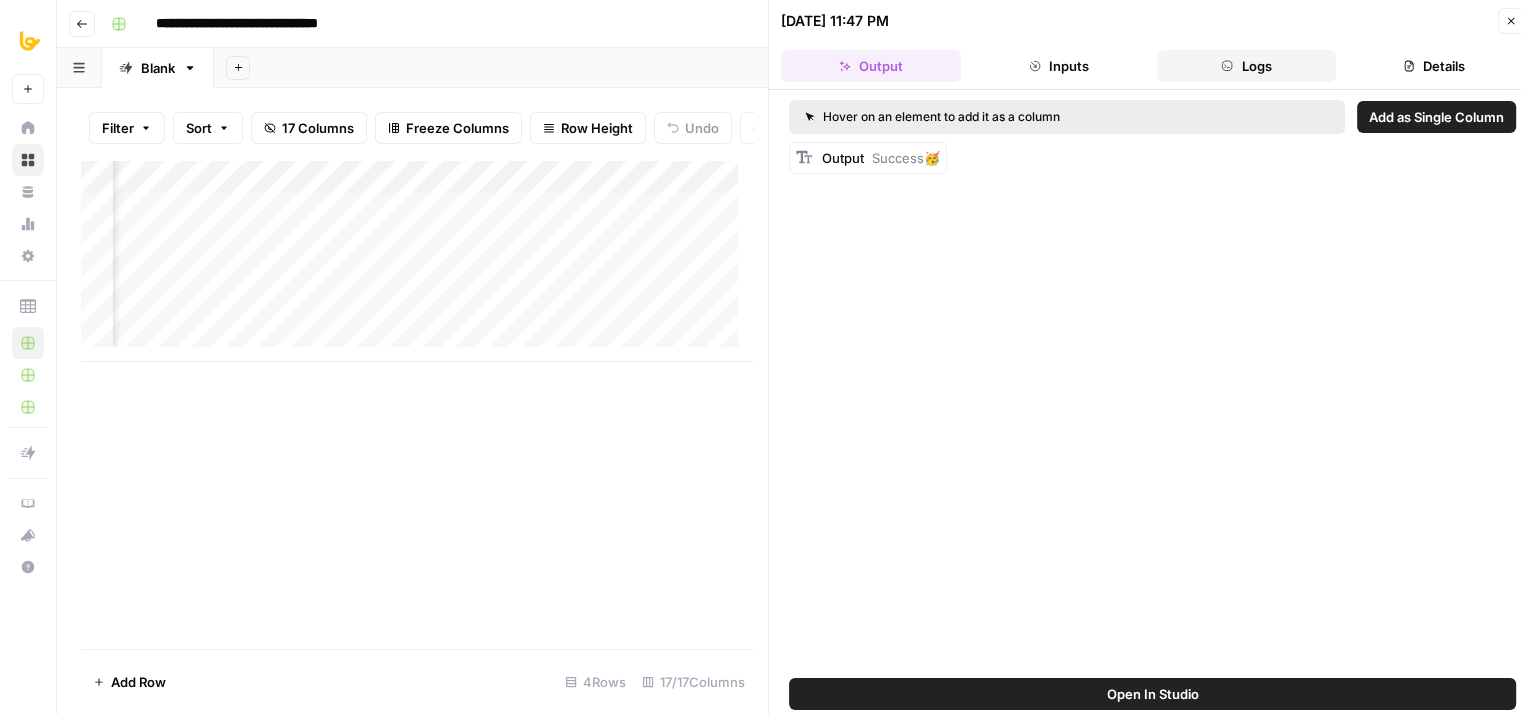 click on "Logs" at bounding box center (1247, 66) 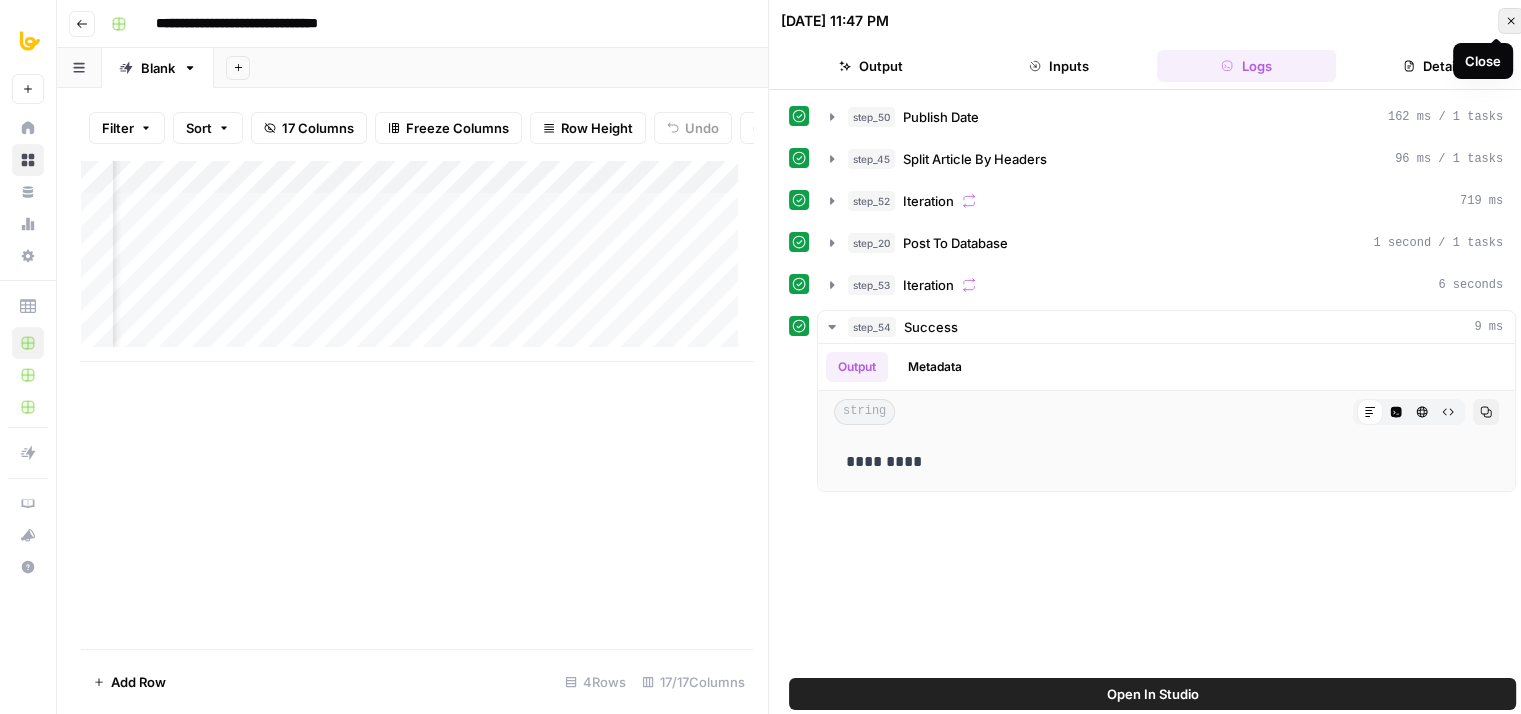 click 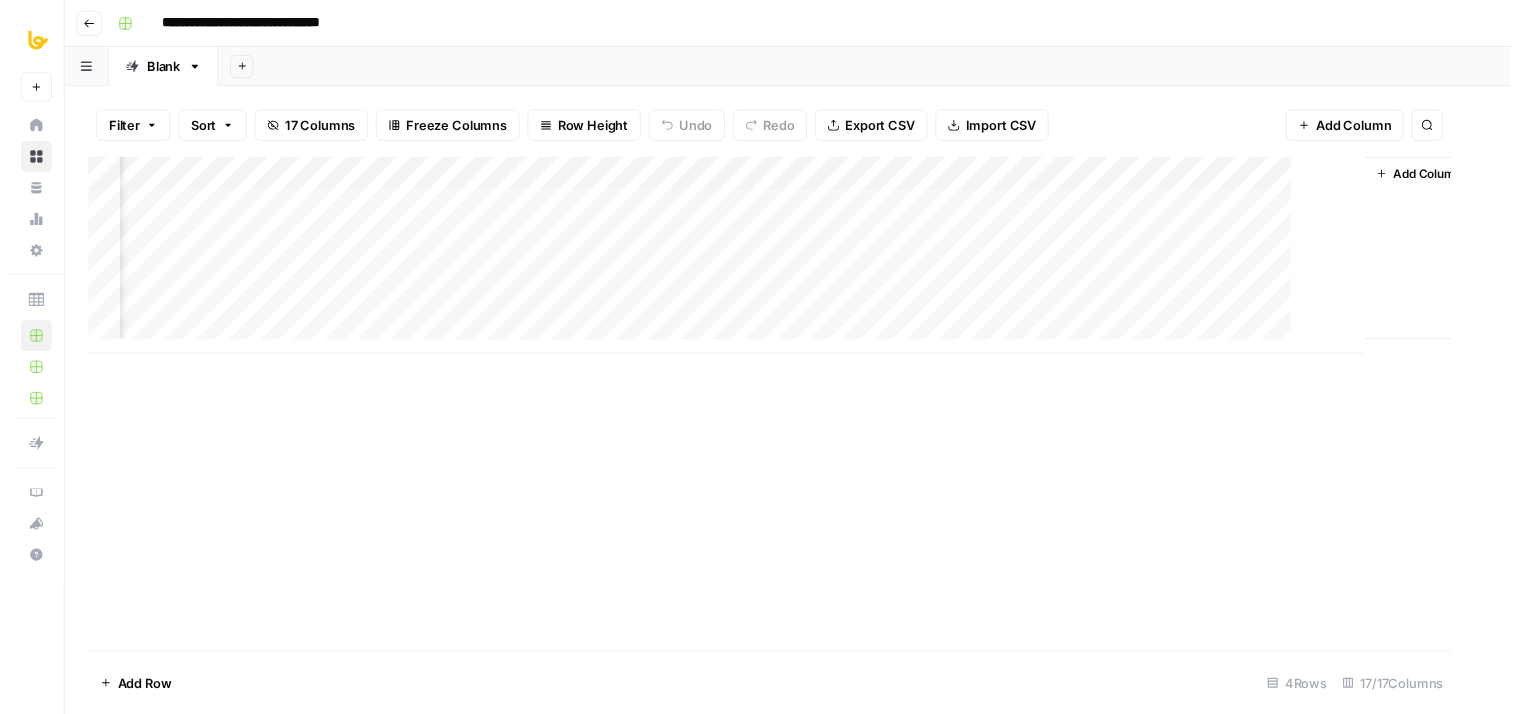 scroll, scrollTop: 0, scrollLeft: 1918, axis: horizontal 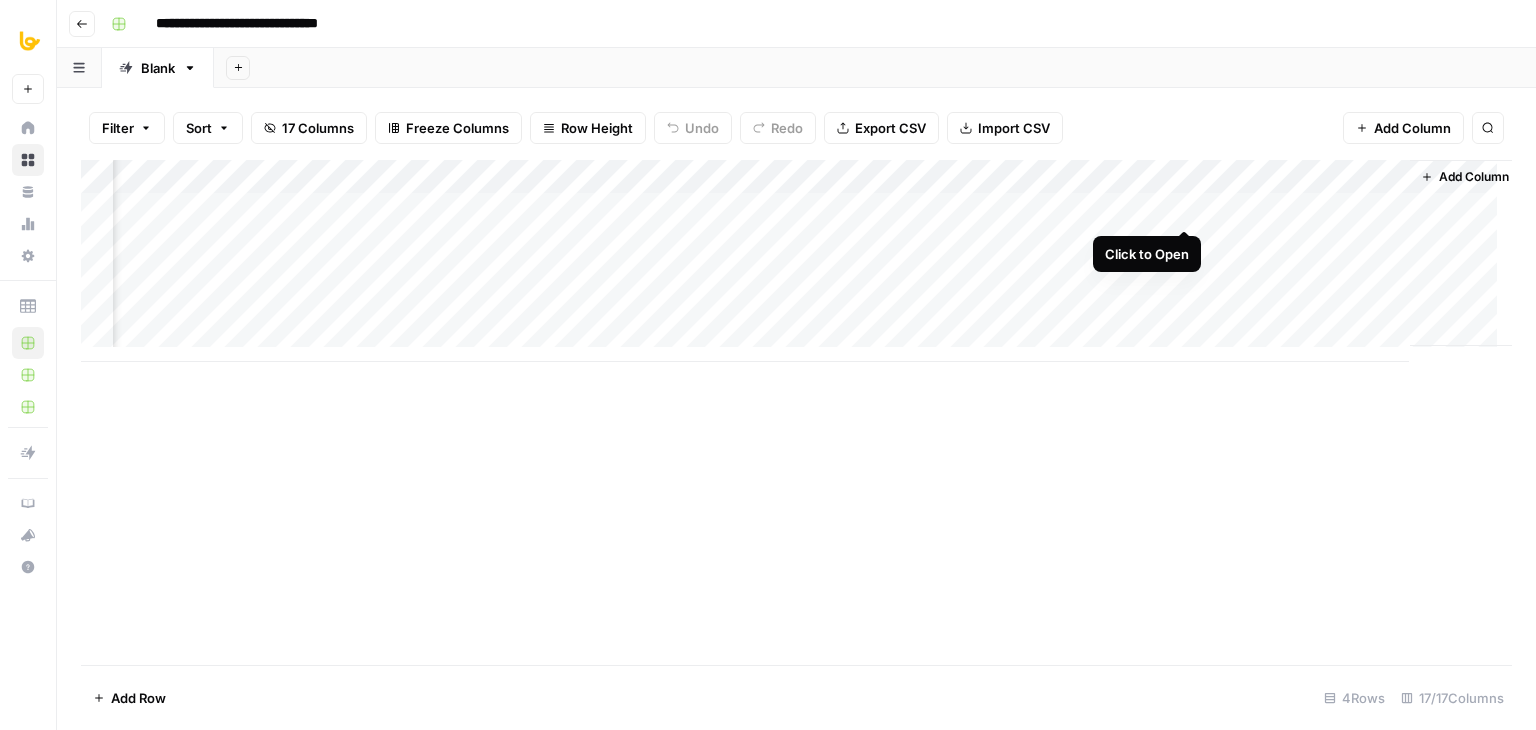 click on "Add Column" at bounding box center (796, 261) 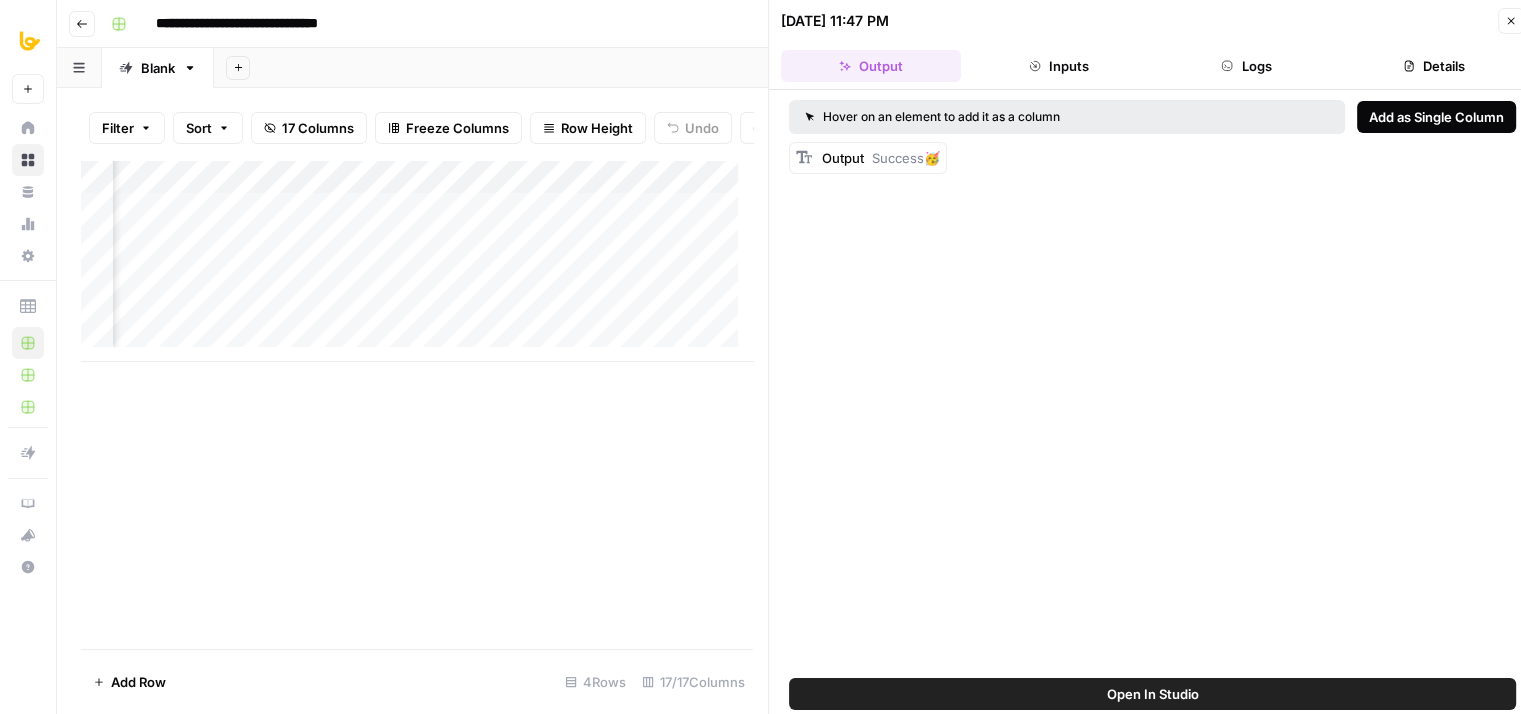 click on "Add as Single Column" at bounding box center [1436, 117] 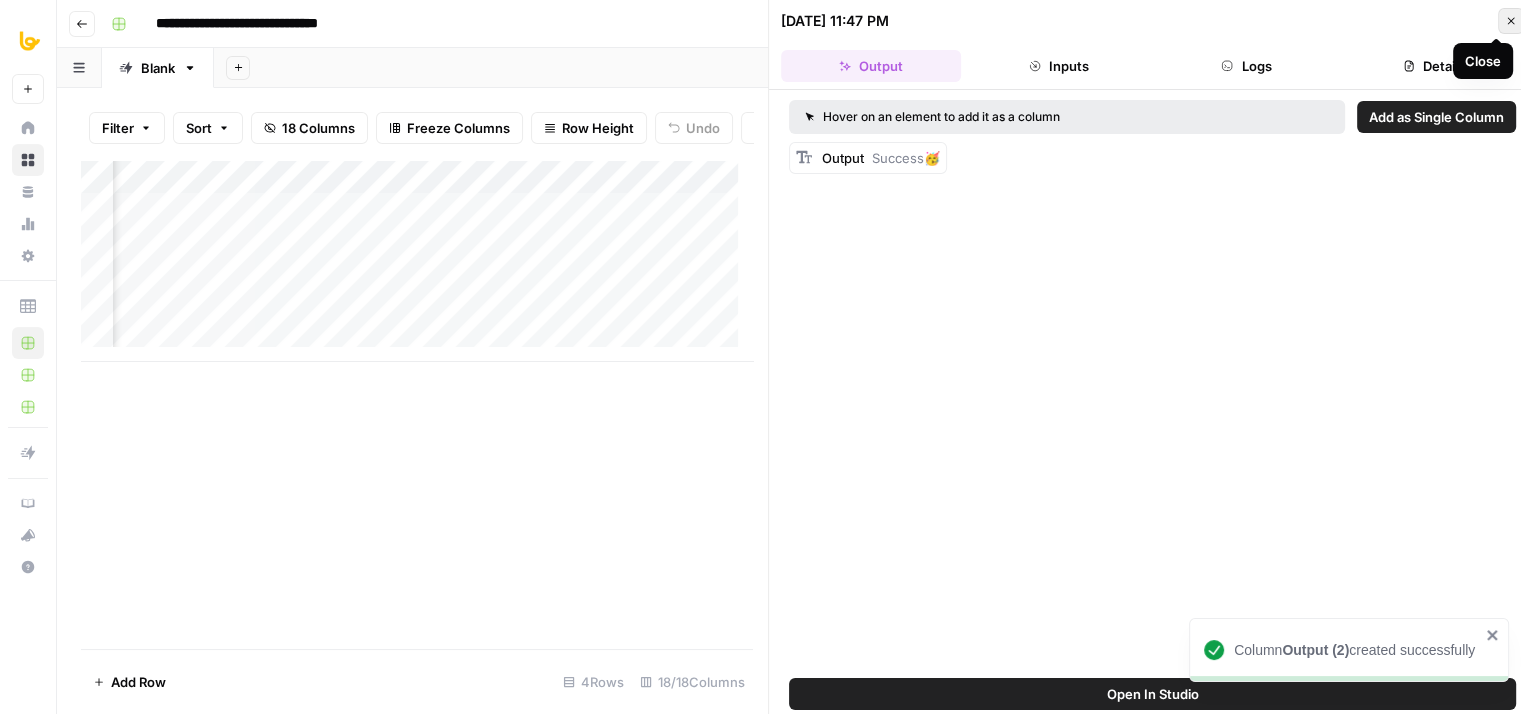 click 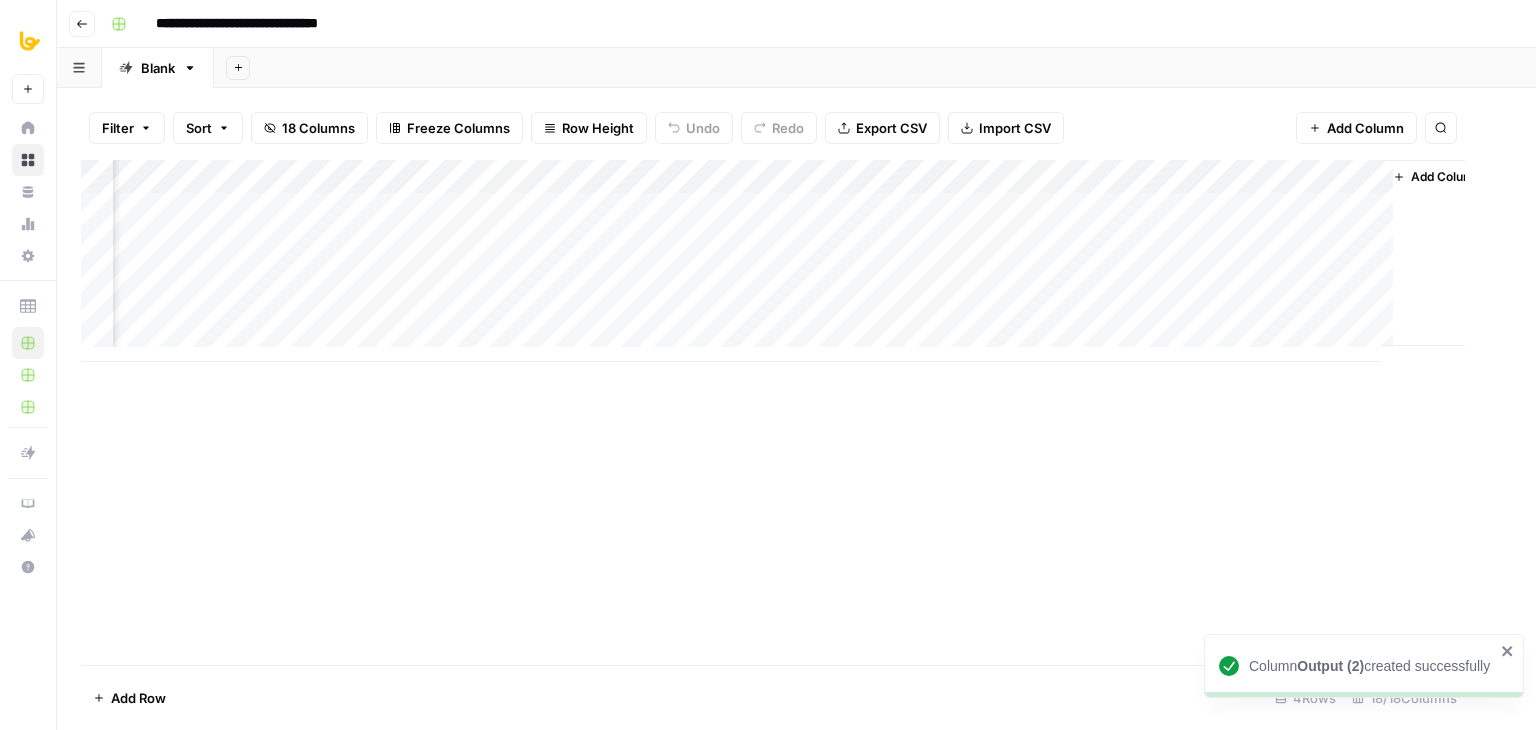 scroll, scrollTop: 0, scrollLeft: 2098, axis: horizontal 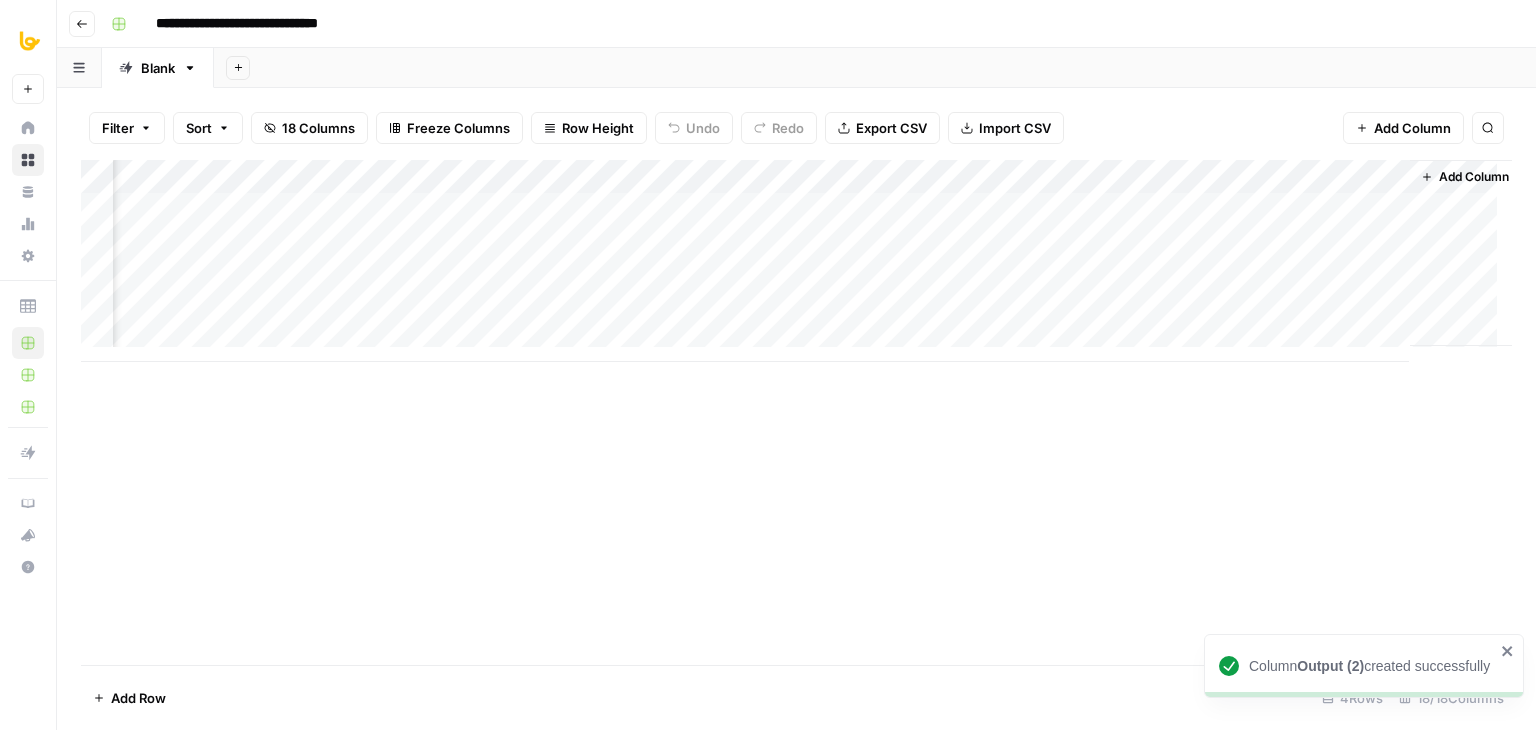 click on "Add Column" at bounding box center (796, 261) 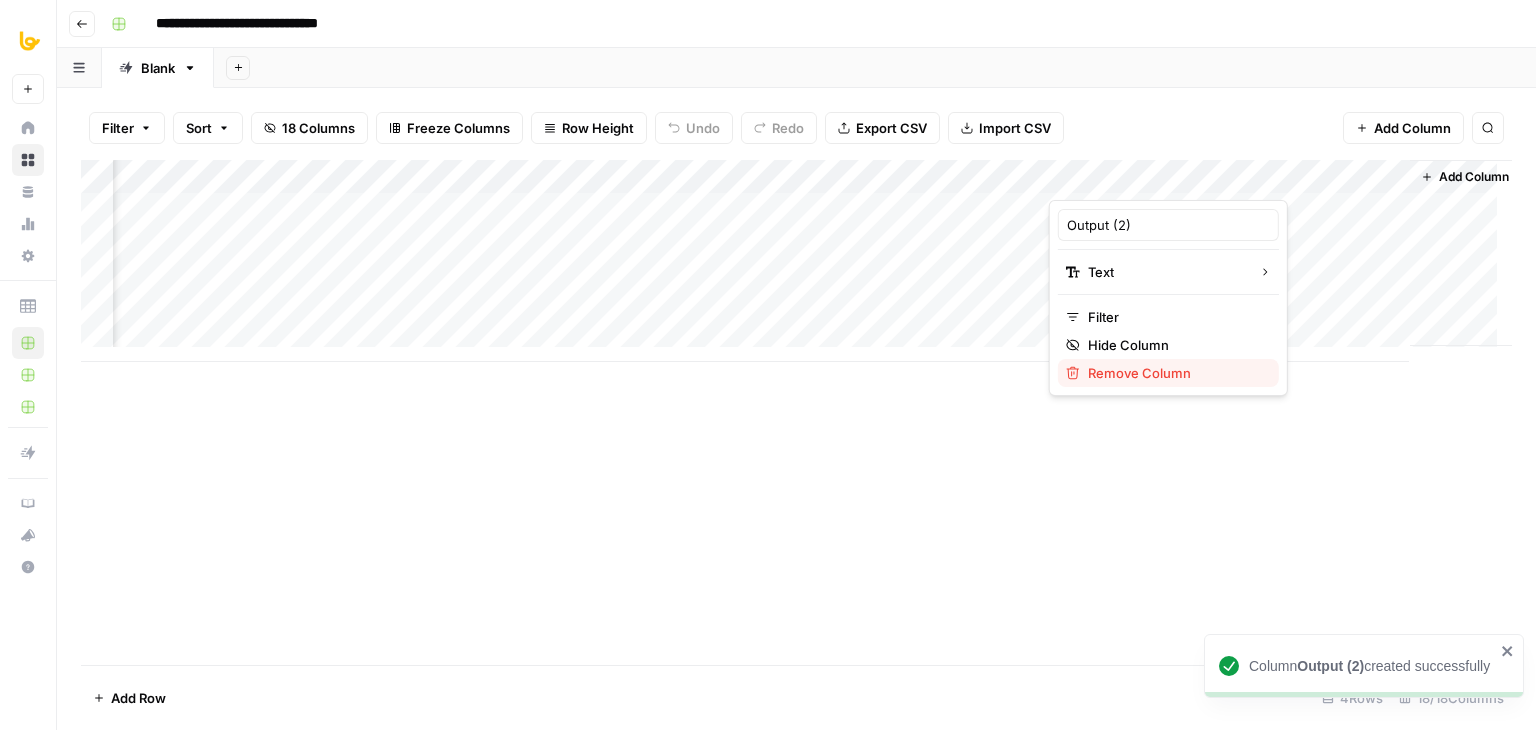 click on "Remove Column" at bounding box center [1139, 373] 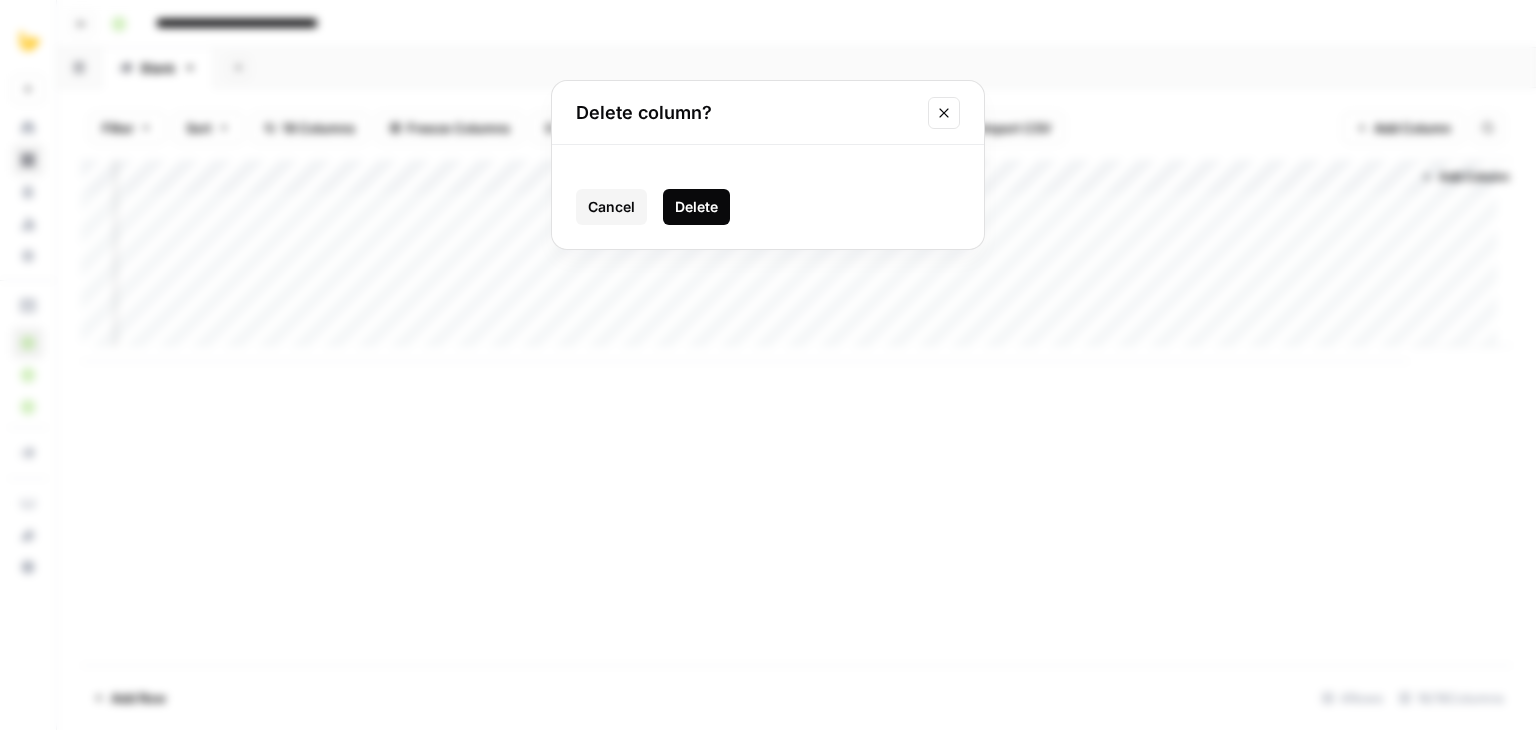 click on "Delete" at bounding box center (696, 207) 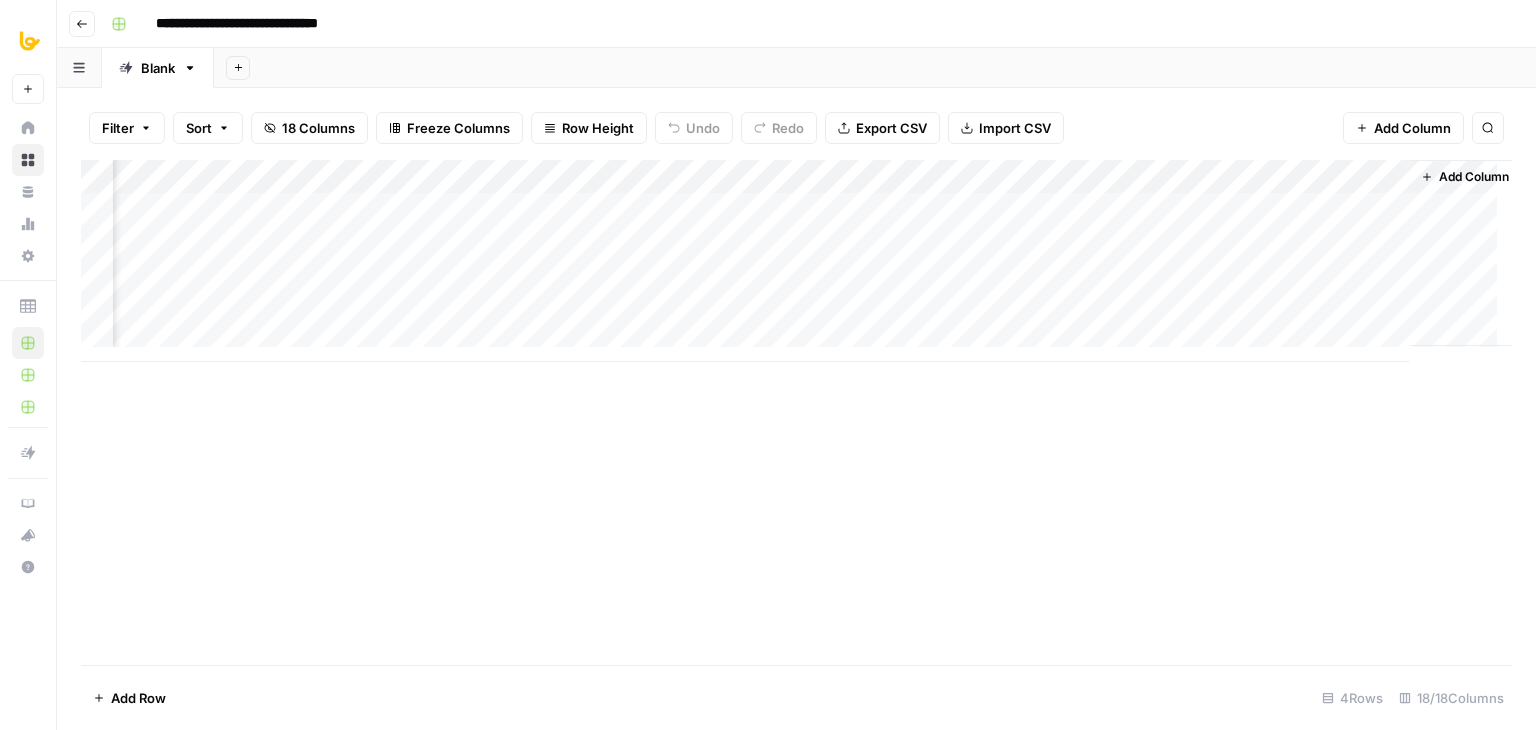 scroll, scrollTop: 0, scrollLeft: 1942, axis: horizontal 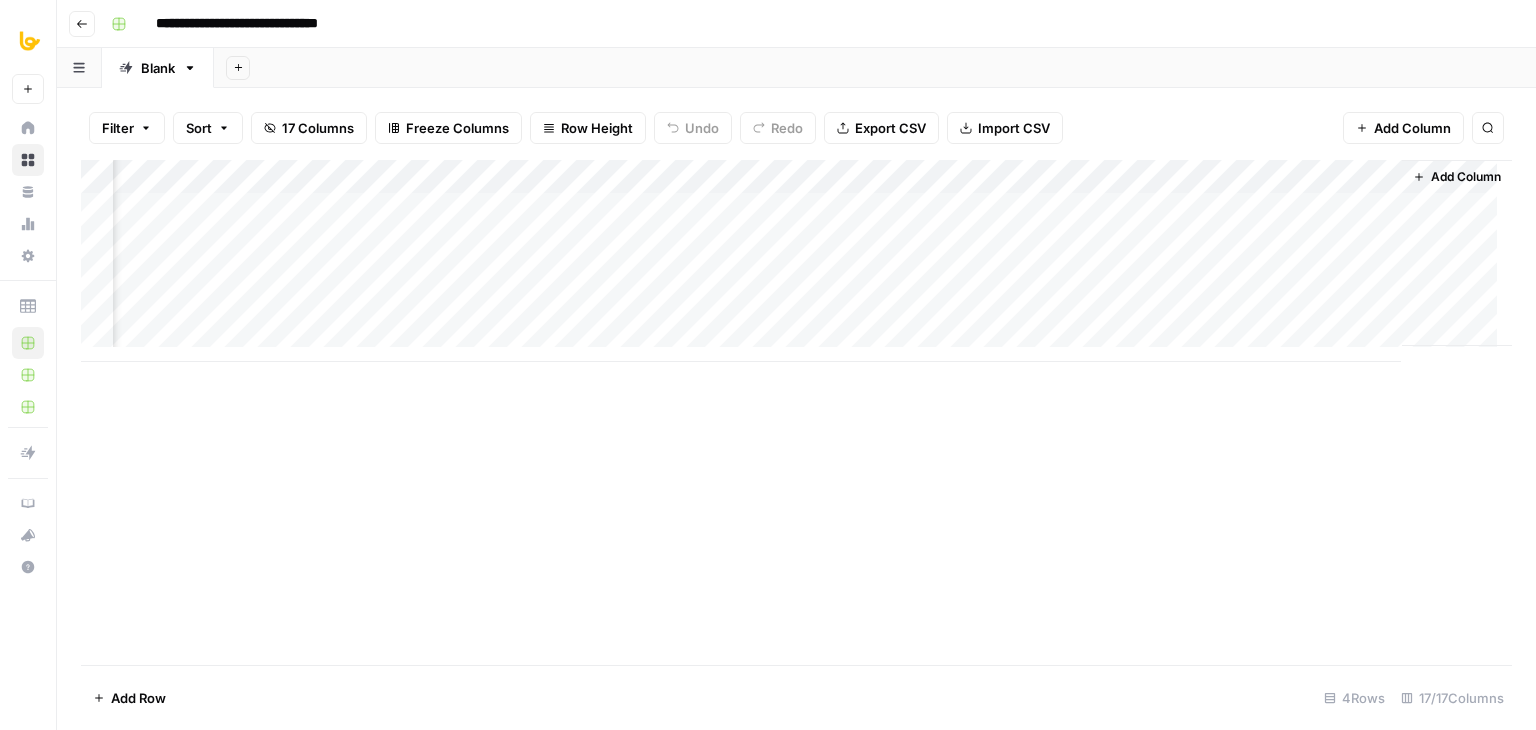 click on "Add Column" at bounding box center (796, 261) 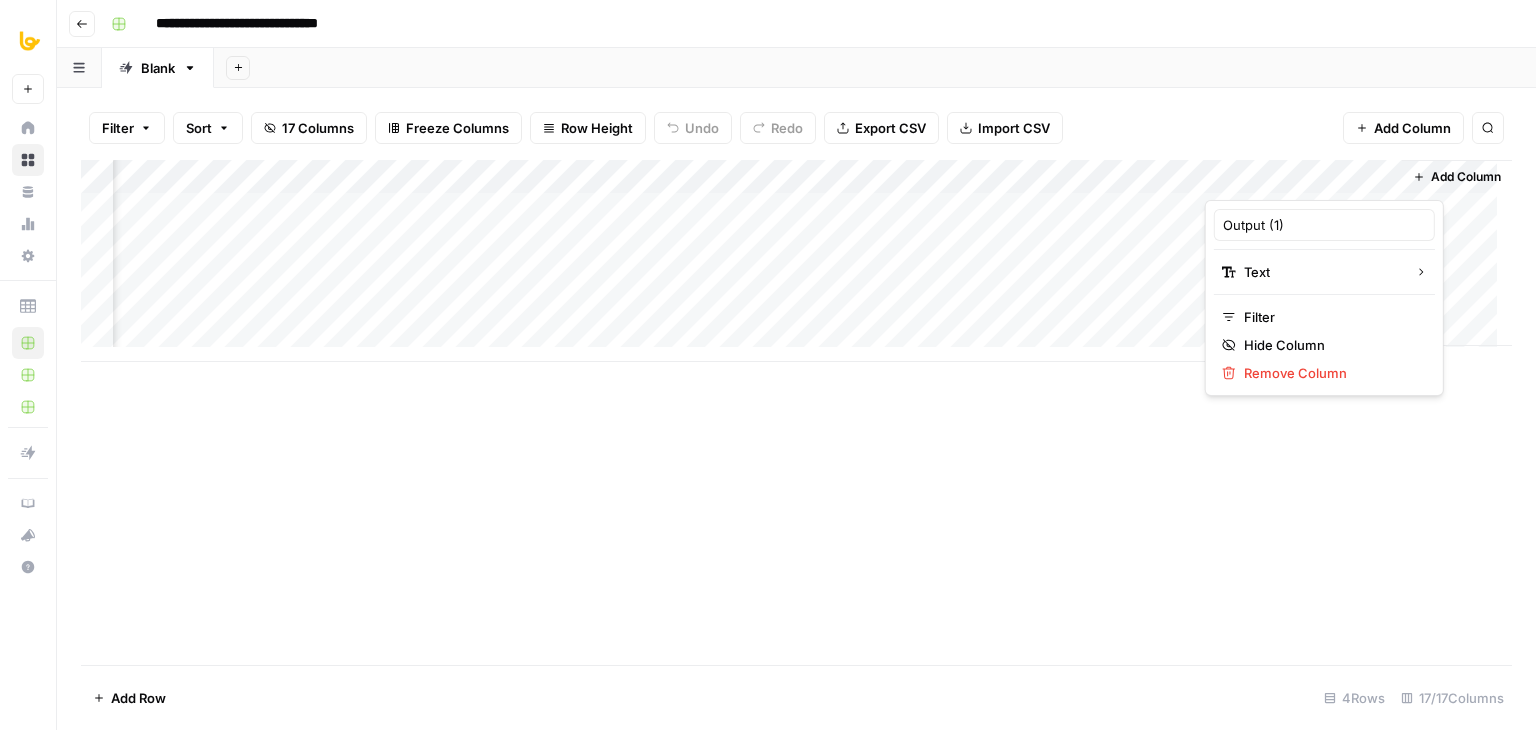 click at bounding box center (1295, 180) 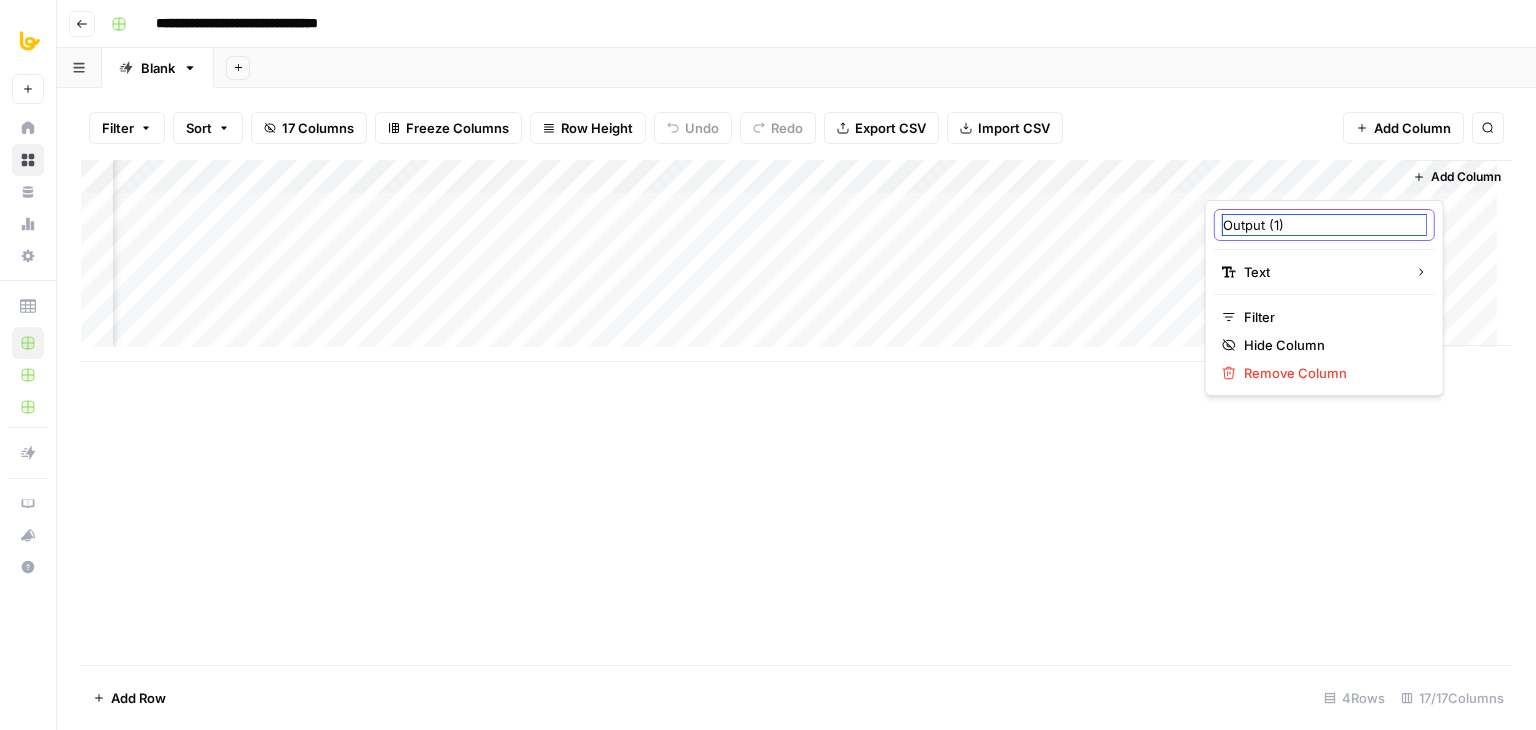 click on "Output (1)" at bounding box center [1324, 225] 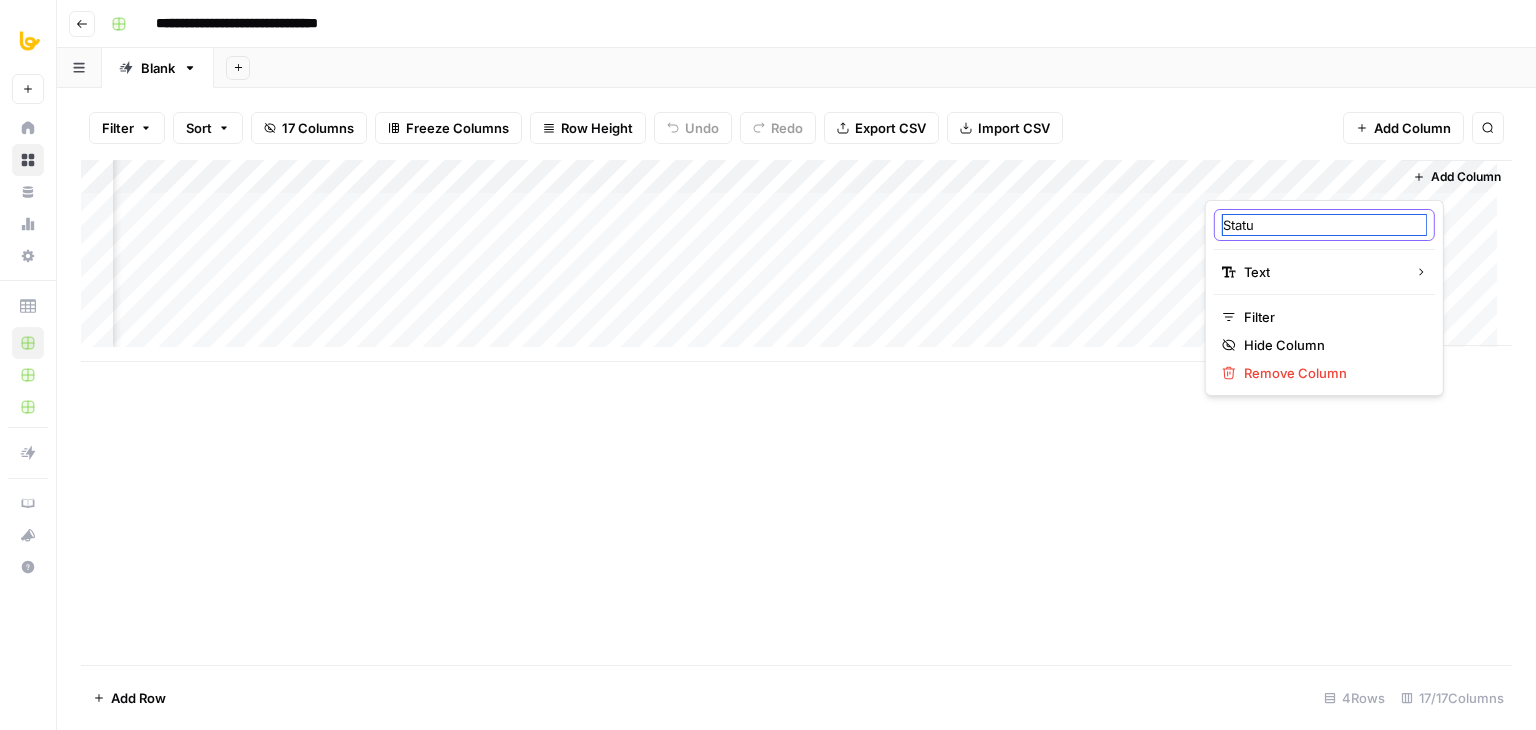 type on "Status" 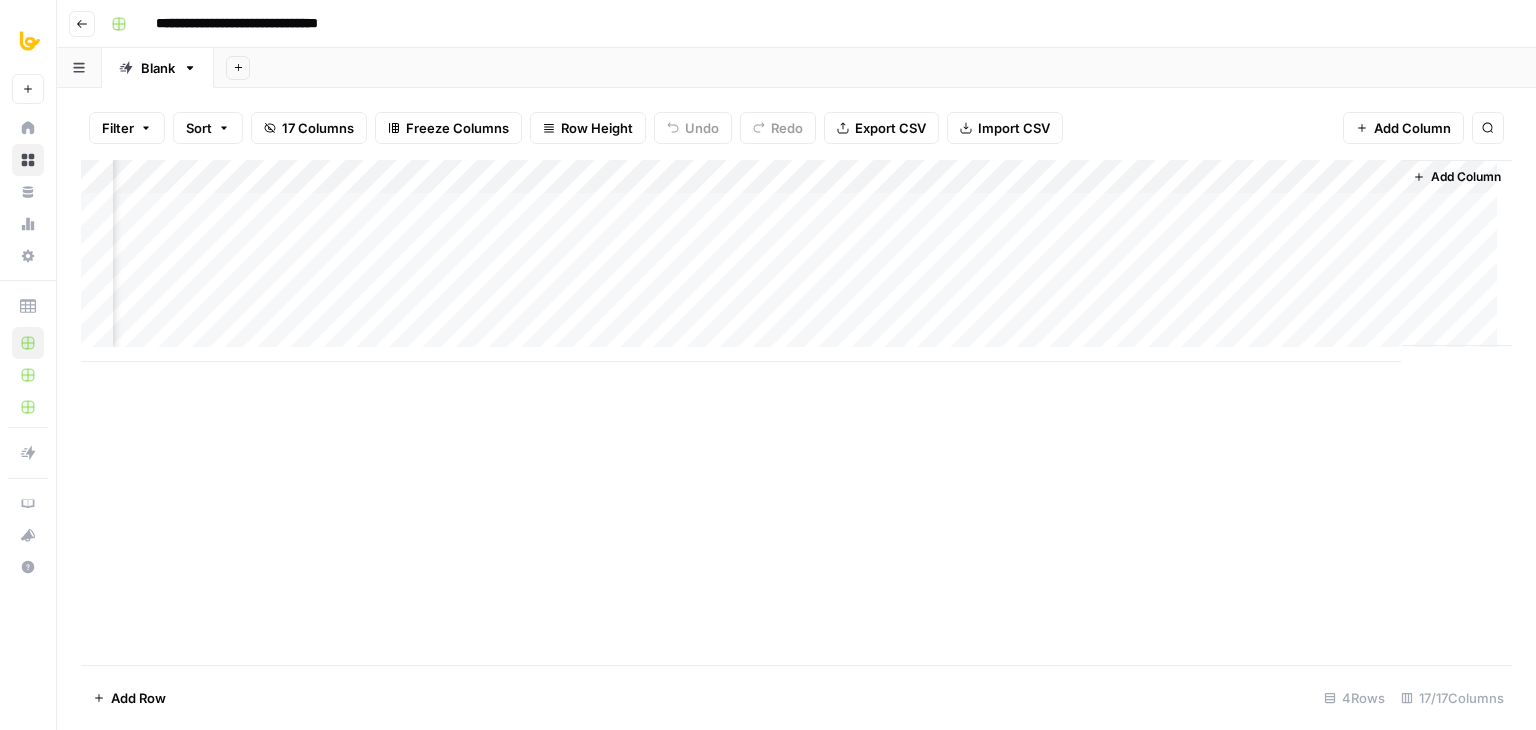 click on "Add Column" at bounding box center (796, 412) 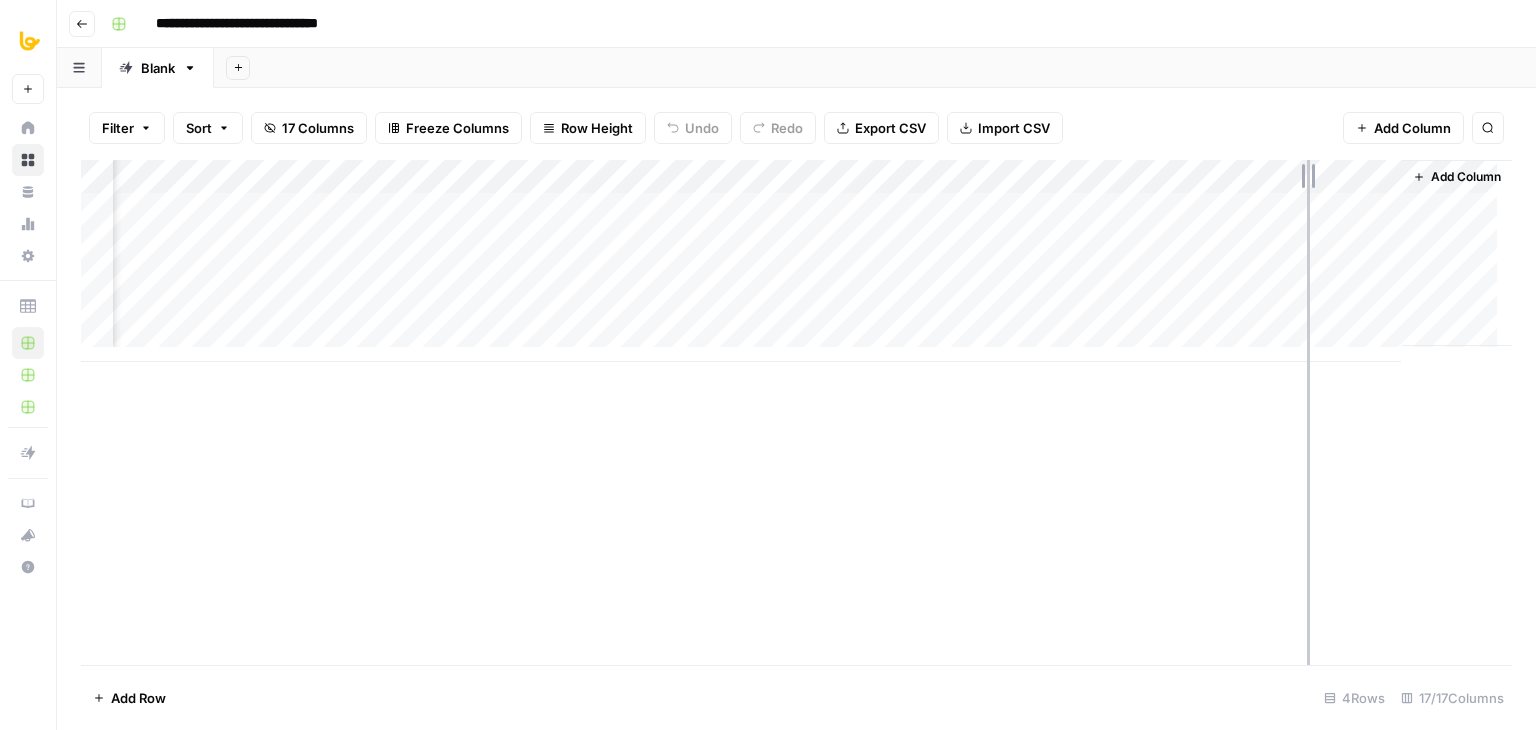 drag, startPoint x: 1383, startPoint y: 174, endPoint x: 1306, endPoint y: 187, distance: 78.08969 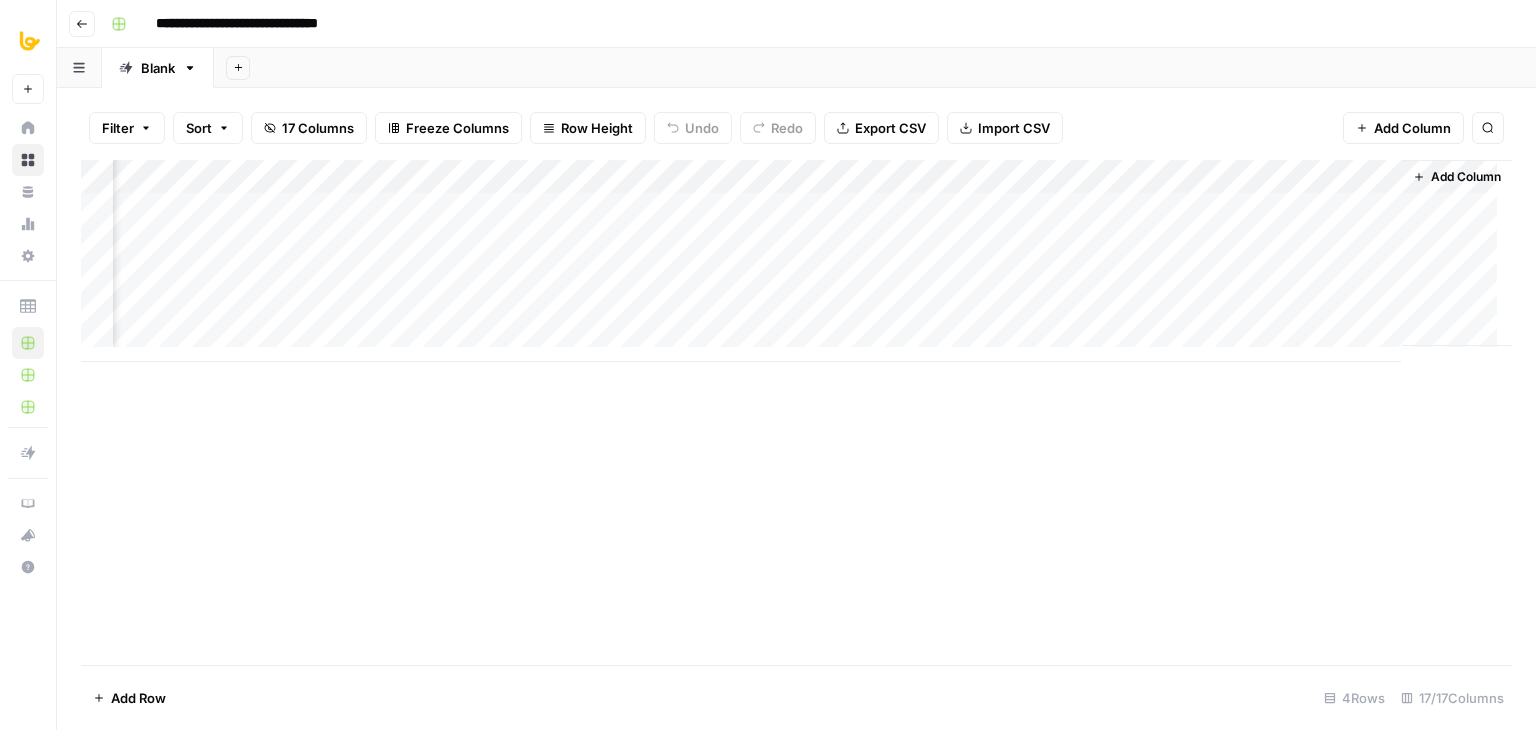 click on "Add Column" at bounding box center [796, 412] 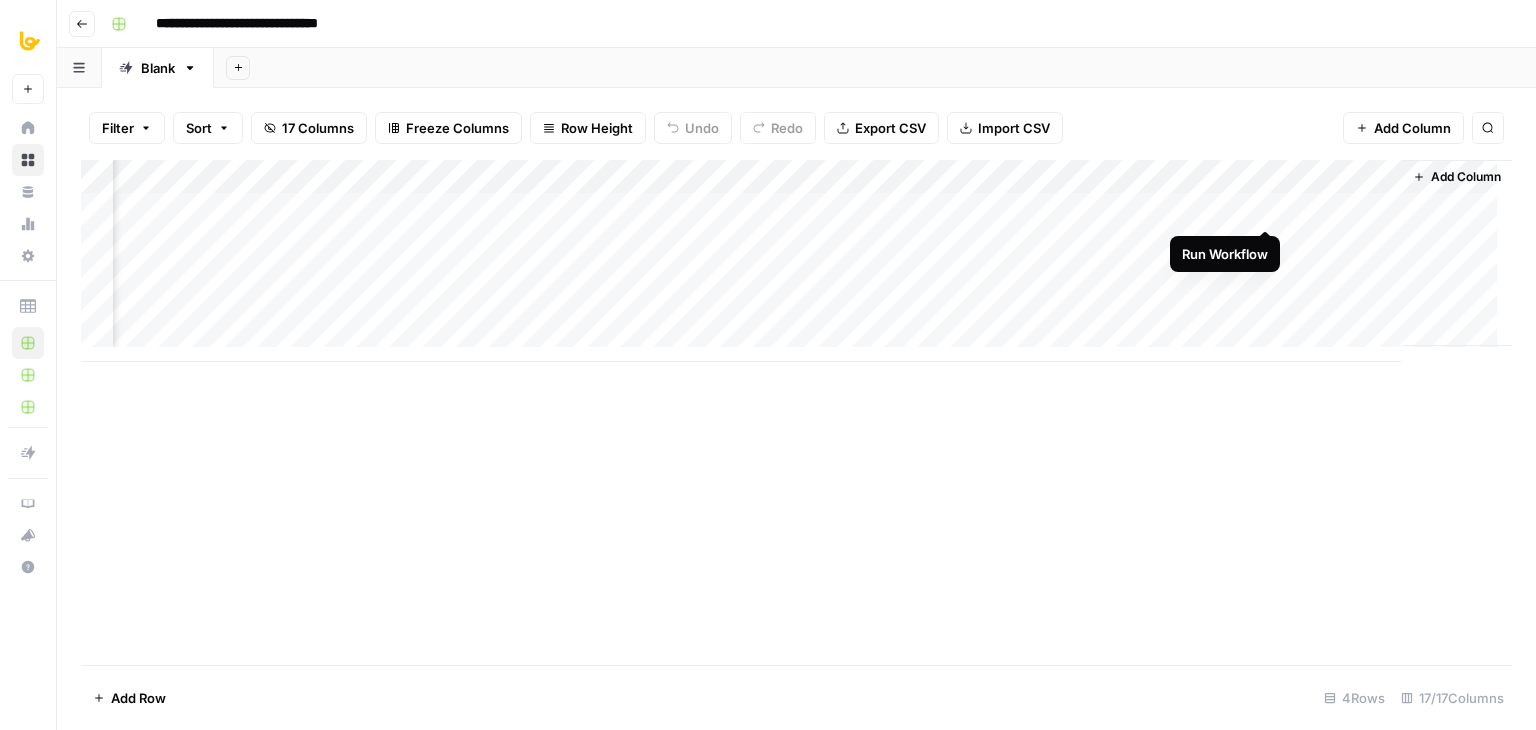 click on "Add Column" at bounding box center [796, 261] 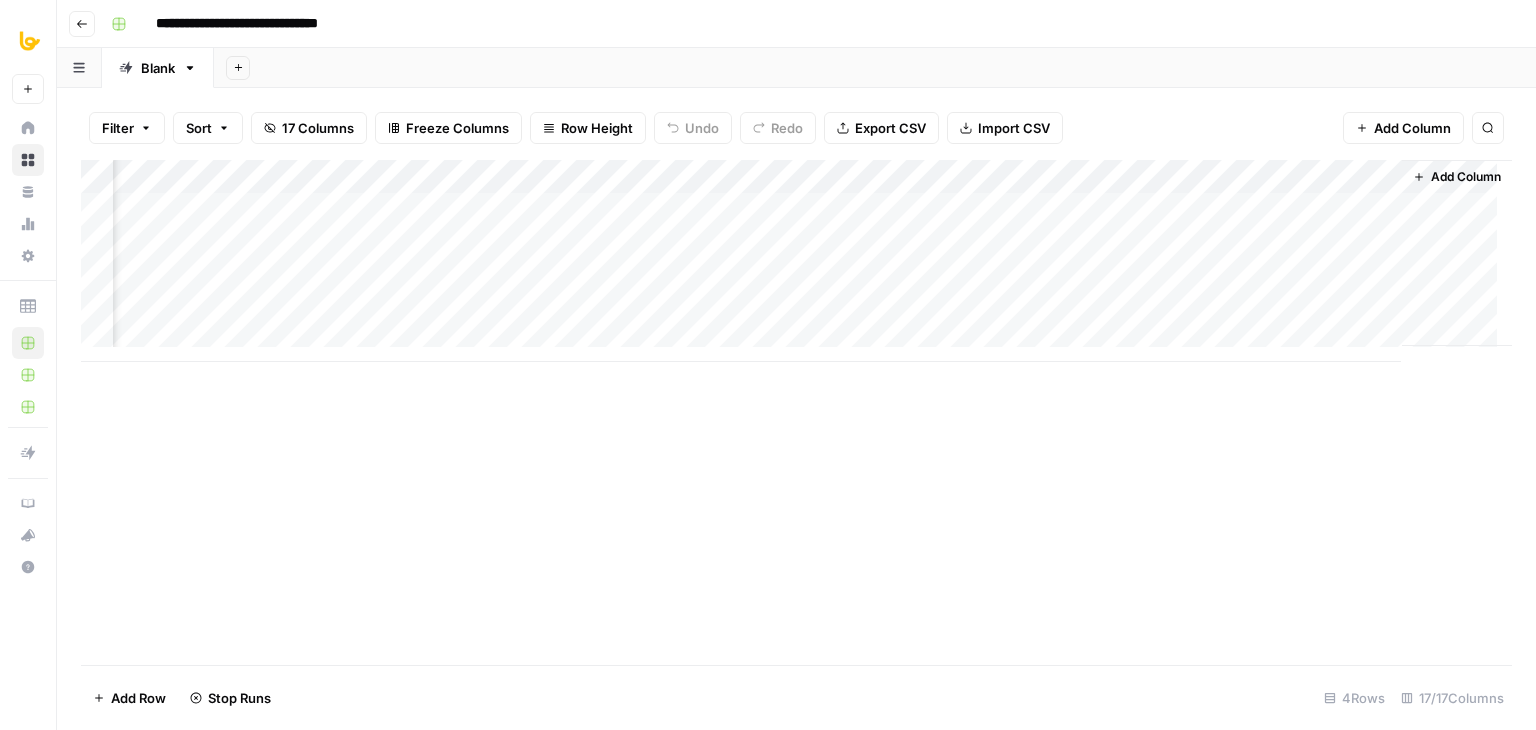 click on "Add Column" at bounding box center [796, 261] 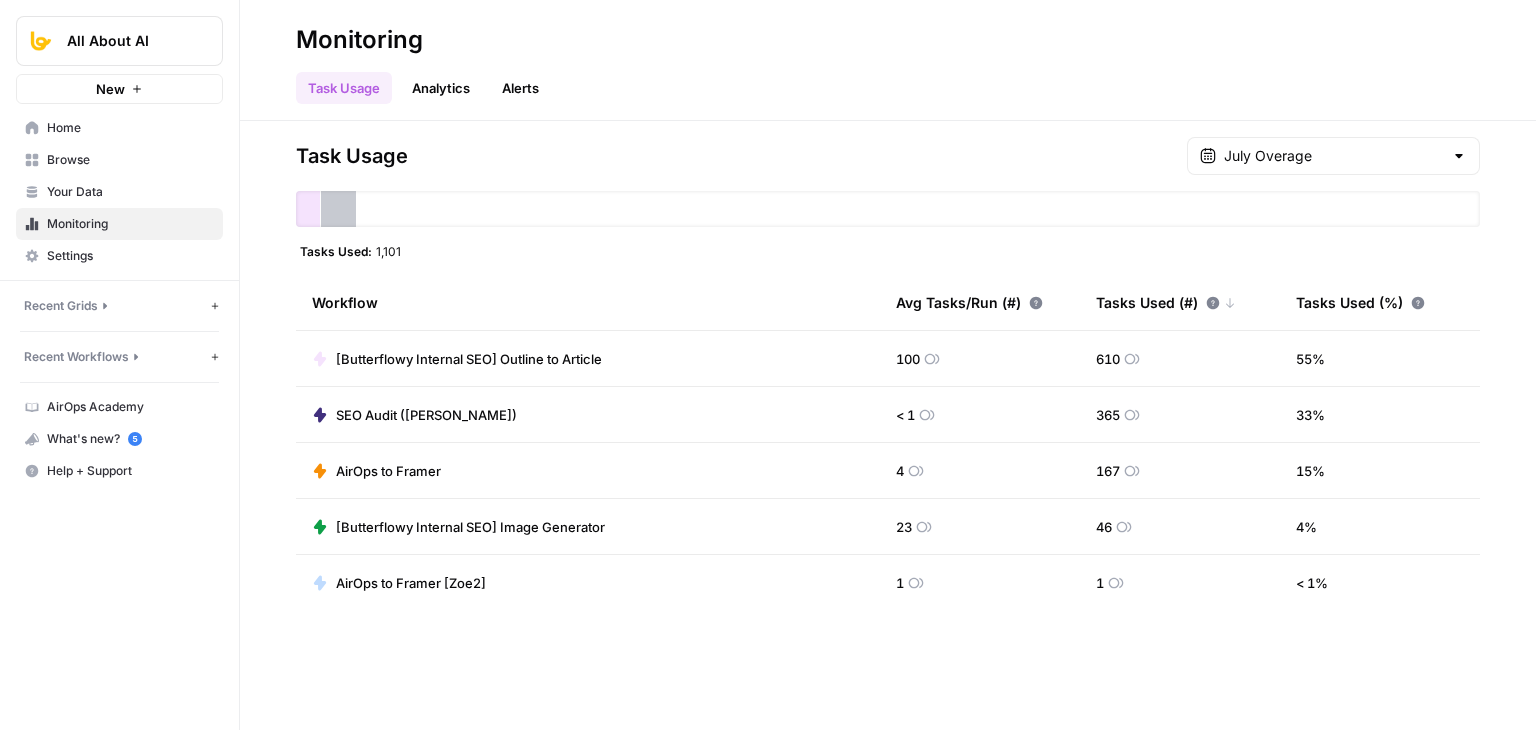 scroll, scrollTop: 0, scrollLeft: 0, axis: both 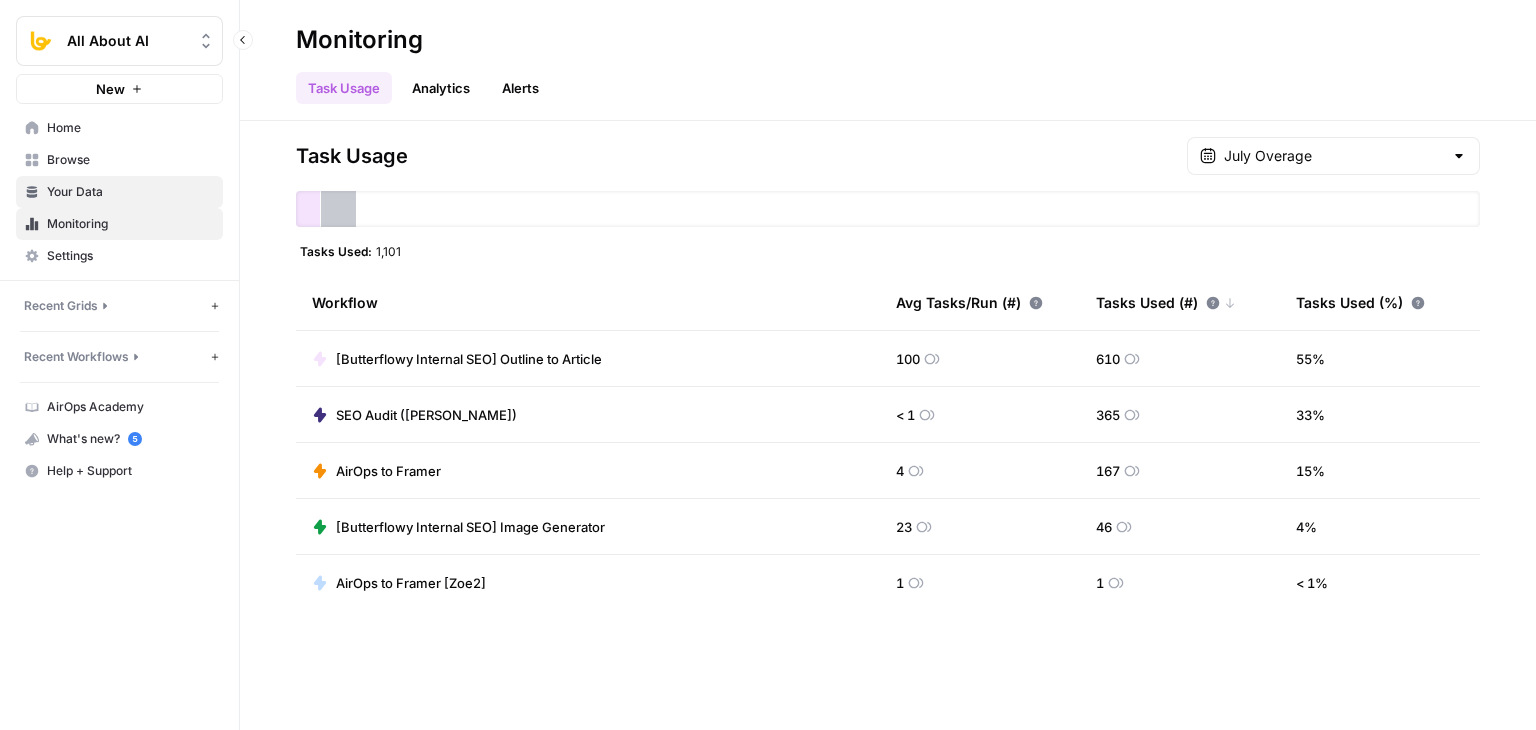 click on "Your Data" at bounding box center (130, 192) 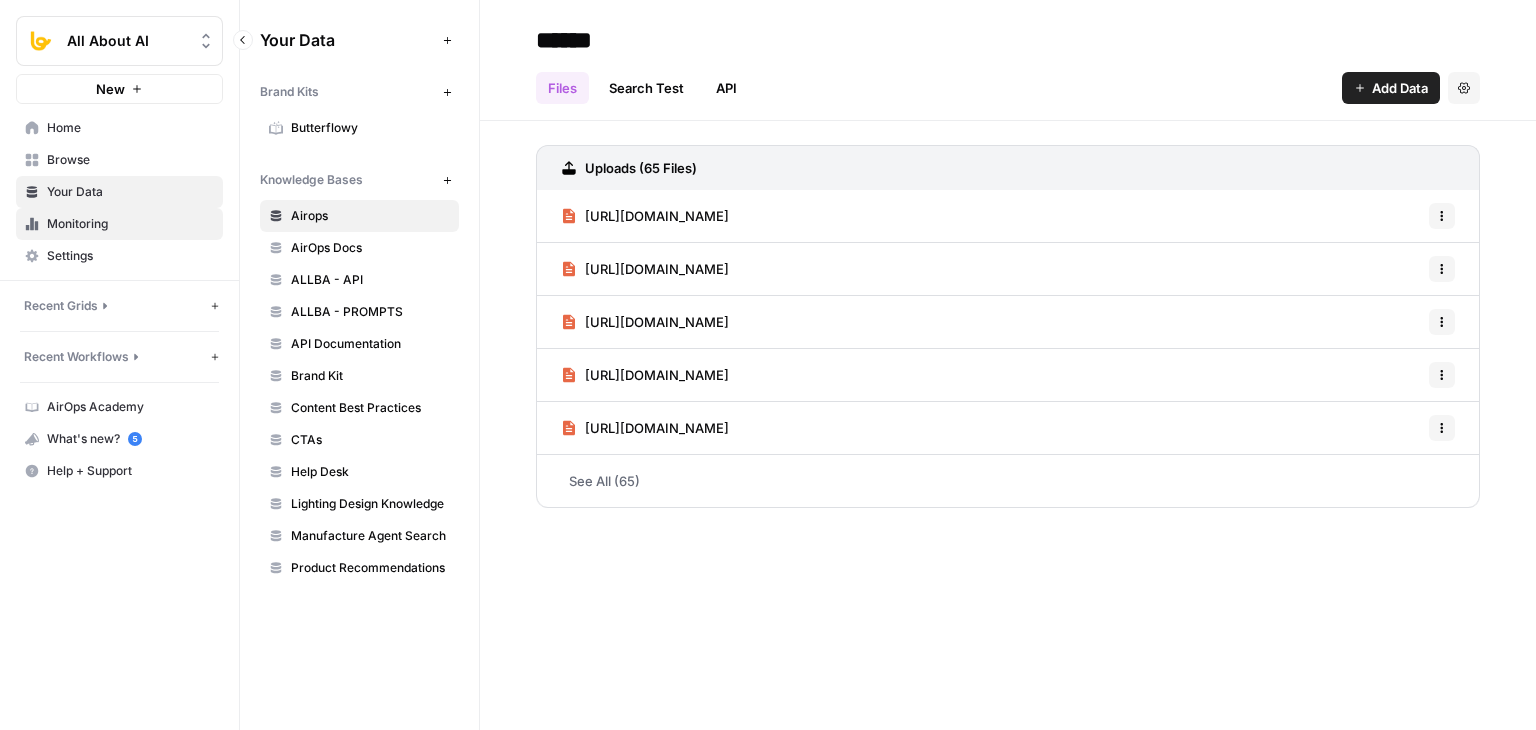 click on "Monitoring" at bounding box center [130, 224] 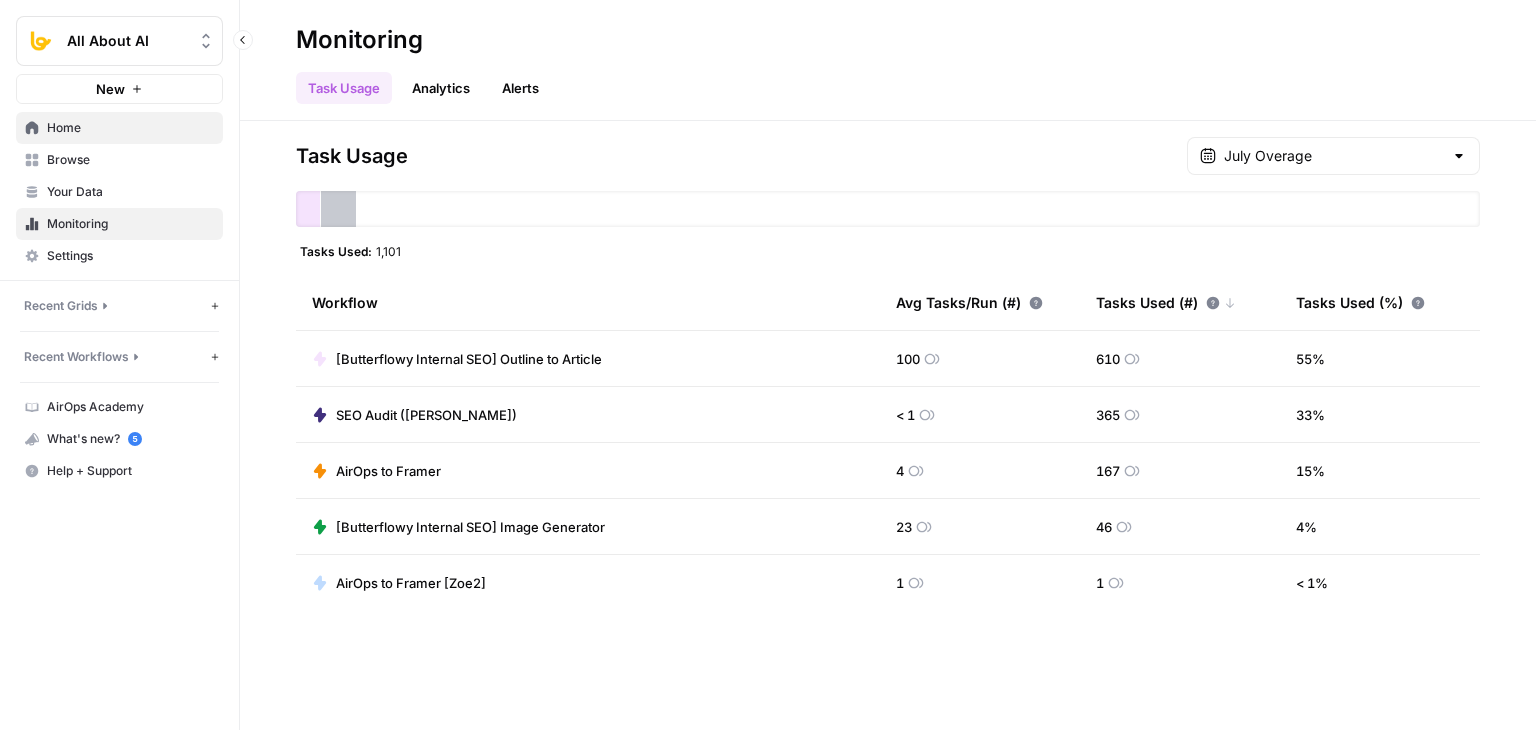 click on "Home" at bounding box center (130, 128) 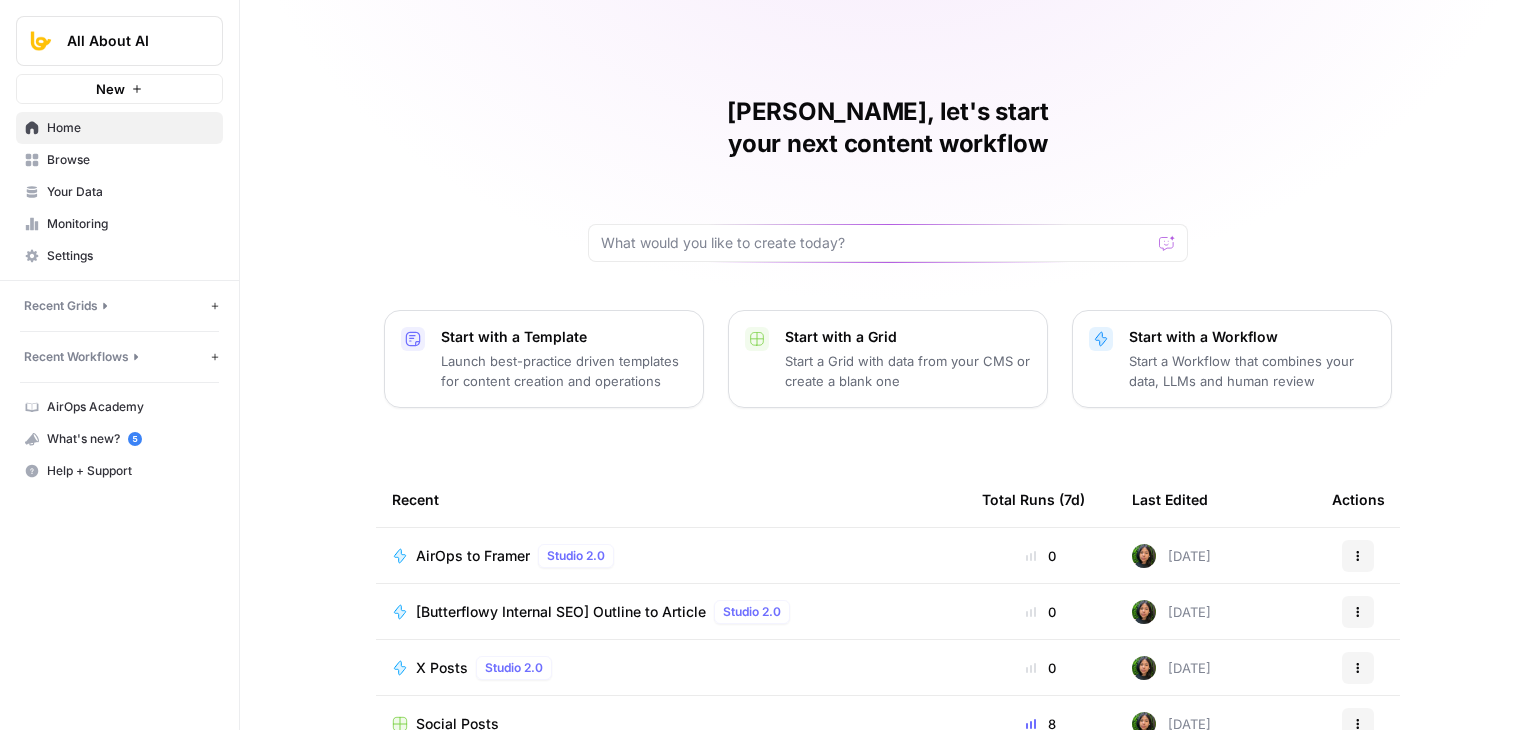 scroll, scrollTop: 188, scrollLeft: 0, axis: vertical 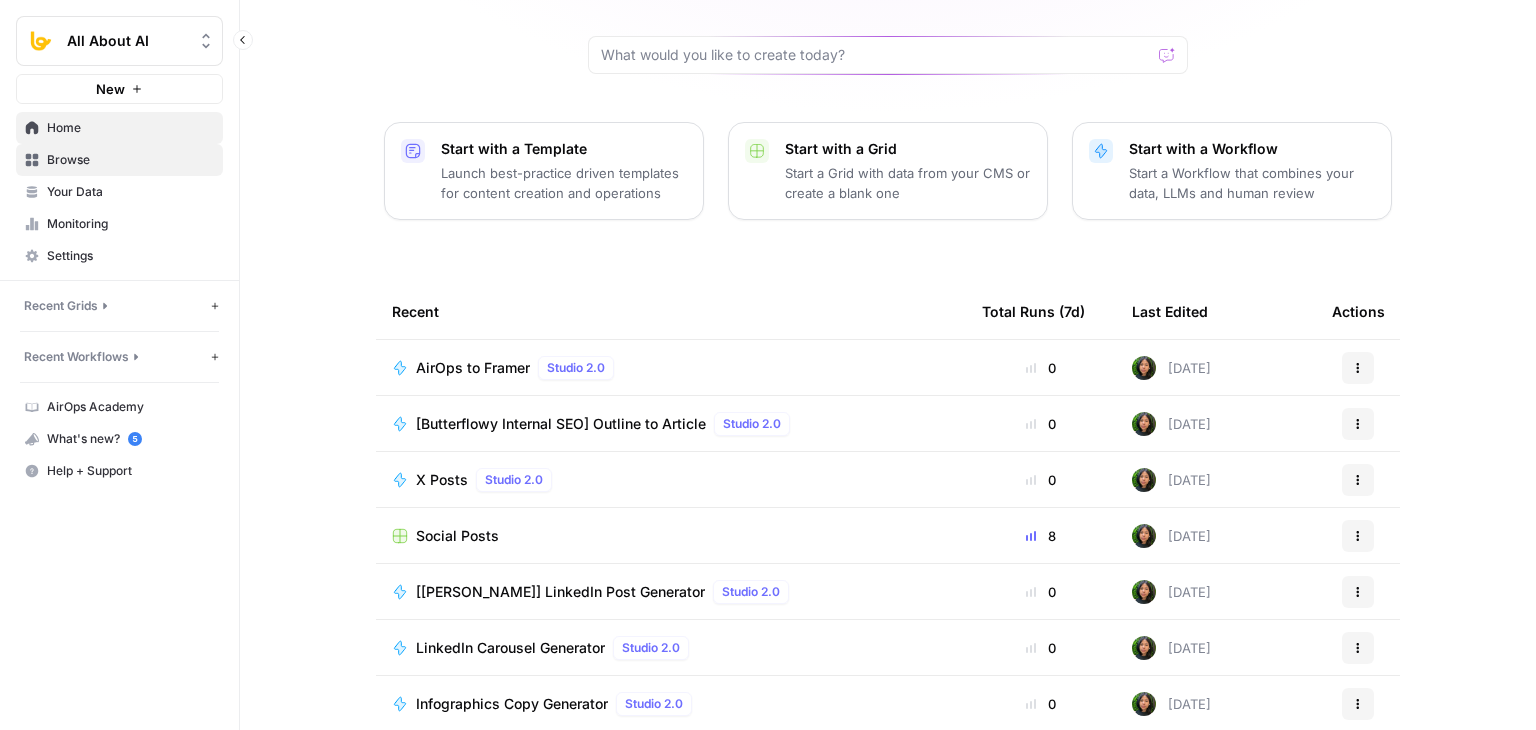 click on "Browse" at bounding box center (130, 160) 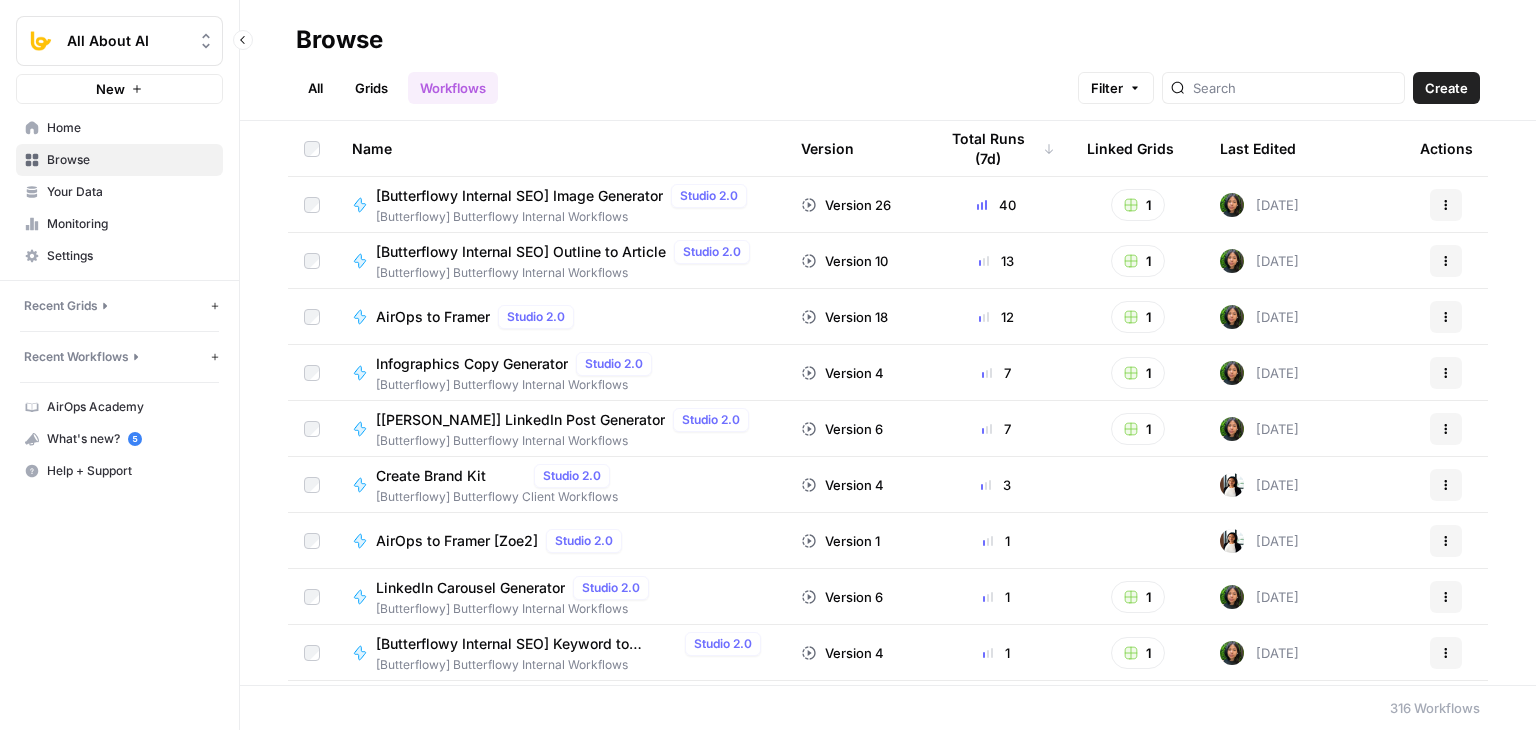 scroll, scrollTop: 0, scrollLeft: 0, axis: both 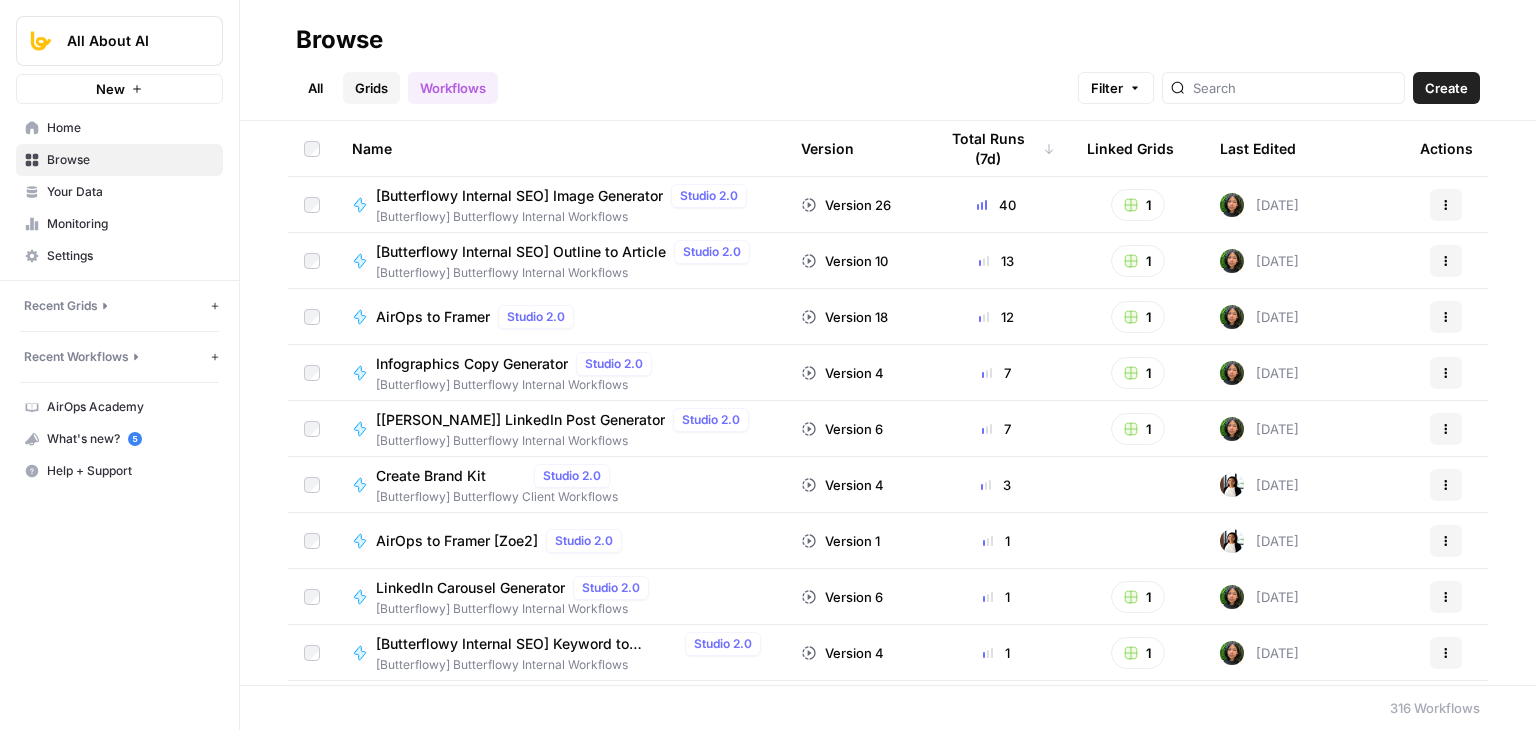 click on "Grids" at bounding box center (371, 88) 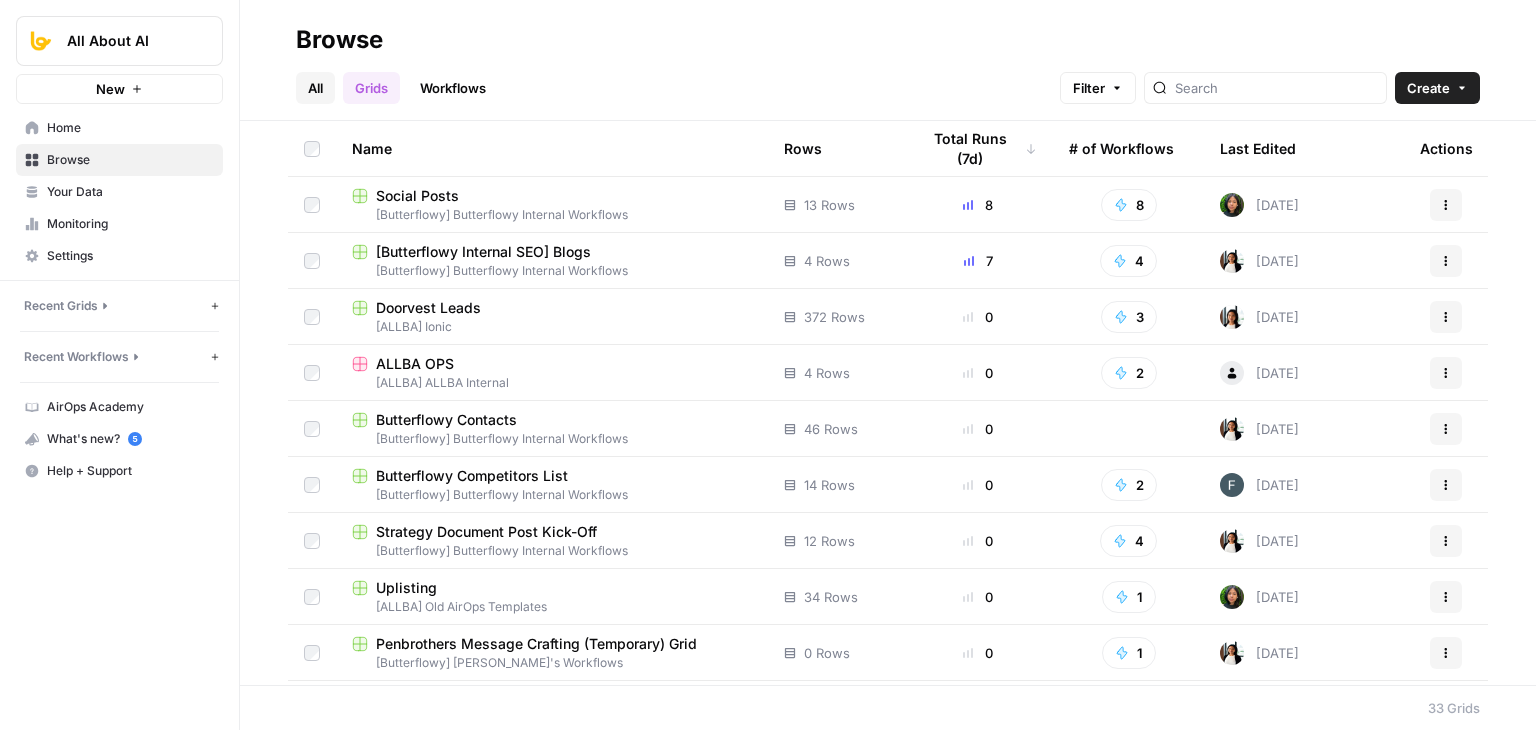 click on "All" at bounding box center (315, 88) 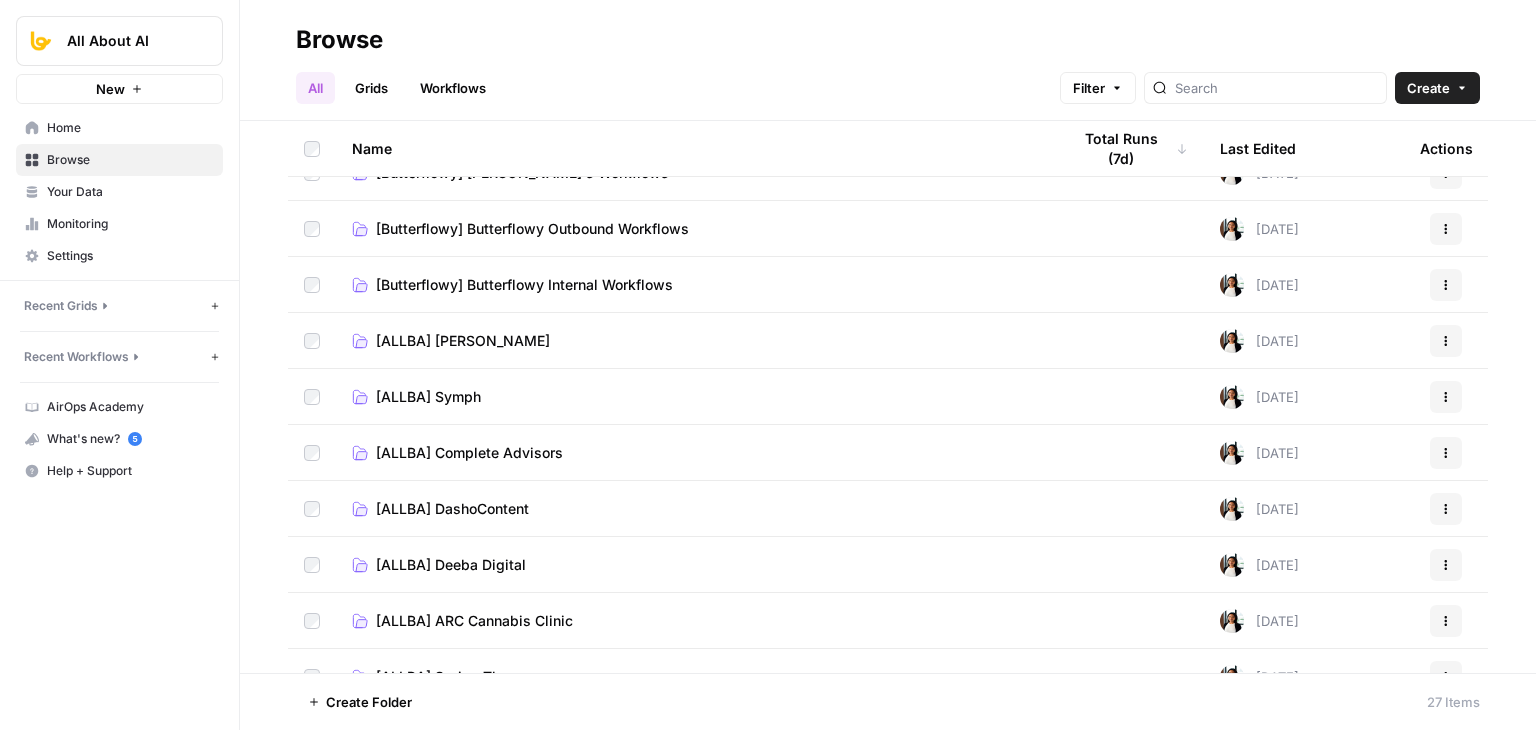 scroll, scrollTop: 296, scrollLeft: 0, axis: vertical 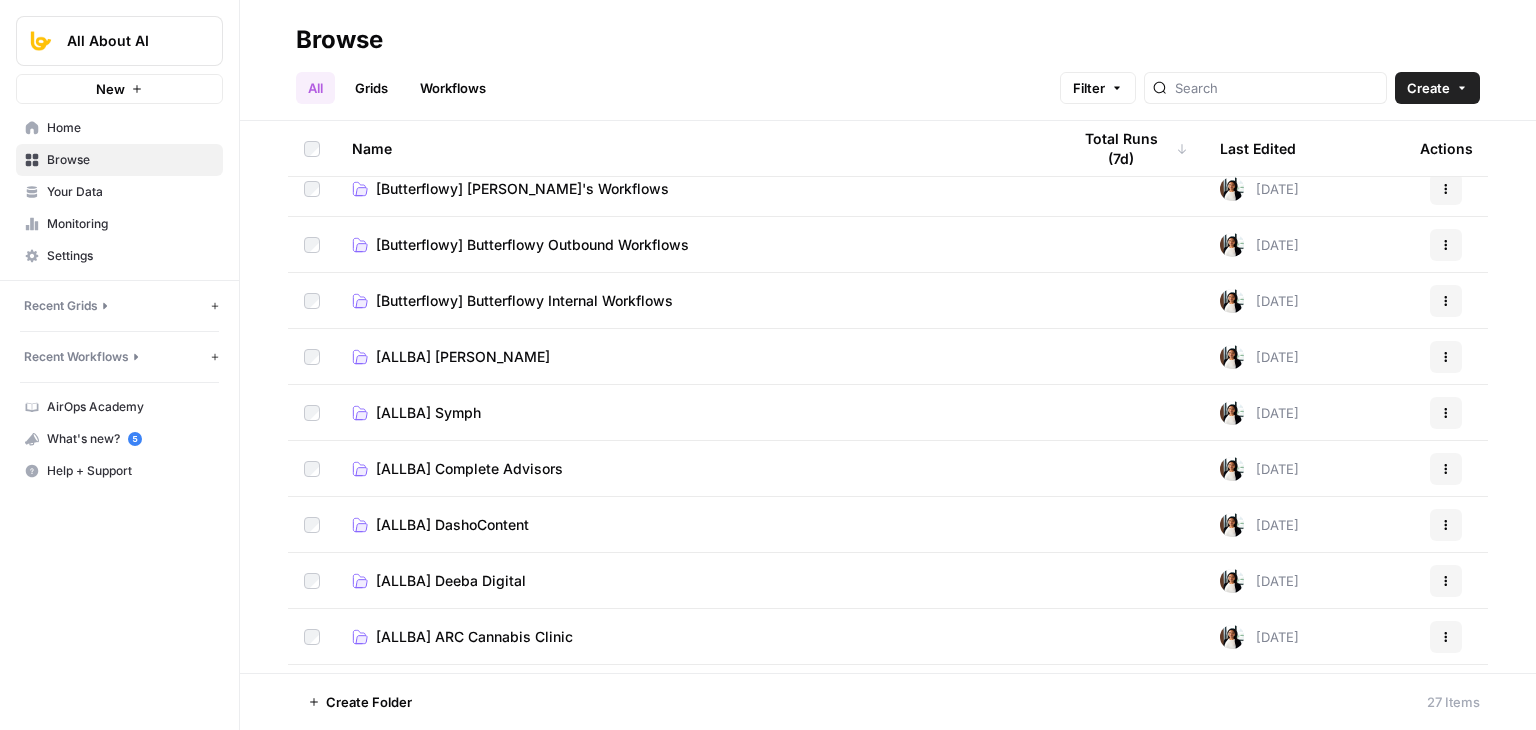 click on "[Butterflowy] Butterflowy Internal Workflows" at bounding box center (695, 300) 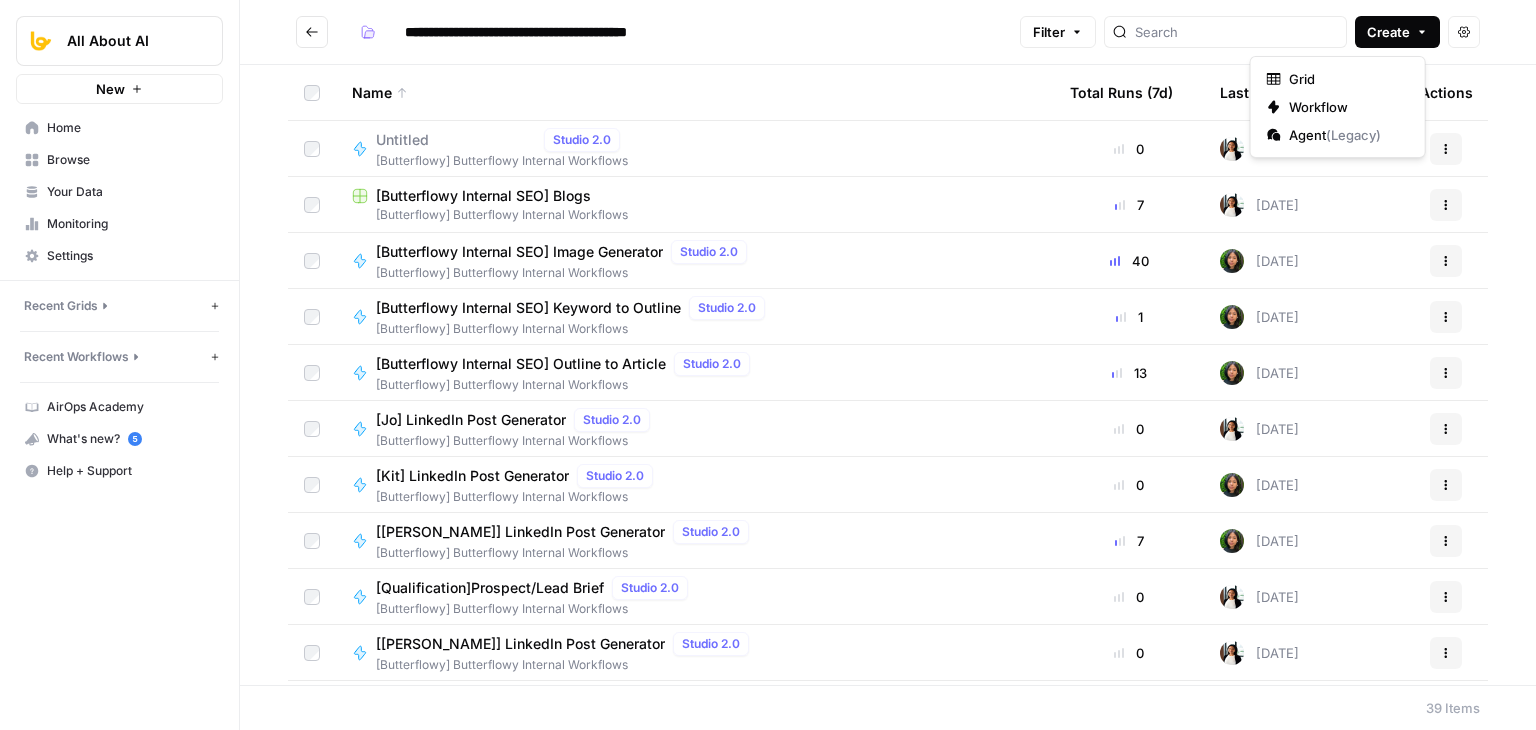 click on "Create" at bounding box center (1397, 32) 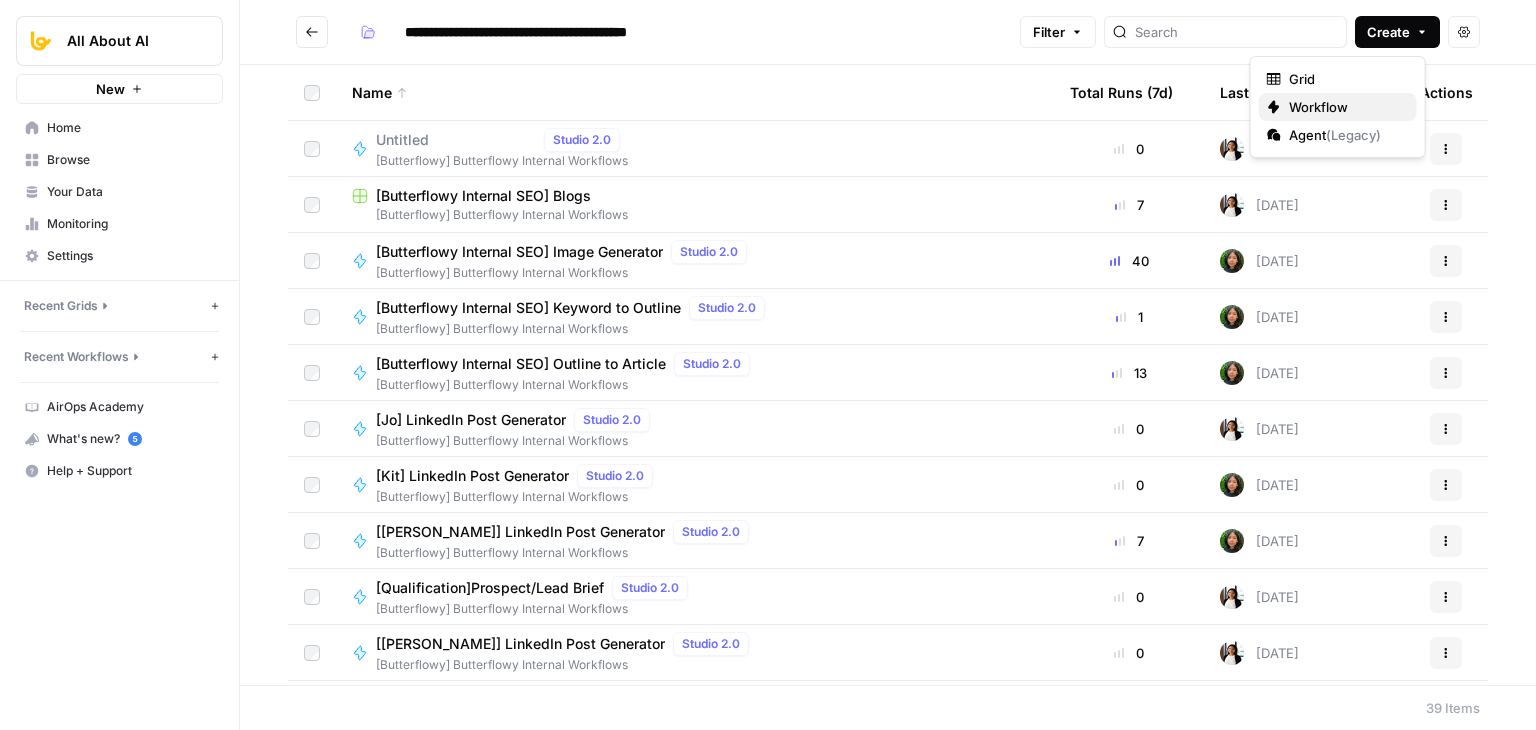click on "Workflow" at bounding box center [1318, 107] 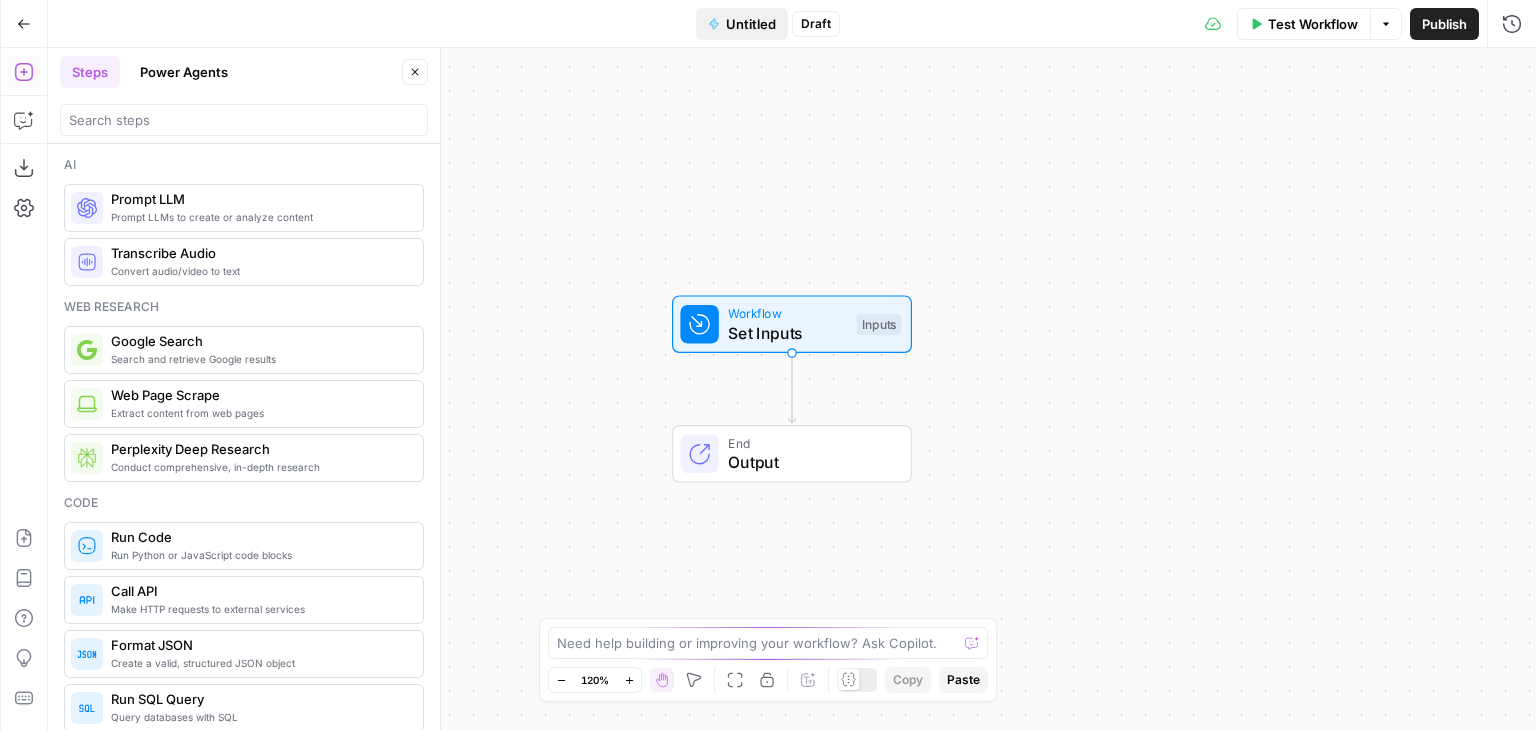 click on "Untitled" at bounding box center (751, 24) 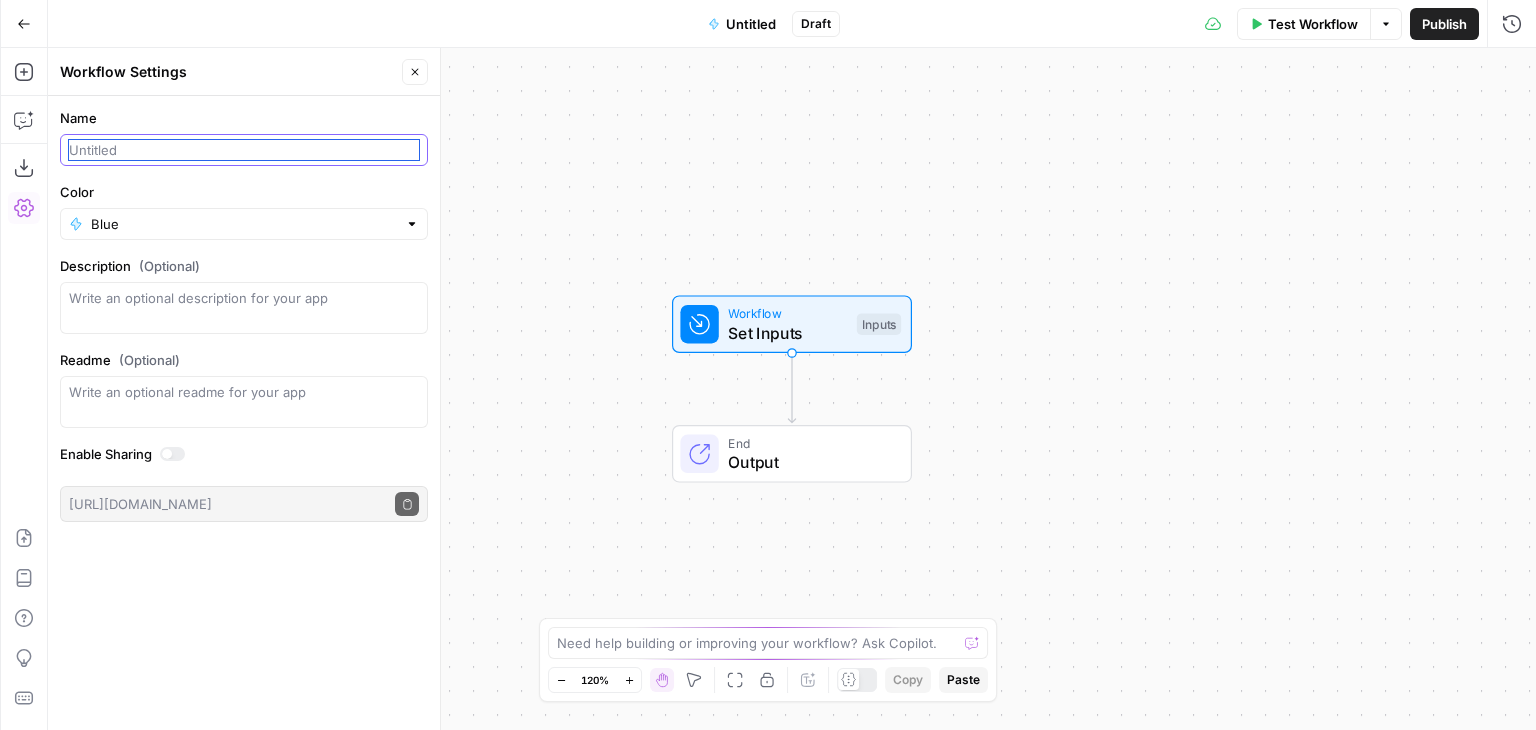 click on "Name" at bounding box center [244, 150] 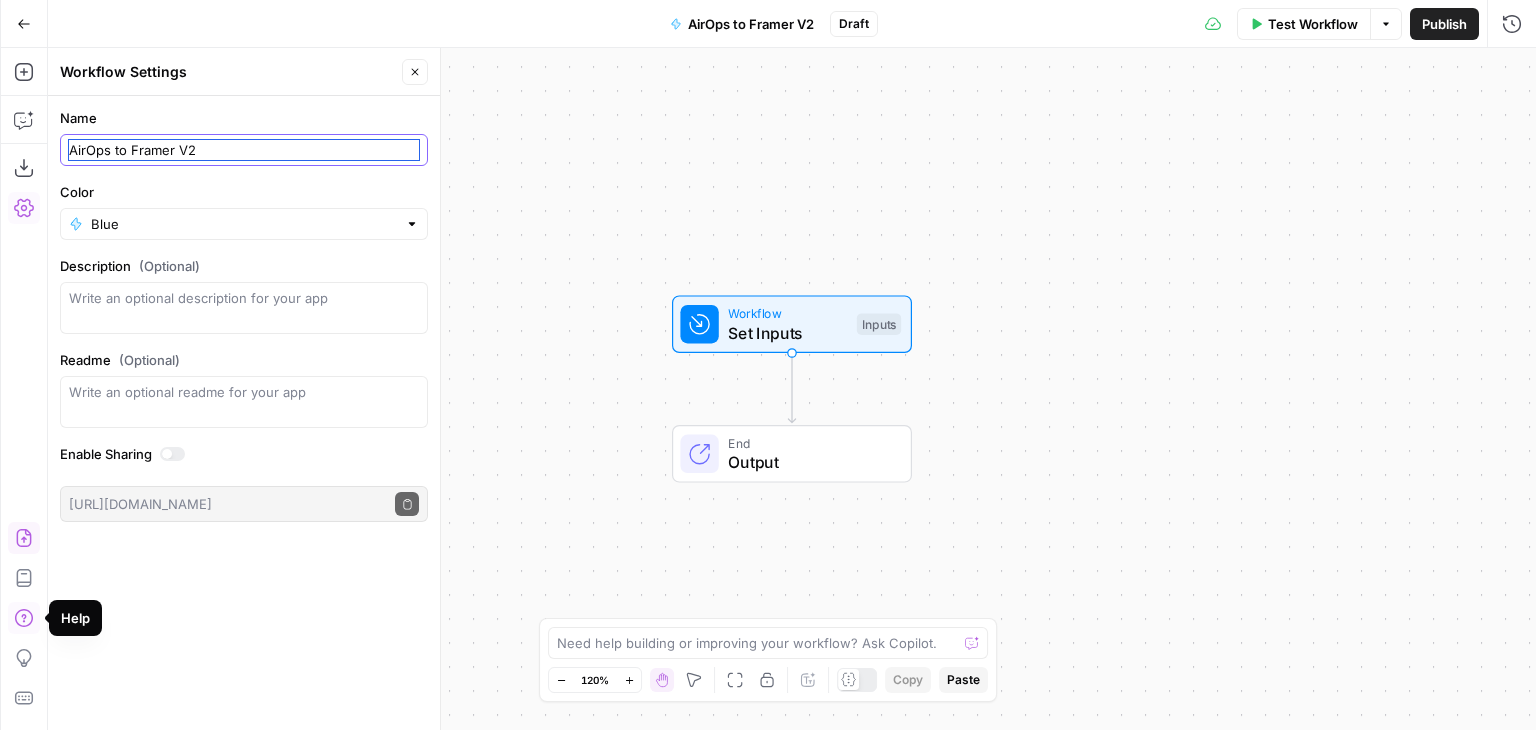 type on "AirOps to Framer V2" 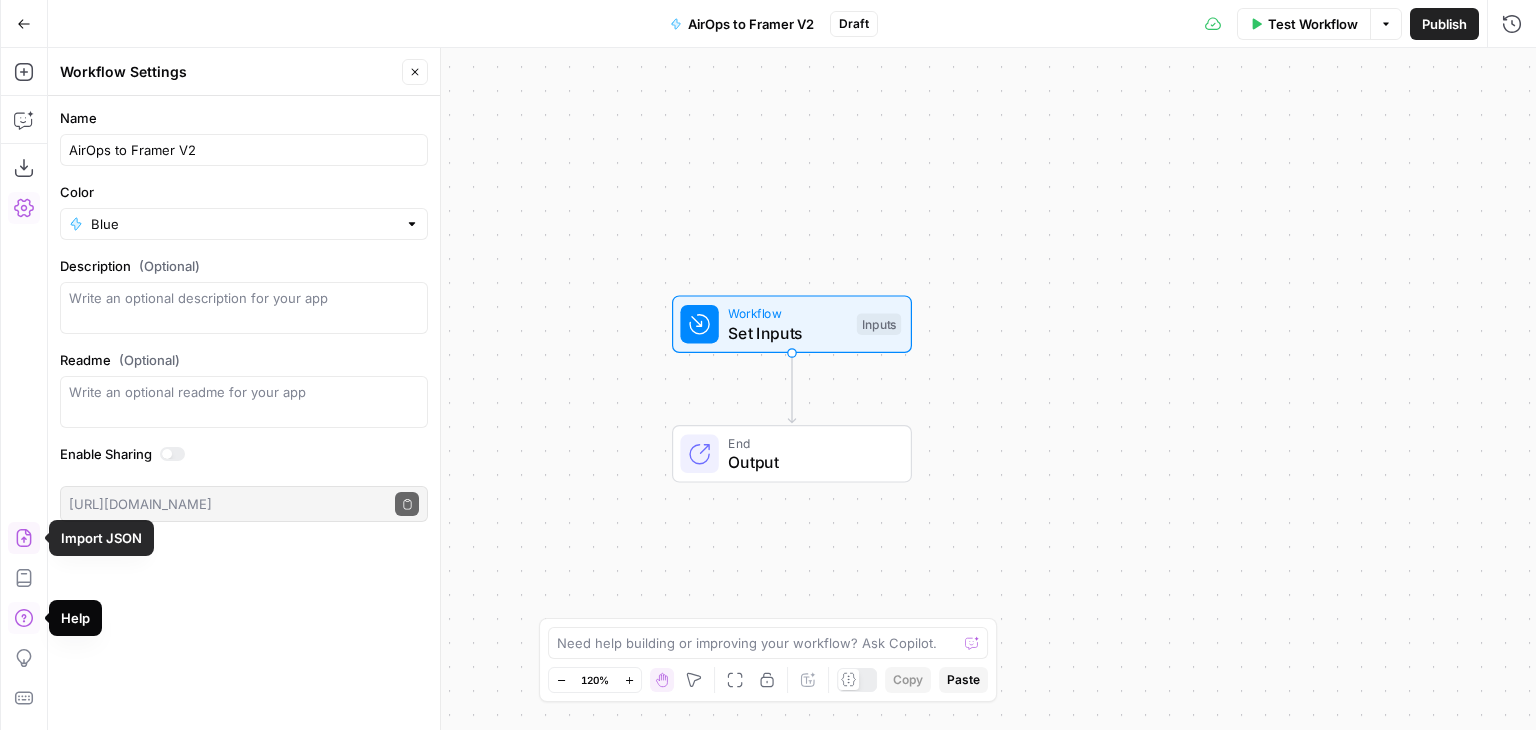 click 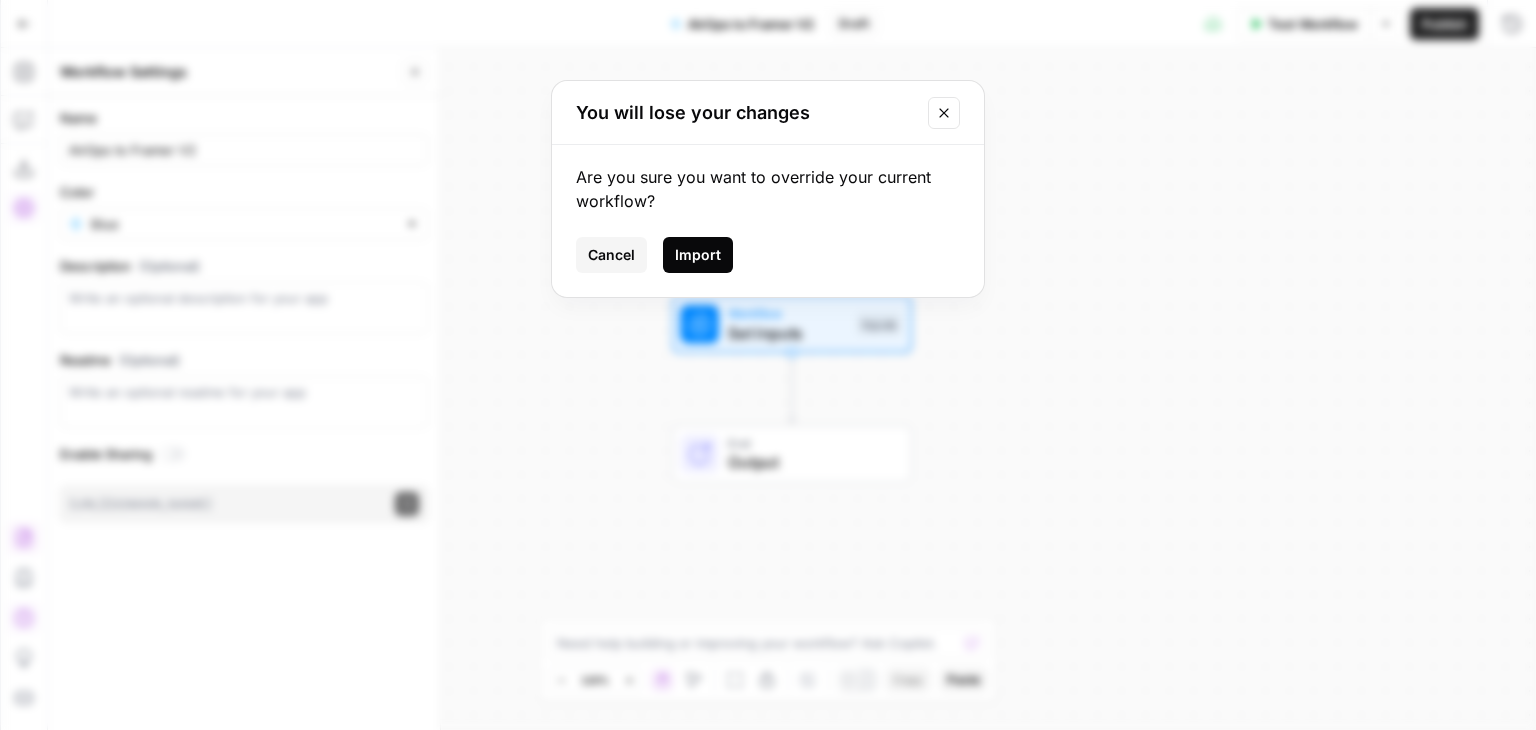 click on "Import" at bounding box center [698, 255] 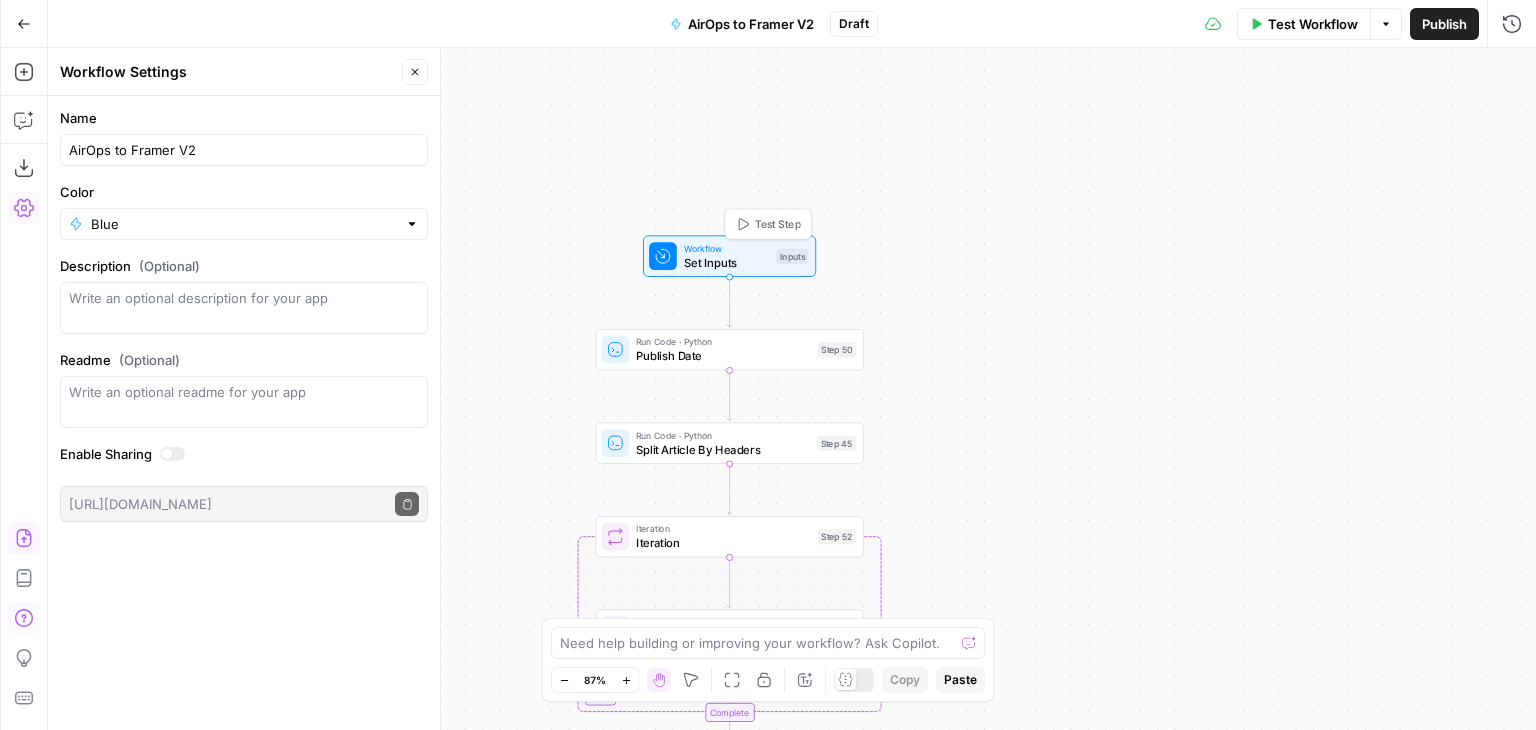click on "Set Inputs" at bounding box center [727, 262] 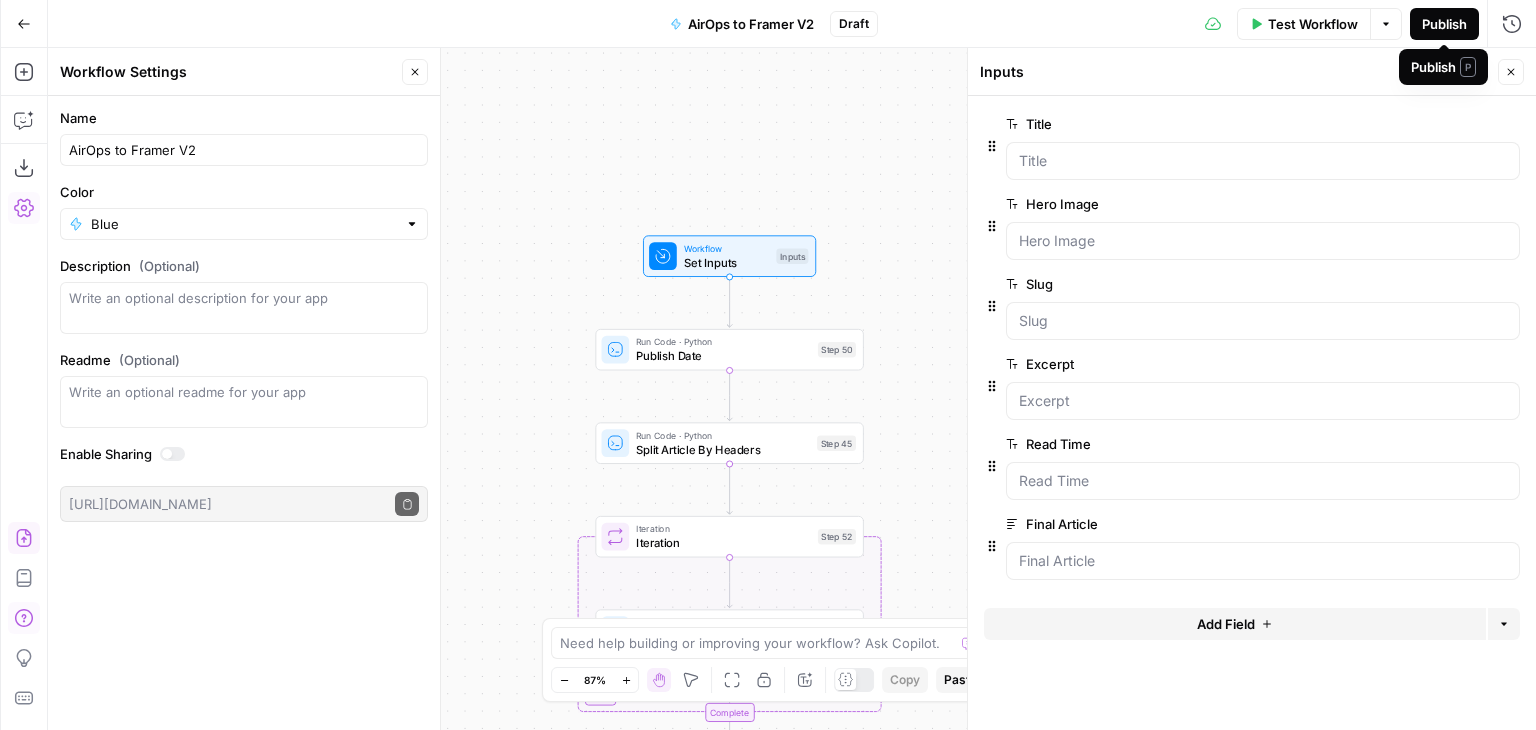 click on "Publish" at bounding box center [1444, 24] 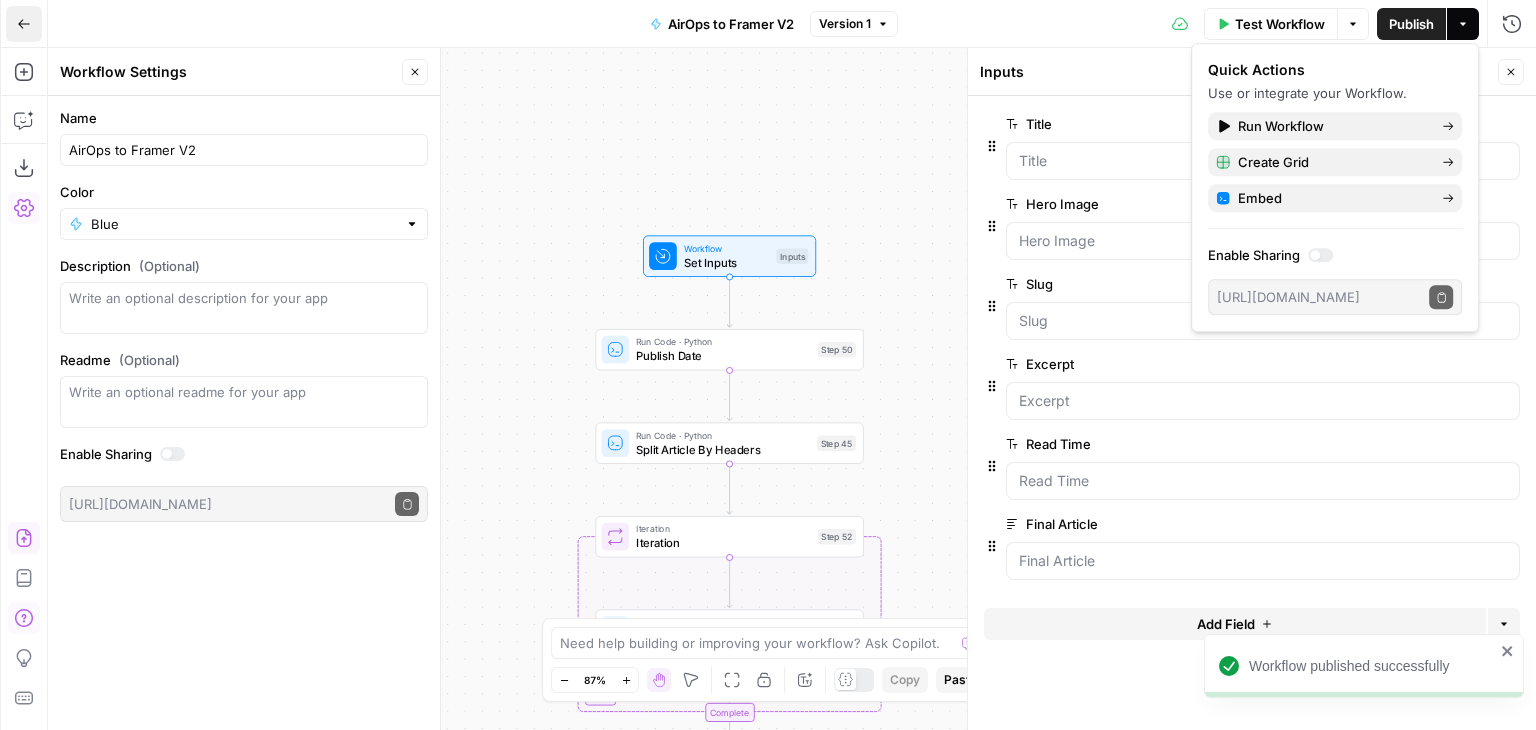 click 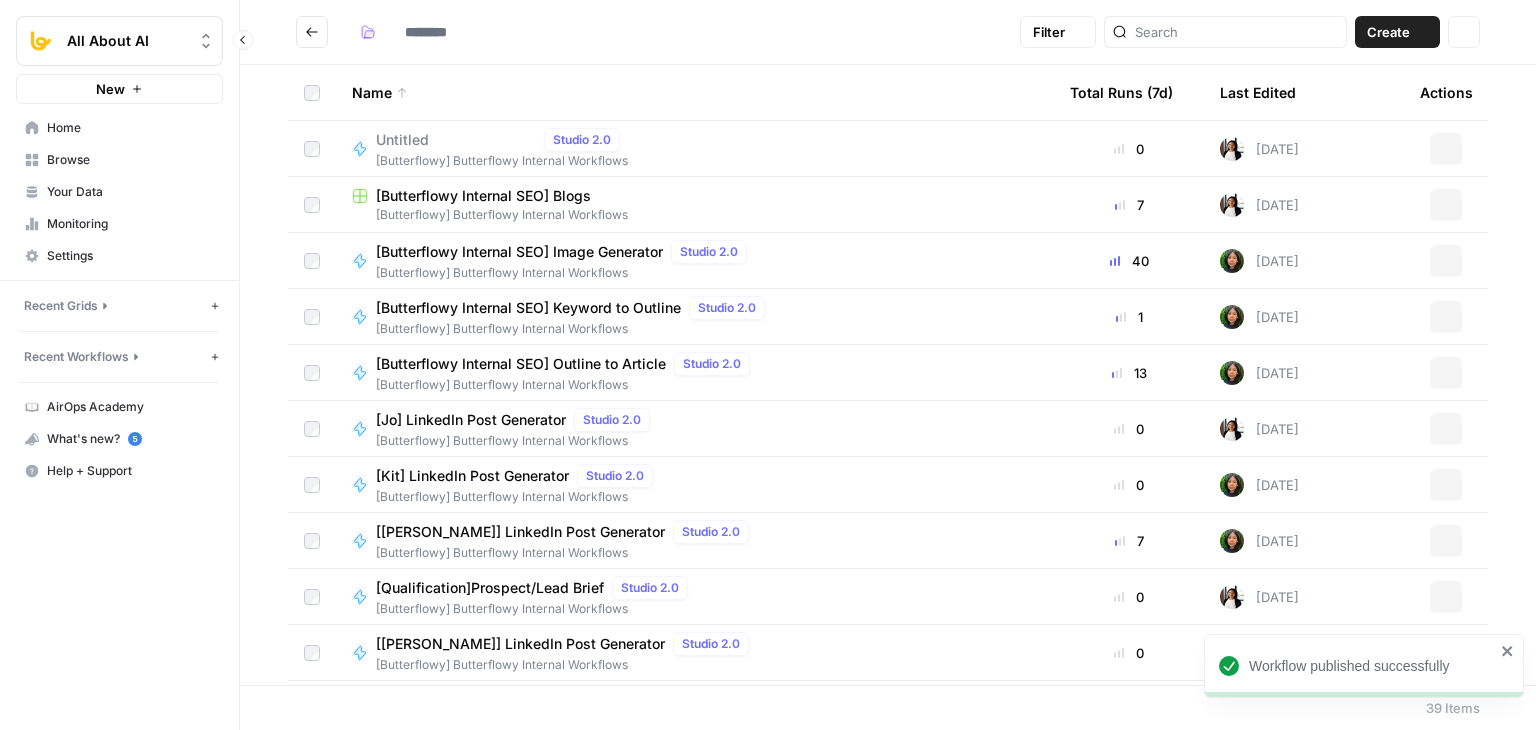type on "**********" 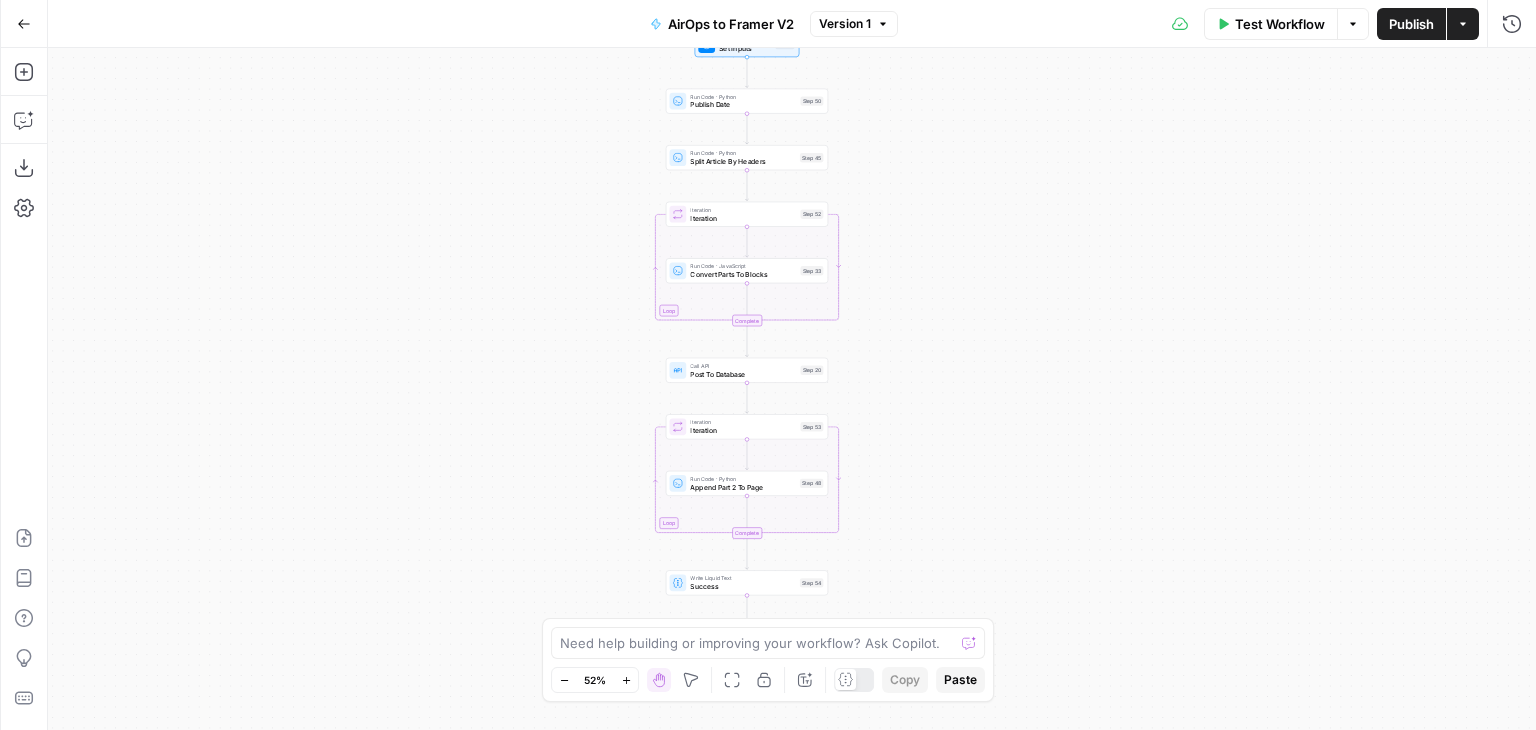 drag, startPoint x: 550, startPoint y: 425, endPoint x: 484, endPoint y: 350, distance: 99.90495 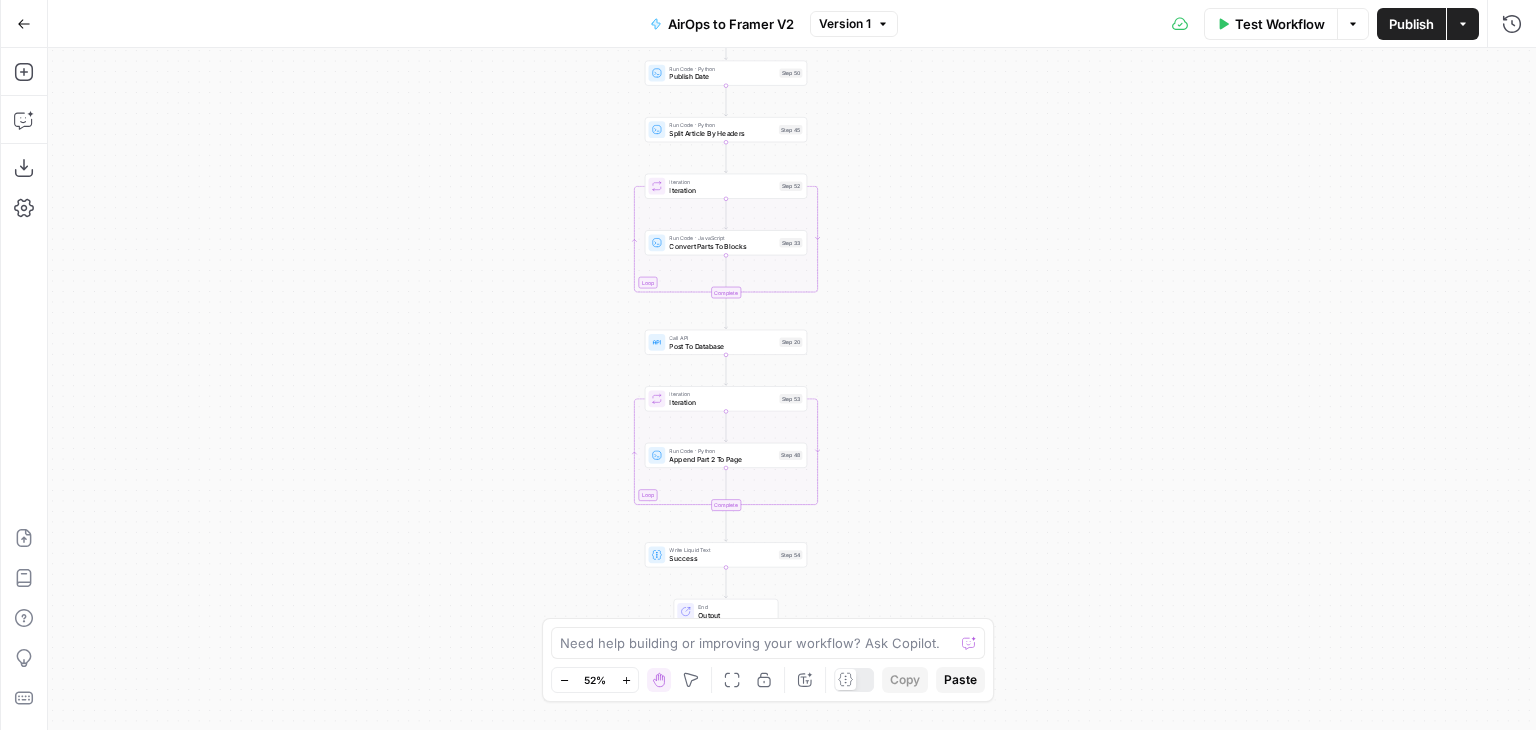 drag, startPoint x: 484, startPoint y: 350, endPoint x: 462, endPoint y: 243, distance: 109.23827 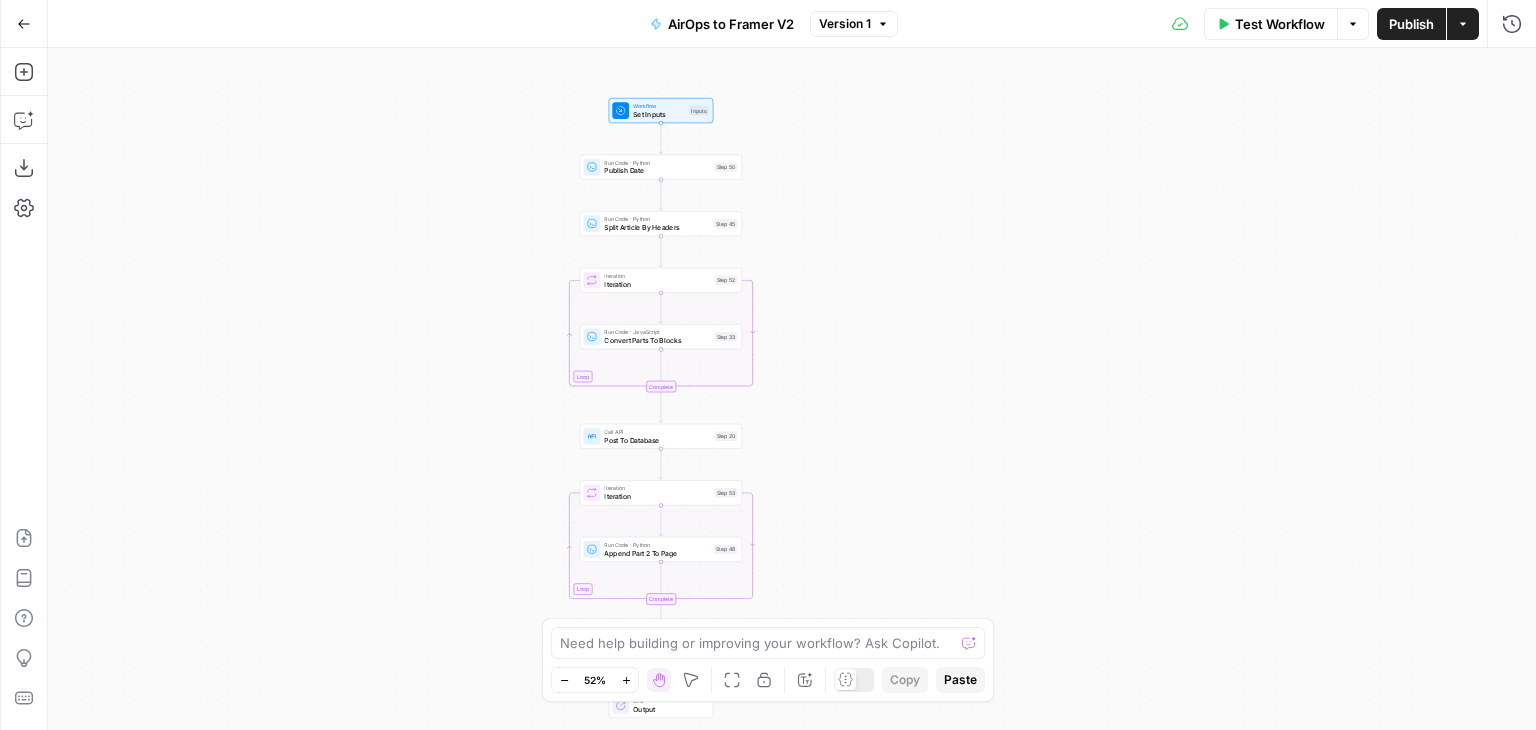 drag, startPoint x: 903, startPoint y: 182, endPoint x: 860, endPoint y: 383, distance: 205.54805 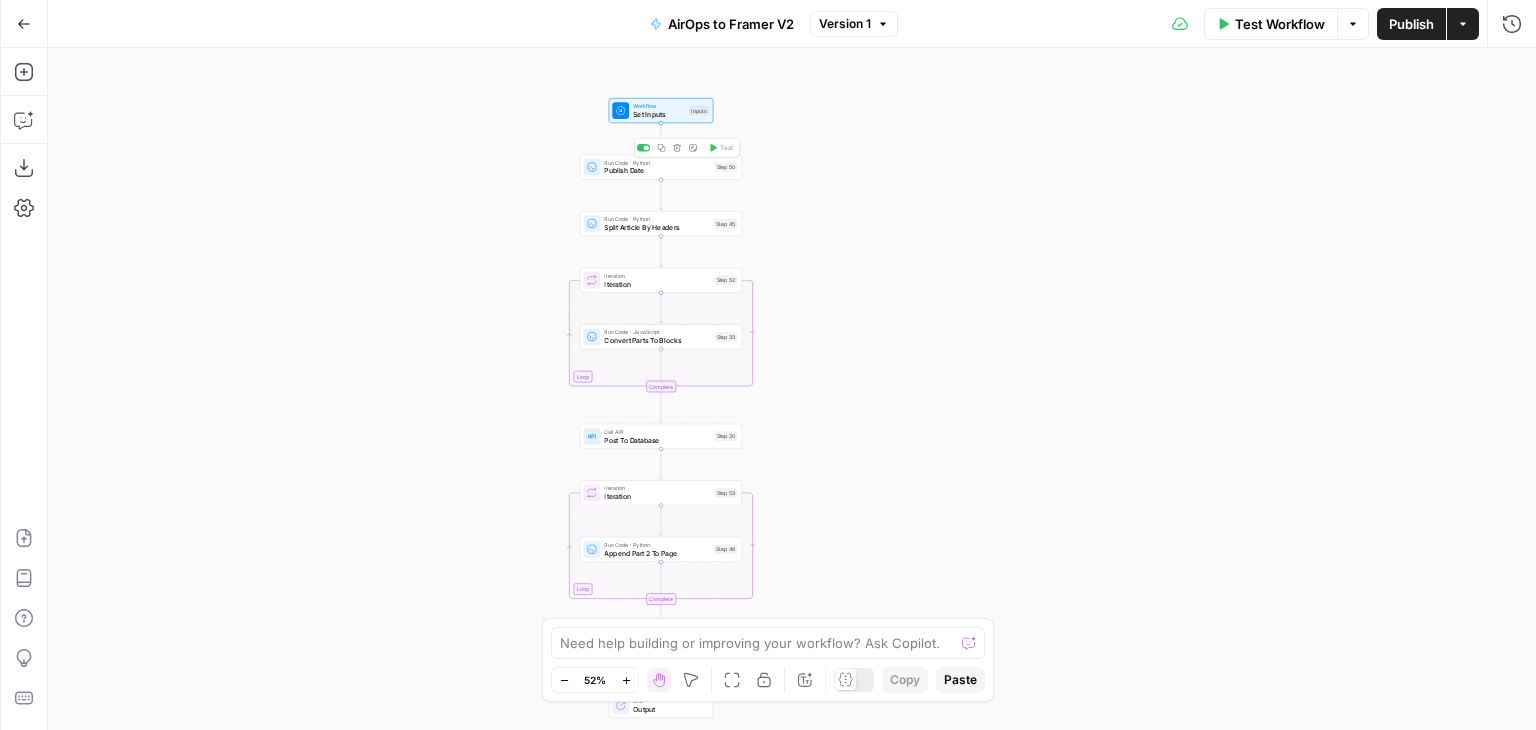 click on "Publish Date" at bounding box center (657, 171) 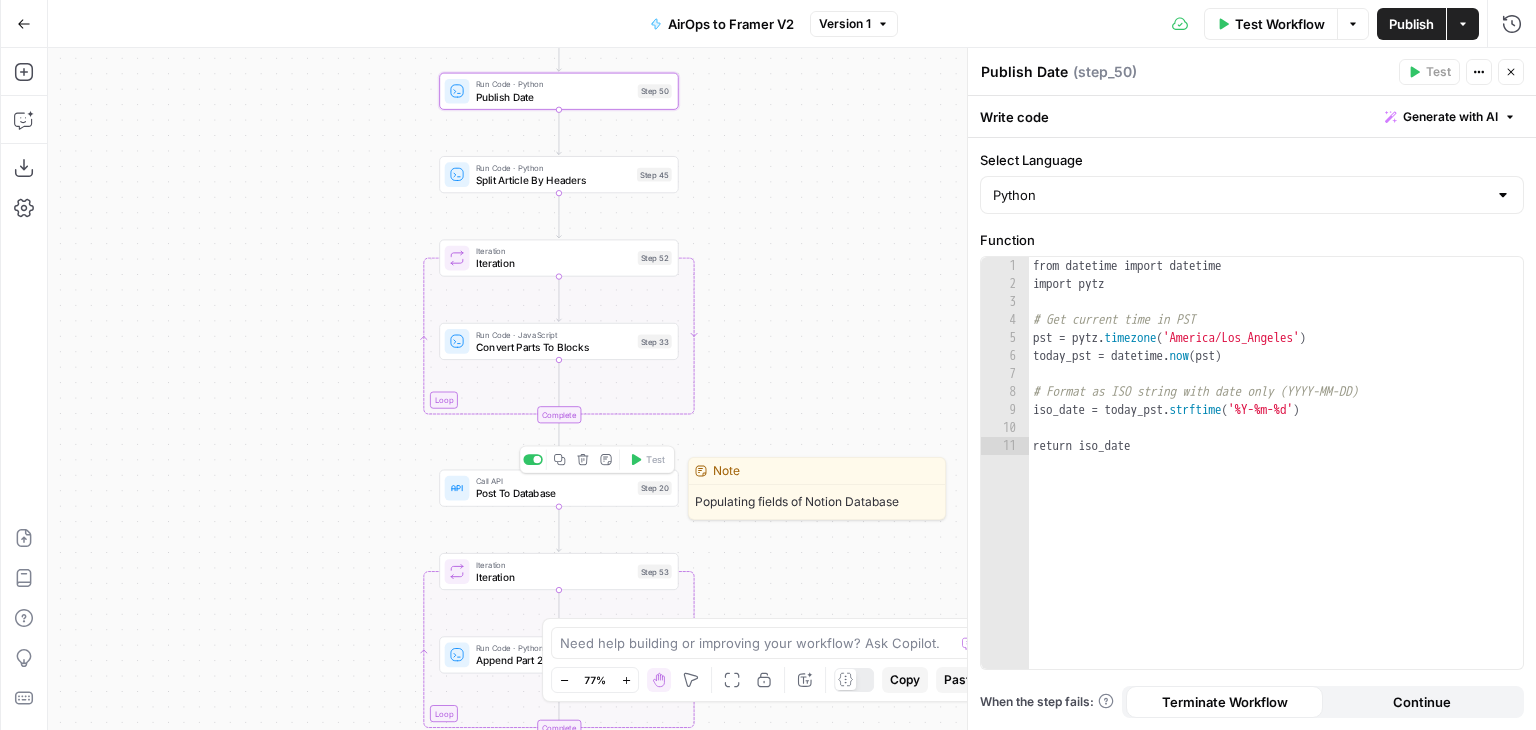 click on "Post To Database" at bounding box center (554, 493) 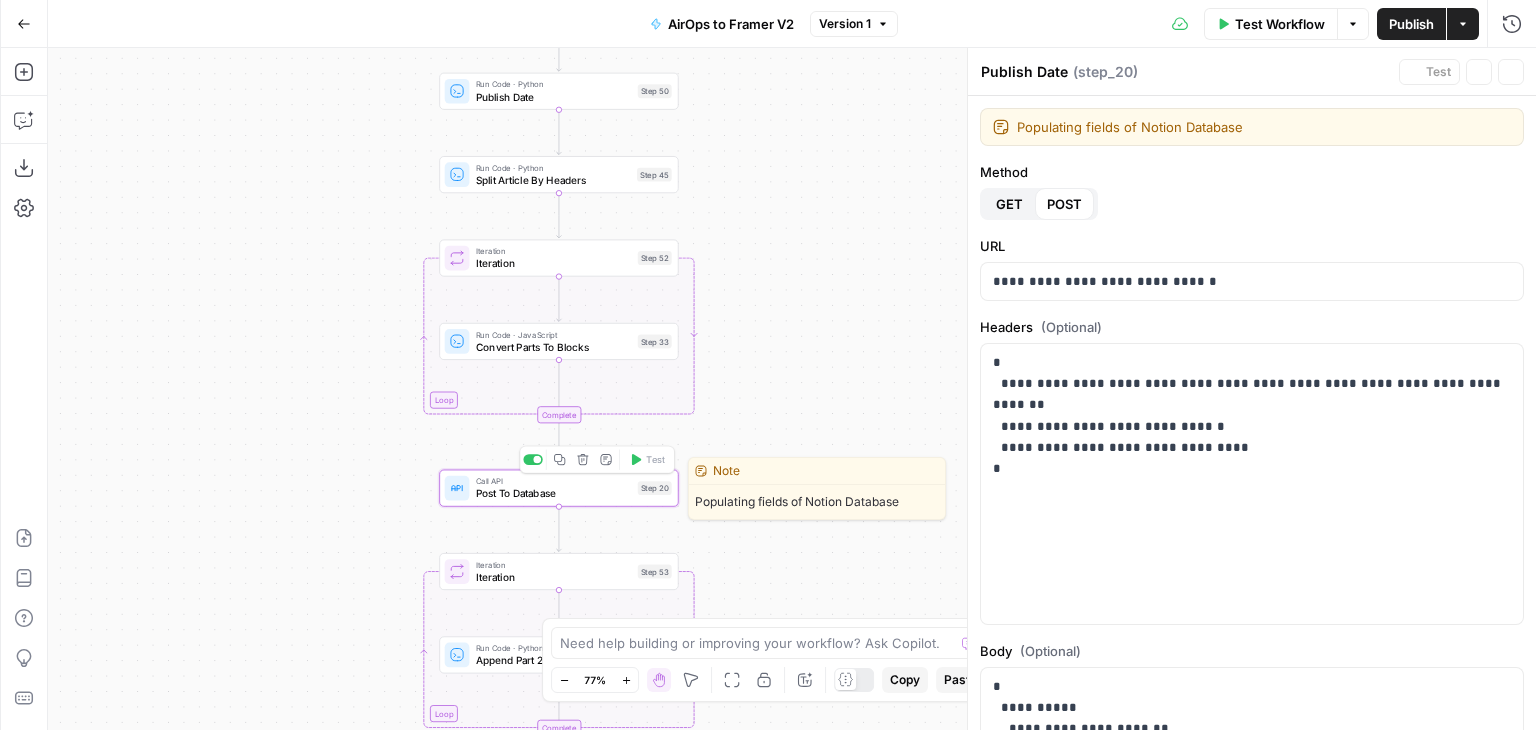 type on "Post To Database" 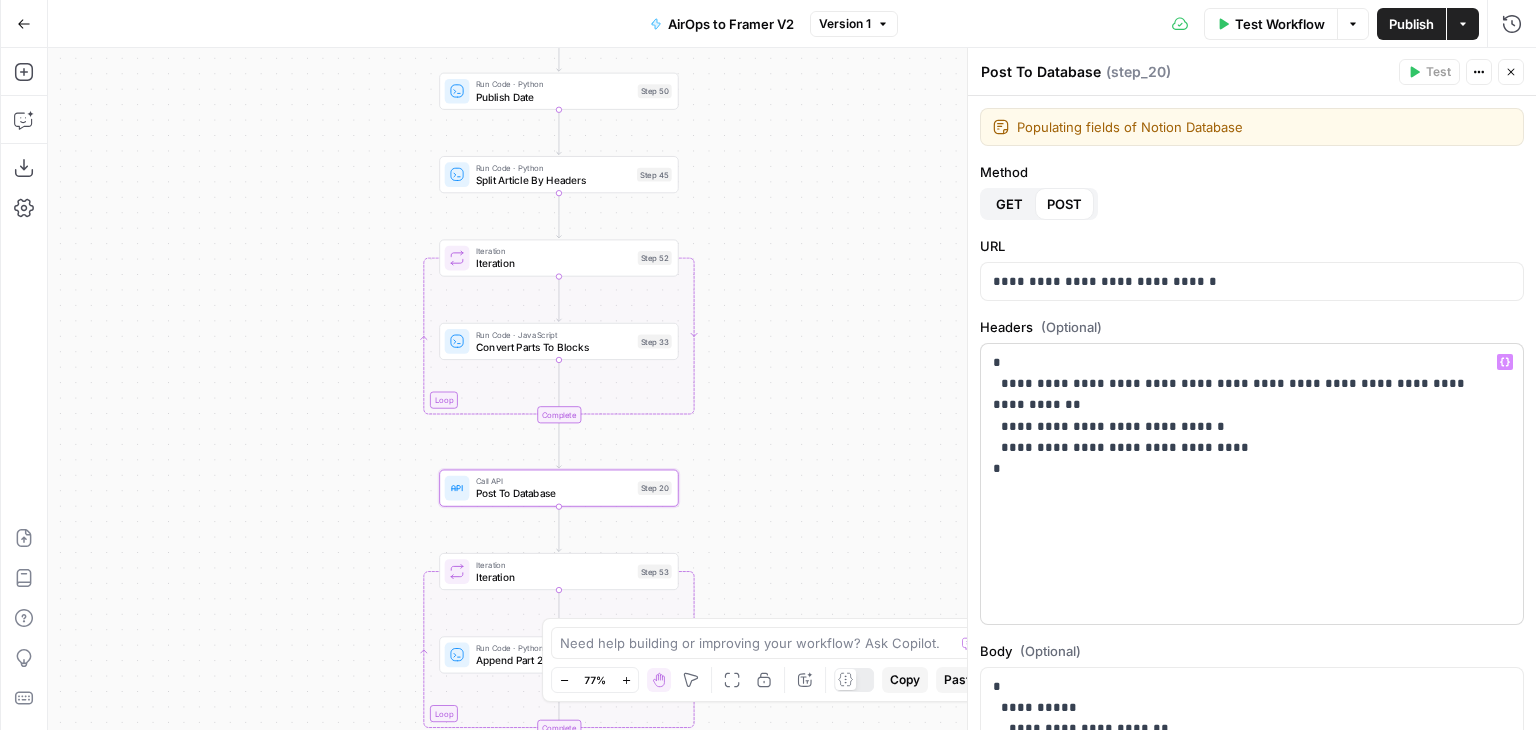 scroll, scrollTop: 31, scrollLeft: 0, axis: vertical 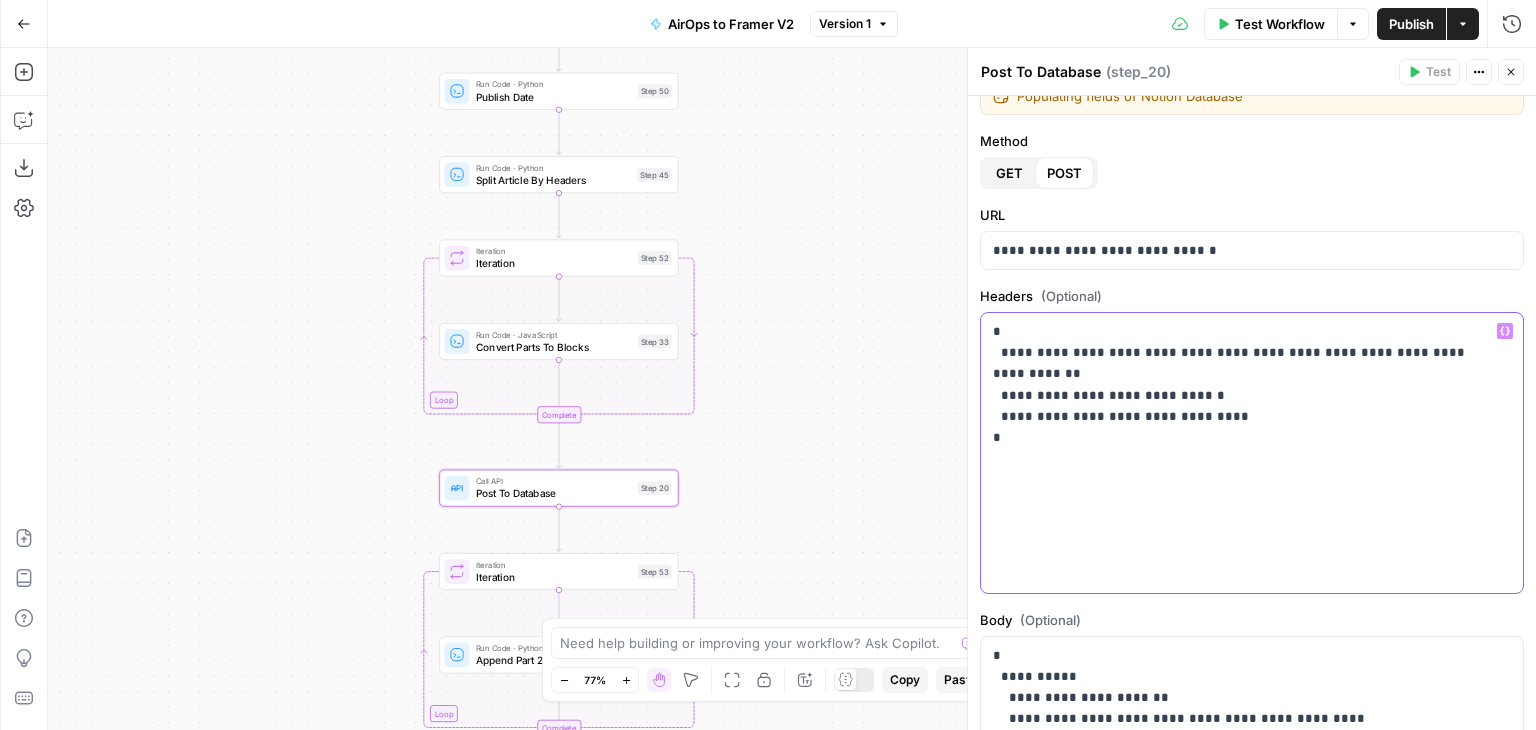 drag, startPoint x: 1288, startPoint y: 368, endPoint x: 1128, endPoint y: 372, distance: 160.04999 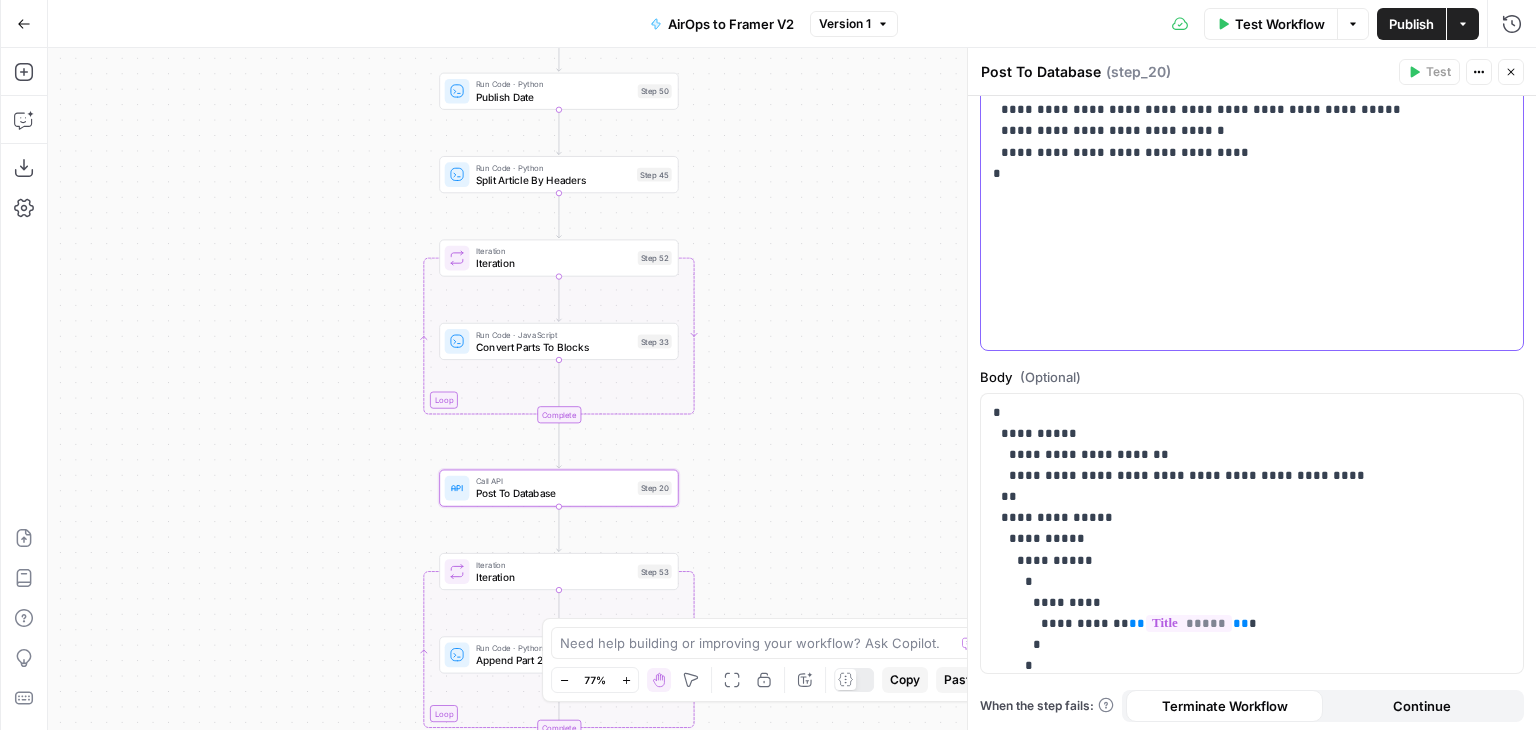 scroll, scrollTop: 311, scrollLeft: 0, axis: vertical 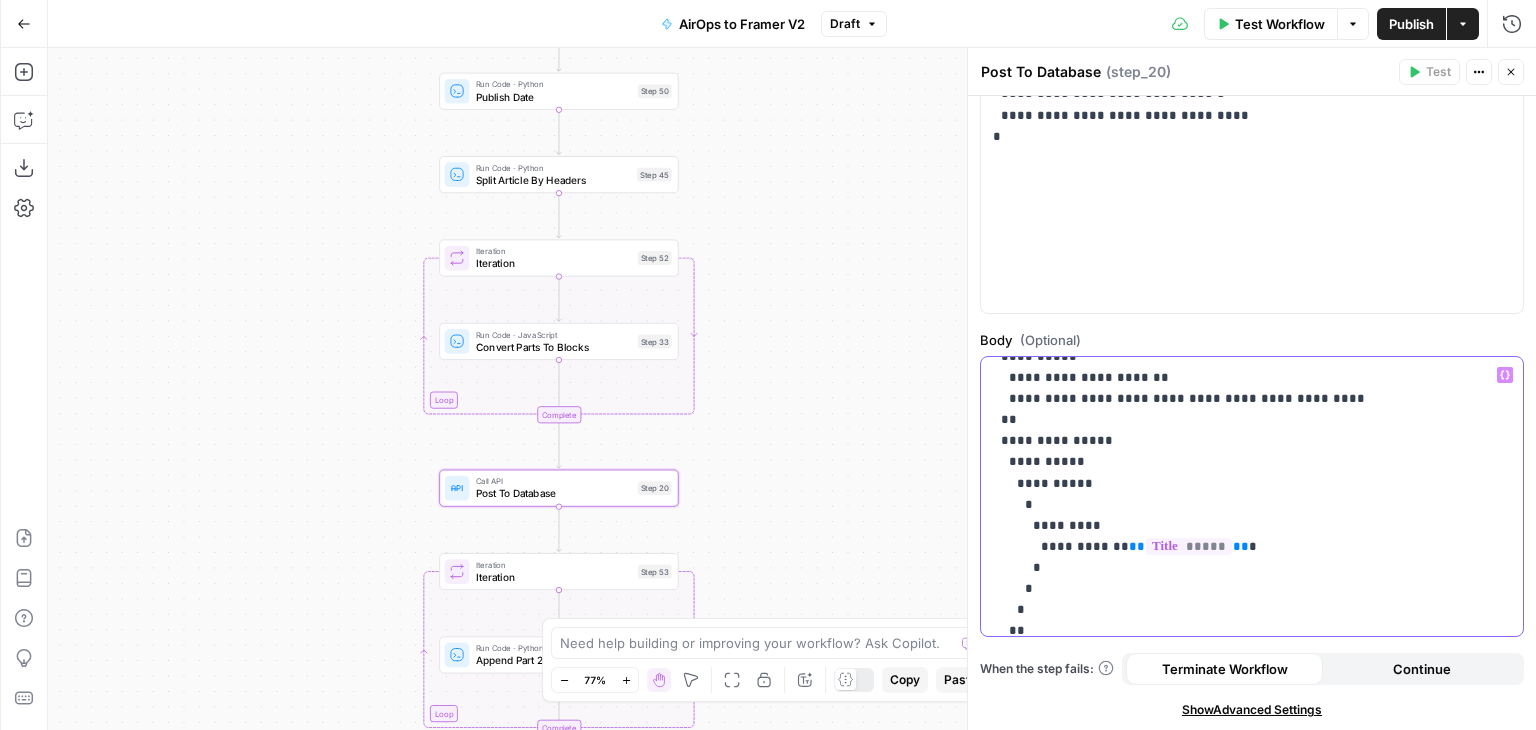 drag, startPoint x: 1252, startPoint y: 389, endPoint x: 1155, endPoint y: 397, distance: 97.32934 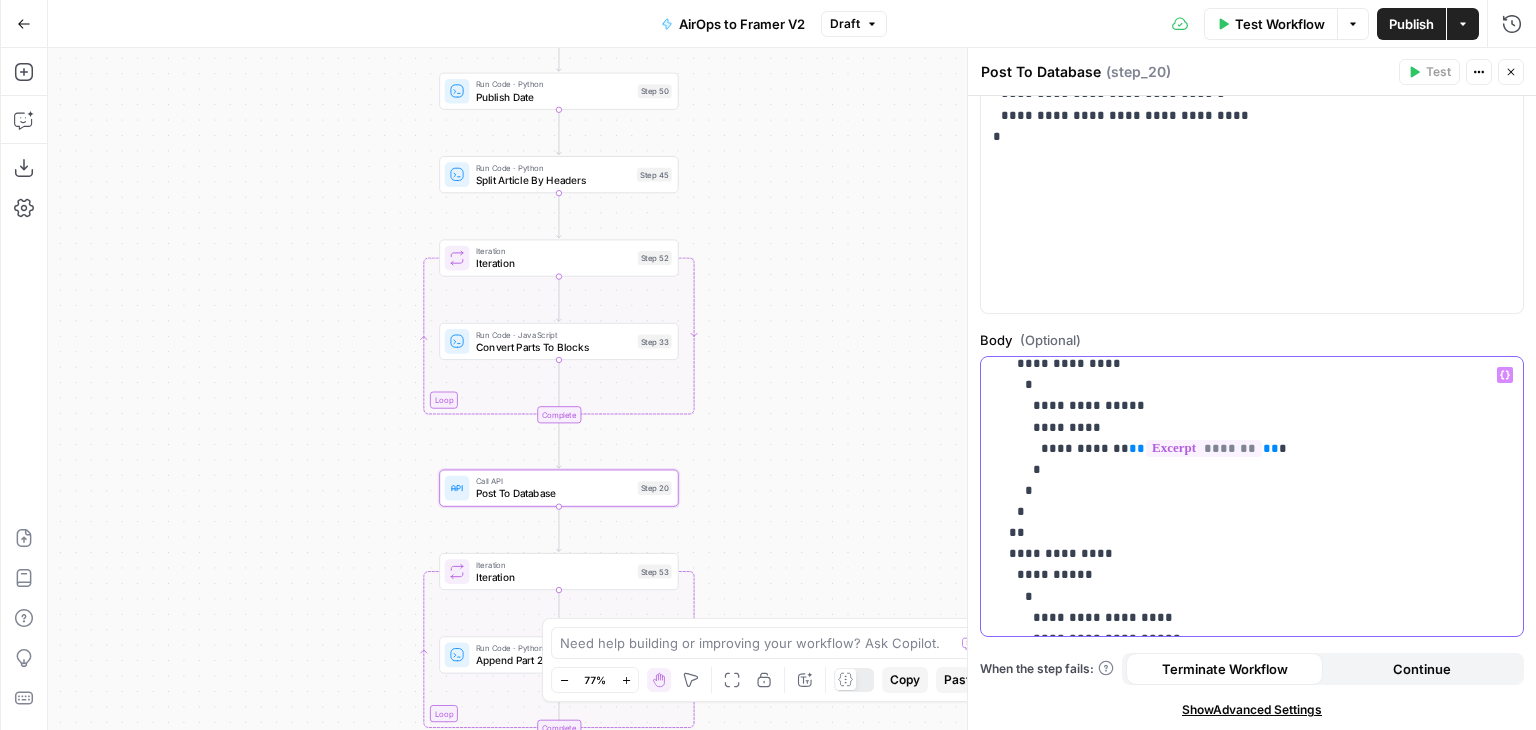 scroll, scrollTop: 983, scrollLeft: 0, axis: vertical 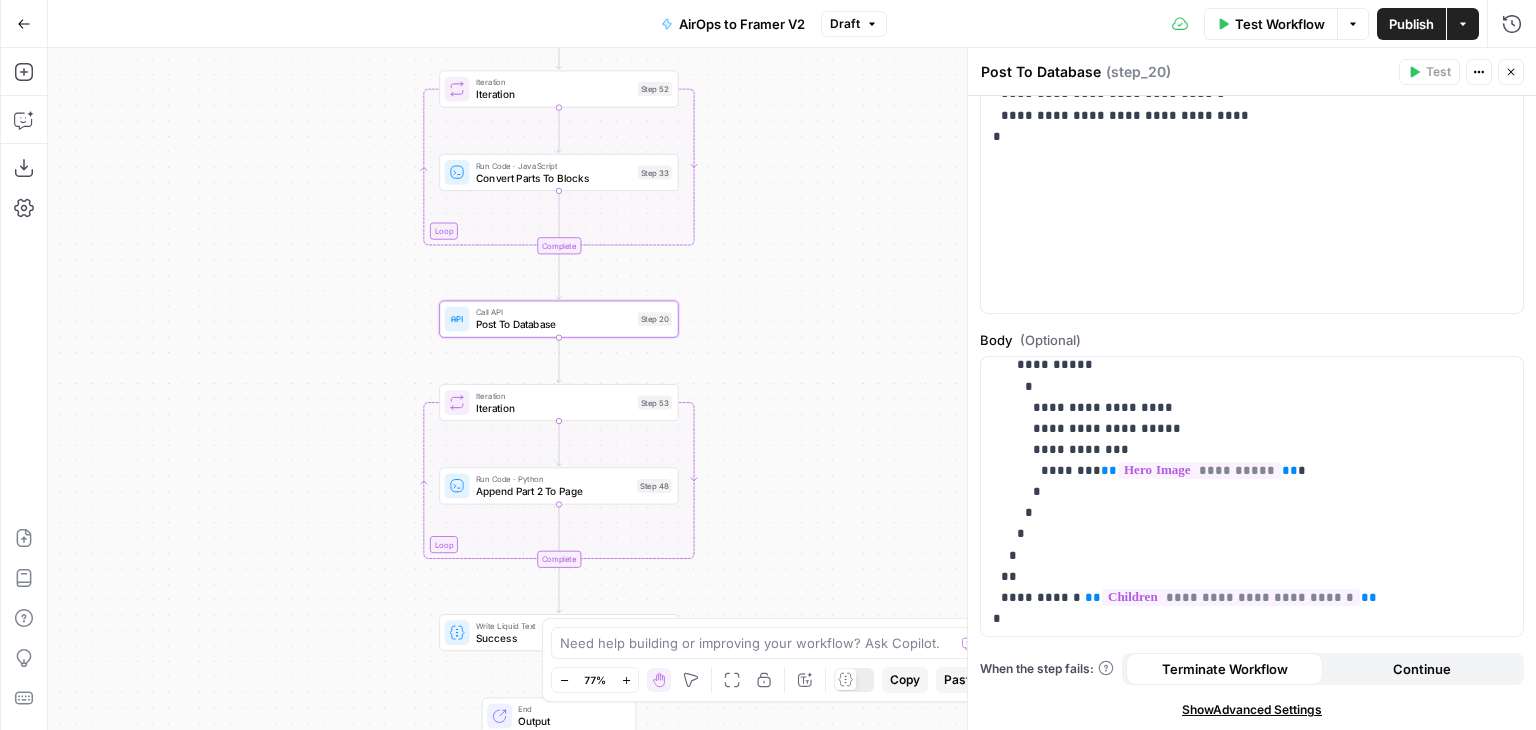 drag, startPoint x: 813, startPoint y: 496, endPoint x: 812, endPoint y: 327, distance: 169.00296 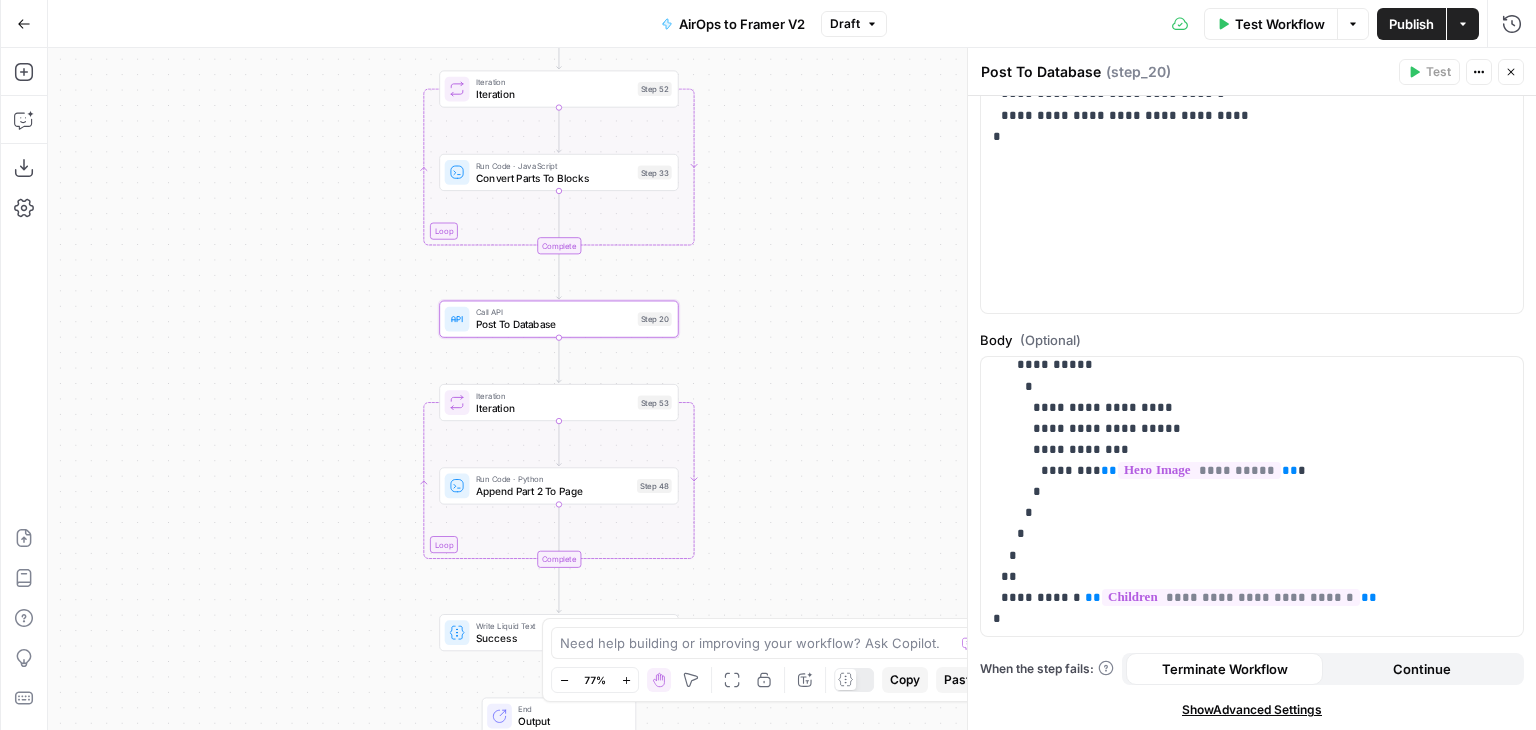 click on "Workflow Set Inputs Inputs Run Code · Python Publish Date Step 50 Run Code · Python Split Article By Headers Step 45 Loop Iteration Iteration Step 52 Run Code · JavaScript Convert Parts To Blocks Step 33 Complete Call API Post To Database Step 20 Loop Iteration Iteration Step 53 Run Code · Python Append Part 2 To Page Step 48 Complete Write Liquid Text Success Step 54 End Output" at bounding box center (792, 389) 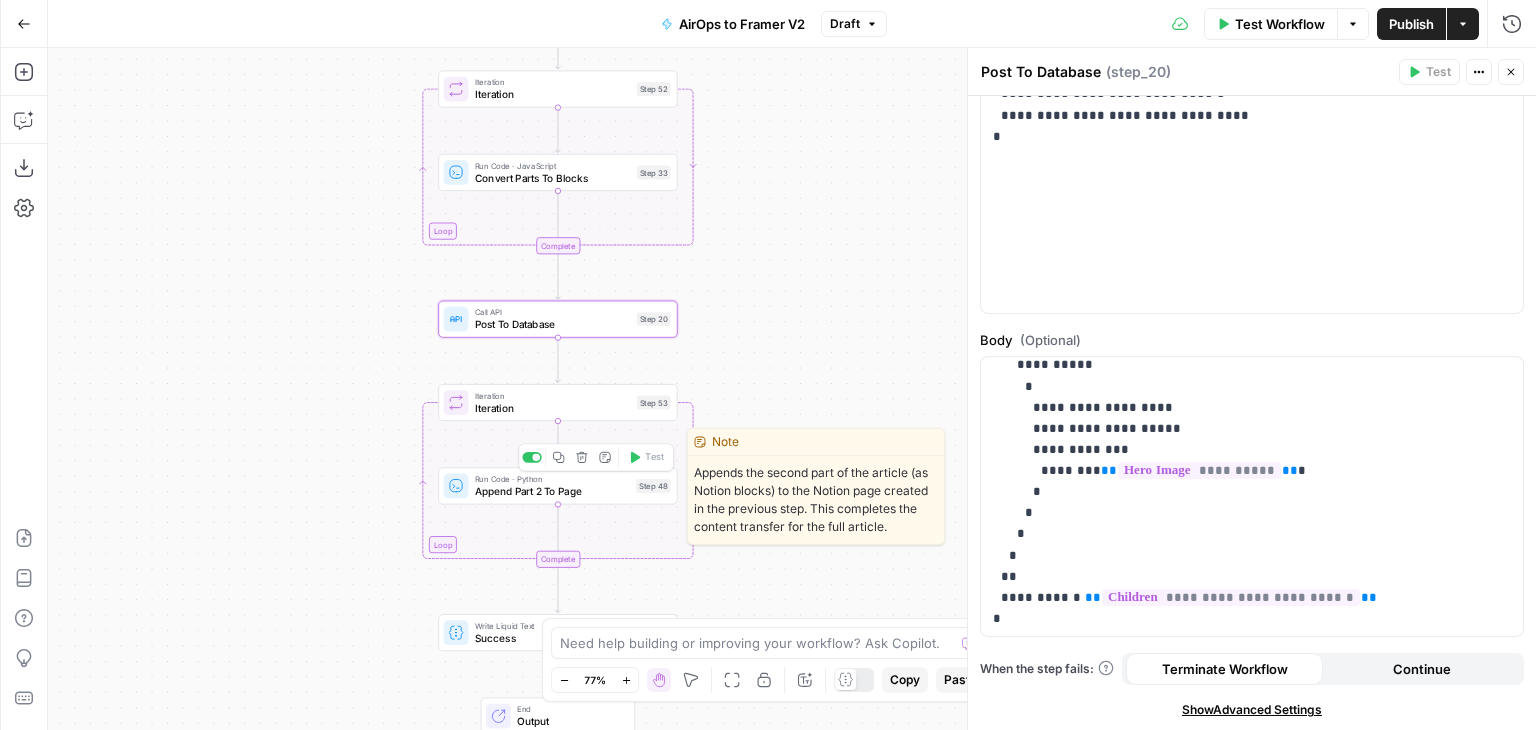 click on "Append Part 2 To Page" at bounding box center [552, 491] 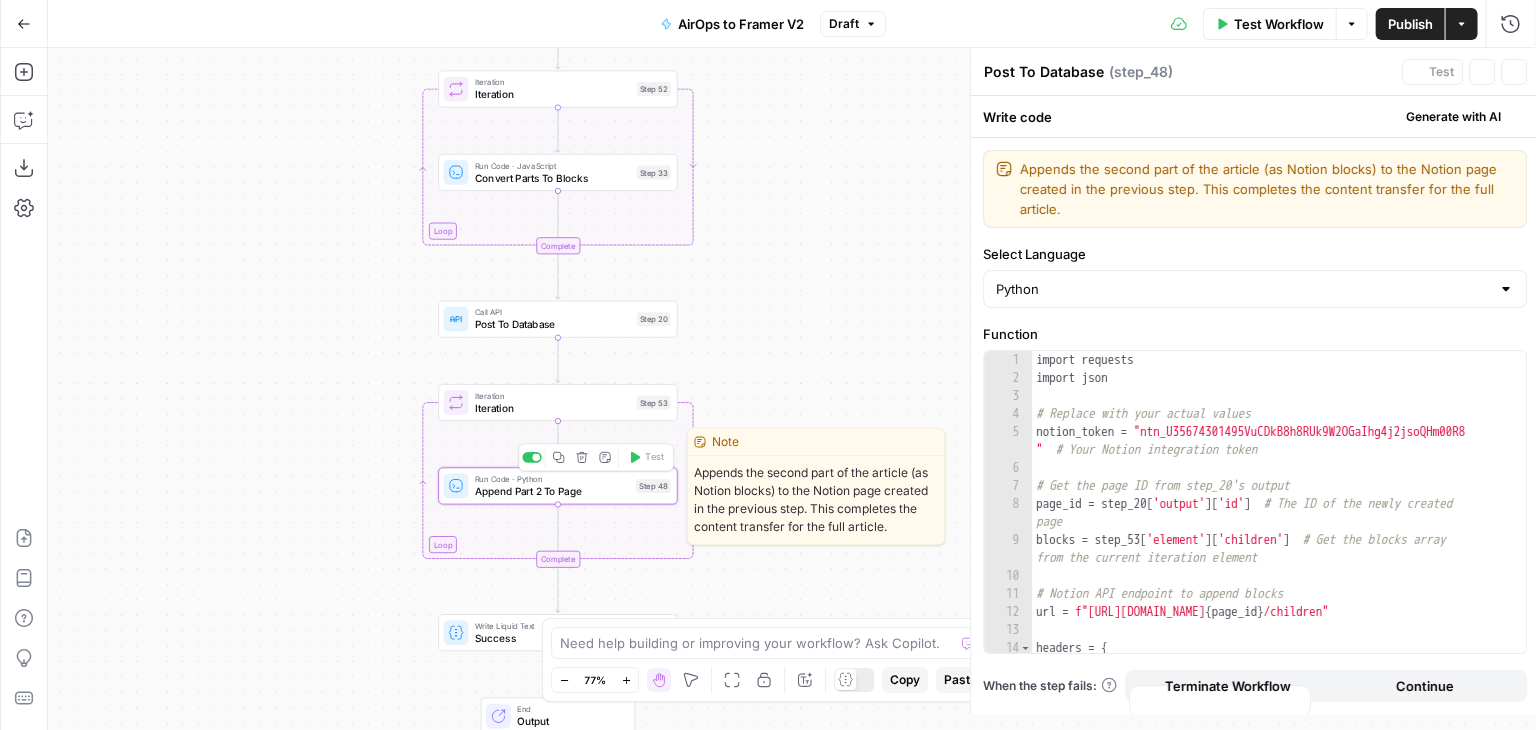 type on "Append Part 2 To Page" 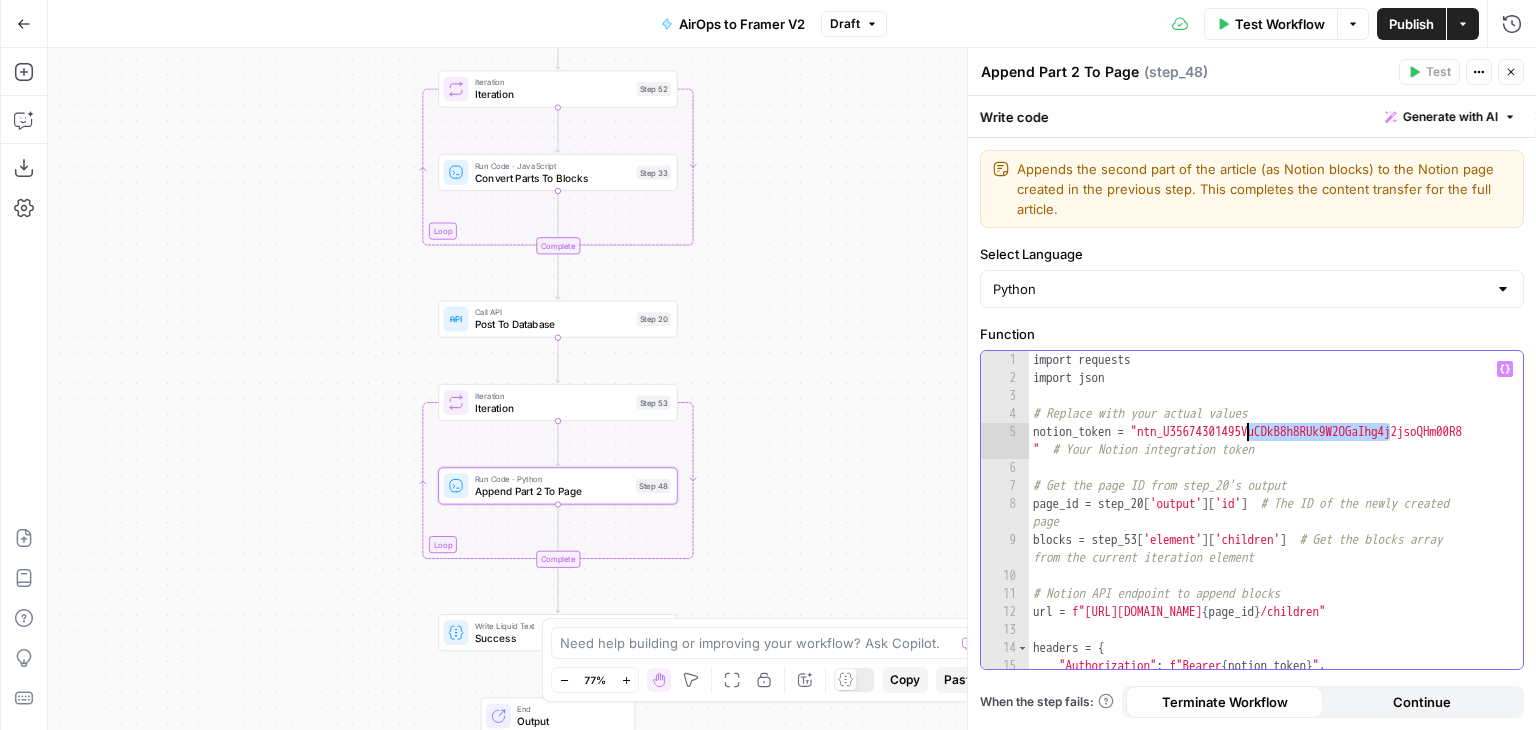 drag, startPoint x: 1390, startPoint y: 433, endPoint x: 1248, endPoint y: 438, distance: 142.088 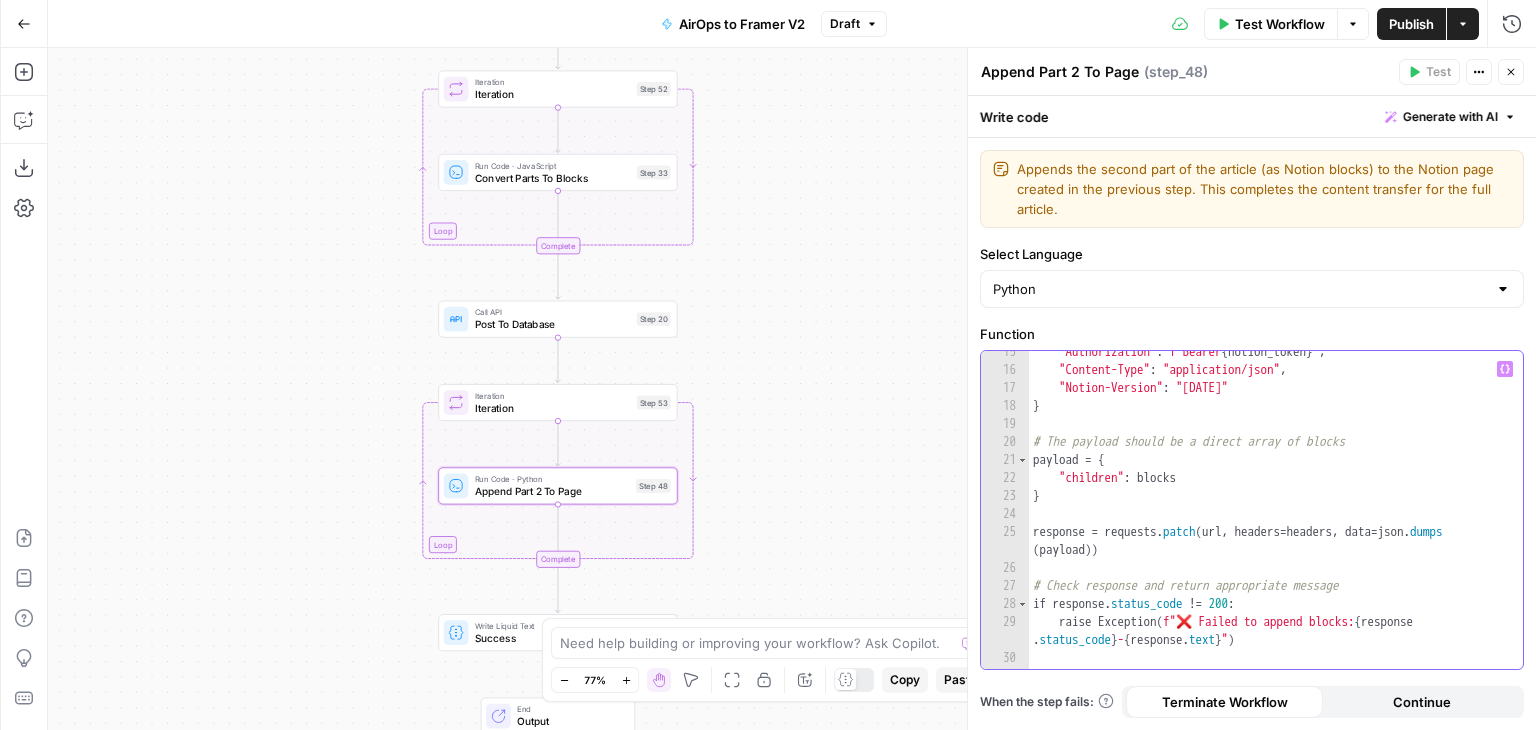 scroll, scrollTop: 347, scrollLeft: 0, axis: vertical 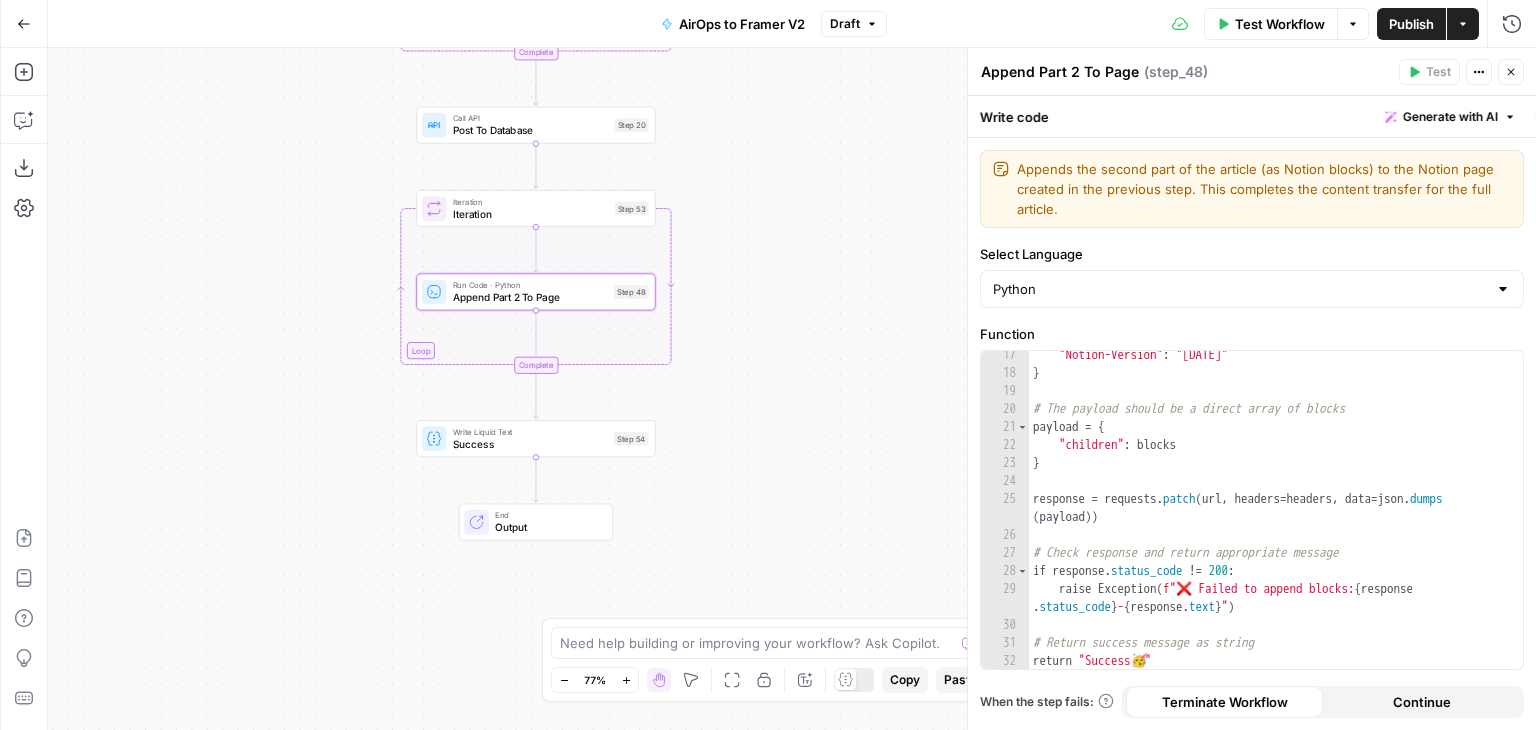 drag, startPoint x: 802, startPoint y: 519, endPoint x: 780, endPoint y: 323, distance: 197.23083 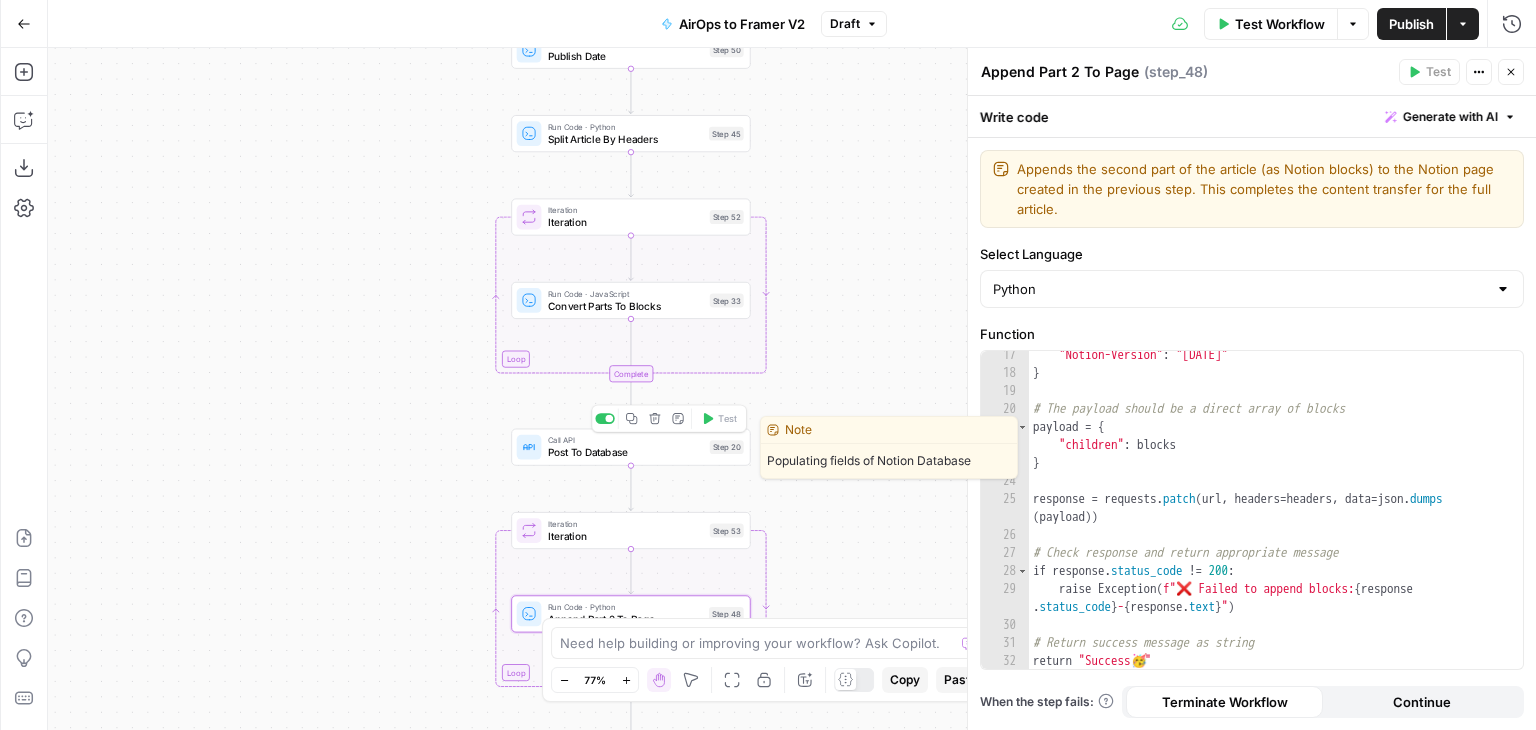 click on "Post To Database" at bounding box center (626, 452) 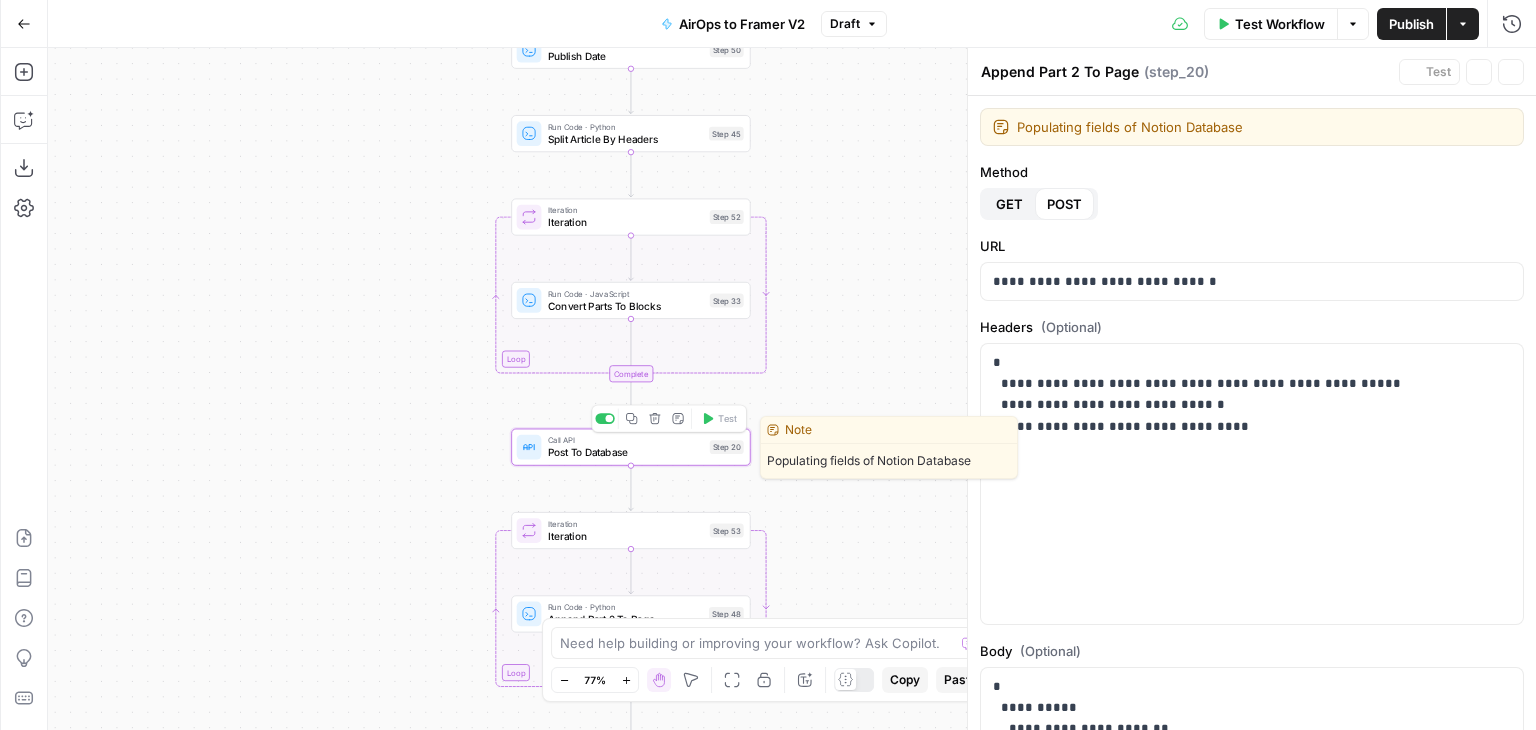 type on "Post To Database" 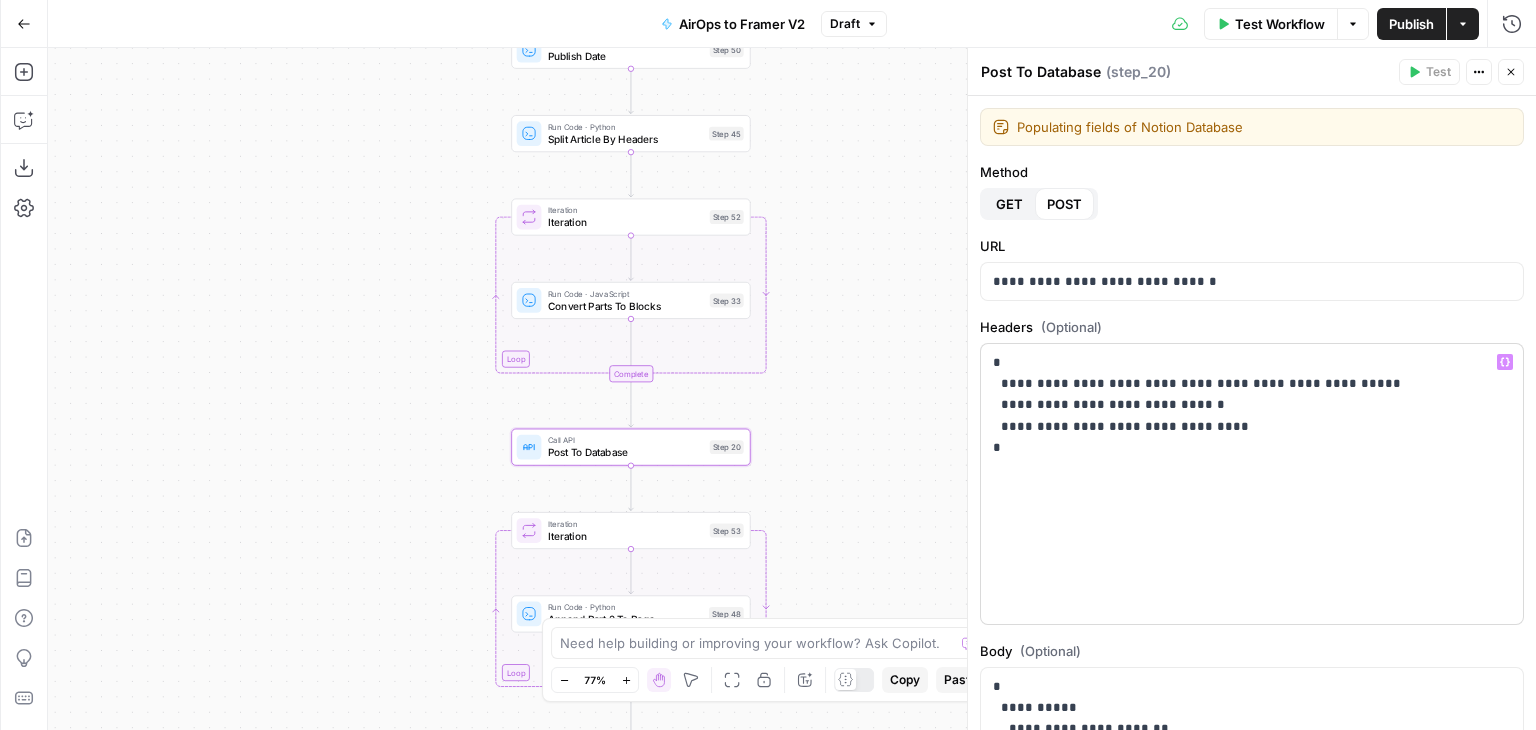 scroll, scrollTop: 311, scrollLeft: 0, axis: vertical 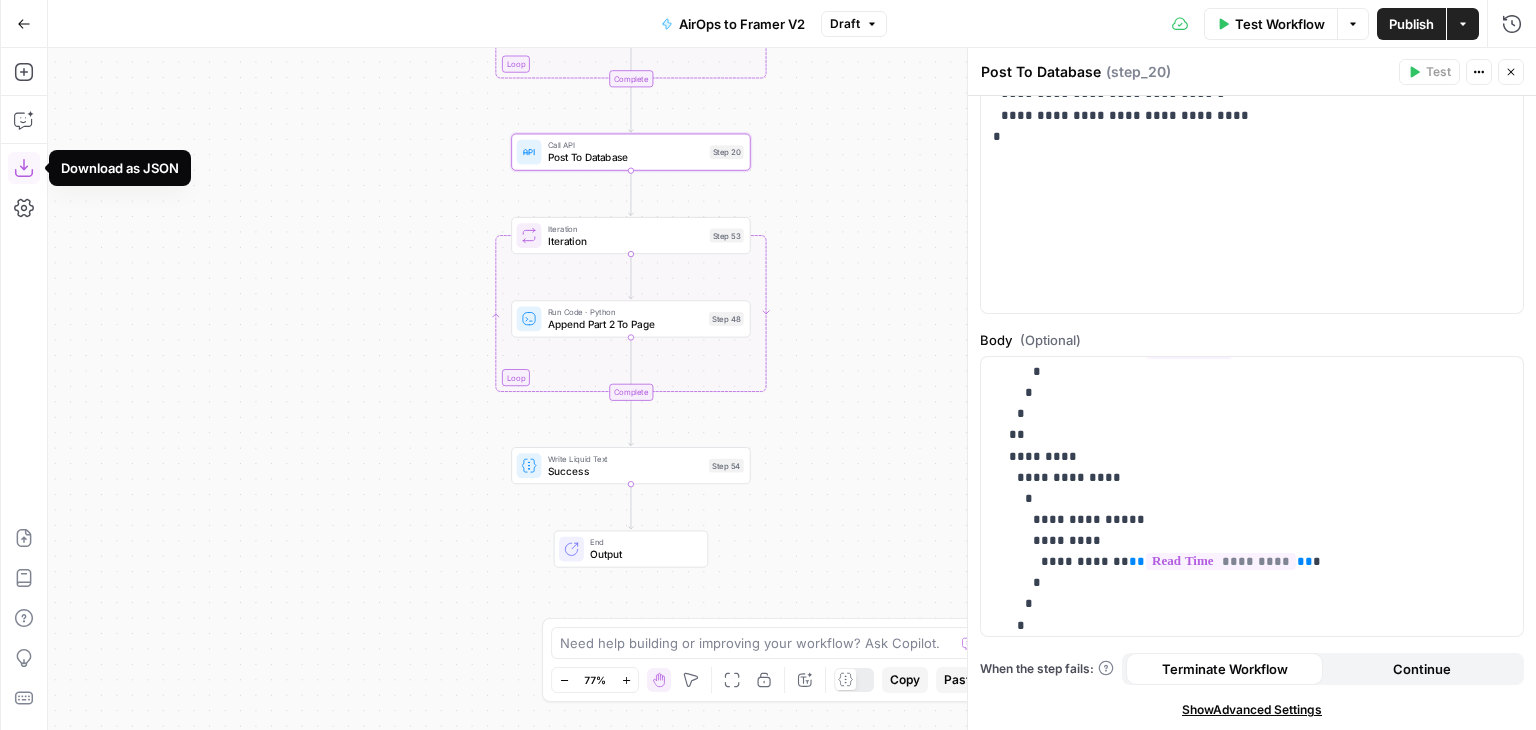 click 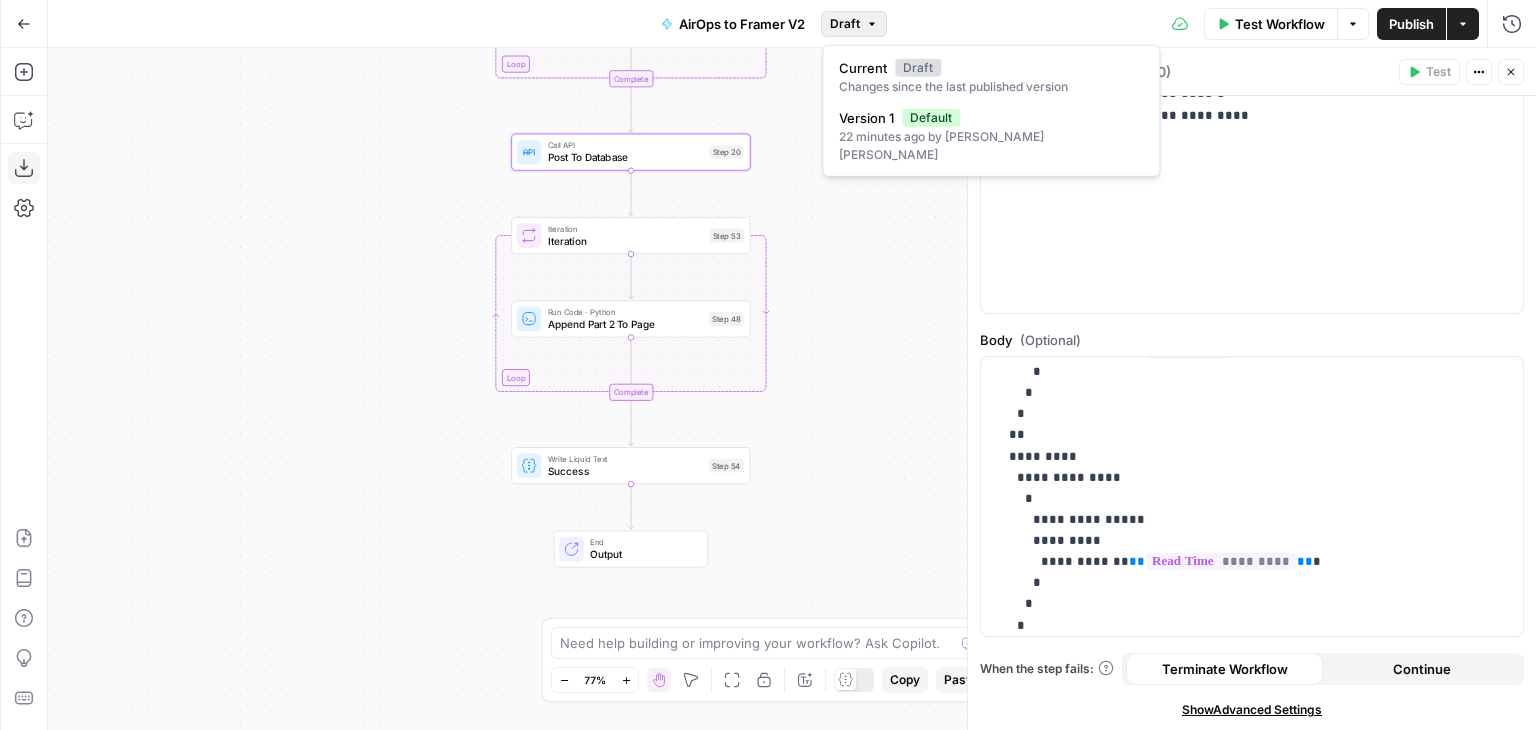 click on "Draft" at bounding box center [854, 24] 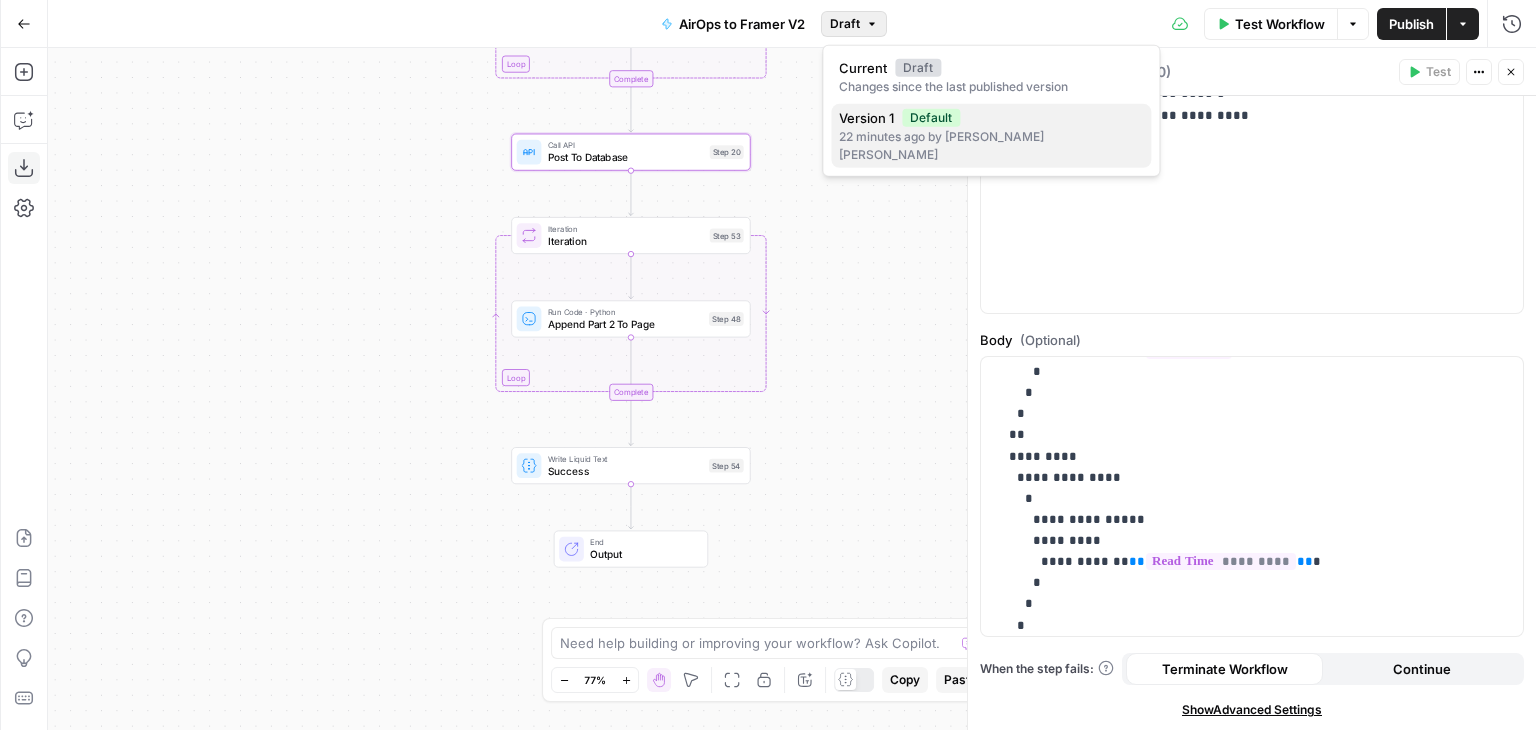click on "22 minutes ago
by Jo Antonette Segador" at bounding box center (991, 146) 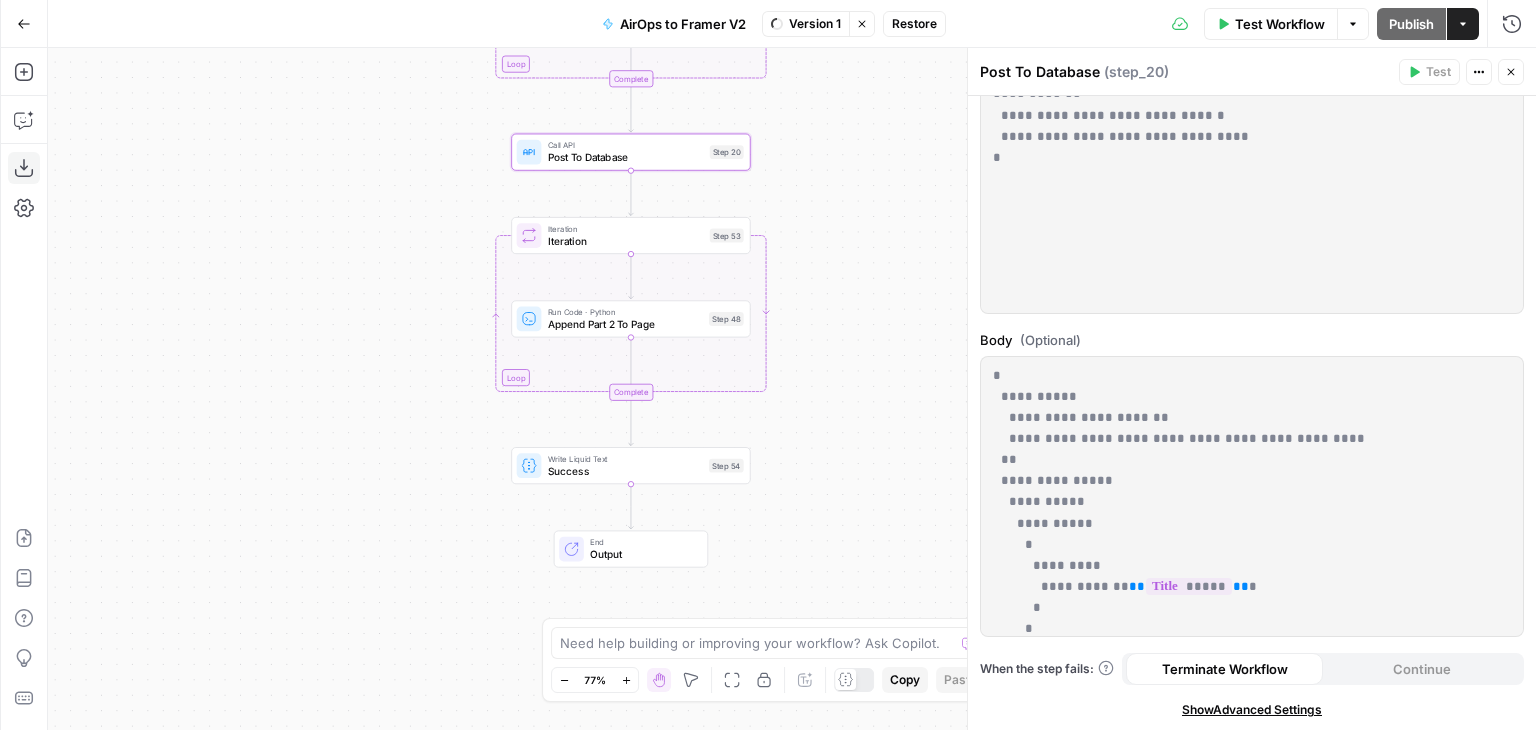 scroll, scrollTop: 0, scrollLeft: 0, axis: both 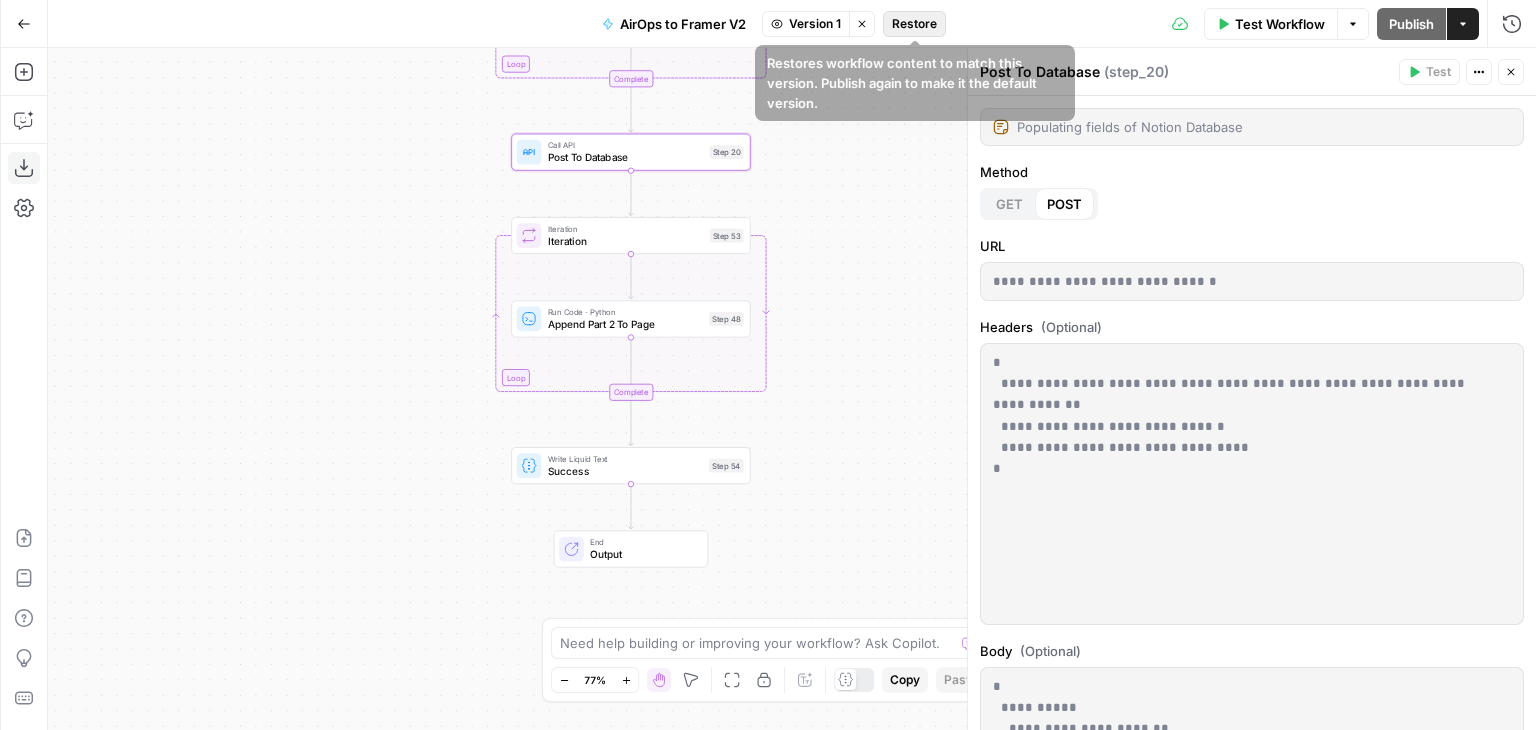 click on "Restore" at bounding box center (914, 24) 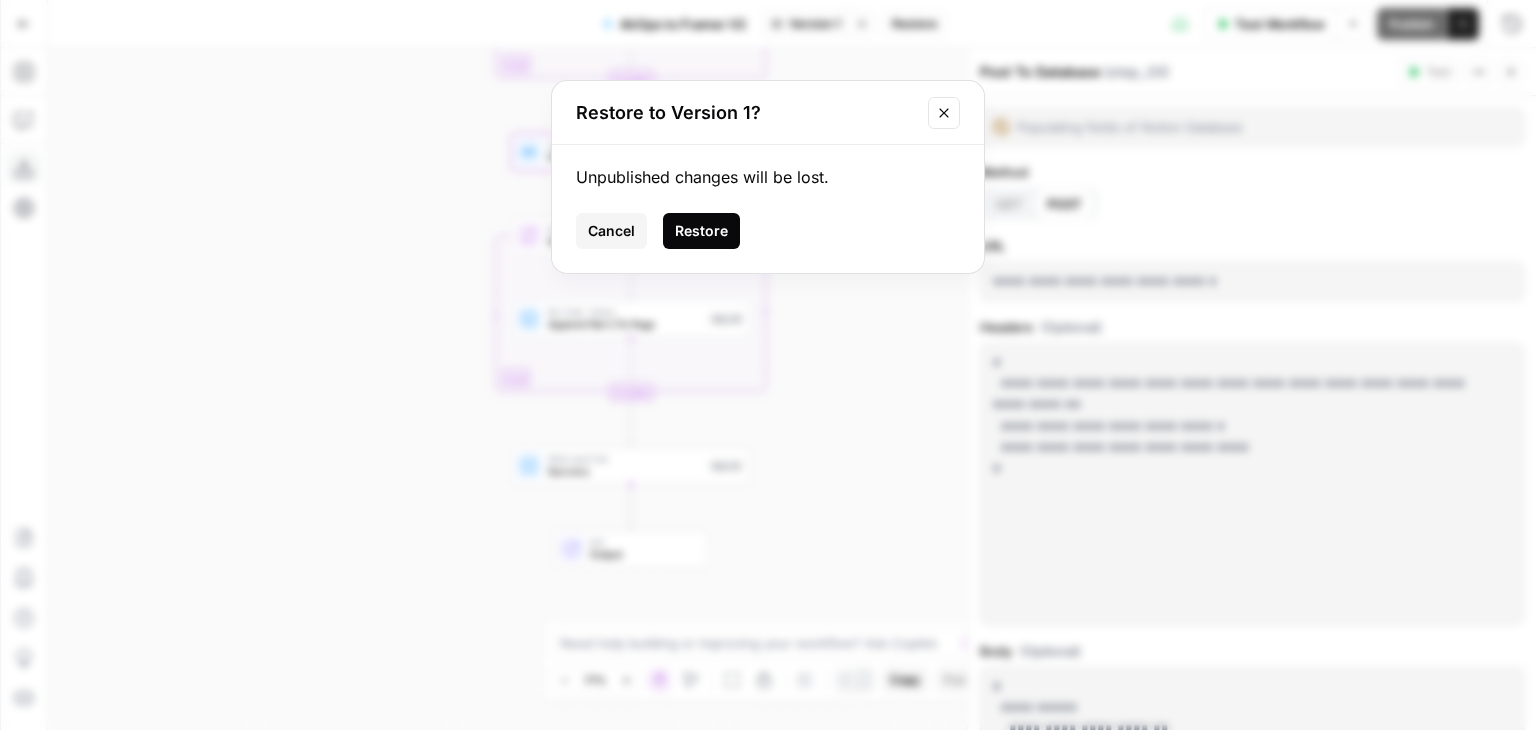 click on "Restore" at bounding box center (701, 231) 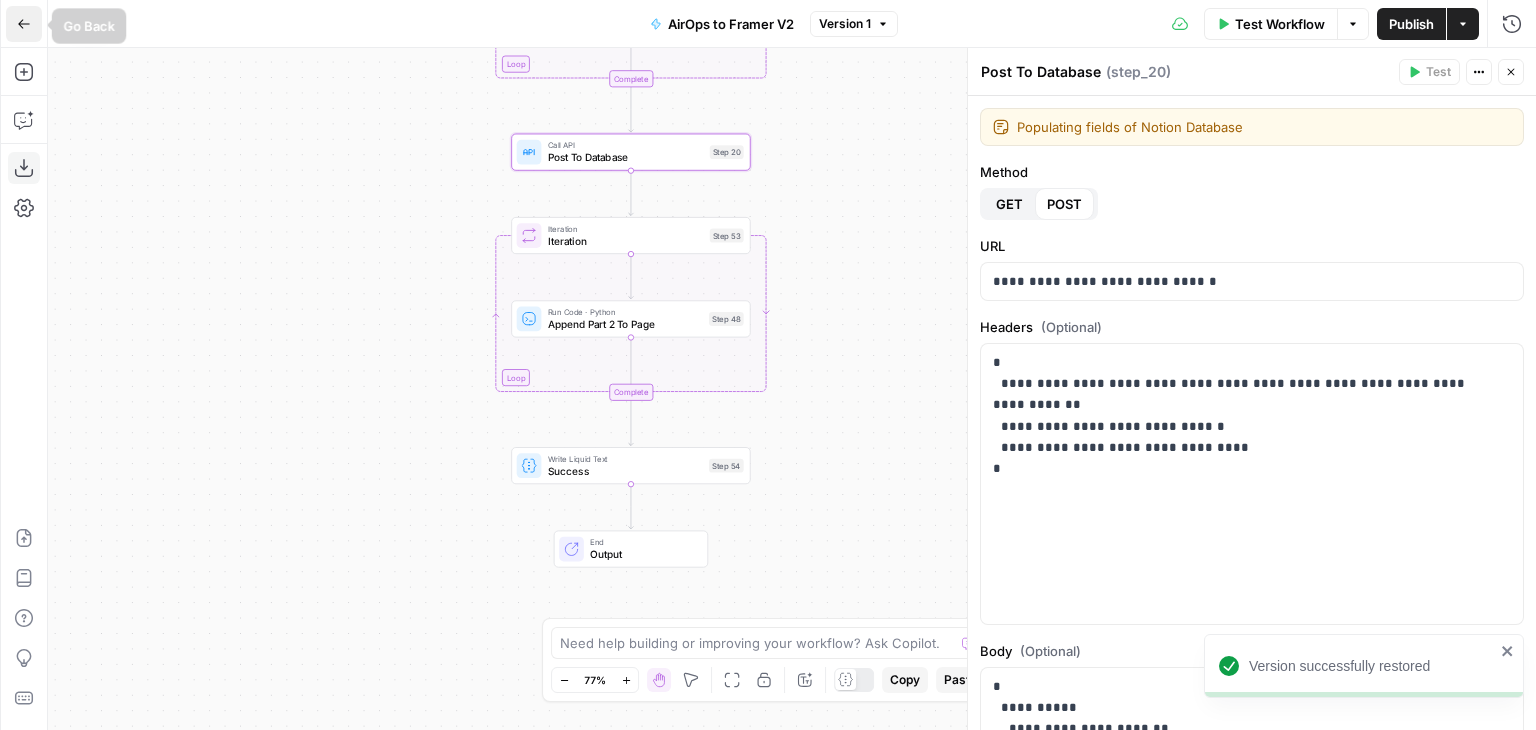 click 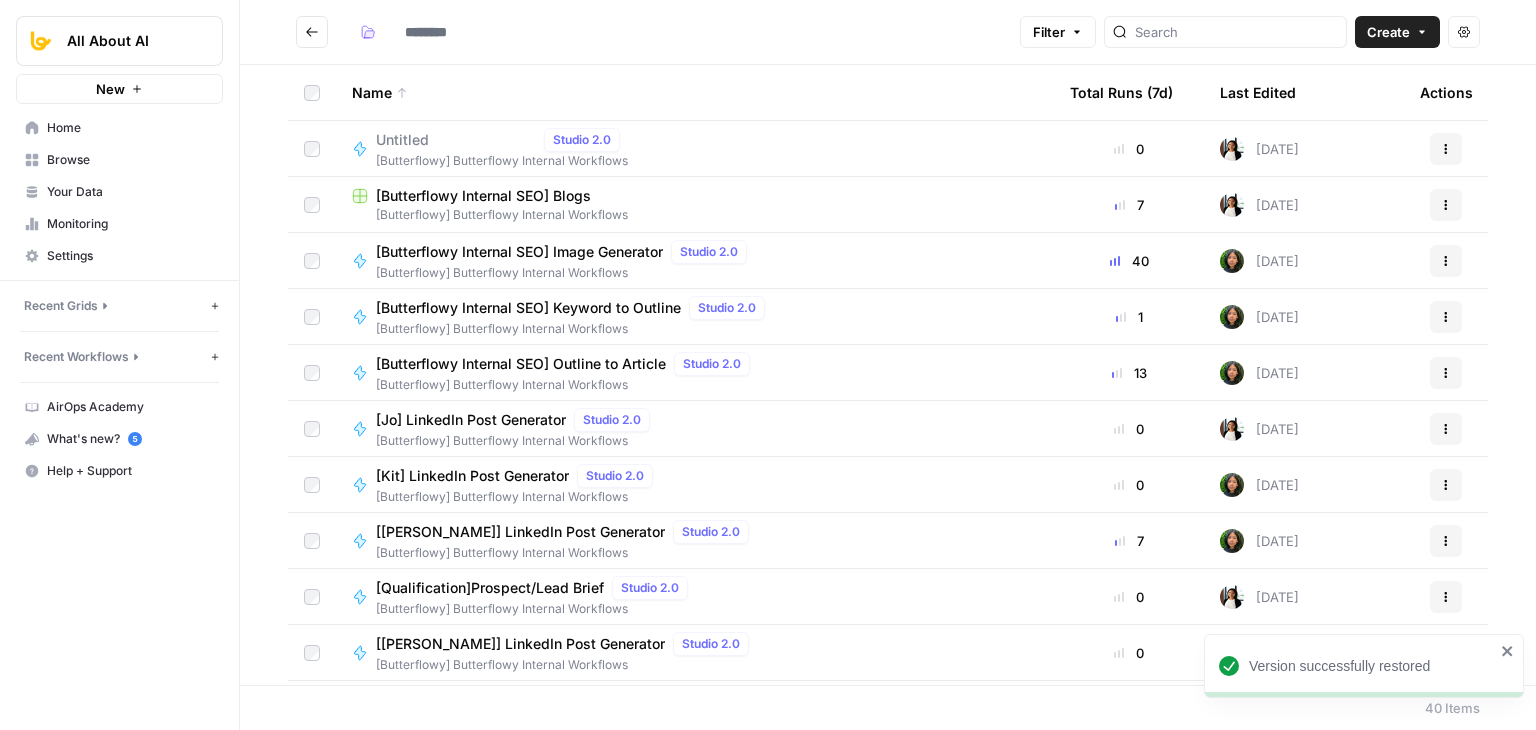 type on "**********" 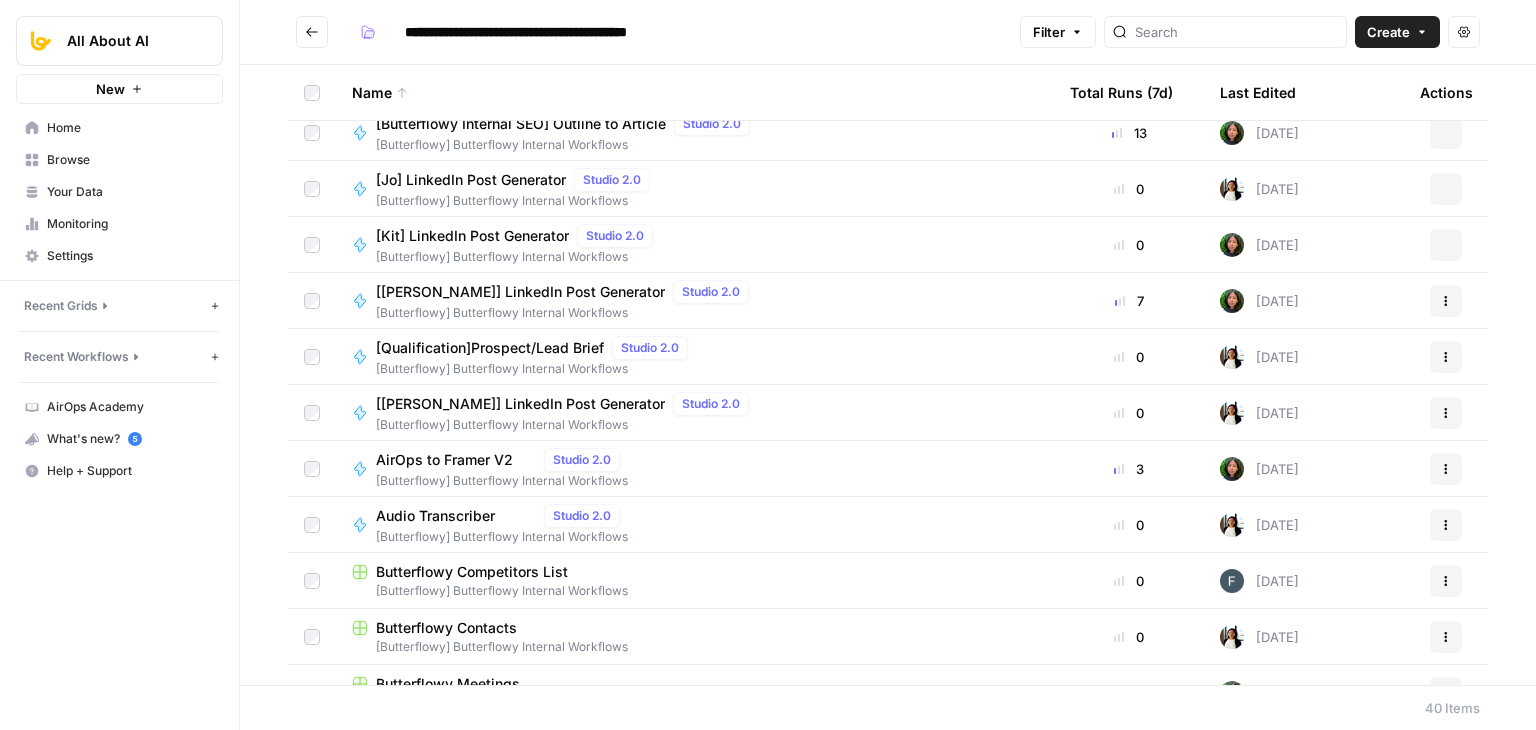 scroll, scrollTop: 0, scrollLeft: 0, axis: both 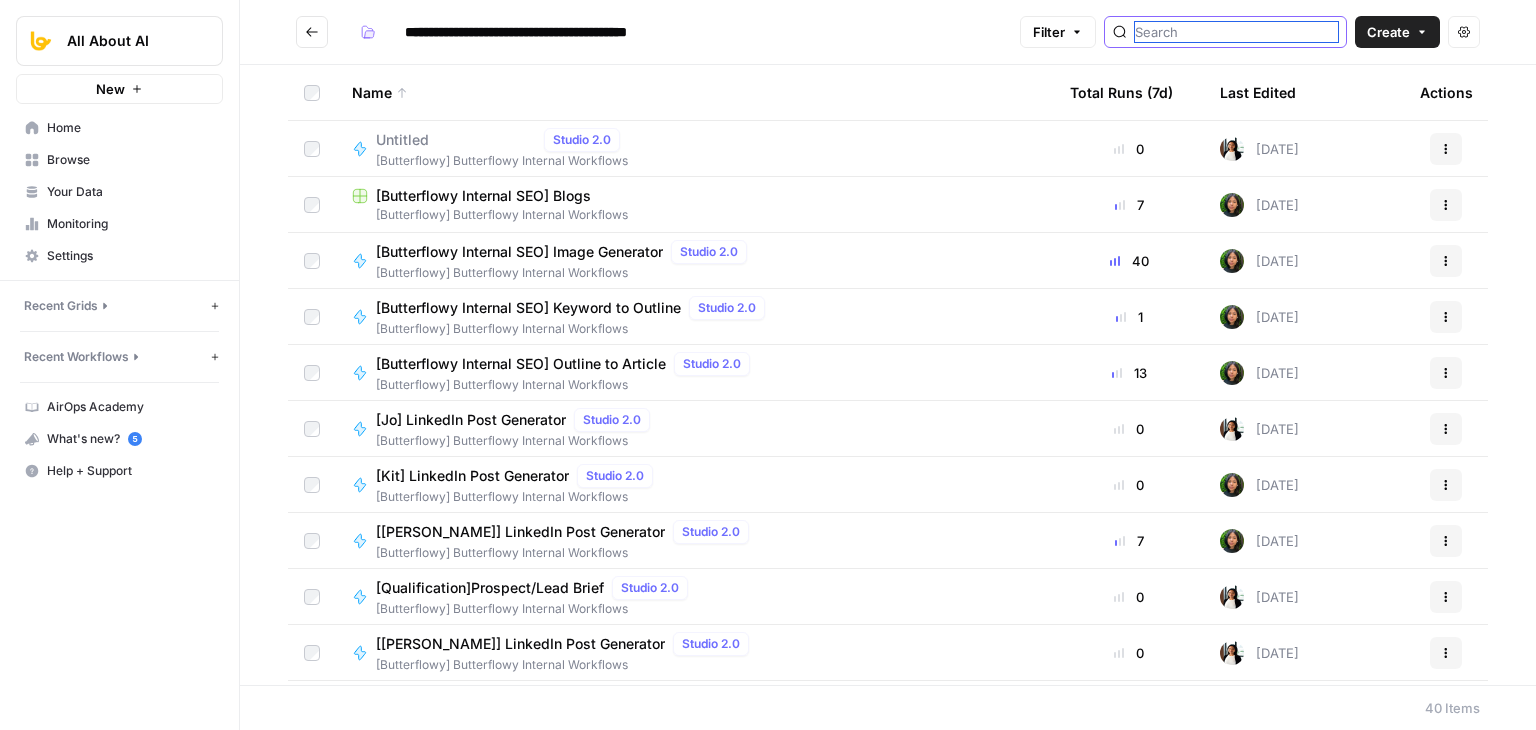 click at bounding box center (1236, 32) 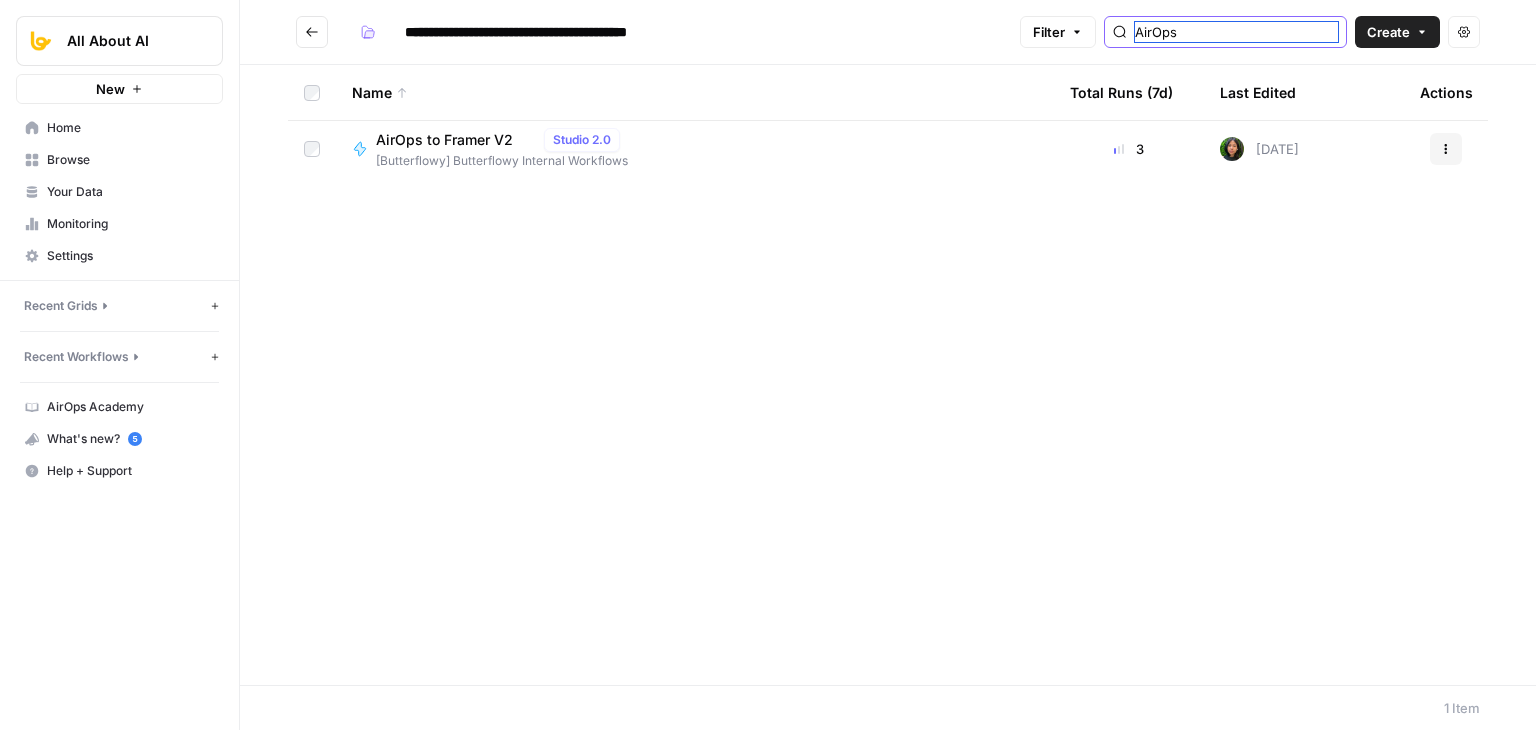 type on "AirOps" 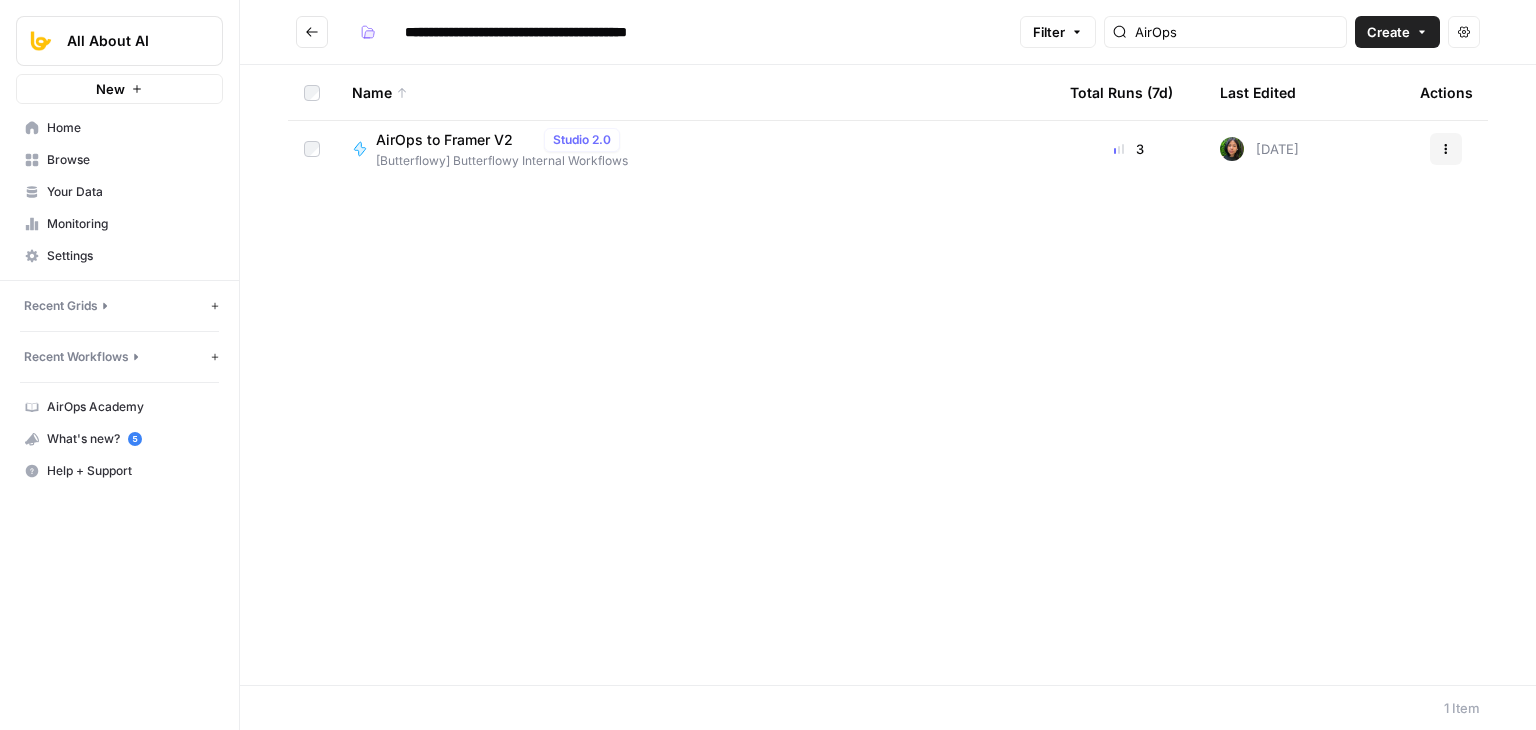click at bounding box center (312, 32) 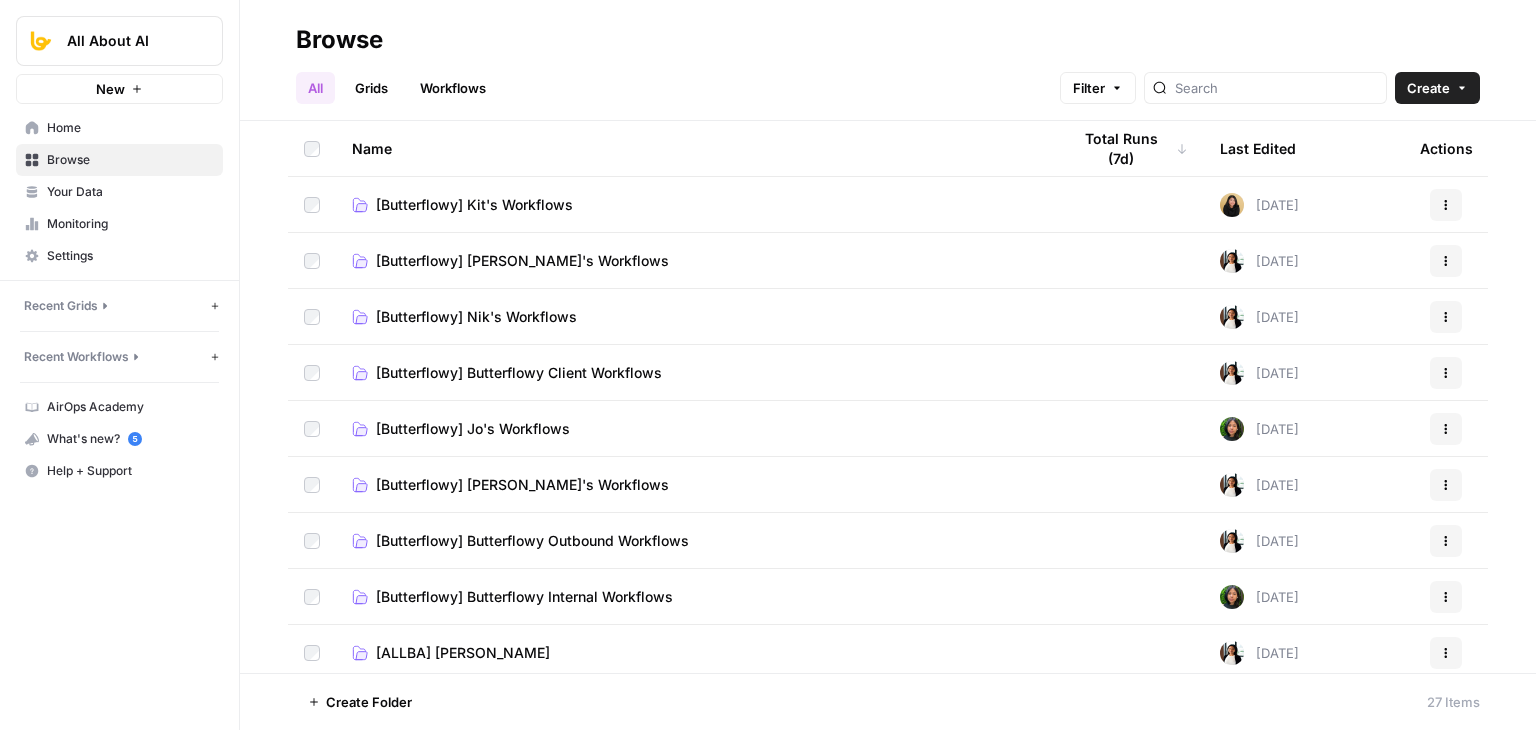 click on "Browse All Grids Workflows Filter Create" at bounding box center [888, 60] 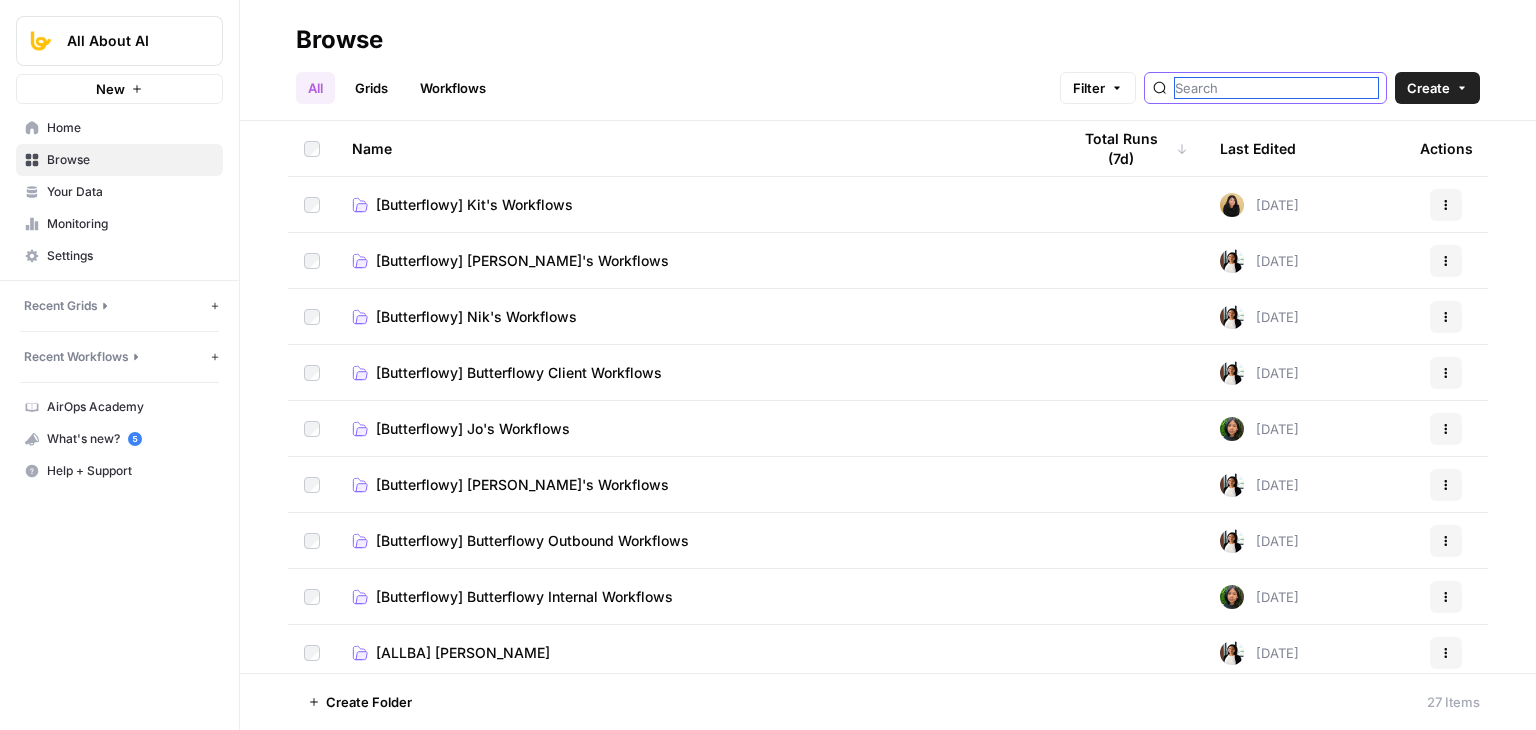 click at bounding box center [1276, 88] 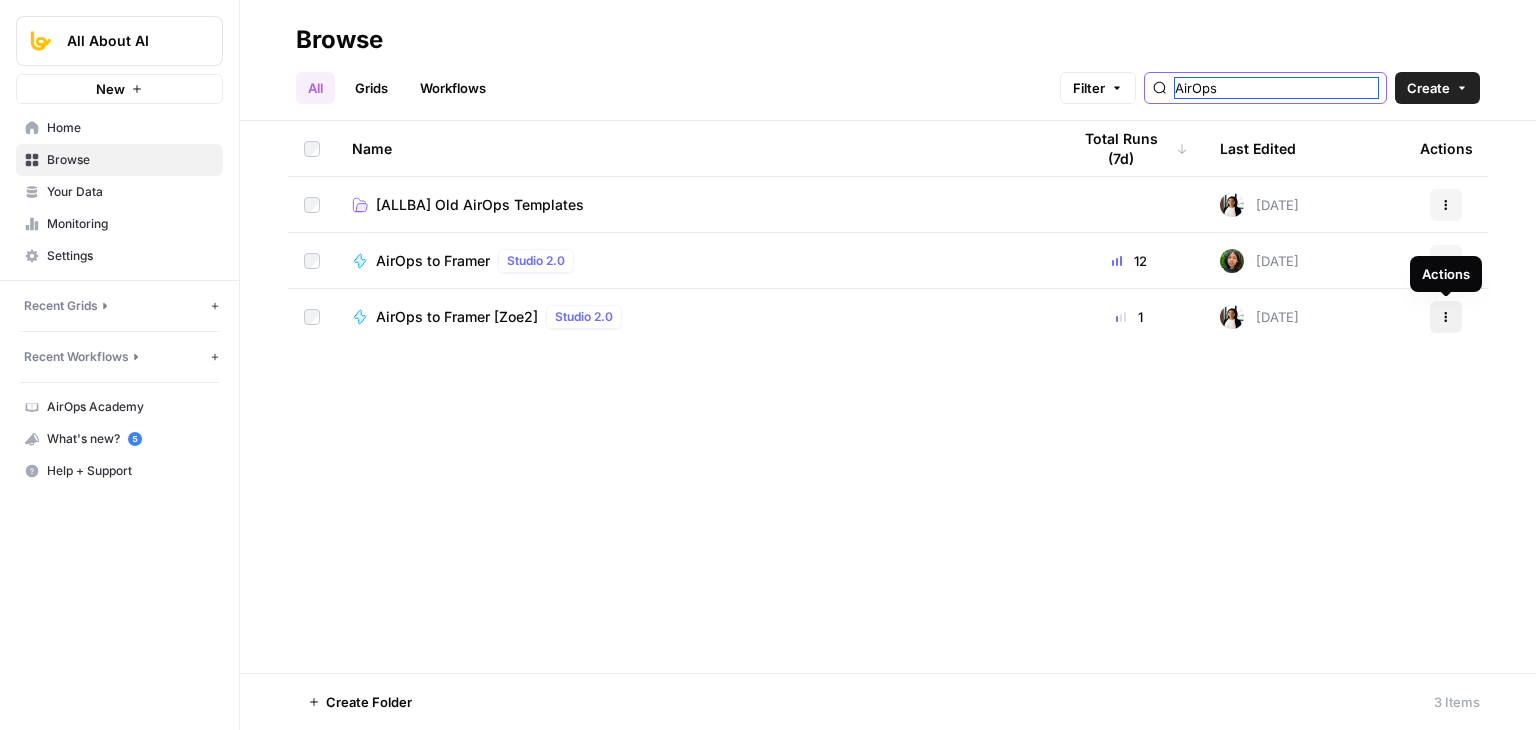 type on "AirOps" 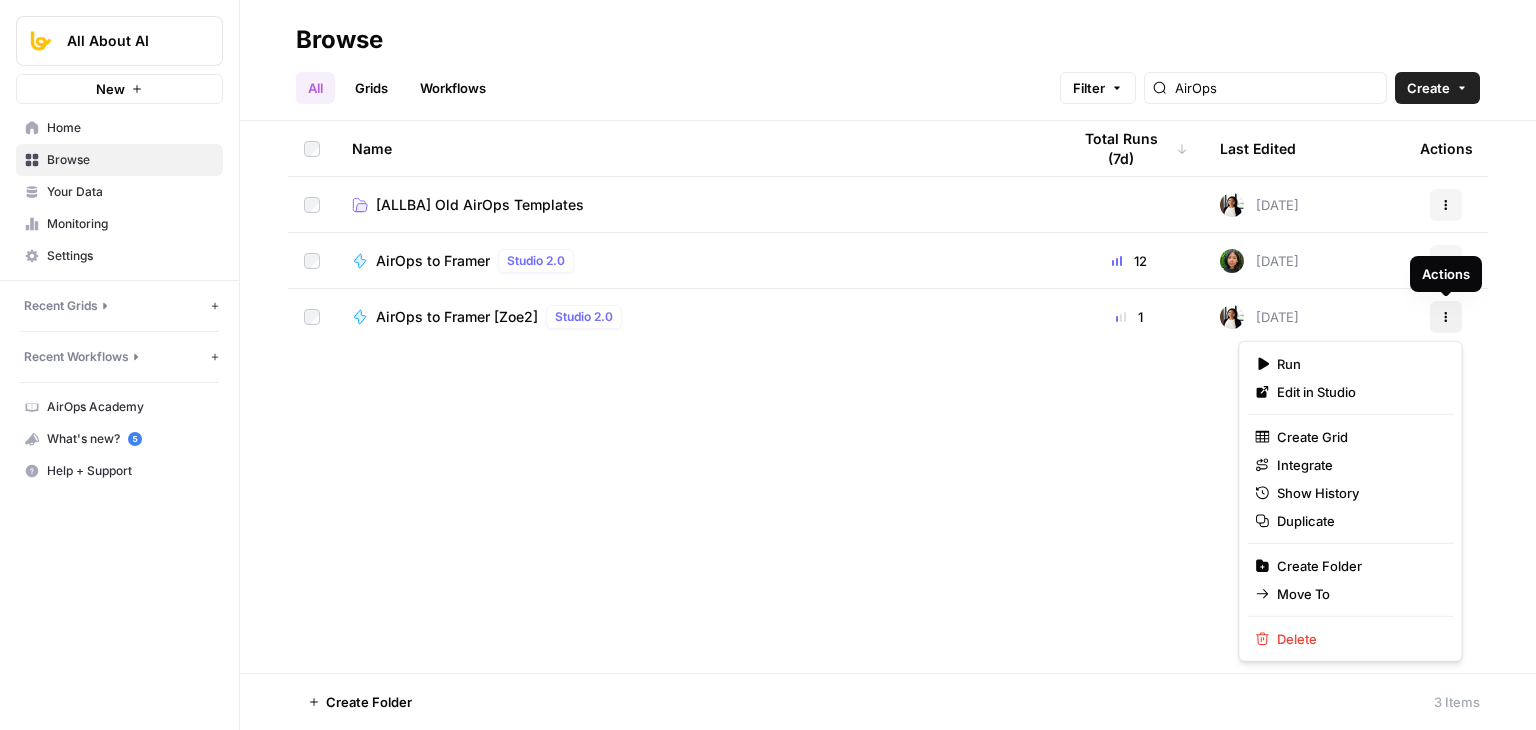 click on "Actions" at bounding box center (1446, 317) 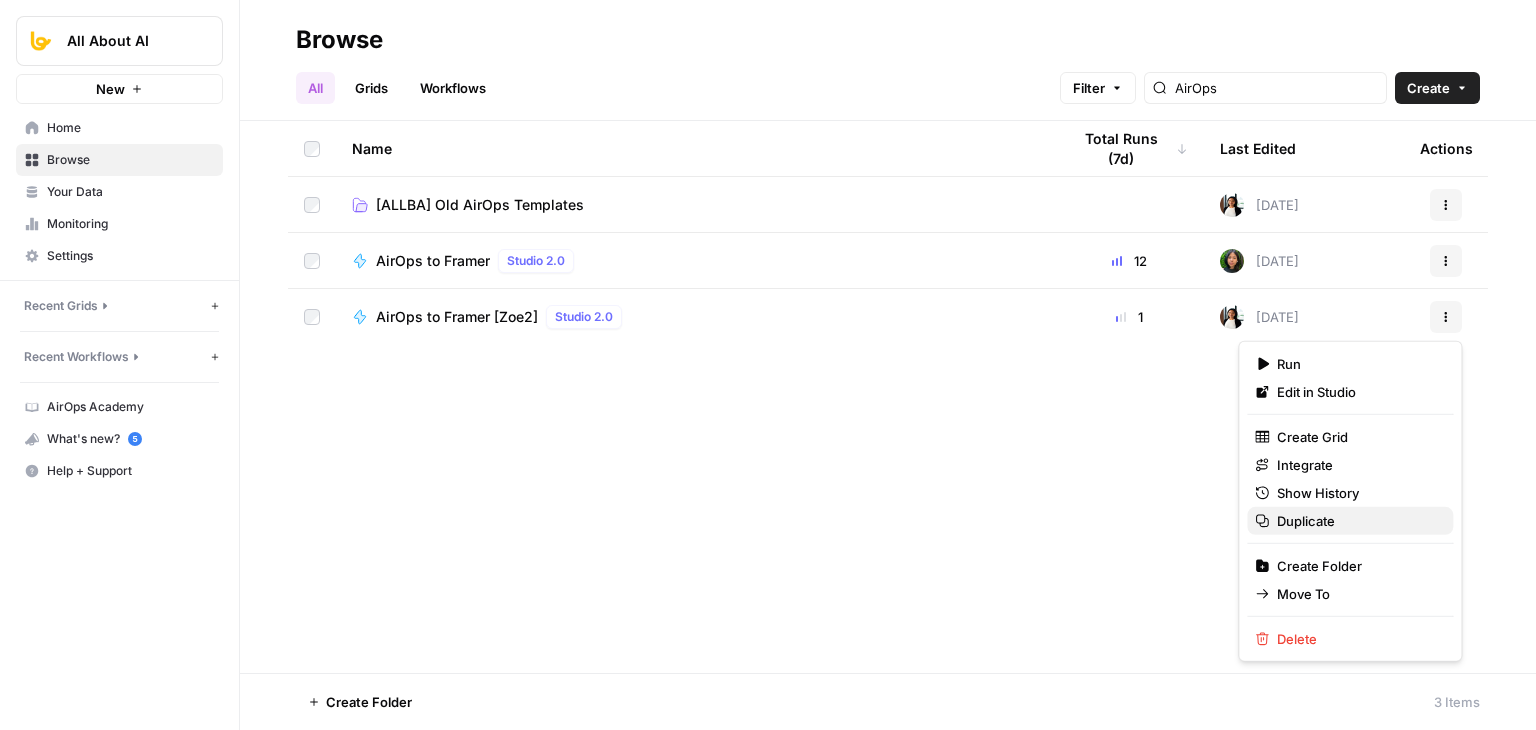 click on "Duplicate" at bounding box center (1306, 521) 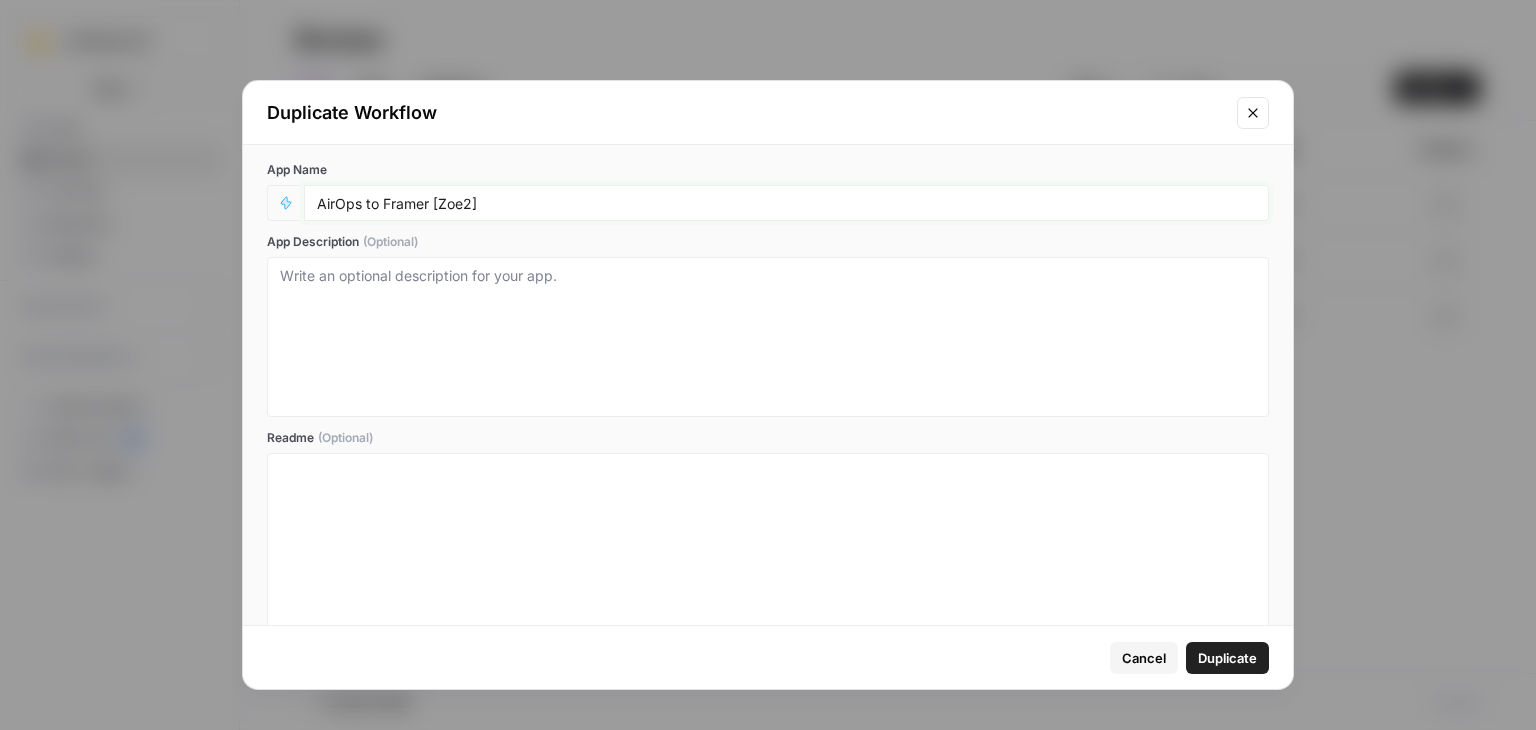drag, startPoint x: 582, startPoint y: 200, endPoint x: 430, endPoint y: 204, distance: 152.05263 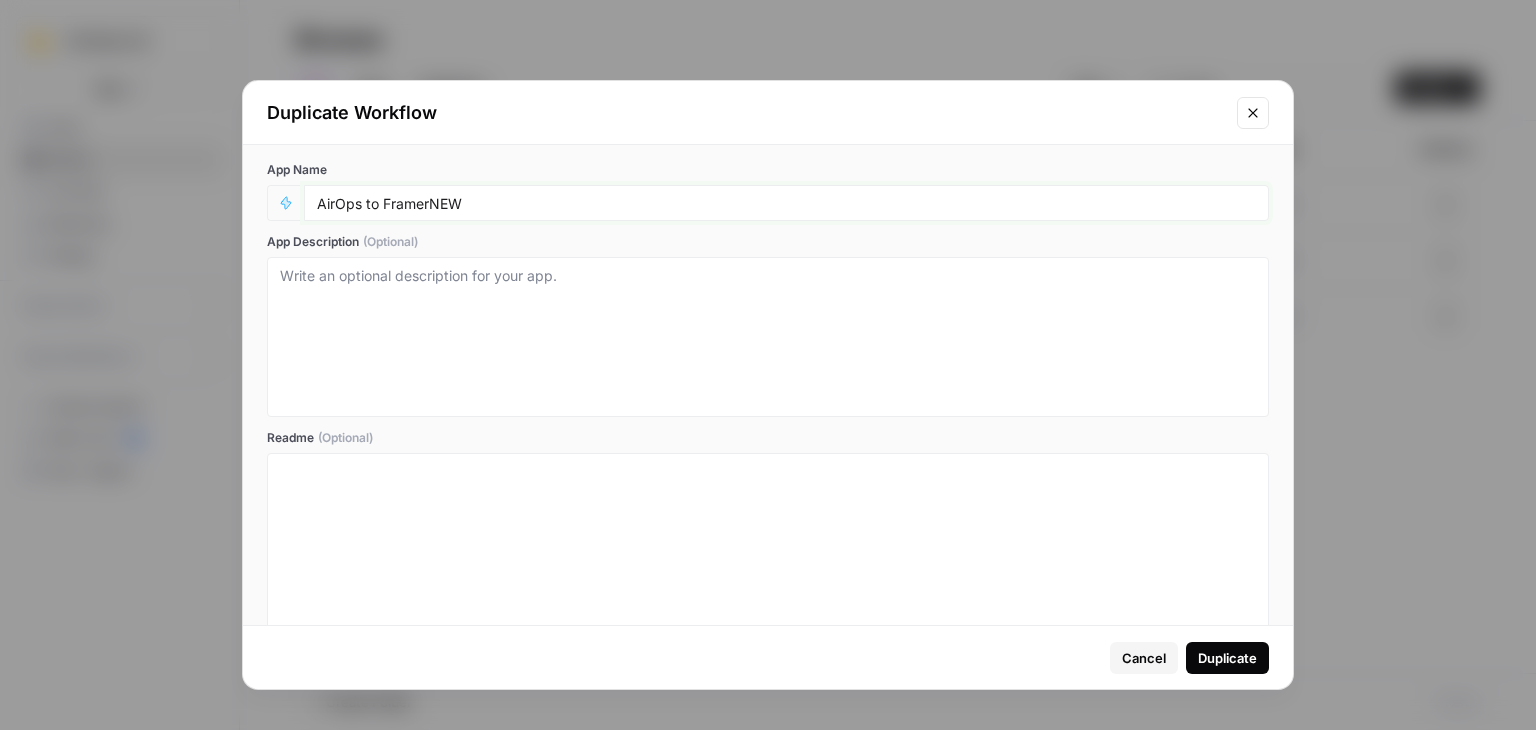 type on "AirOps to FramerNEW" 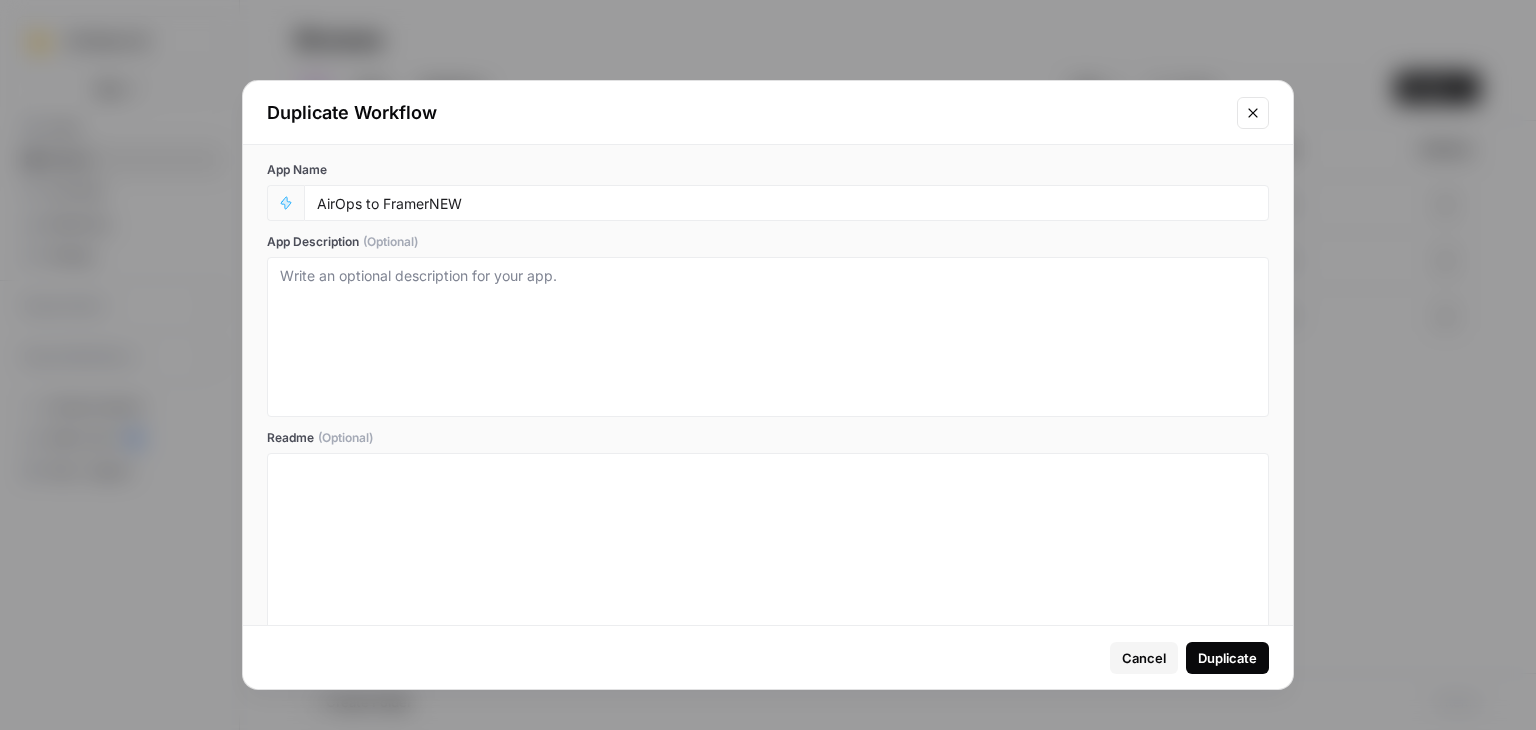 click on "Duplicate" at bounding box center [1227, 658] 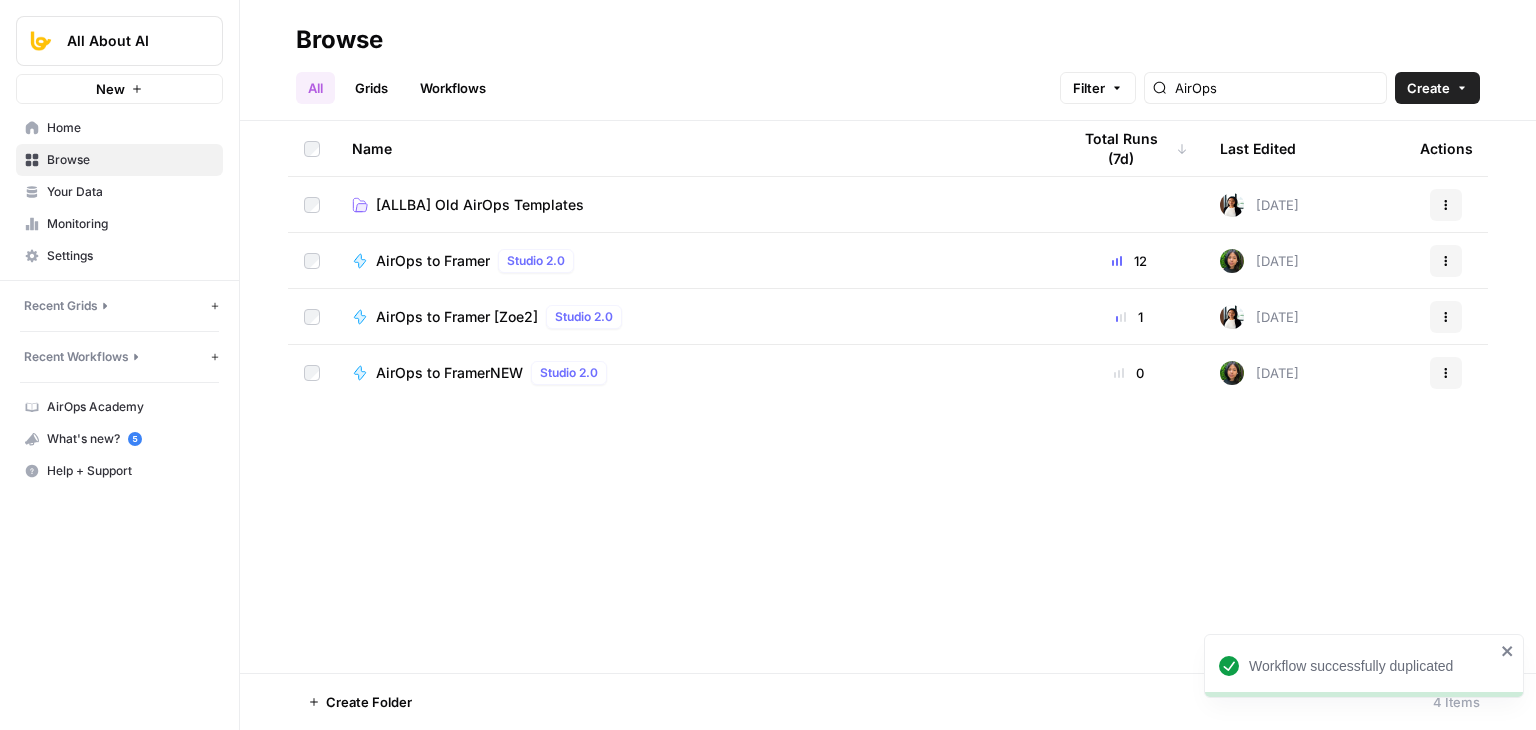 click on "AirOps to FramerNEW" at bounding box center [449, 373] 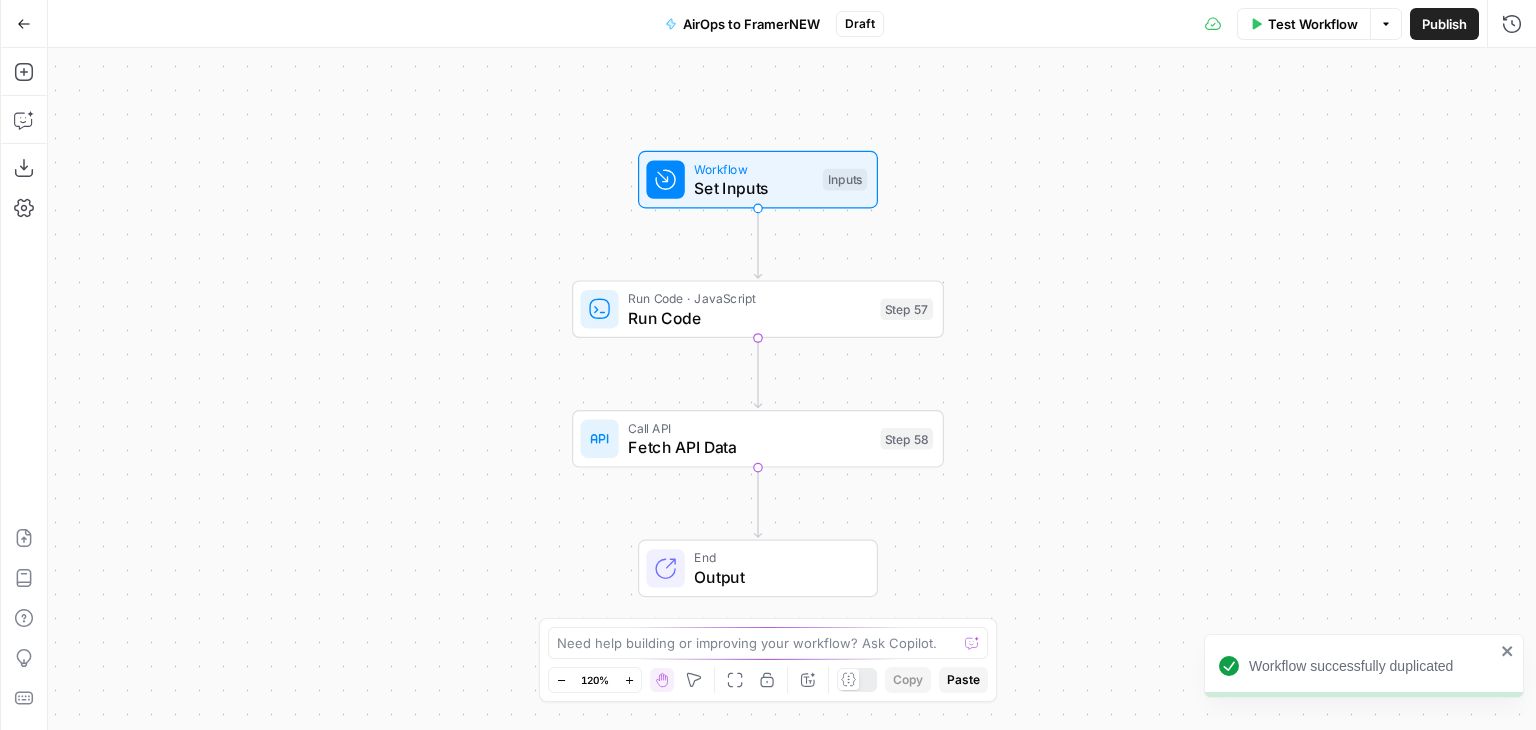 drag, startPoint x: 537, startPoint y: 303, endPoint x: 498, endPoint y: 285, distance: 42.953465 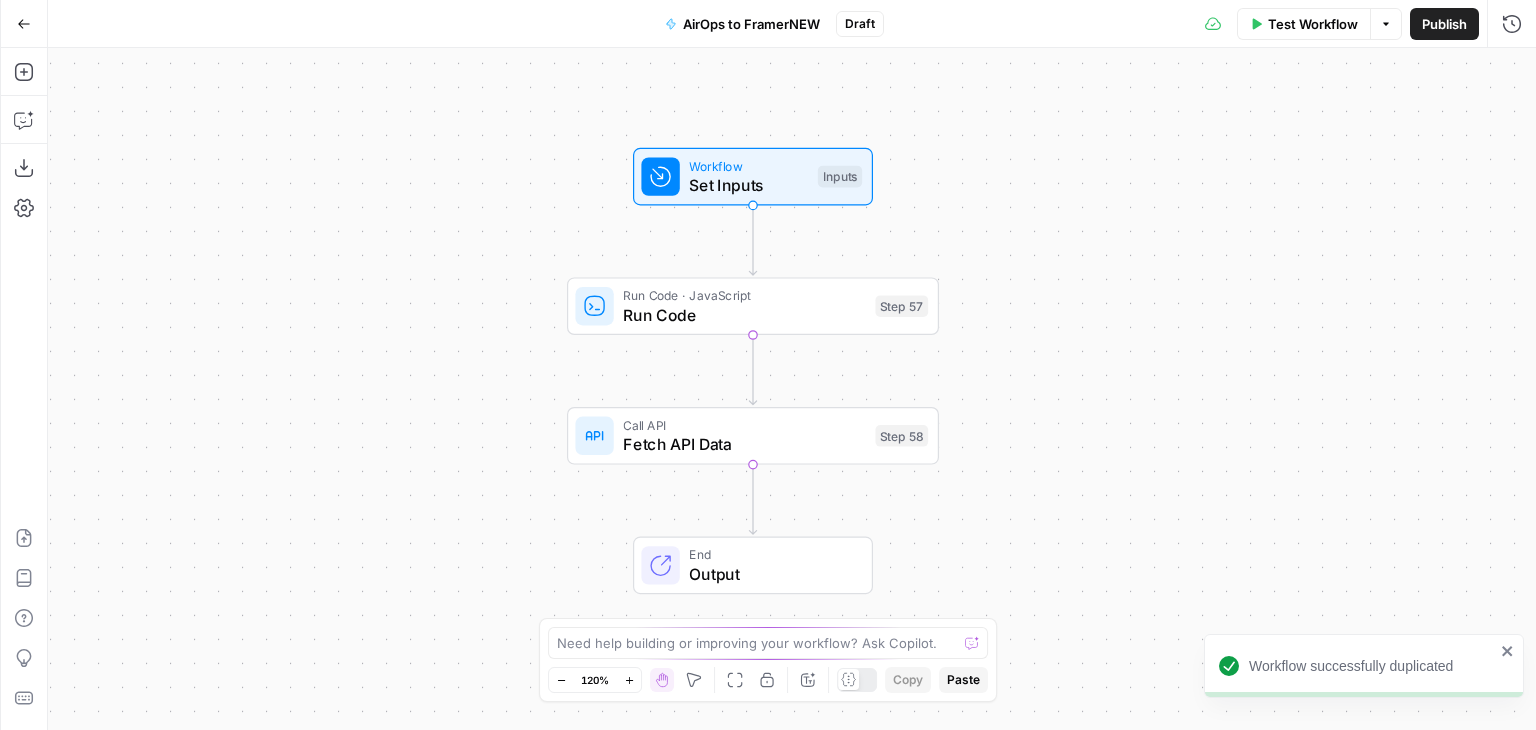 click on "Workflow Set Inputs Inputs Run Code · JavaScript Run Code Step 57 Call API Fetch API Data Step 58 End Output" at bounding box center [792, 389] 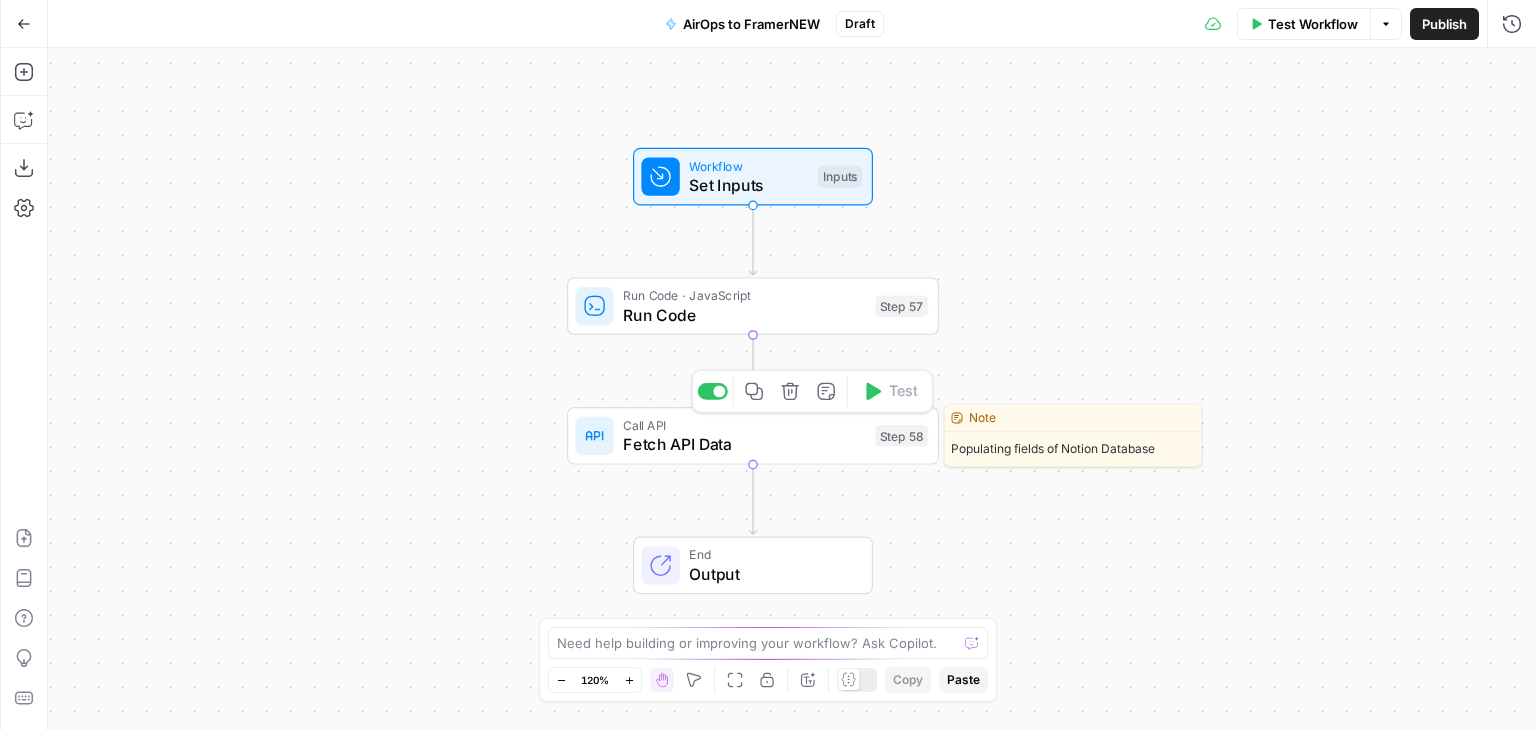 click on "Fetch API Data" at bounding box center [744, 444] 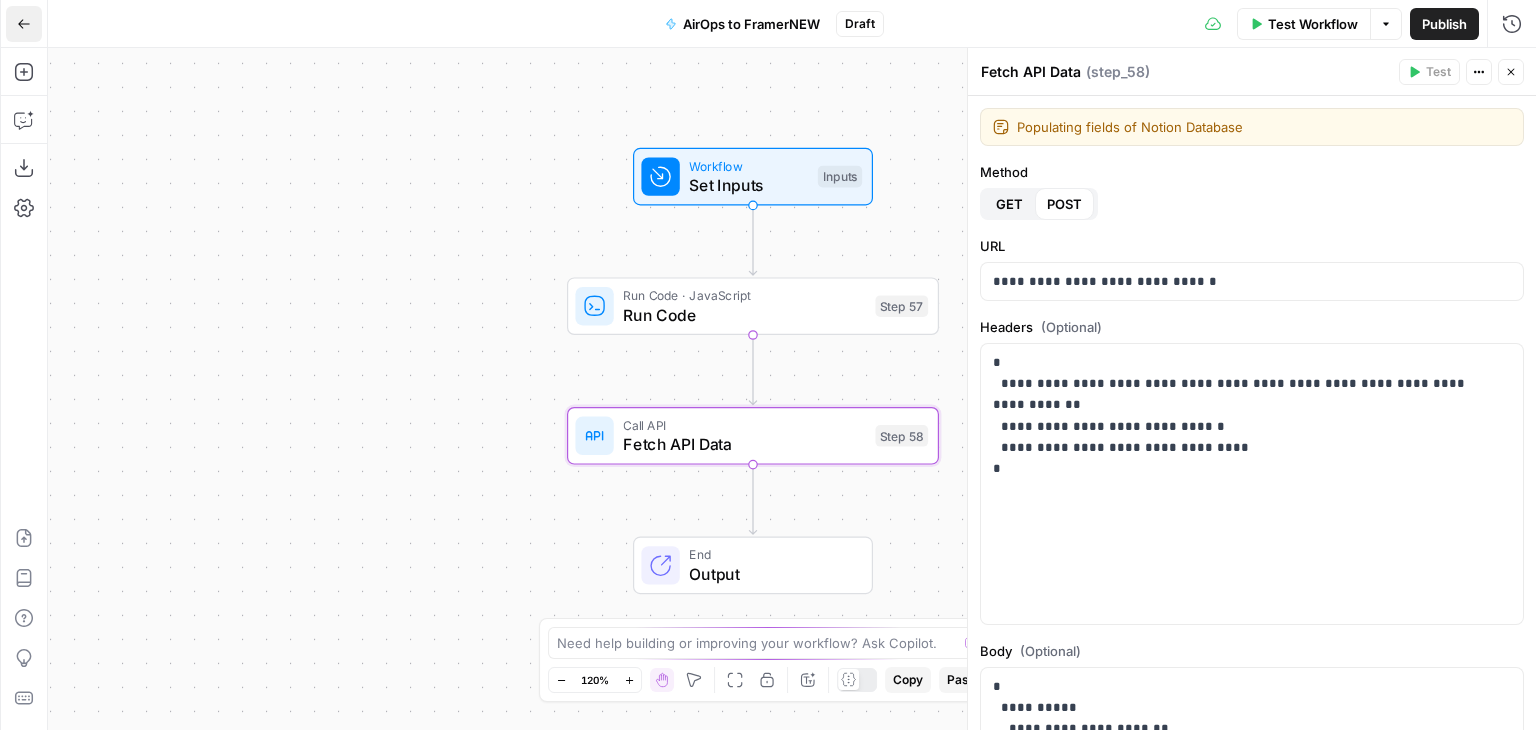 click 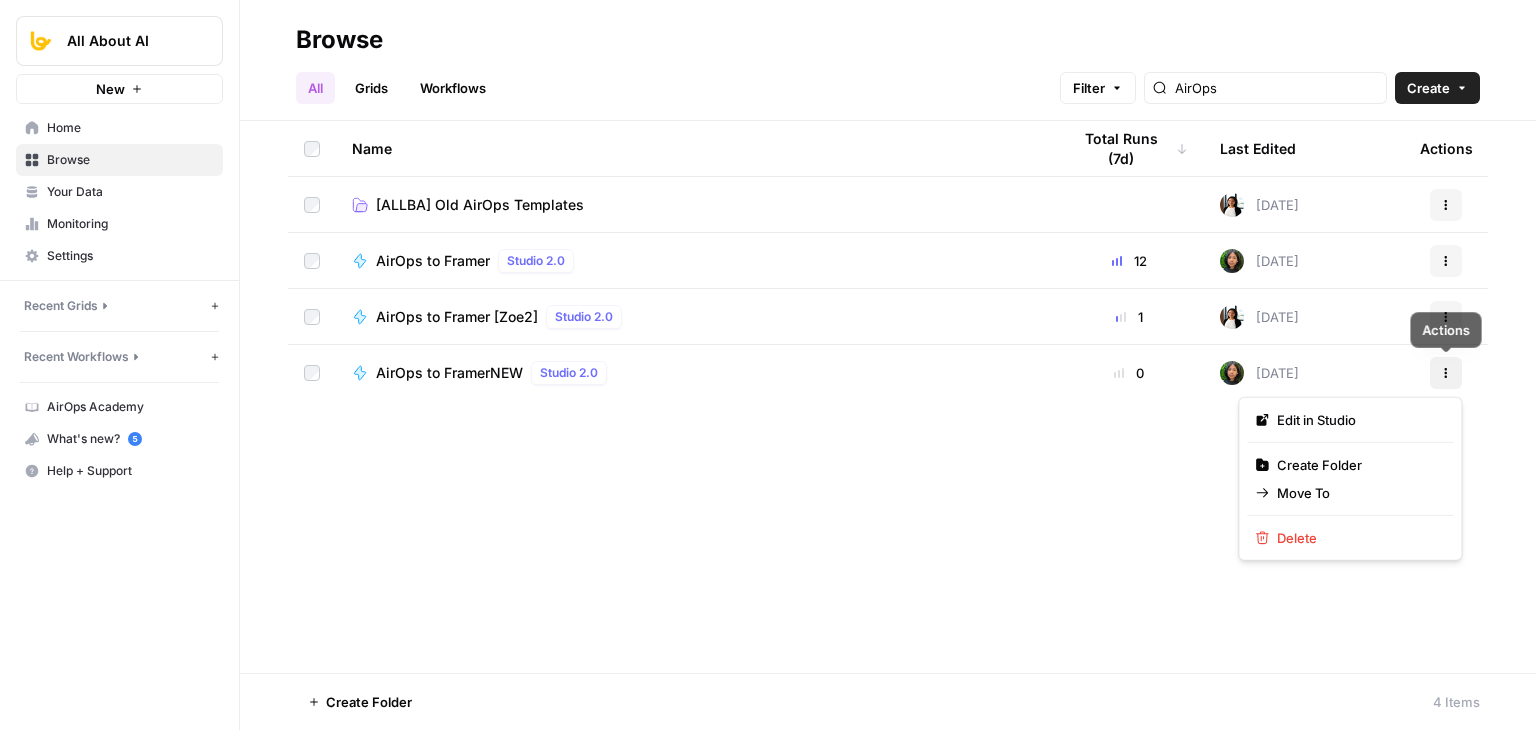 click 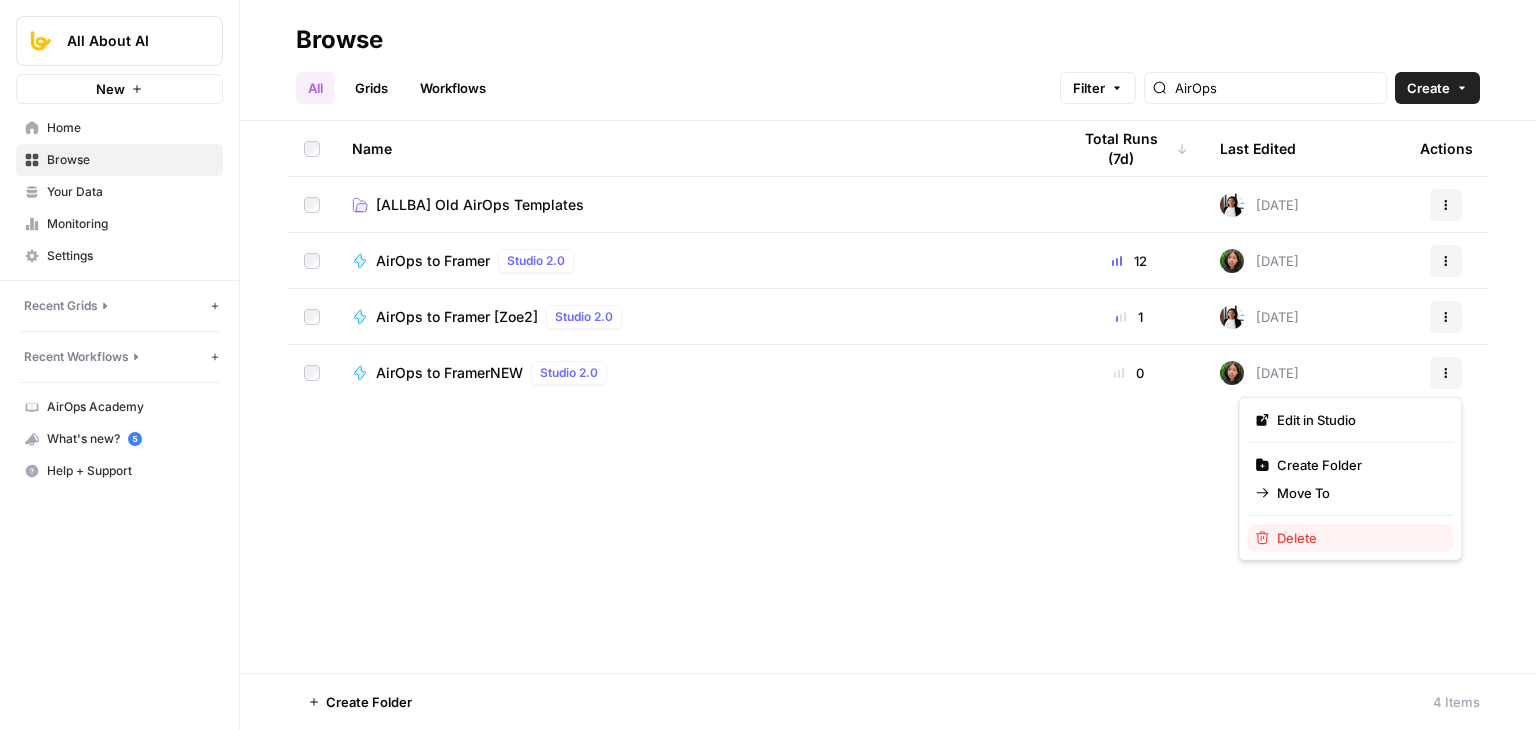 click on "Delete" at bounding box center (1297, 538) 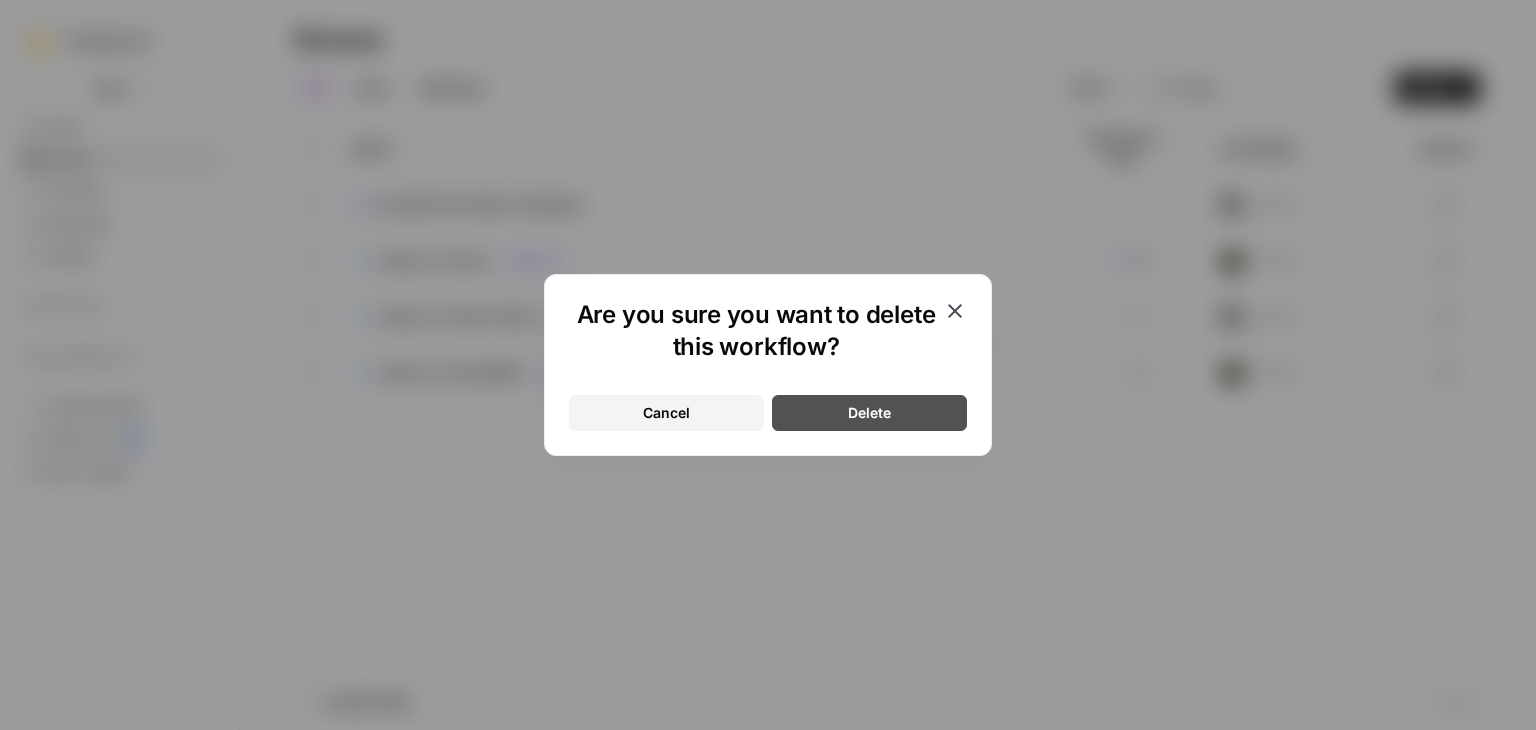 click on "Delete" at bounding box center [869, 413] 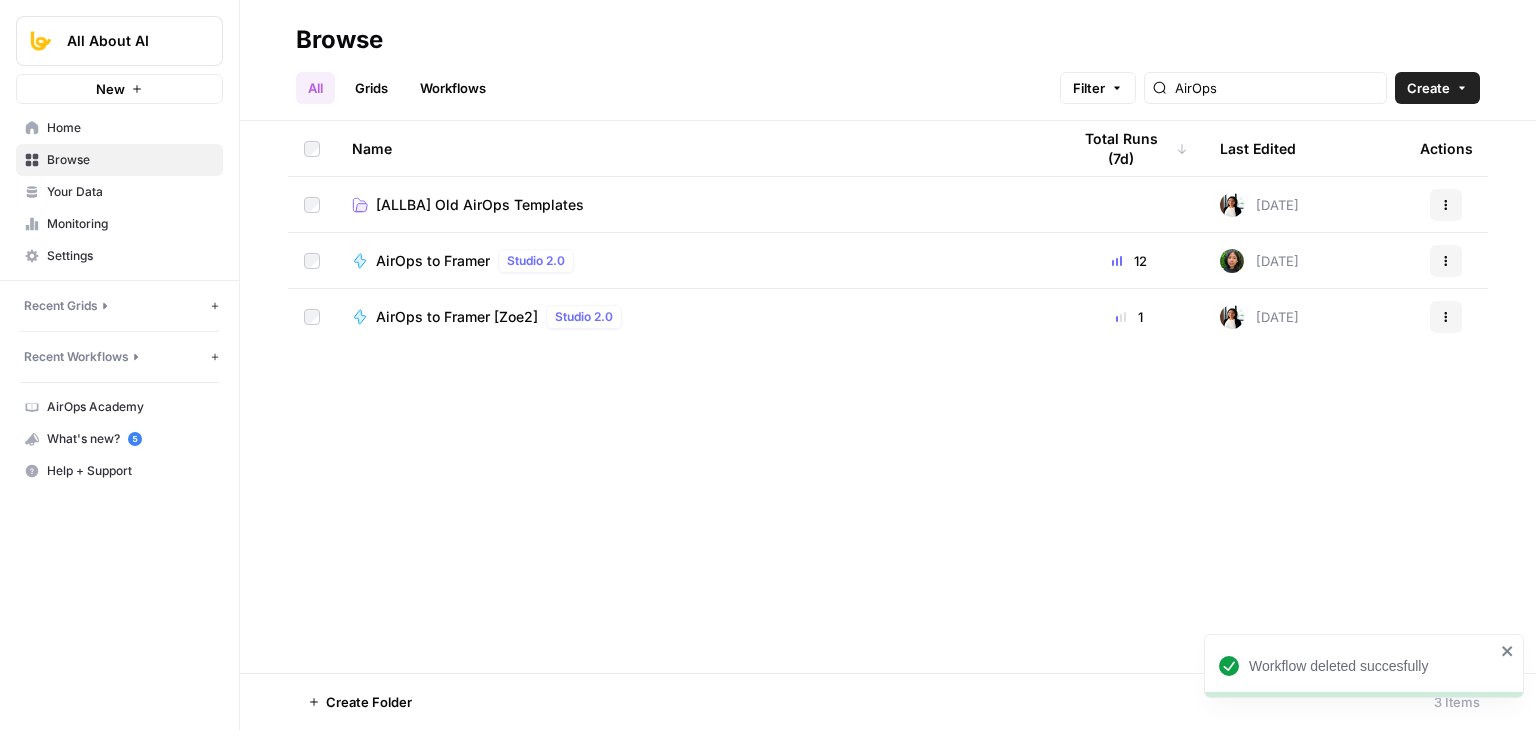click on "Name Total Runs (7d) Last Edited Actions [ALLBA] Old AirOps Templates 10 days ago Actions AirOps to Framer Studio 2.0 12 Yesterday Actions AirOps to Framer [Zoe2] Studio 2.0 1 Yesterday Actions" at bounding box center (888, 397) 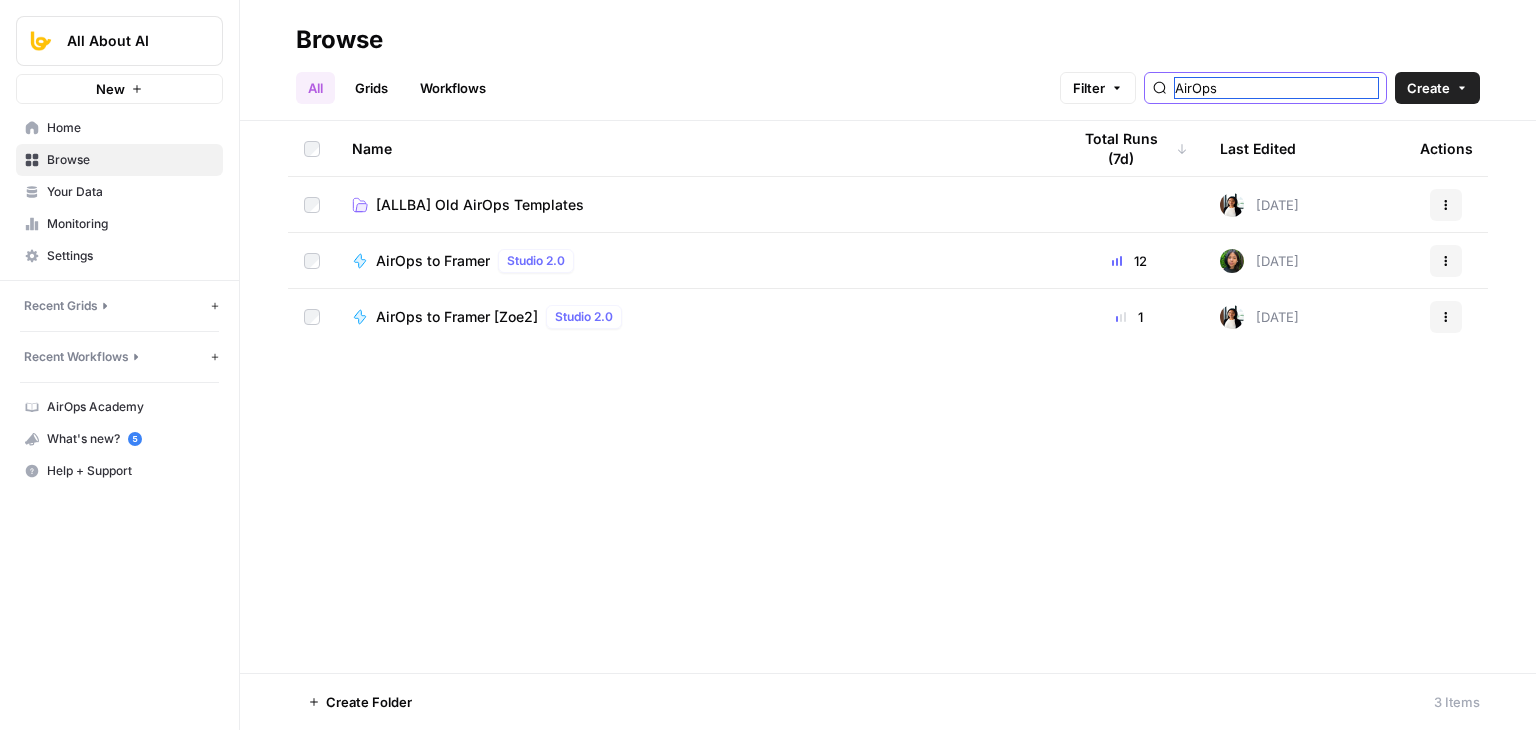 drag, startPoint x: 1305, startPoint y: 96, endPoint x: 1181, endPoint y: 85, distance: 124.486946 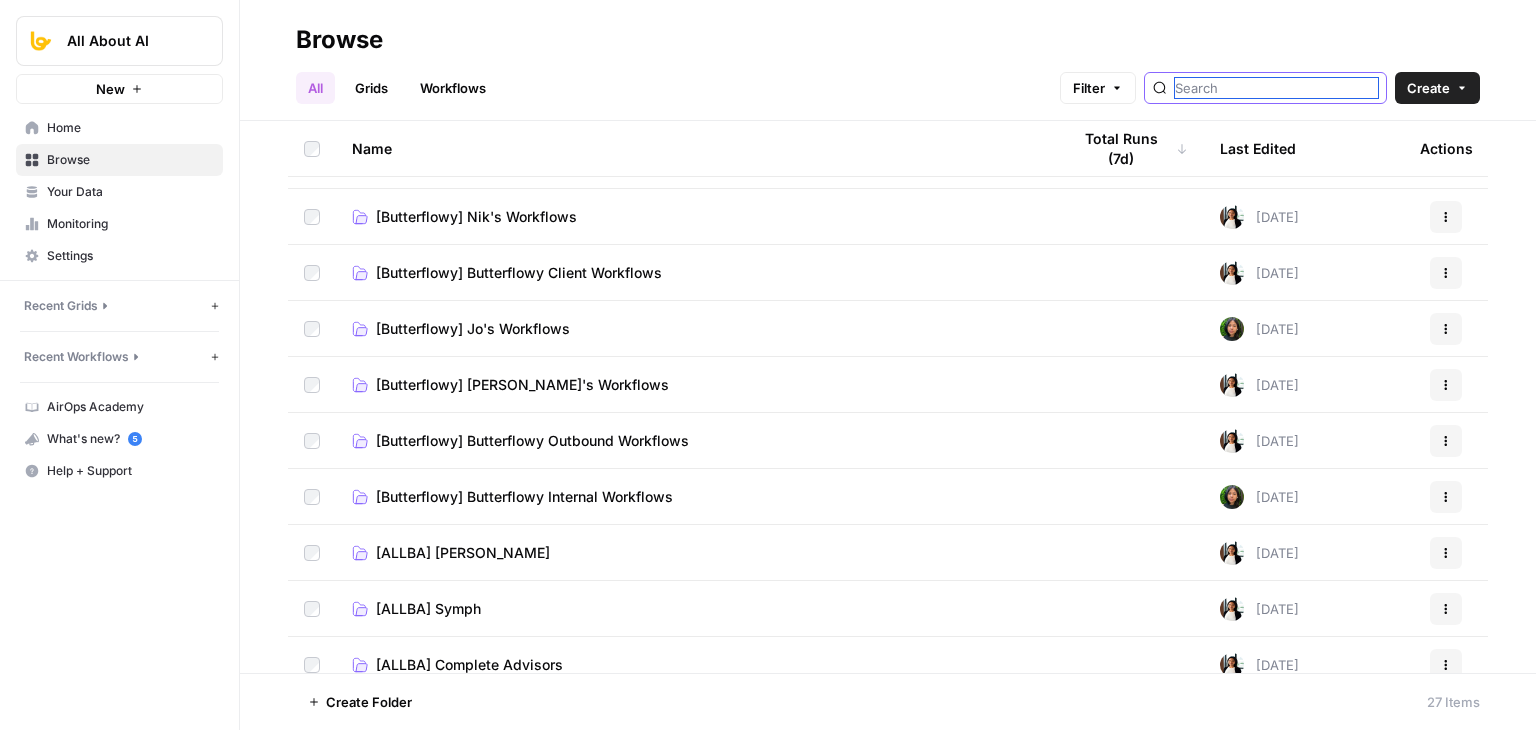 scroll, scrollTop: 0, scrollLeft: 0, axis: both 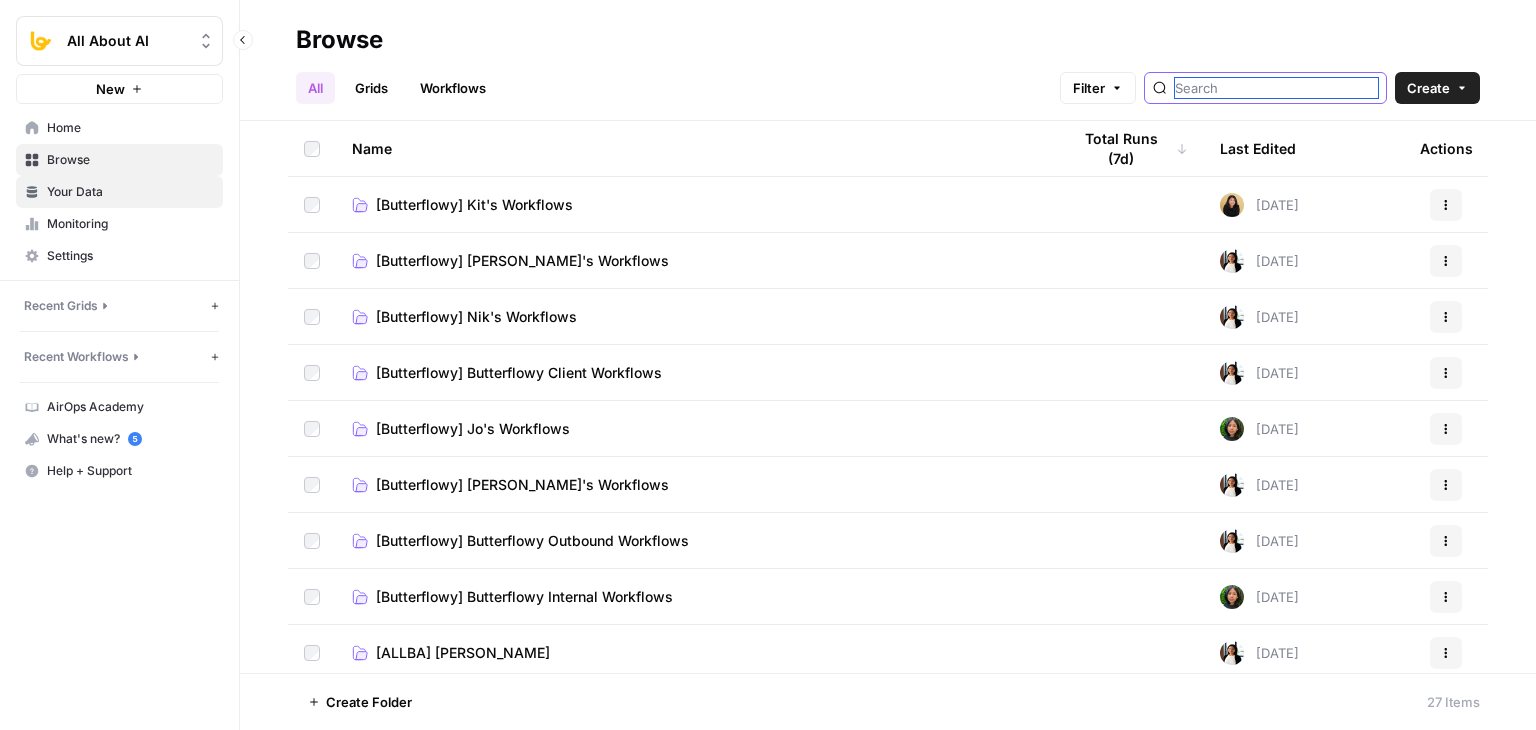 type 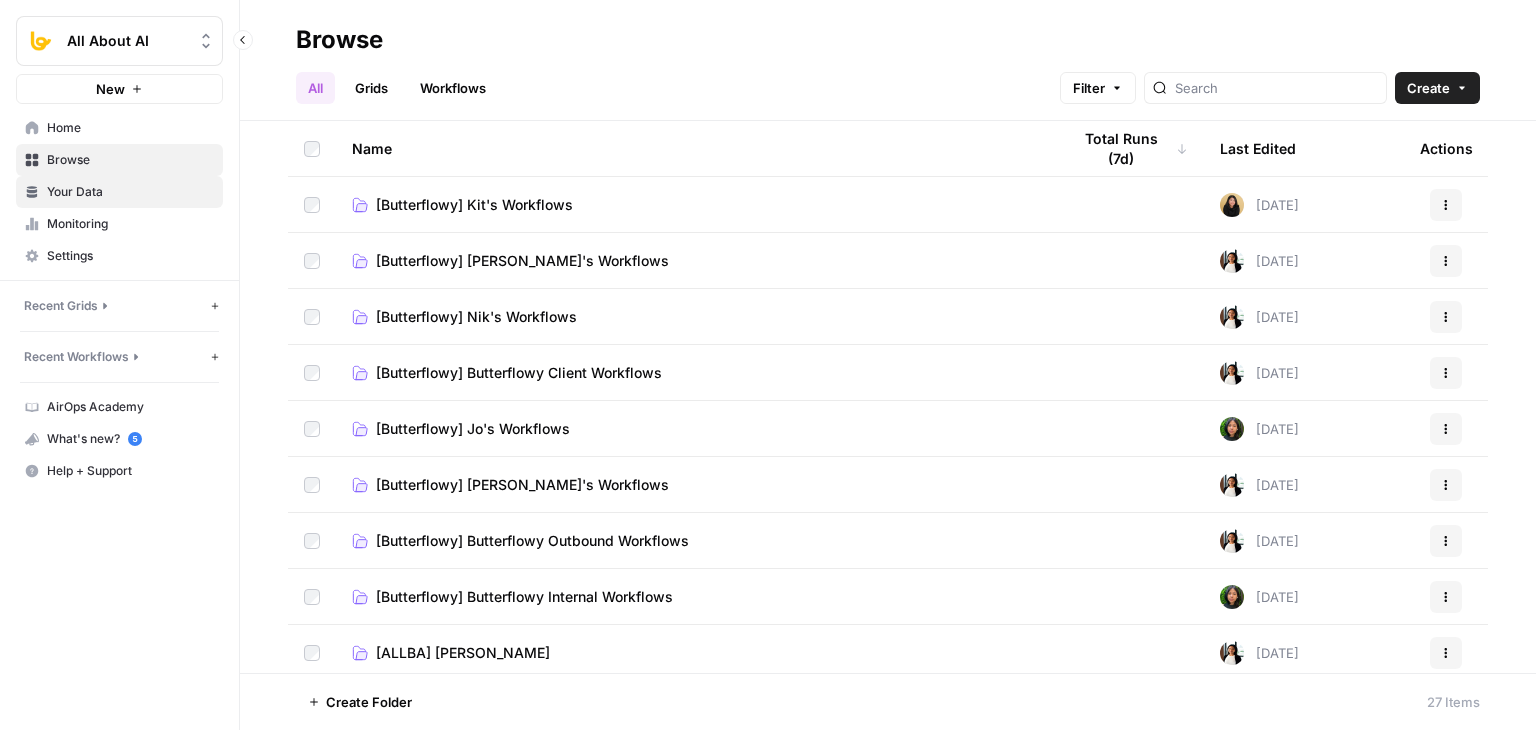 click on "Your Data" at bounding box center (130, 192) 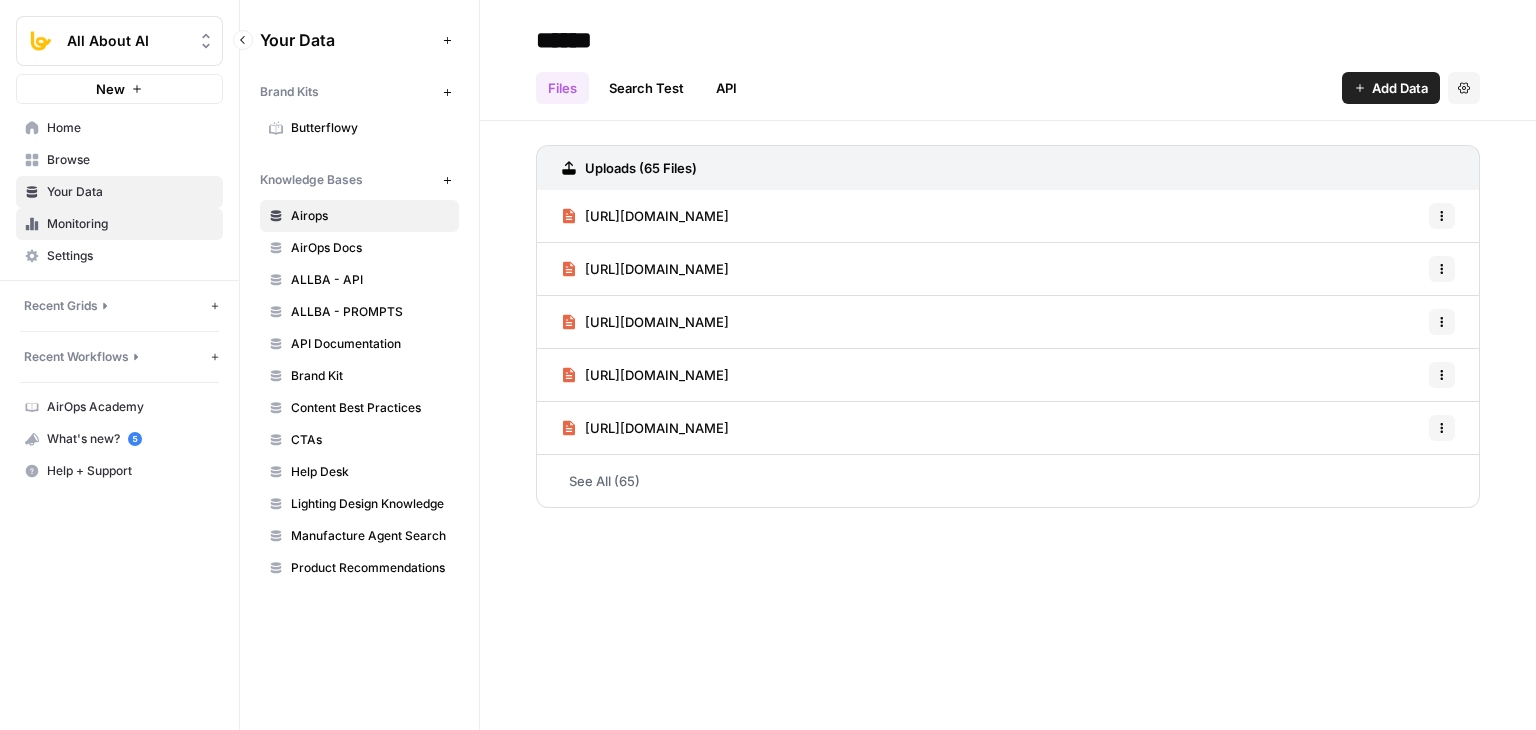click on "Monitoring" at bounding box center (130, 224) 